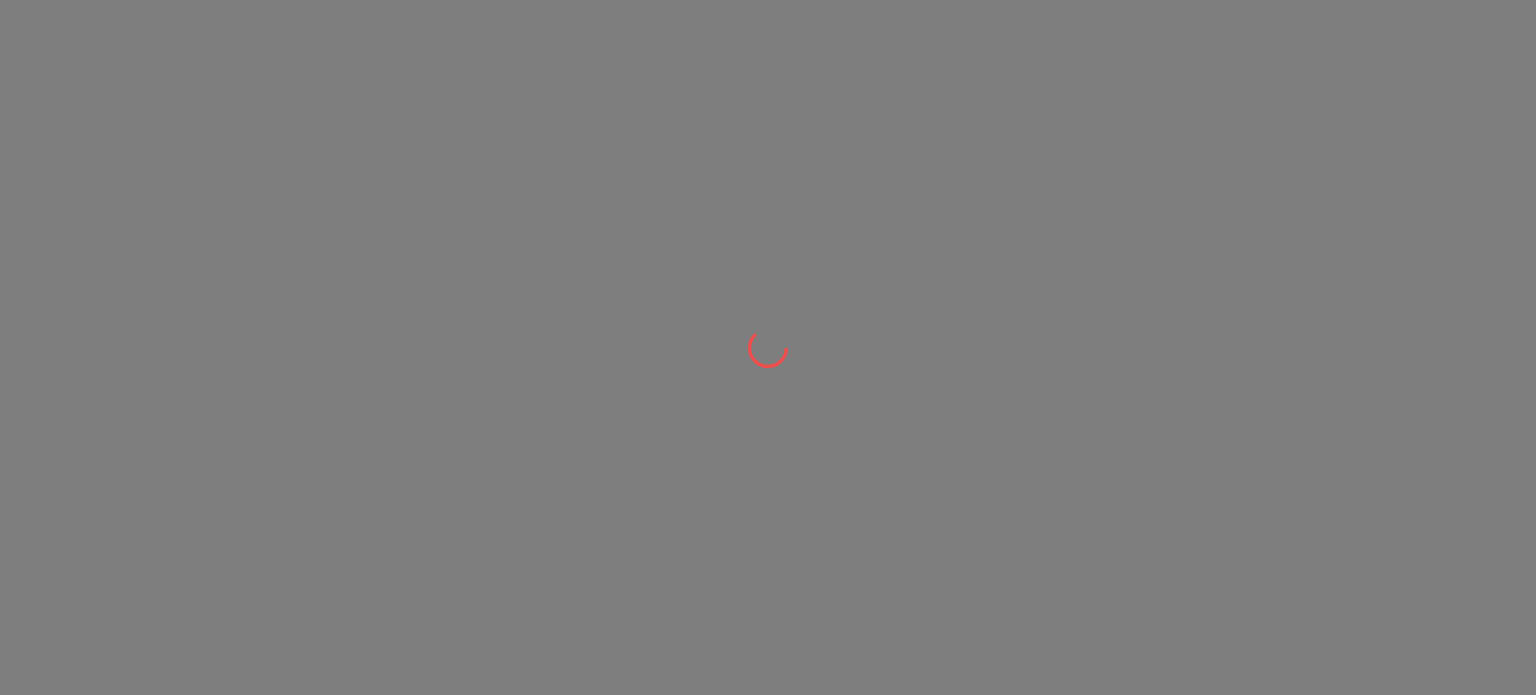 scroll, scrollTop: 0, scrollLeft: 0, axis: both 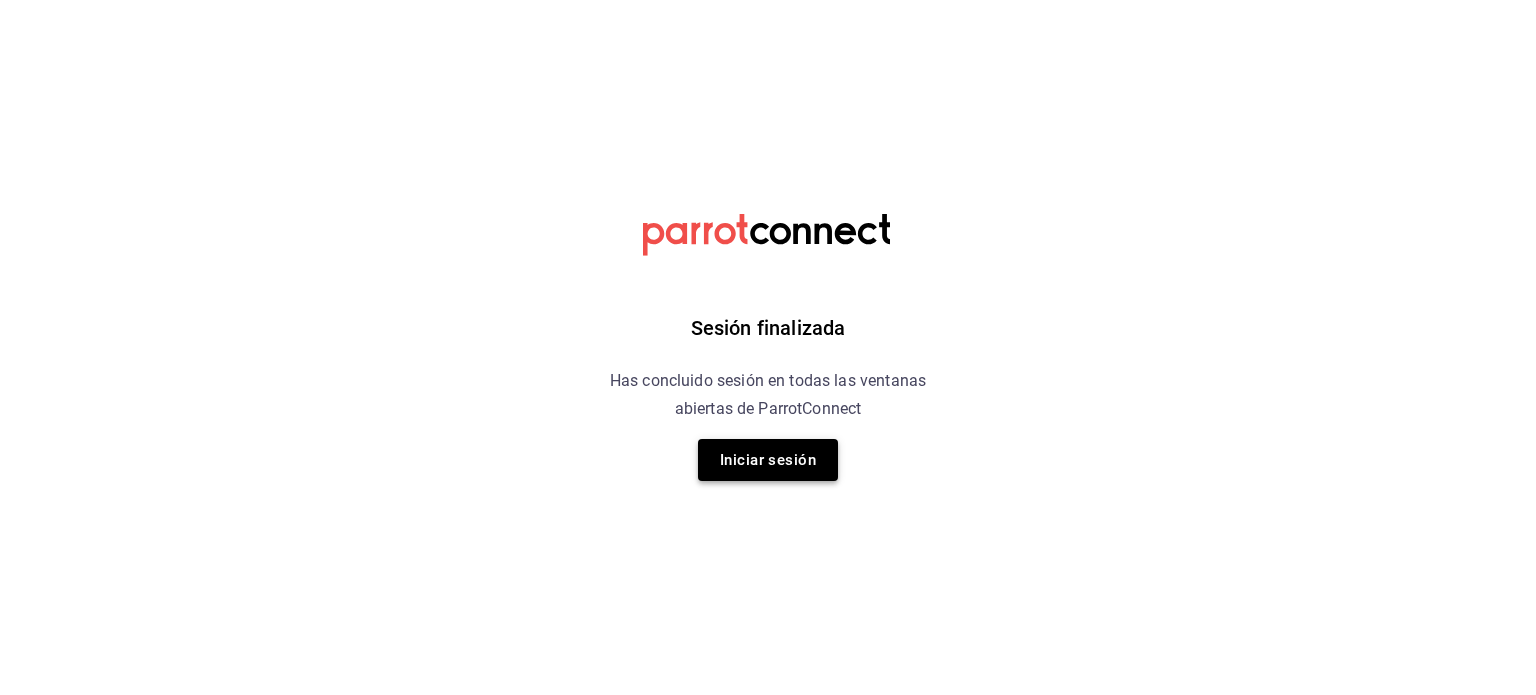 click on "Iniciar sesión" at bounding box center [768, 460] 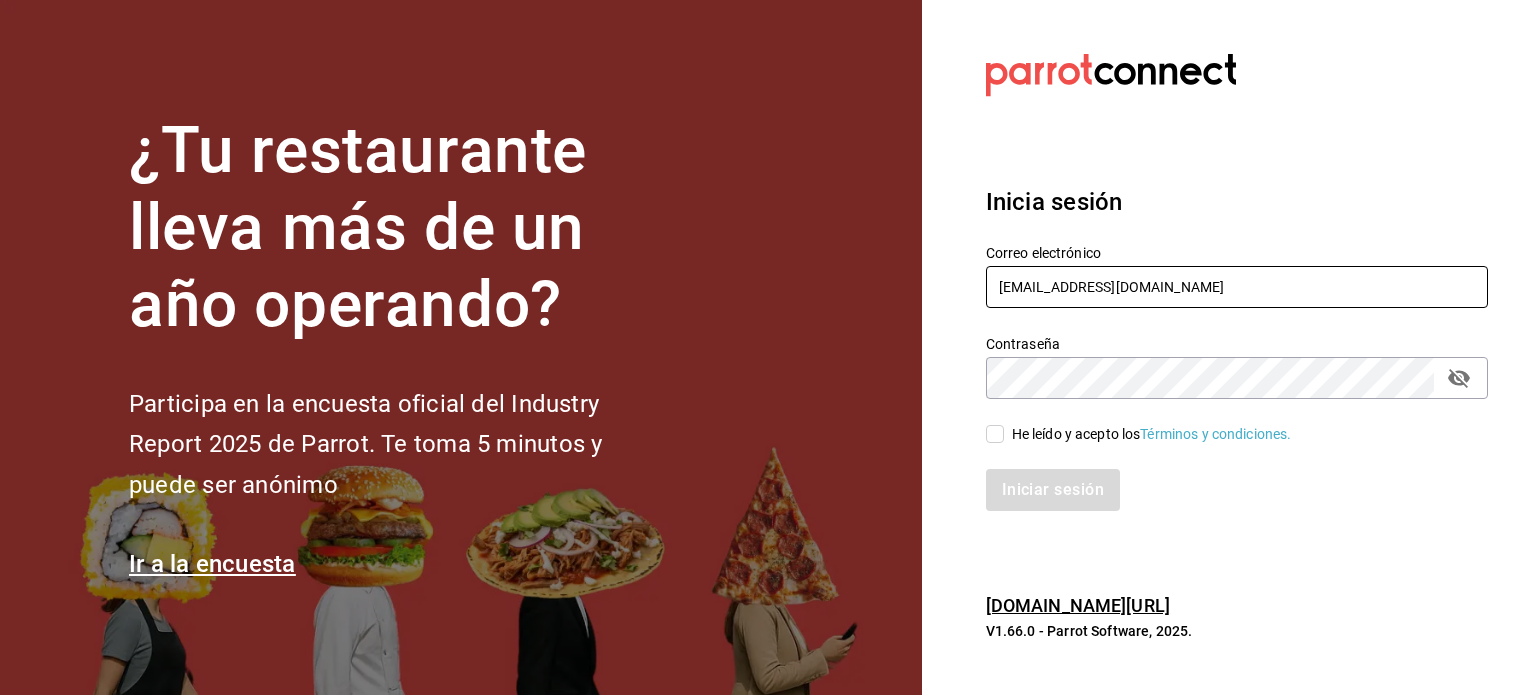 drag, startPoint x: 1098, startPoint y: 237, endPoint x: 1068, endPoint y: 294, distance: 64.412735 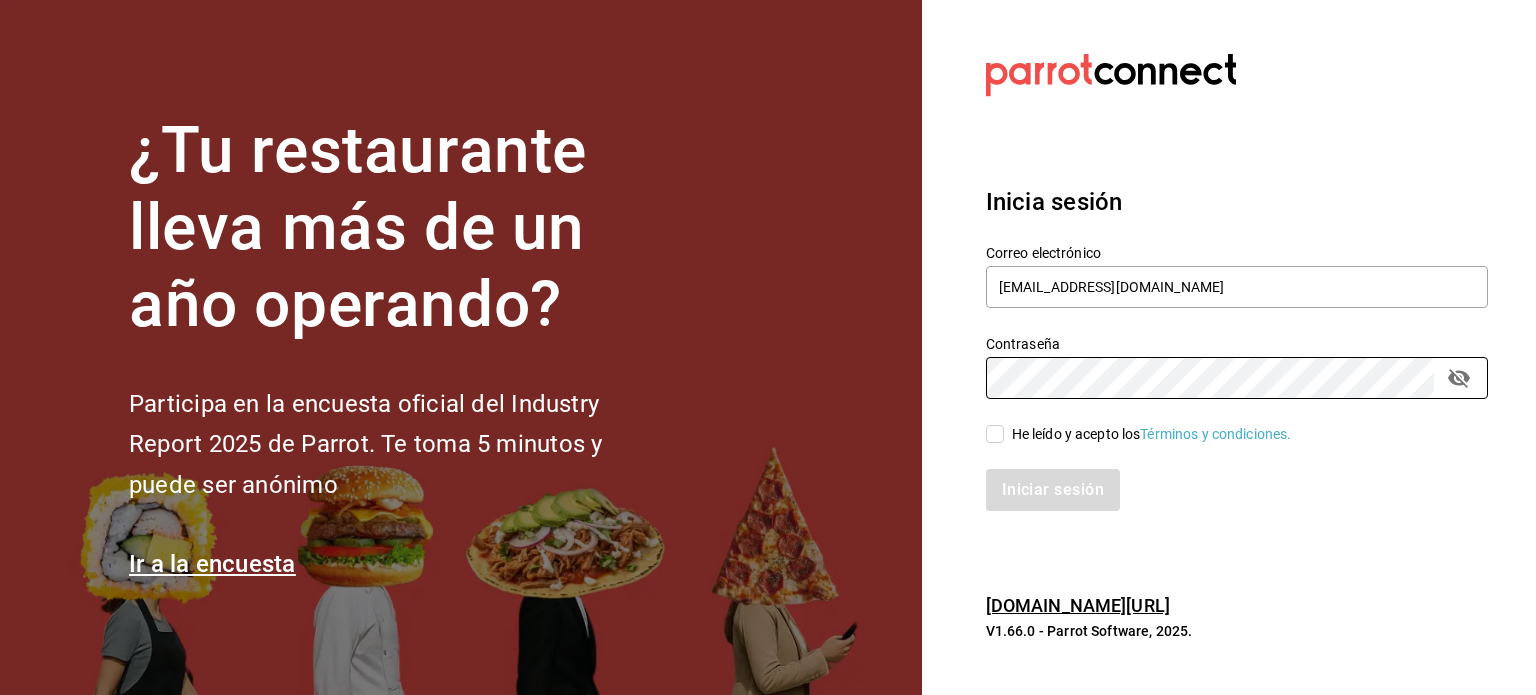 click on "He leído y acepto los  Términos y condiciones." at bounding box center [1152, 434] 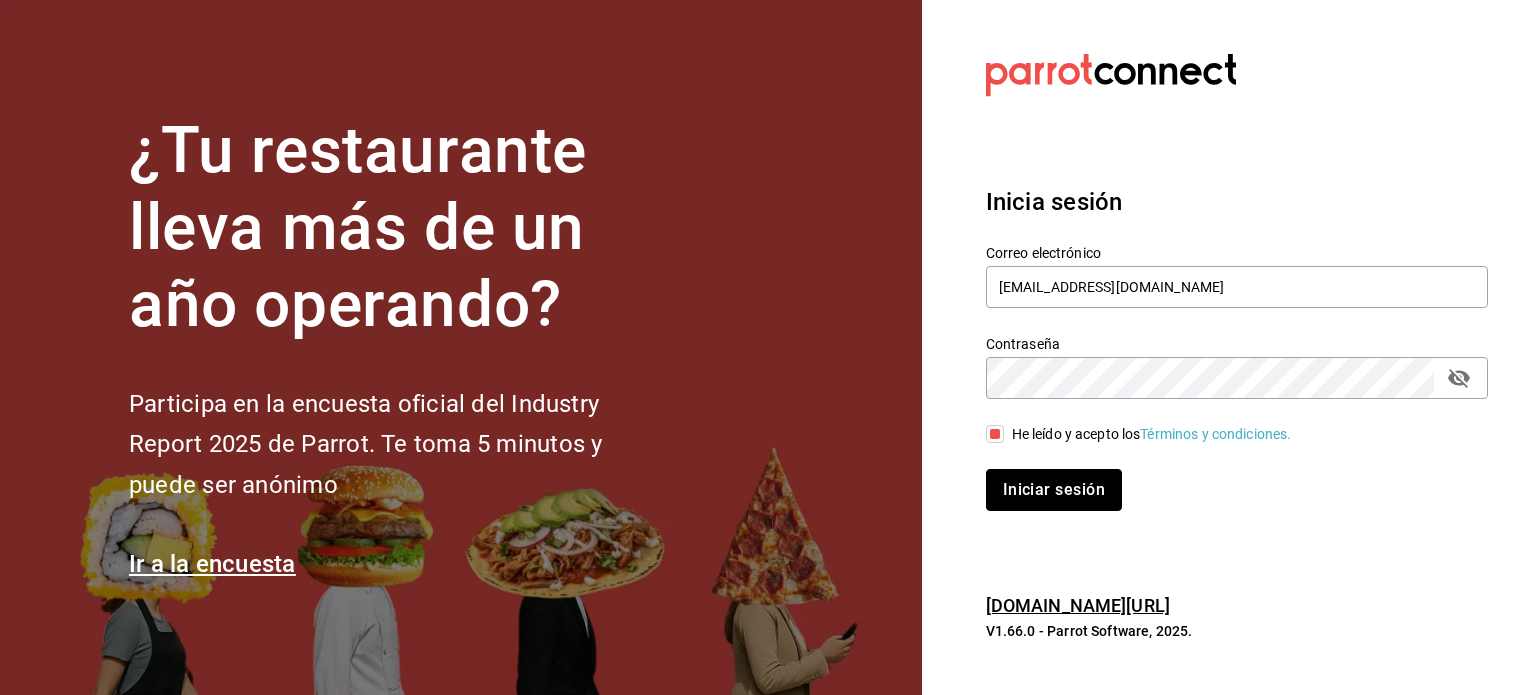 click on "Iniciar sesión" at bounding box center (1054, 490) 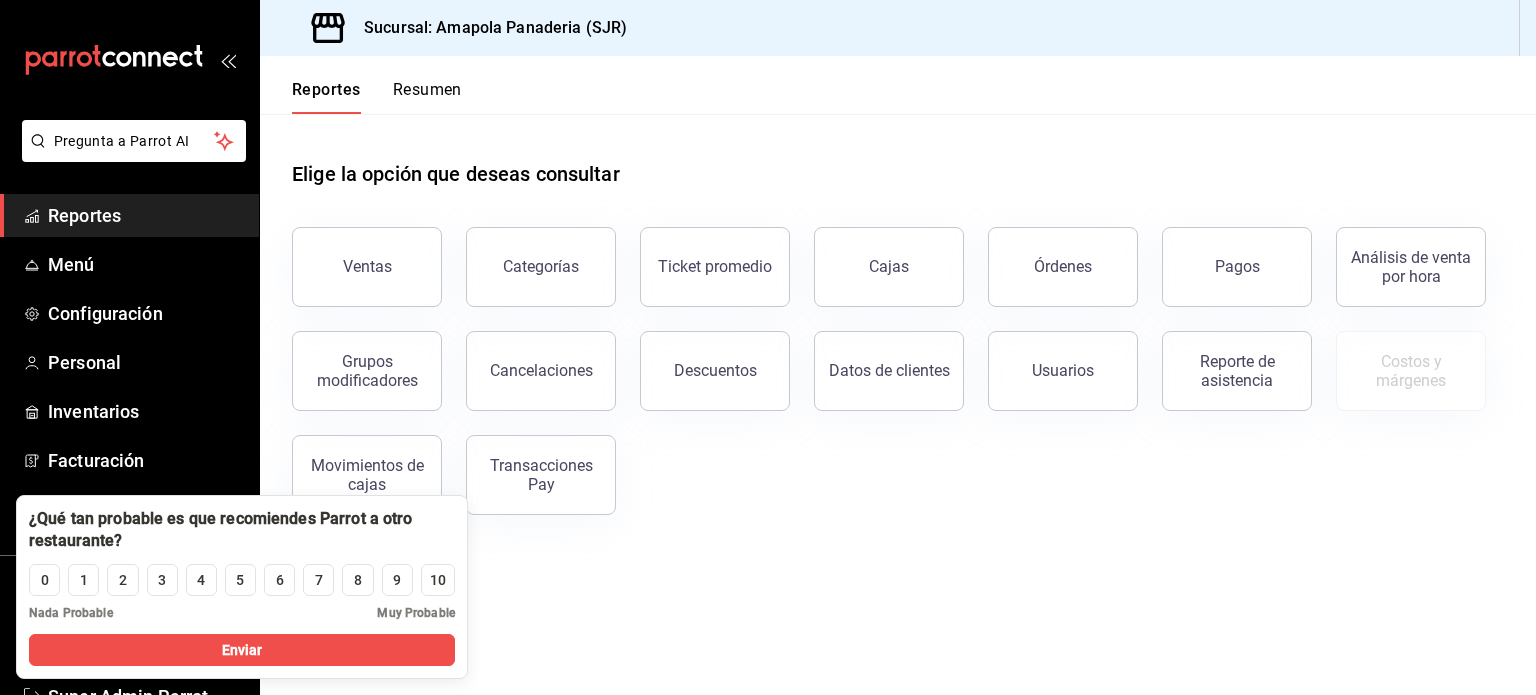 scroll, scrollTop: 0, scrollLeft: 0, axis: both 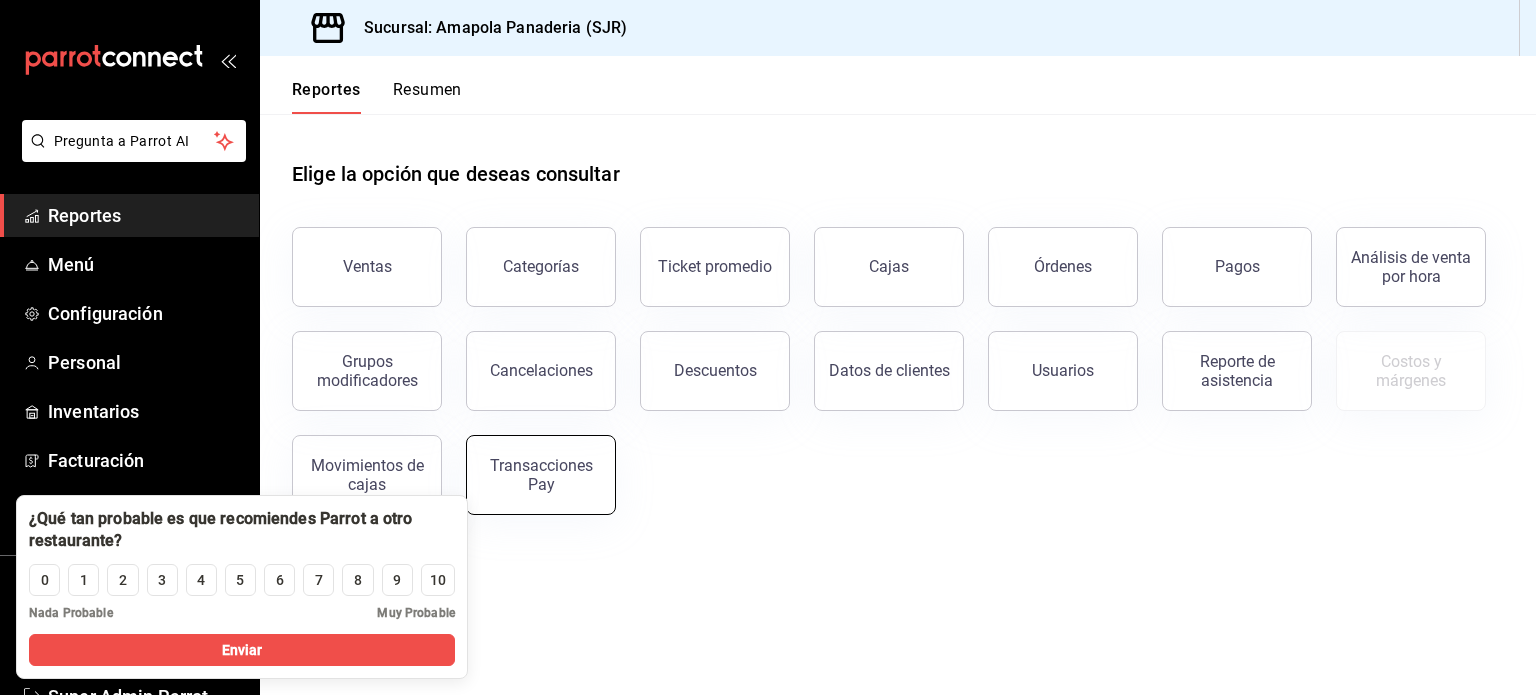 click on "Transacciones Pay" at bounding box center [541, 475] 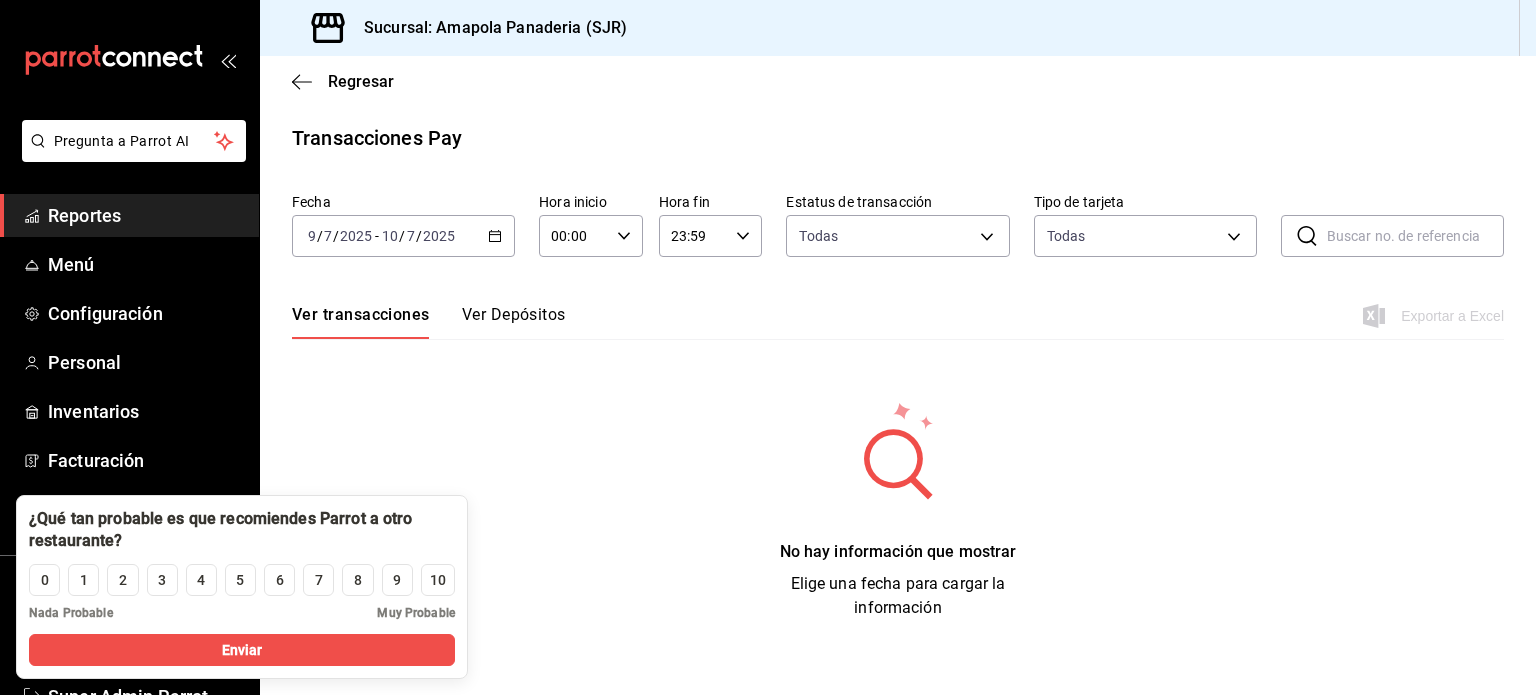 click on "2025-07-09 9 / 7 / 2025 - 2025-07-10 10 / 7 / 2025" at bounding box center [403, 236] 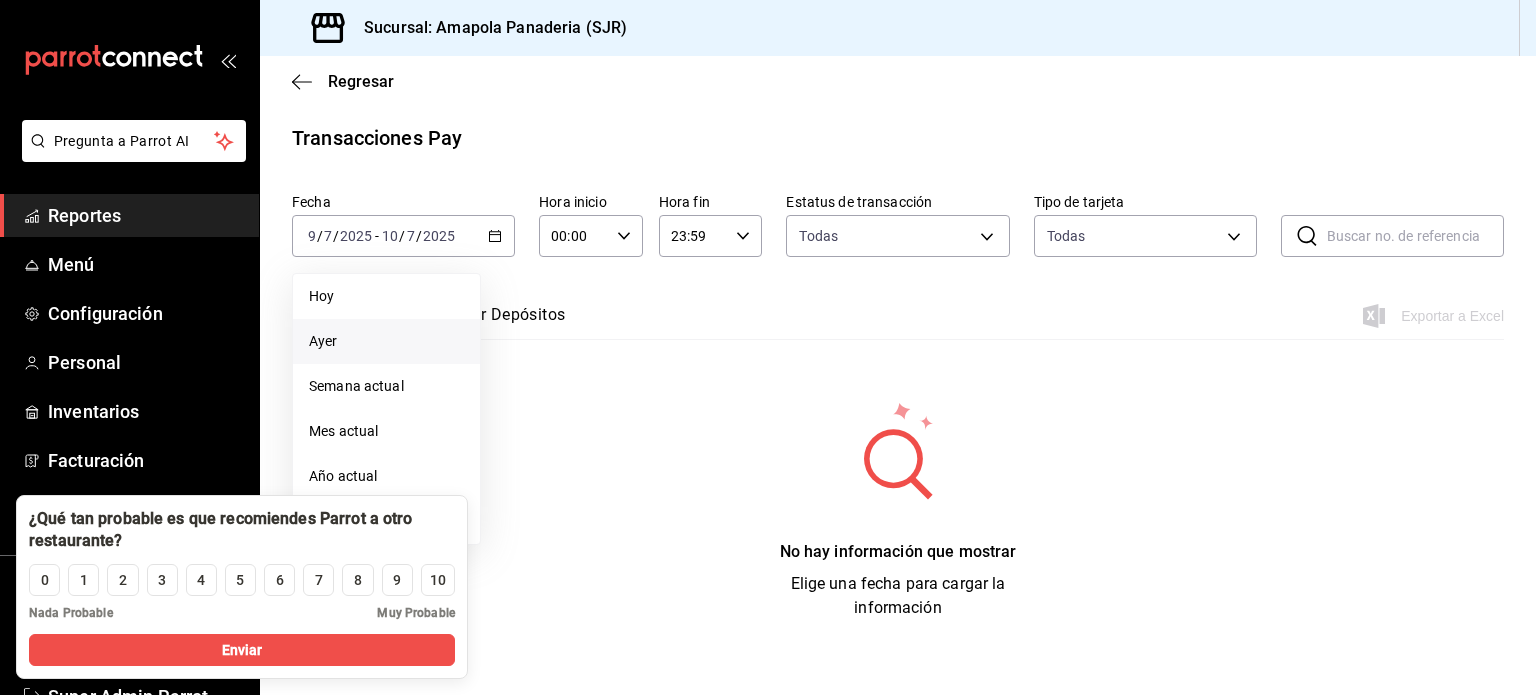 click on "Ayer" at bounding box center (386, 341) 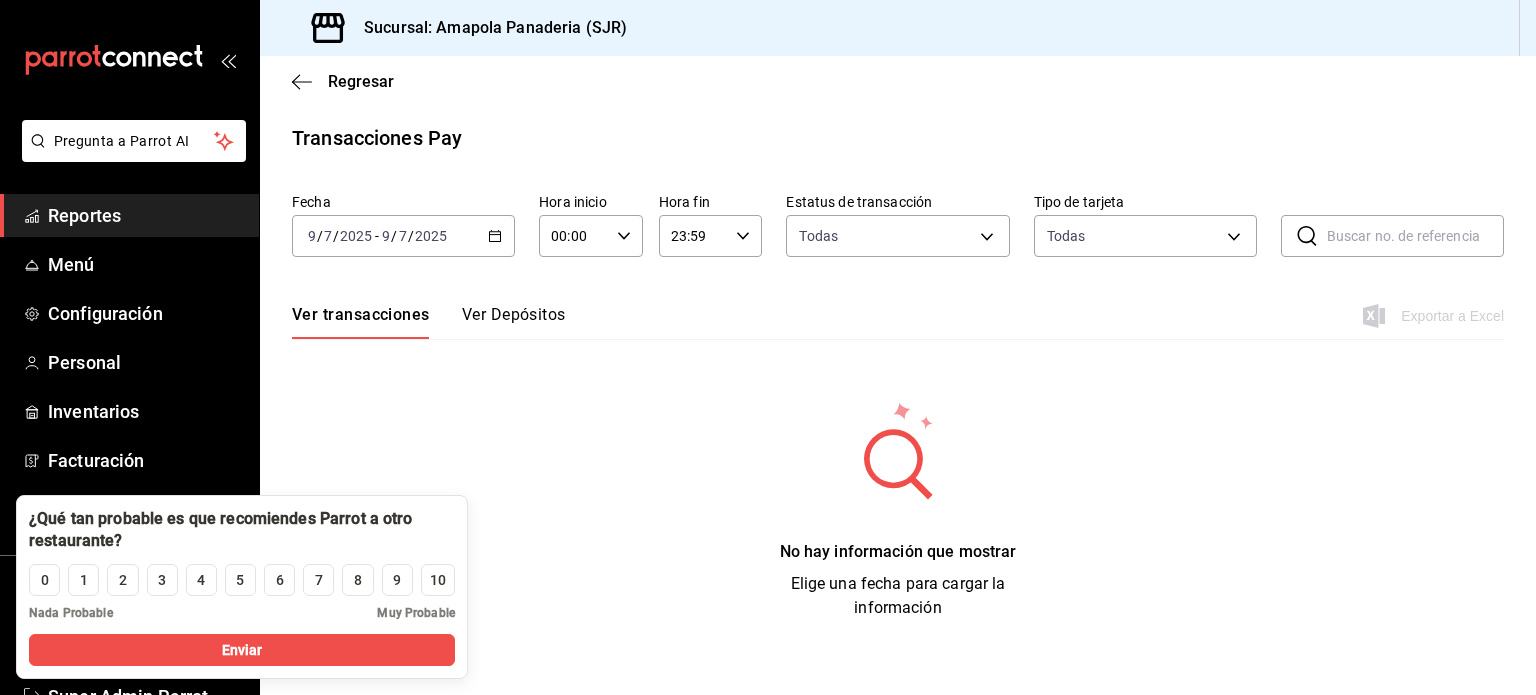 click on "2025-07-09 9 / 7 / 2025 - 2025-07-09 9 / 7 / 2025" at bounding box center (403, 236) 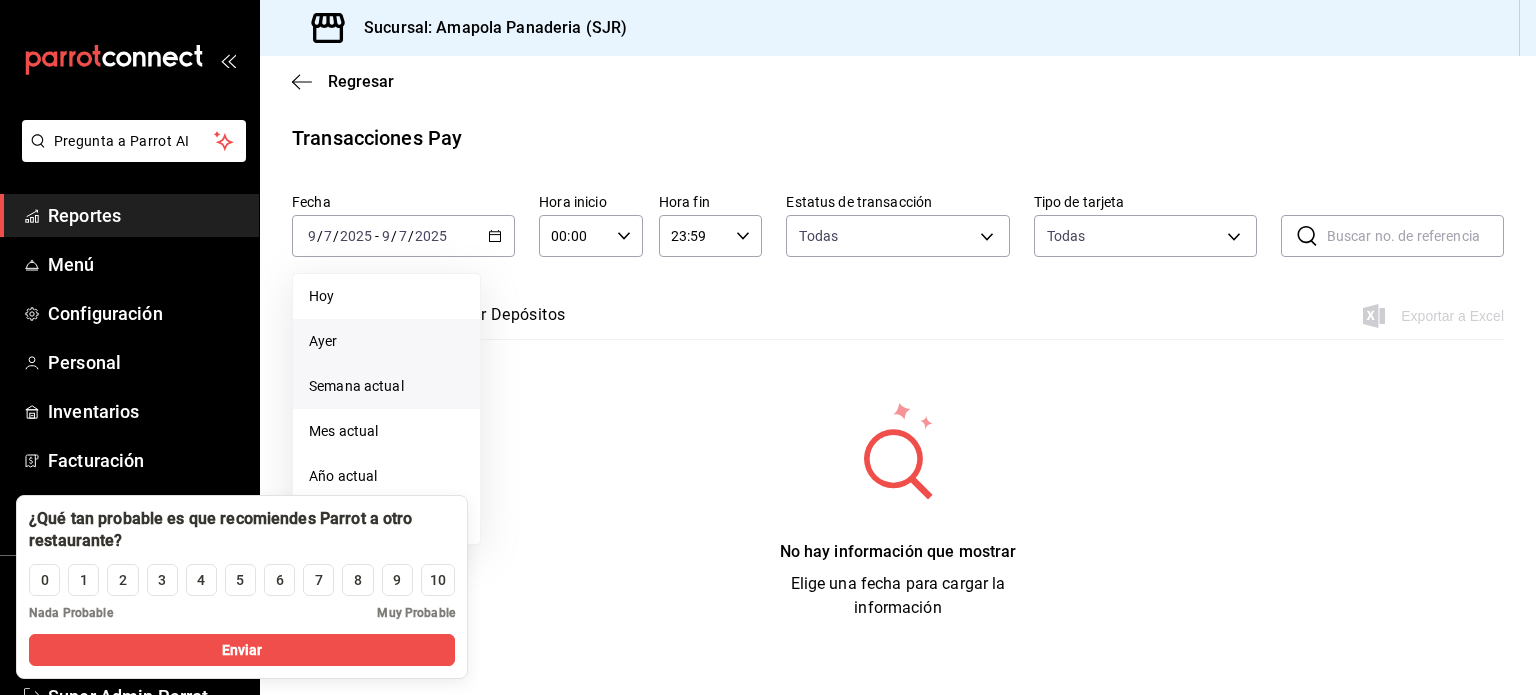 click on "Semana actual" at bounding box center (386, 386) 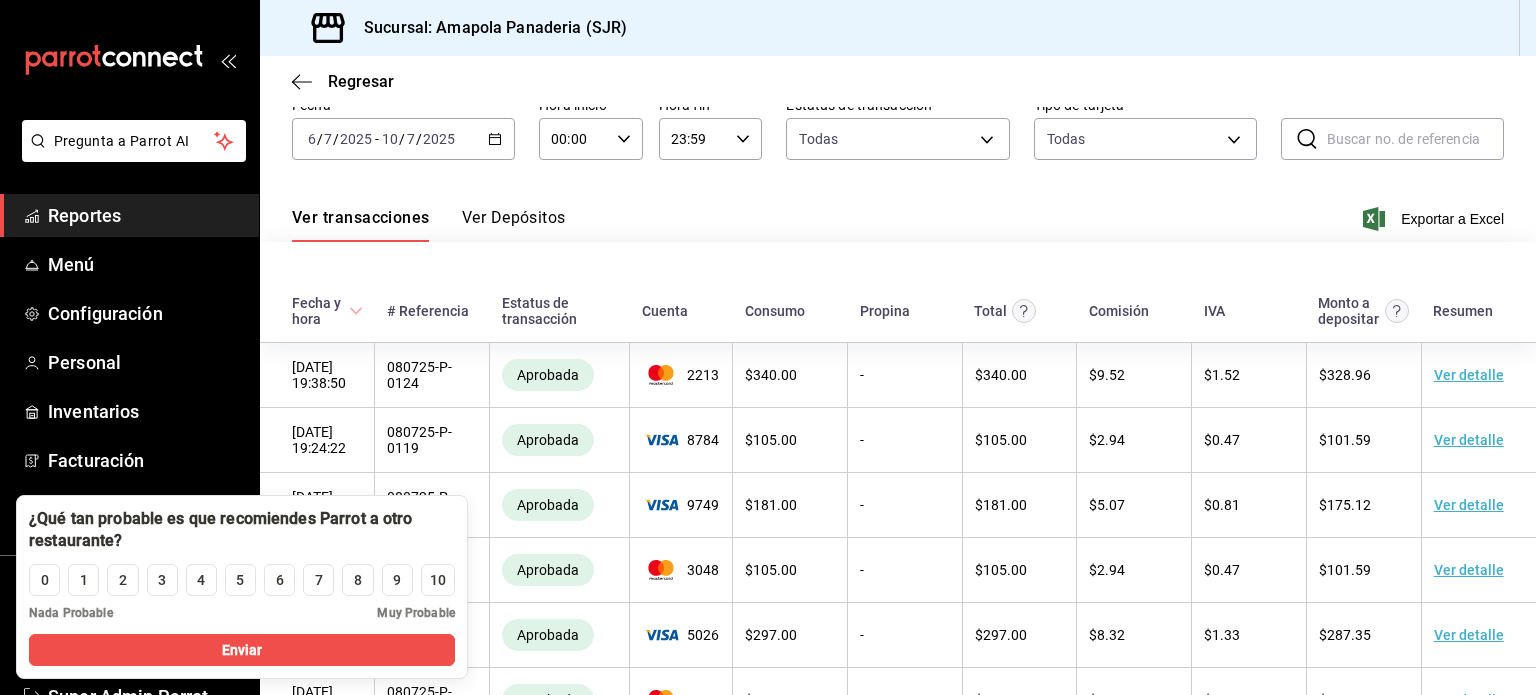scroll, scrollTop: 0, scrollLeft: 0, axis: both 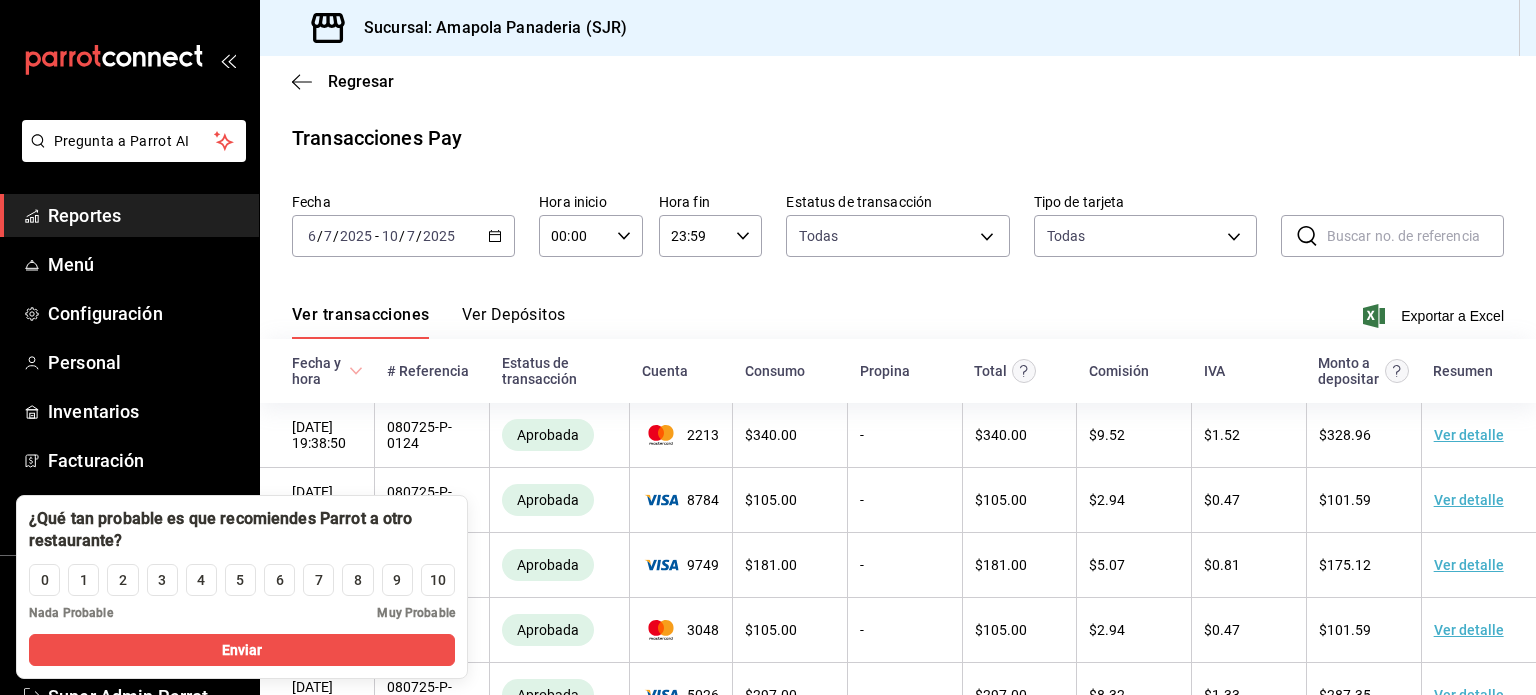 click on "Regresar Transacciones Pay Fecha 2025-07-06 6 / 7 / 2025 - 2025-07-10 10 / 7 / 2025 Hora inicio 00:00 Hora inicio Hora fin 23:59 Hora fin Estatus de transacción Todas approved,failed,canceled,reversed,refunded Tipo de tarjeta Todas AMERICAN_EXPRESS,MASTERCARD,VISA,DISCOVER,UNDEFINED ​ ​ Ver transacciones Ver Depósitos Exportar a Excel Fecha y hora # Referencia Estatus de transacción Cuenta Consumo Propina Total Comisión IVA Monto a depositar Resumen 08/07/25 19:38:50 080725-P-0124 Aprobada 2213 $ 340.00 - $ 340.00 $ 9.52 $ 1.52 $ 328.96 Ver detalle 08/07/25 19:24:22 080725-P-0119 Aprobada 8784 $ 105.00 - $ 105.00 $ 2.94 $ 0.47 $ 101.59 Ver detalle 08/07/25 19:22:20 080725-P-0117 Aprobada 9749 $ 181.00 - $ 181.00 $ 5.07 $ 0.81 $ 175.12 Ver detalle 08/07/25 19:15:23 080725-P-0115 Aprobada 3048 $ 105.00 - $ 105.00 $ 2.94 $ 0.47 $ 101.59 Ver detalle 08/07/25 19:14:07 080725-P-0114 Aprobada 5026 $ 297.00 - $ 297.00 $ 8.32 $ 1.33 $ 287.35 Ver detalle 08/07/25 18:53:05 080725-P-0111 Aprobada 7764 $ 76.00 - $" at bounding box center [898, 1220] 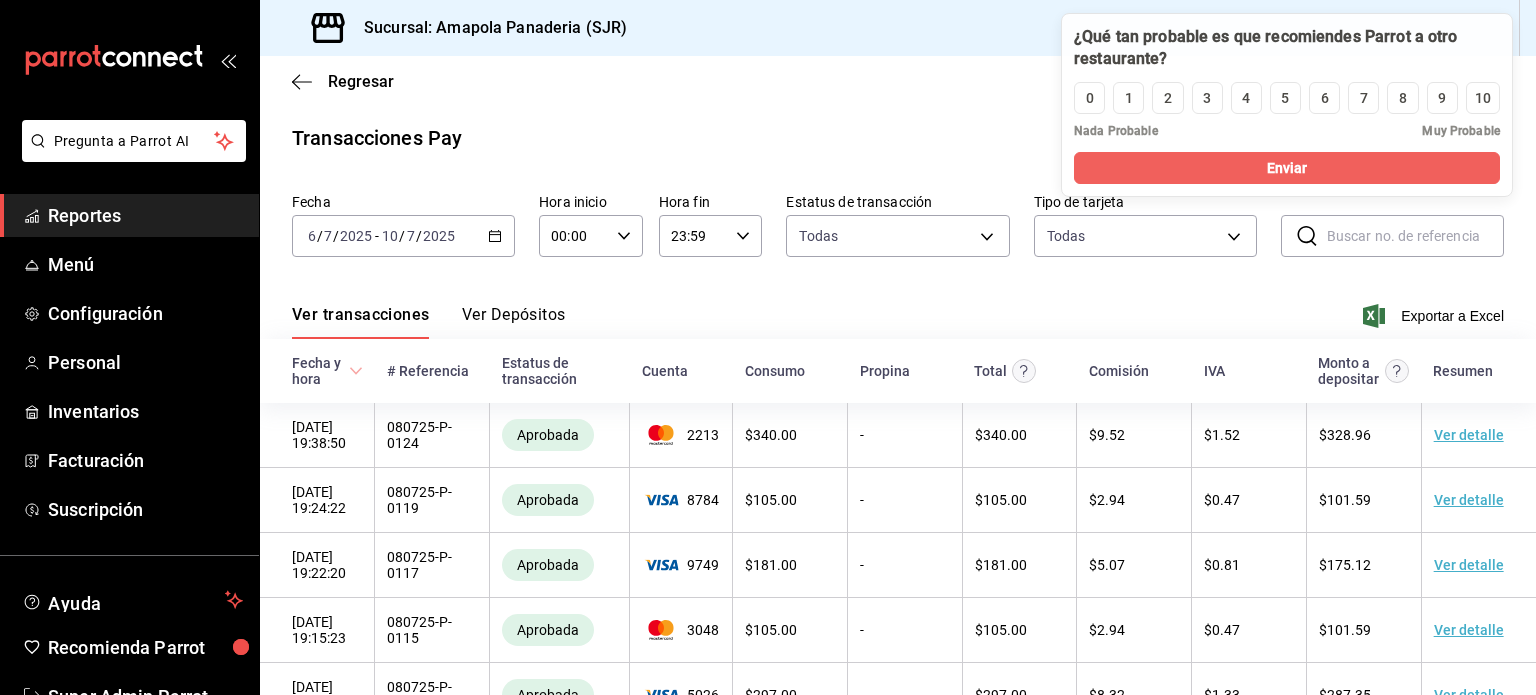 drag, startPoint x: 415, startPoint y: 520, endPoint x: 1460, endPoint y: 38, distance: 1150.8036 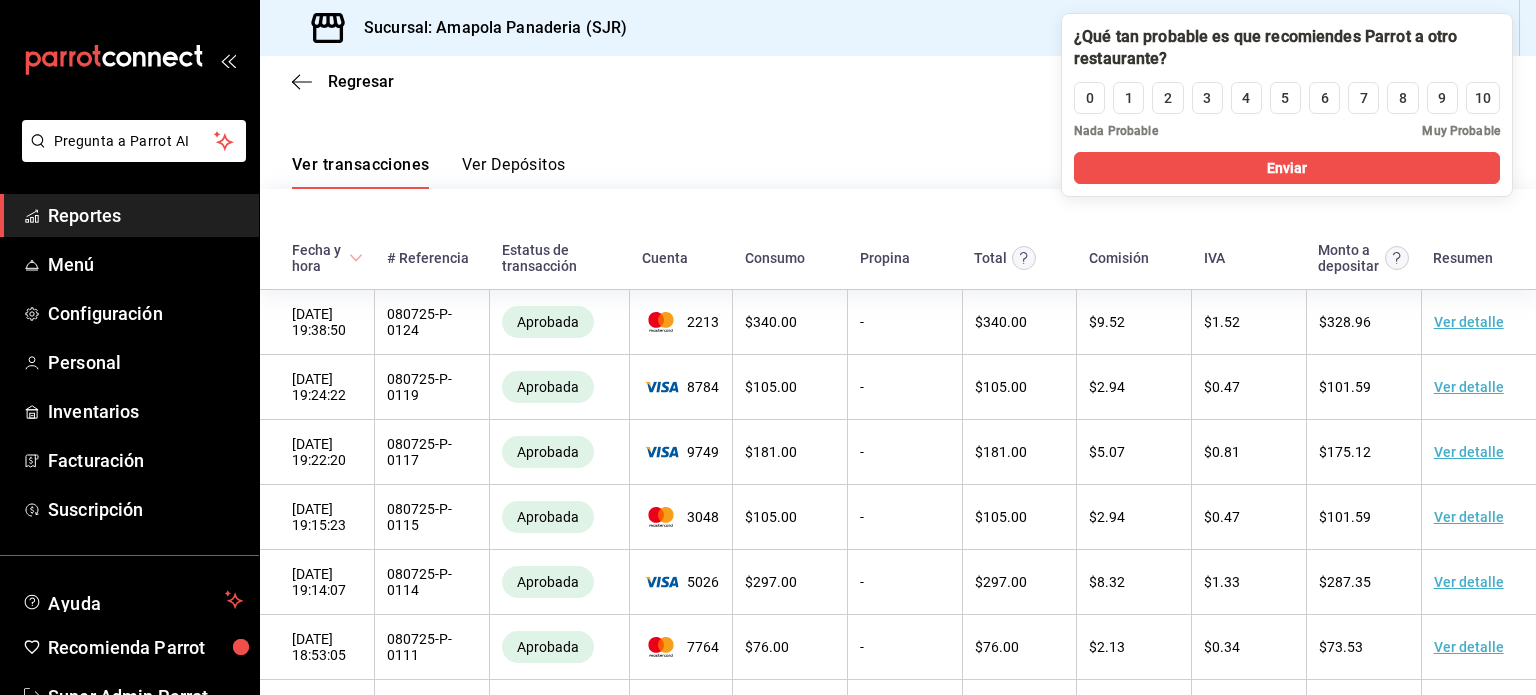 scroll, scrollTop: 0, scrollLeft: 0, axis: both 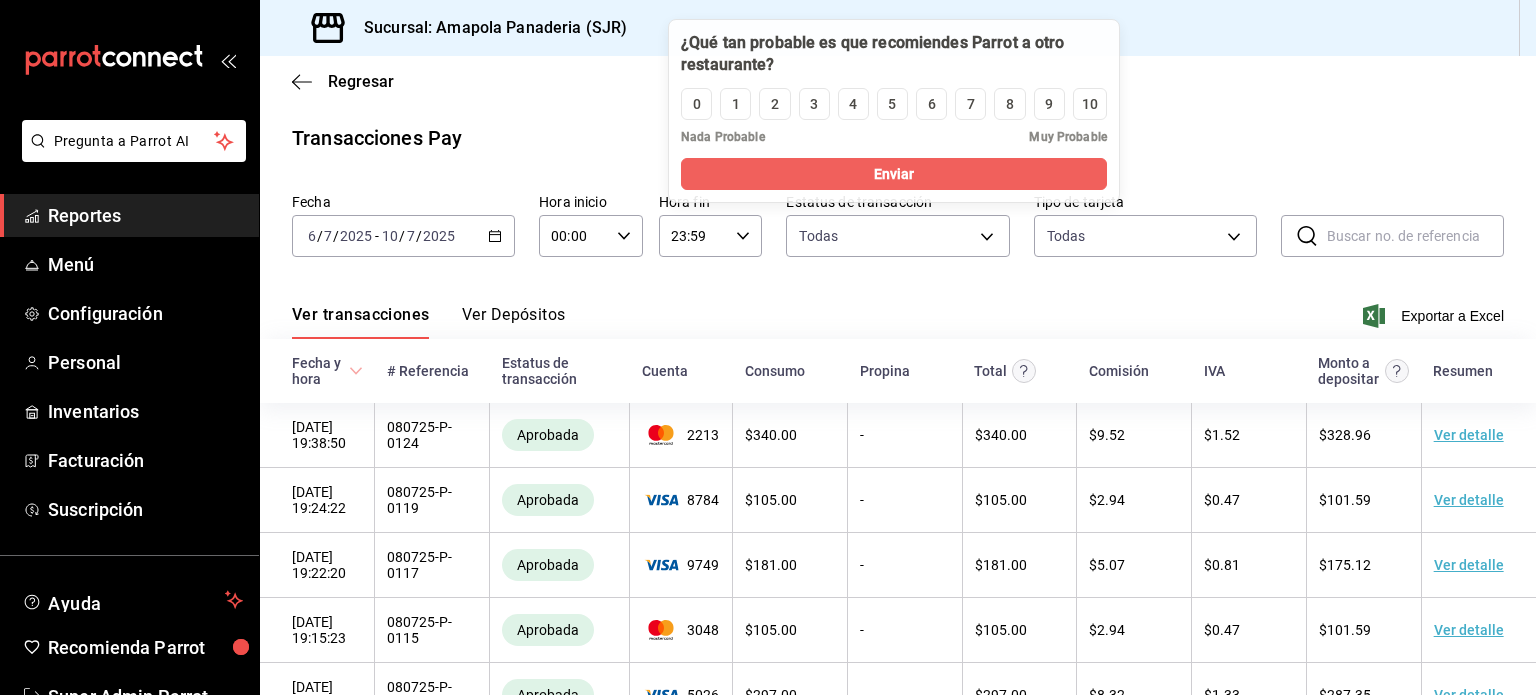 drag, startPoint x: 1393, startPoint y: 55, endPoint x: 1000, endPoint y: 61, distance: 393.0458 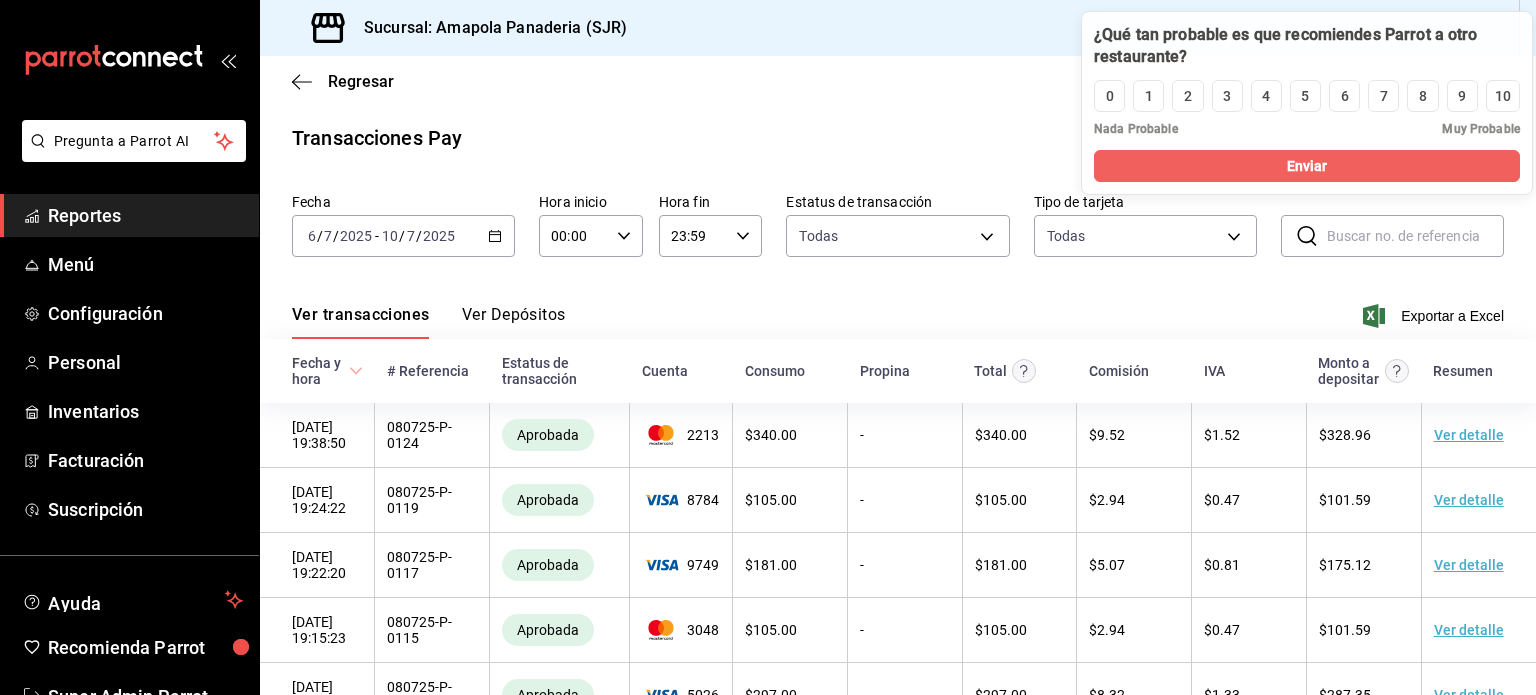 drag, startPoint x: 1035, startPoint y: 42, endPoint x: 1448, endPoint y: 34, distance: 413.07748 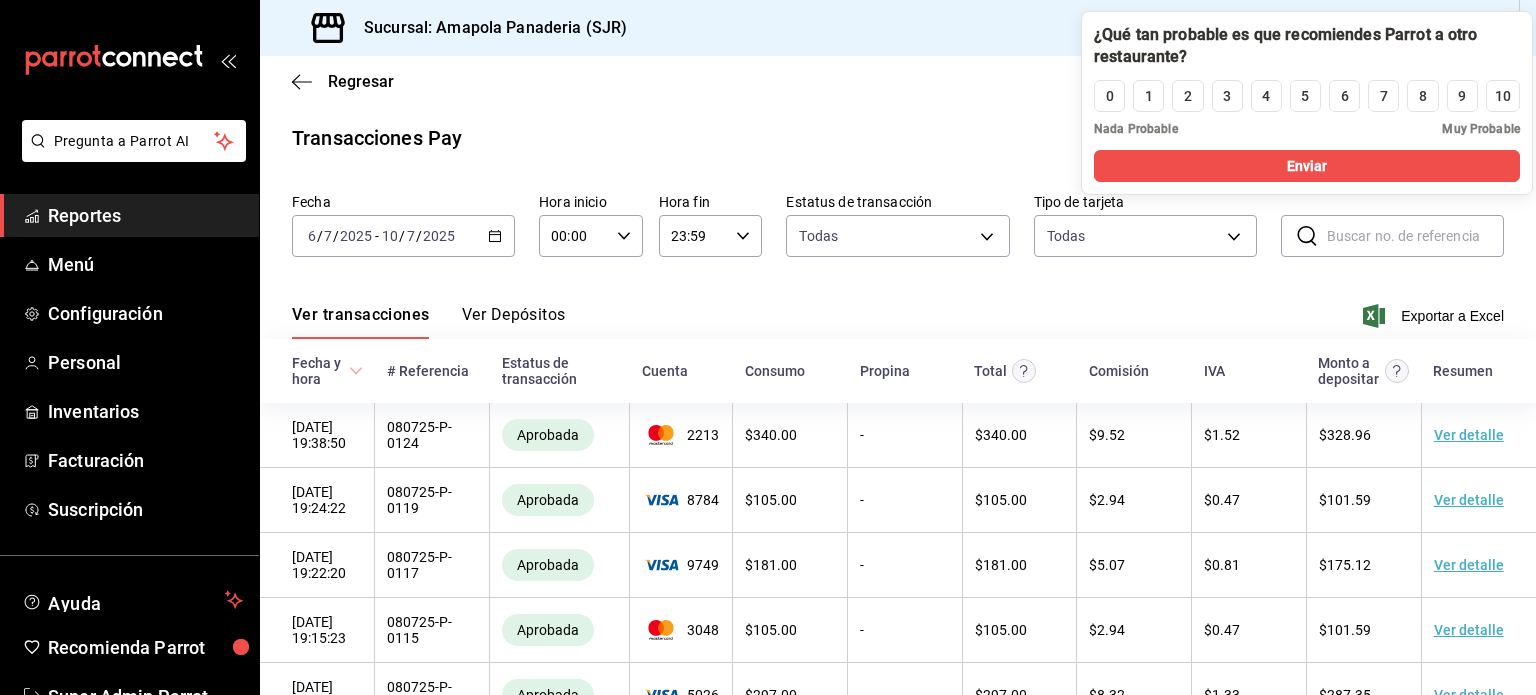 click on "Regresar Transacciones Pay Fecha 2025-07-06 6 / 7 / 2025 - 2025-07-10 10 / 7 / 2025 Hora inicio 00:00 Hora inicio Hora fin 23:59 Hora fin Estatus de transacción Todas approved,failed,canceled,reversed,refunded Tipo de tarjeta Todas AMERICAN_EXPRESS,MASTERCARD,VISA,DISCOVER,UNDEFINED ​ ​ Ver transacciones Ver Depósitos Exportar a Excel Fecha y hora # Referencia Estatus de transacción Cuenta Consumo Propina Total Comisión IVA Monto a depositar Resumen 08/07/25 19:38:50 080725-P-0124 Aprobada 2213 $ 340.00 - $ 340.00 $ 9.52 $ 1.52 $ 328.96 Ver detalle 08/07/25 19:24:22 080725-P-0119 Aprobada 8784 $ 105.00 - $ 105.00 $ 2.94 $ 0.47 $ 101.59 Ver detalle 08/07/25 19:22:20 080725-P-0117 Aprobada 9749 $ 181.00 - $ 181.00 $ 5.07 $ 0.81 $ 175.12 Ver detalle 08/07/25 19:15:23 080725-P-0115 Aprobada 3048 $ 105.00 - $ 105.00 $ 2.94 $ 0.47 $ 101.59 Ver detalle 08/07/25 19:14:07 080725-P-0114 Aprobada 5026 $ 297.00 - $ 297.00 $ 8.32 $ 1.33 $ 287.35 Ver detalle 08/07/25 18:53:05 080725-P-0111 Aprobada 7764 $ 76.00 - $" at bounding box center [898, 1220] 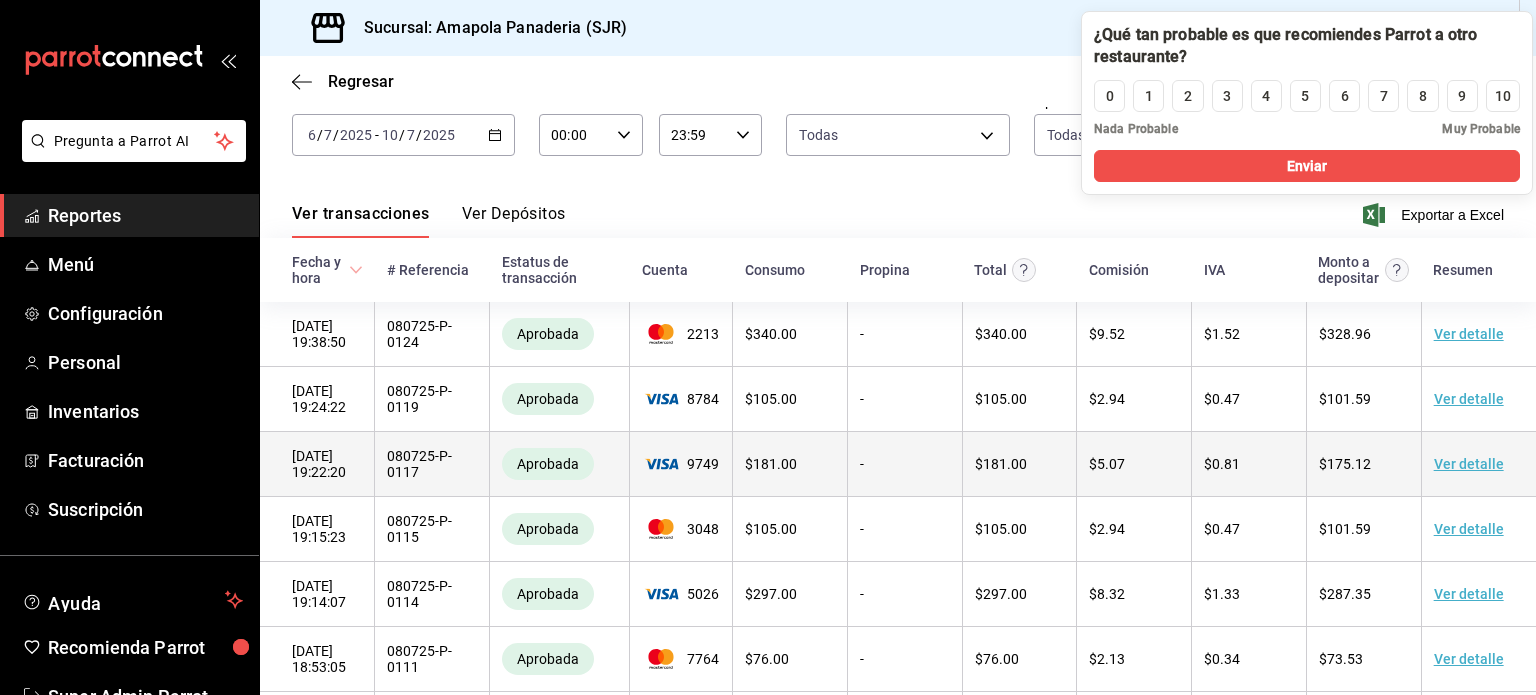 scroll, scrollTop: 0, scrollLeft: 0, axis: both 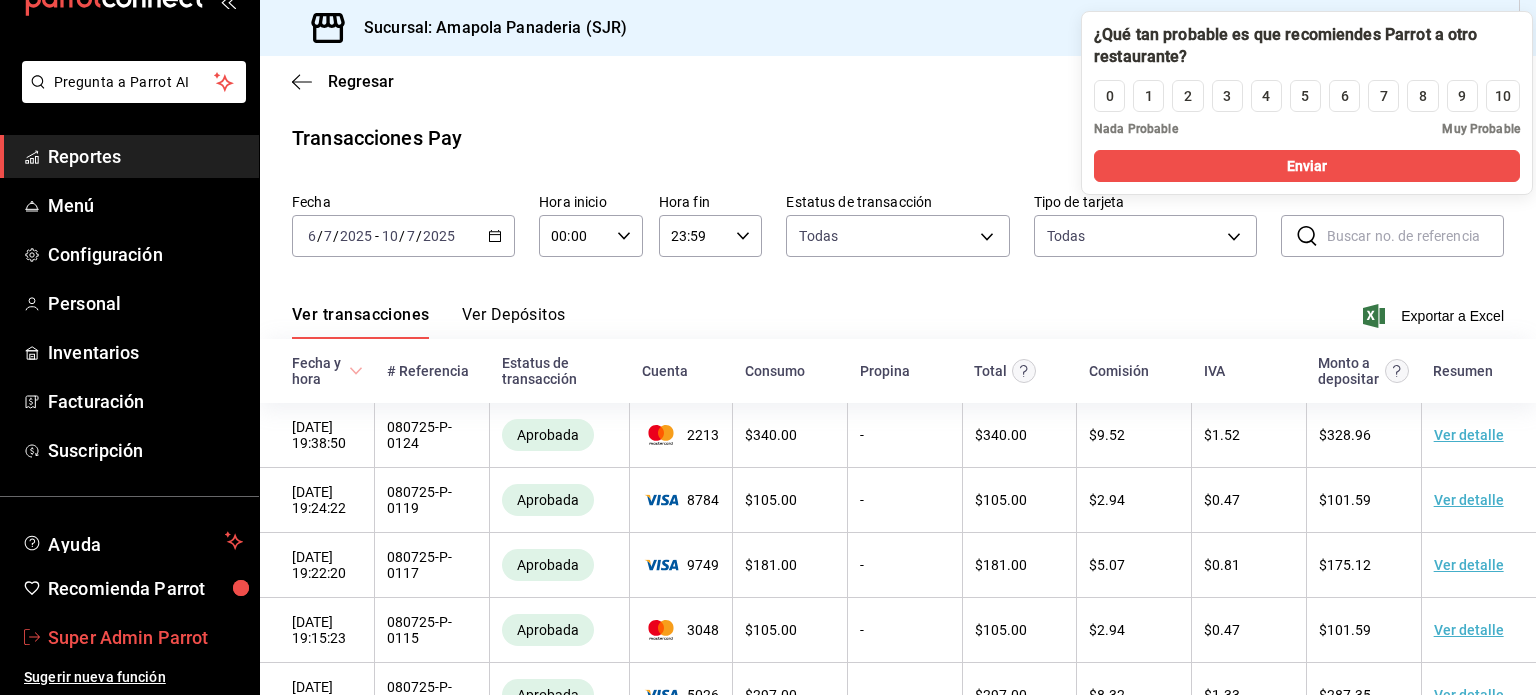 click on "Super Admin Parrot" at bounding box center [145, 637] 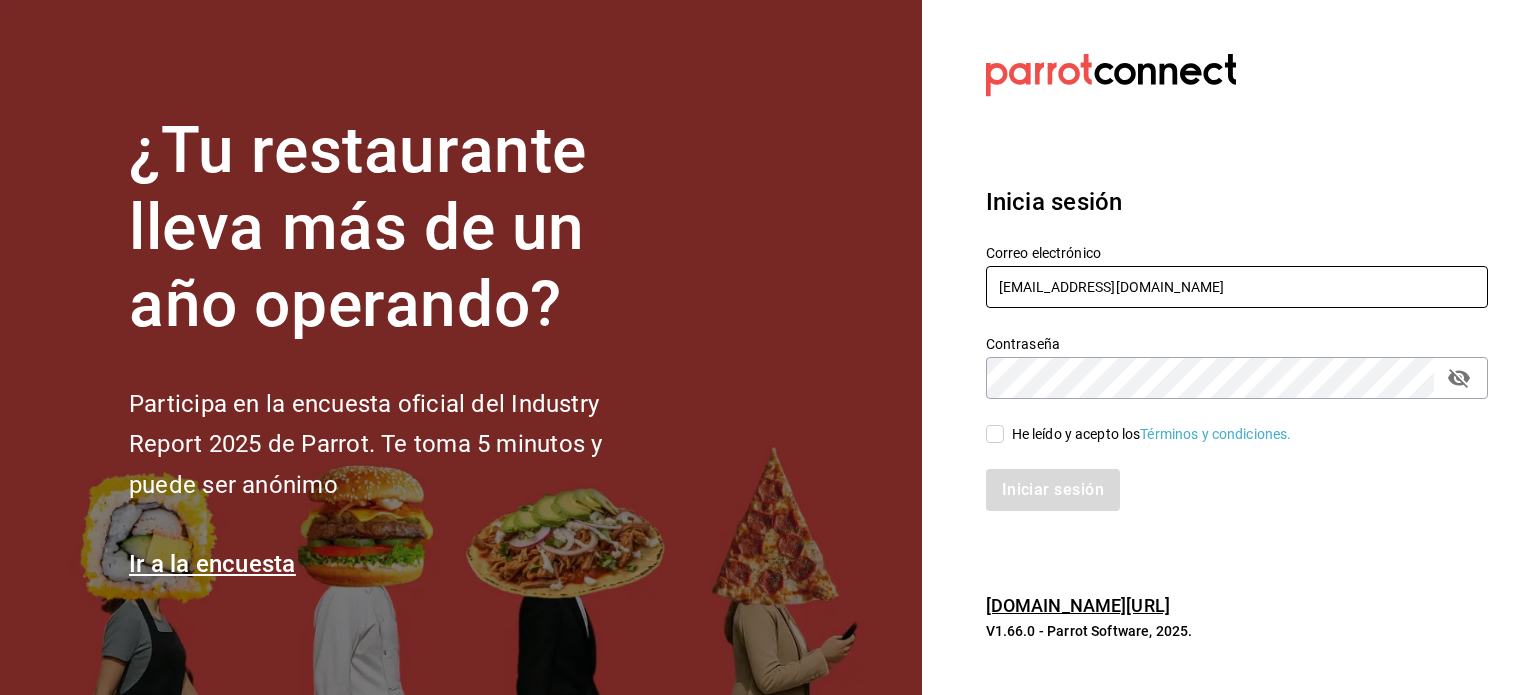 click on "amapolapanaderia@qro.com" at bounding box center (1237, 287) 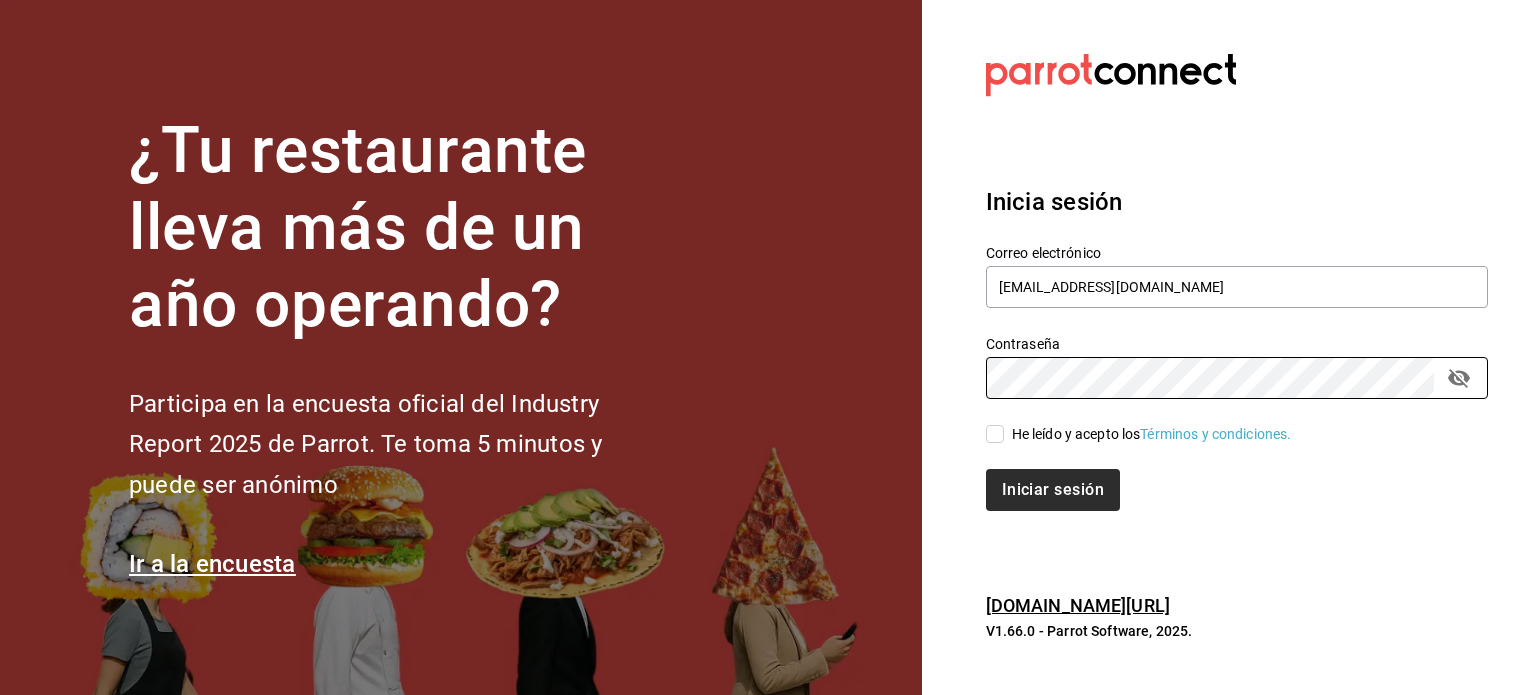 drag, startPoint x: 1066, startPoint y: 429, endPoint x: 1068, endPoint y: 471, distance: 42.047592 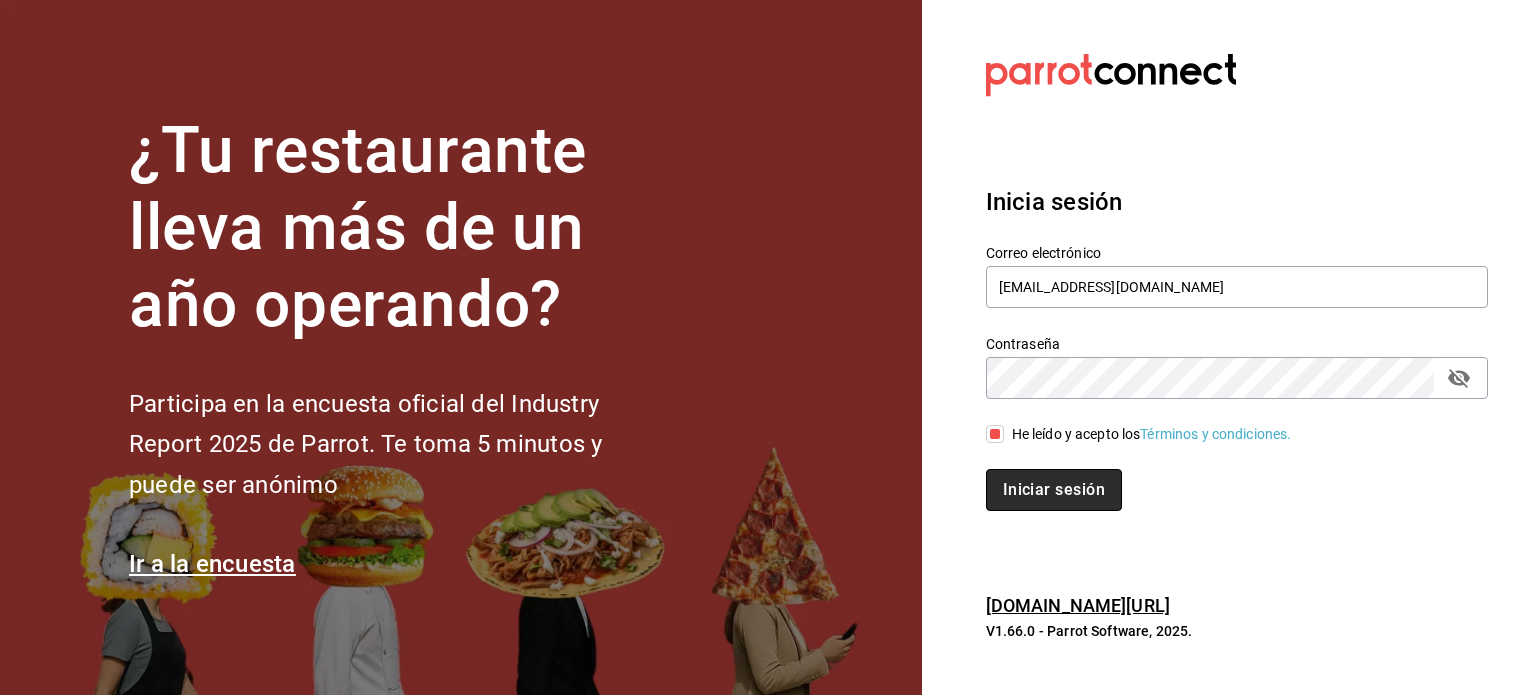 click on "Iniciar sesión" at bounding box center (1054, 490) 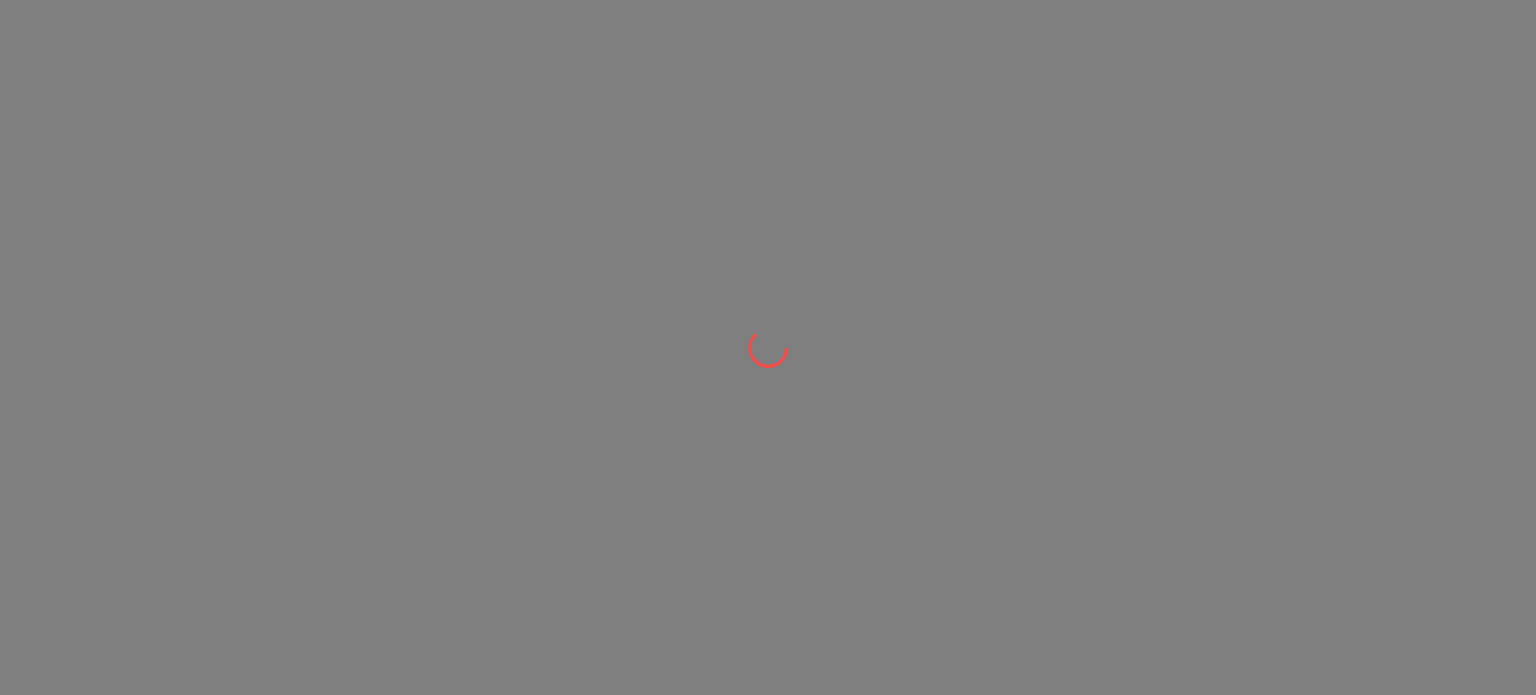scroll, scrollTop: 0, scrollLeft: 0, axis: both 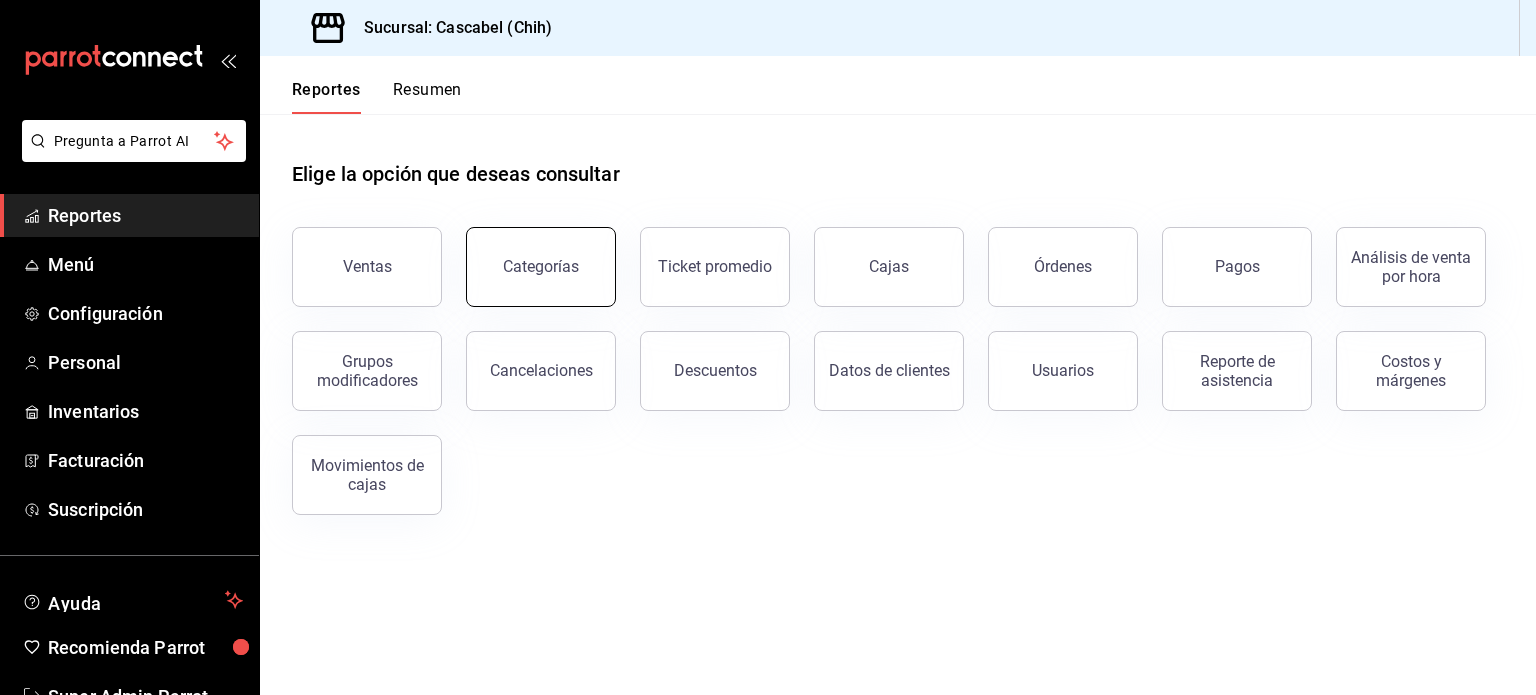 click on "Categorías" at bounding box center [541, 266] 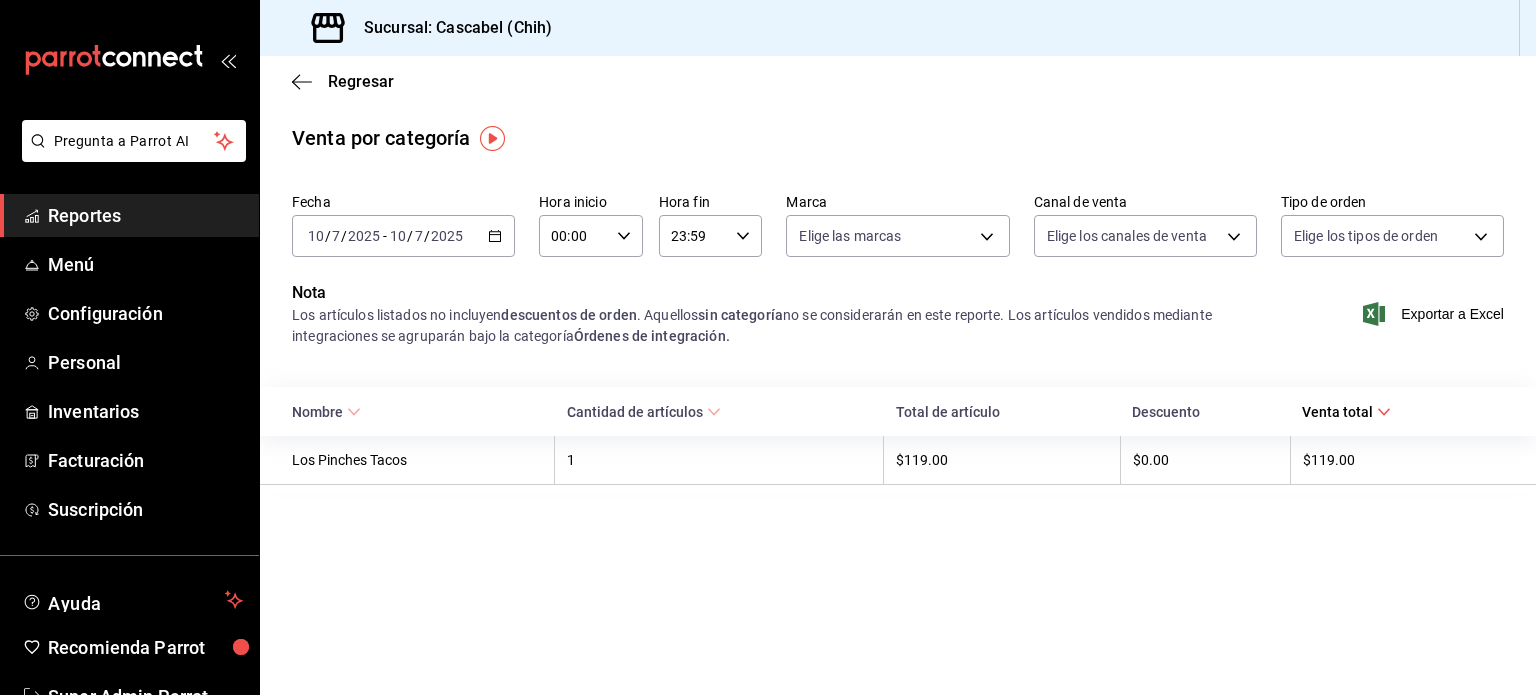 click on "[DATE] [DATE] - [DATE] [DATE]" at bounding box center [403, 236] 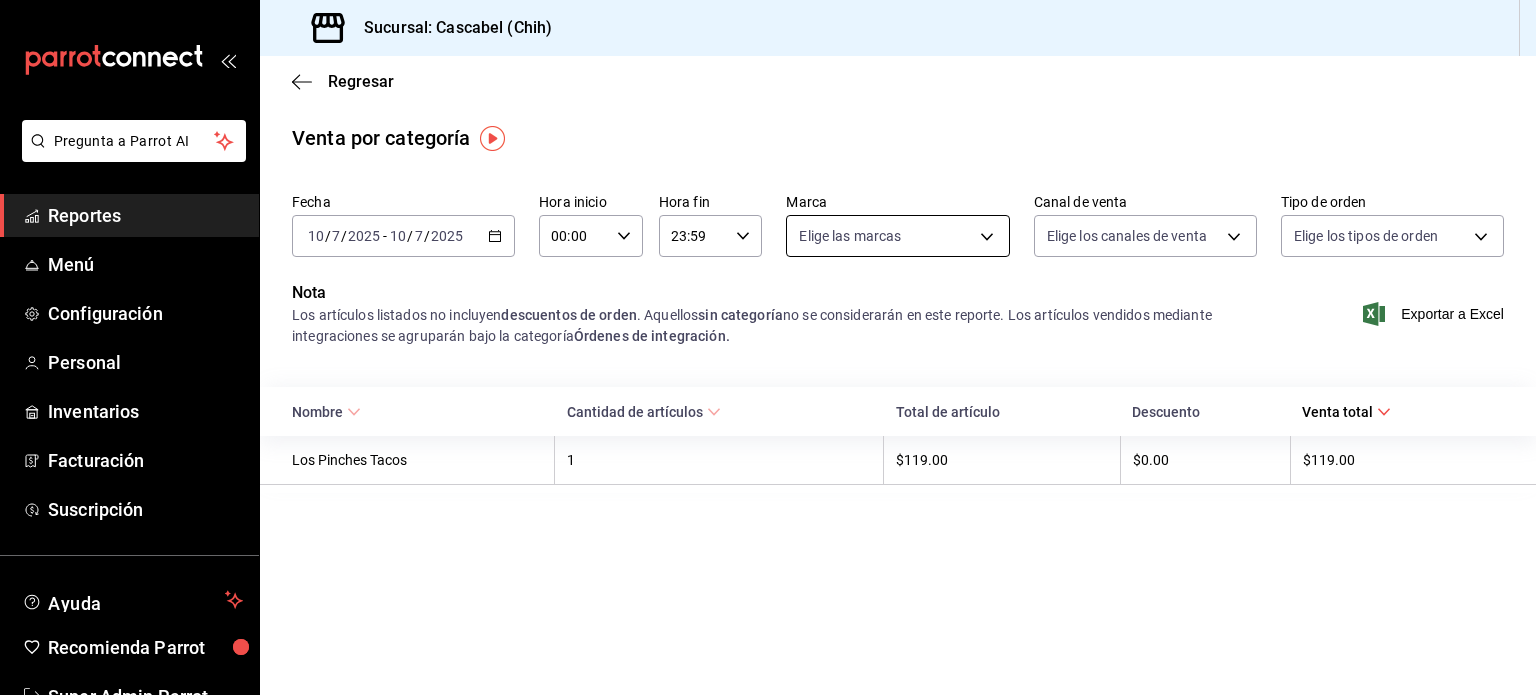 click on "Pregunta a Parrot AI Reportes   Menú   Configuración   Personal   Inventarios   Facturación   Suscripción   Ayuda Recomienda Parrot   Super Admin Parrot   Sugerir nueva función   Sucursal: Cascabel (Chih) Regresar Venta por categoría Fecha [DATE] [DATE] - [DATE] [DATE] Hora inicio 00:00 Hora inicio Hora fin 23:59 Hora fin Marca Elige las marcas Canal de venta Elige los canales de venta Tipo de orden Elige los tipos de orden Nota Los artículos listados no incluyen  descuentos de orden . Aquellos  sin categoría  no se considerarán en este reporte. Los artículos vendidos mediante integraciones se agruparán bajo la categoría  Órdenes de integración. Exportar a Excel Nombre Cantidad de artículos Total de artículo Descuento Venta total Los Pinches Tacos 1 $119.00 $0.00 $119.00 Pregunta a Parrot AI Reportes   Menú   Configuración   Personal   Inventarios   Facturación   Suscripción   Ayuda Recomienda Parrot   Super Admin Parrot   Sugerir nueva función   Ver video tutorial" at bounding box center (768, 347) 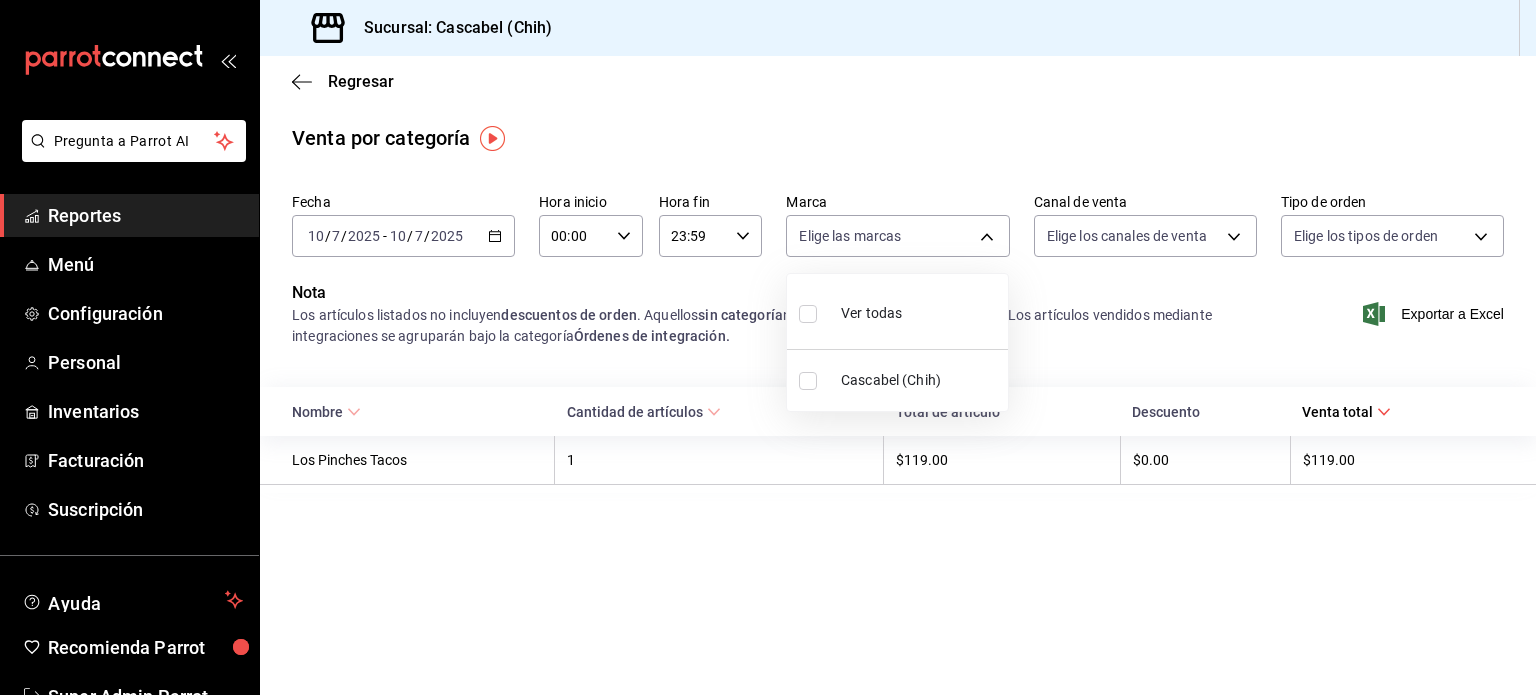 click on "Cascabel (Chih)" at bounding box center [920, 380] 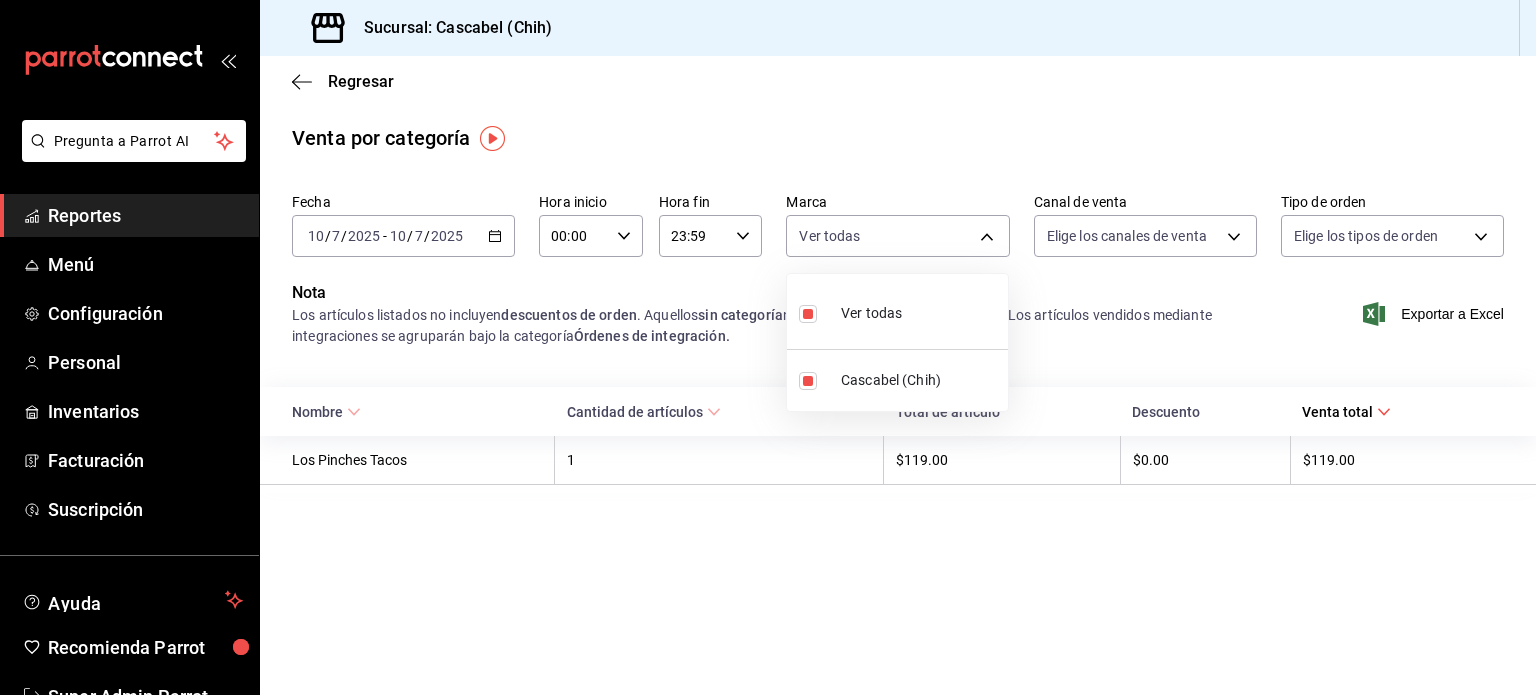 click at bounding box center [768, 347] 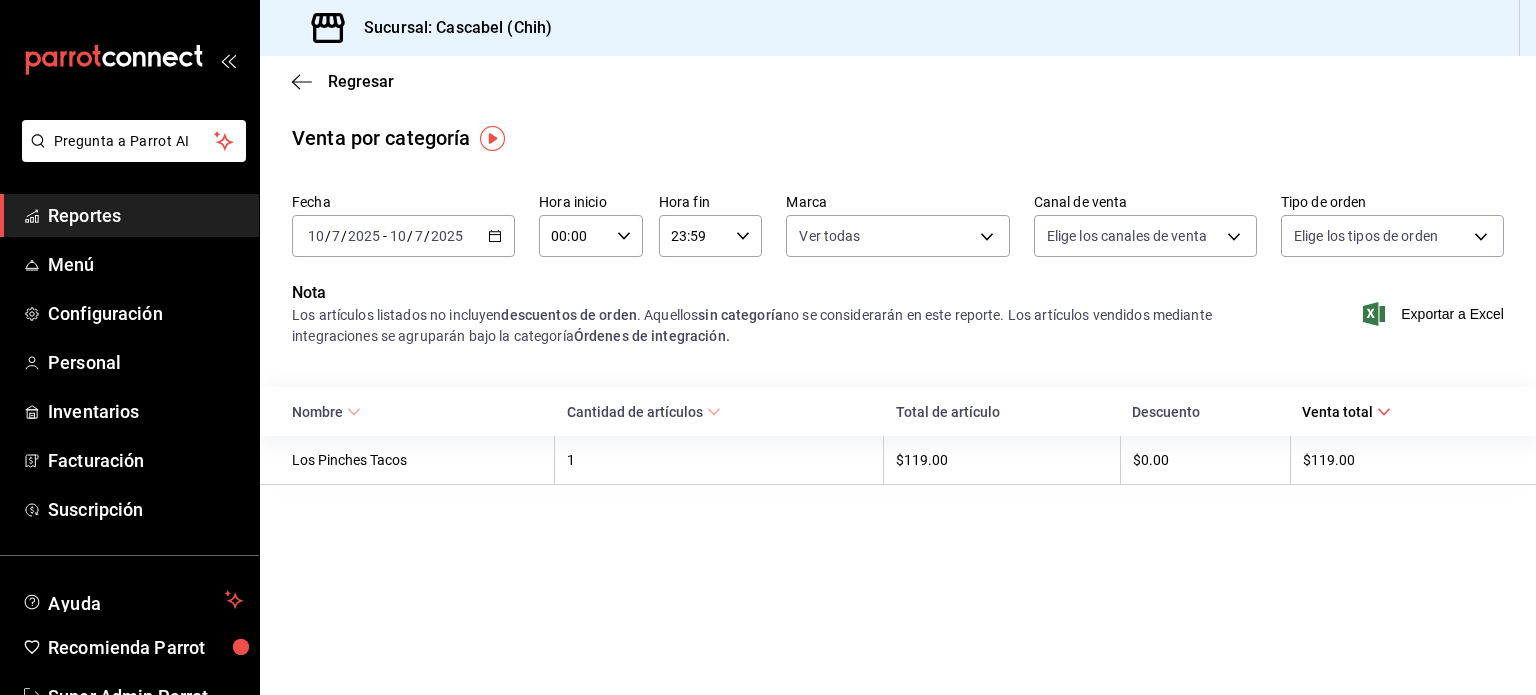 click on "Reportes" at bounding box center (145, 215) 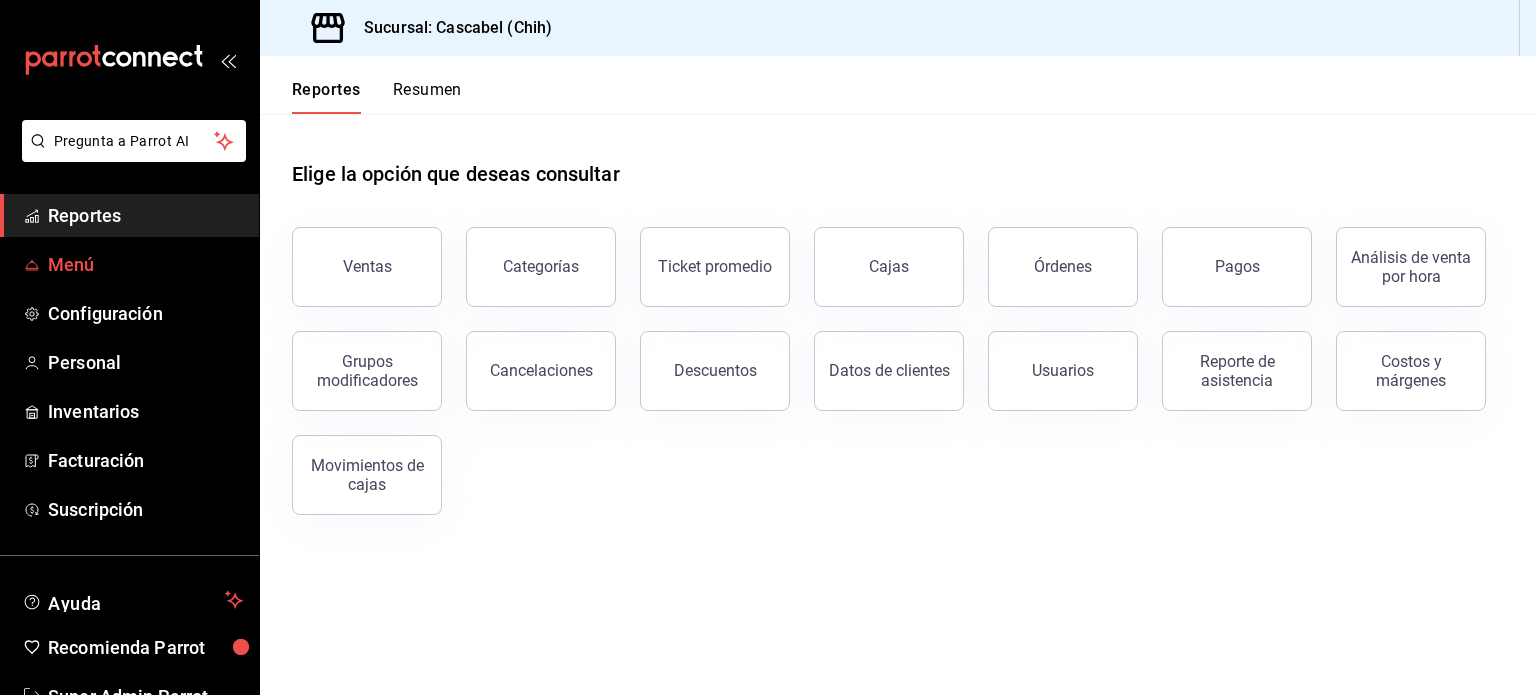 click on "Menú" at bounding box center [145, 264] 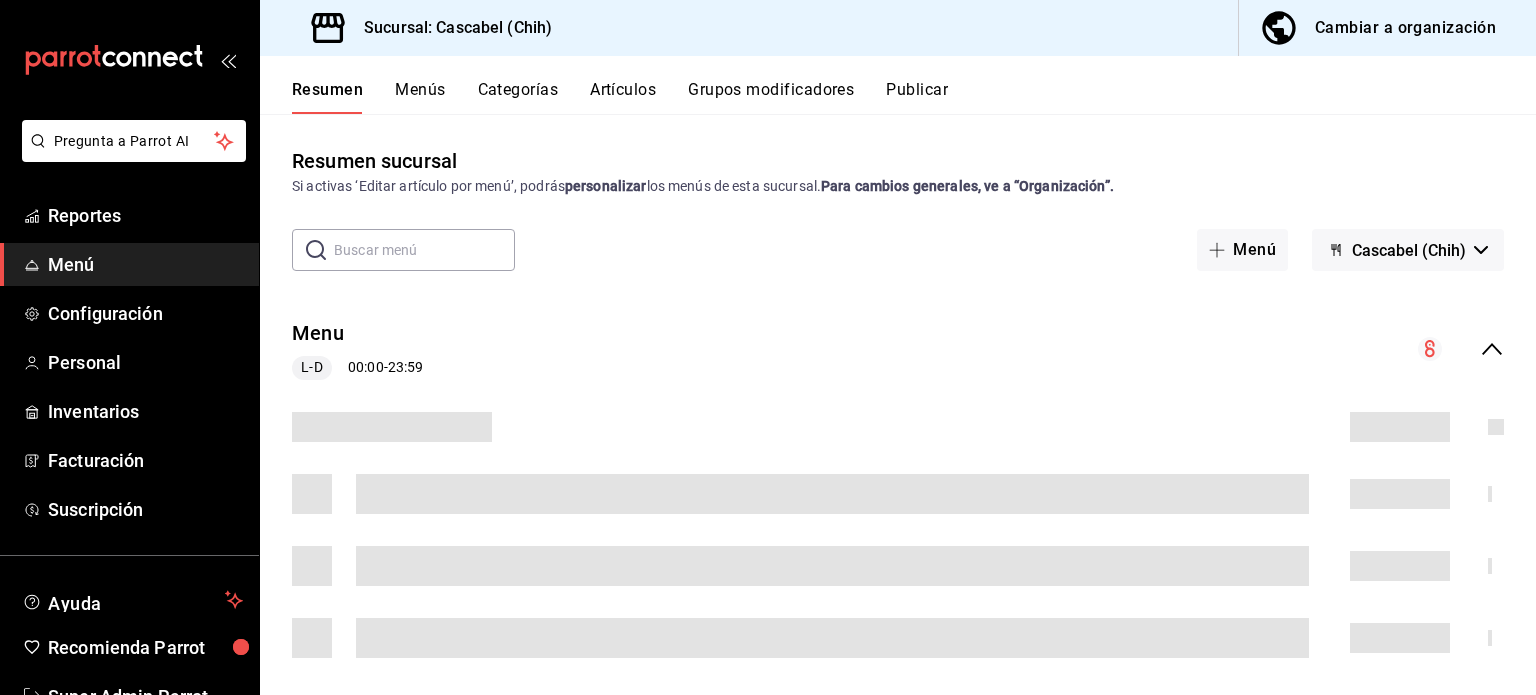 click on "Categorías" at bounding box center [518, 97] 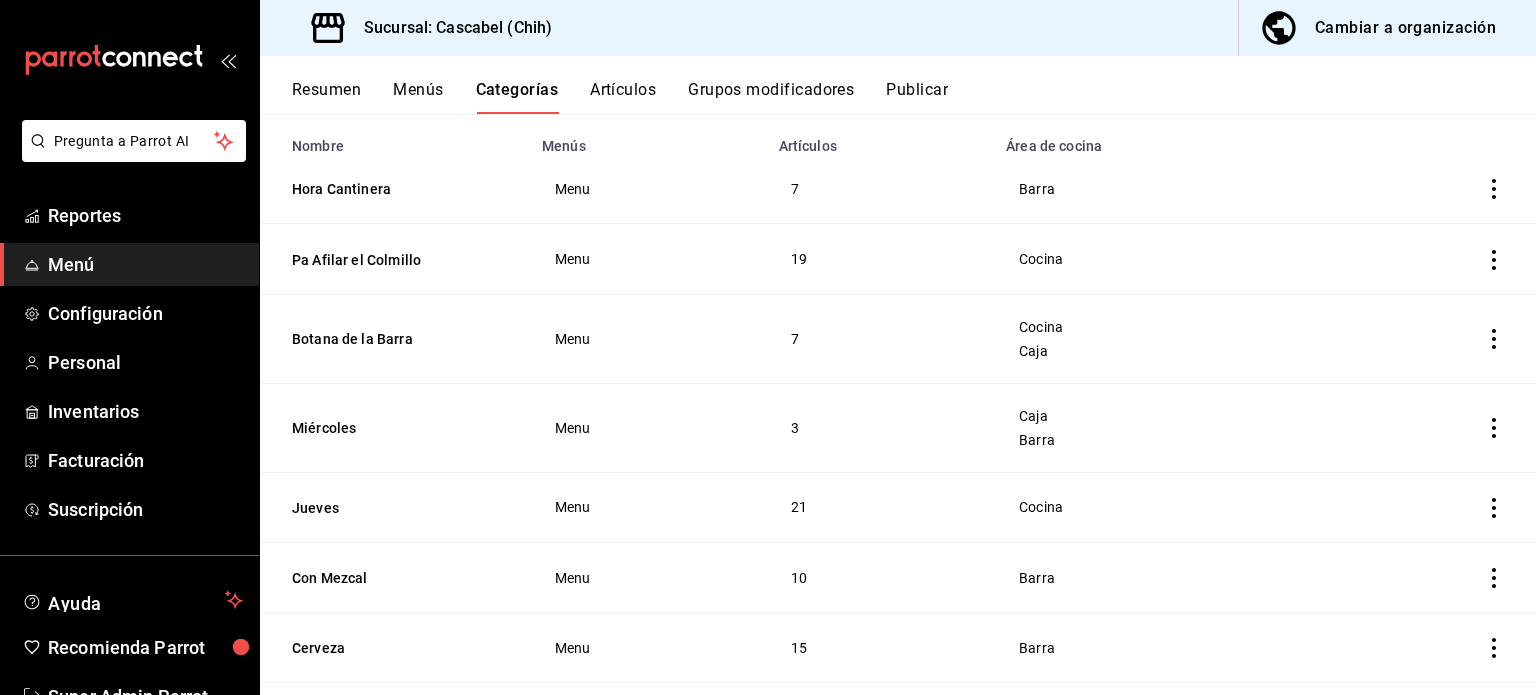 scroll, scrollTop: 100, scrollLeft: 0, axis: vertical 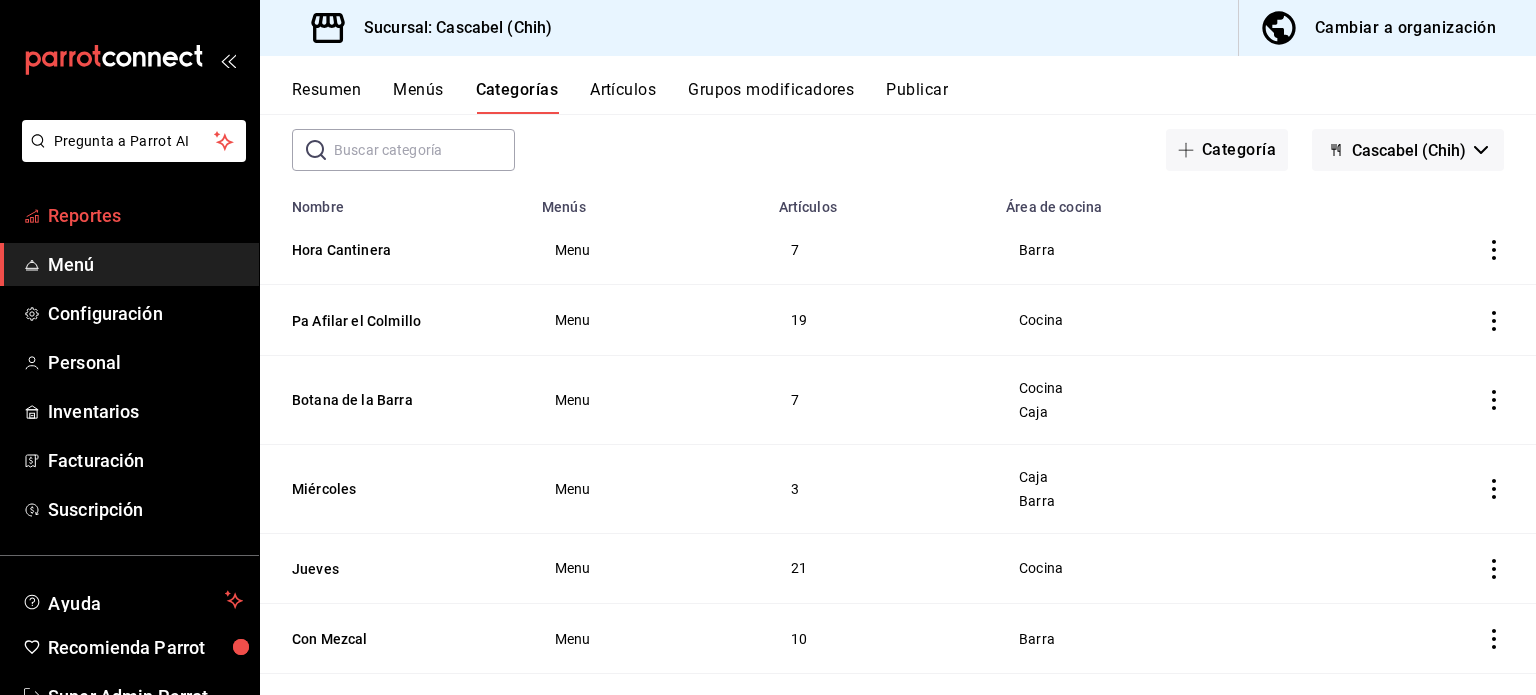 click on "Reportes" at bounding box center [145, 215] 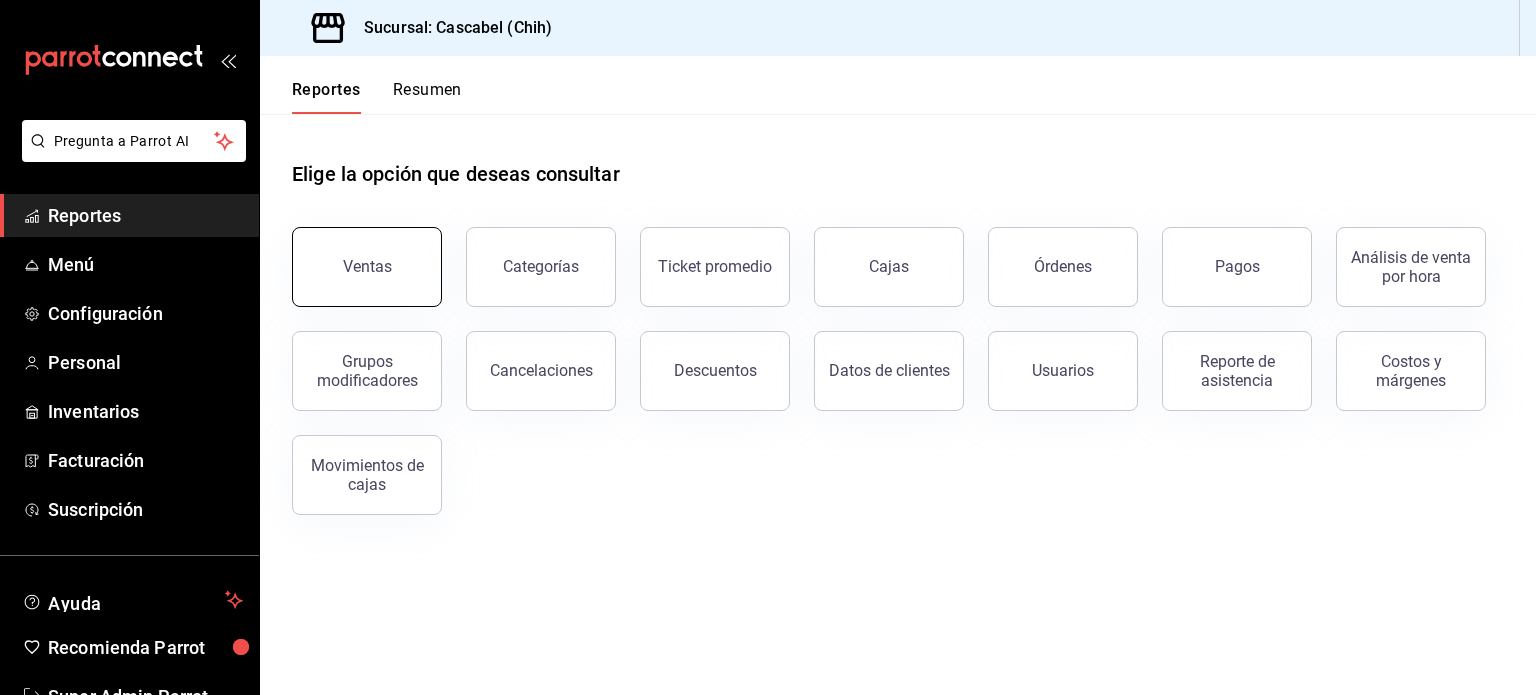 click on "Ventas" at bounding box center (367, 267) 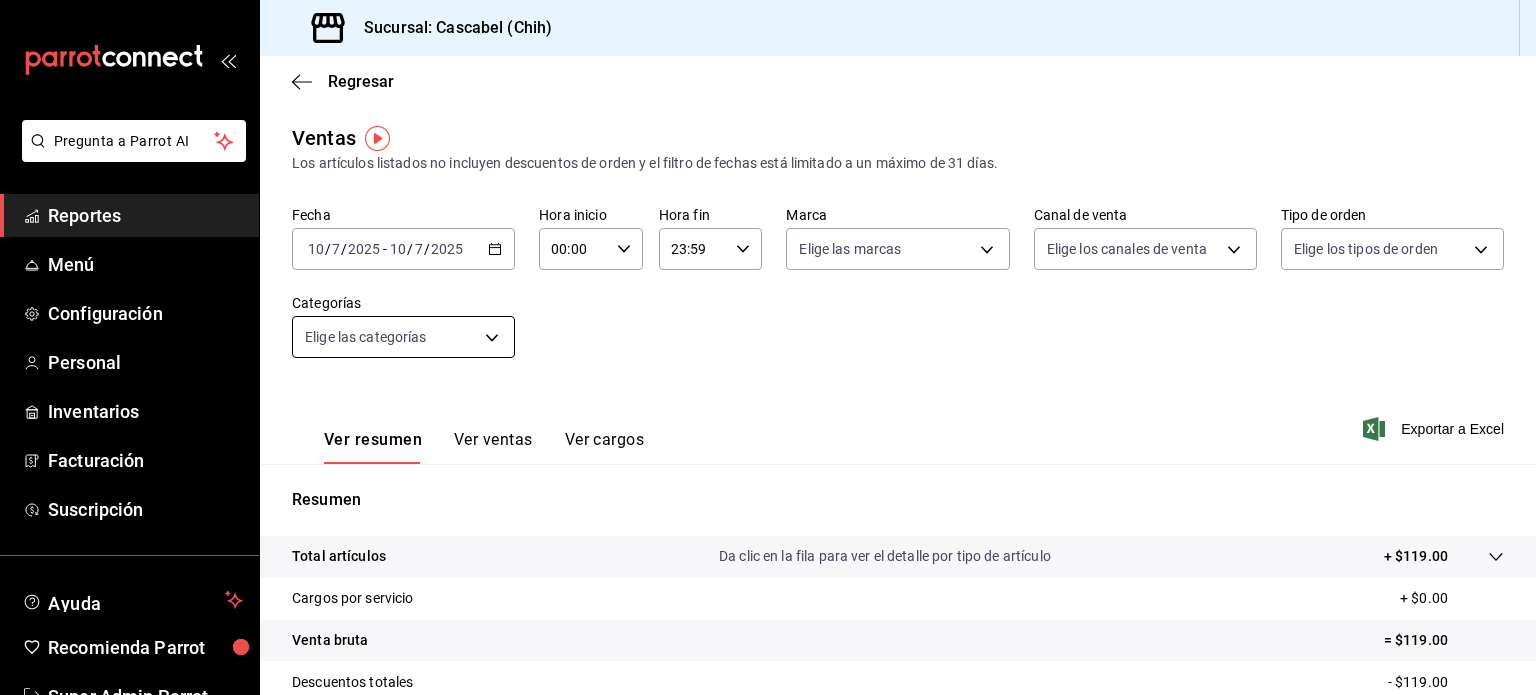 click on "Pregunta a Parrot AI Reportes   Menú   Configuración   Personal   Inventarios   Facturación   Suscripción   Ayuda Recomienda Parrot   Super Admin Parrot   Sugerir nueva función   Sucursal: Cascabel (Chih) Regresar Ventas Los artículos listados no incluyen descuentos de orden y el filtro de fechas está limitado a un máximo de 31 días. Fecha 2025-07-10 10 / 7 / 2025 - 2025-07-10 10 / 7 / 2025 Hora inicio 00:00 Hora inicio Hora fin 23:59 Hora fin Marca Elige las marcas Canal de venta Elige los canales de venta Tipo de orden Elige los tipos de orden Categorías Elige las categorías Ver resumen Ver ventas Ver cargos Exportar a Excel Resumen Total artículos Da clic en la fila para ver el detalle por tipo de artículo + $119.00 Cargos por servicio + $0.00 Venta bruta = $119.00 Descuentos totales - $119.00 Certificados de regalo - $0.00 Venta total = $0.00 Impuestos - $0.00 Venta neta = $0.00 GANA 1 MES GRATIS EN TU SUSCRIPCIÓN AQUÍ Ver video tutorial Ir a video Pregunta a Parrot AI Reportes   Menú" at bounding box center (768, 347) 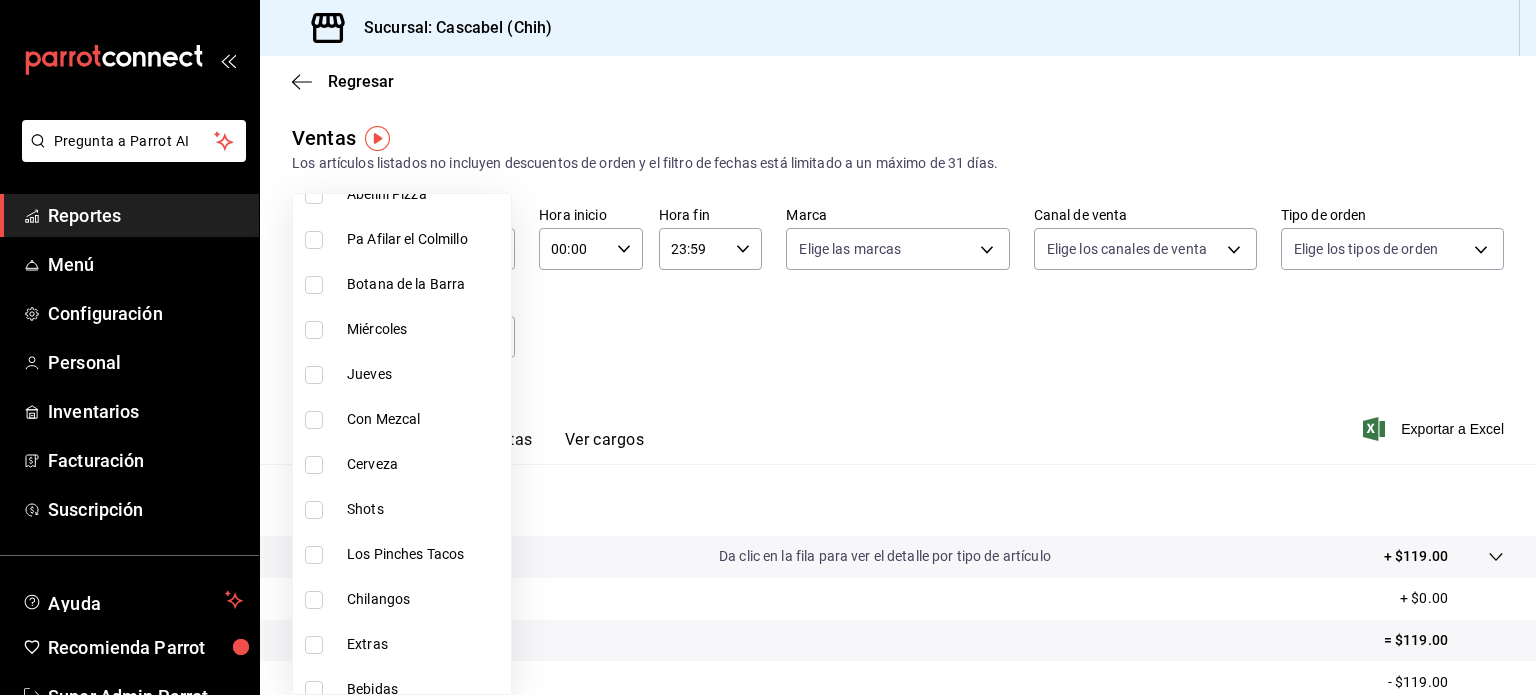 scroll, scrollTop: 300, scrollLeft: 0, axis: vertical 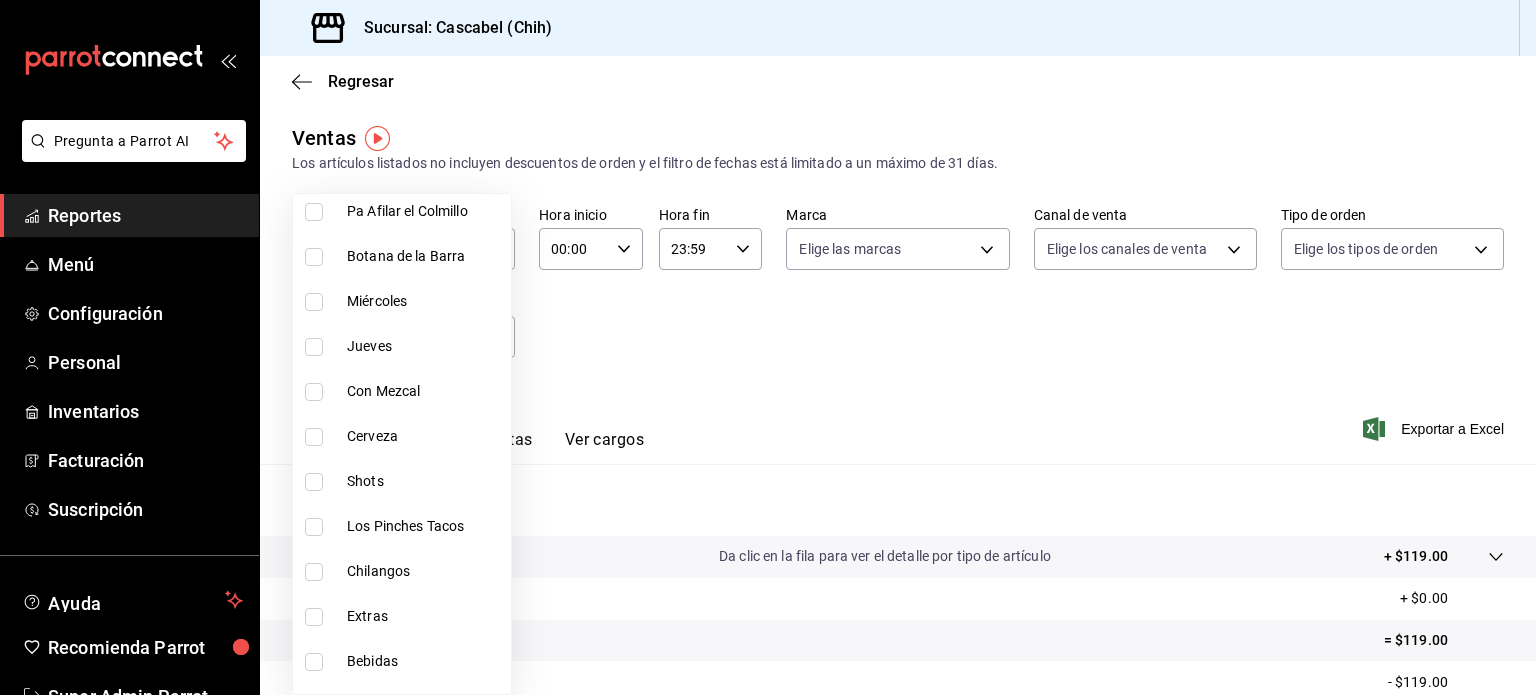 click at bounding box center (768, 347) 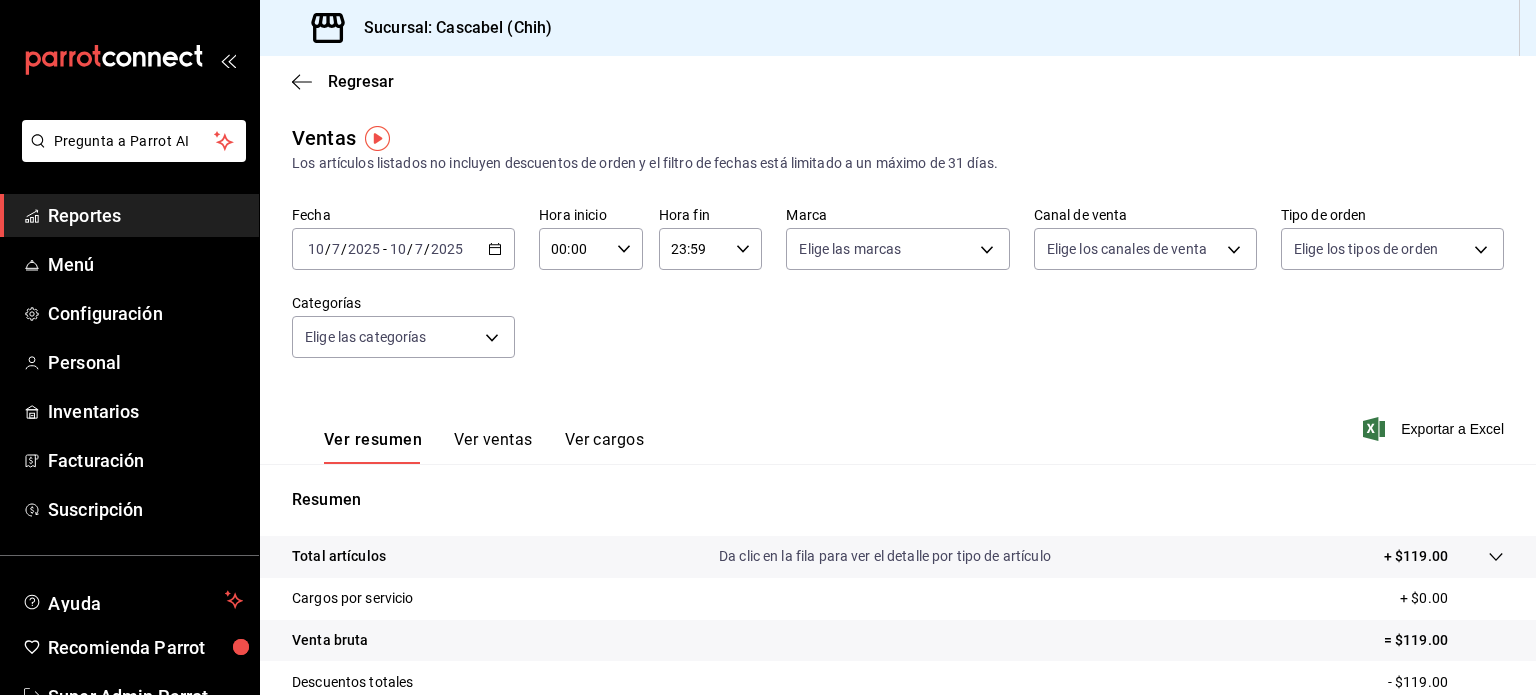 click on "Reportes" at bounding box center (145, 215) 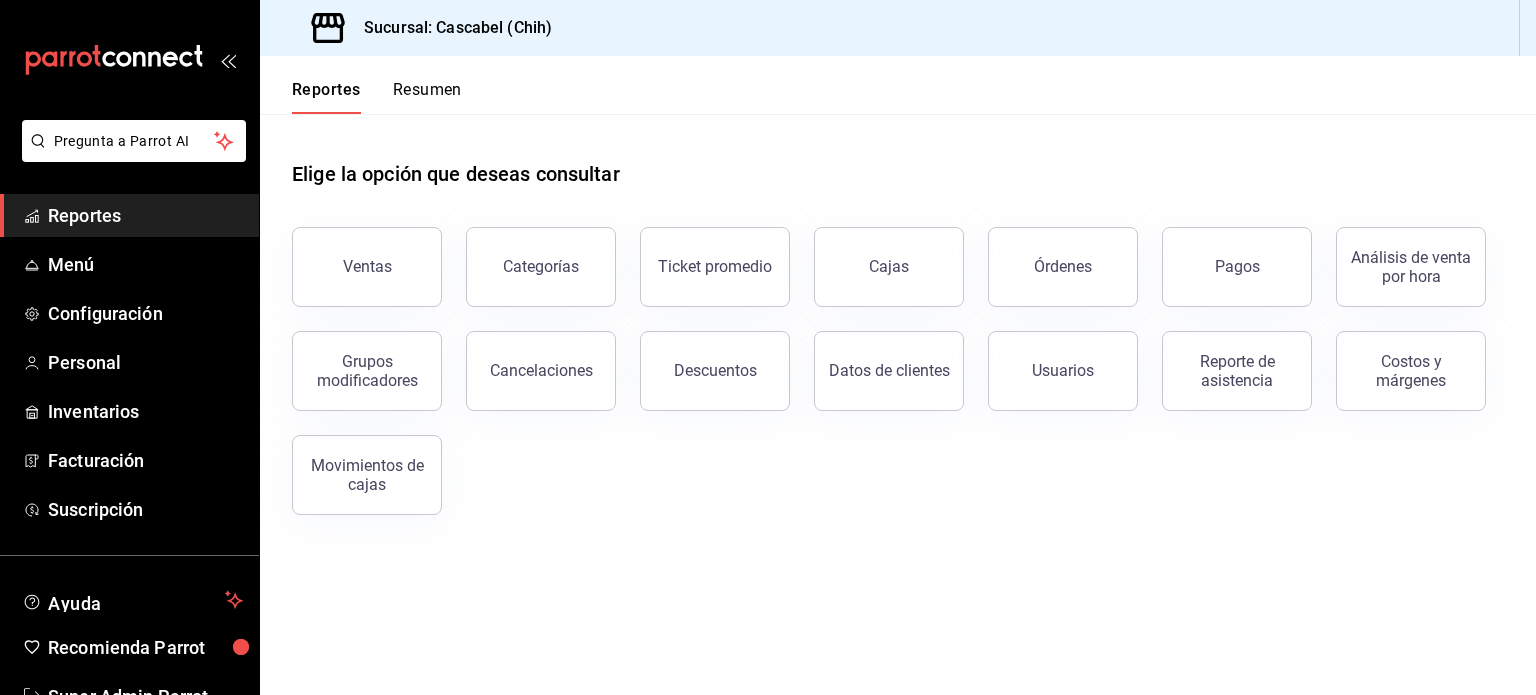 click on "Elige la opción que deseas consultar" at bounding box center [898, 158] 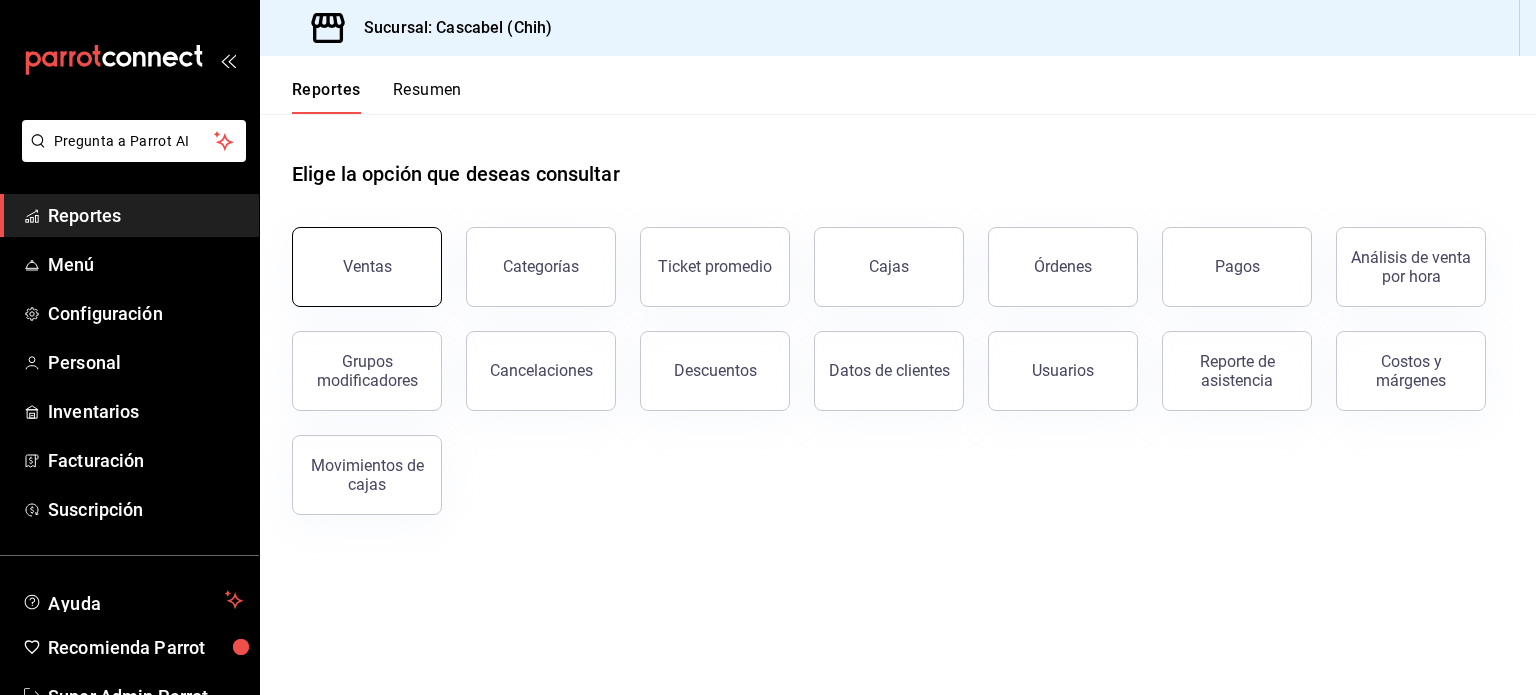 click on "Ventas" at bounding box center (367, 267) 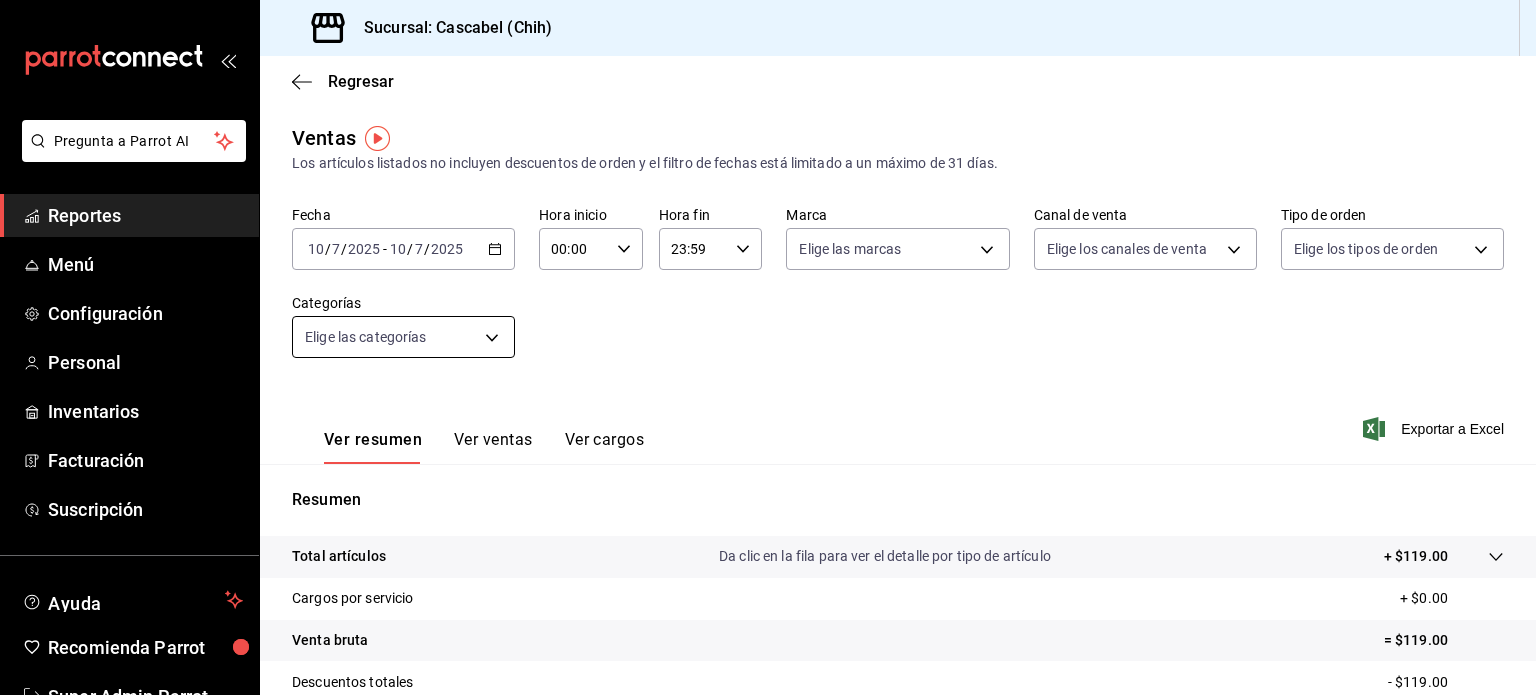click on "Pregunta a Parrot AI Reportes   Menú   Configuración   Personal   Inventarios   Facturación   Suscripción   Ayuda Recomienda Parrot   Super Admin Parrot   Sugerir nueva función   Sucursal: Cascabel (Chih) Regresar Ventas Los artículos listados no incluyen descuentos de orden y el filtro de fechas está limitado a un máximo de 31 días. Fecha 2025-07-10 10 / 7 / 2025 - 2025-07-10 10 / 7 / 2025 Hora inicio 00:00 Hora inicio Hora fin 23:59 Hora fin Marca Elige las marcas Canal de venta Elige los canales de venta Tipo de orden Elige los tipos de orden Categorías Elige las categorías Ver resumen Ver ventas Ver cargos Exportar a Excel Resumen Total artículos Da clic en la fila para ver el detalle por tipo de artículo + $119.00 Cargos por servicio + $0.00 Venta bruta = $119.00 Descuentos totales - $119.00 Certificados de regalo - $0.00 Venta total = $0.00 Impuestos - $0.00 Venta neta = $0.00 GANA 1 MES GRATIS EN TU SUSCRIPCIÓN AQUÍ Ver video tutorial Ir a video Pregunta a Parrot AI Reportes   Menú" at bounding box center (768, 347) 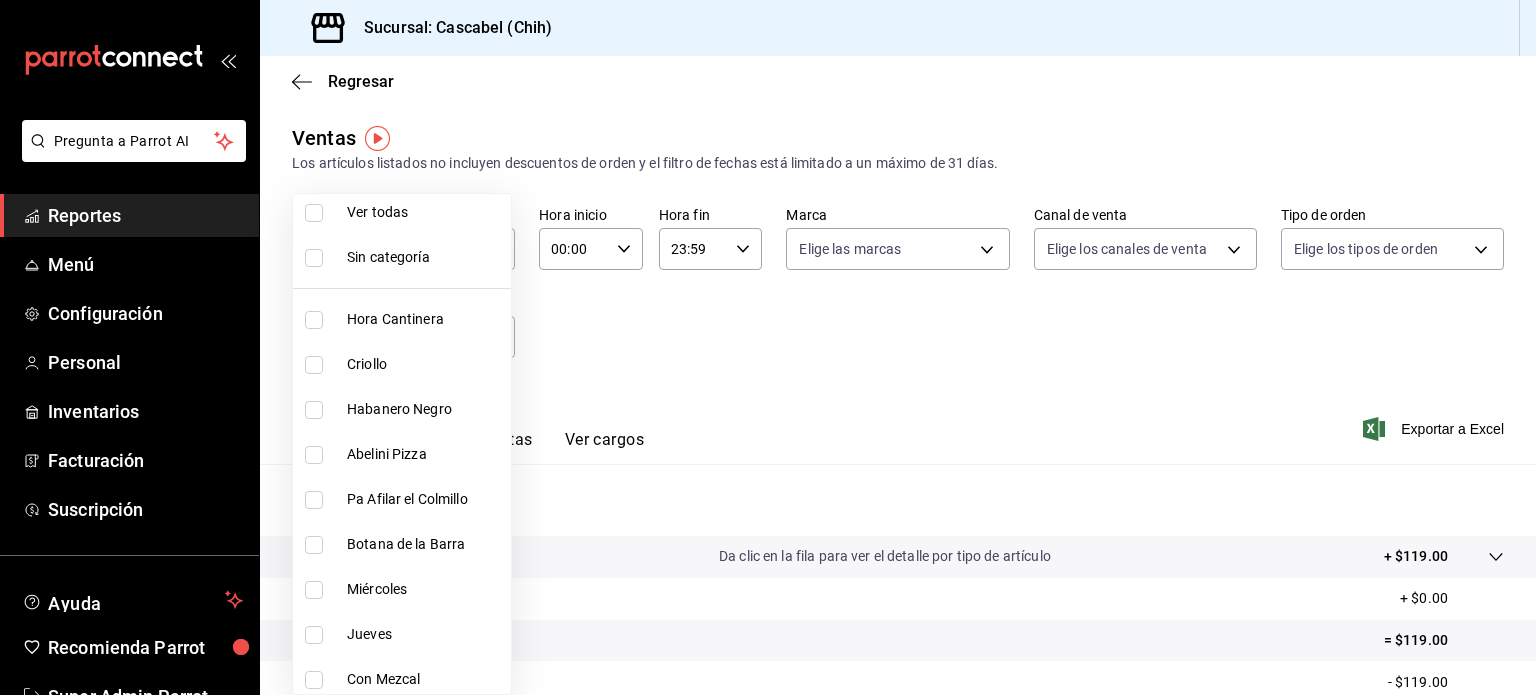 scroll, scrollTop: 0, scrollLeft: 0, axis: both 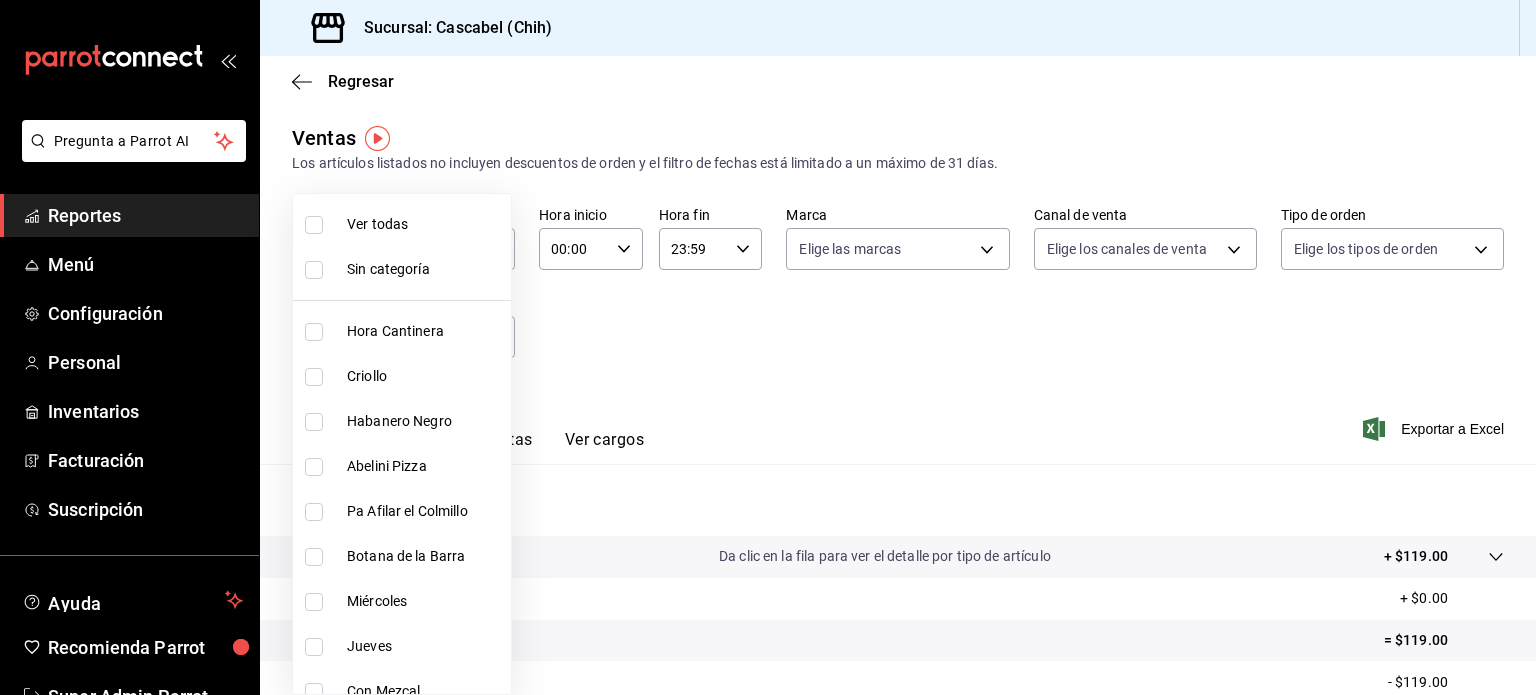 click at bounding box center [768, 347] 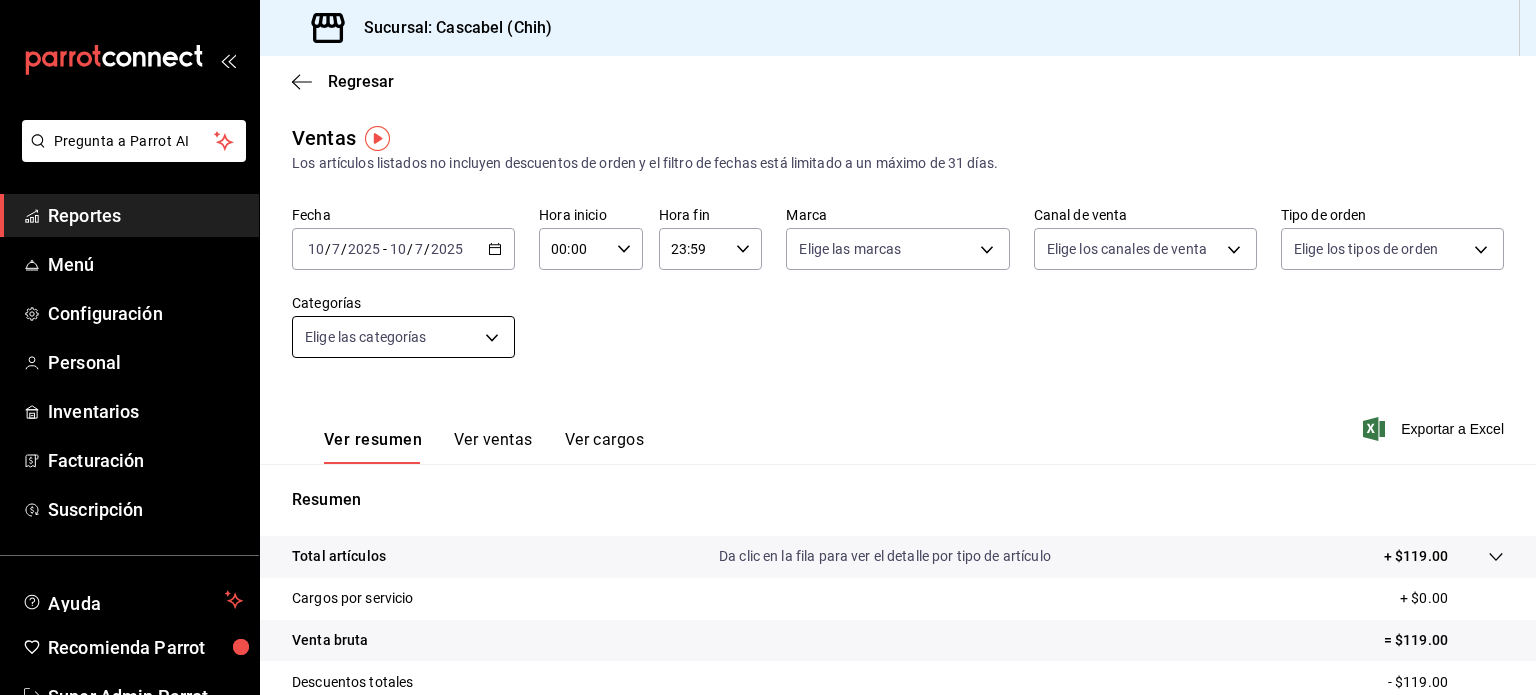 click on "Pregunta a Parrot AI Reportes   Menú   Configuración   Personal   Inventarios   Facturación   Suscripción   Ayuda Recomienda Parrot   Super Admin Parrot   Sugerir nueva función   Sucursal: Cascabel (Chih) Regresar Ventas Los artículos listados no incluyen descuentos de orden y el filtro de fechas está limitado a un máximo de 31 días. Fecha 2025-07-10 10 / 7 / 2025 - 2025-07-10 10 / 7 / 2025 Hora inicio 00:00 Hora inicio Hora fin 23:59 Hora fin Marca Elige las marcas Canal de venta Elige los canales de venta Tipo de orden Elige los tipos de orden Categorías Elige las categorías Ver resumen Ver ventas Ver cargos Exportar a Excel Resumen Total artículos Da clic en la fila para ver el detalle por tipo de artículo + $119.00 Cargos por servicio + $0.00 Venta bruta = $119.00 Descuentos totales - $119.00 Certificados de regalo - $0.00 Venta total = $0.00 Impuestos - $0.00 Venta neta = $0.00 GANA 1 MES GRATIS EN TU SUSCRIPCIÓN AQUÍ Ver video tutorial Ir a video Pregunta a Parrot AI Reportes   Menú" at bounding box center [768, 347] 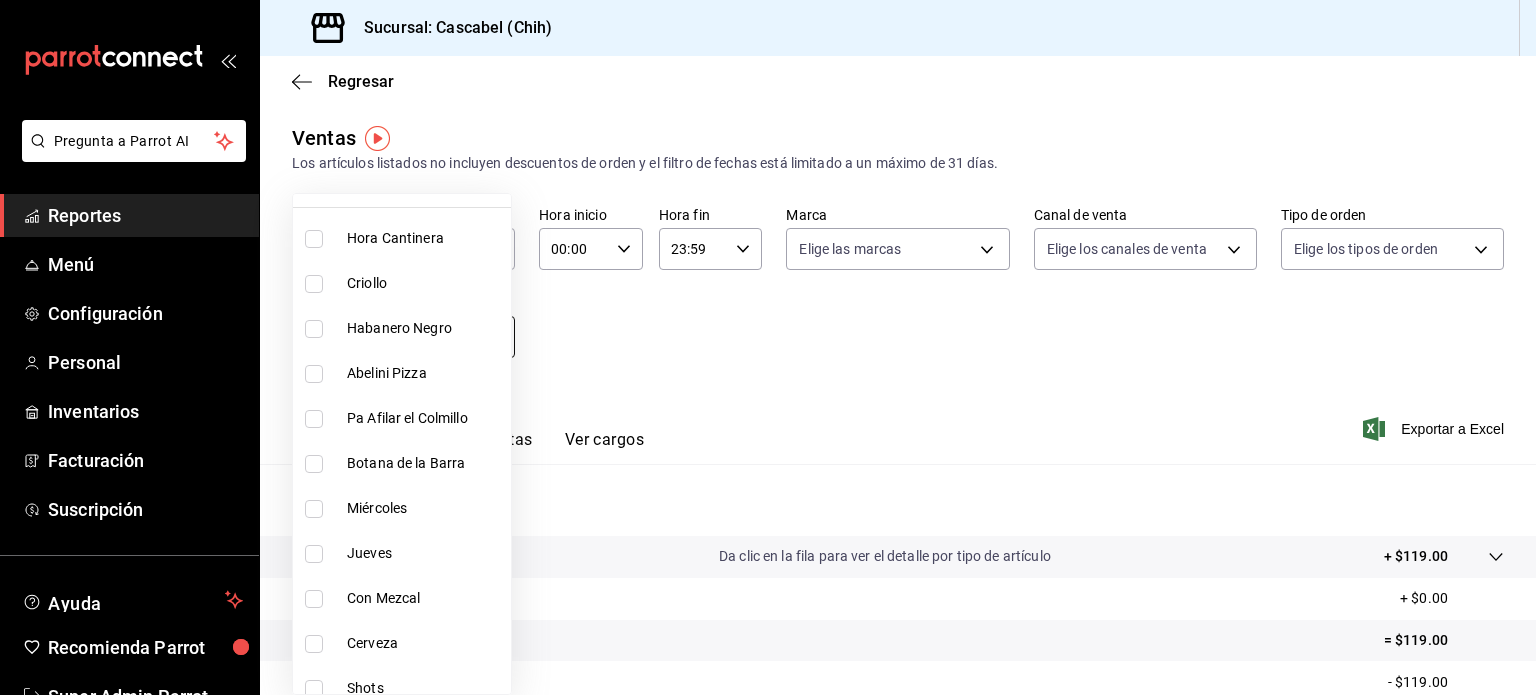 scroll, scrollTop: 0, scrollLeft: 0, axis: both 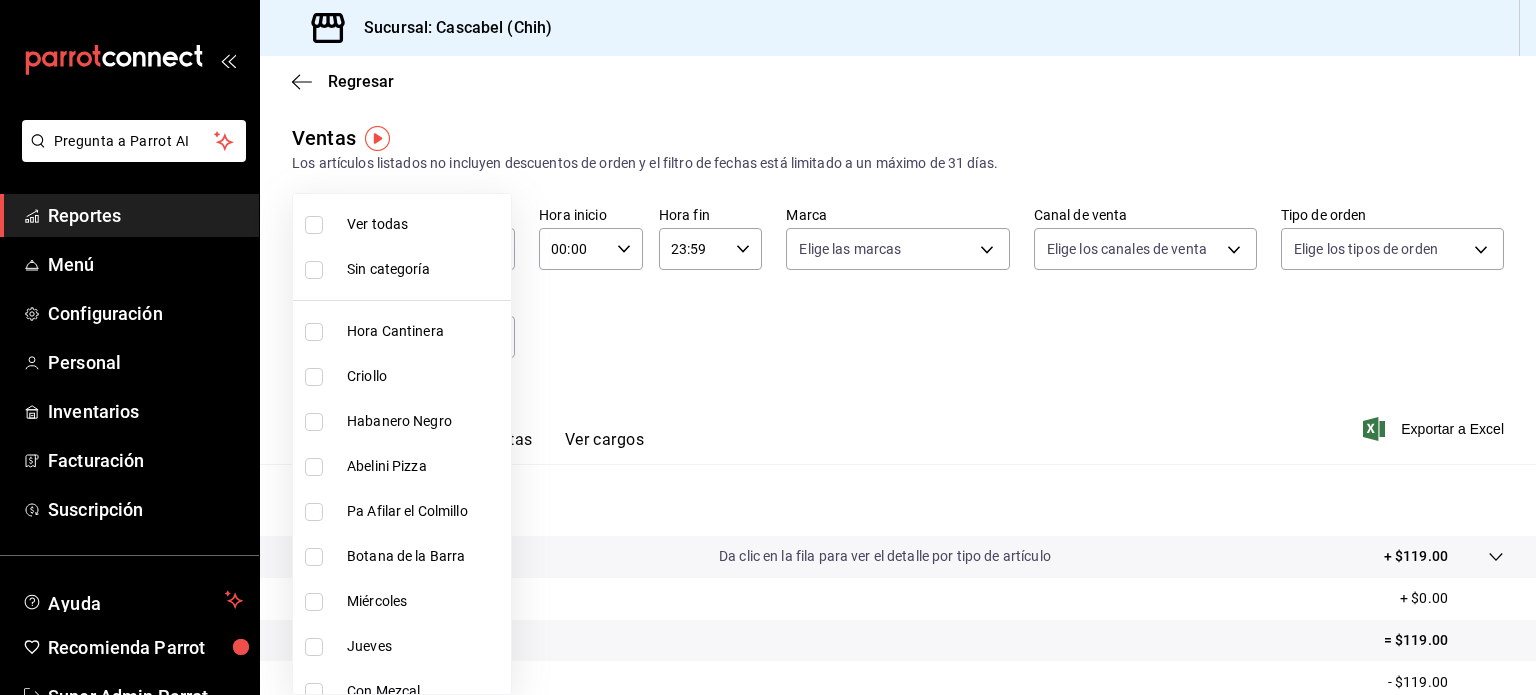 click at bounding box center [768, 347] 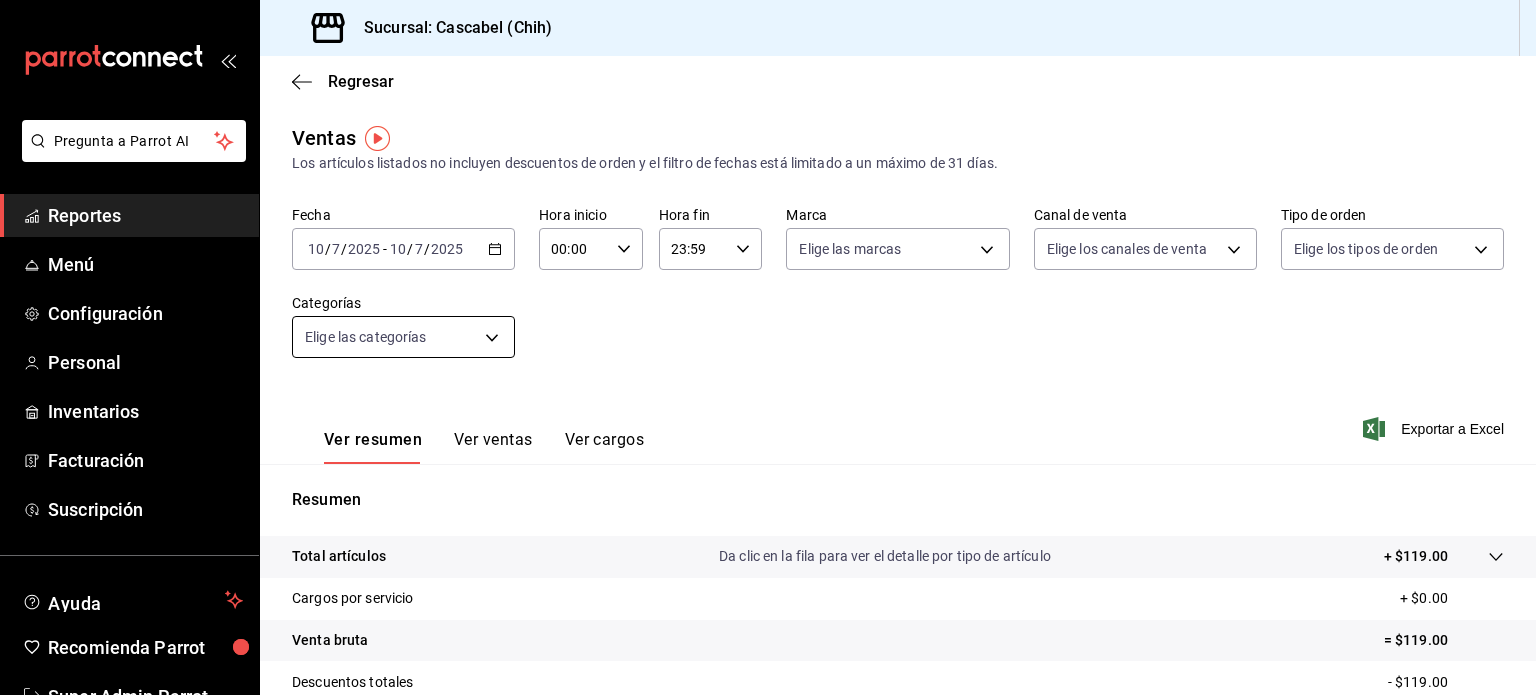 click on "Pregunta a Parrot AI Reportes   Menú   Configuración   Personal   Inventarios   Facturación   Suscripción   Ayuda Recomienda Parrot   Super Admin Parrot   Sugerir nueva función   Sucursal: Cascabel (Chih) Regresar Ventas Los artículos listados no incluyen descuentos de orden y el filtro de fechas está limitado a un máximo de 31 días. Fecha 2025-07-10 10 / 7 / 2025 - 2025-07-10 10 / 7 / 2025 Hora inicio 00:00 Hora inicio Hora fin 23:59 Hora fin Marca Elige las marcas Canal de venta Elige los canales de venta Tipo de orden Elige los tipos de orden Categorías Elige las categorías Ver resumen Ver ventas Ver cargos Exportar a Excel Resumen Total artículos Da clic en la fila para ver el detalle por tipo de artículo + $119.00 Cargos por servicio + $0.00 Venta bruta = $119.00 Descuentos totales - $119.00 Certificados de regalo - $0.00 Venta total = $0.00 Impuestos - $0.00 Venta neta = $0.00 GANA 1 MES GRATIS EN TU SUSCRIPCIÓN AQUÍ Ver video tutorial Ir a video Pregunta a Parrot AI Reportes   Menú" at bounding box center [768, 347] 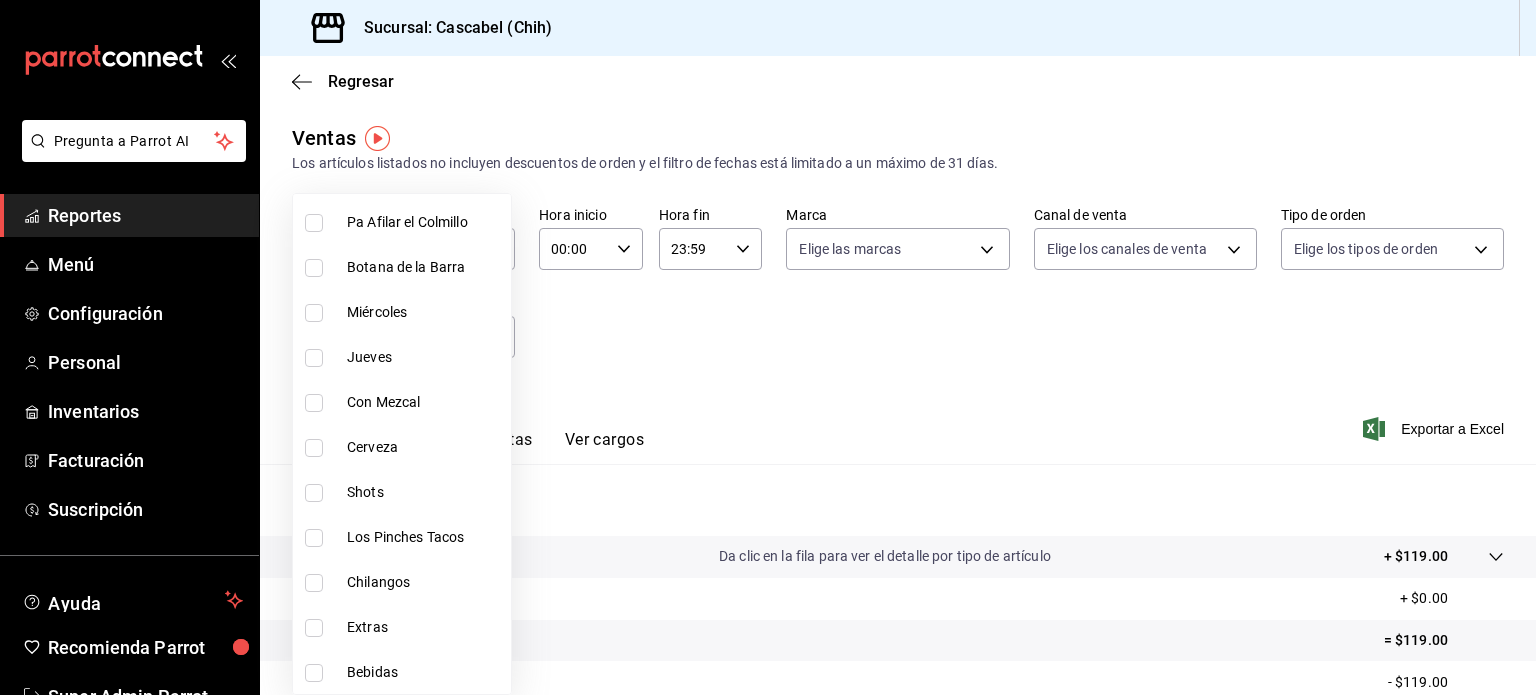 scroll, scrollTop: 300, scrollLeft: 0, axis: vertical 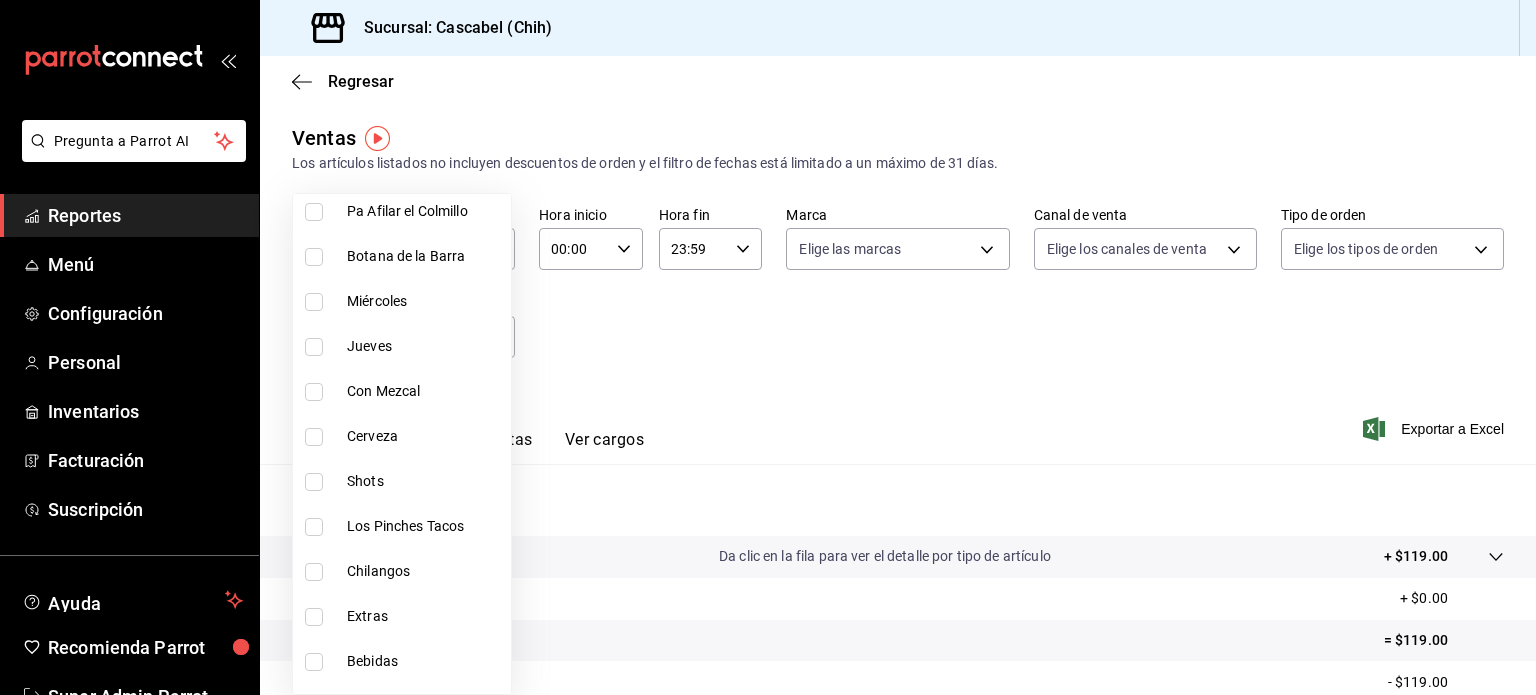 click at bounding box center [768, 347] 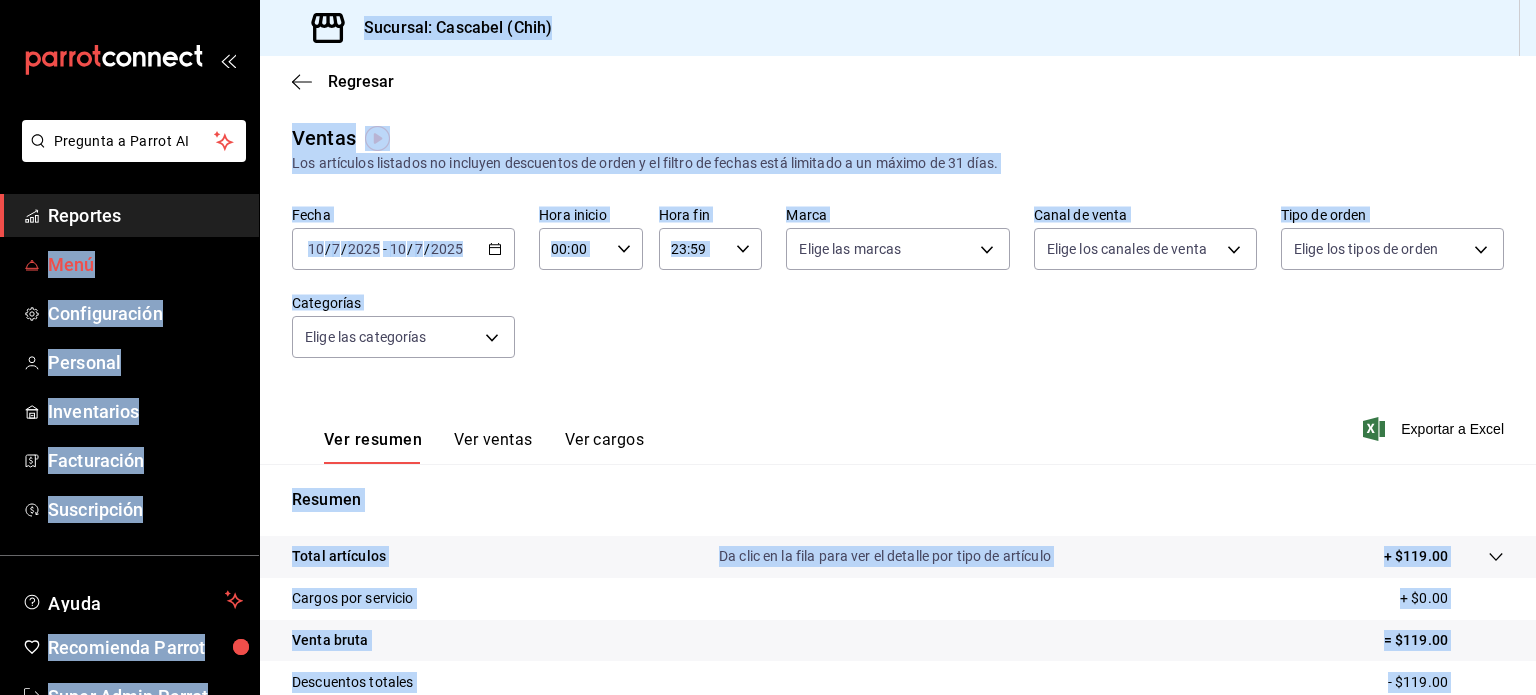 click on "Menú" at bounding box center [145, 264] 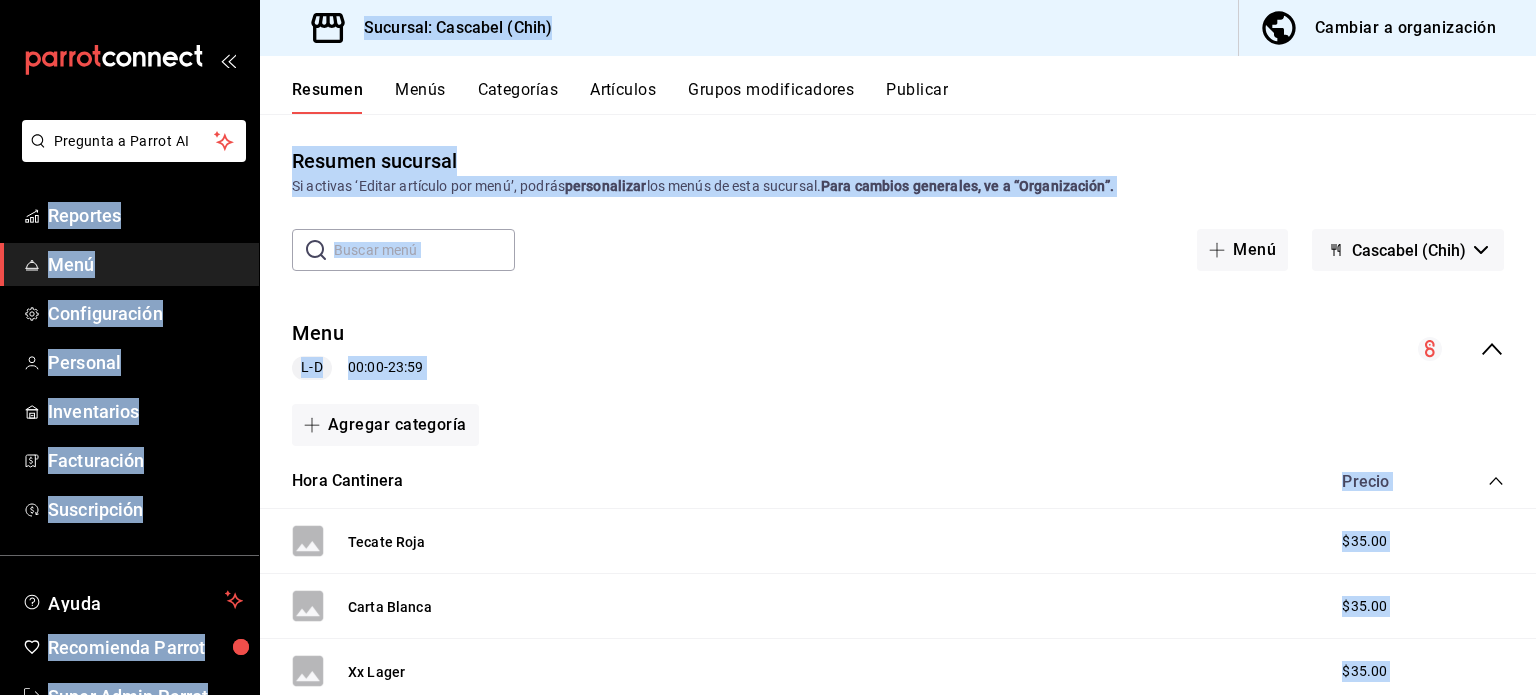 click on "Resumen sucursal Si activas ‘Editar artículo por menú’, podrás  personalizar  los menús de esta sucursal.  Para cambios generales, ve a “Organización”. ​ ​ Menú Cascabel (Chih) Menu L-D 00:00  -  23:59 Agregar categoría Hora Cantinera Precio Tecate Roja $35.00 Carta Blanca $35.00 Xx Lager $35.00 Tecate de Dieta $35.00 Indio $35.00 Caguama Carta Blanca $69.00 Caguama Tecate $69.00 Agregar artículo Pa Afilar el Colmillo Precio Empanadas Argentinas Norteñas $130.00 Los Chicharrones de mi Compadre $180.00 Nachos Cascabeleros $150.00 Aguachile de Rib Eye $450.00 Guacamole $120.00 Comalito de Bushe $200.00 Comalito de Carrilleras $200.00 Rib Eye empapelado $450.00 Chamorro de Cerdo $250.00 Caldillo Norteño $190.00 Parrillada de Pastor $600.00 Gaonera Cascabelera $99.00 Nachos Arremangados $190.00 Taco Fight $250.00 Paella $350.00 Burguer Cascabelera $180.00 Ahumado Dominical 4 $1,800.00 Ahumado Dominical 2 $900.00 Paquete Tacos $250.00 Agregar artículo Botana de la Barra Precio Miércoles" at bounding box center [898, 404] 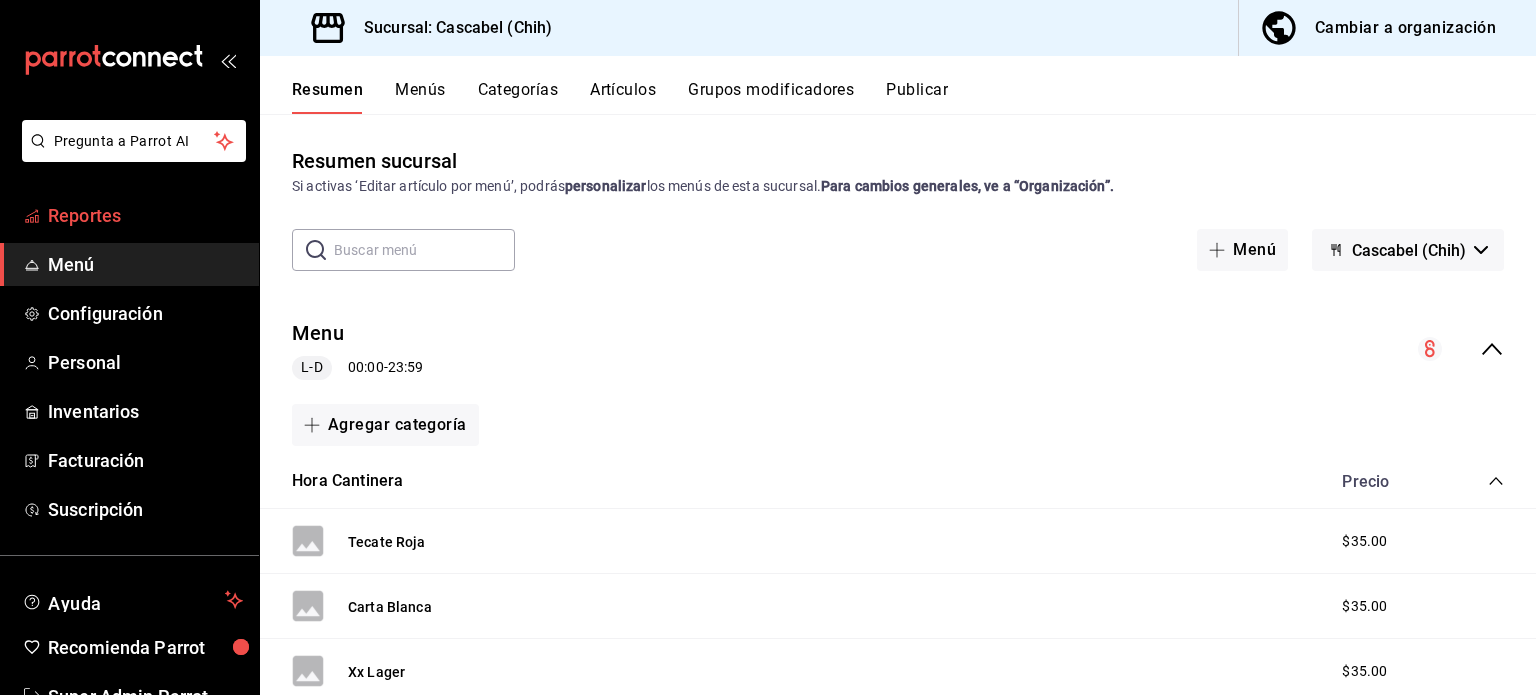 click on "Reportes" at bounding box center (145, 215) 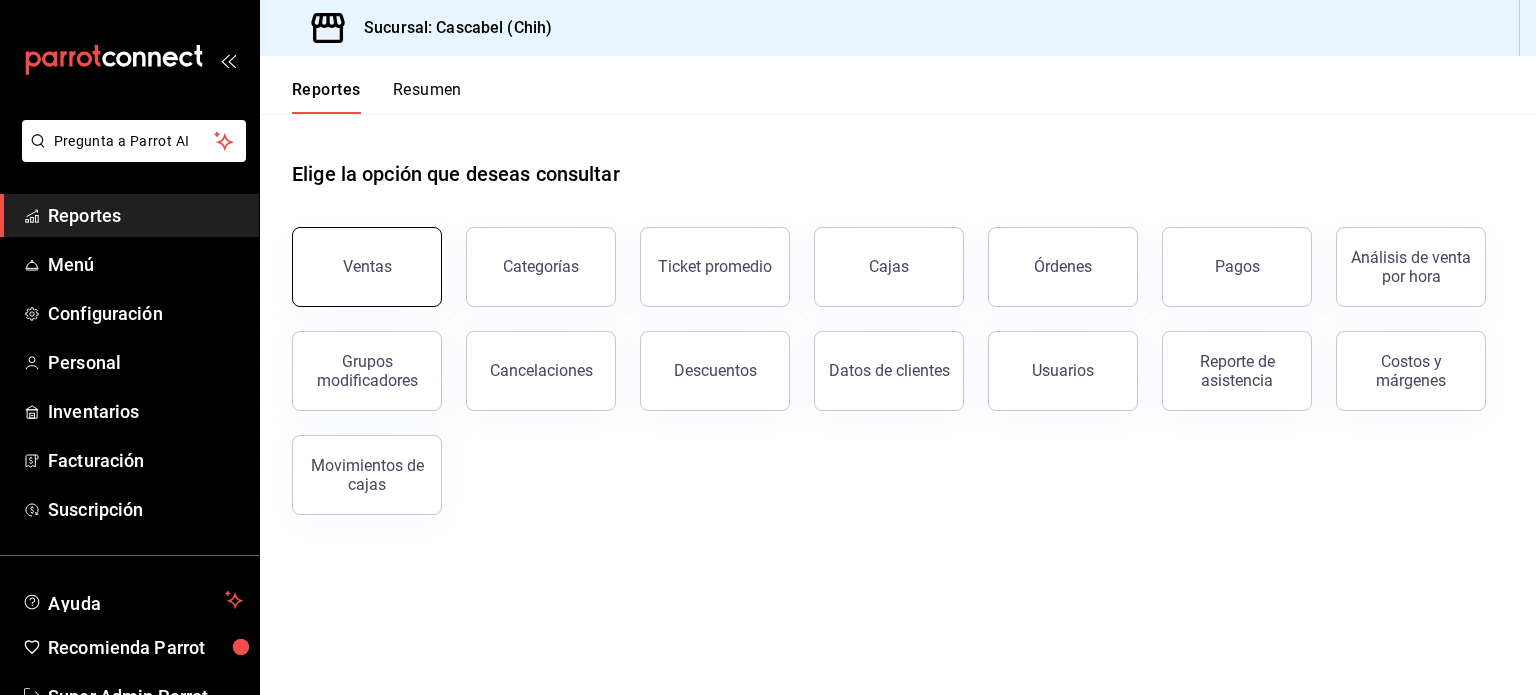 click on "Ventas" at bounding box center (367, 267) 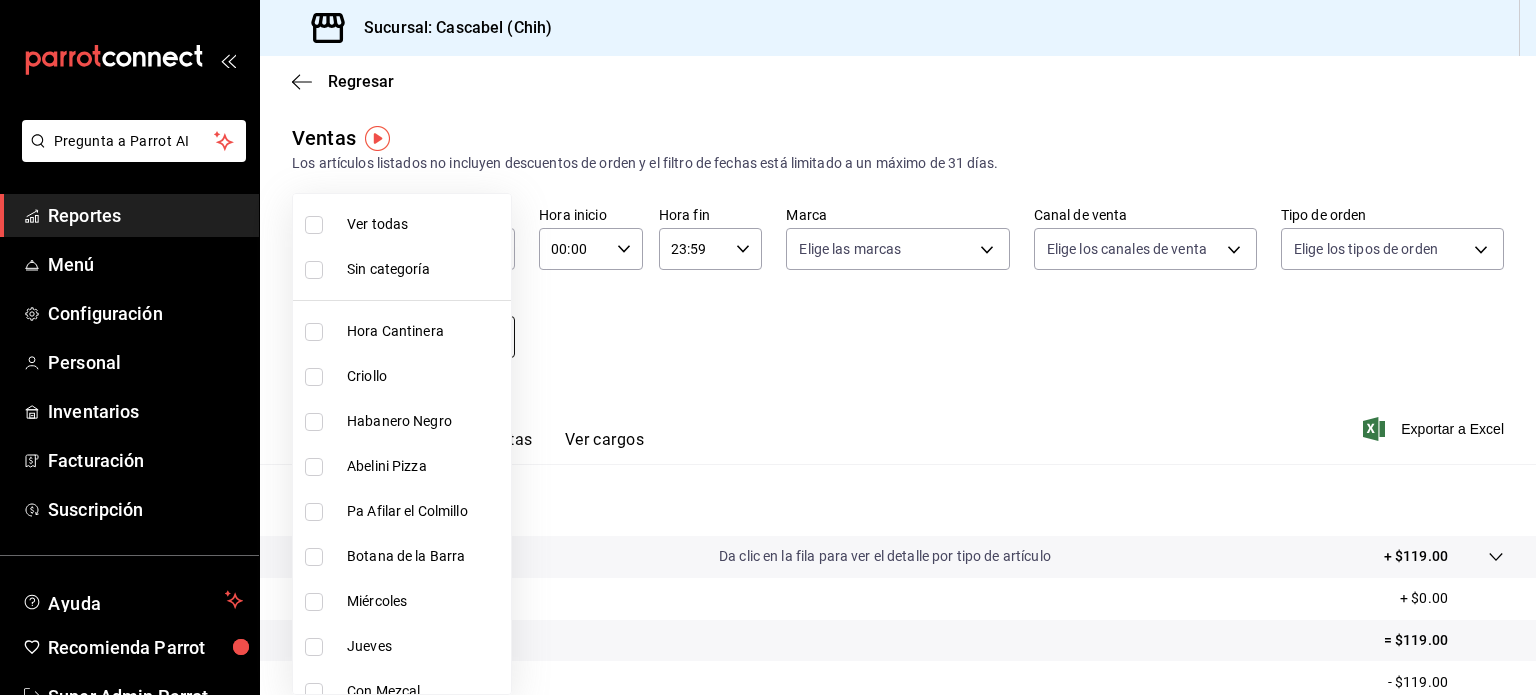 click on "Pregunta a Parrot AI Reportes   Menú   Configuración   Personal   Inventarios   Facturación   Suscripción   Ayuda Recomienda Parrot   Super Admin Parrot   Sugerir nueva función   Sucursal: Cascabel (Chih) Regresar Ventas Los artículos listados no incluyen descuentos de orden y el filtro de fechas está limitado a un máximo de 31 días. Fecha 2025-07-10 10 / 7 / 2025 - 2025-07-10 10 / 7 / 2025 Hora inicio 00:00 Hora inicio Hora fin 23:59 Hora fin Marca Elige las marcas Canal de venta Elige los canales de venta Tipo de orden Elige los tipos de orden Categorías Elige las categorías Ver resumen Ver ventas Ver cargos Exportar a Excel Resumen Total artículos Da clic en la fila para ver el detalle por tipo de artículo + $119.00 Cargos por servicio + $0.00 Venta bruta = $119.00 Descuentos totales - $119.00 Certificados de regalo - $0.00 Venta total = $0.00 Impuestos - $0.00 Venta neta = $0.00 GANA 1 MES GRATIS EN TU SUSCRIPCIÓN AQUÍ Ver video tutorial Ir a video Pregunta a Parrot AI Reportes   Menú" at bounding box center (768, 347) 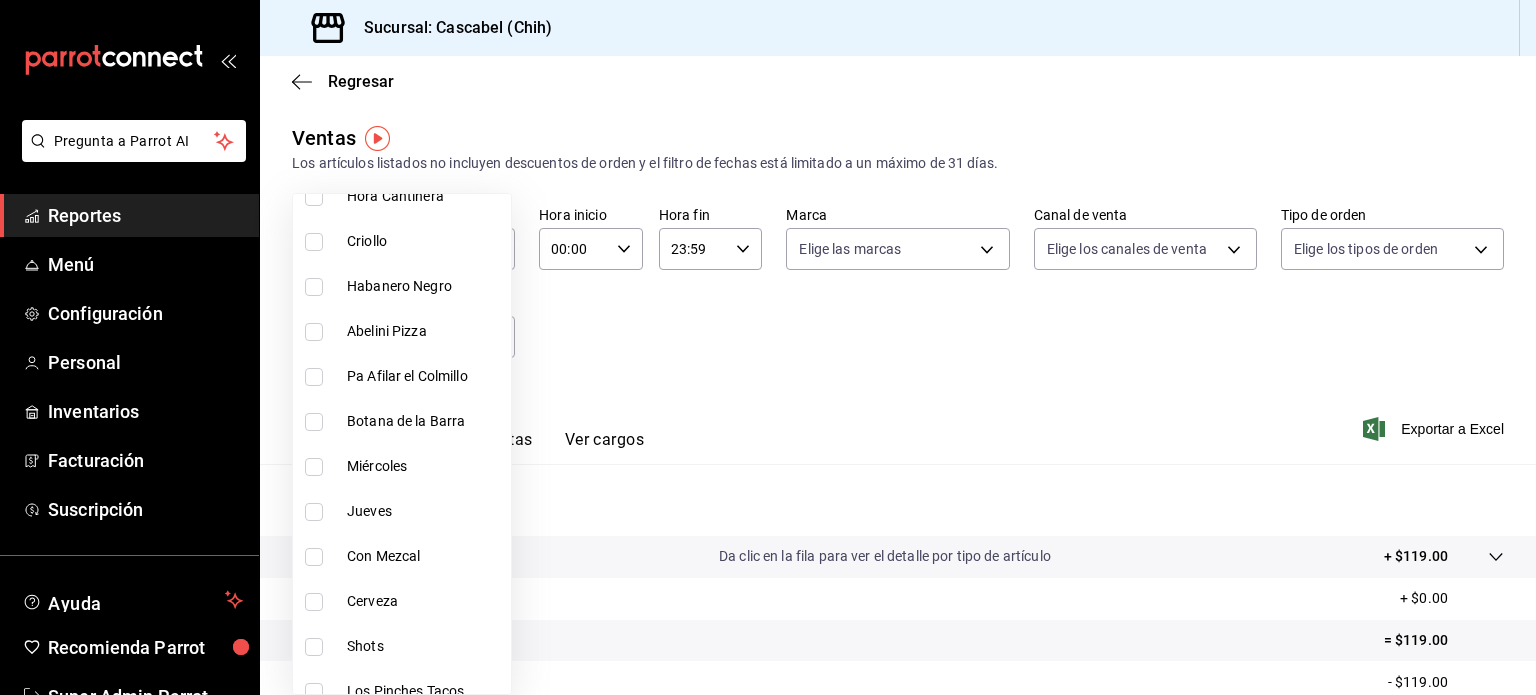 scroll, scrollTop: 200, scrollLeft: 0, axis: vertical 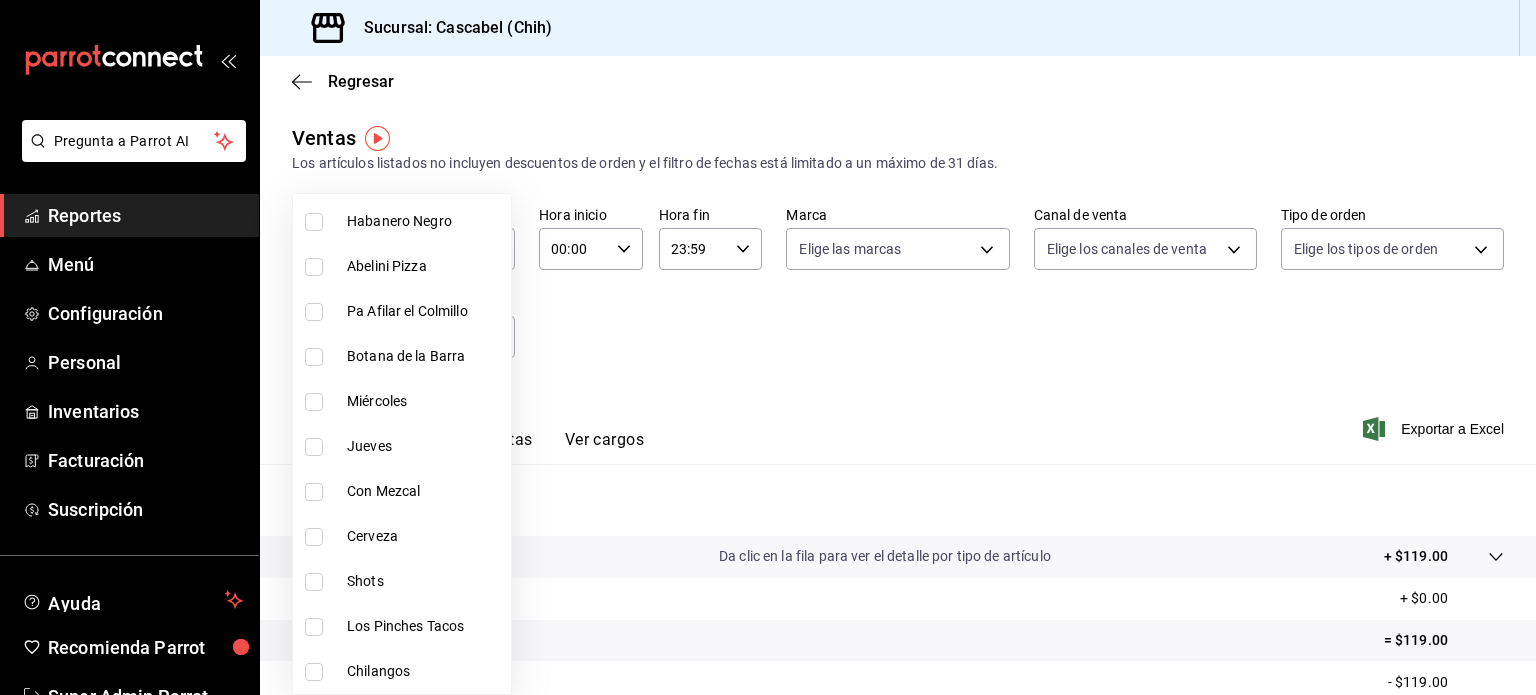 click on "Cerveza" at bounding box center (425, 536) 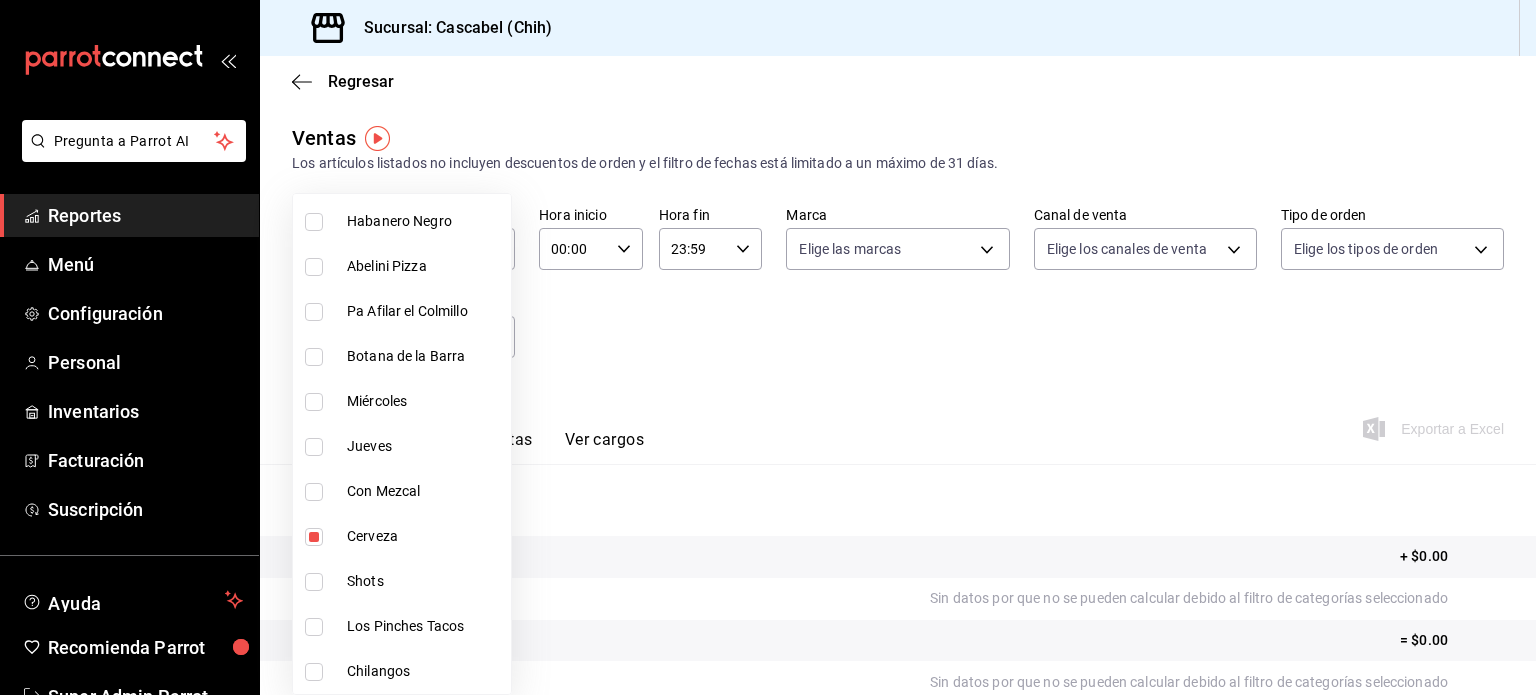 click at bounding box center [768, 347] 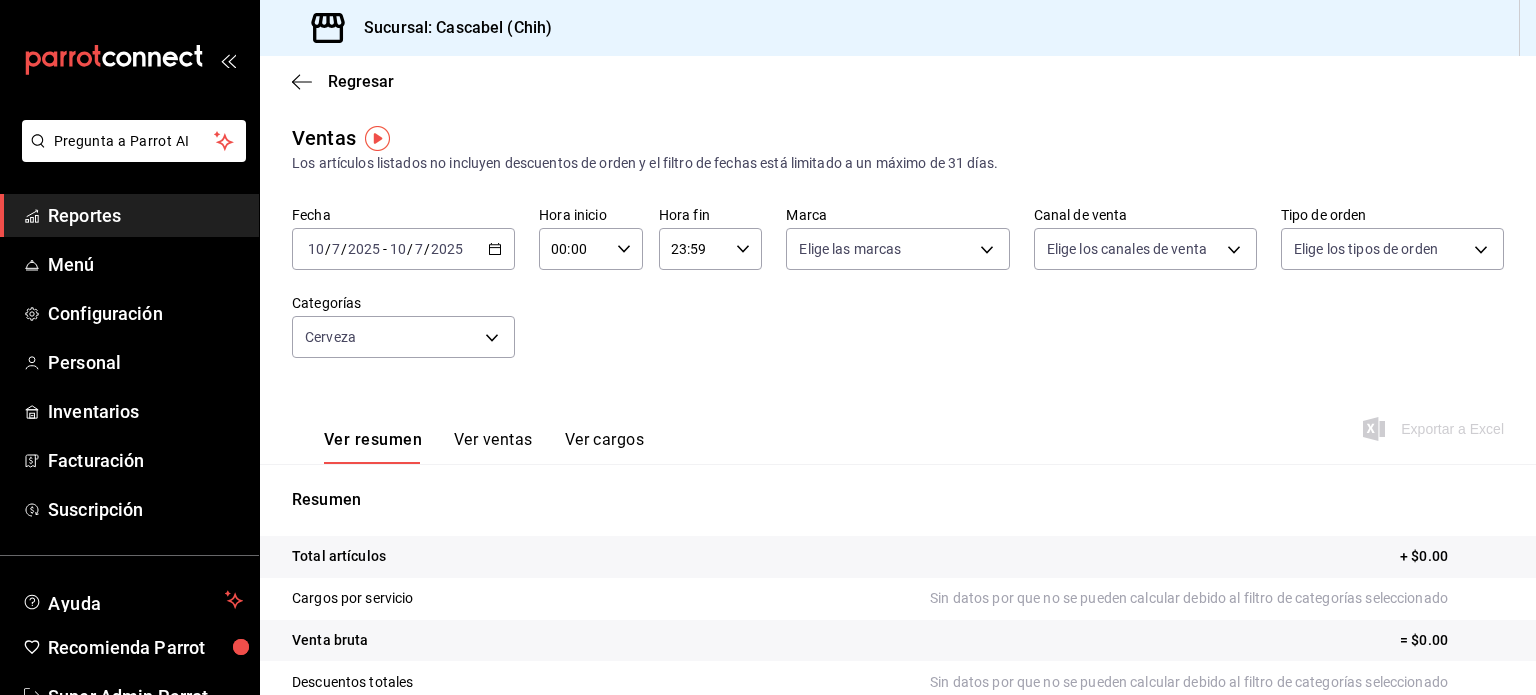 click on "2025-07-10 10 / 7 / 2025 - 2025-07-10 10 / 7 / 2025" at bounding box center (403, 249) 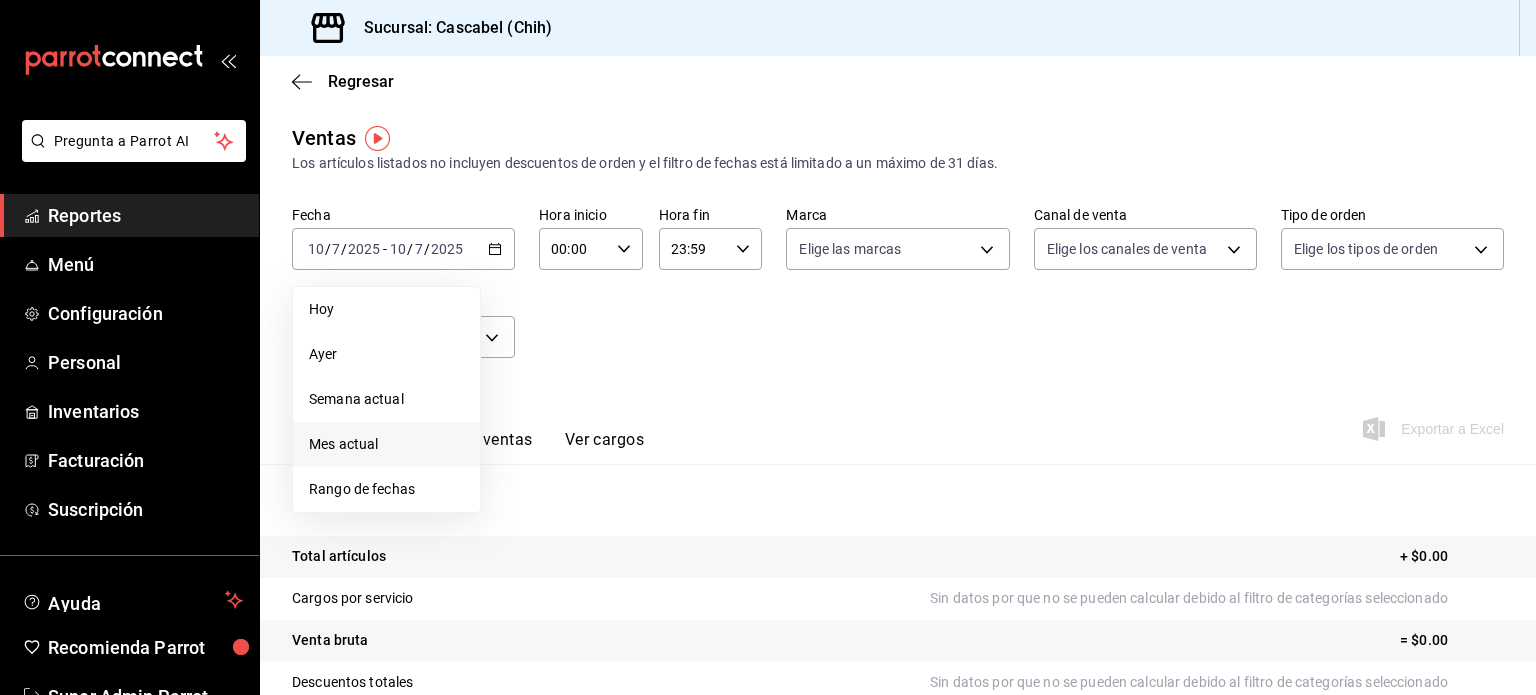 click on "Mes actual" at bounding box center [386, 444] 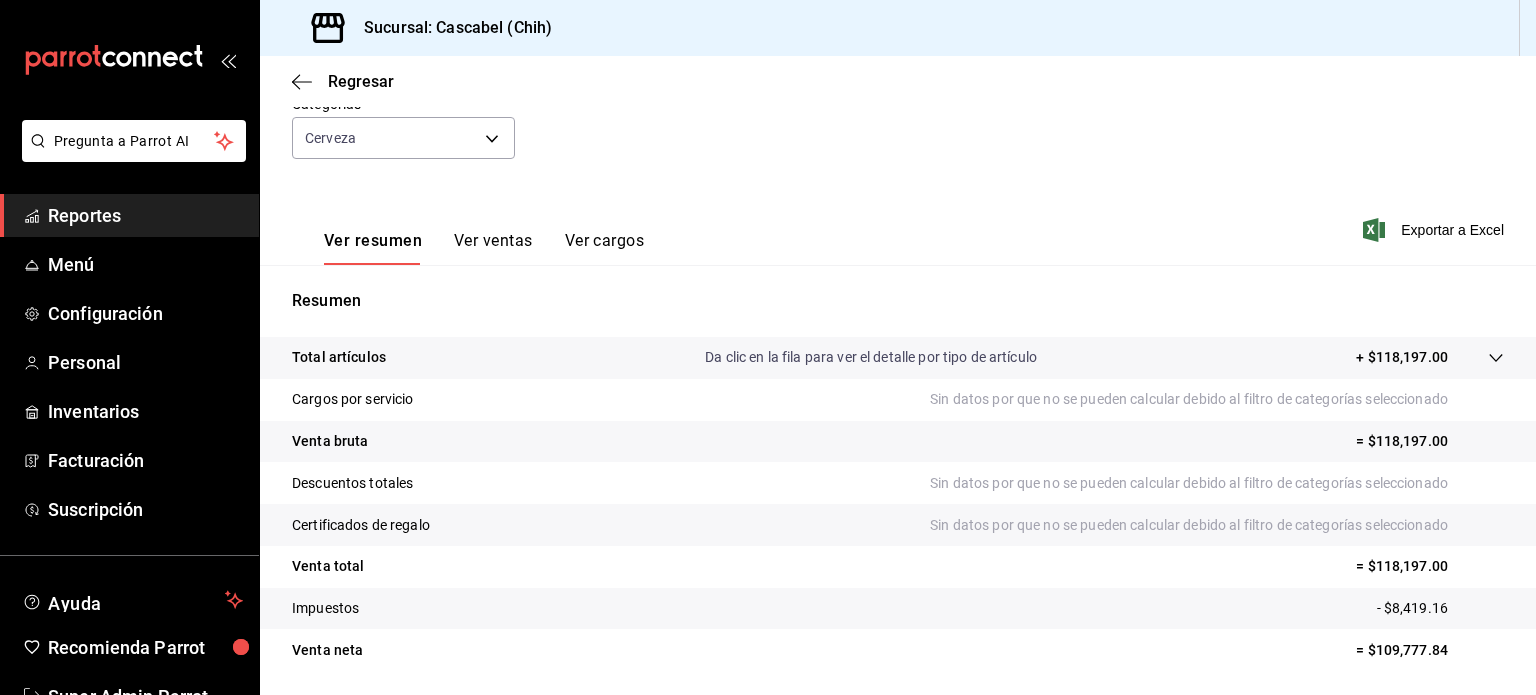 scroll, scrollTop: 263, scrollLeft: 0, axis: vertical 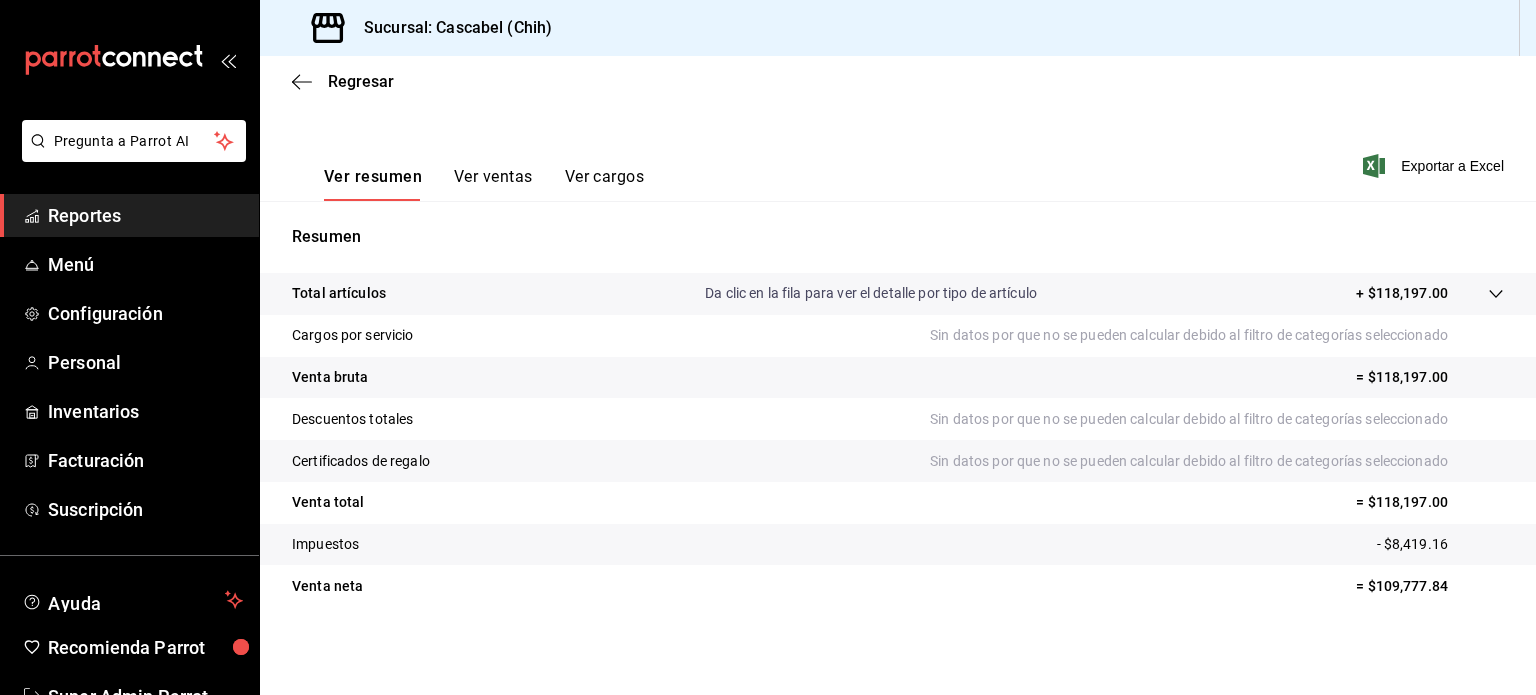 click on "Ver ventas" at bounding box center [493, 184] 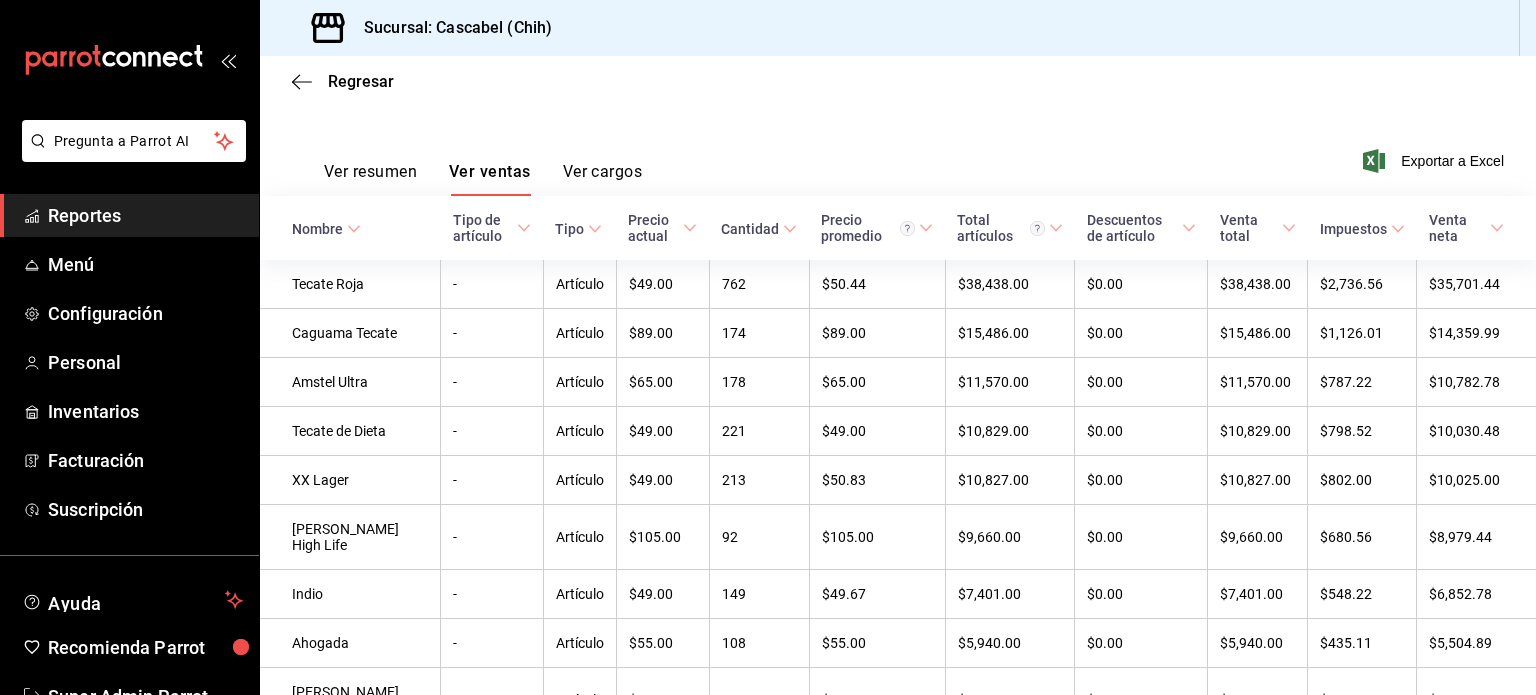 scroll, scrollTop: 300, scrollLeft: 0, axis: vertical 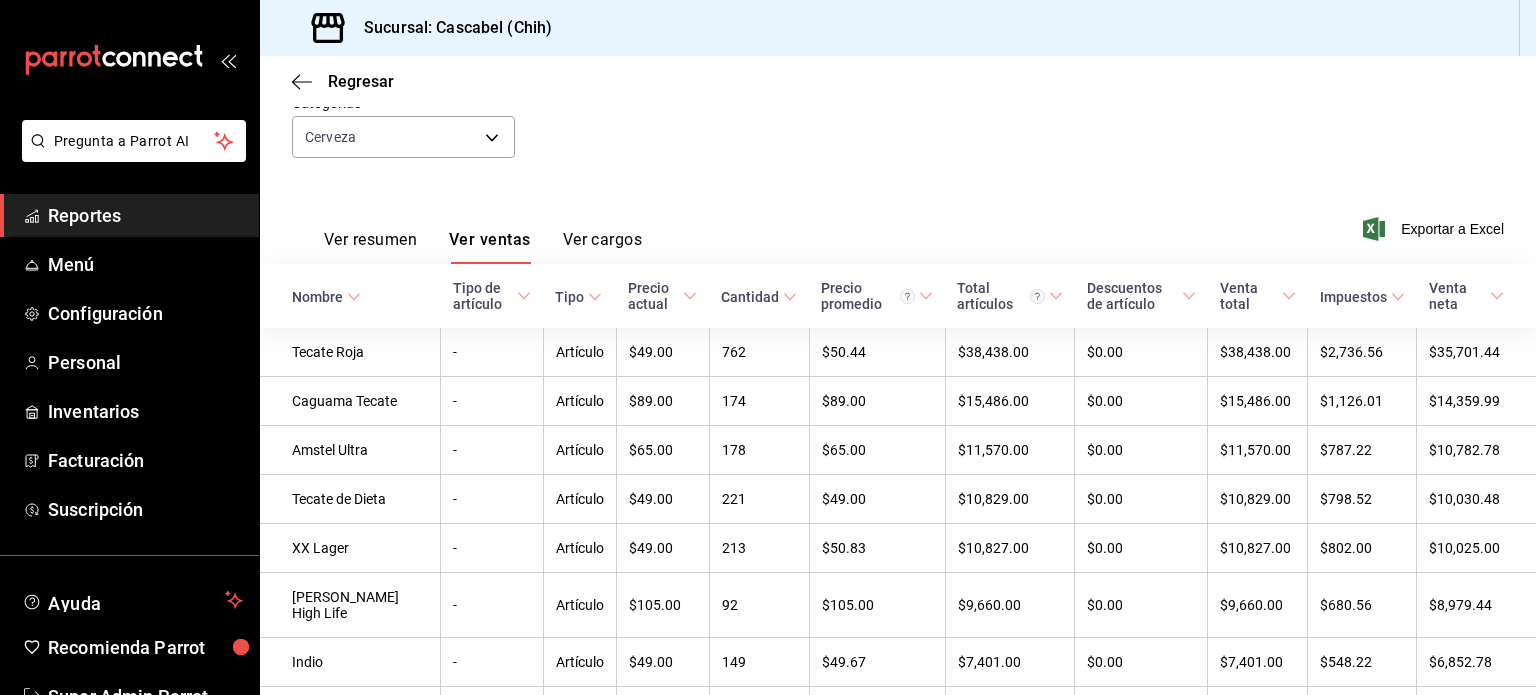 click on "Ver cargos" at bounding box center (603, 247) 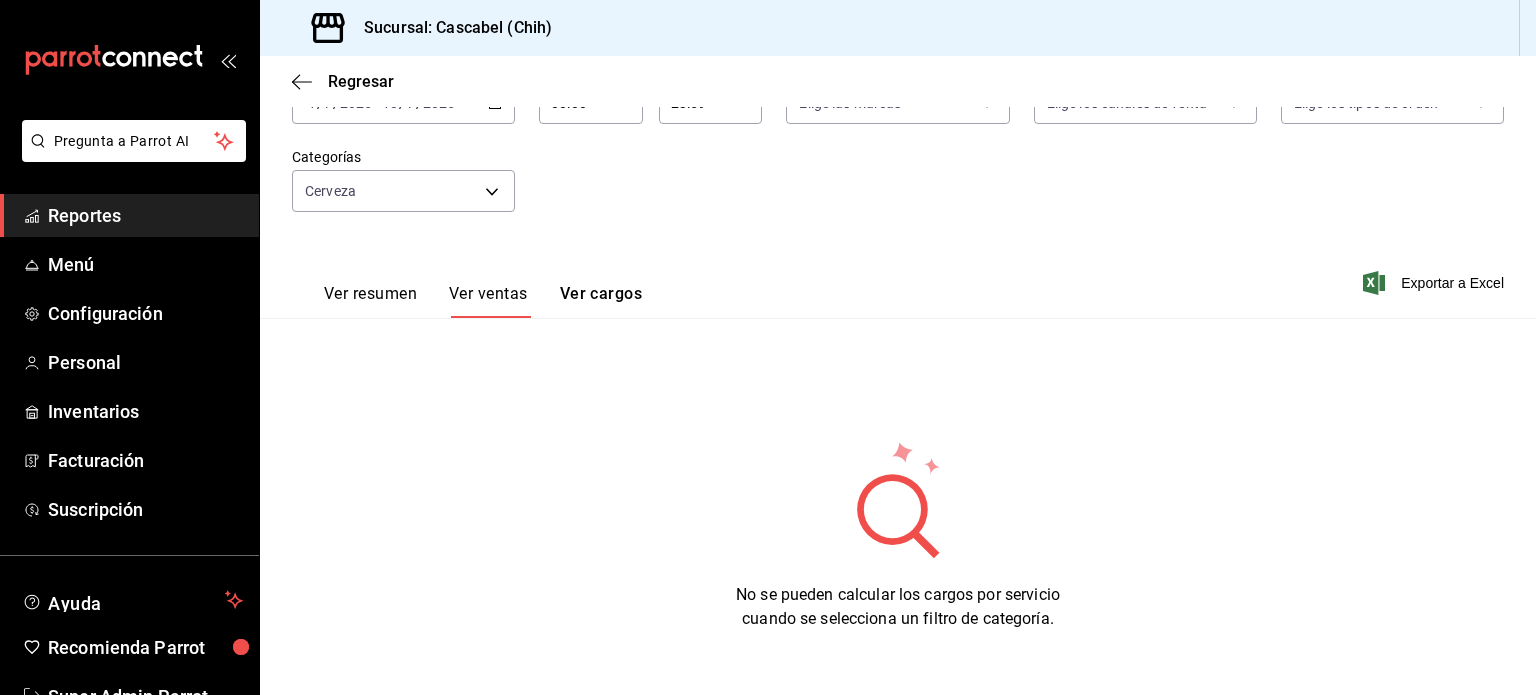 scroll, scrollTop: 144, scrollLeft: 0, axis: vertical 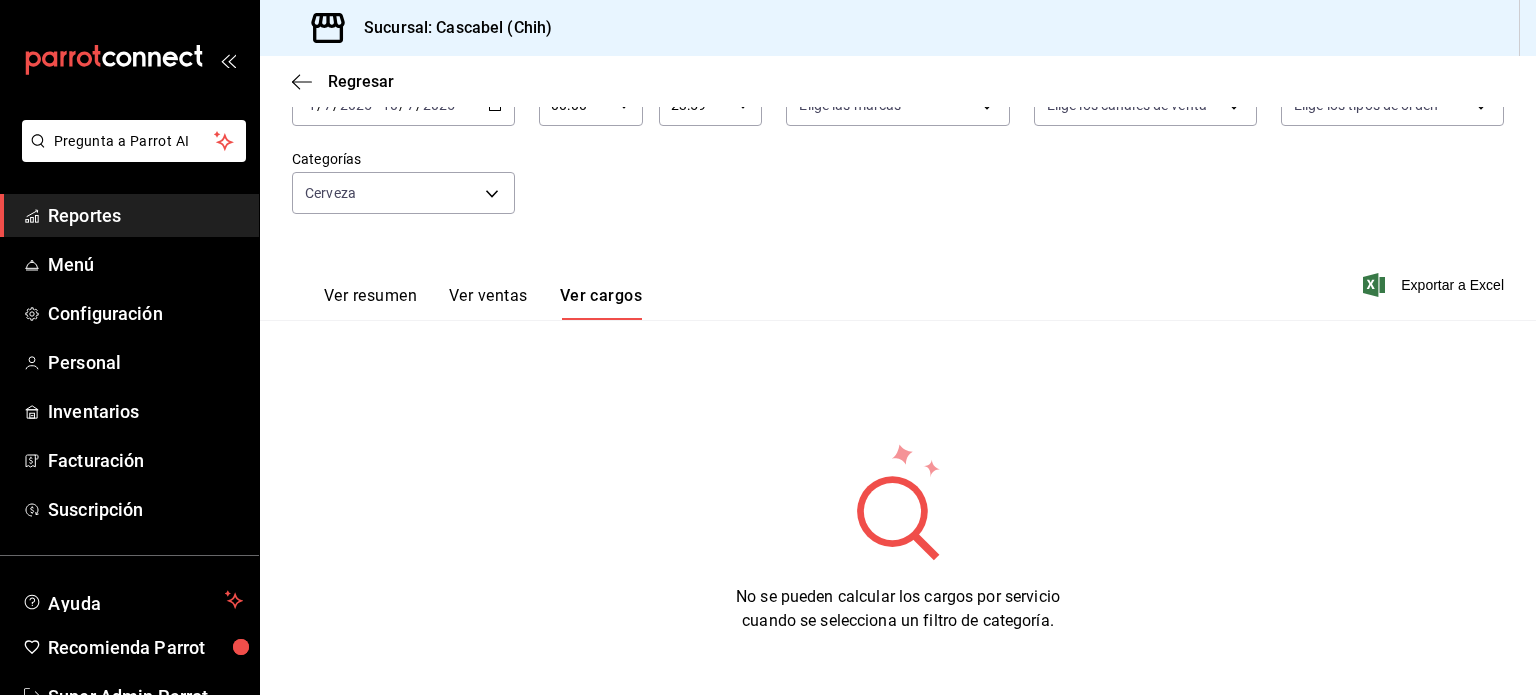 click on "Ver ventas" at bounding box center (488, 303) 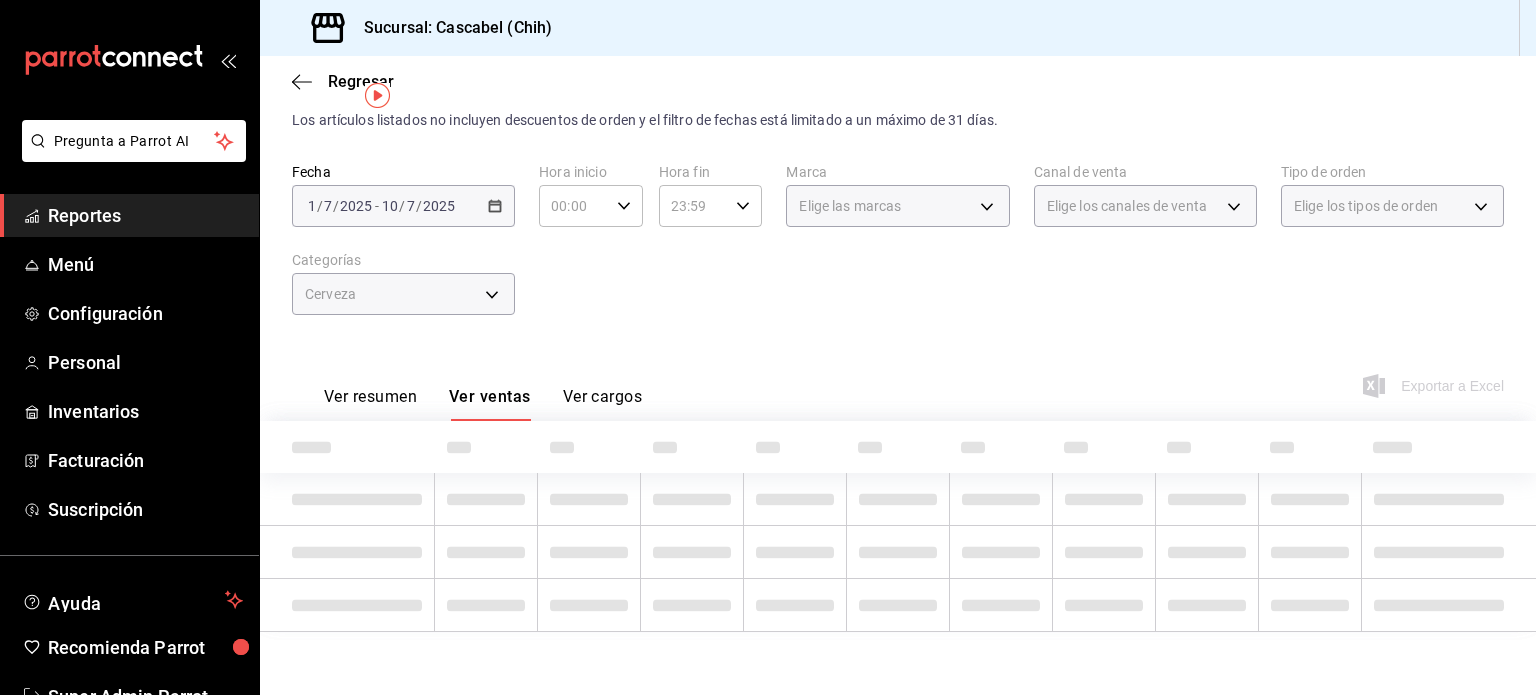 scroll, scrollTop: 144, scrollLeft: 0, axis: vertical 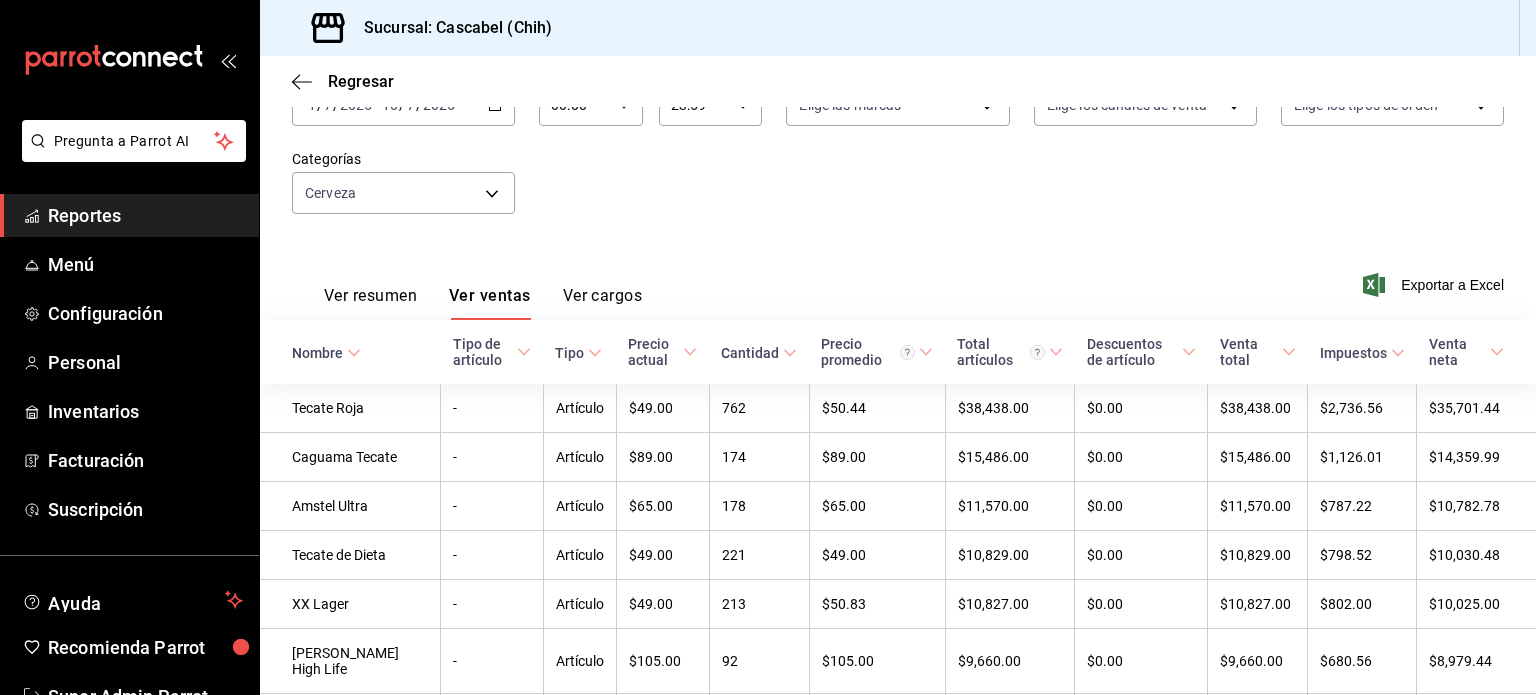 drag, startPoint x: 488, startPoint y: 297, endPoint x: 487, endPoint y: 336, distance: 39.012817 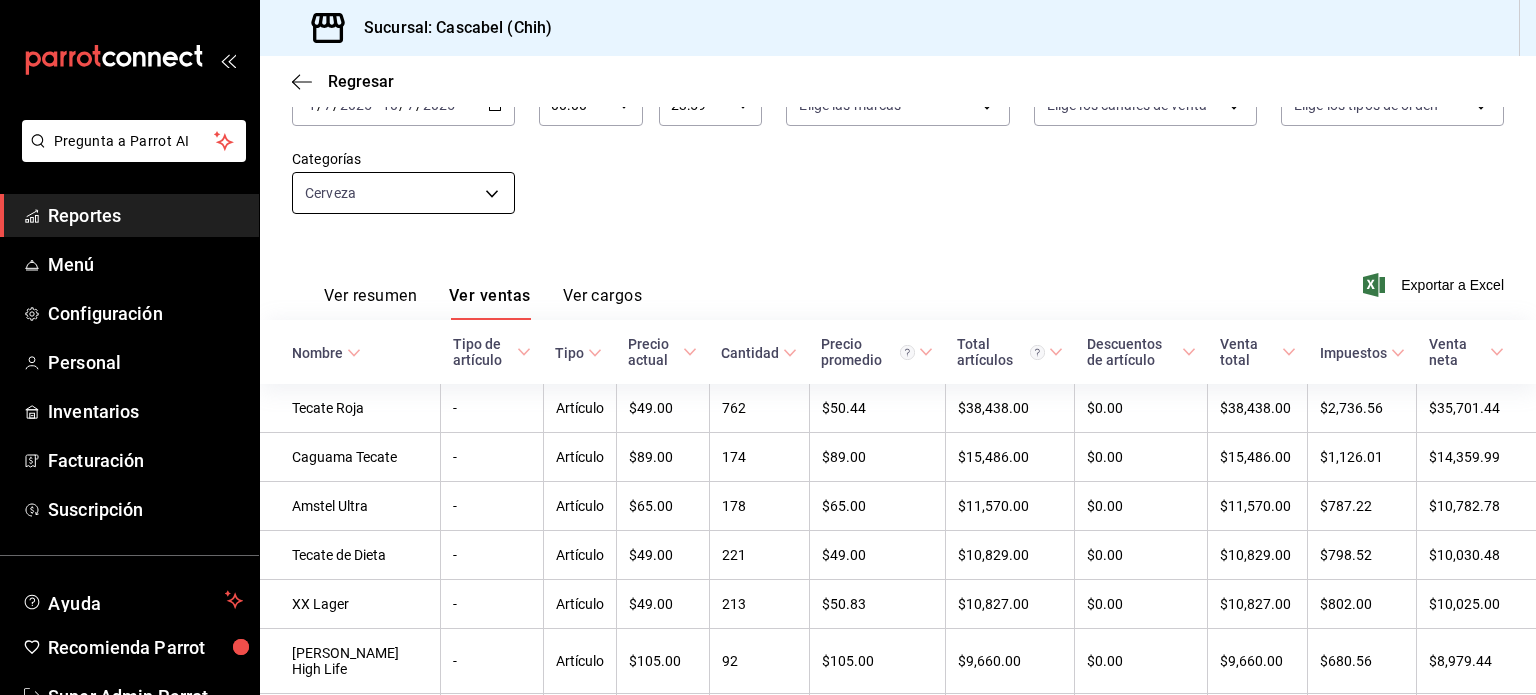 click on "Pregunta a Parrot AI Reportes   Menú   Configuración   Personal   Inventarios   Facturación   Suscripción   Ayuda Recomienda Parrot   Super Admin Parrot   Sugerir nueva función   Sucursal: Cascabel (Chih) Regresar Ventas Los artículos listados no incluyen descuentos de orden y el filtro de fechas está limitado a un máximo de 31 días. Fecha 2025-07-01 1 / 7 / 2025 - 2025-07-10 10 / 7 / 2025 Hora inicio 00:00 Hora inicio Hora fin 23:59 Hora fin Marca Elige las marcas Canal de venta Elige los canales de venta Tipo de orden Elige los tipos de orden Categorías Cerveza da38e5de-fbae-45e7-8cfa-c11035e6d064 Ver resumen Ver ventas Ver cargos Exportar a Excel Nombre Tipo de artículo Tipo Precio actual Cantidad Precio promedio   Total artículos   Descuentos de artículo Venta total Impuestos Venta neta Tecate Roja - Artículo $49.00 762 $50.44 $38,438.00 $0.00 $38,438.00 $2,736.56 $35,701.44 Caguama Tecate - Artículo $89.00 174 $89.00 $15,486.00 $0.00 $15,486.00 $1,126.01 $14,359.99 Amstel Ultra - Artículo" at bounding box center [768, 347] 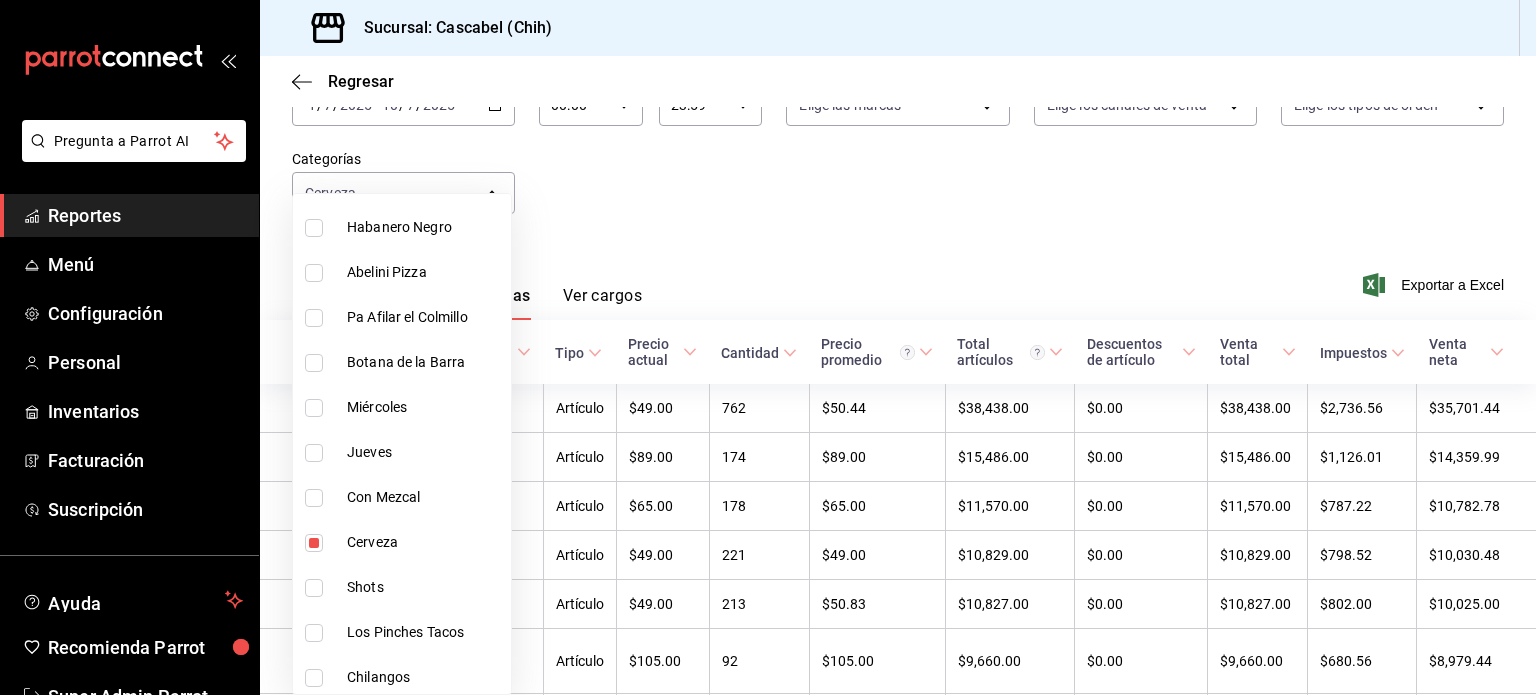 scroll, scrollTop: 200, scrollLeft: 0, axis: vertical 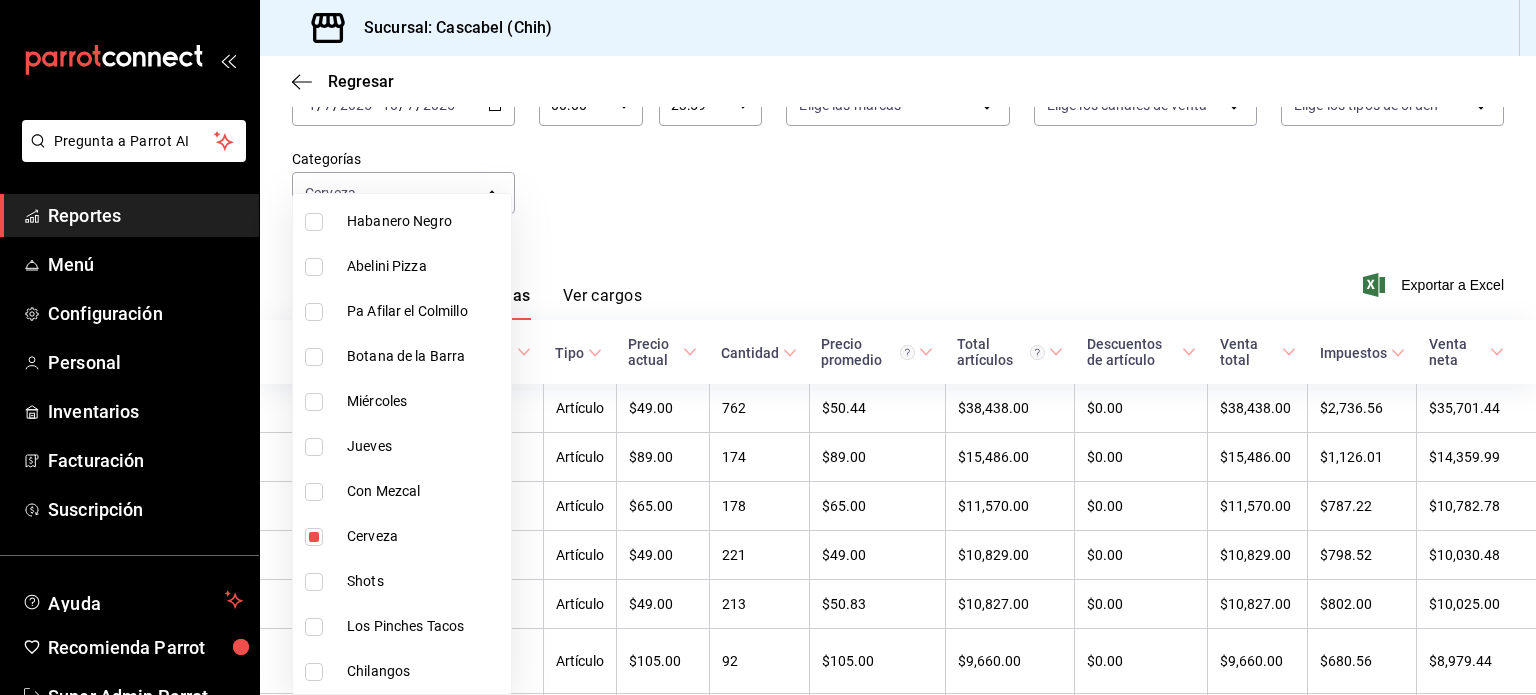 click at bounding box center [768, 347] 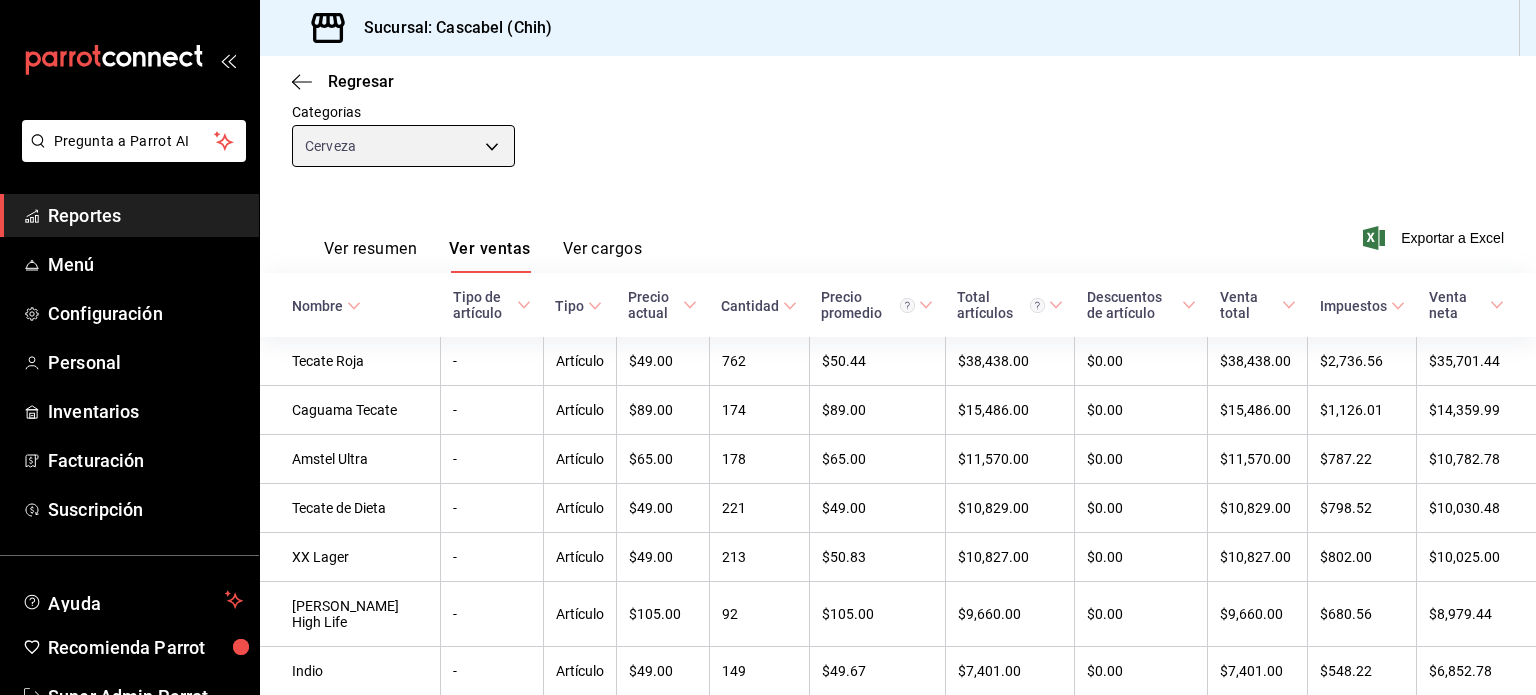 scroll, scrollTop: 172, scrollLeft: 0, axis: vertical 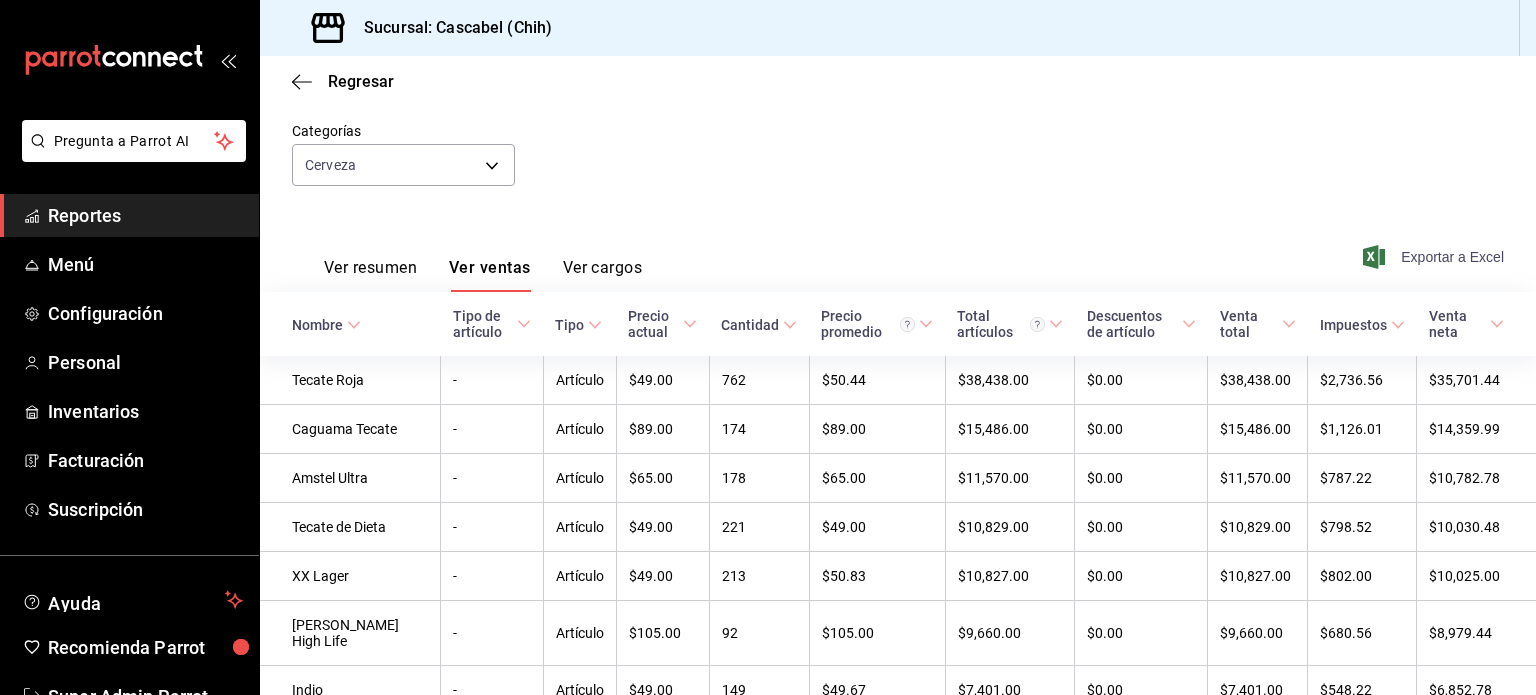 click on "Exportar a Excel" at bounding box center (1435, 257) 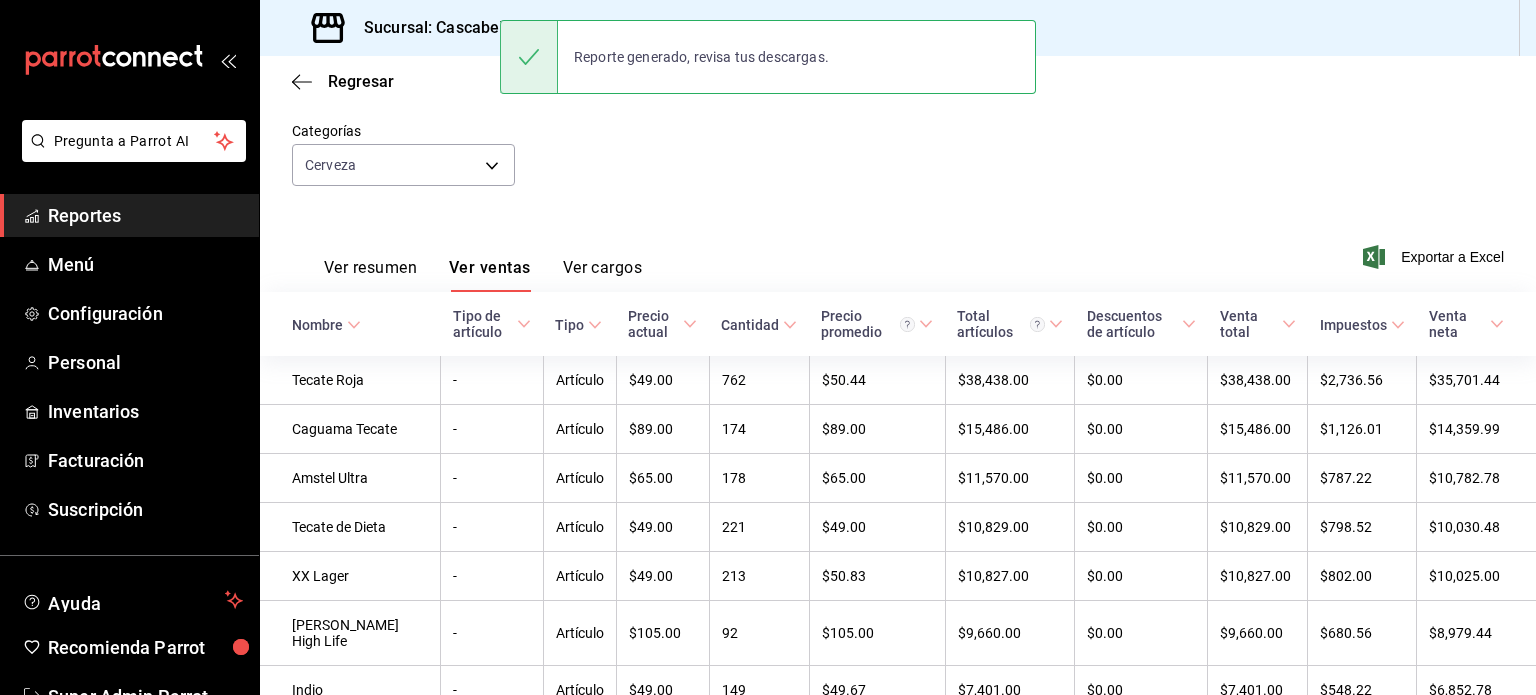 click on "Fecha 2025-07-01 1 / 7 / 2025 - 2025-07-10 10 / 7 / 2025 Hora inicio 00:00 Hora inicio Hora fin 23:59 Hora fin Marca Elige las marcas Canal de venta Elige los canales de venta Tipo de orden Elige los tipos de orden Categorías Cerveza da38e5de-fbae-45e7-8cfa-c11035e6d064" at bounding box center (898, 122) 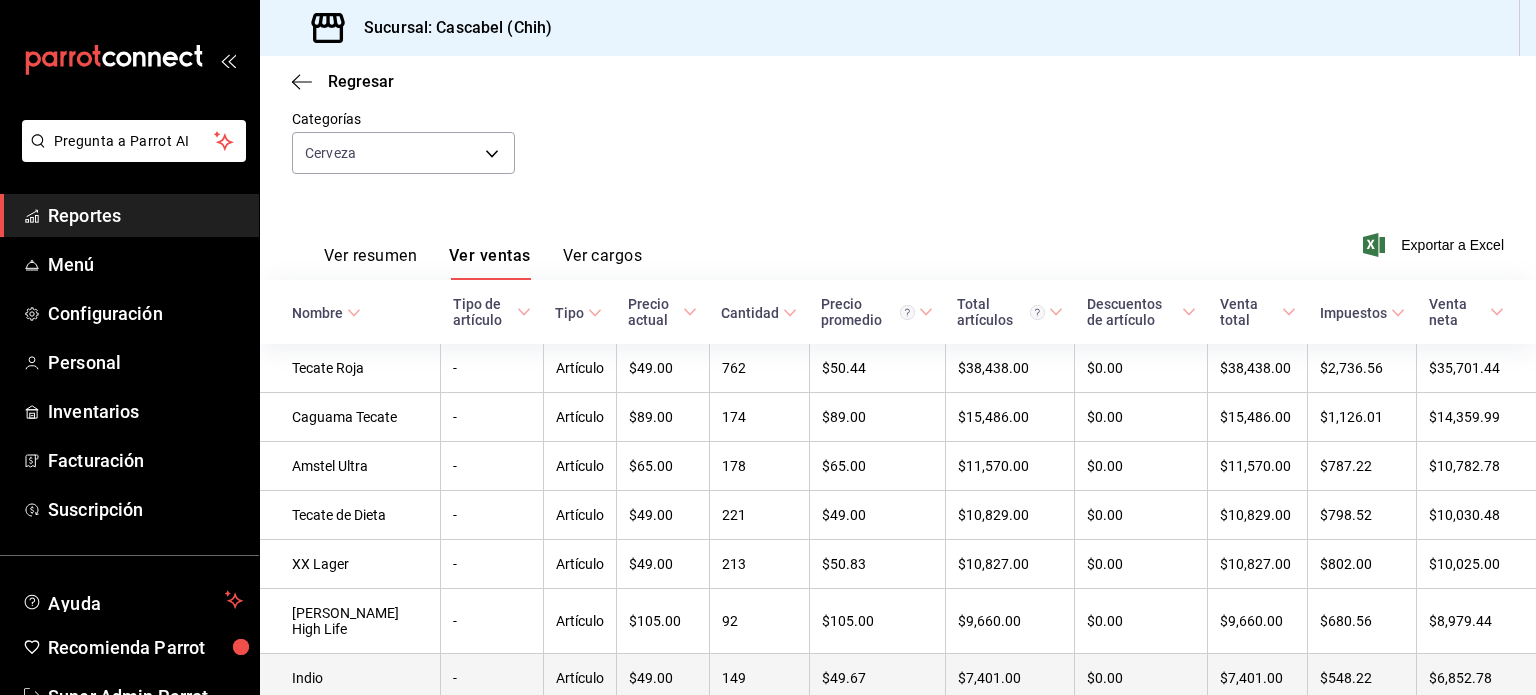 scroll, scrollTop: 0, scrollLeft: 0, axis: both 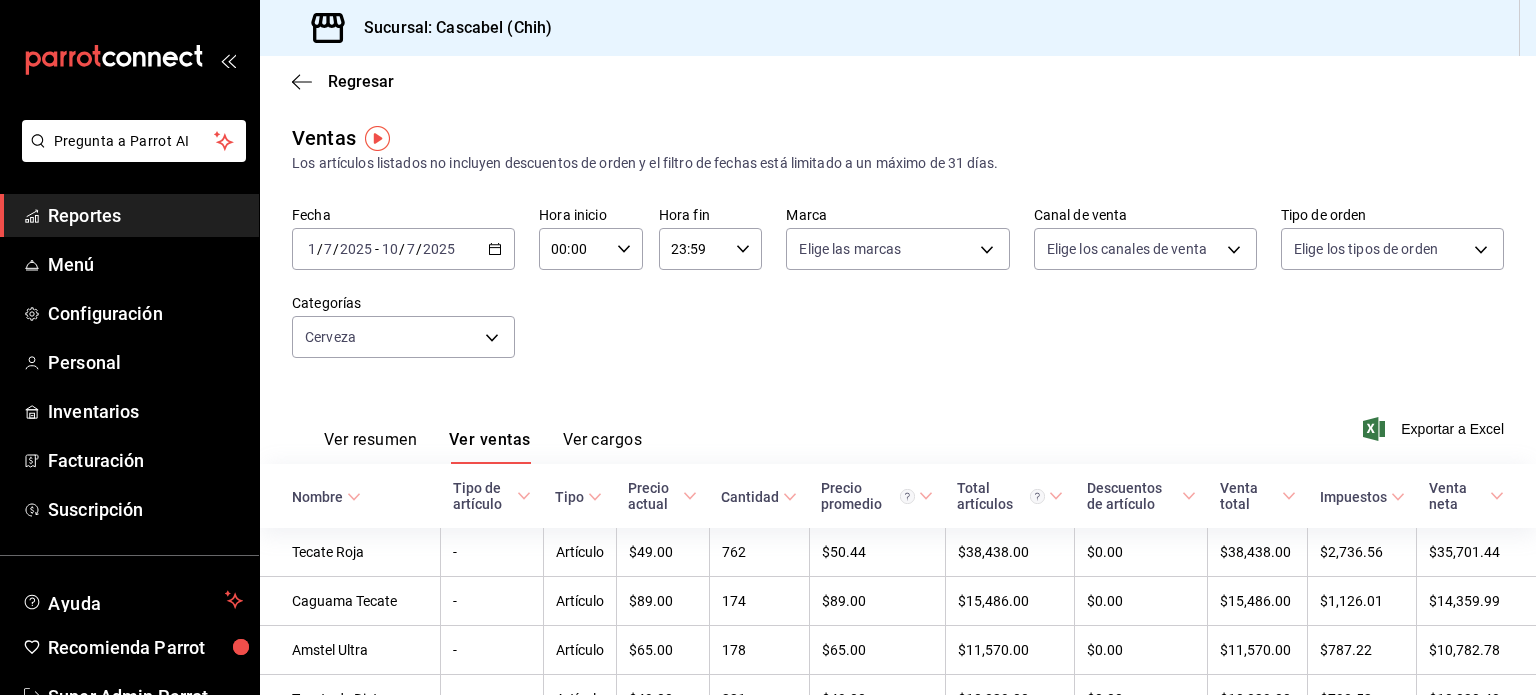 click on "Fecha 2025-07-01 1 / 7 / 2025 - 2025-07-10 10 / 7 / 2025 Hora inicio 00:00 Hora inicio Hora fin 23:59 Hora fin Marca Elige las marcas Canal de venta Elige los canales de venta Tipo de orden Elige los tipos de orden Categorías Cerveza da38e5de-fbae-45e7-8cfa-c11035e6d064" at bounding box center (898, 294) 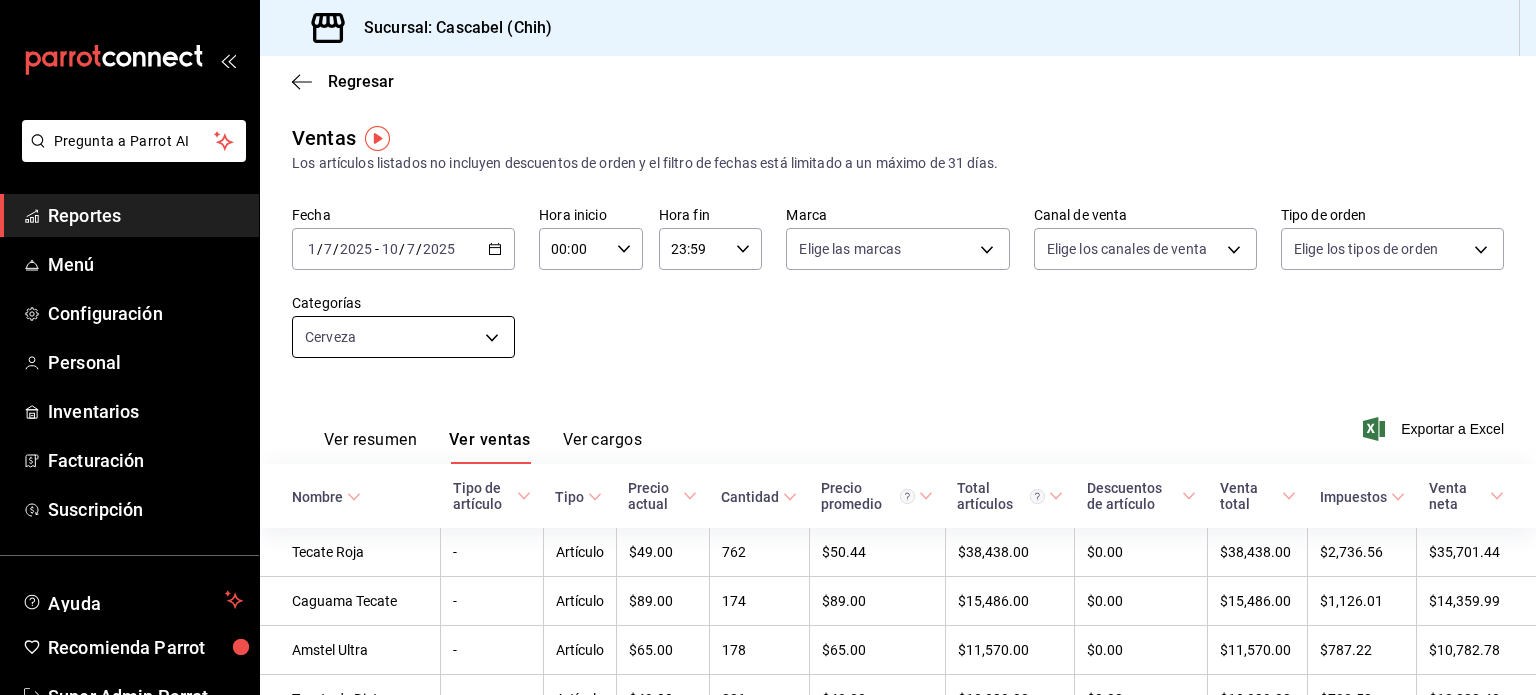 click on "Pregunta a Parrot AI Reportes   Menú   Configuración   Personal   Inventarios   Facturación   Suscripción   Ayuda Recomienda Parrot   Super Admin Parrot   Sugerir nueva función   Sucursal: Cascabel (Chih) Regresar Ventas Los artículos listados no incluyen descuentos de orden y el filtro de fechas está limitado a un máximo de 31 días. Fecha 2025-07-01 1 / 7 / 2025 - 2025-07-10 10 / 7 / 2025 Hora inicio 00:00 Hora inicio Hora fin 23:59 Hora fin Marca Elige las marcas Canal de venta Elige los canales de venta Tipo de orden Elige los tipos de orden Categorías Cerveza da38e5de-fbae-45e7-8cfa-c11035e6d064 Ver resumen Ver ventas Ver cargos Exportar a Excel Nombre Tipo de artículo Tipo Precio actual Cantidad Precio promedio   Total artículos   Descuentos de artículo Venta total Impuestos Venta neta Tecate Roja - Artículo $49.00 762 $50.44 $38,438.00 $0.00 $38,438.00 $2,736.56 $35,701.44 Caguama Tecate - Artículo $89.00 174 $89.00 $15,486.00 $0.00 $15,486.00 $1,126.01 $14,359.99 Amstel Ultra - Artículo" at bounding box center [768, 347] 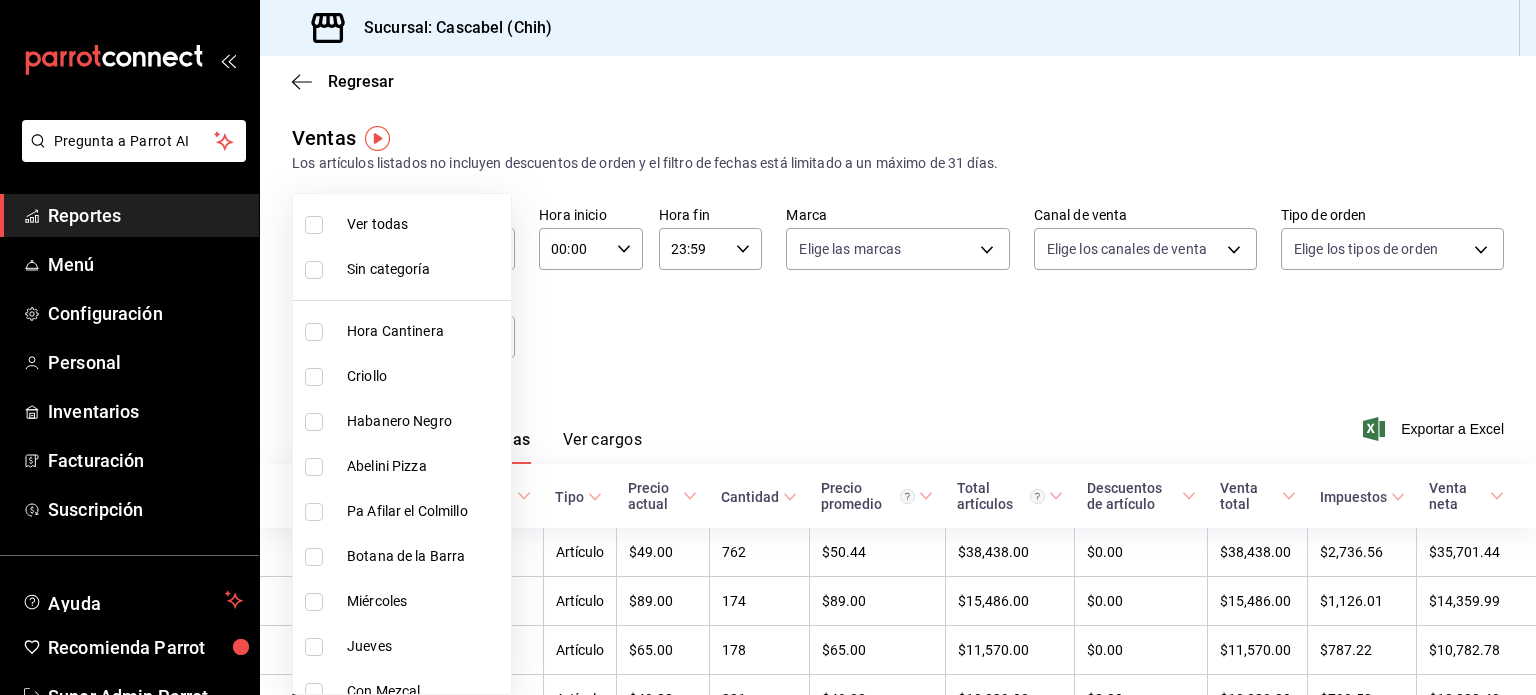 click at bounding box center (768, 347) 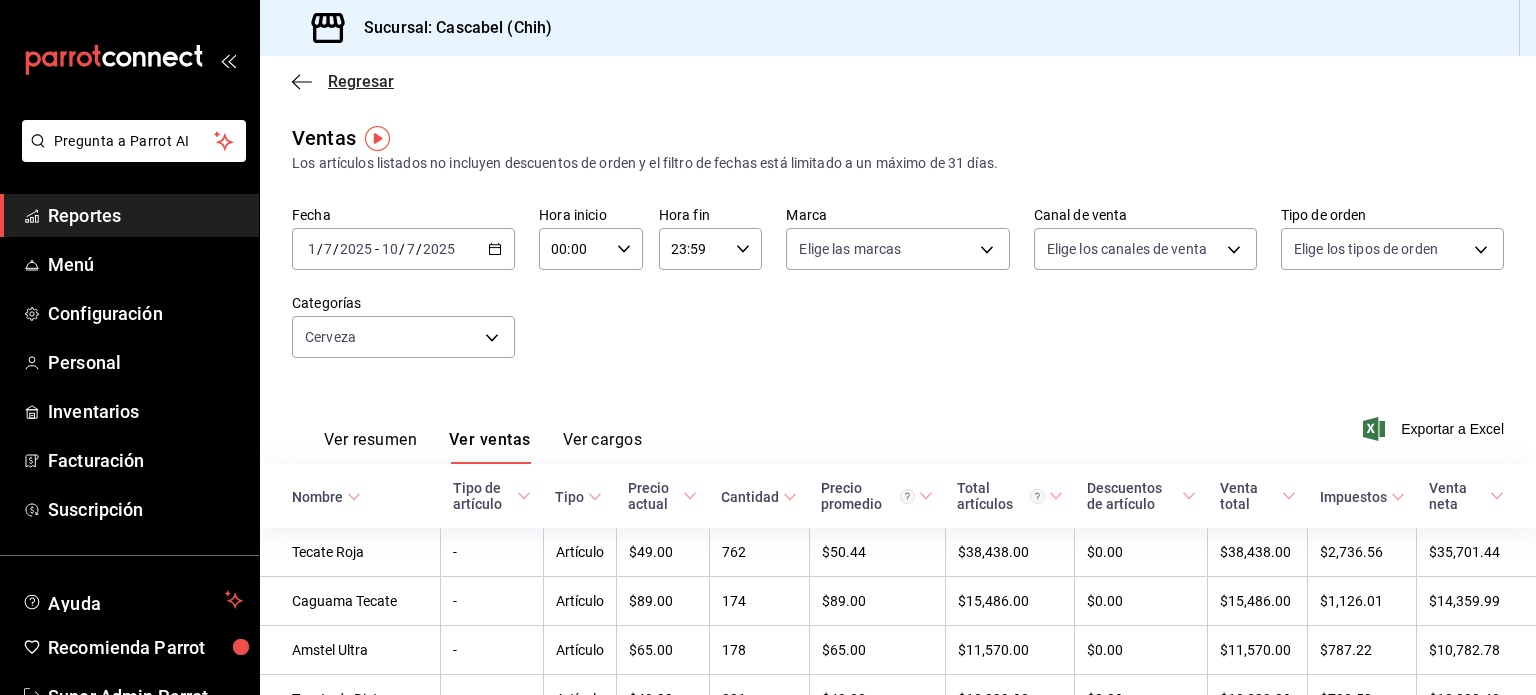 click 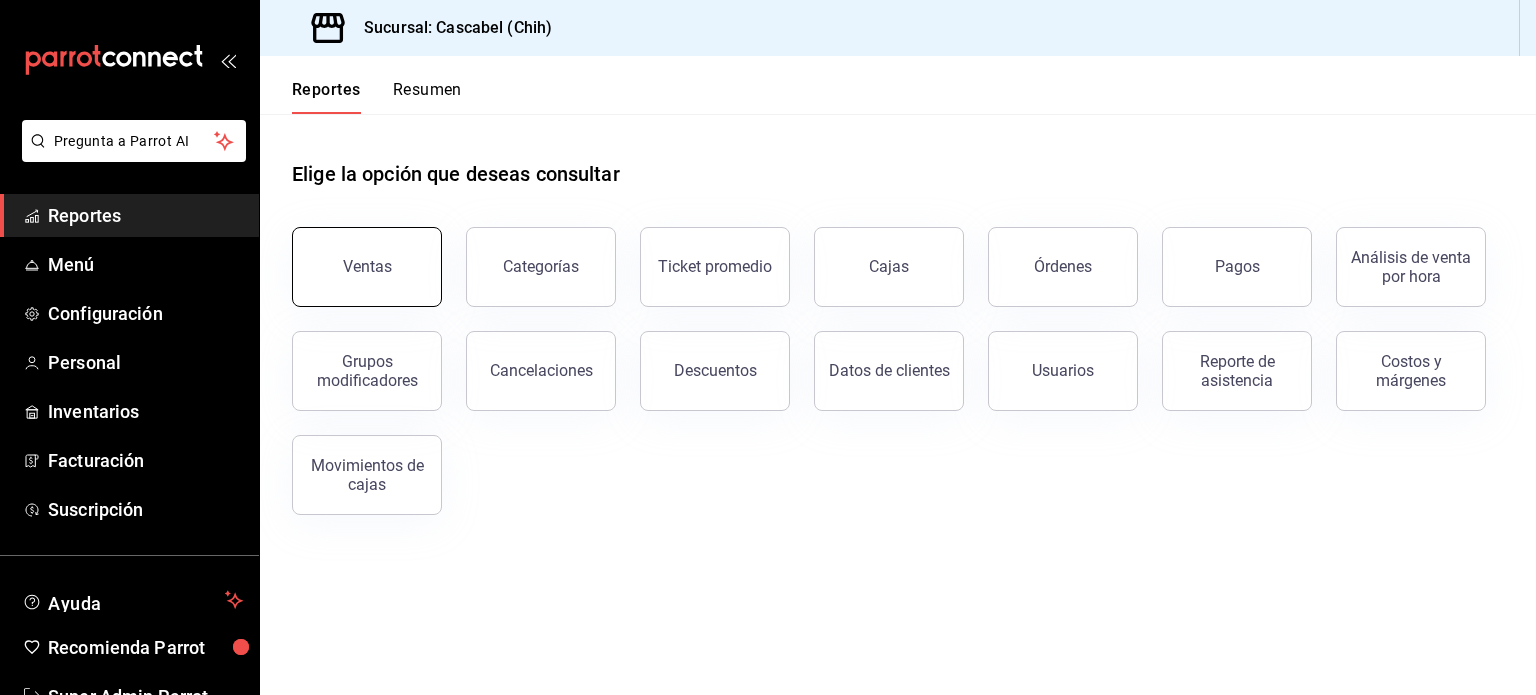 click on "Ventas" at bounding box center (367, 267) 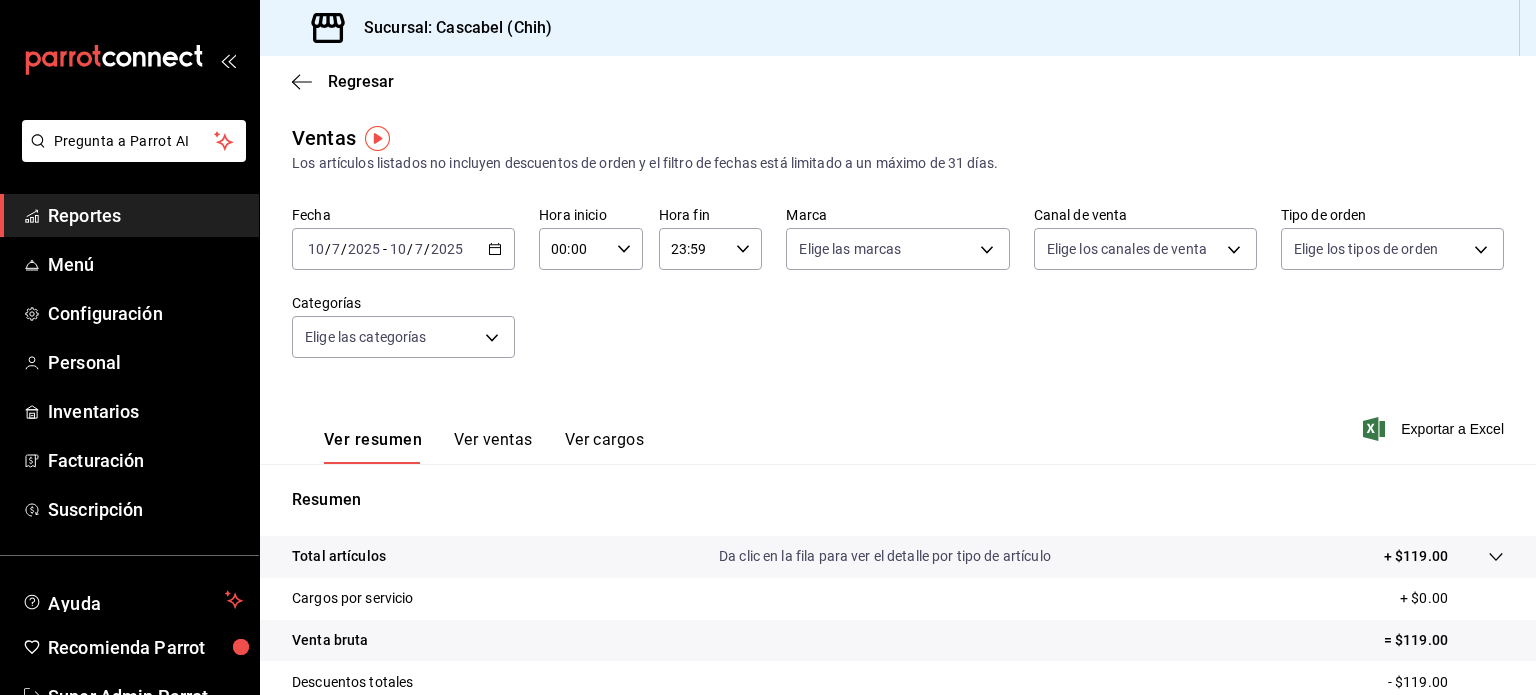 click on "2025-07-10 10 / 7 / 2025 - 2025-07-10 10 / 7 / 2025" at bounding box center [403, 249] 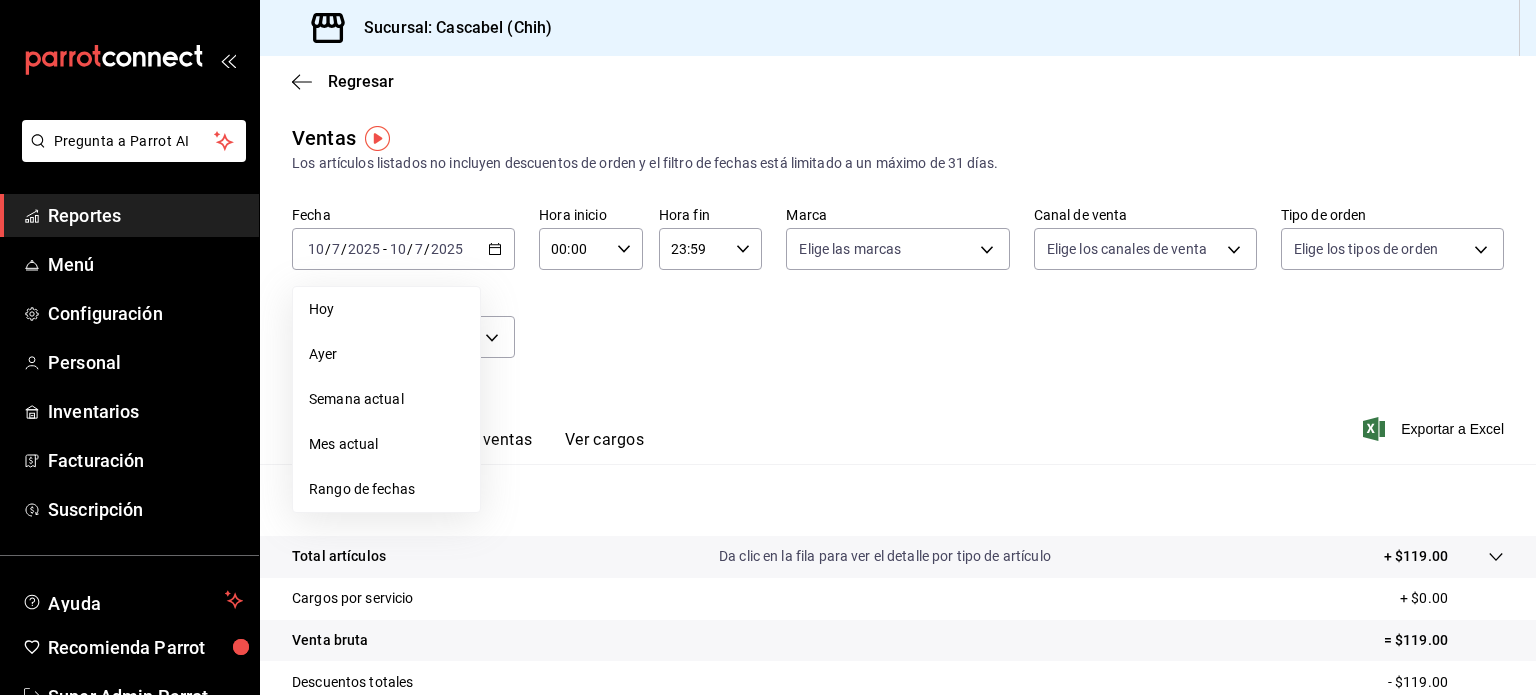 click on "Fecha 2025-07-10 10 / 7 / 2025 - 2025-07-10 10 / 7 / 2025 Hoy Ayer Semana actual Mes actual Rango de fechas Hora inicio 00:00 Hora inicio Hora fin 23:59 Hora fin Marca Elige las marcas Canal de venta Elige los canales de venta Tipo de orden Elige los tipos de orden Categorías Elige las categorías" at bounding box center [898, 294] 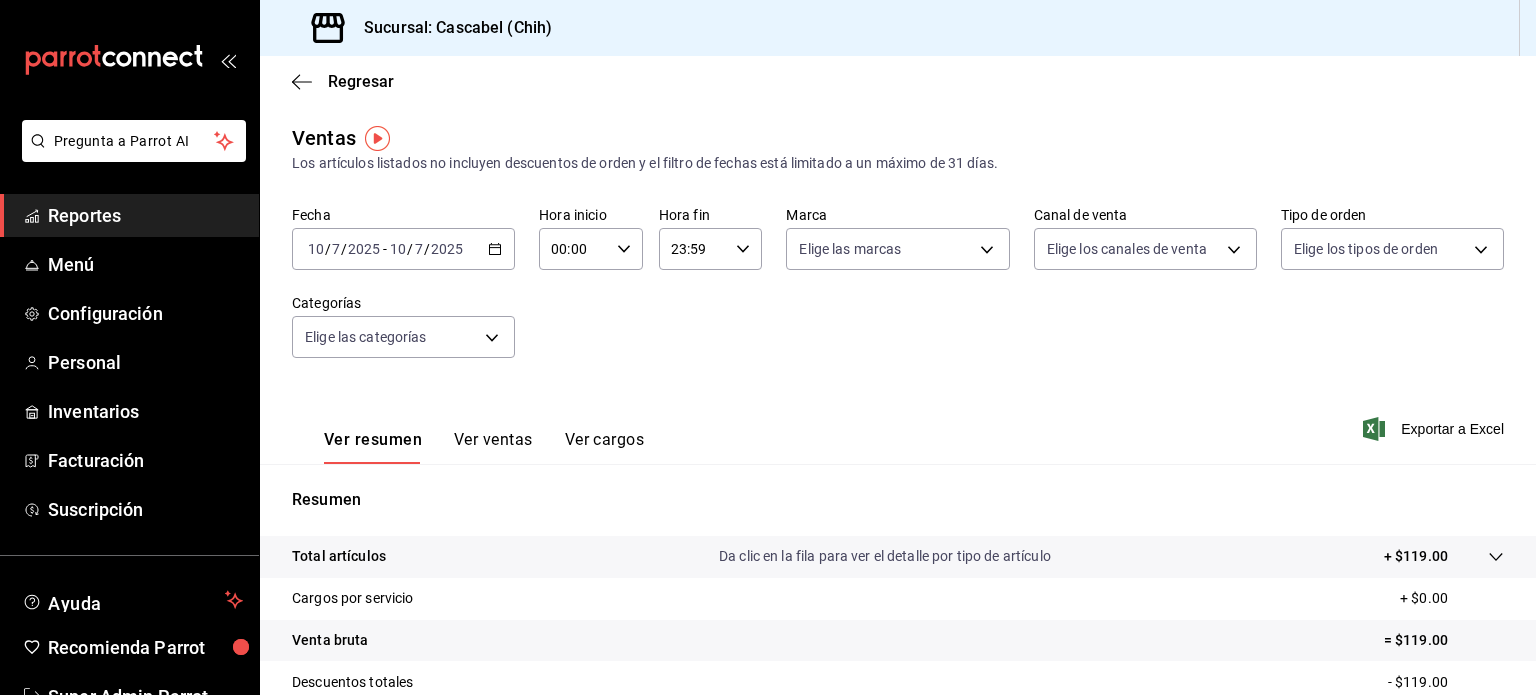 click on "2025-07-10 10 / 7 / 2025 - 2025-07-10 10 / 7 / 2025" at bounding box center [403, 249] 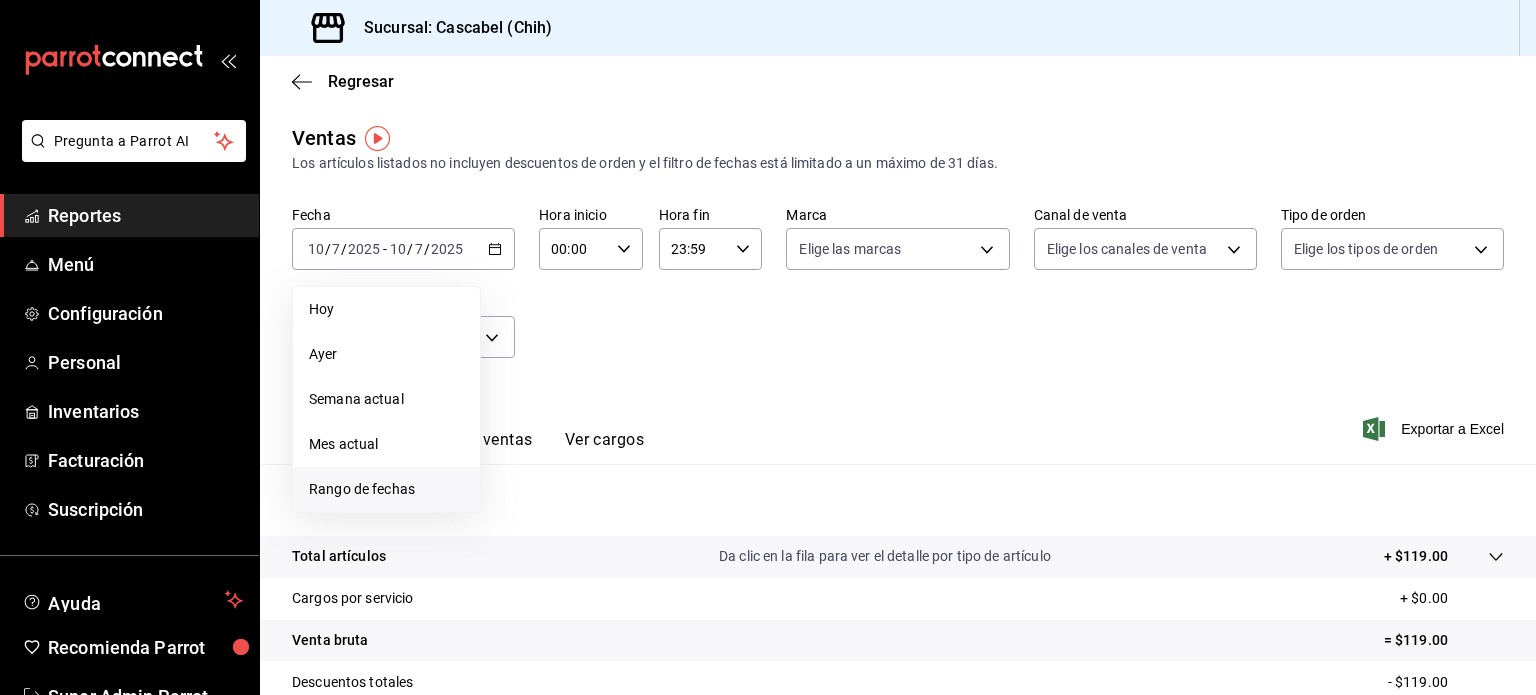 click on "Rango de fechas" at bounding box center (386, 489) 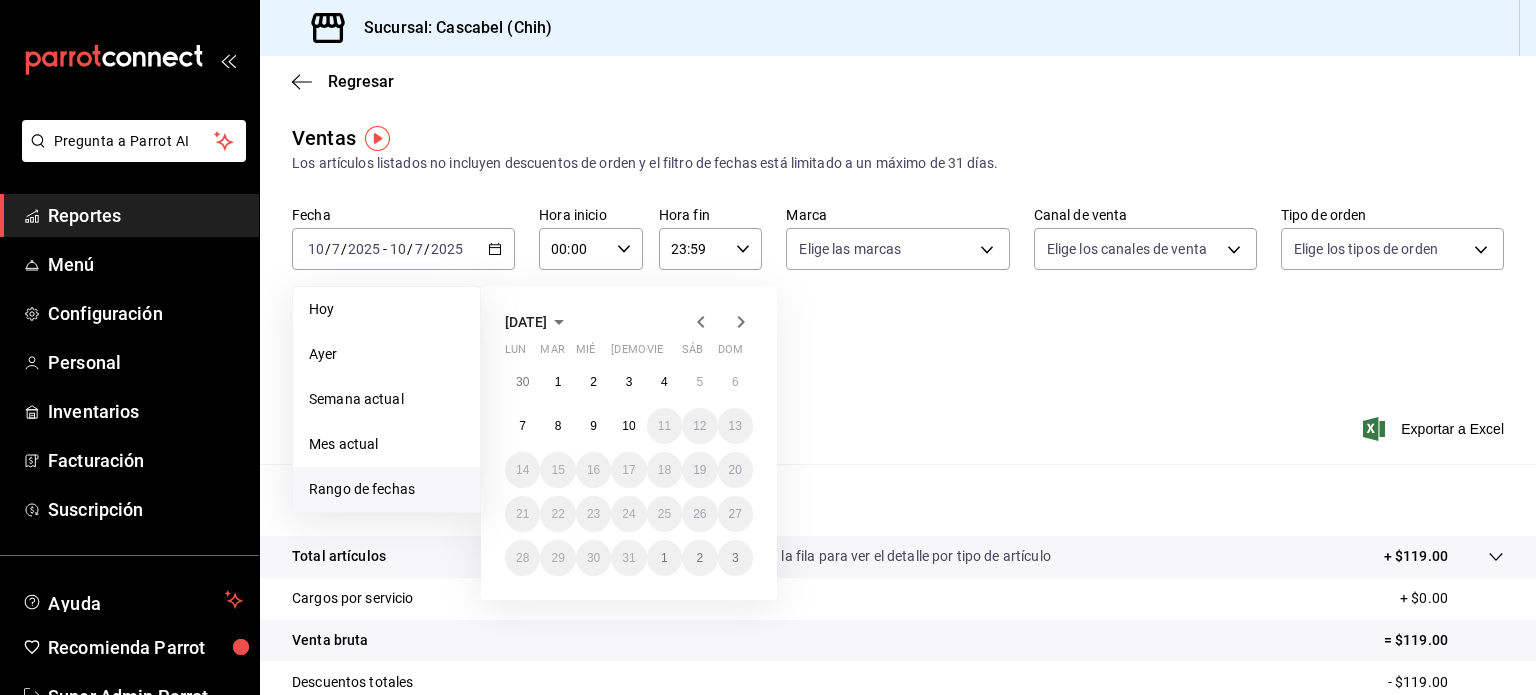 click 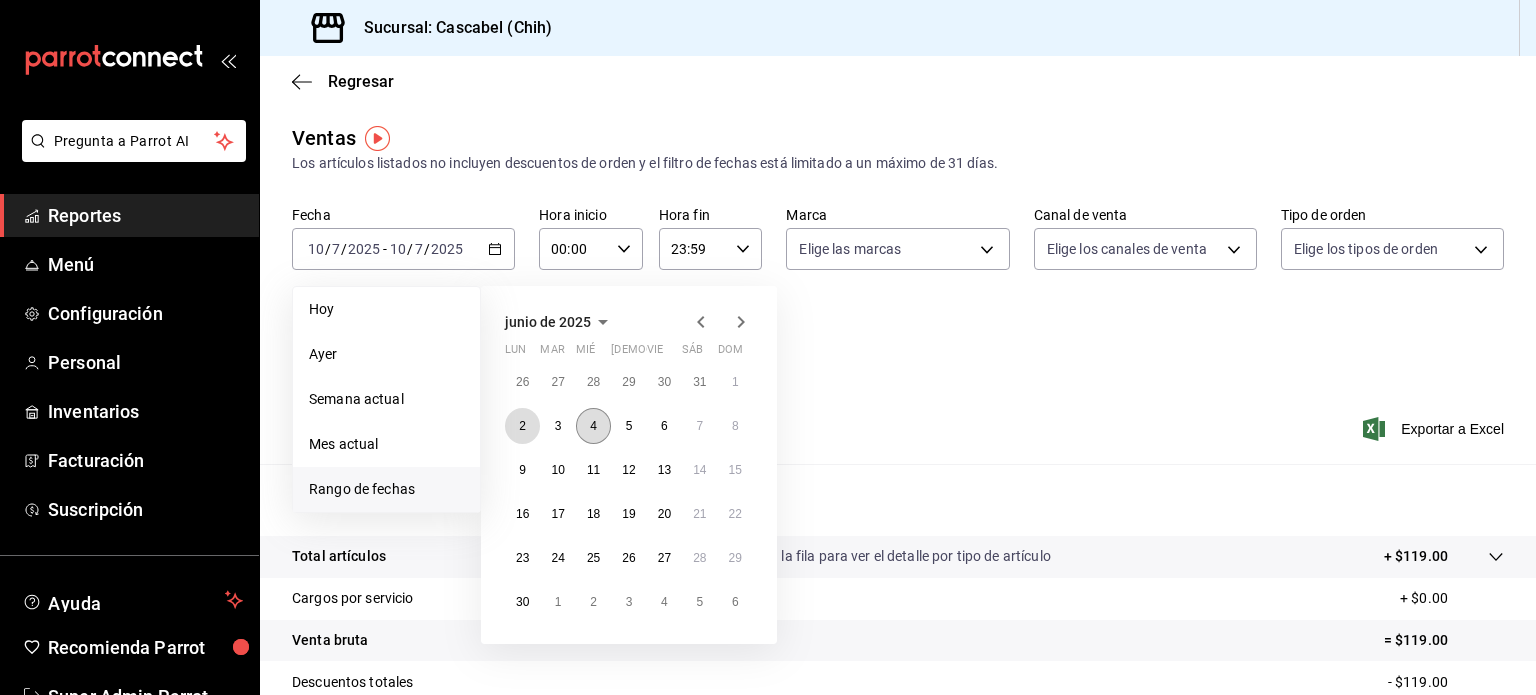 drag, startPoint x: 520, startPoint y: 427, endPoint x: 606, endPoint y: 416, distance: 86.70064 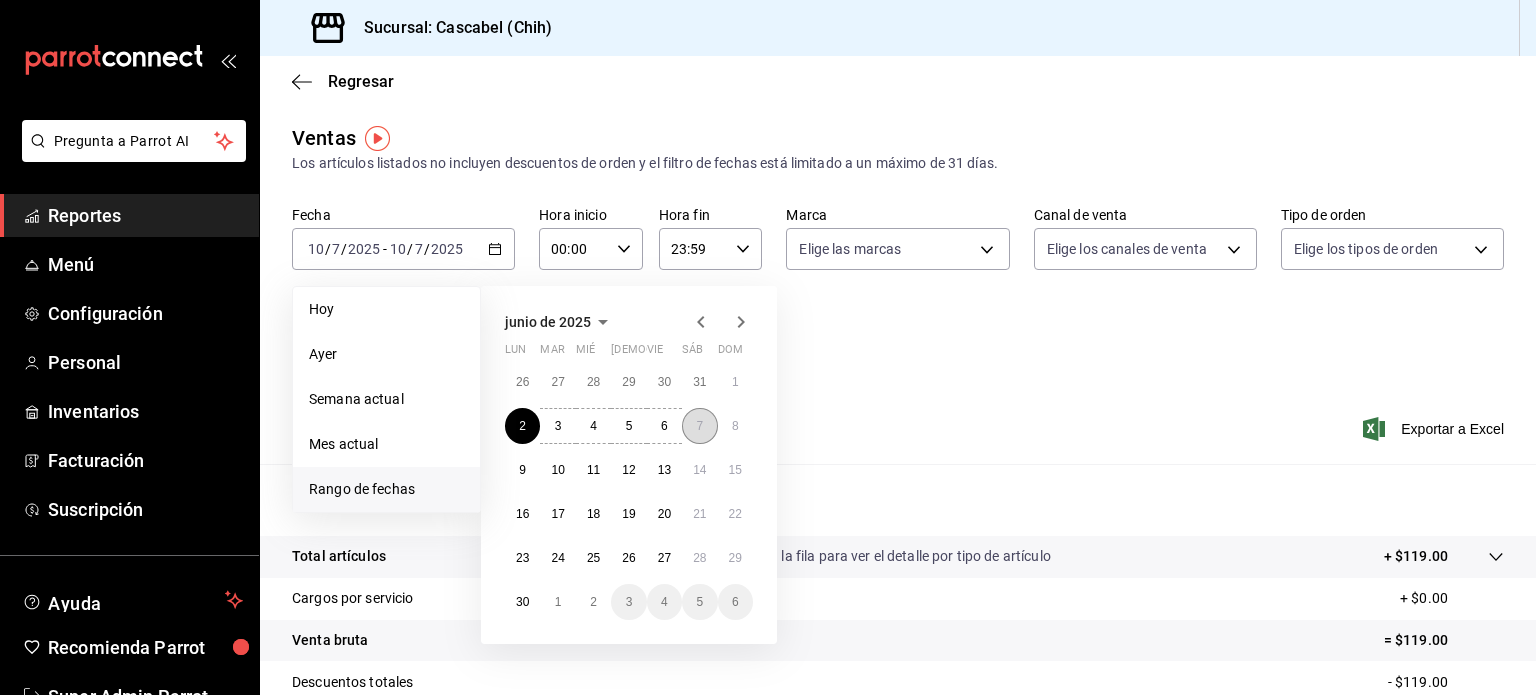 click on "7" at bounding box center [699, 426] 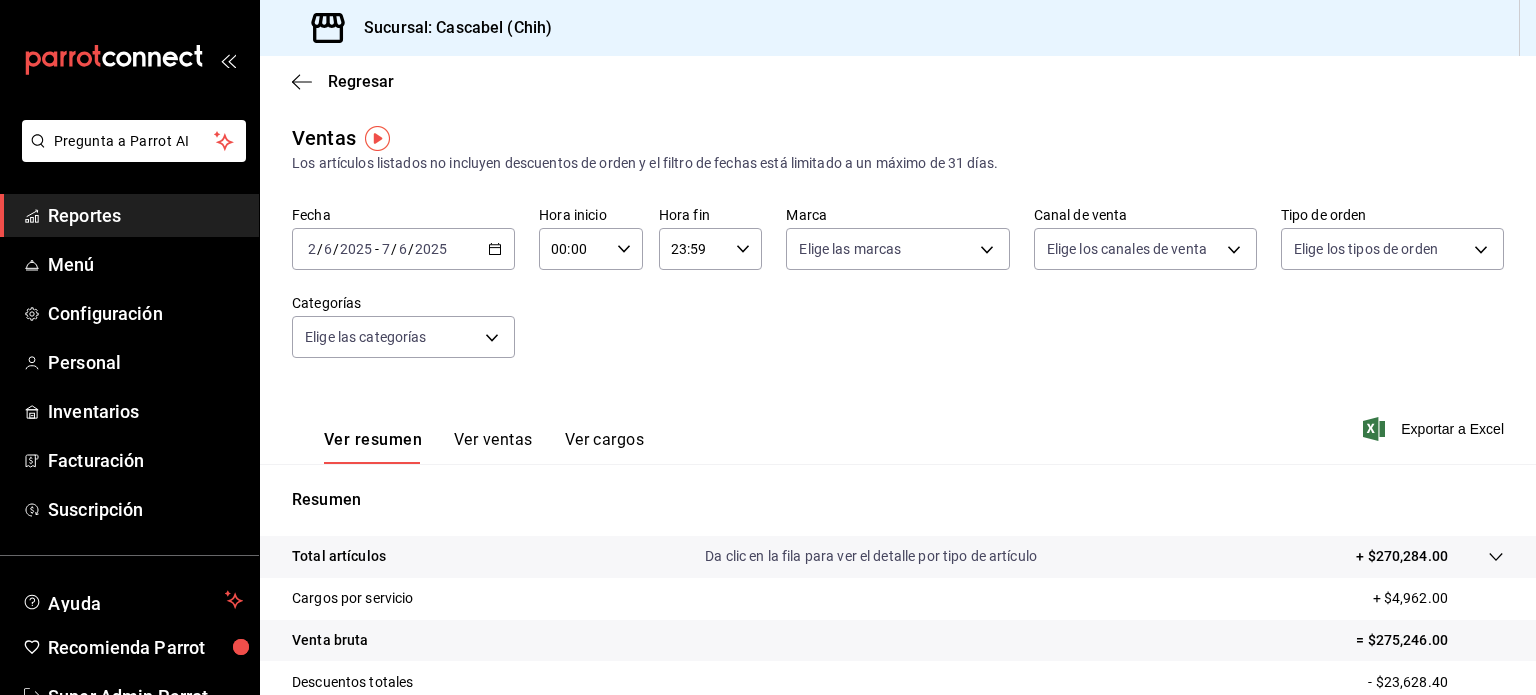click on "00:00 Hora inicio" at bounding box center (591, 249) 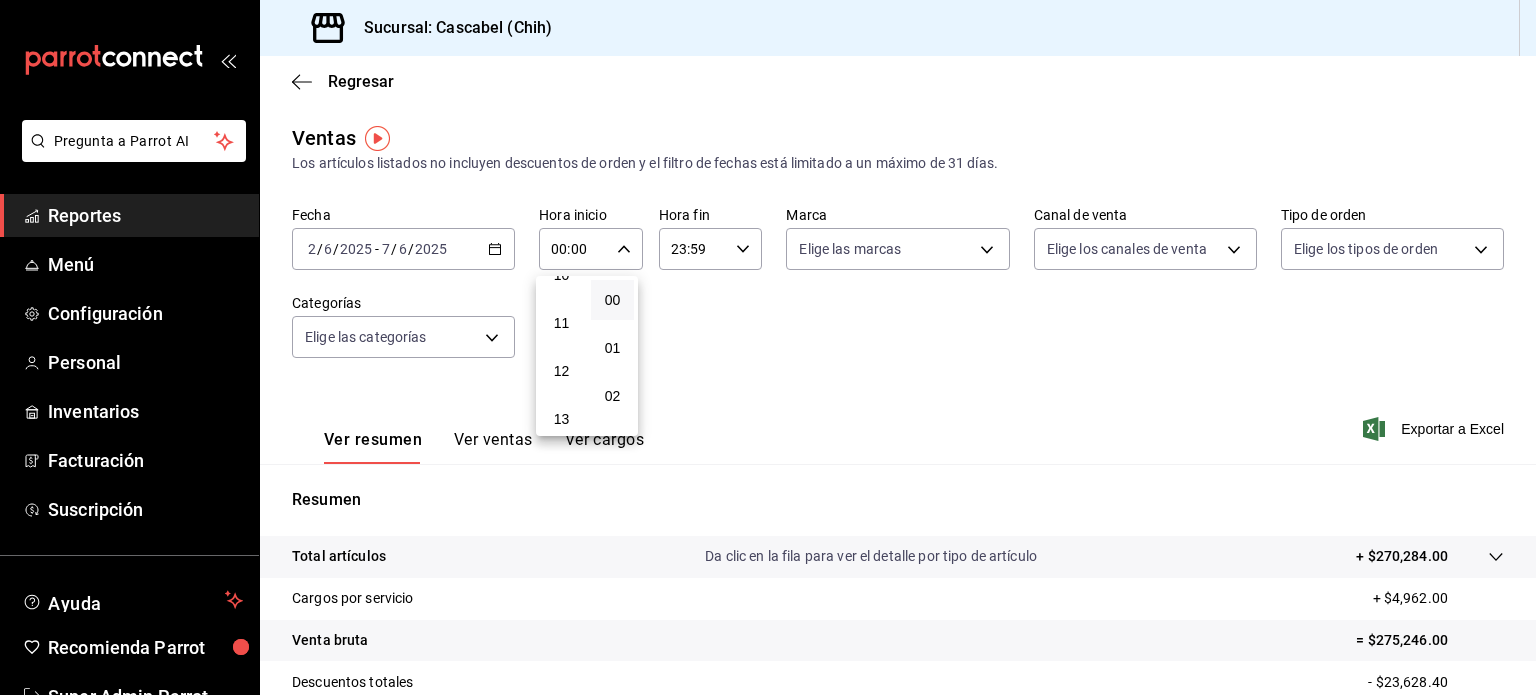 scroll, scrollTop: 500, scrollLeft: 0, axis: vertical 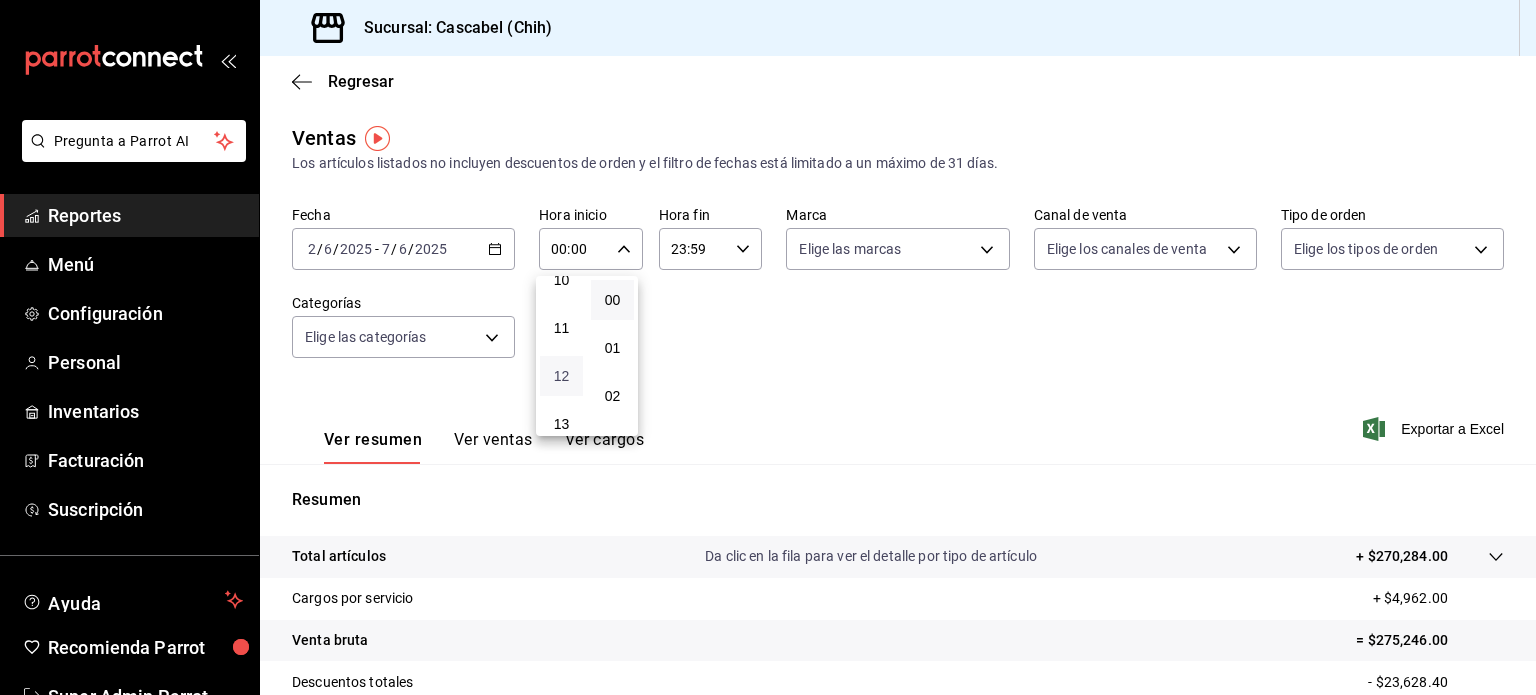 click on "12" at bounding box center [561, 376] 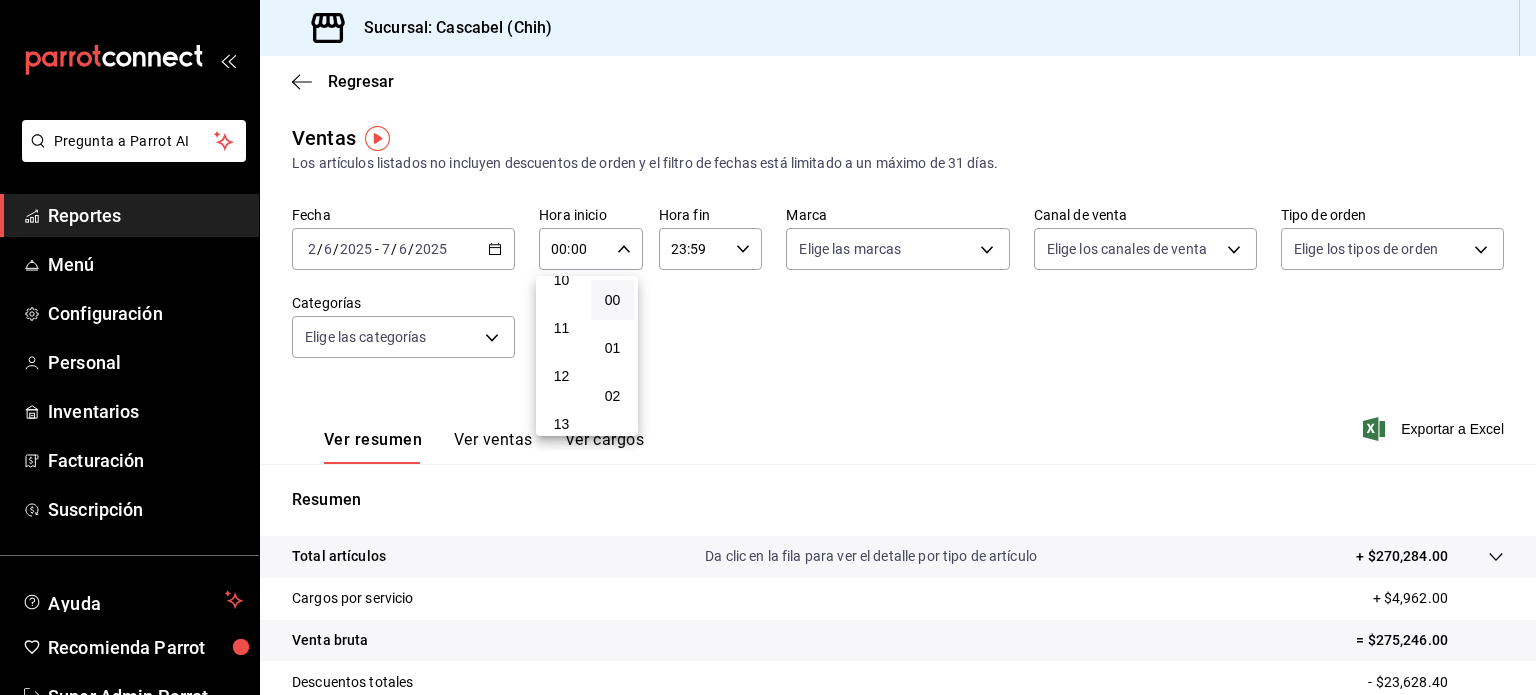 type on "12:00" 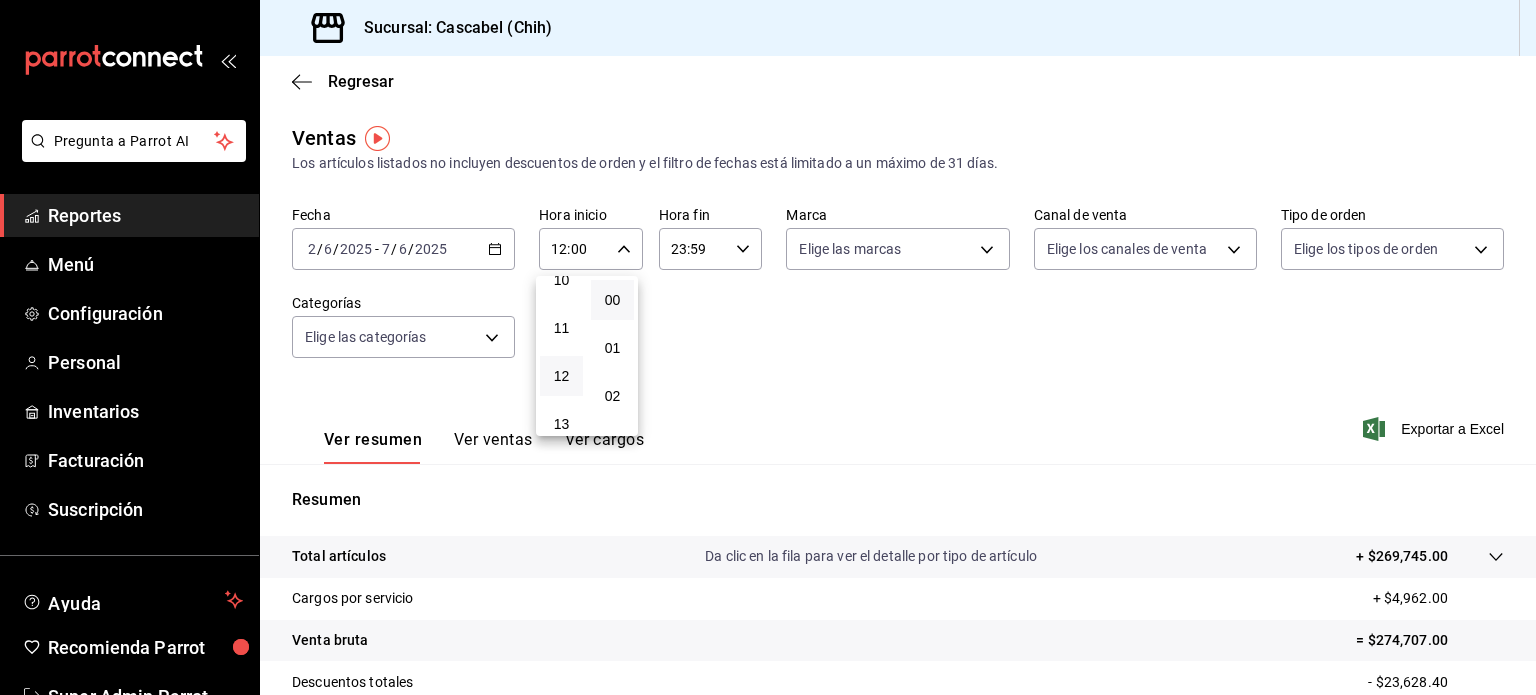 click at bounding box center [768, 347] 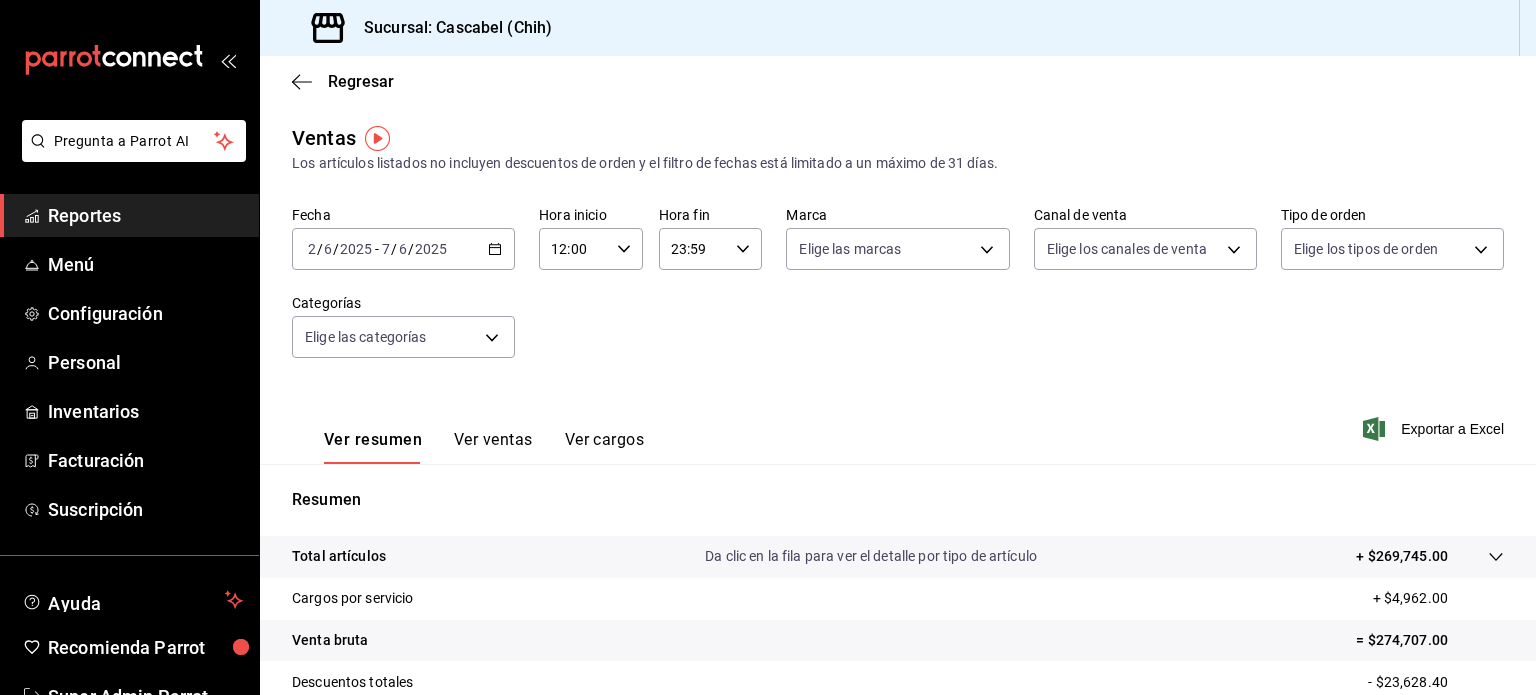 click on "23:59" at bounding box center [694, 249] 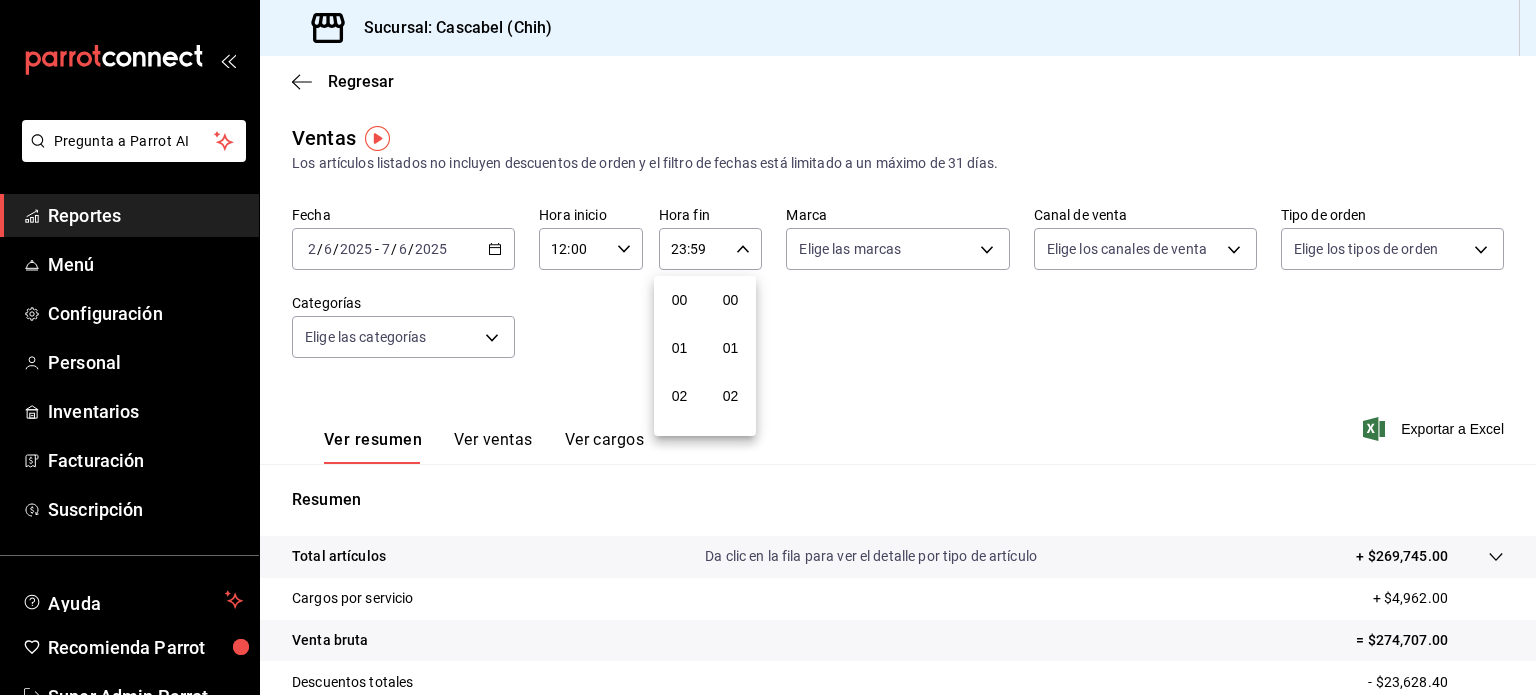 scroll, scrollTop: 1011, scrollLeft: 0, axis: vertical 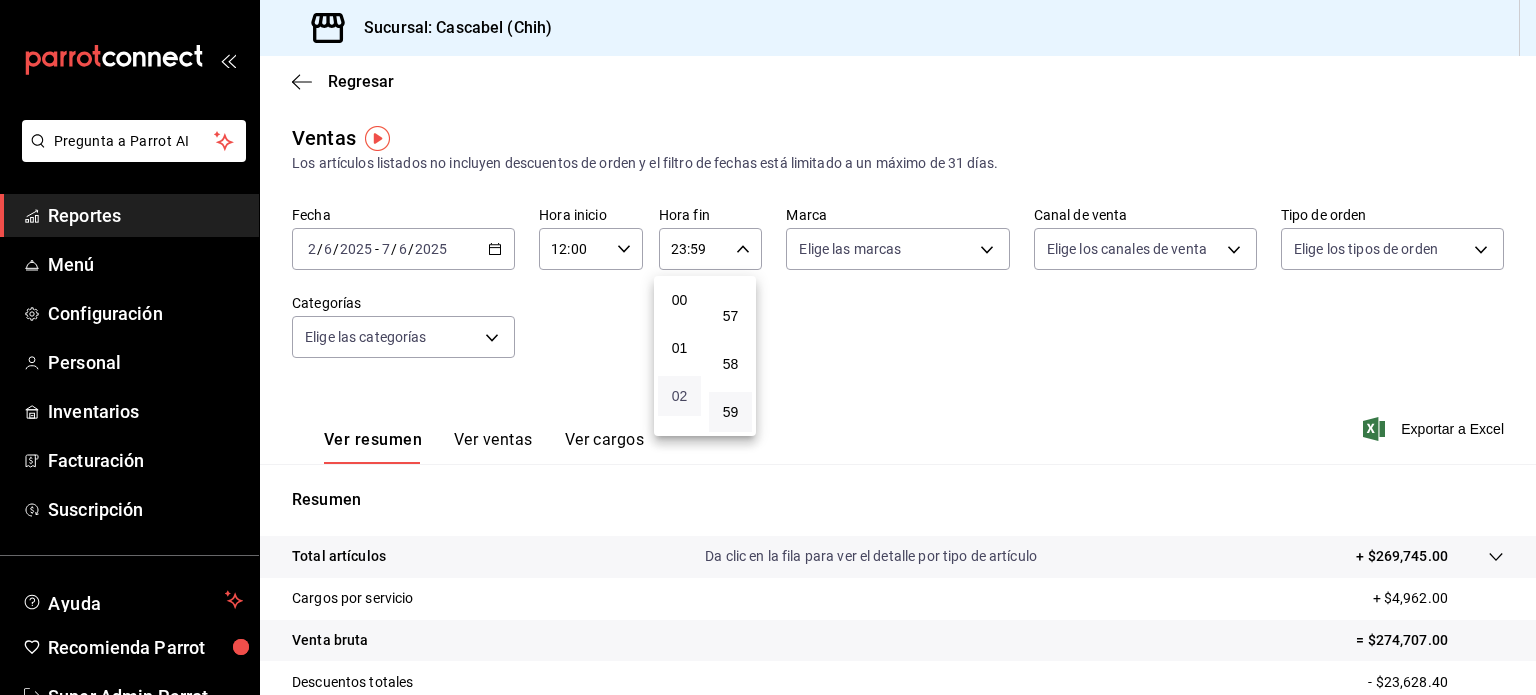 click on "02" at bounding box center [679, 396] 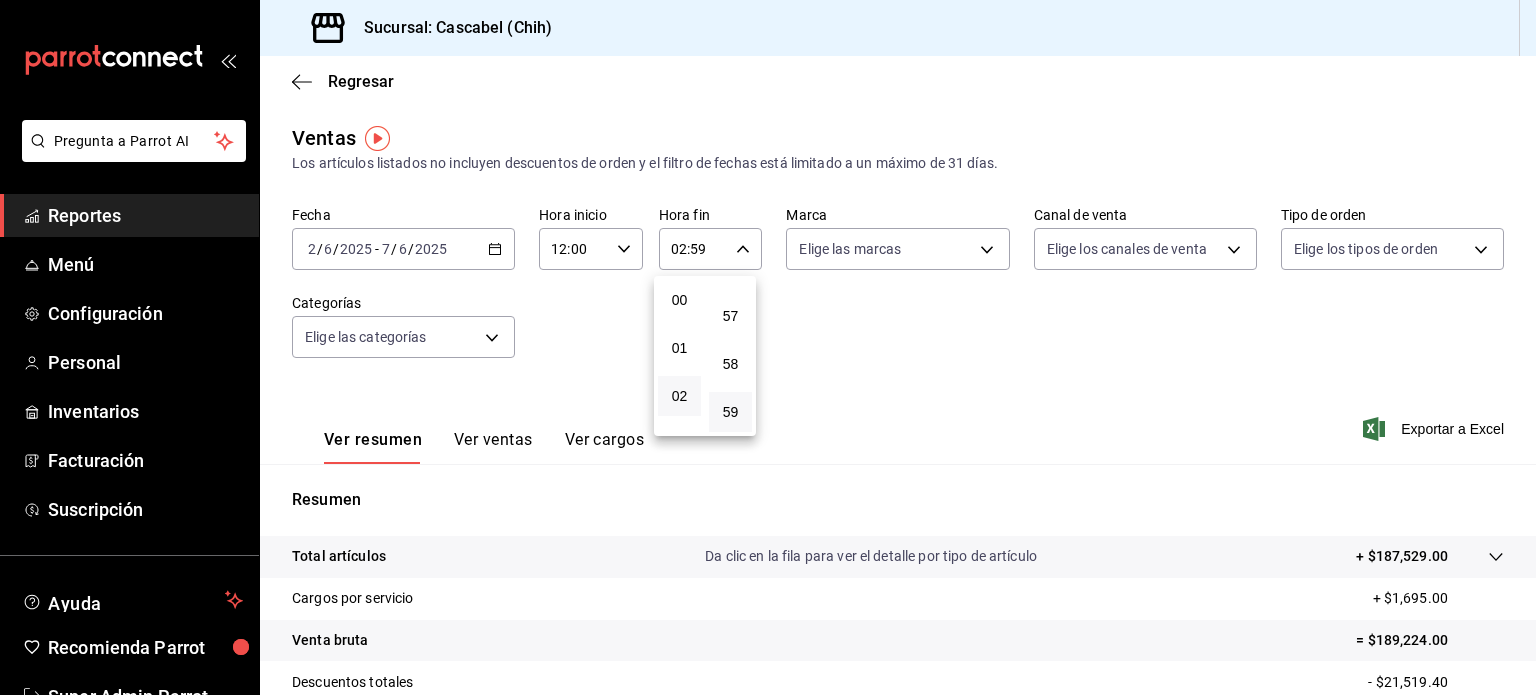 click at bounding box center (768, 347) 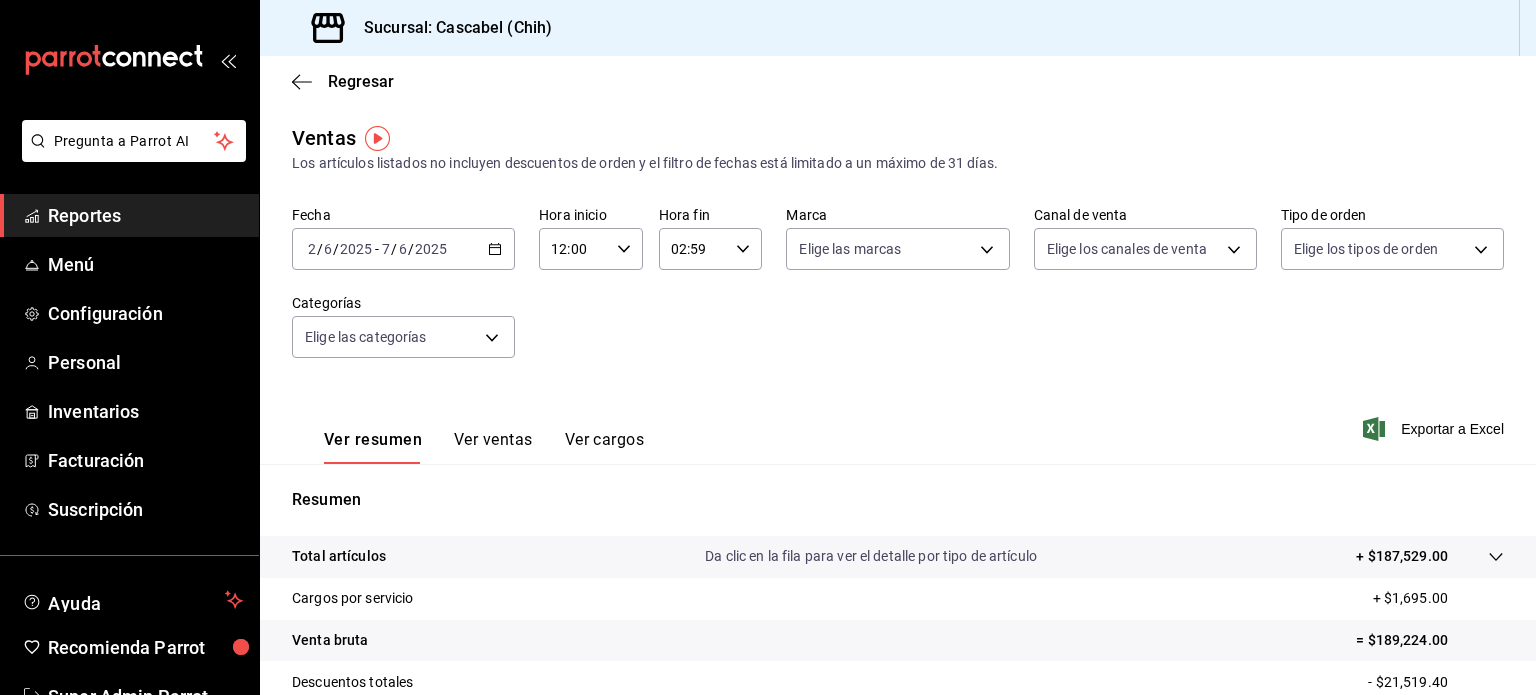 click 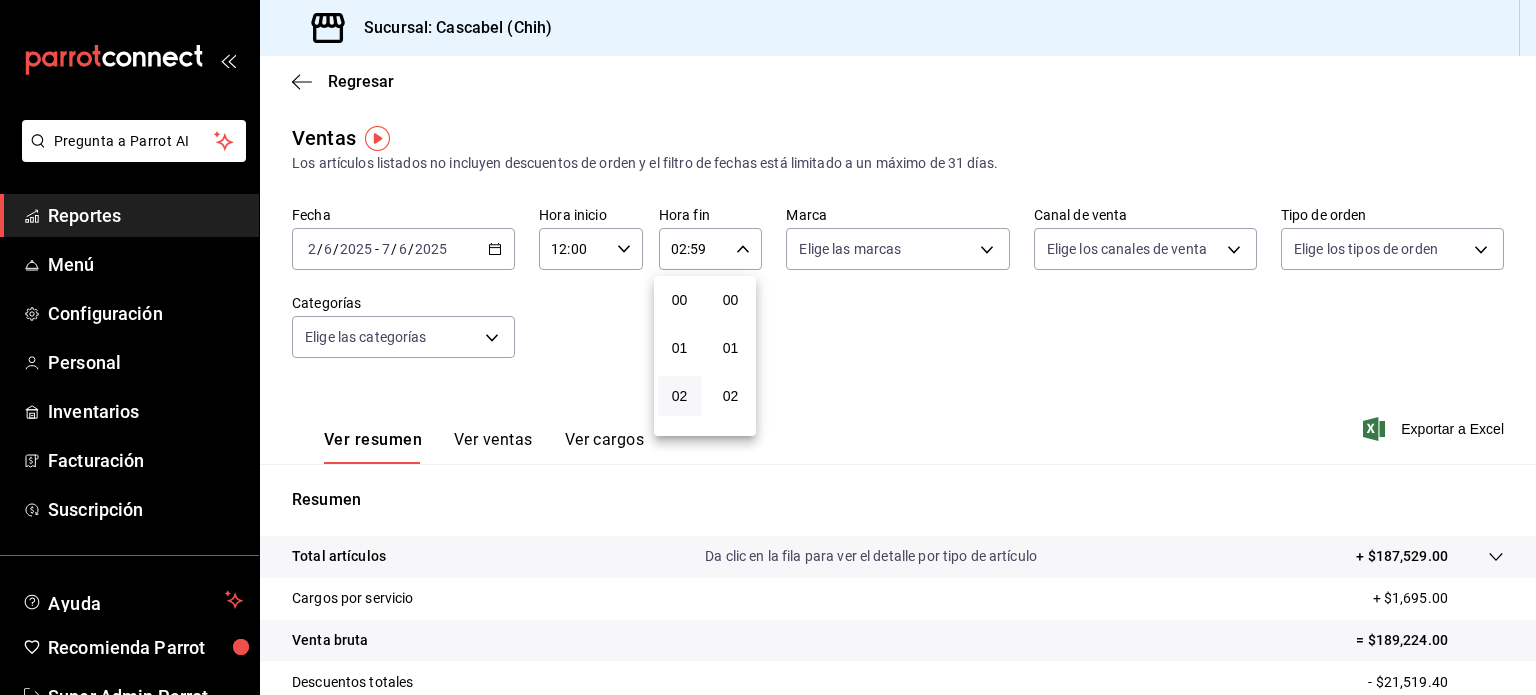 scroll, scrollTop: 97, scrollLeft: 0, axis: vertical 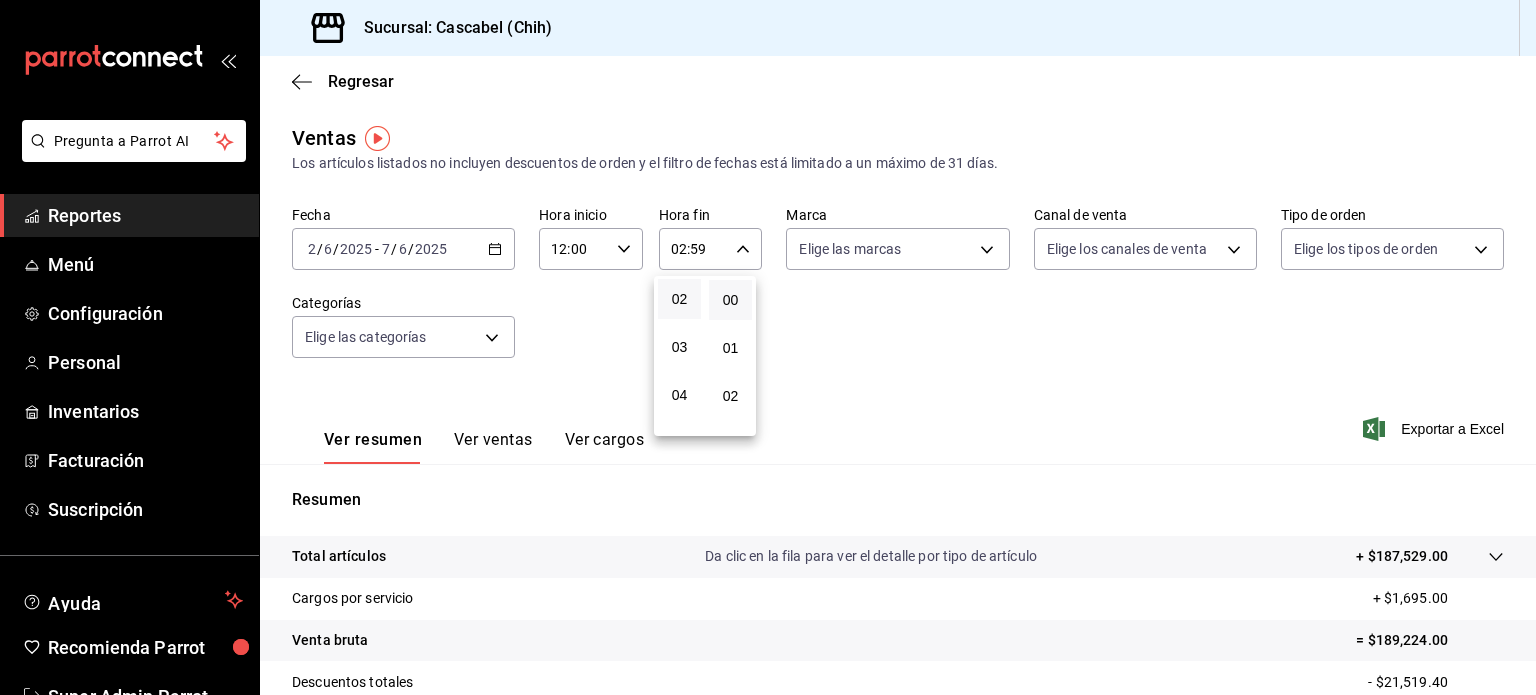 click on "00" at bounding box center [730, 300] 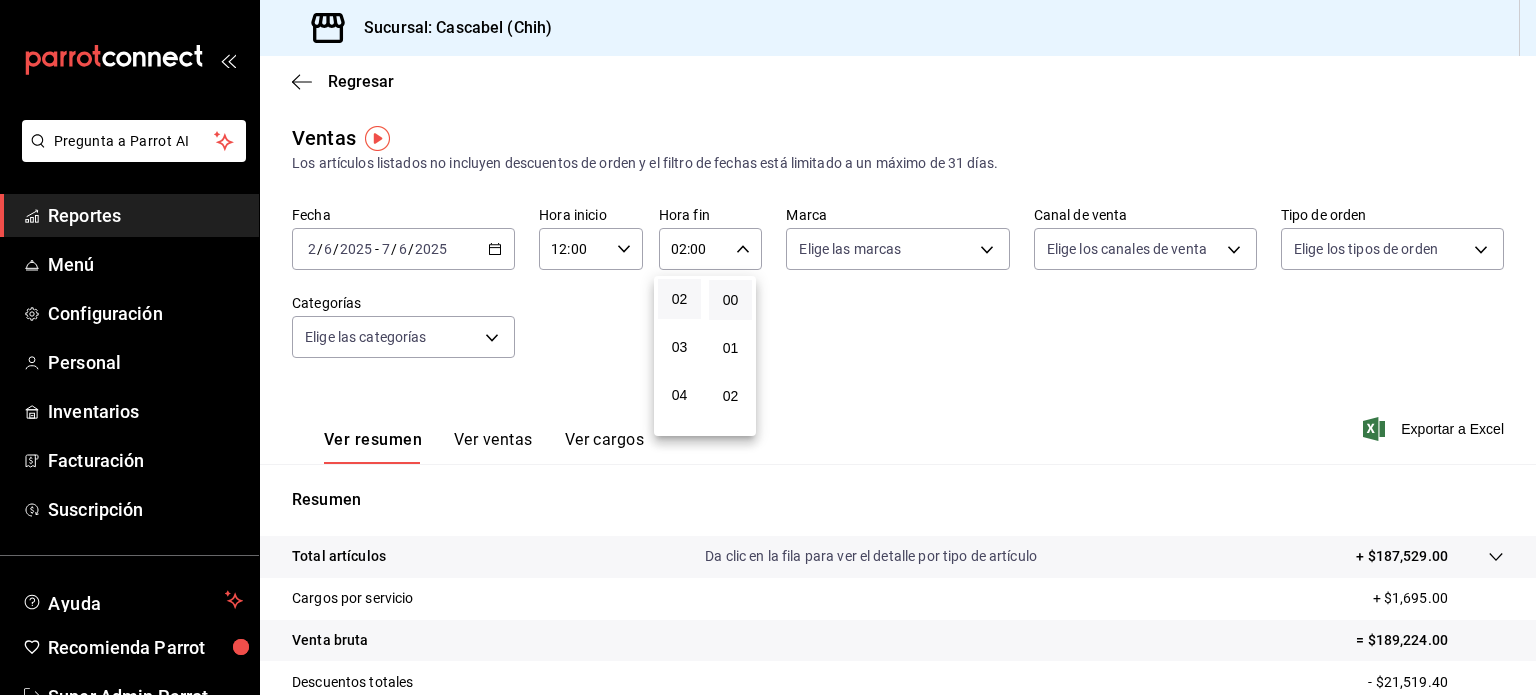 click at bounding box center (768, 347) 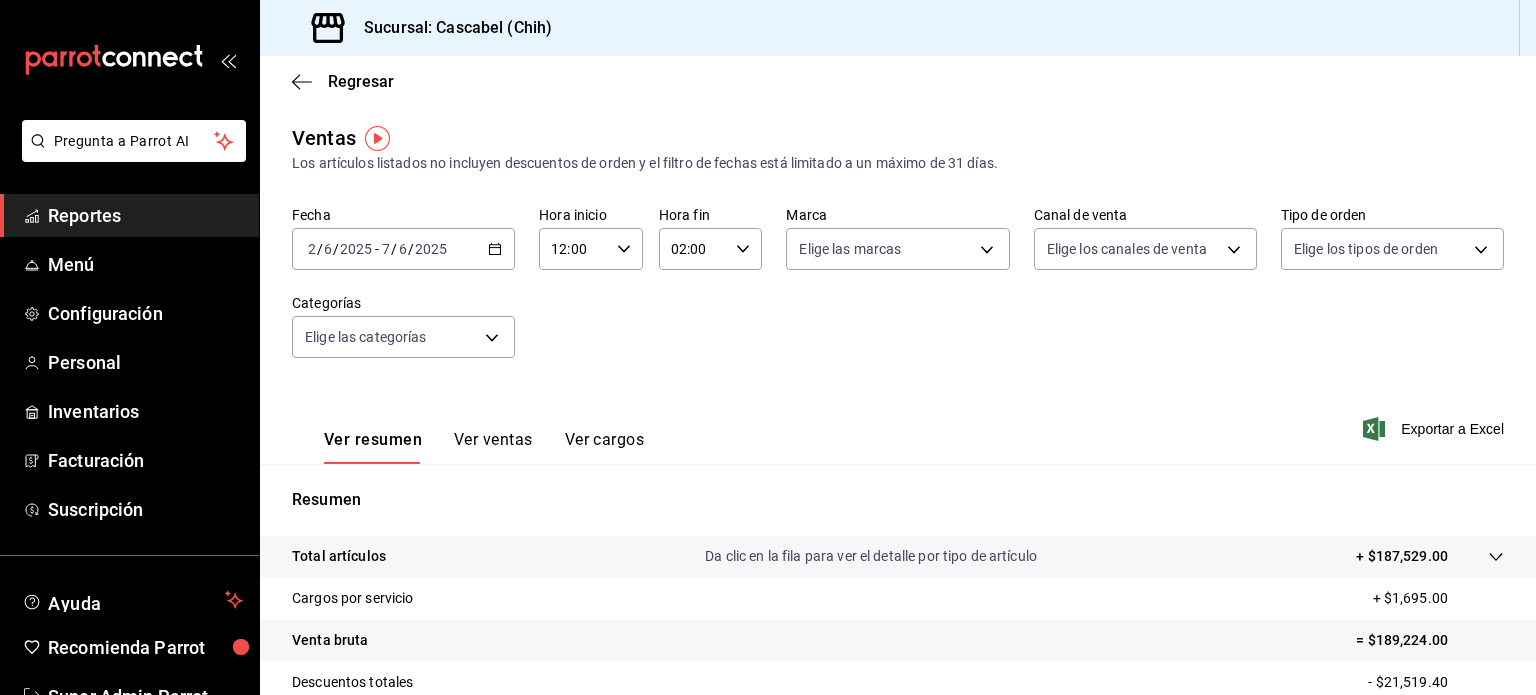 click on "12:00 Hora inicio" at bounding box center (591, 249) 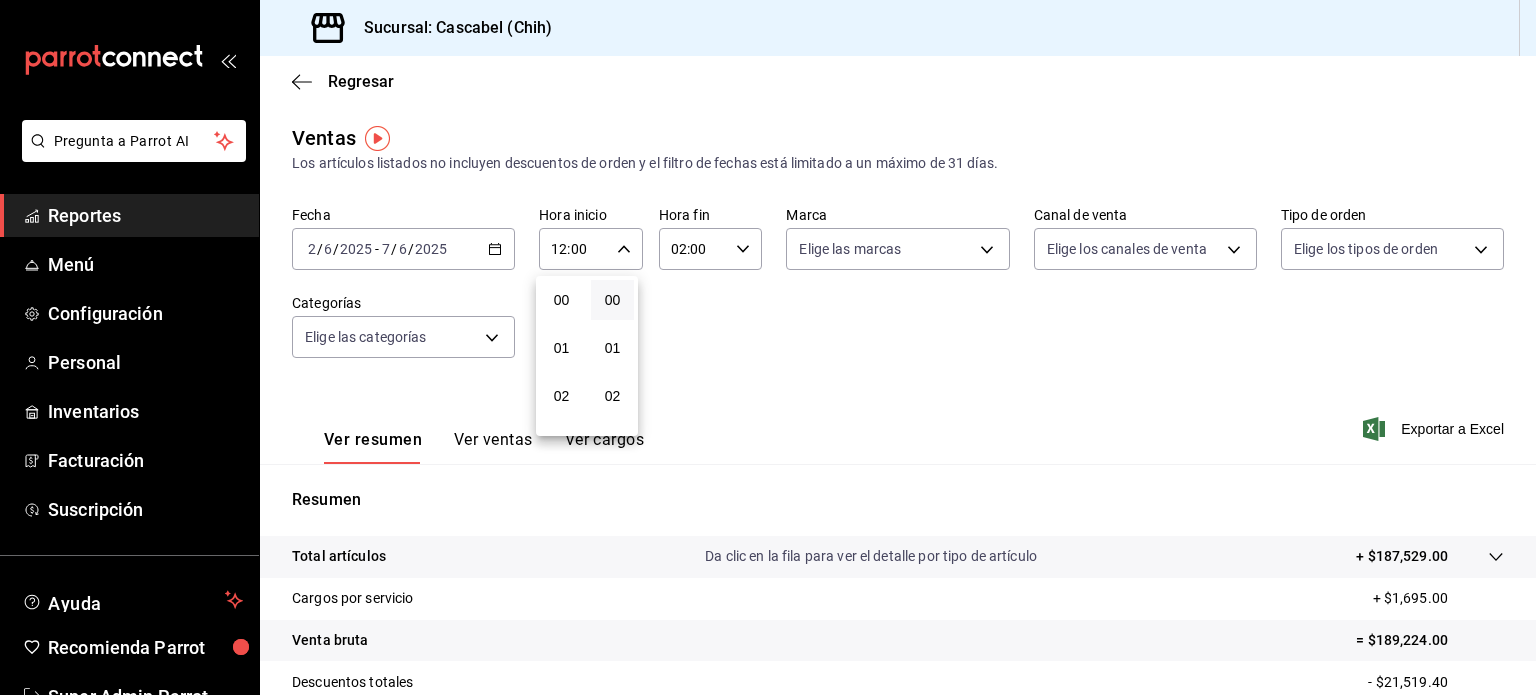 scroll, scrollTop: 585, scrollLeft: 0, axis: vertical 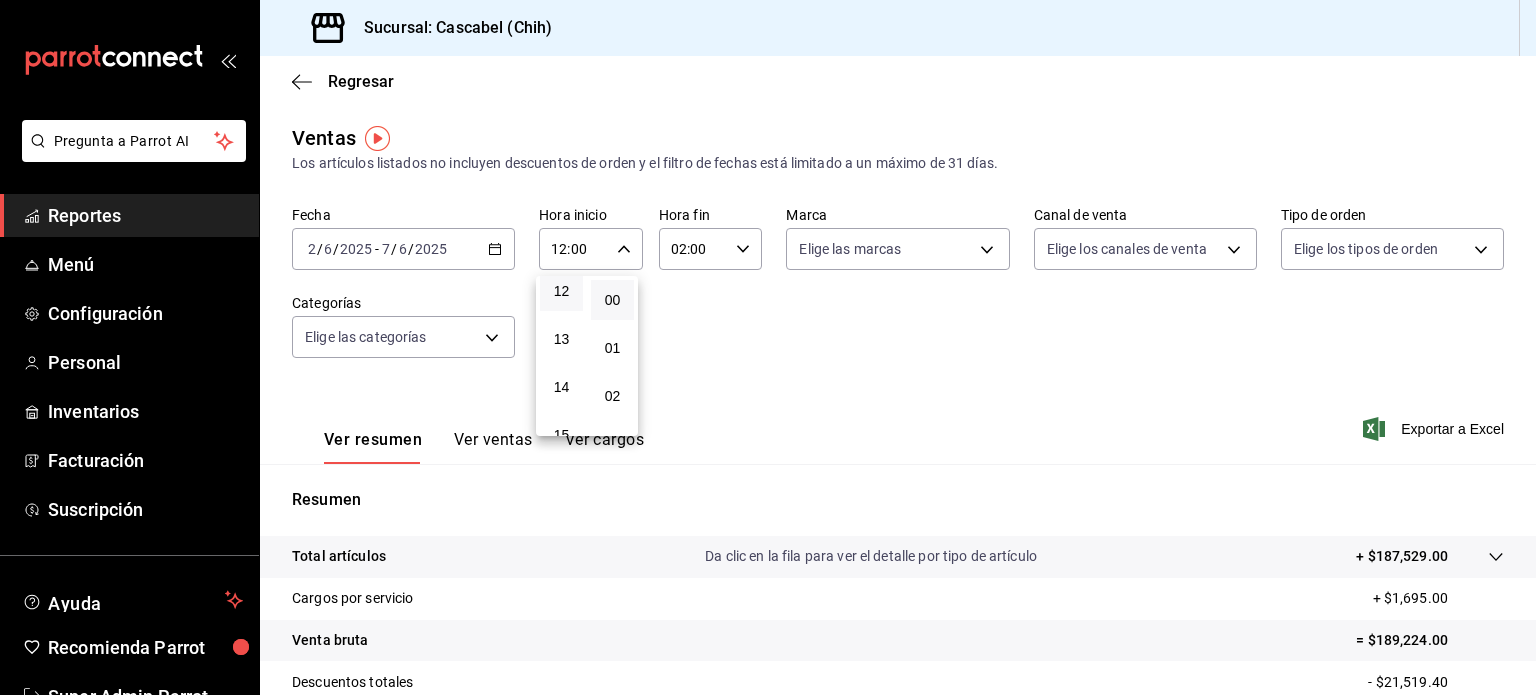 click at bounding box center [768, 347] 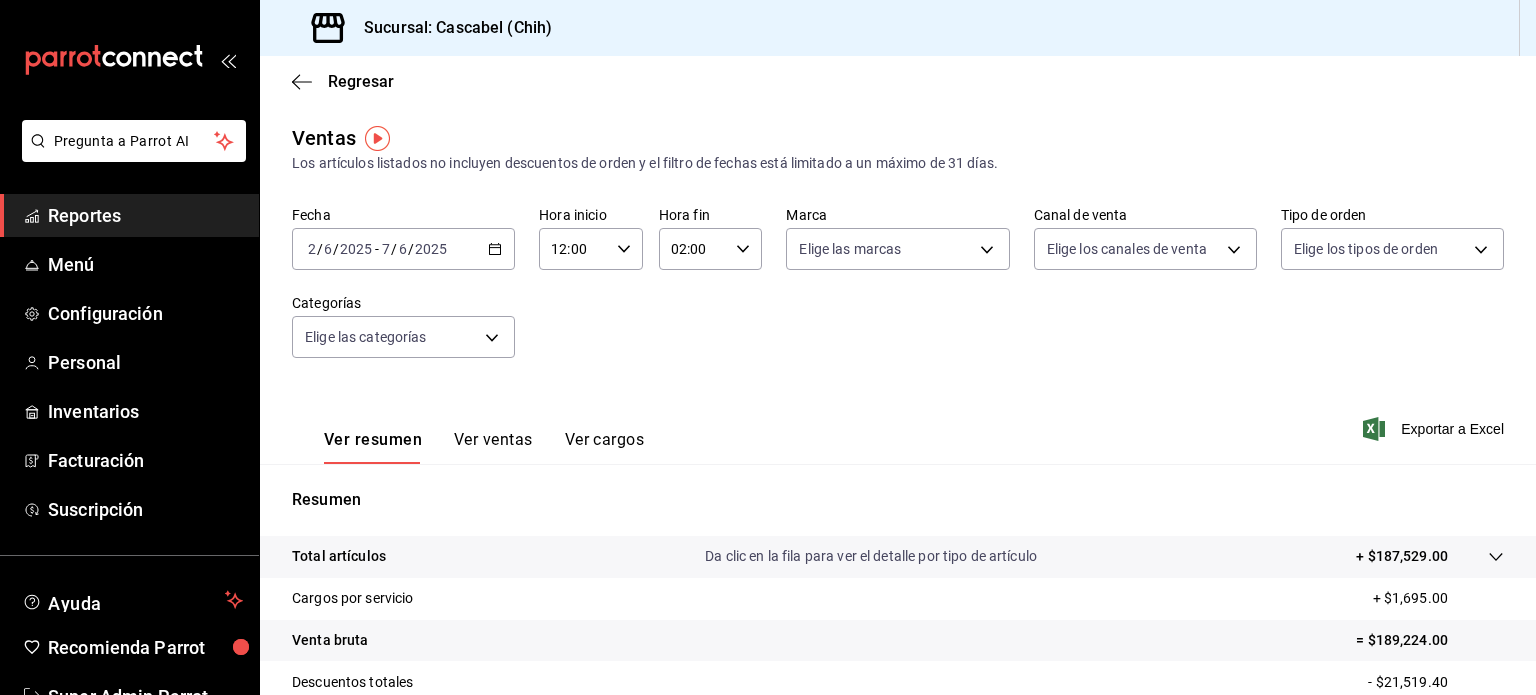 click on "Fecha 2025-06-02 2 / 6 / 2025 - 2025-06-07 7 / 6 / 2025 Hora inicio 12:00 Hora inicio Hora fin 02:00 Hora fin Marca Elige las marcas Canal de venta Elige los canales de venta Tipo de orden Elige los tipos de orden Categorías Elige las categorías" at bounding box center [898, 294] 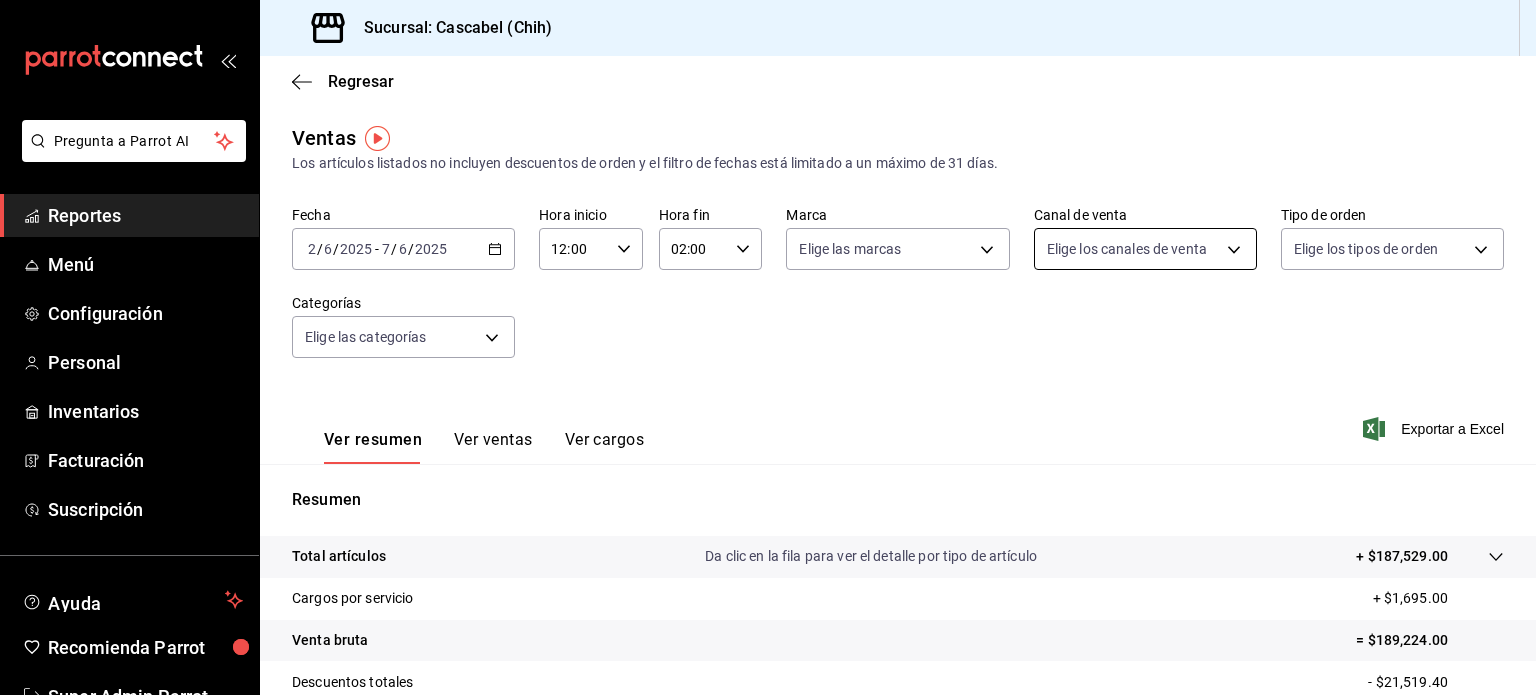 click on "Pregunta a Parrot AI Reportes   Menú   Configuración   Personal   Inventarios   Facturación   Suscripción   Ayuda Recomienda Parrot   Super Admin Parrot   Sugerir nueva función   Sucursal: Cascabel (Chih) Regresar Ventas Los artículos listados no incluyen descuentos de orden y el filtro de fechas está limitado a un máximo de 31 días. Fecha 2025-06-02 2 / 6 / 2025 - 2025-06-07 7 / 6 / 2025 Hora inicio 12:00 Hora inicio Hora fin 02:00 Hora fin Marca Elige las marcas Canal de venta Elige los canales de venta Tipo de orden Elige los tipos de orden Categorías Elige las categorías Ver resumen Ver ventas Ver cargos Exportar a Excel Resumen Total artículos Da clic en la fila para ver el detalle por tipo de artículo + $187,529.00 Cargos por servicio + $1,695.00 Venta bruta = $189,224.00 Descuentos totales - $21,519.40 Certificados de regalo - $0.00 Venta total = $167,704.60 Impuestos - $12,422.56 Venta neta = $155,282.04 GANA 1 MES GRATIS EN TU SUSCRIPCIÓN AQUÍ Ver video tutorial Ir a video Reportes" at bounding box center [768, 347] 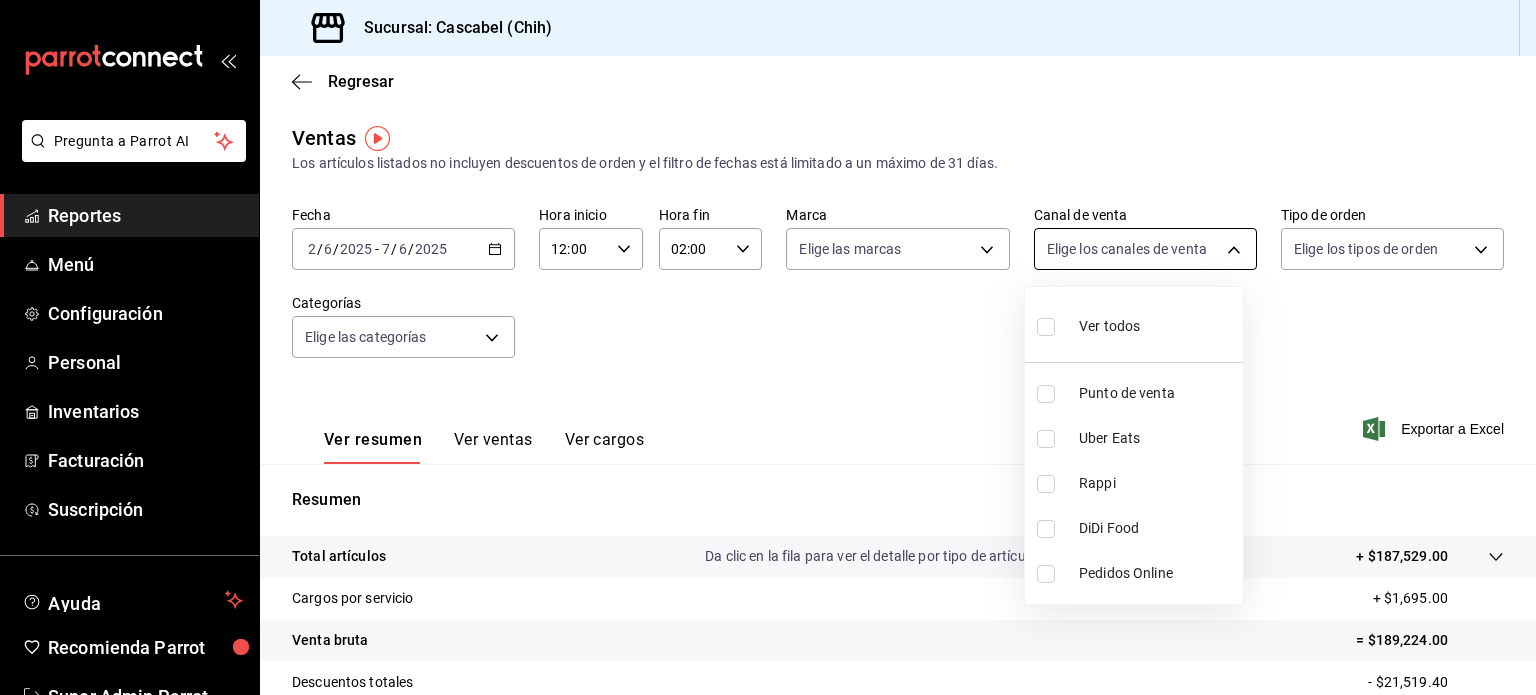 click at bounding box center [768, 347] 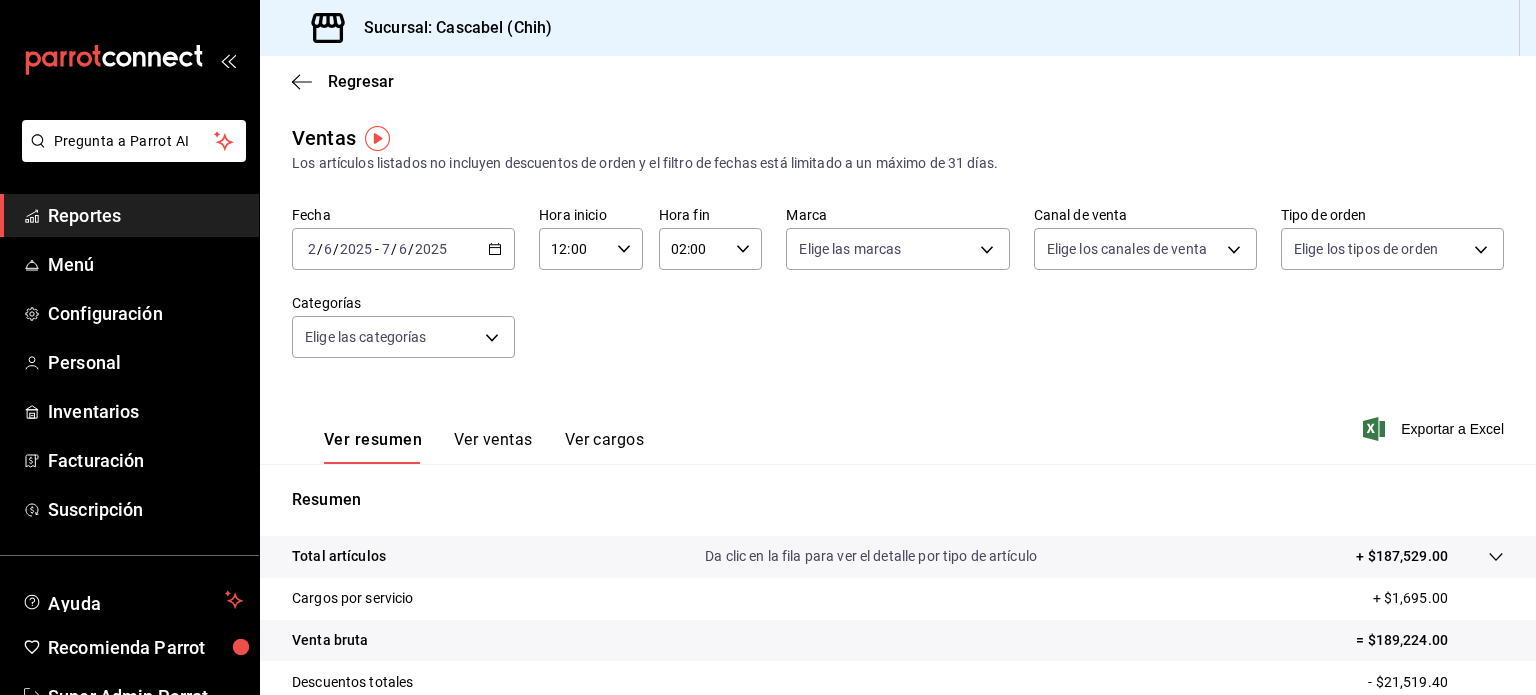 click on "Ver todos Punto de venta Uber Eats Rappi DiDi Food Pedidos Online" at bounding box center (768, 347) 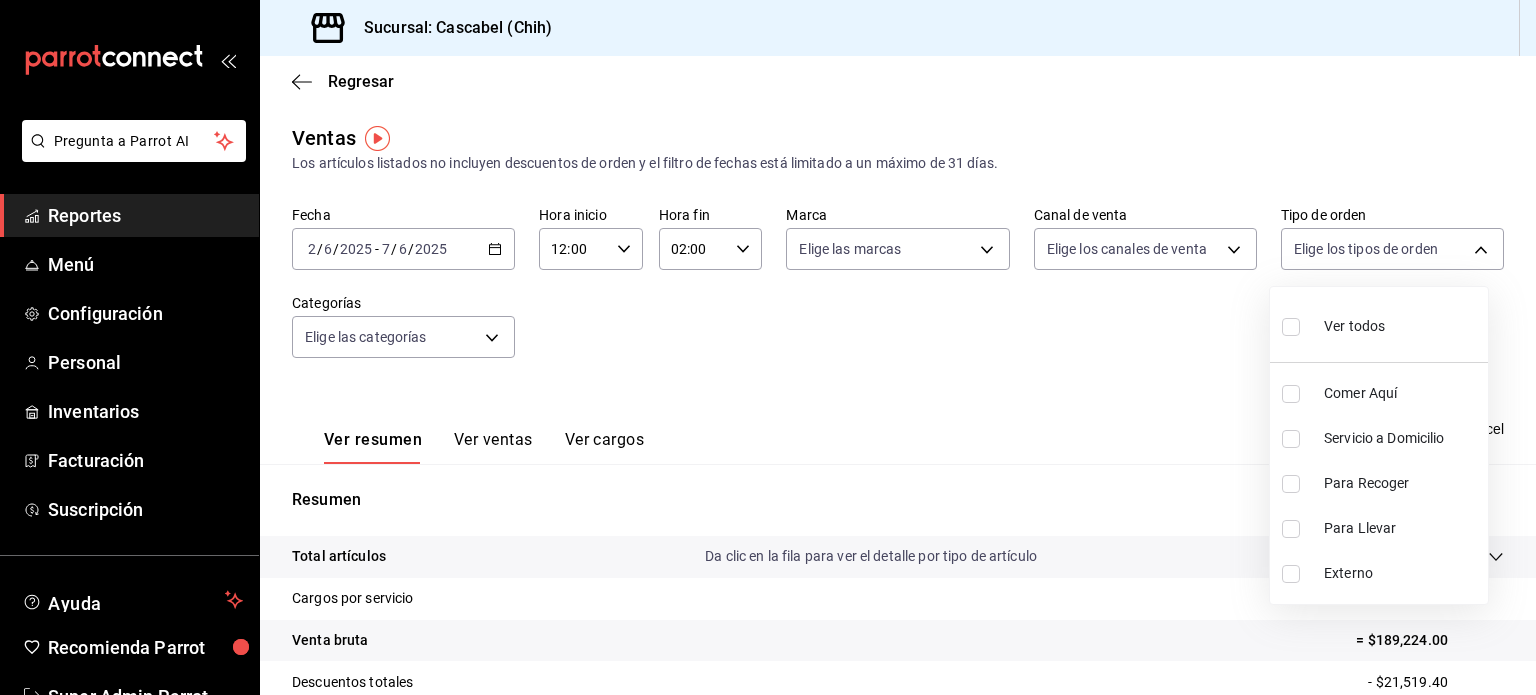 click at bounding box center (768, 347) 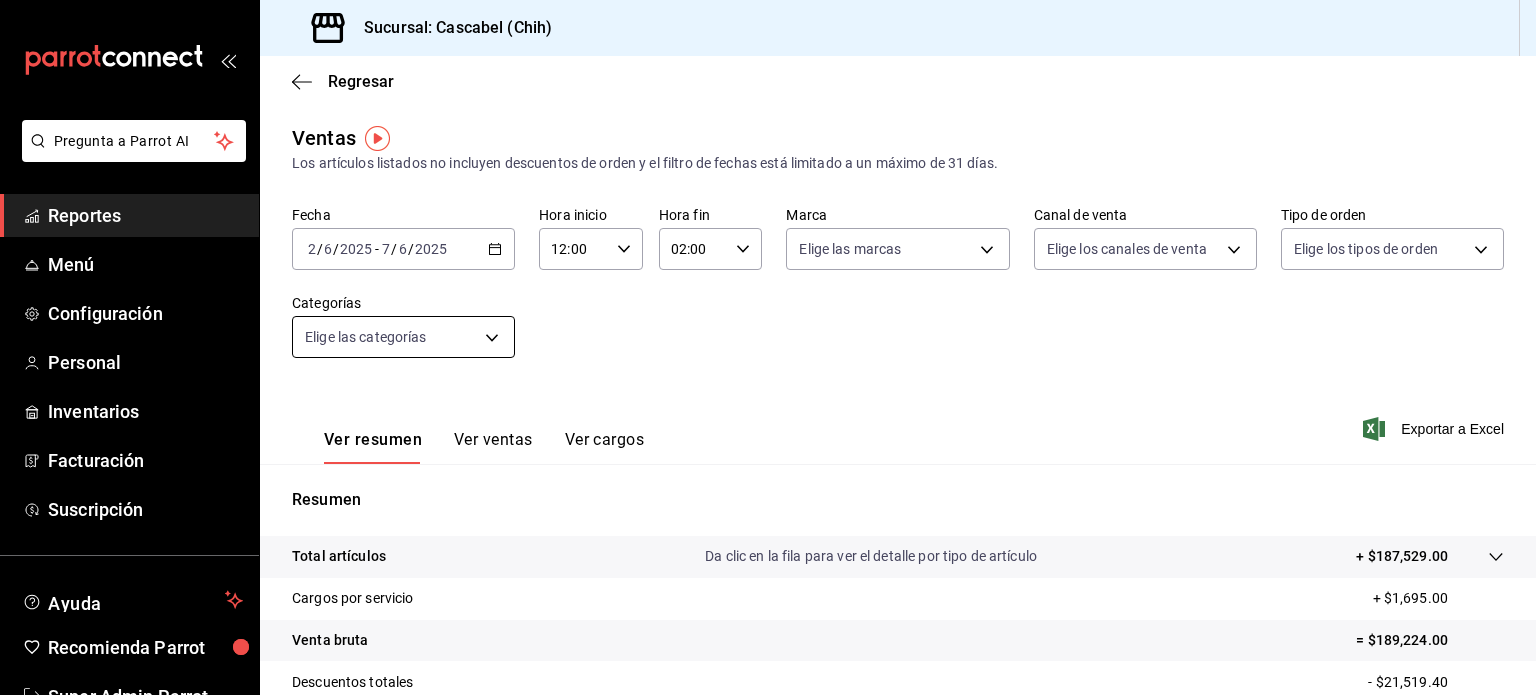 click on "Pregunta a Parrot AI Reportes   Menú   Configuración   Personal   Inventarios   Facturación   Suscripción   Ayuda Recomienda Parrot   Super Admin Parrot   Sugerir nueva función   Sucursal: Cascabel (Chih) Regresar Ventas Los artículos listados no incluyen descuentos de orden y el filtro de fechas está limitado a un máximo de 31 días. Fecha 2025-06-02 2 / 6 / 2025 - 2025-06-07 7 / 6 / 2025 Hora inicio 12:00 Hora inicio Hora fin 02:00 Hora fin Marca Elige las marcas Canal de venta Elige los canales de venta Tipo de orden Elige los tipos de orden Categorías Elige las categorías Ver resumen Ver ventas Ver cargos Exportar a Excel Resumen Total artículos Da clic en la fila para ver el detalle por tipo de artículo + $187,529.00 Cargos por servicio + $1,695.00 Venta bruta = $189,224.00 Descuentos totales - $21,519.40 Certificados de regalo - $0.00 Venta total = $167,704.60 Impuestos - $12,422.56 Venta neta = $155,282.04 GANA 1 MES GRATIS EN TU SUSCRIPCIÓN AQUÍ Ver video tutorial Ir a video Reportes" at bounding box center [768, 347] 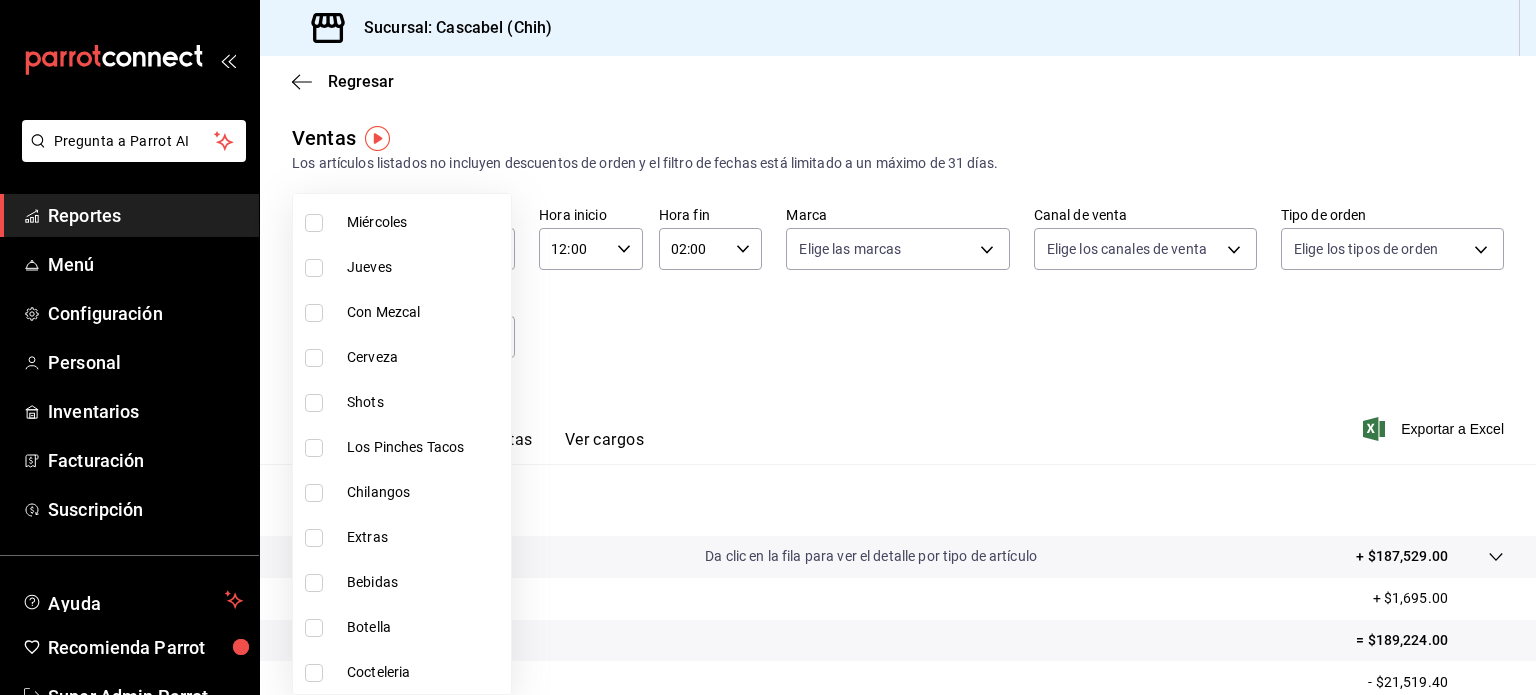 scroll, scrollTop: 380, scrollLeft: 0, axis: vertical 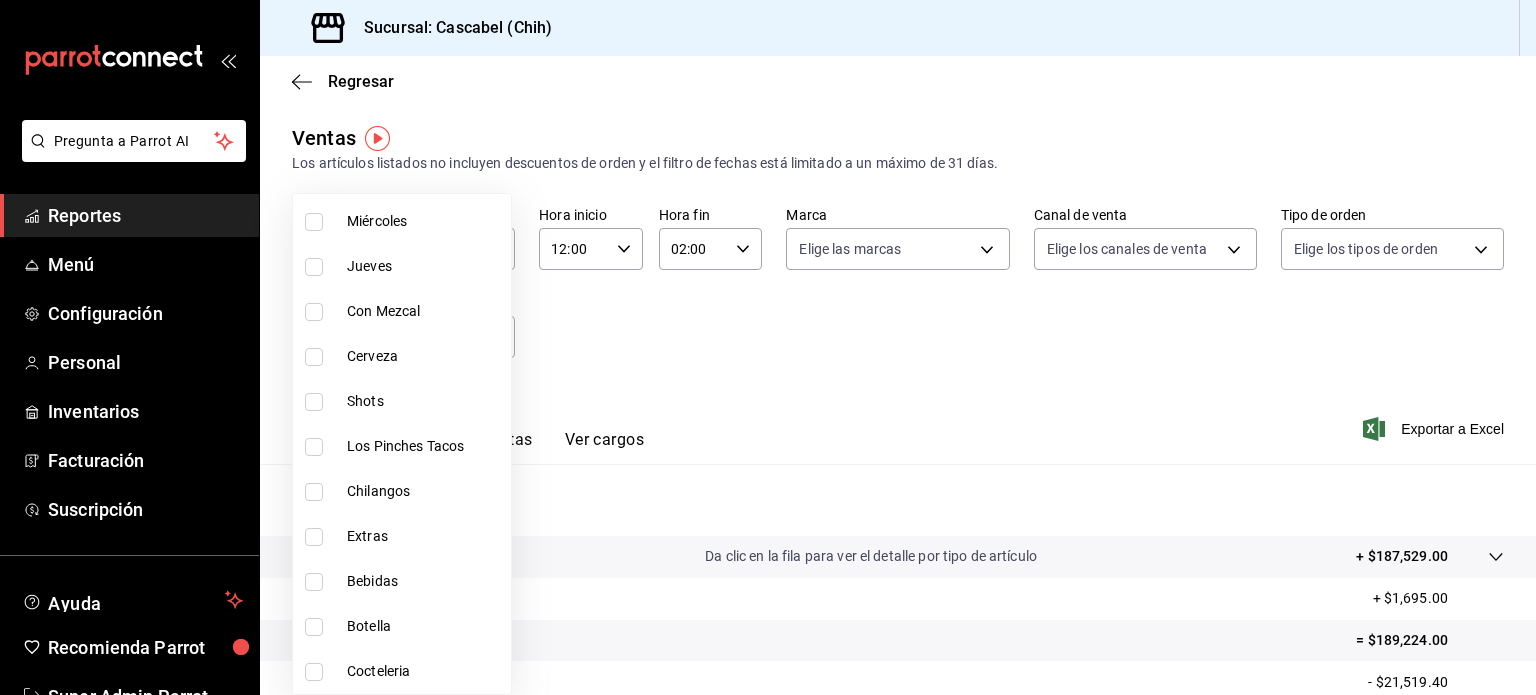 click at bounding box center (768, 347) 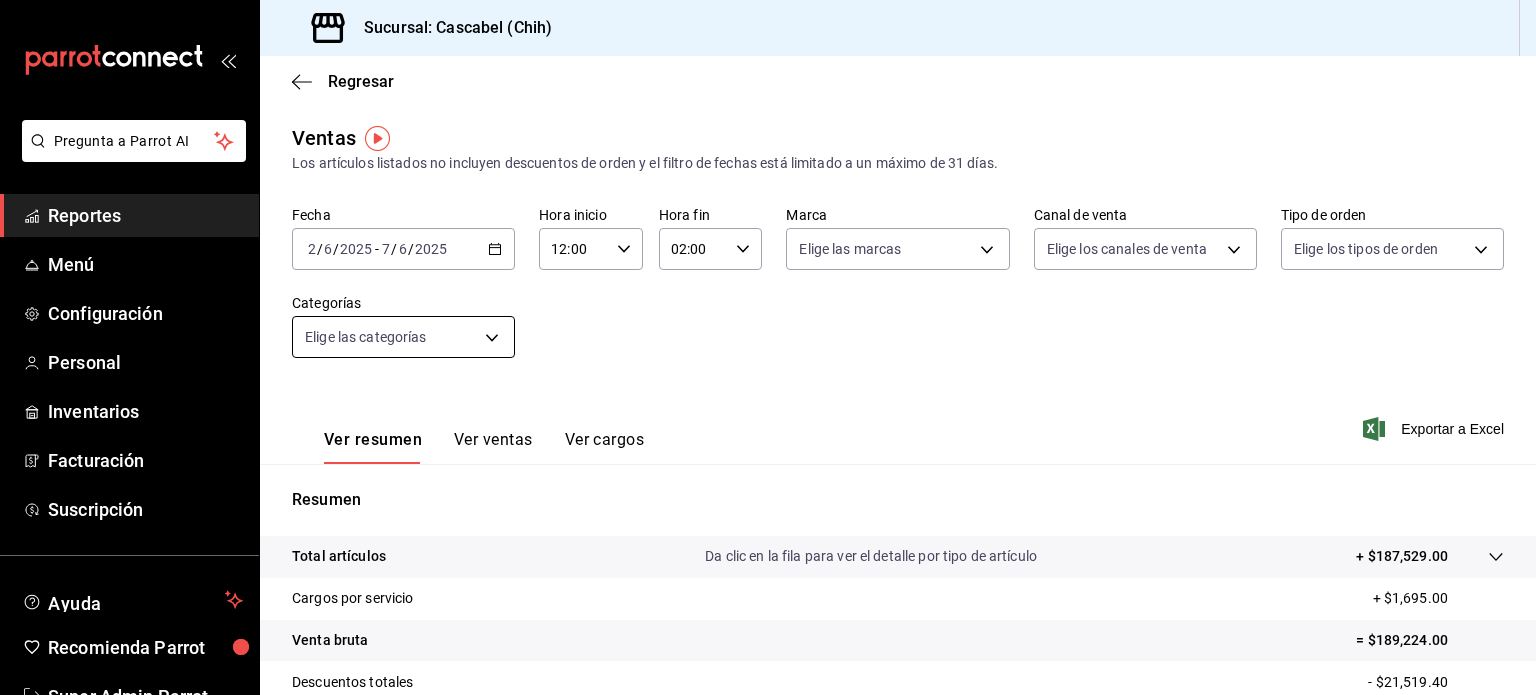 click on "Pregunta a Parrot AI Reportes   Menú   Configuración   Personal   Inventarios   Facturación   Suscripción   Ayuda Recomienda Parrot   Super Admin Parrot   Sugerir nueva función   Sucursal: Cascabel (Chih) Regresar Ventas Los artículos listados no incluyen descuentos de orden y el filtro de fechas está limitado a un máximo de 31 días. Fecha 2025-06-02 2 / 6 / 2025 - 2025-06-07 7 / 6 / 2025 Hora inicio 12:00 Hora inicio Hora fin 02:00 Hora fin Marca Elige las marcas Canal de venta Elige los canales de venta Tipo de orden Elige los tipos de orden Categorías Elige las categorías Ver resumen Ver ventas Ver cargos Exportar a Excel Resumen Total artículos Da clic en la fila para ver el detalle por tipo de artículo + $187,529.00 Cargos por servicio + $1,695.00 Venta bruta = $189,224.00 Descuentos totales - $21,519.40 Certificados de regalo - $0.00 Venta total = $167,704.60 Impuestos - $12,422.56 Venta neta = $155,282.04 GANA 1 MES GRATIS EN TU SUSCRIPCIÓN AQUÍ Ver video tutorial Ir a video Reportes" at bounding box center (768, 347) 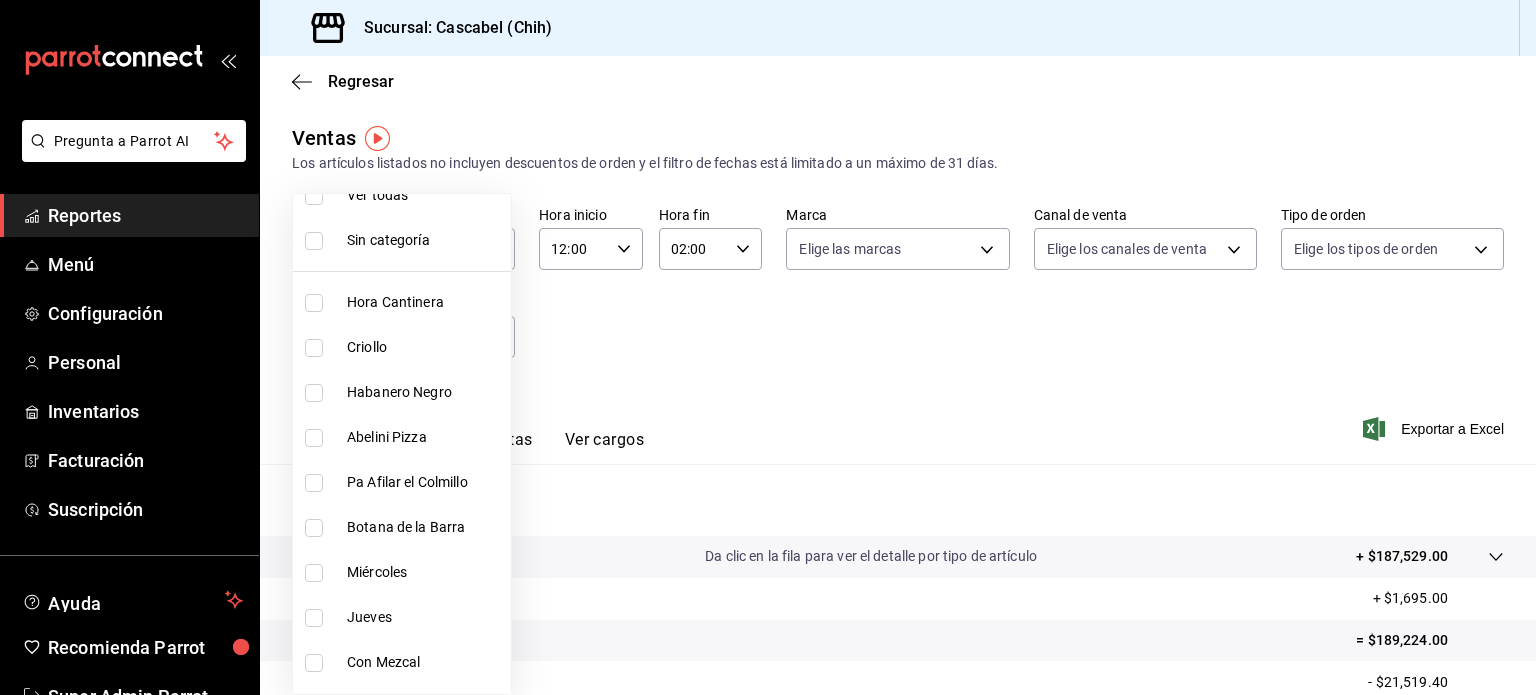 scroll, scrollTop: 0, scrollLeft: 0, axis: both 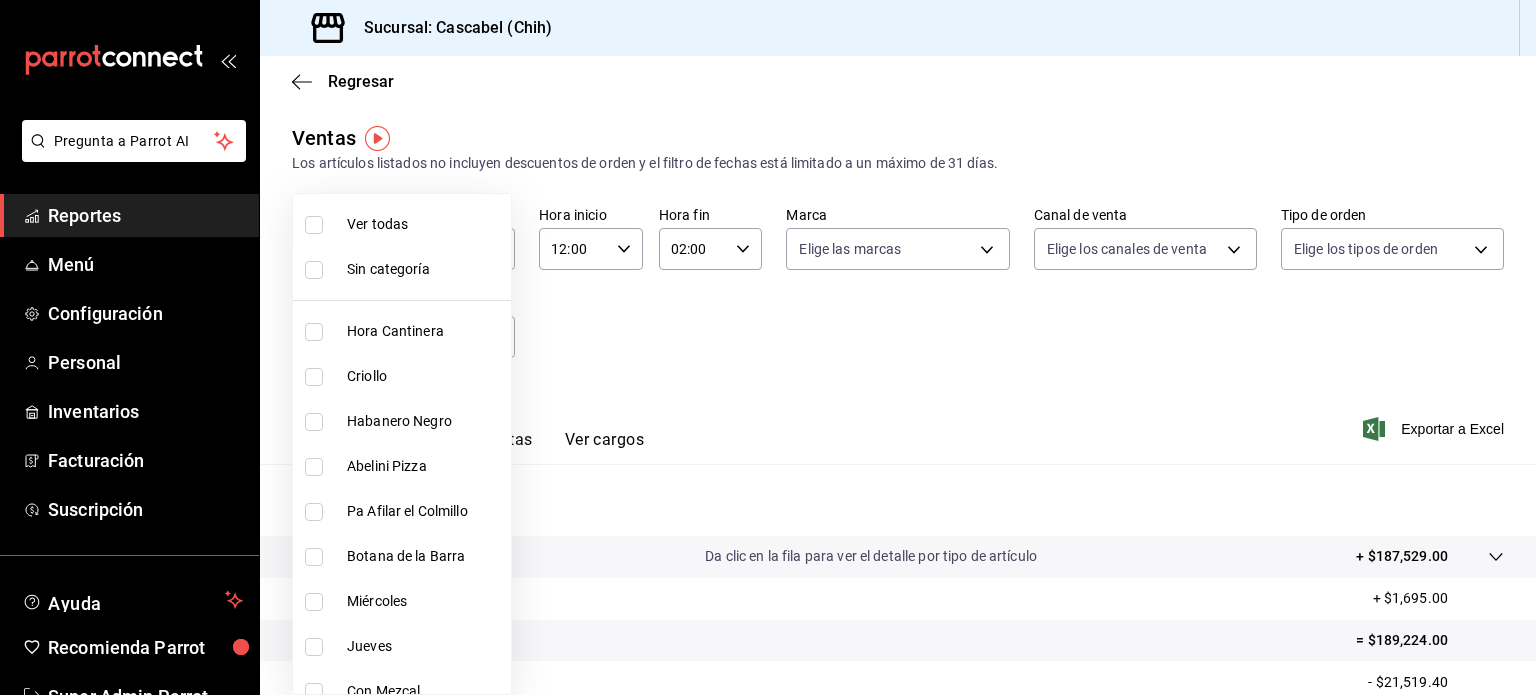 click at bounding box center [768, 347] 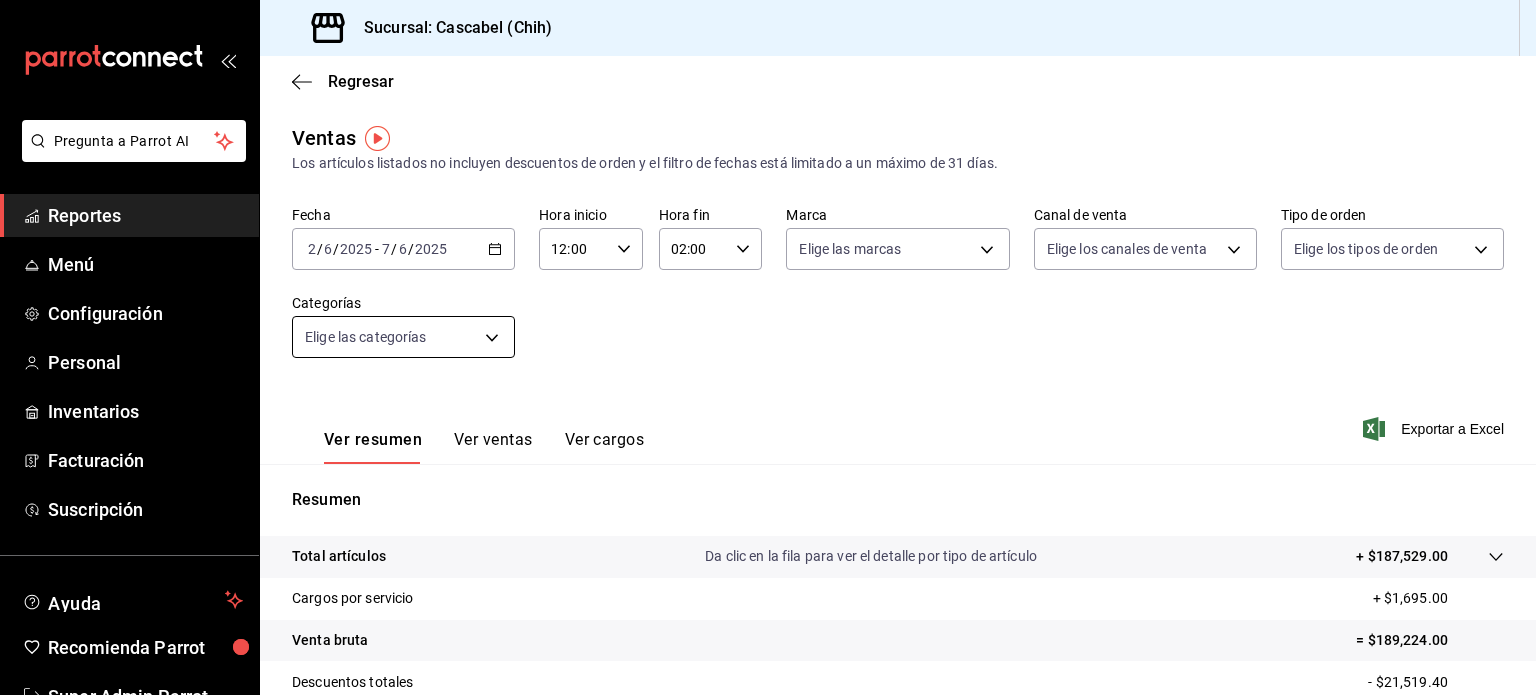 click on "Pregunta a Parrot AI Reportes   Menú   Configuración   Personal   Inventarios   Facturación   Suscripción   Ayuda Recomienda Parrot   Super Admin Parrot   Sugerir nueva función   Sucursal: Cascabel (Chih) Regresar Ventas Los artículos listados no incluyen descuentos de orden y el filtro de fechas está limitado a un máximo de 31 días. Fecha 2025-06-02 2 / 6 / 2025 - 2025-06-07 7 / 6 / 2025 Hora inicio 12:00 Hora inicio Hora fin 02:00 Hora fin Marca Elige las marcas Canal de venta Elige los canales de venta Tipo de orden Elige los tipos de orden Categorías Elige las categorías Ver resumen Ver ventas Ver cargos Exportar a Excel Resumen Total artículos Da clic en la fila para ver el detalle por tipo de artículo + $187,529.00 Cargos por servicio + $1,695.00 Venta bruta = $189,224.00 Descuentos totales - $21,519.40 Certificados de regalo - $0.00 Venta total = $167,704.60 Impuestos - $12,422.56 Venta neta = $155,282.04 GANA 1 MES GRATIS EN TU SUSCRIPCIÓN AQUÍ Ver video tutorial Ir a video Reportes" at bounding box center [768, 347] 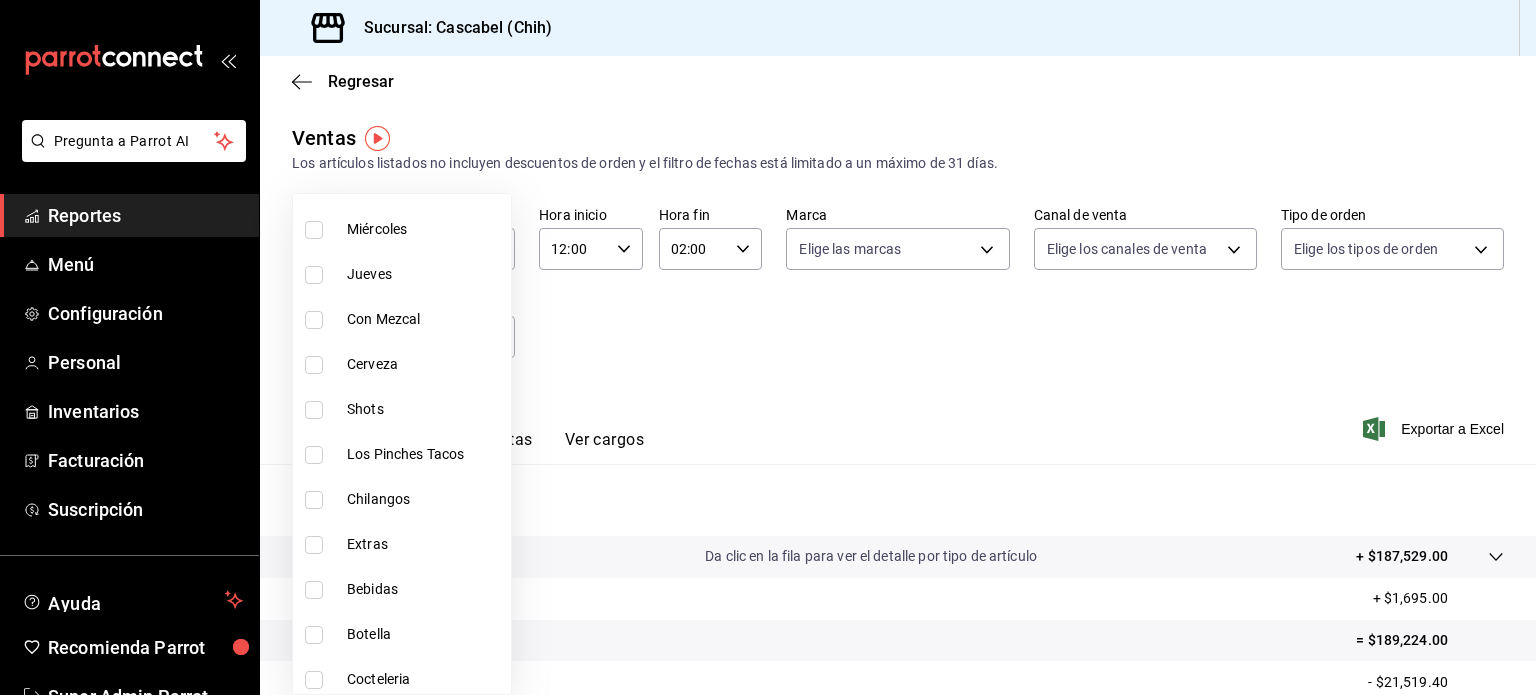 scroll, scrollTop: 380, scrollLeft: 0, axis: vertical 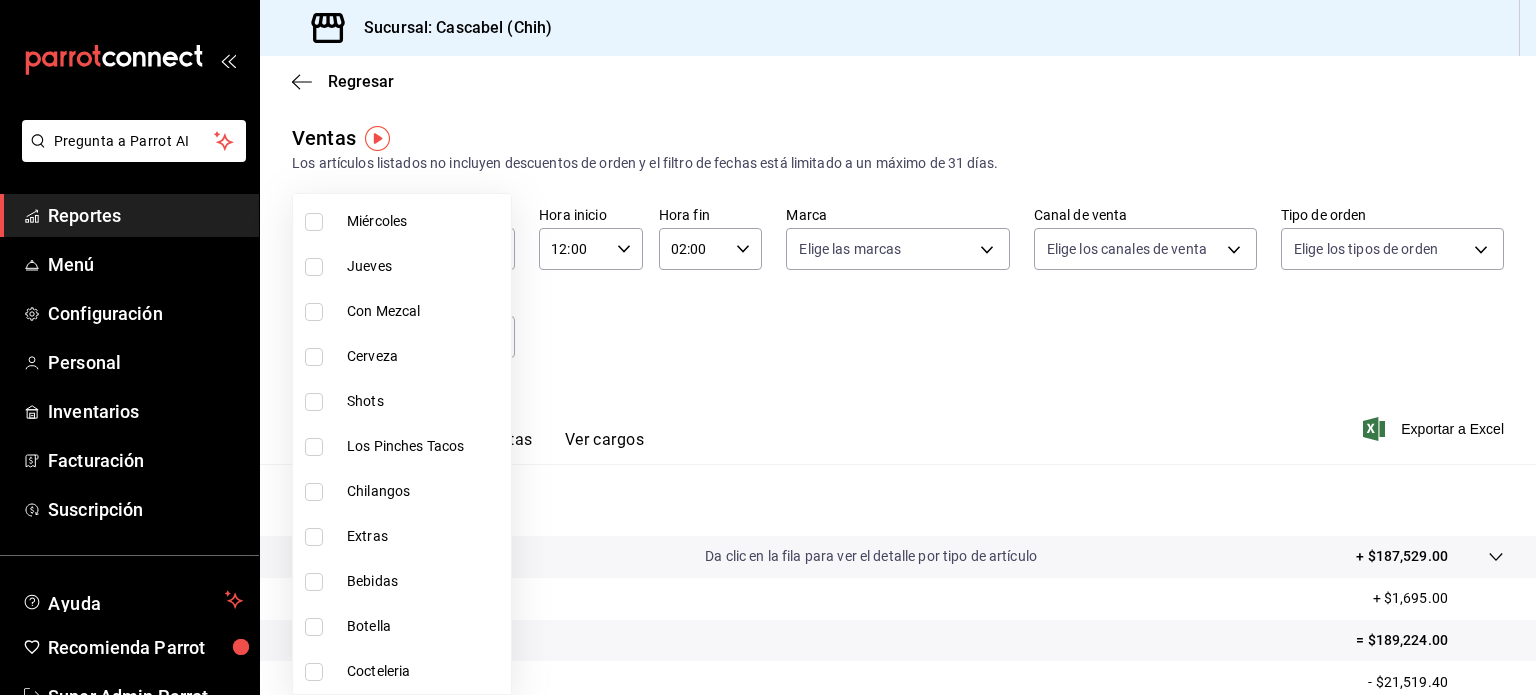 click at bounding box center [768, 347] 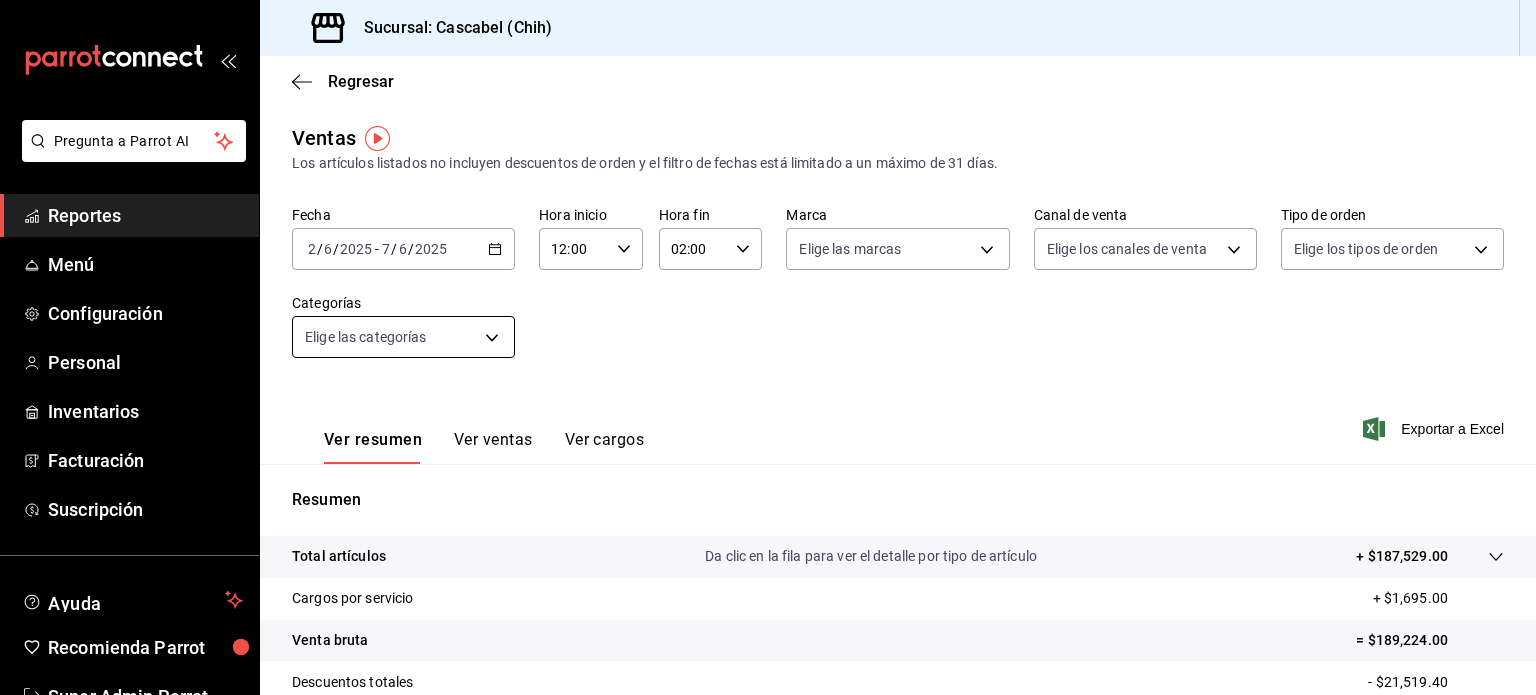 click on "Pregunta a Parrot AI Reportes   Menú   Configuración   Personal   Inventarios   Facturación   Suscripción   Ayuda Recomienda Parrot   Super Admin Parrot   Sugerir nueva función   Sucursal: Cascabel (Chih) Regresar Ventas Los artículos listados no incluyen descuentos de orden y el filtro de fechas está limitado a un máximo de 31 días. Fecha 2025-06-02 2 / 6 / 2025 - 2025-06-07 7 / 6 / 2025 Hora inicio 12:00 Hora inicio Hora fin 02:00 Hora fin Marca Elige las marcas Canal de venta Elige los canales de venta Tipo de orden Elige los tipos de orden Categorías Elige las categorías Ver resumen Ver ventas Ver cargos Exportar a Excel Resumen Total artículos Da clic en la fila para ver el detalle por tipo de artículo + $187,529.00 Cargos por servicio + $1,695.00 Venta bruta = $189,224.00 Descuentos totales - $21,519.40 Certificados de regalo - $0.00 Venta total = $167,704.60 Impuestos - $12,422.56 Venta neta = $155,282.04 GANA 1 MES GRATIS EN TU SUSCRIPCIÓN AQUÍ Ver video tutorial Ir a video Reportes" at bounding box center (768, 347) 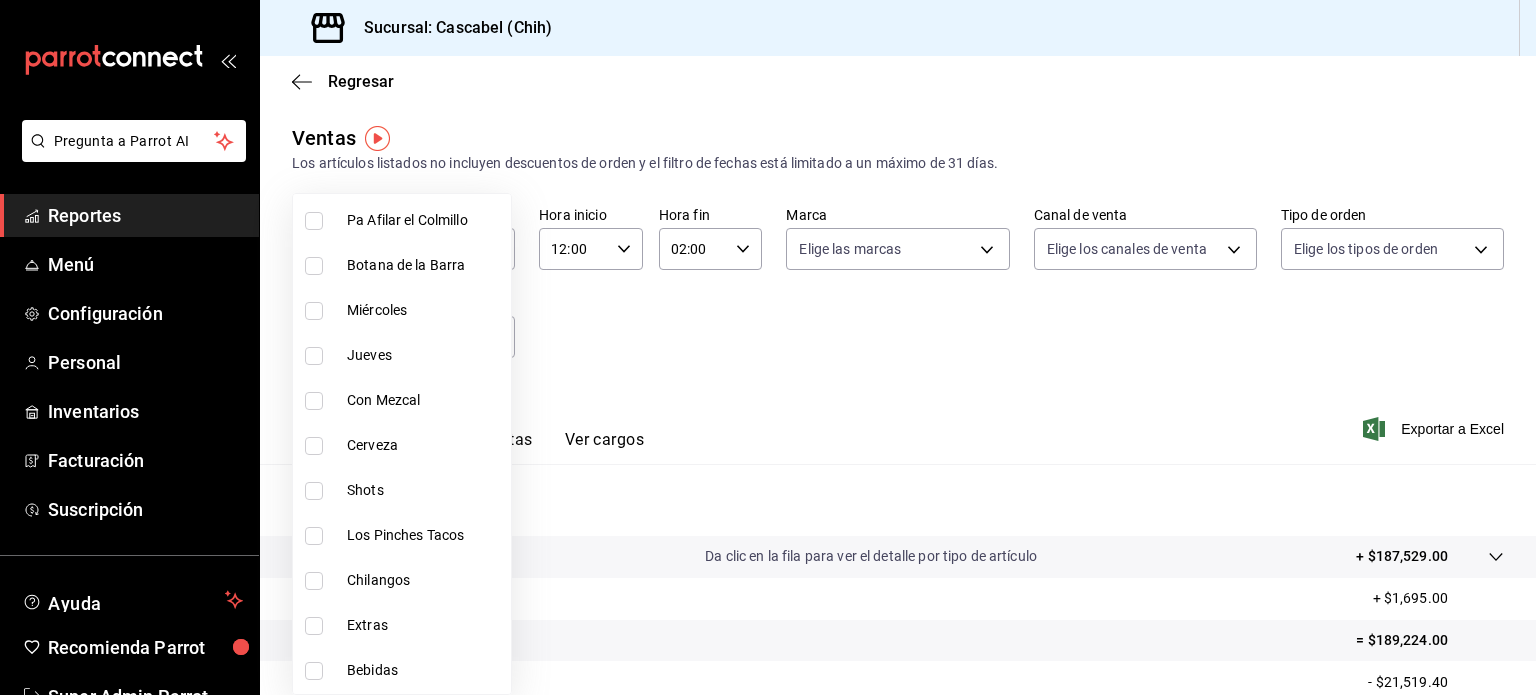 scroll, scrollTop: 300, scrollLeft: 0, axis: vertical 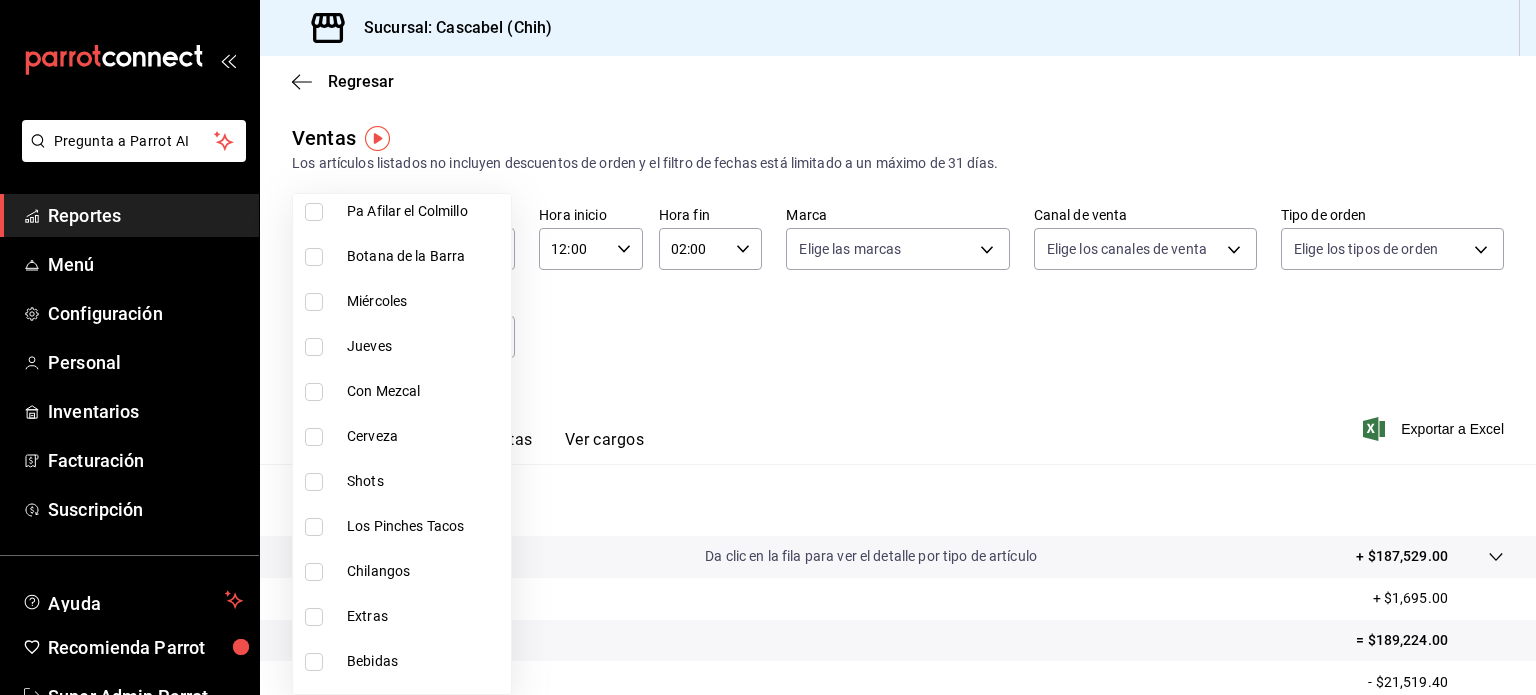 click at bounding box center [768, 347] 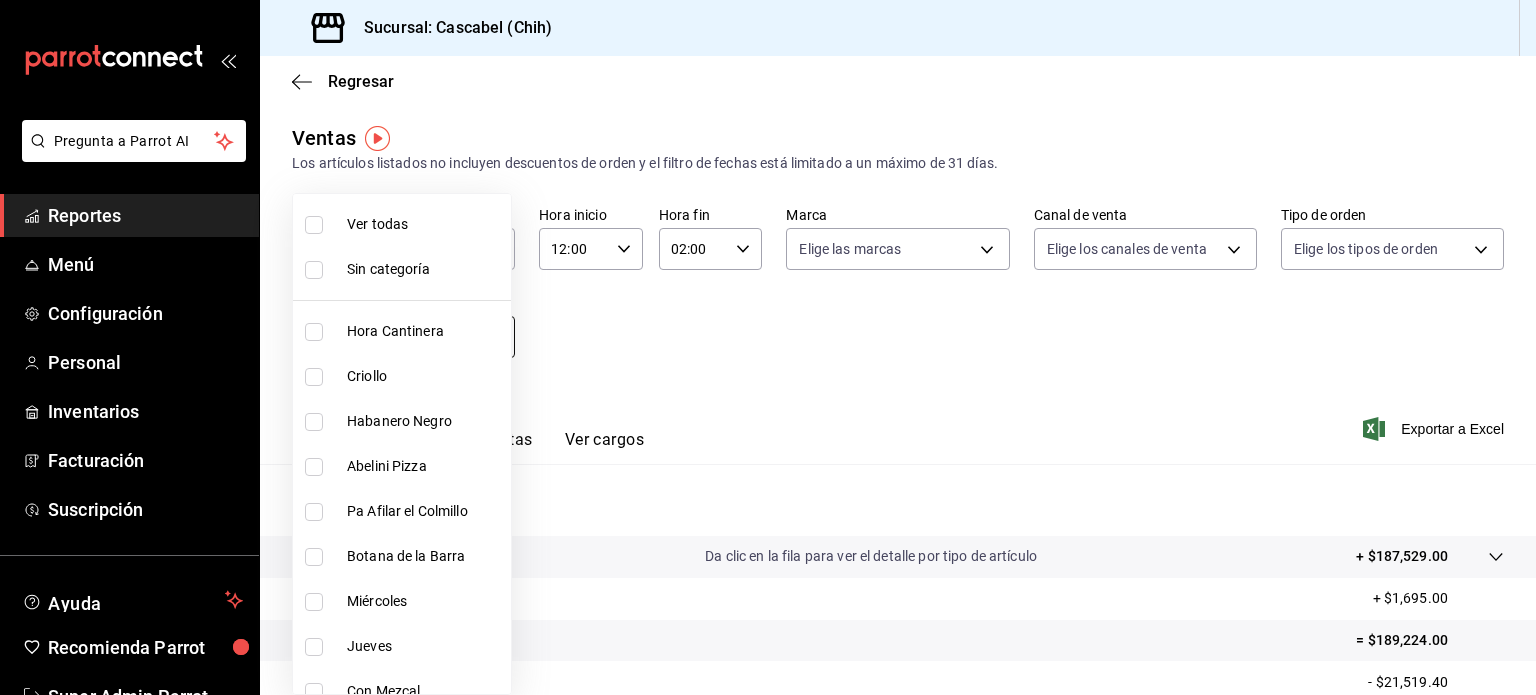 click on "Pregunta a Parrot AI Reportes   Menú   Configuración   Personal   Inventarios   Facturación   Suscripción   Ayuda Recomienda Parrot   Super Admin Parrot   Sugerir nueva función   Sucursal: Cascabel (Chih) Regresar Ventas Los artículos listados no incluyen descuentos de orden y el filtro de fechas está limitado a un máximo de 31 días. Fecha 2025-06-02 2 / 6 / 2025 - 2025-06-07 7 / 6 / 2025 Hora inicio 12:00 Hora inicio Hora fin 02:00 Hora fin Marca Elige las marcas Canal de venta Elige los canales de venta Tipo de orden Elige los tipos de orden Categorías Elige las categorías Ver resumen Ver ventas Ver cargos Exportar a Excel Resumen Total artículos Da clic en la fila para ver el detalle por tipo de artículo + $187,529.00 Cargos por servicio + $1,695.00 Venta bruta = $189,224.00 Descuentos totales - $21,519.40 Certificados de regalo - $0.00 Venta total = $167,704.60 Impuestos - $12,422.56 Venta neta = $155,282.04 GANA 1 MES GRATIS EN TU SUSCRIPCIÓN AQUÍ Ver video tutorial Ir a video Reportes" at bounding box center [768, 347] 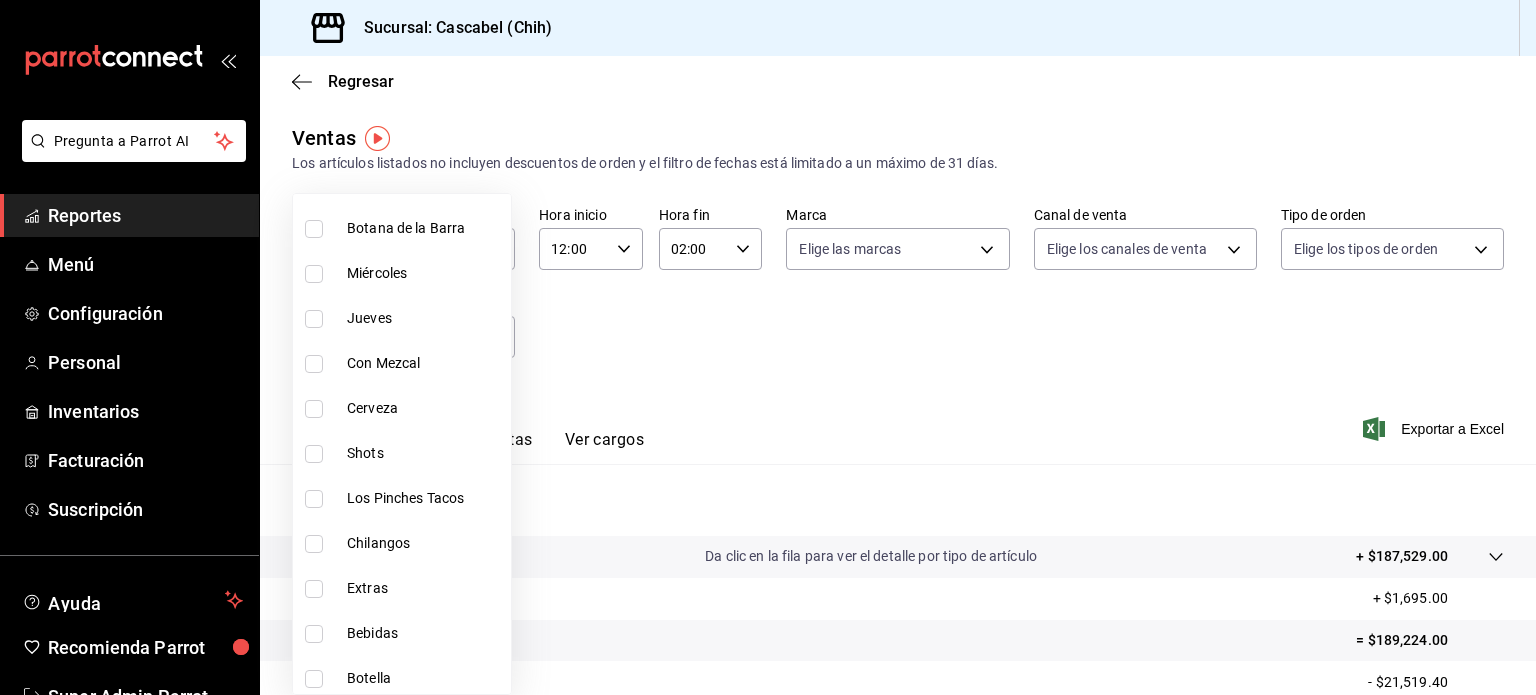 scroll, scrollTop: 0, scrollLeft: 0, axis: both 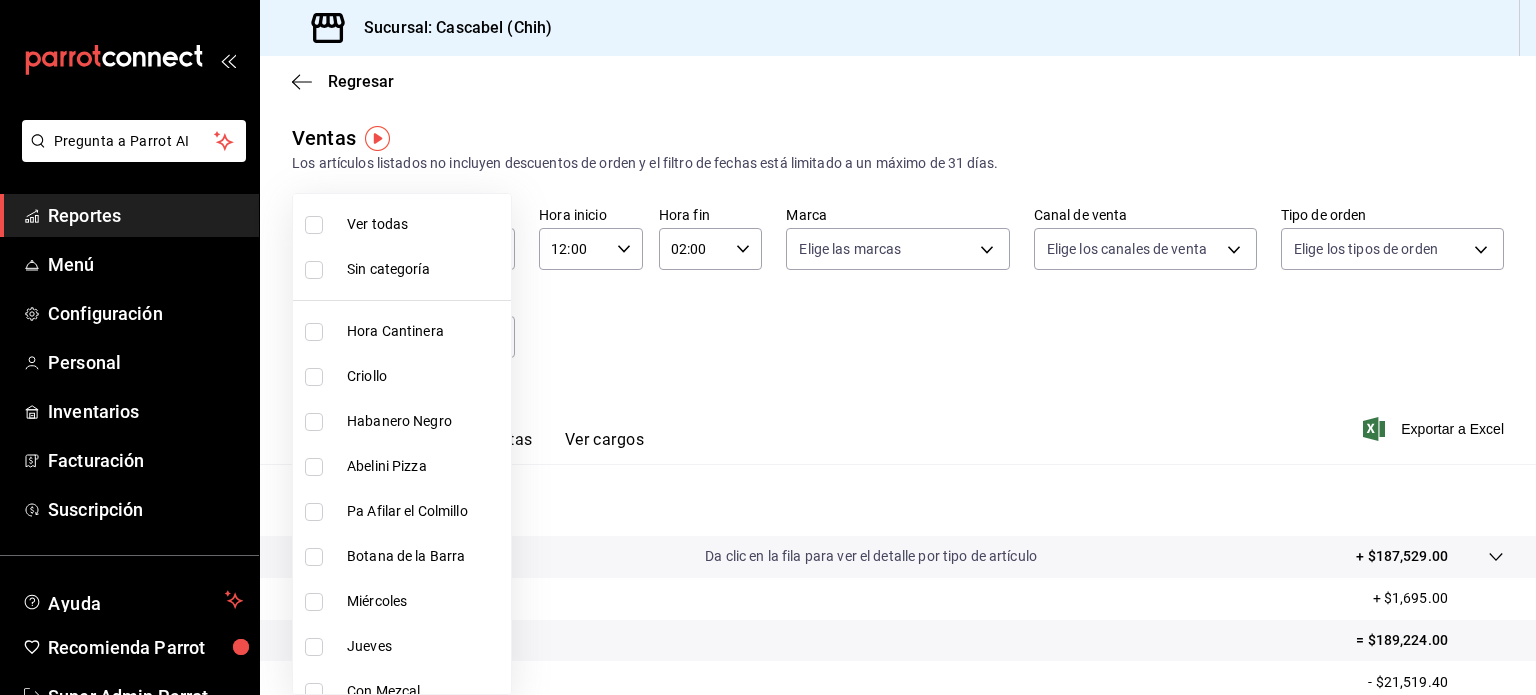 click at bounding box center (768, 347) 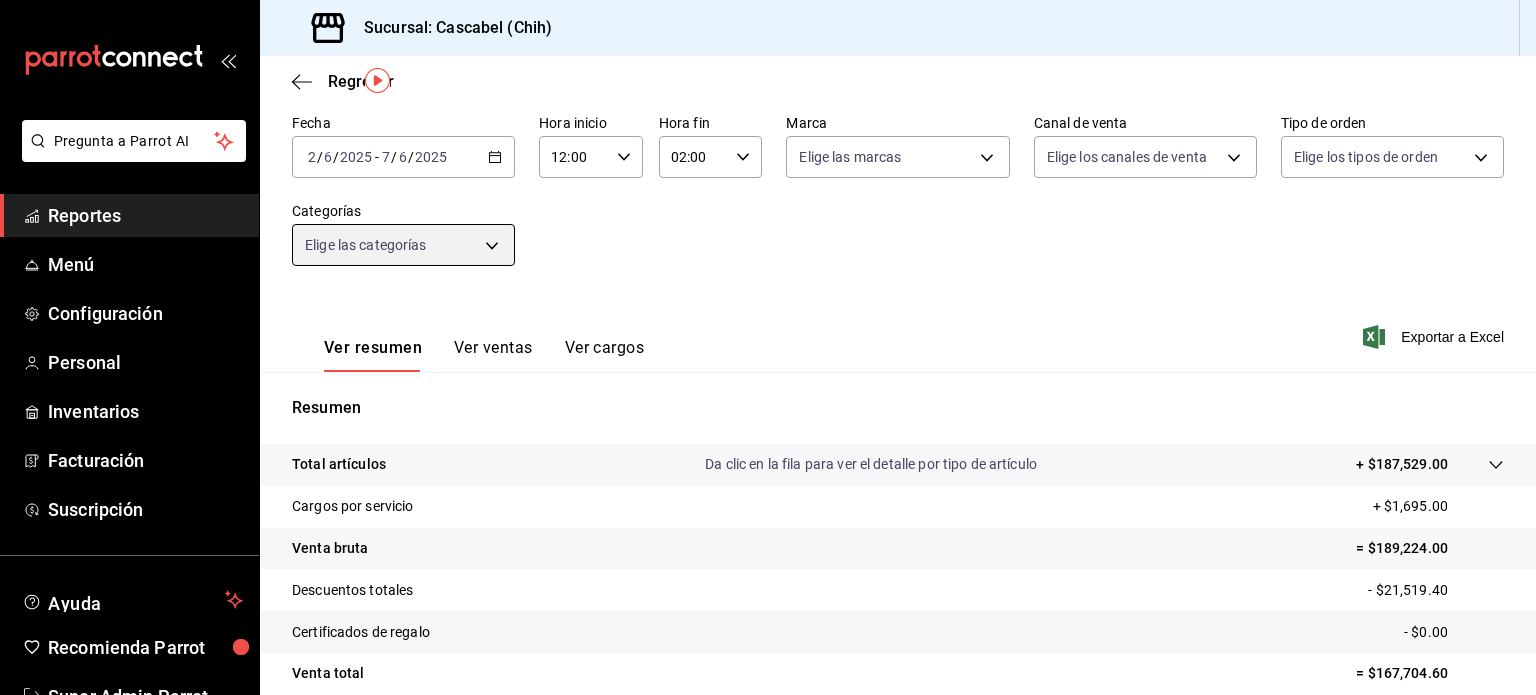 scroll, scrollTop: 0, scrollLeft: 0, axis: both 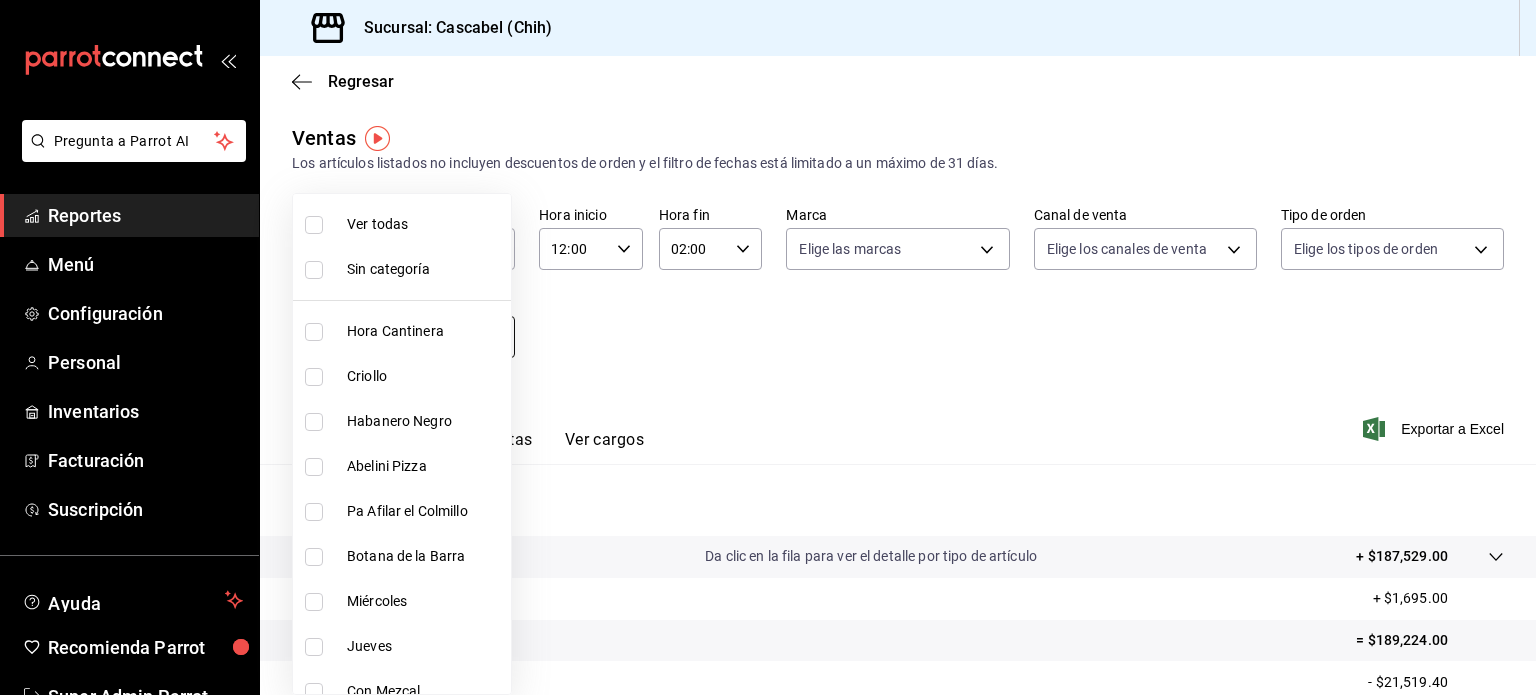 click on "Pregunta a Parrot AI Reportes   Menú   Configuración   Personal   Inventarios   Facturación   Suscripción   Ayuda Recomienda Parrot   Super Admin Parrot   Sugerir nueva función   Sucursal: Cascabel (Chih) Regresar Ventas Los artículos listados no incluyen descuentos de orden y el filtro de fechas está limitado a un máximo de 31 días. Fecha 2025-06-02 2 / 6 / 2025 - 2025-06-07 7 / 6 / 2025 Hora inicio 12:00 Hora inicio Hora fin 02:00 Hora fin Marca Elige las marcas Canal de venta Elige los canales de venta Tipo de orden Elige los tipos de orden Categorías Elige las categorías Ver resumen Ver ventas Ver cargos Exportar a Excel Resumen Total artículos Da clic en la fila para ver el detalle por tipo de artículo + $187,529.00 Cargos por servicio + $1,695.00 Venta bruta = $189,224.00 Descuentos totales - $21,519.40 Certificados de regalo - $0.00 Venta total = $167,704.60 Impuestos - $12,422.56 Venta neta = $155,282.04 GANA 1 MES GRATIS EN TU SUSCRIPCIÓN AQUÍ Ver video tutorial Ir a video Reportes" at bounding box center (768, 347) 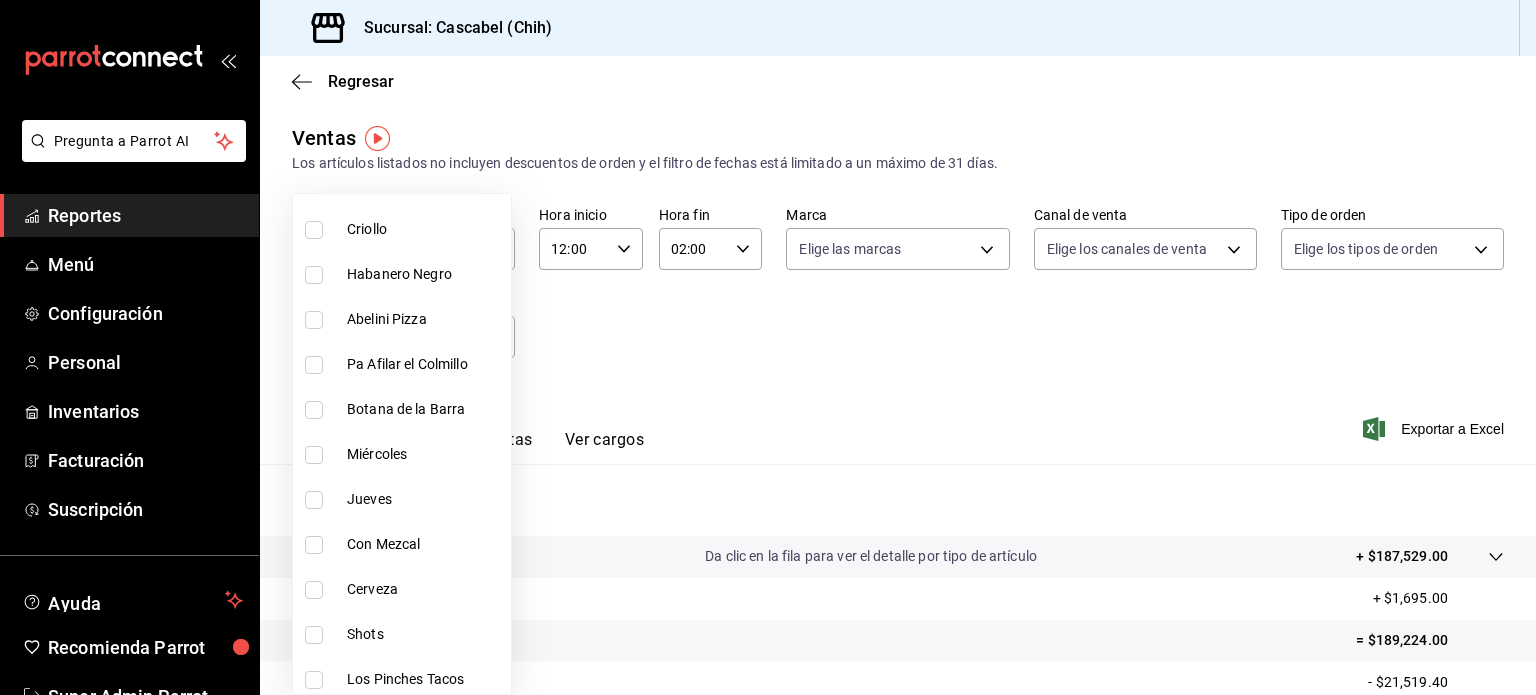 scroll, scrollTop: 380, scrollLeft: 0, axis: vertical 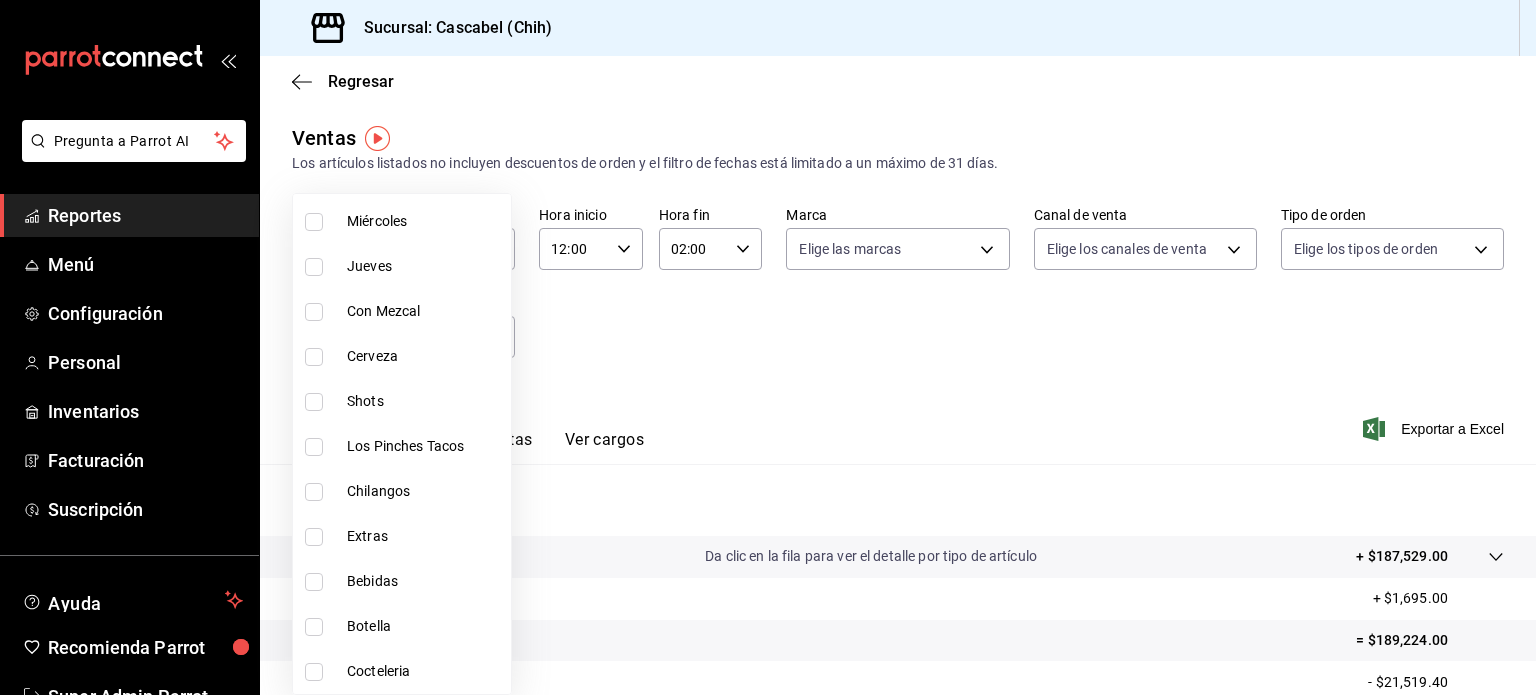 click at bounding box center [768, 347] 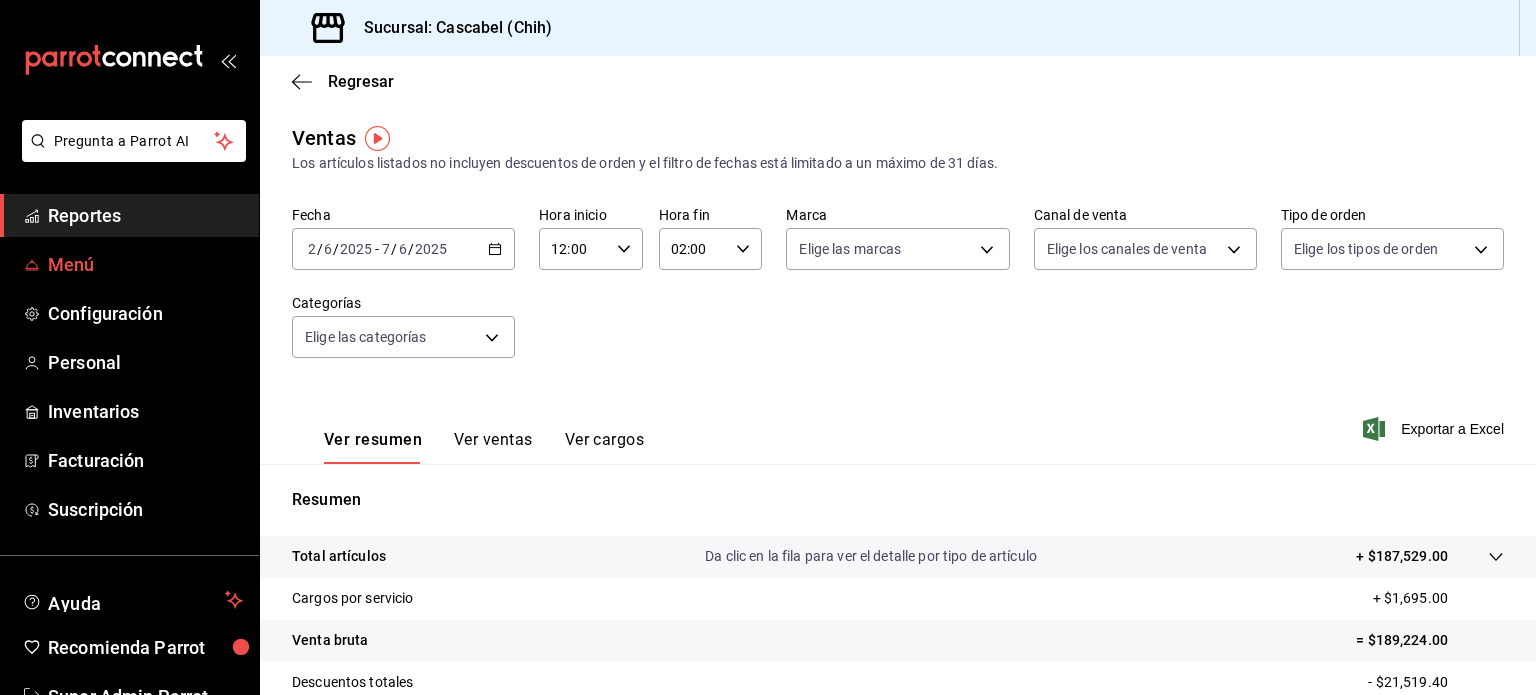 click on "Menú" at bounding box center [145, 264] 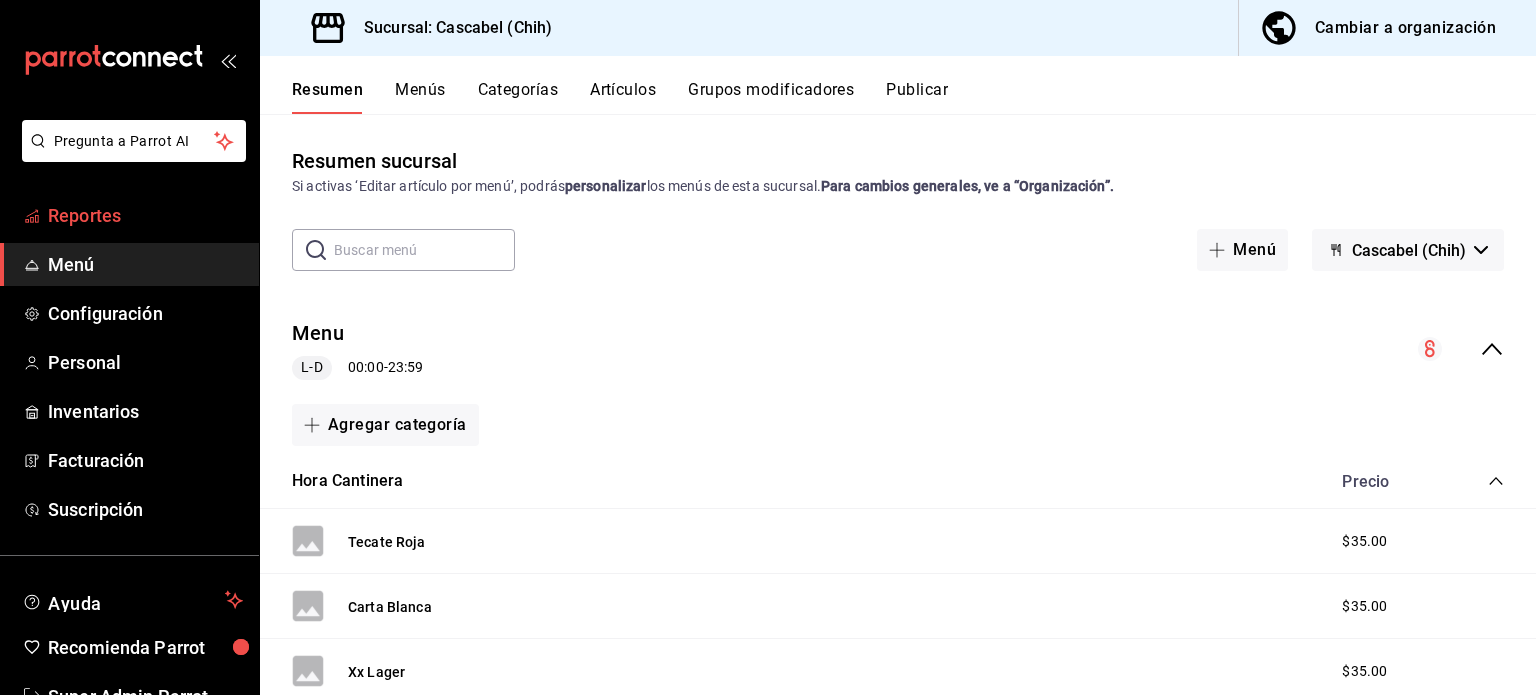 click on "Reportes" at bounding box center (145, 215) 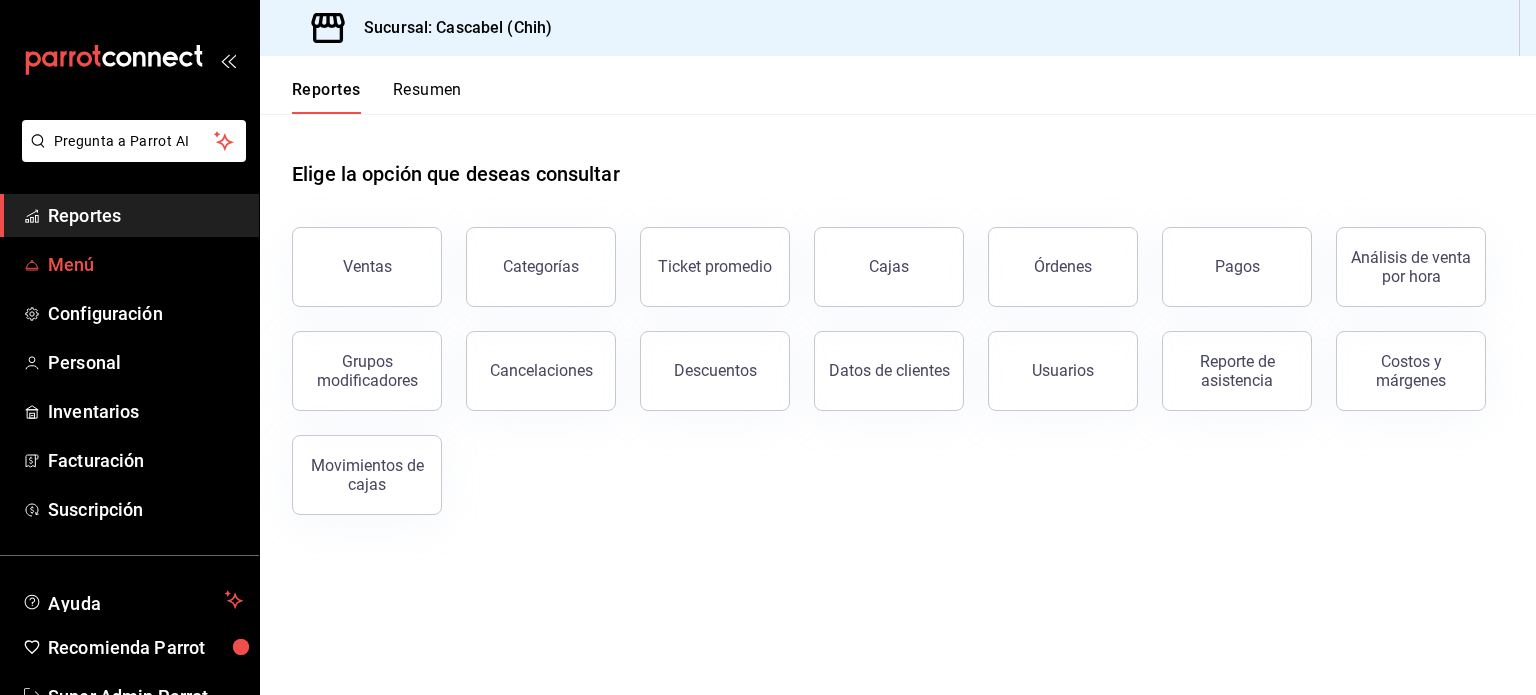 click on "Menú" at bounding box center (145, 264) 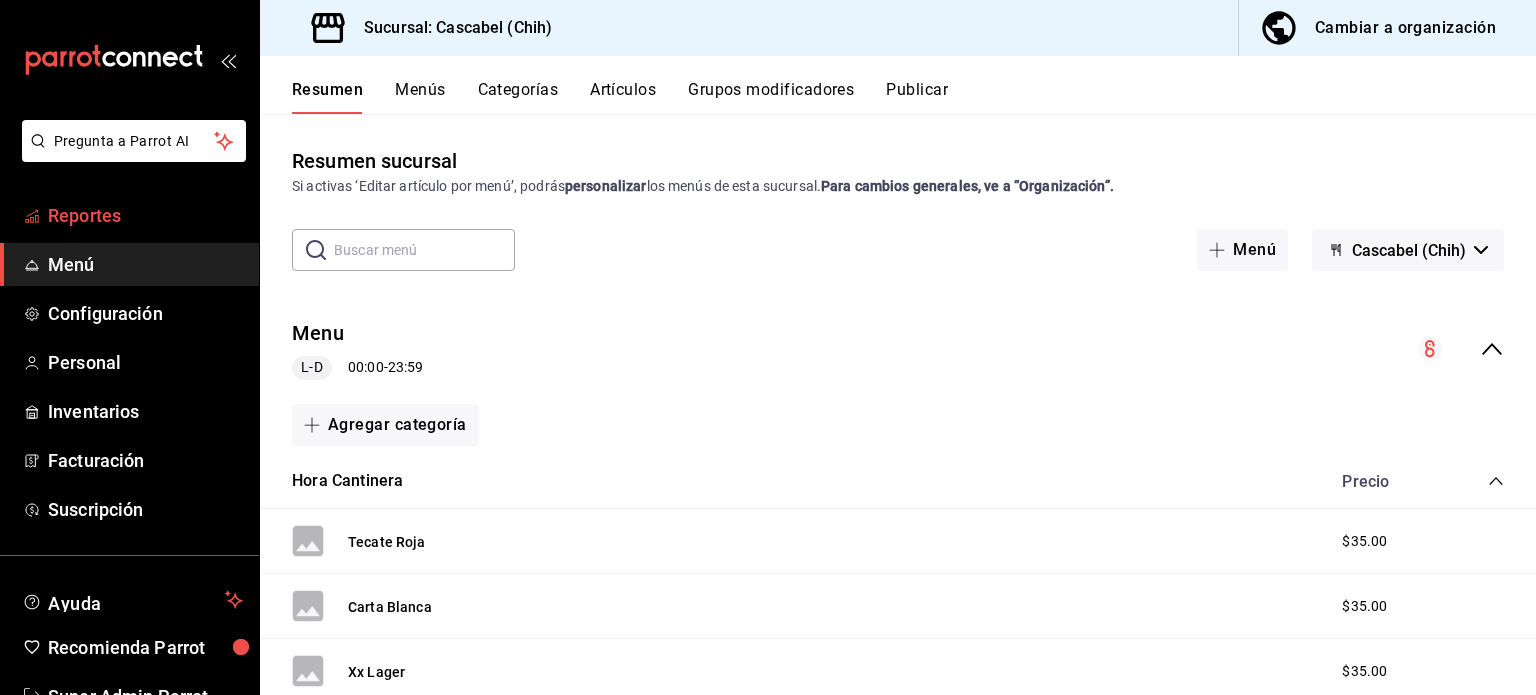 click on "Reportes" at bounding box center (145, 215) 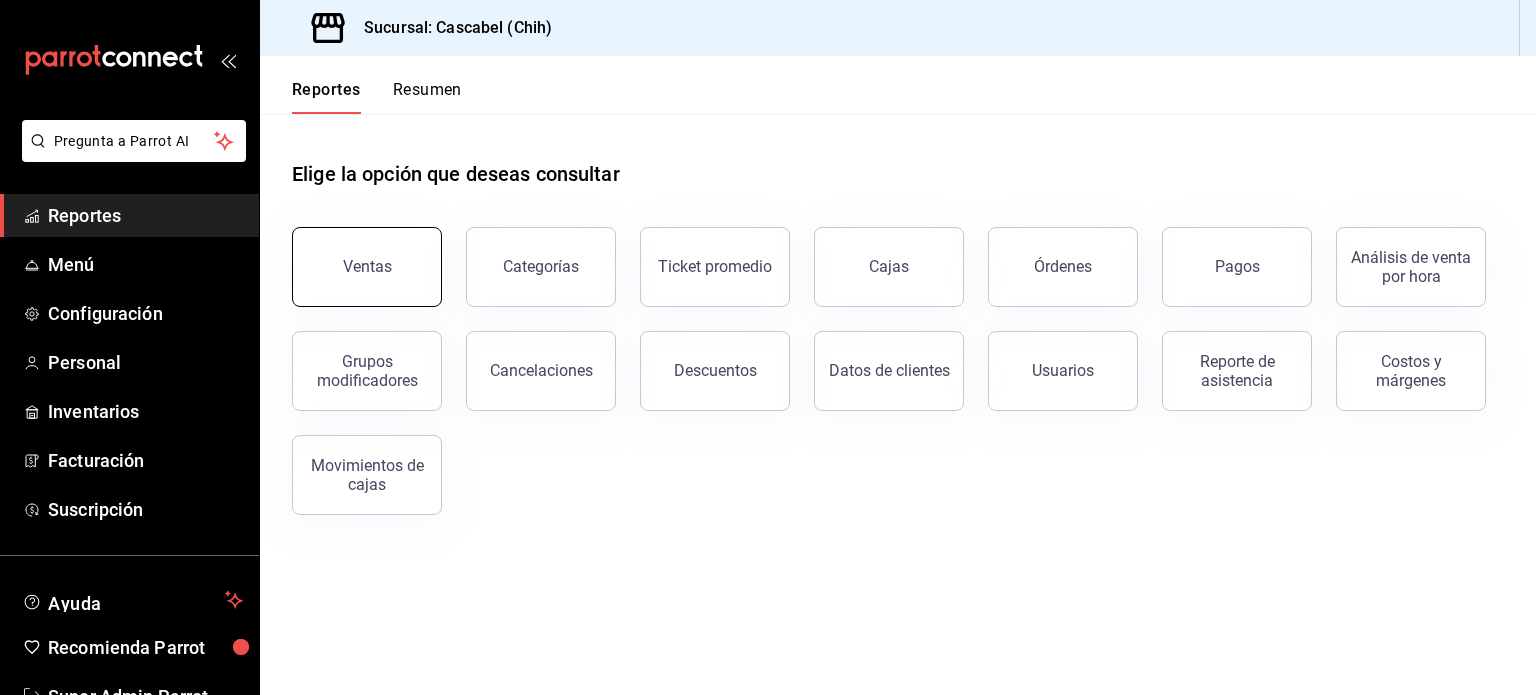 click on "Ventas" at bounding box center [367, 267] 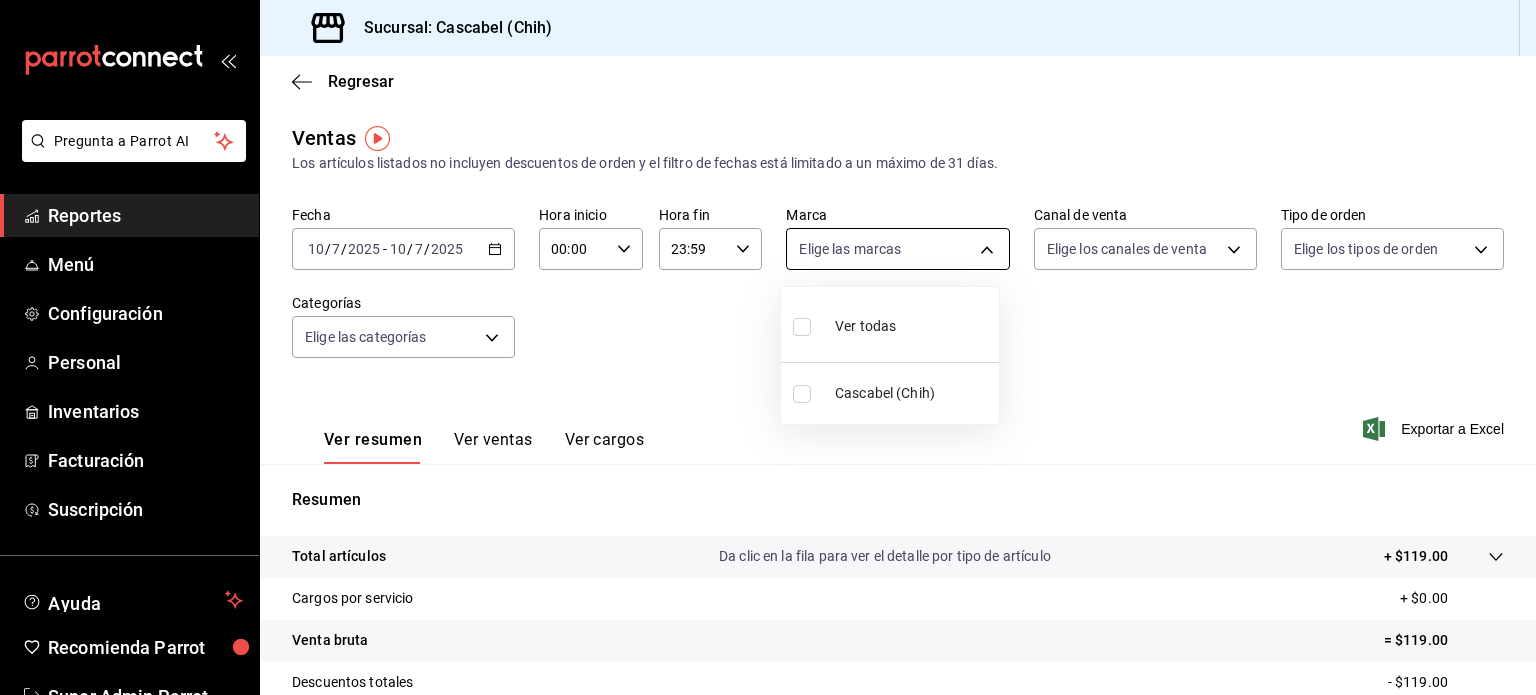 click on "Pregunta a Parrot AI Reportes   Menú   Configuración   Personal   Inventarios   Facturación   Suscripción   Ayuda Recomienda Parrot   Super Admin Parrot   Sugerir nueva función   Sucursal: Cascabel (Chih) Regresar Ventas Los artículos listados no incluyen descuentos de orden y el filtro de fechas está limitado a un máximo de 31 días. Fecha 2025-07-10 10 / 7 / 2025 - 2025-07-10 10 / 7 / 2025 Hora inicio 00:00 Hora inicio Hora fin 23:59 Hora fin Marca Elige las marcas Canal de venta Elige los canales de venta Tipo de orden Elige los tipos de orden Categorías Elige las categorías Ver resumen Ver ventas Ver cargos Exportar a Excel Resumen Total artículos Da clic en la fila para ver el detalle por tipo de artículo + $119.00 Cargos por servicio + $0.00 Venta bruta = $119.00 Descuentos totales - $119.00 Certificados de regalo - $0.00 Venta total = $0.00 Impuestos - $0.00 Venta neta = $0.00 GANA 1 MES GRATIS EN TU SUSCRIPCIÓN AQUÍ Ver video tutorial Ir a video Pregunta a Parrot AI Reportes   Menú" at bounding box center [768, 347] 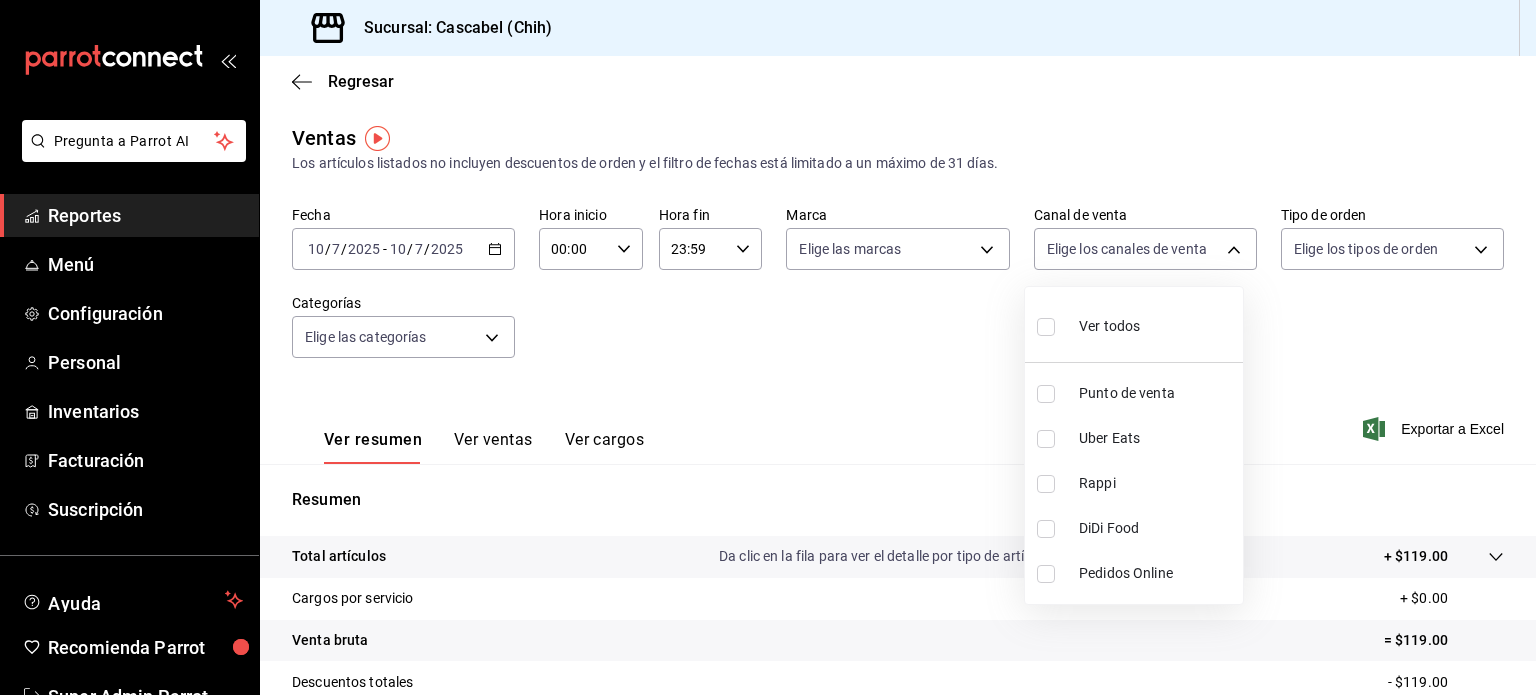 click on "Pregunta a Parrot AI Reportes   Menú   Configuración   Personal   Inventarios   Facturación   Suscripción   Ayuda Recomienda Parrot   Super Admin Parrot   Sugerir nueva función   Sucursal: Cascabel (Chih) Regresar Ventas Los artículos listados no incluyen descuentos de orden y el filtro de fechas está limitado a un máximo de 31 días. Fecha 2025-07-10 10 / 7 / 2025 - 2025-07-10 10 / 7 / 2025 Hora inicio 00:00 Hora inicio Hora fin 23:59 Hora fin Marca Elige las marcas Canal de venta Elige los canales de venta Tipo de orden Elige los tipos de orden Categorías Elige las categorías Ver resumen Ver ventas Ver cargos Exportar a Excel Resumen Total artículos Da clic en la fila para ver el detalle por tipo de artículo + $119.00 Cargos por servicio + $0.00 Venta bruta = $119.00 Descuentos totales - $119.00 Certificados de regalo - $0.00 Venta total = $0.00 Impuestos - $0.00 Venta neta = $0.00 GANA 1 MES GRATIS EN TU SUSCRIPCIÓN AQUÍ Ver video tutorial Ir a video Pregunta a Parrot AI Reportes   Menú" at bounding box center (768, 347) 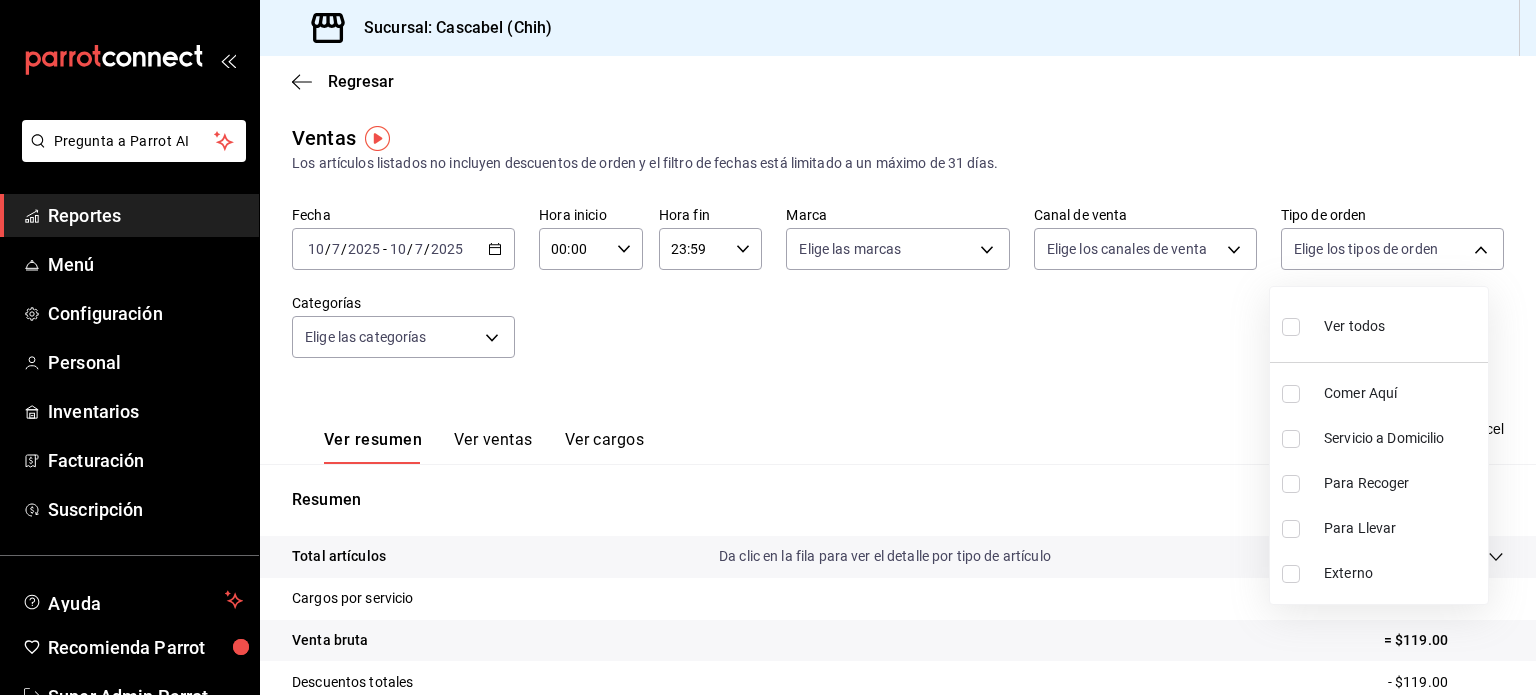 click on "Pregunta a Parrot AI Reportes   Menú   Configuración   Personal   Inventarios   Facturación   Suscripción   Ayuda Recomienda Parrot   Super Admin Parrot   Sugerir nueva función   Sucursal: Cascabel (Chih) Regresar Ventas Los artículos listados no incluyen descuentos de orden y el filtro de fechas está limitado a un máximo de 31 días. Fecha 2025-07-10 10 / 7 / 2025 - 2025-07-10 10 / 7 / 2025 Hora inicio 00:00 Hora inicio Hora fin 23:59 Hora fin Marca Elige las marcas Canal de venta Elige los canales de venta Tipo de orden Elige los tipos de orden Categorías Elige las categorías Ver resumen Ver ventas Ver cargos Exportar a Excel Resumen Total artículos Da clic en la fila para ver el detalle por tipo de artículo + $119.00 Cargos por servicio + $0.00 Venta bruta = $119.00 Descuentos totales - $119.00 Certificados de regalo - $0.00 Venta total = $0.00 Impuestos - $0.00 Venta neta = $0.00 GANA 1 MES GRATIS EN TU SUSCRIPCIÓN AQUÍ Ver video tutorial Ir a video Pregunta a Parrot AI Reportes   Menú" at bounding box center [768, 347] 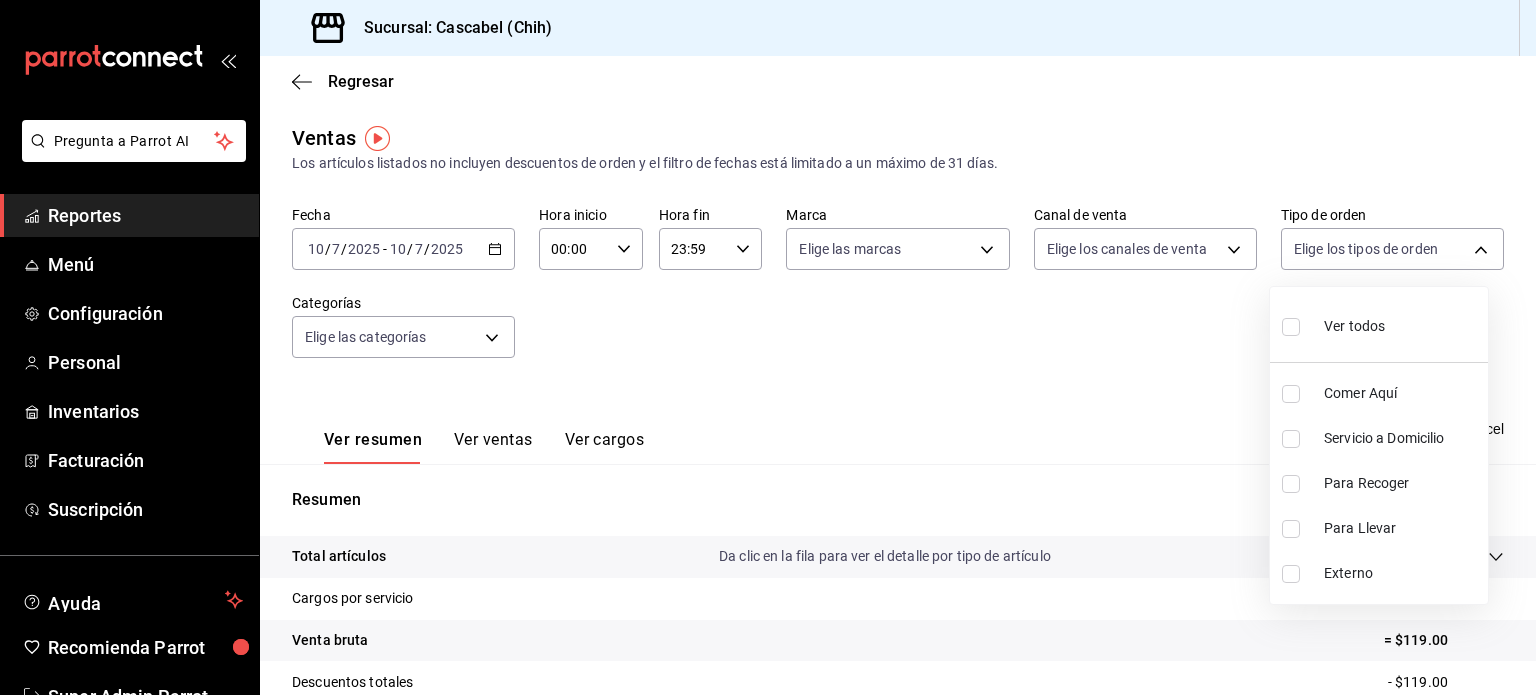 click at bounding box center (768, 347) 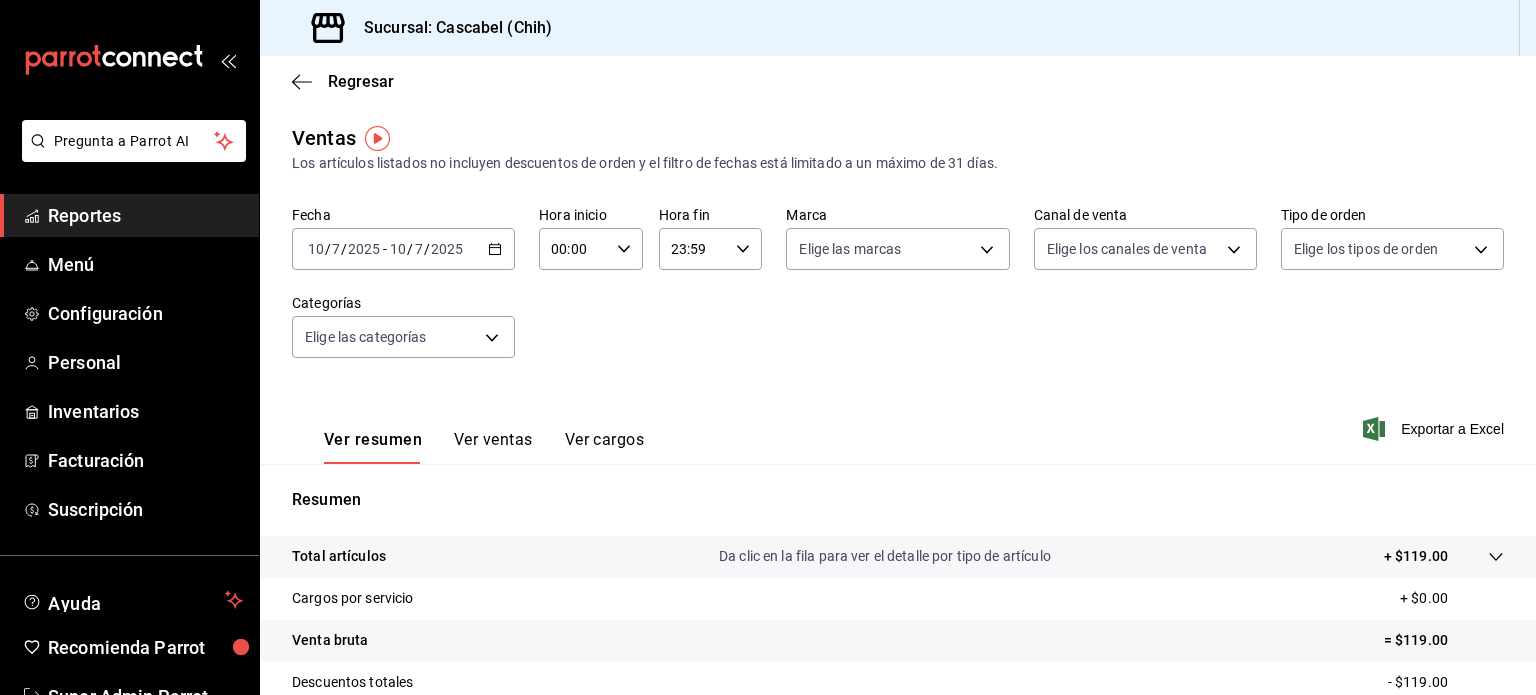 click on "Pregunta a Parrot AI Reportes   Menú   Configuración   Personal   Inventarios   Facturación   Suscripción   Ayuda Recomienda Parrot   Super Admin Parrot   Sugerir nueva función   Sucursal: Cascabel (Chih) Regresar Ventas Los artículos listados no incluyen descuentos de orden y el filtro de fechas está limitado a un máximo de 31 días. Fecha 2025-07-10 10 / 7 / 2025 - 2025-07-10 10 / 7 / 2025 Hora inicio 00:00 Hora inicio Hora fin 23:59 Hora fin Marca Elige las marcas Canal de venta Elige los canales de venta Tipo de orden Elige los tipos de orden Categorías Elige las categorías Ver resumen Ver ventas Ver cargos Exportar a Excel Resumen Total artículos Da clic en la fila para ver el detalle por tipo de artículo + $119.00 Cargos por servicio + $0.00 Venta bruta = $119.00 Descuentos totales - $119.00 Certificados de regalo - $0.00 Venta total = $0.00 Impuestos - $0.00 Venta neta = $0.00 GANA 1 MES GRATIS EN TU SUSCRIPCIÓN AQUÍ Ver video tutorial Ir a video Pregunta a Parrot AI Reportes   Menú" at bounding box center (768, 347) 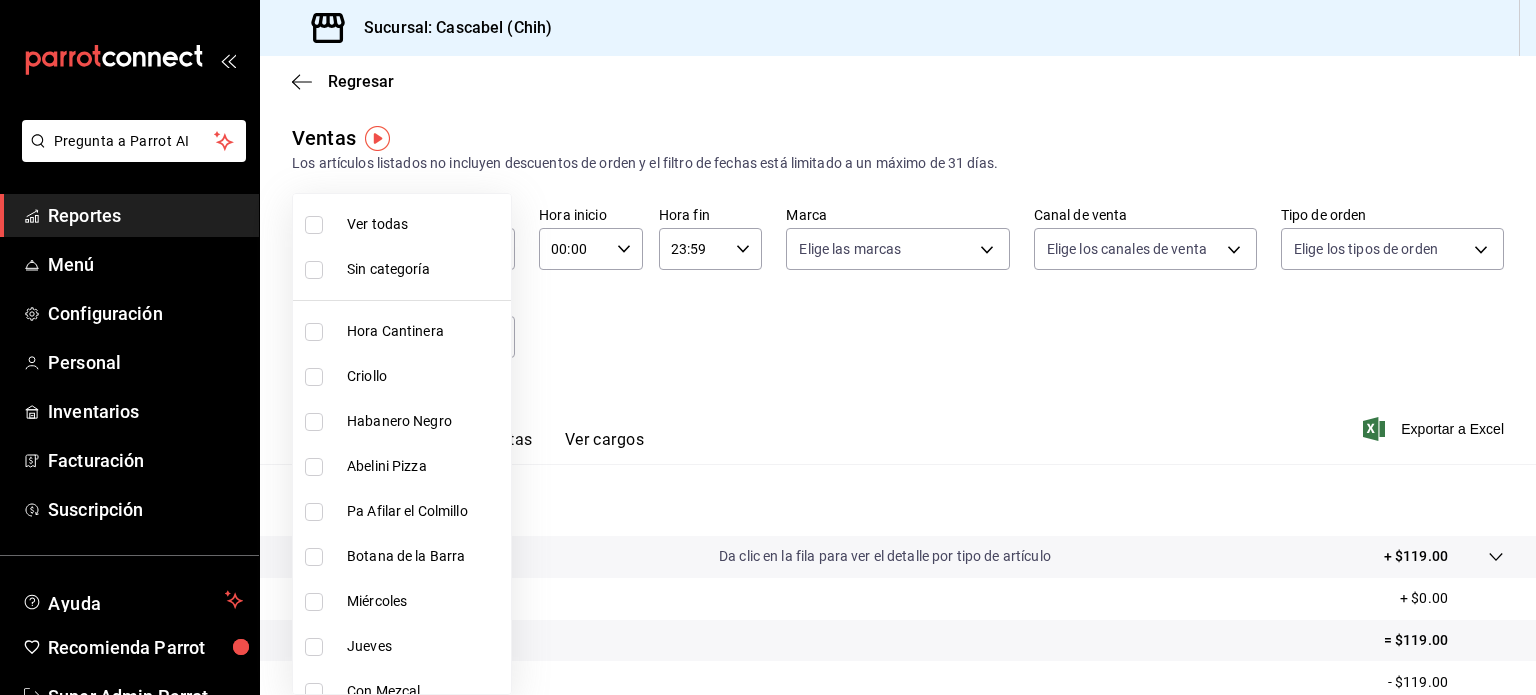 click at bounding box center (768, 347) 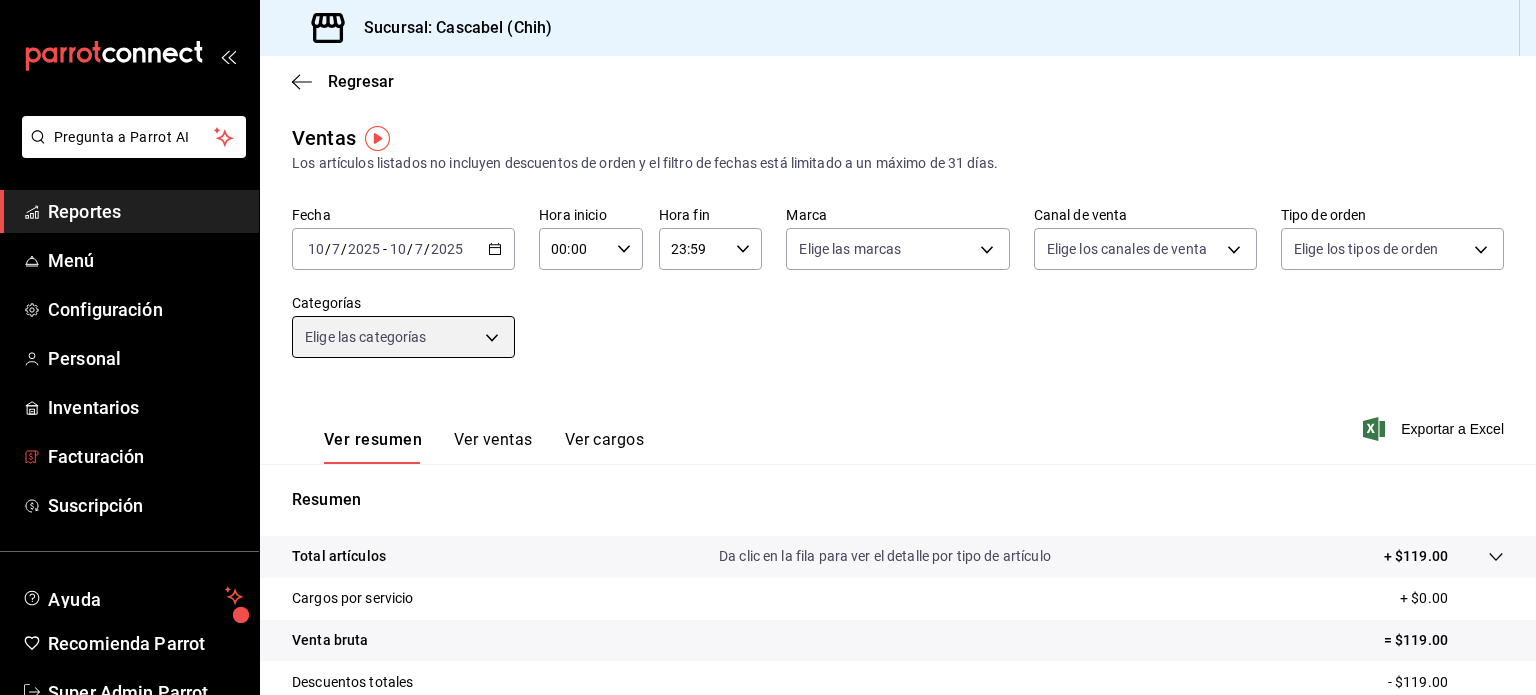 scroll, scrollTop: 0, scrollLeft: 0, axis: both 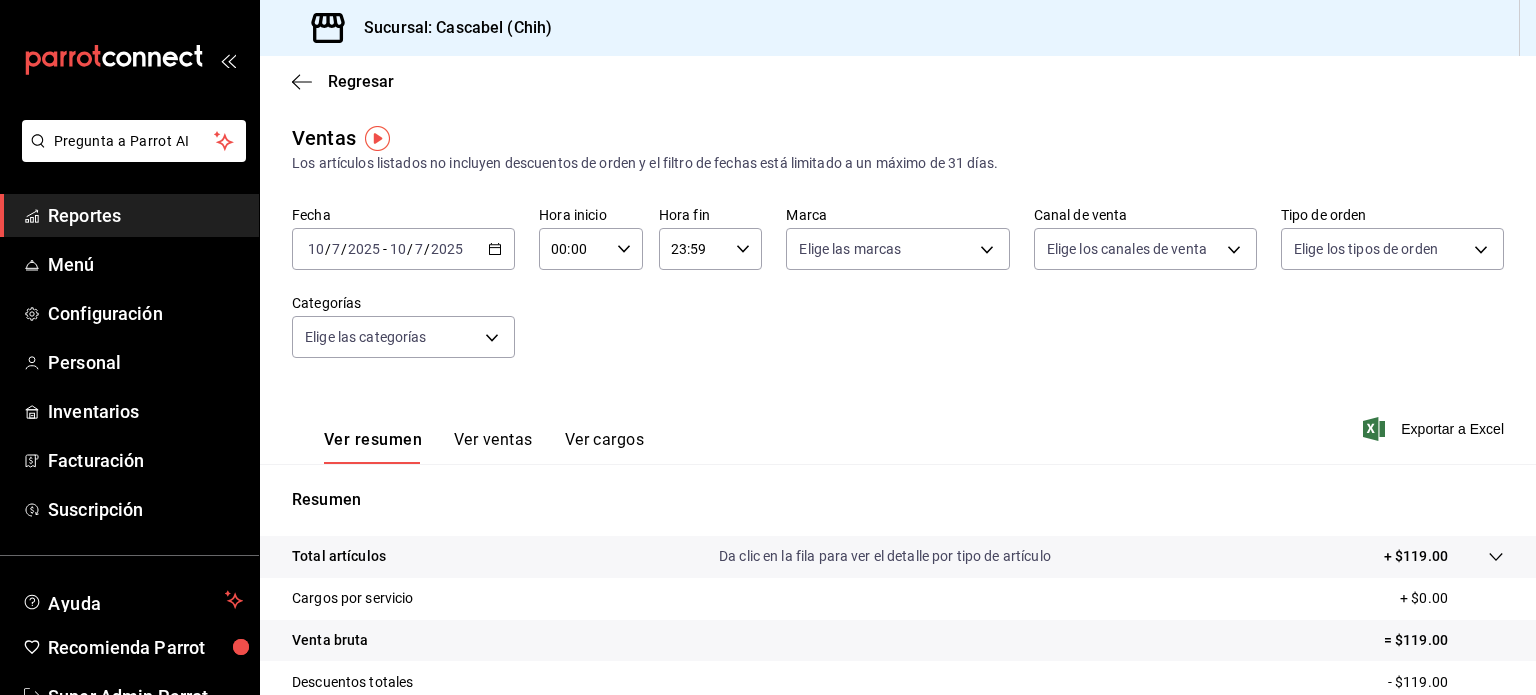 click on "Reportes" at bounding box center (145, 215) 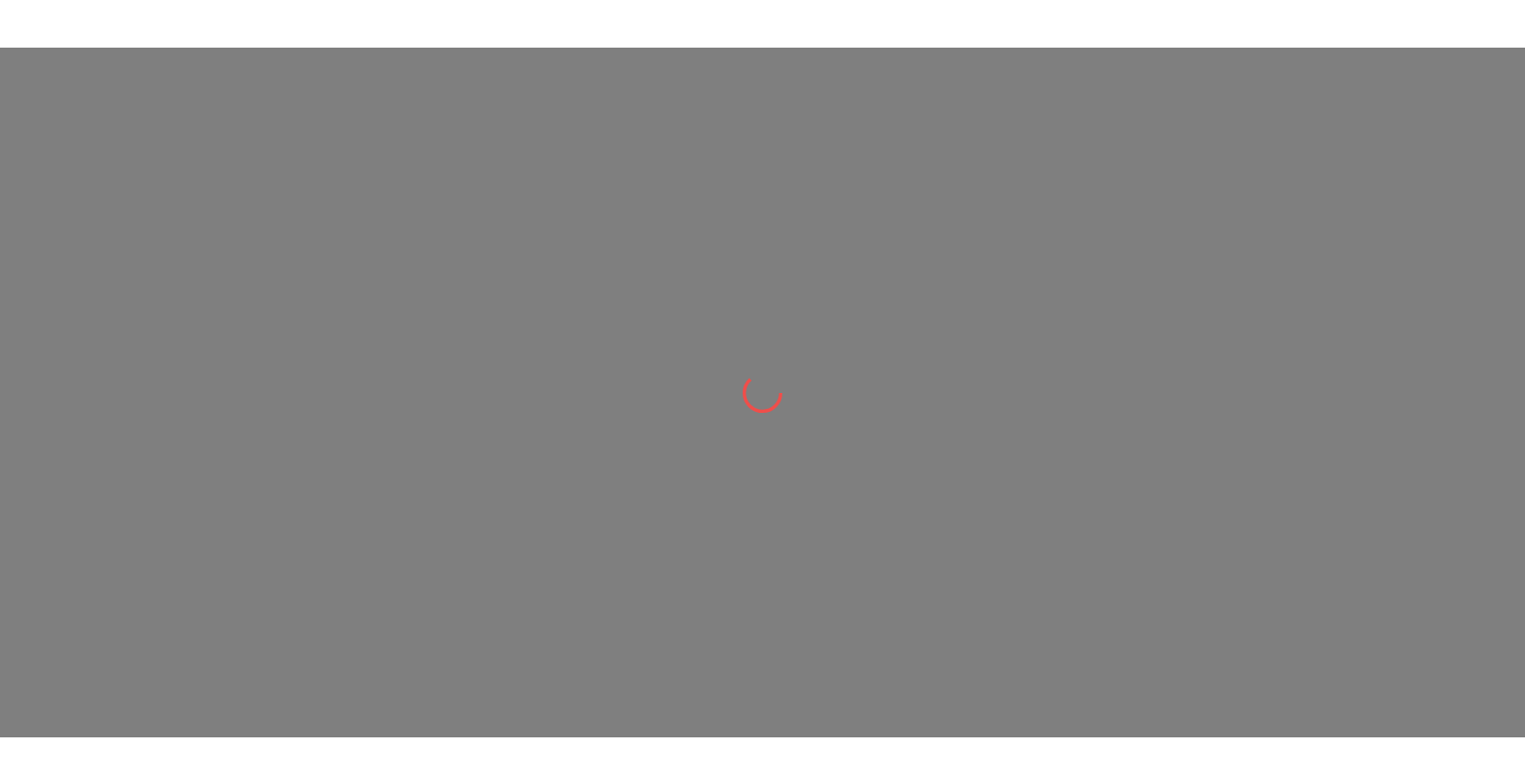 scroll, scrollTop: 0, scrollLeft: 0, axis: both 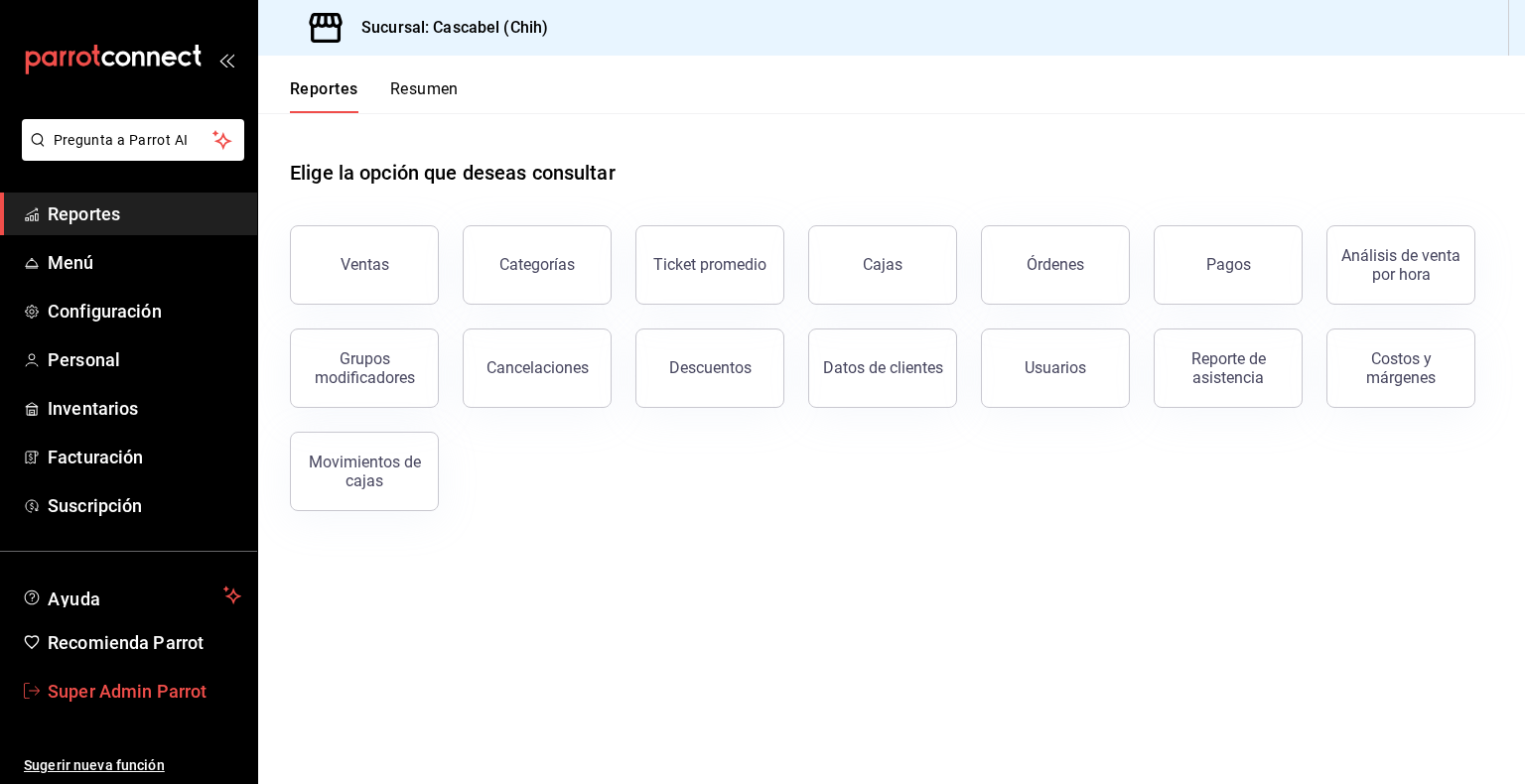 click on "Super Admin Parrot" at bounding box center (144, 691) 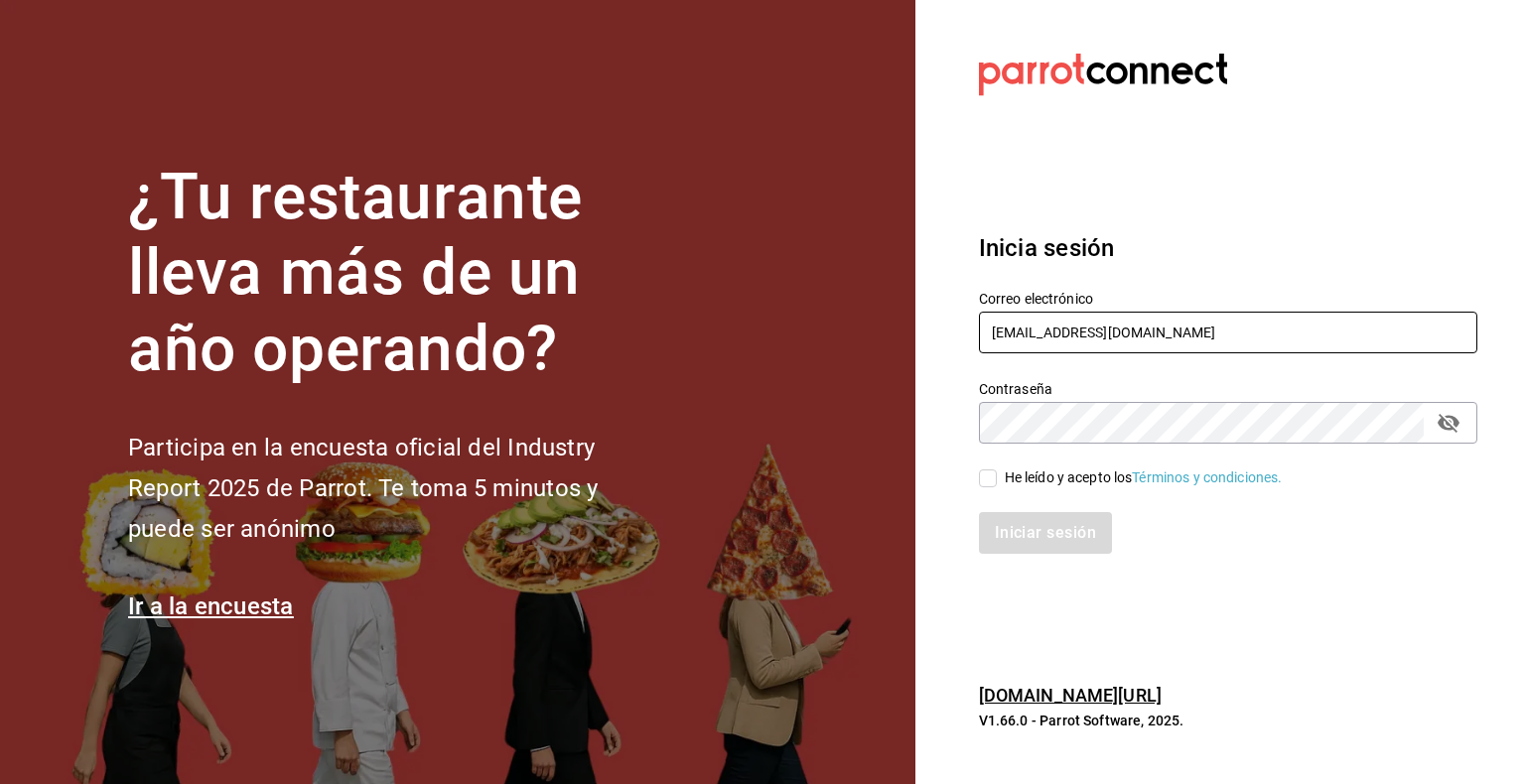 click on "cascabel@chih.com" at bounding box center [1228, 332] 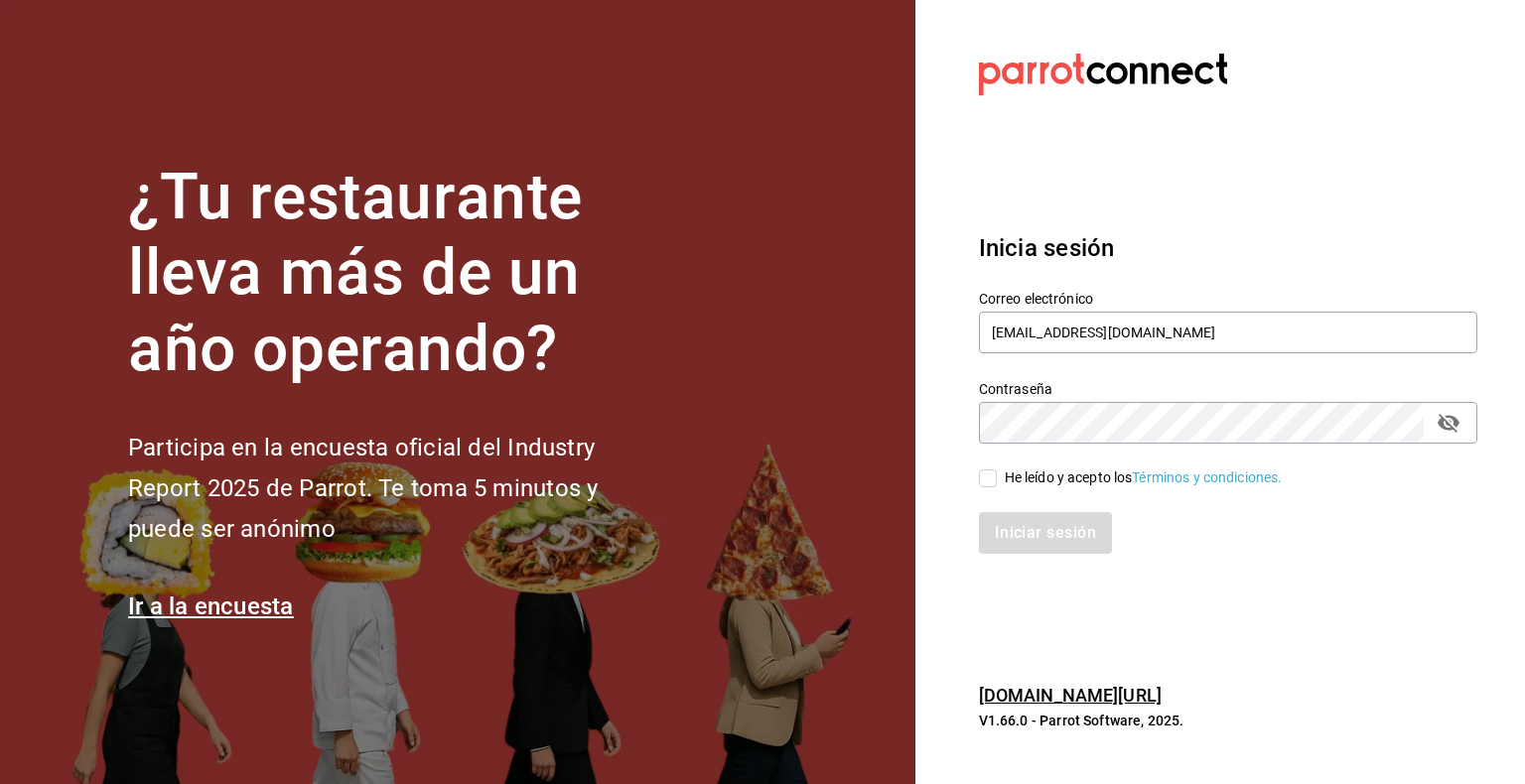 type on "lacasadelsabor@cancun.com" 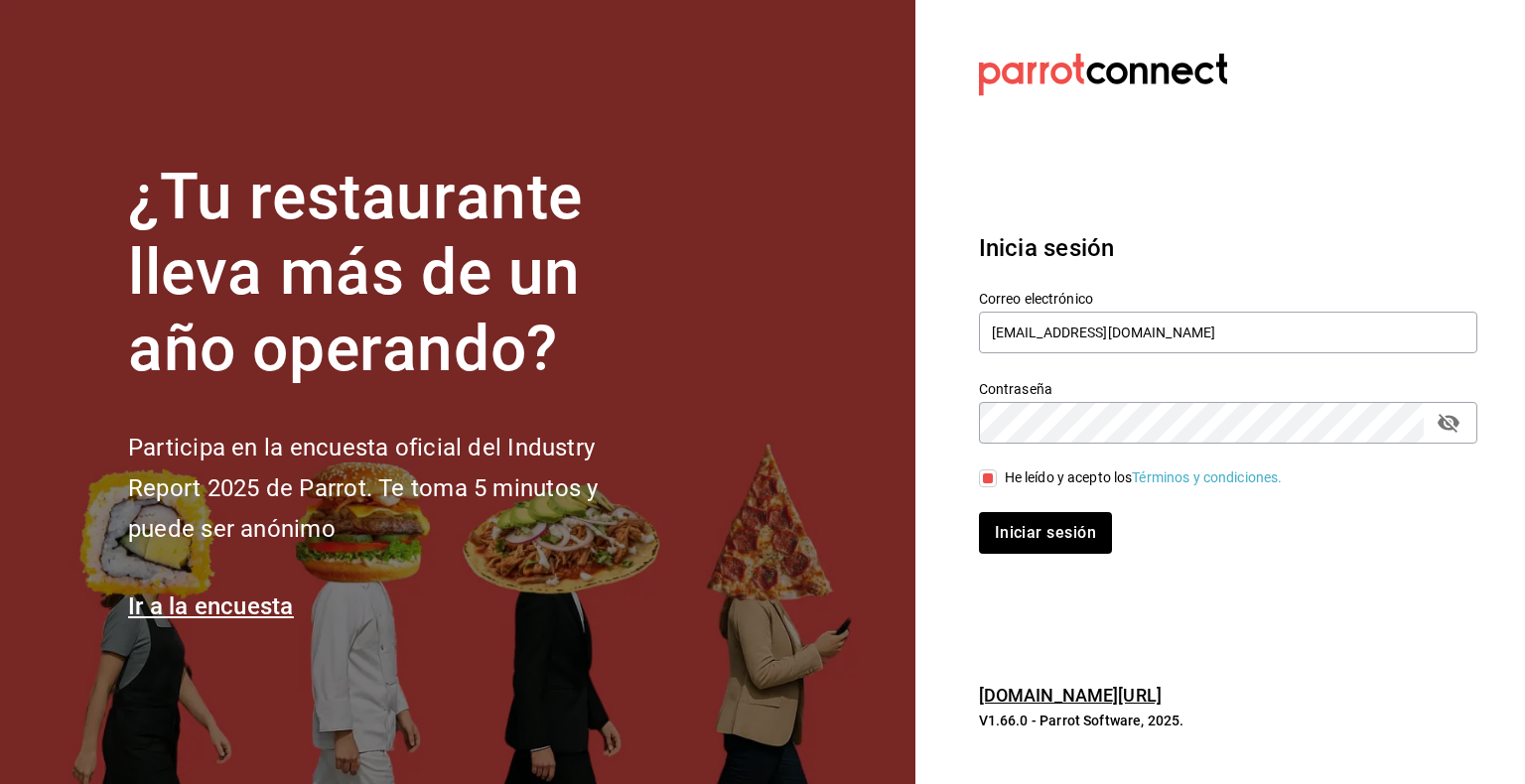 click on "He leído y acepto los  Términos y condiciones." at bounding box center (1144, 477) 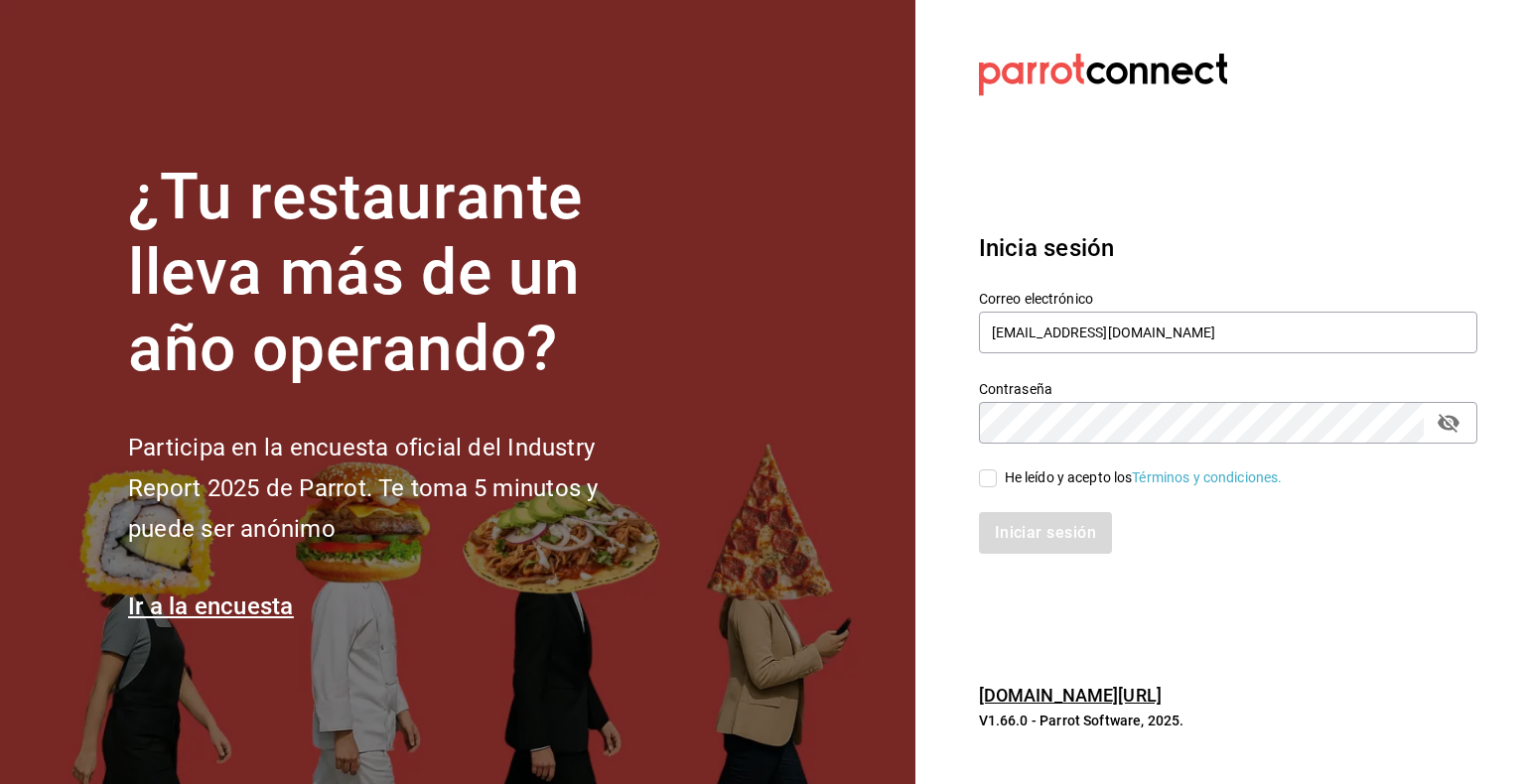 click on "He leído y acepto los  Términos y condiciones." at bounding box center (1144, 477) 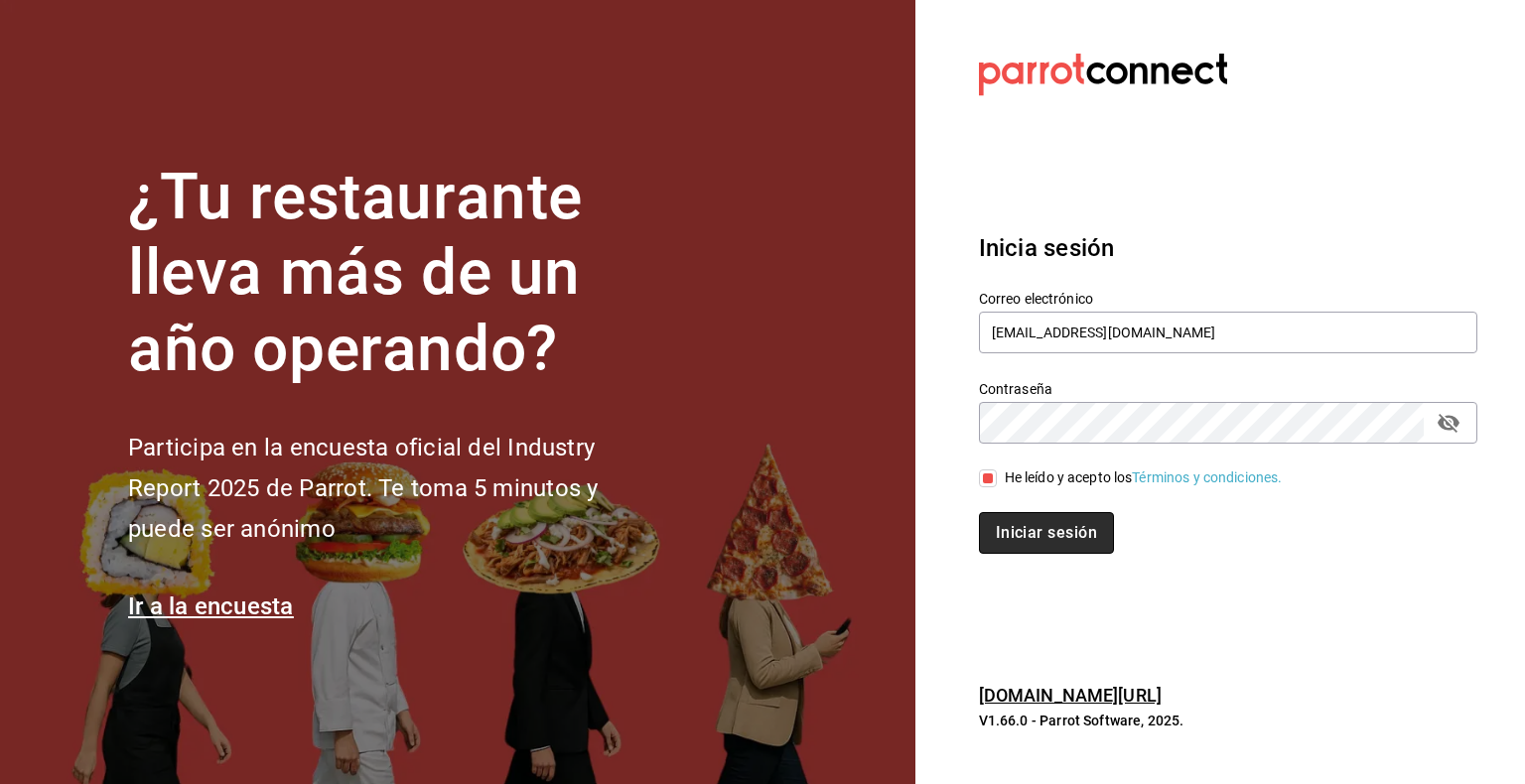 click on "Iniciar sesión" at bounding box center (1046, 533) 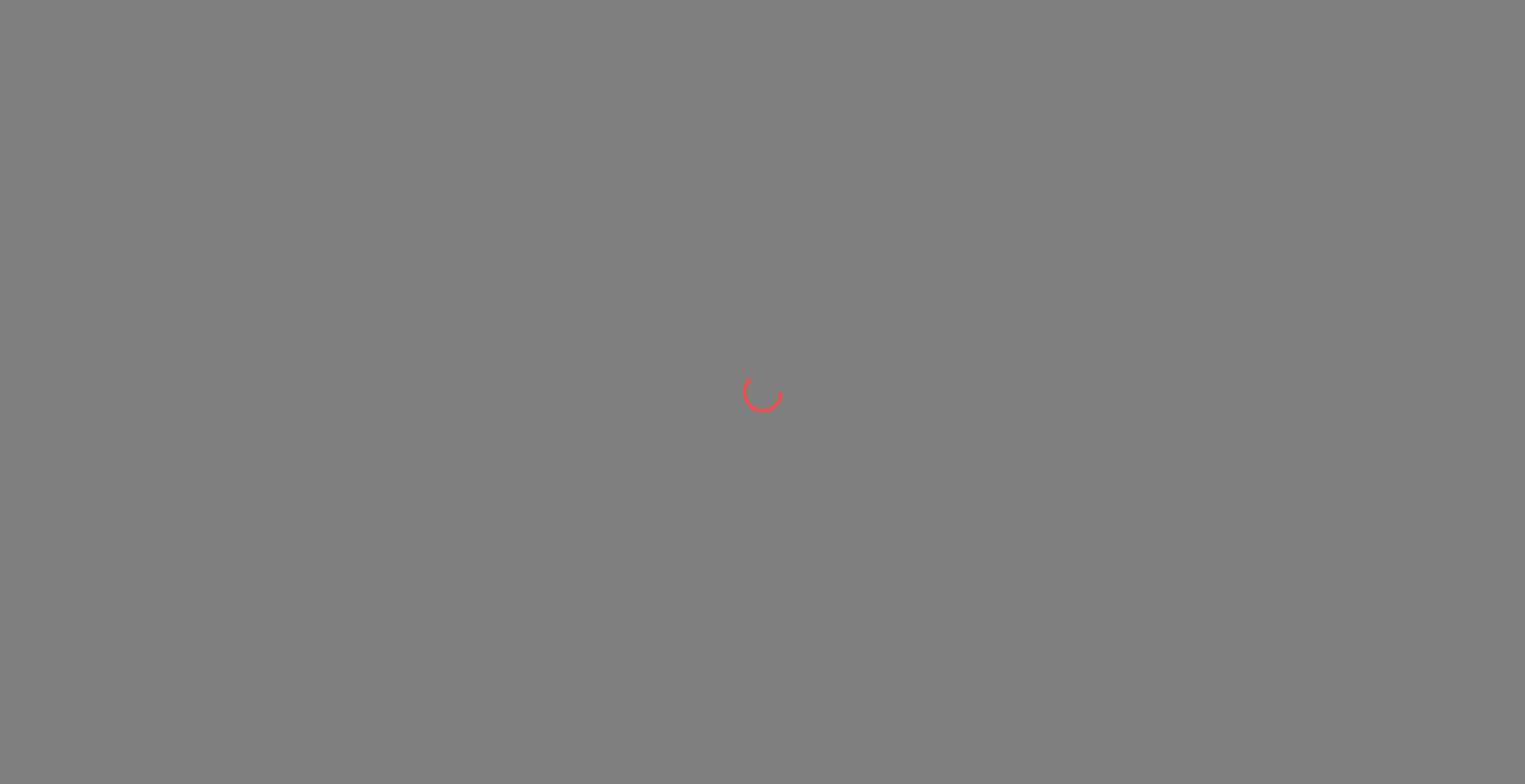 scroll, scrollTop: 0, scrollLeft: 0, axis: both 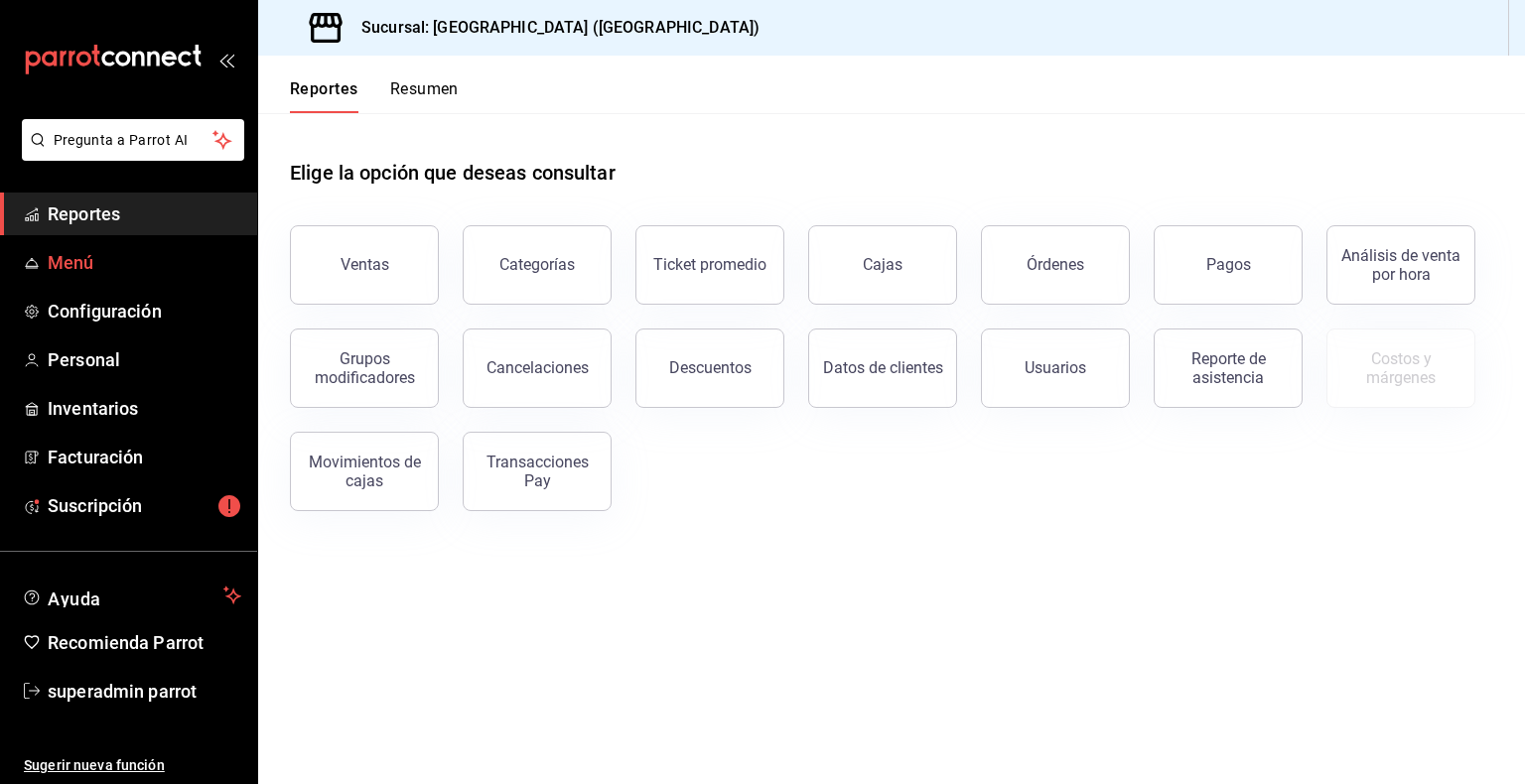 click on "Menú" at bounding box center [144, 262] 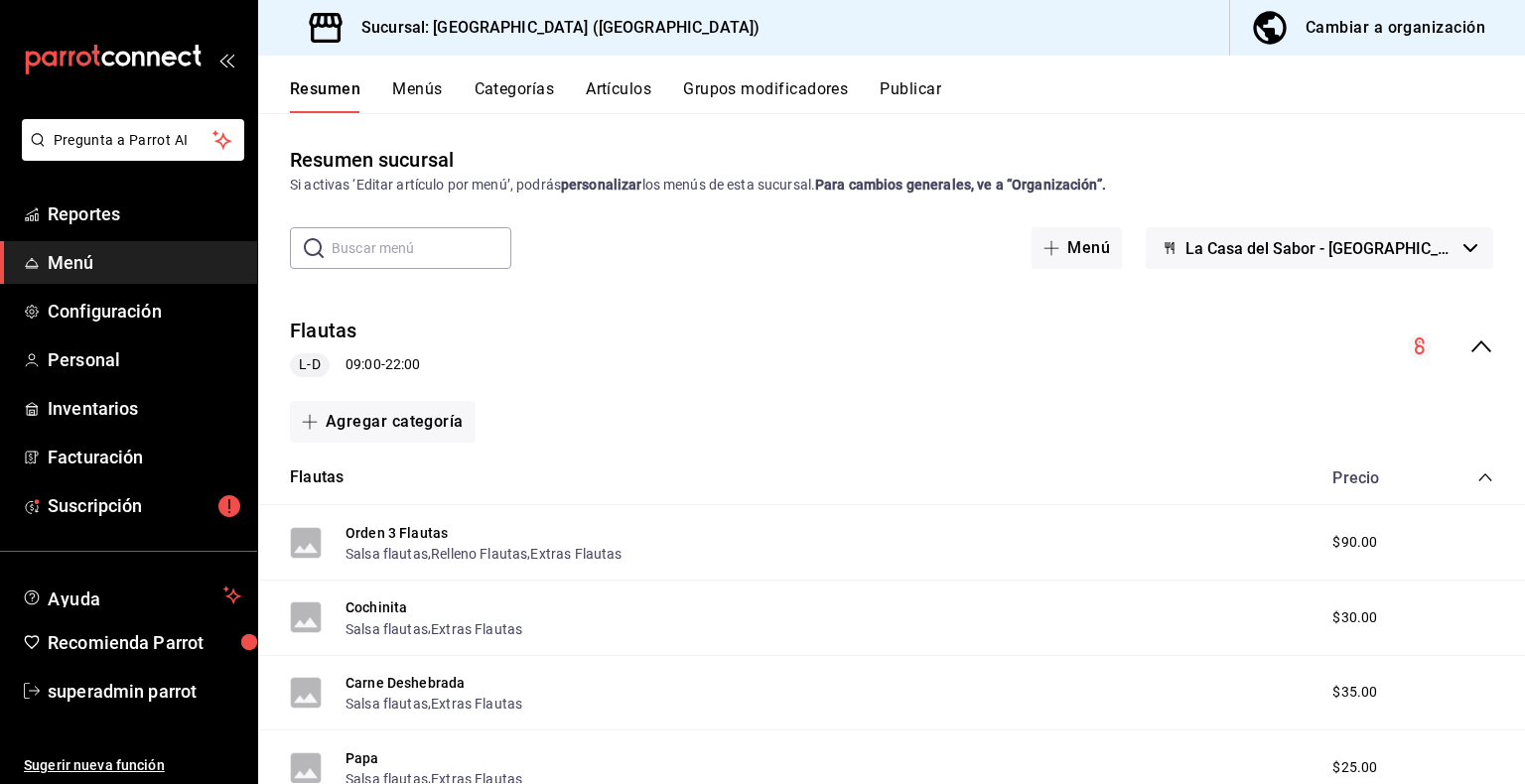 click 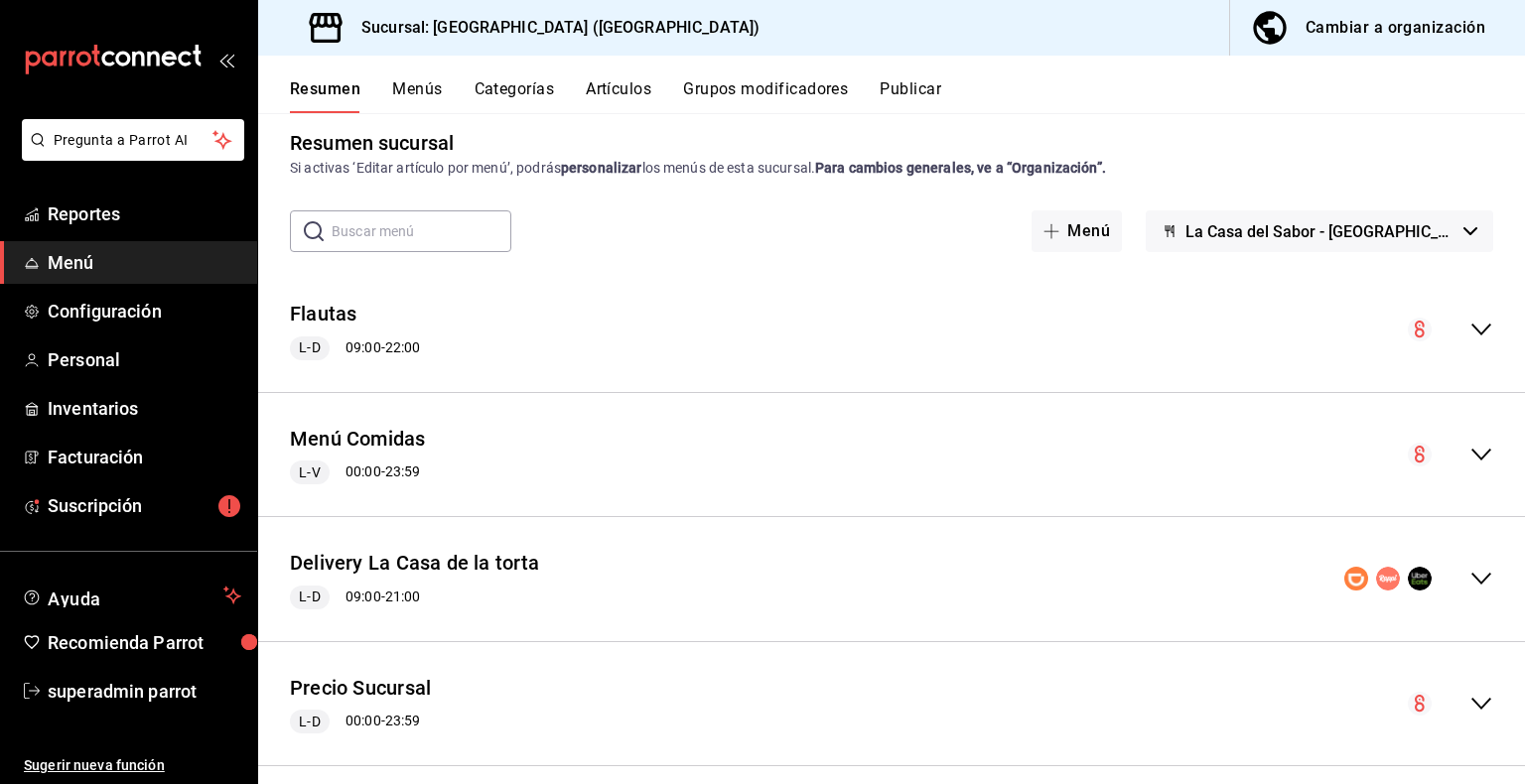 scroll, scrollTop: 39, scrollLeft: 0, axis: vertical 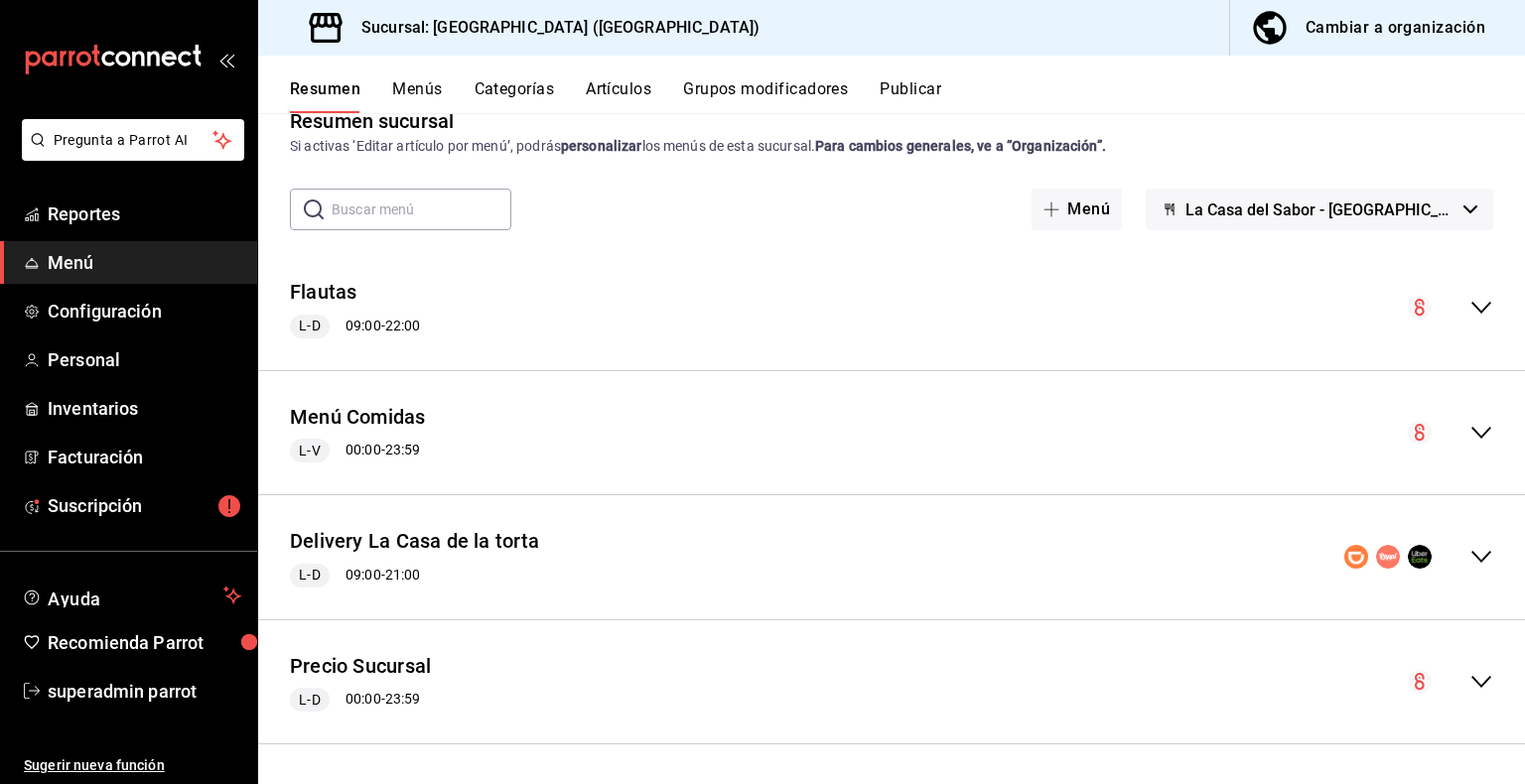 click 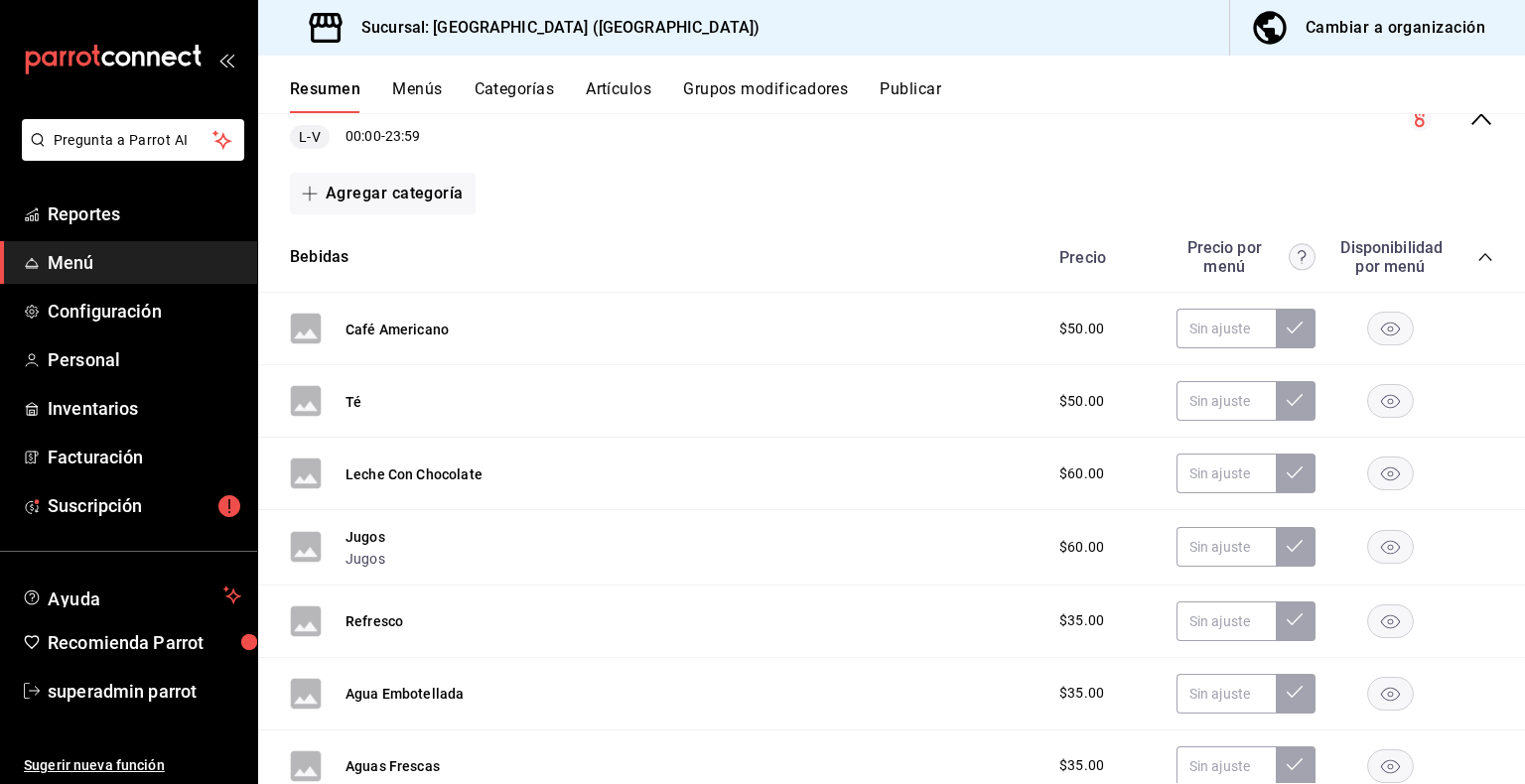 scroll, scrollTop: 336, scrollLeft: 0, axis: vertical 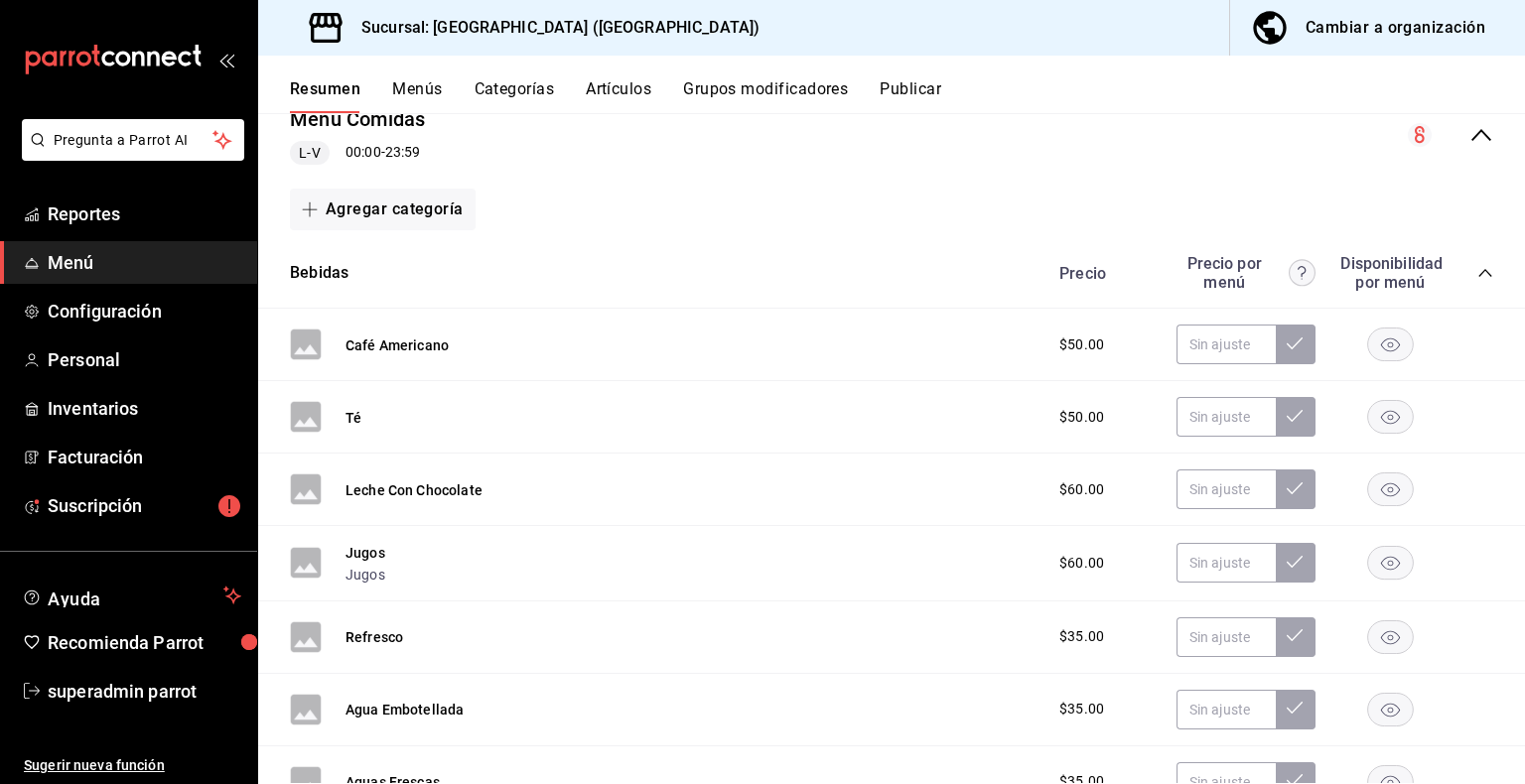 click on "Bebidas Precio Precio por menú   Disponibilidad por menú" at bounding box center [892, 273] 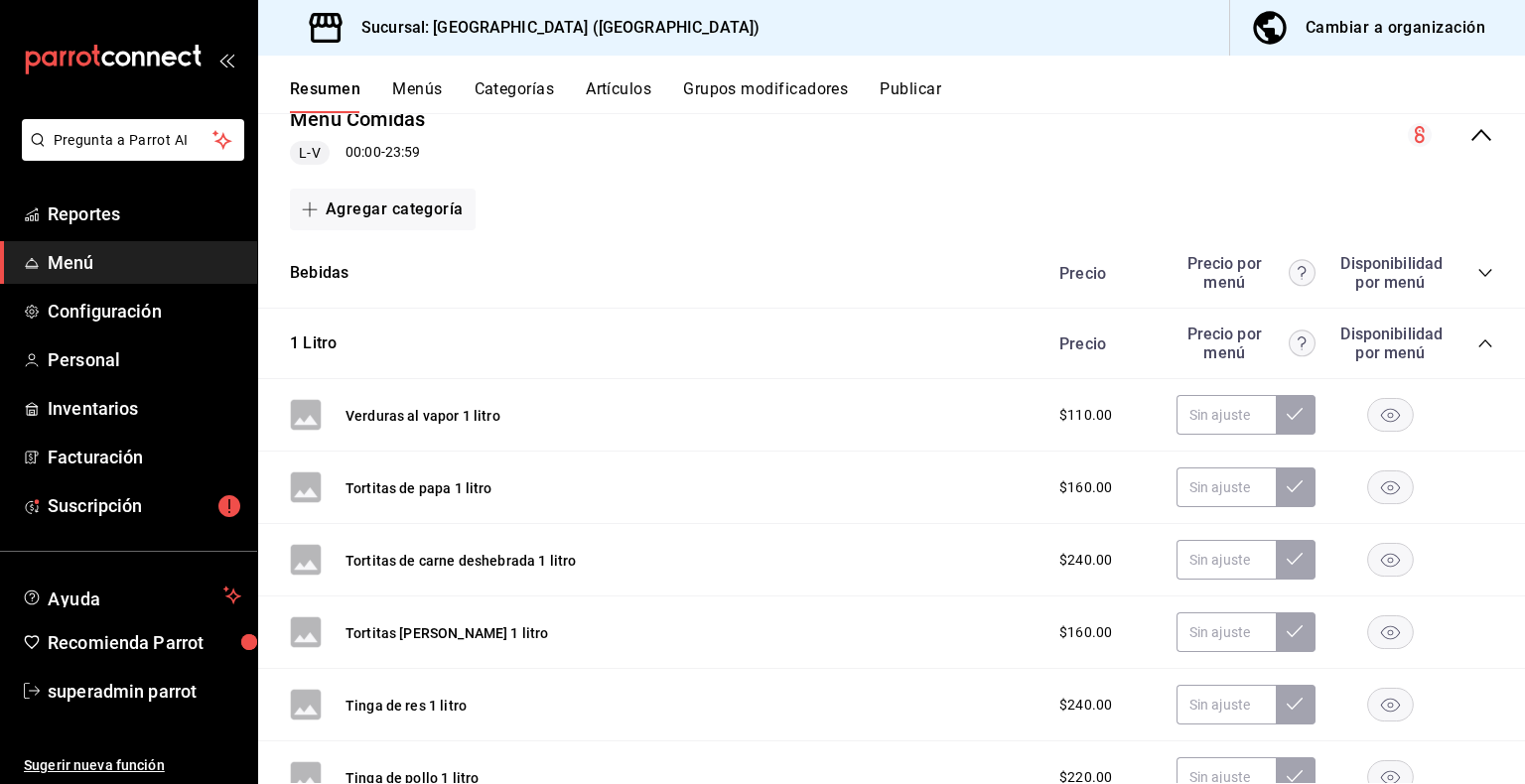 click on "Precio Precio por menú   Disponibilidad por menú" at bounding box center [1266, 343] 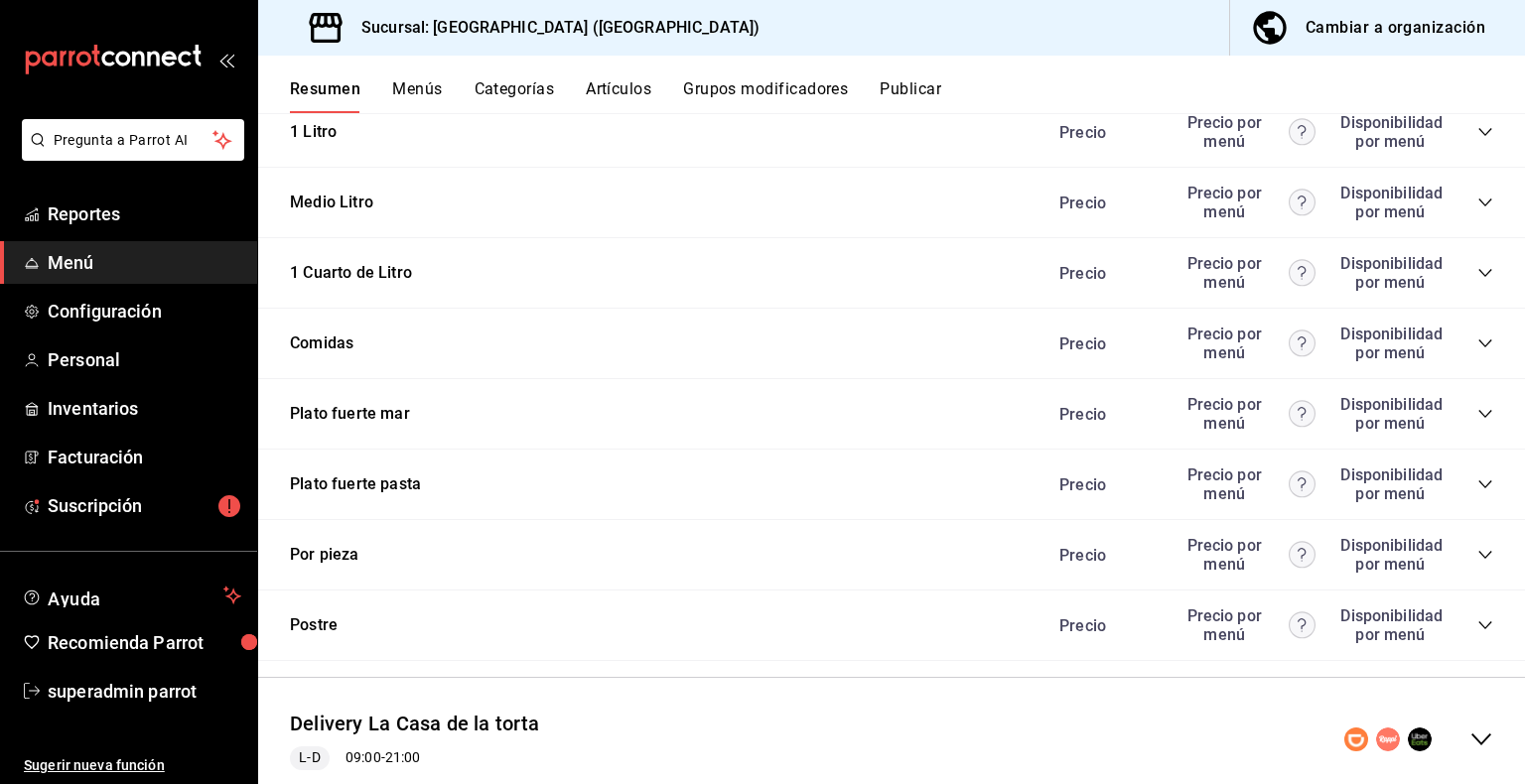 scroll, scrollTop: 634, scrollLeft: 0, axis: vertical 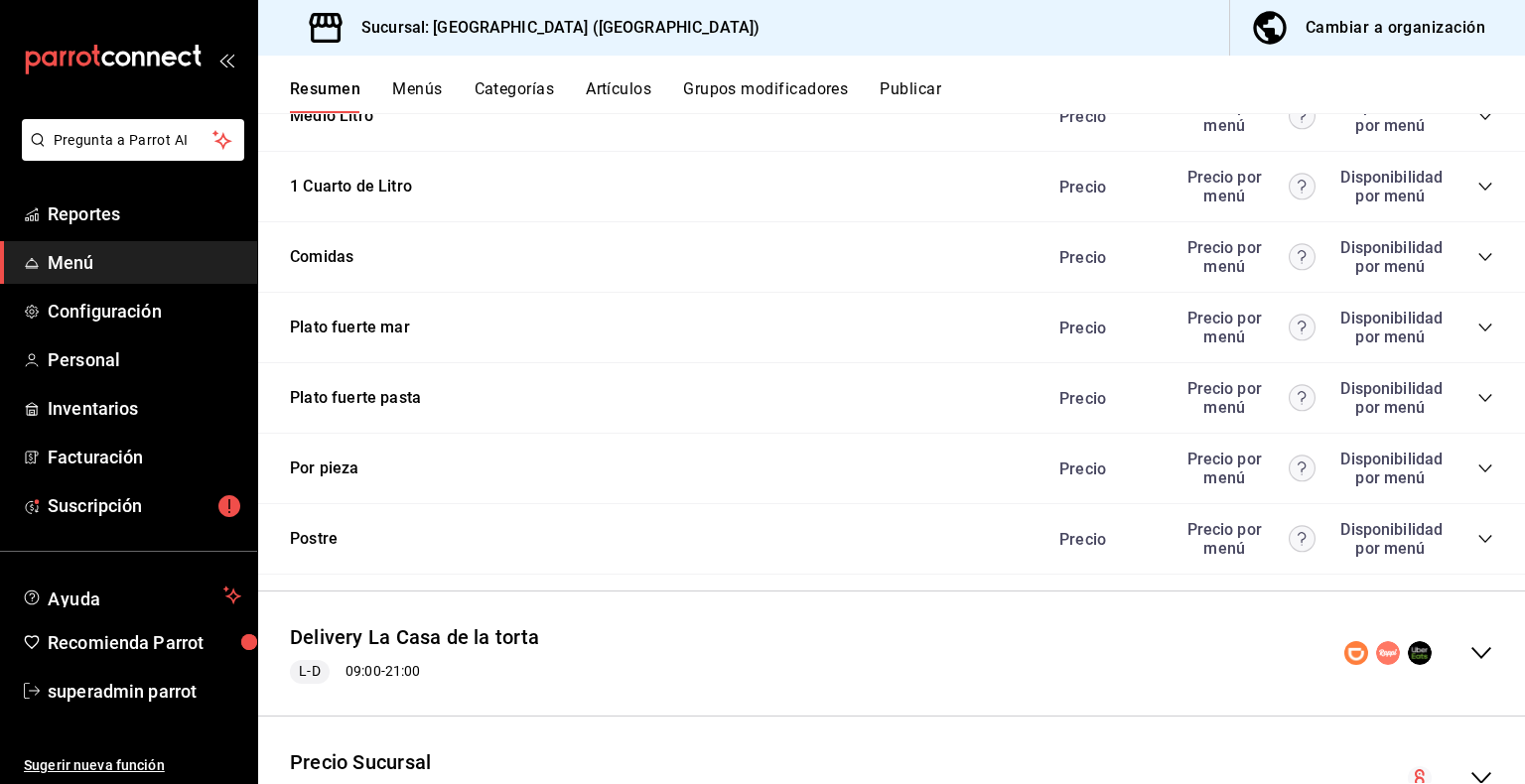 click on "Precio Precio por menú   Disponibilidad por menú" at bounding box center [1266, 257] 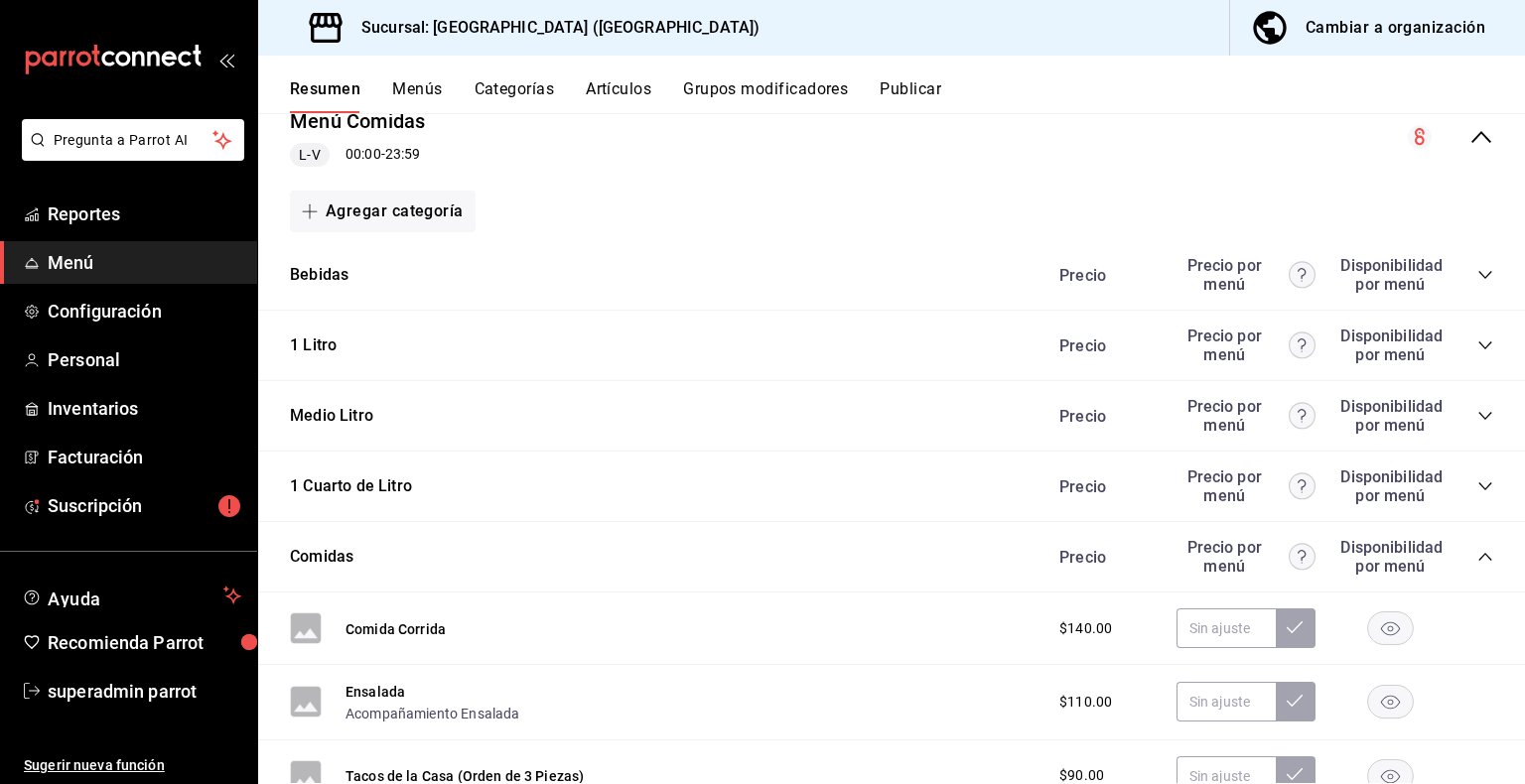 scroll, scrollTop: 320, scrollLeft: 0, axis: vertical 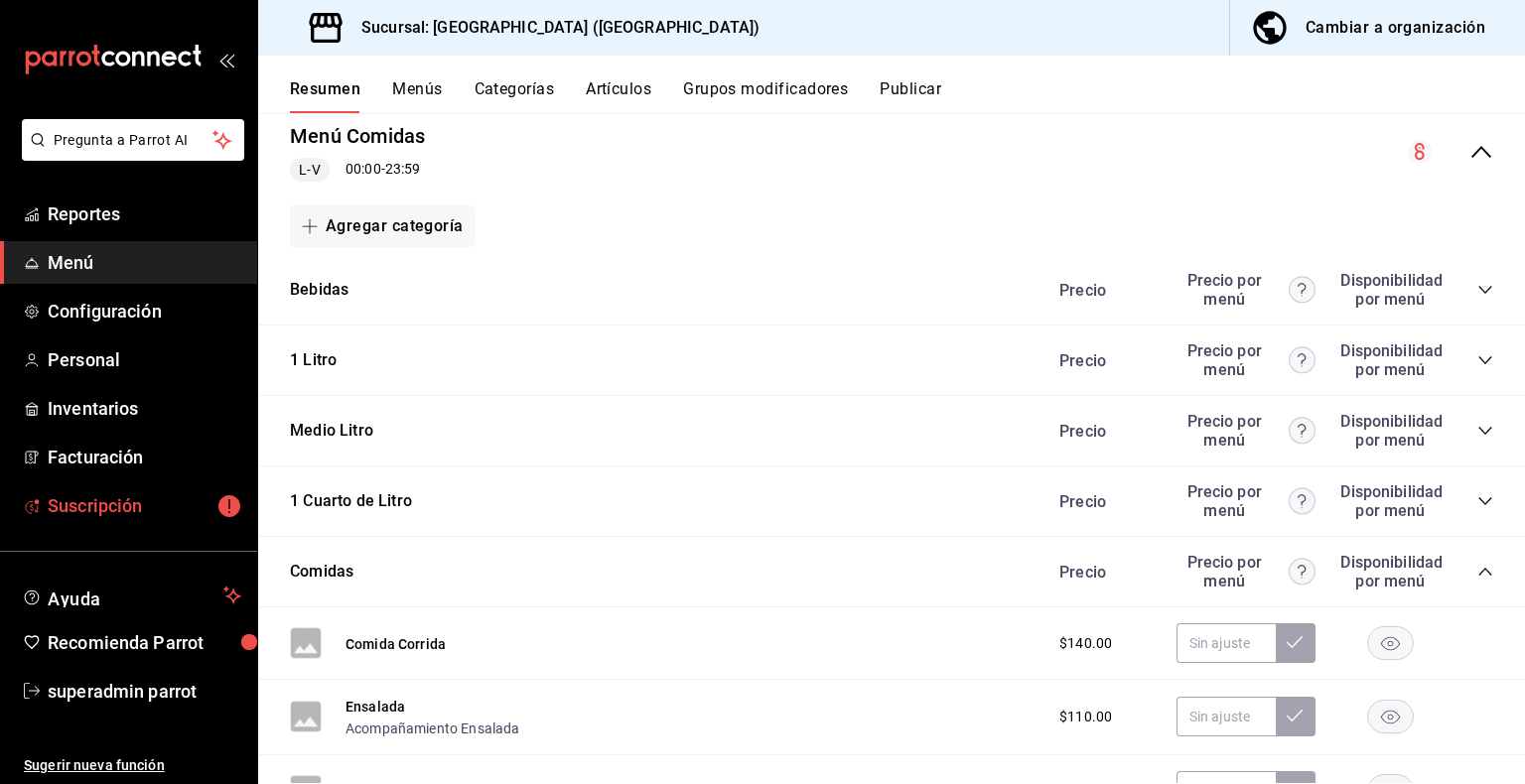 click on "Suscripción" at bounding box center (144, 505) 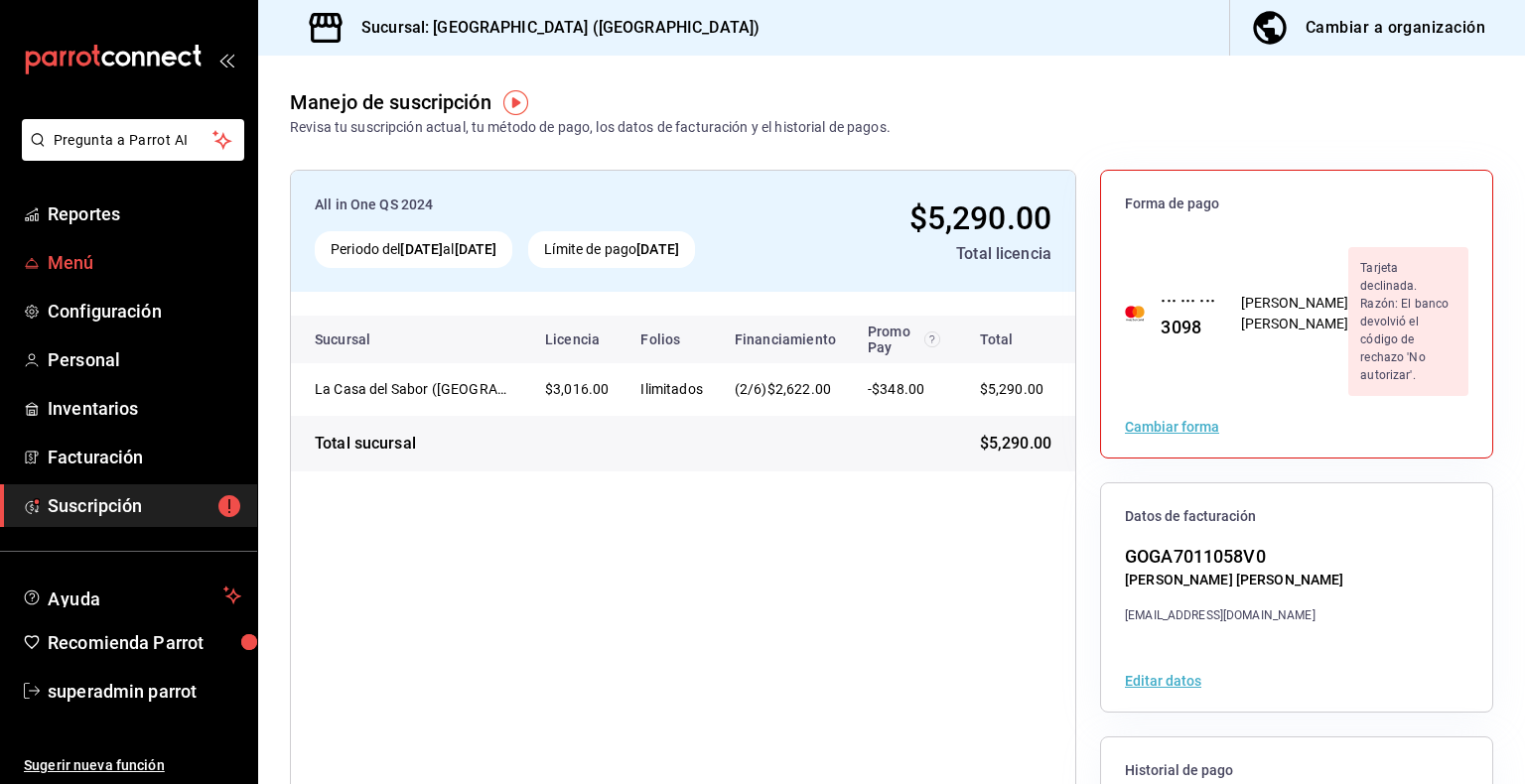 click on "Menú" at bounding box center (144, 262) 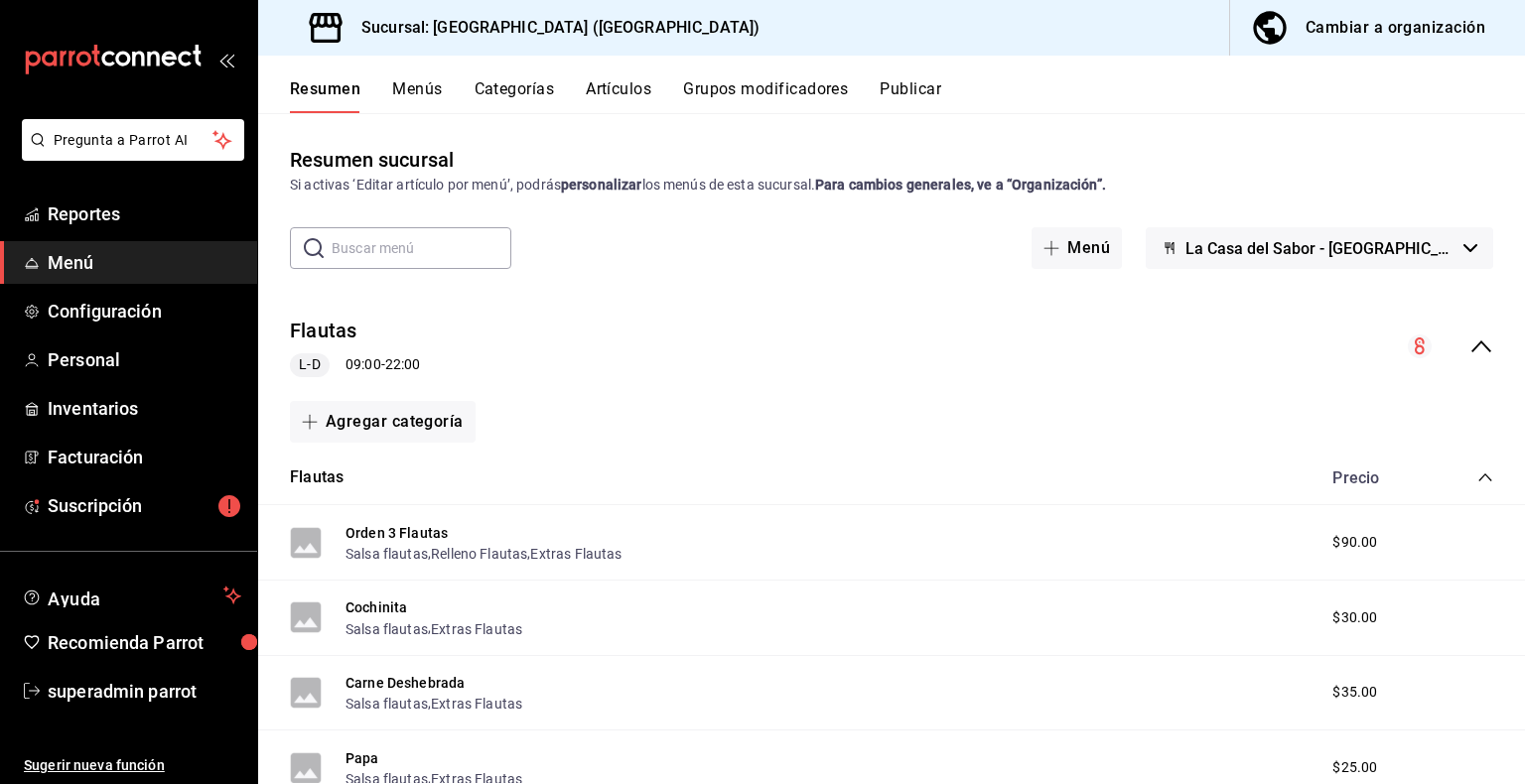 click 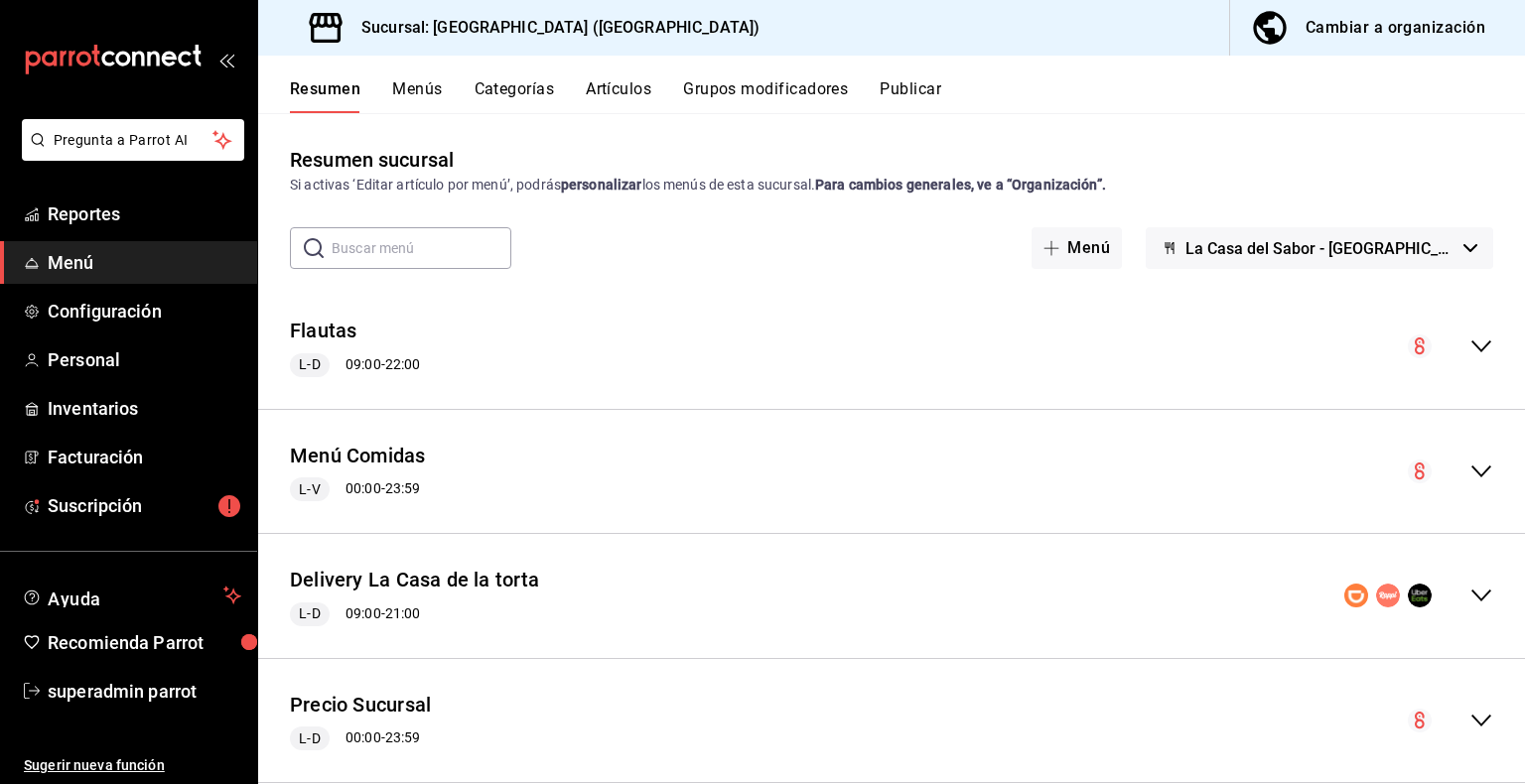 click on "Grupos modificadores" at bounding box center [765, 96] 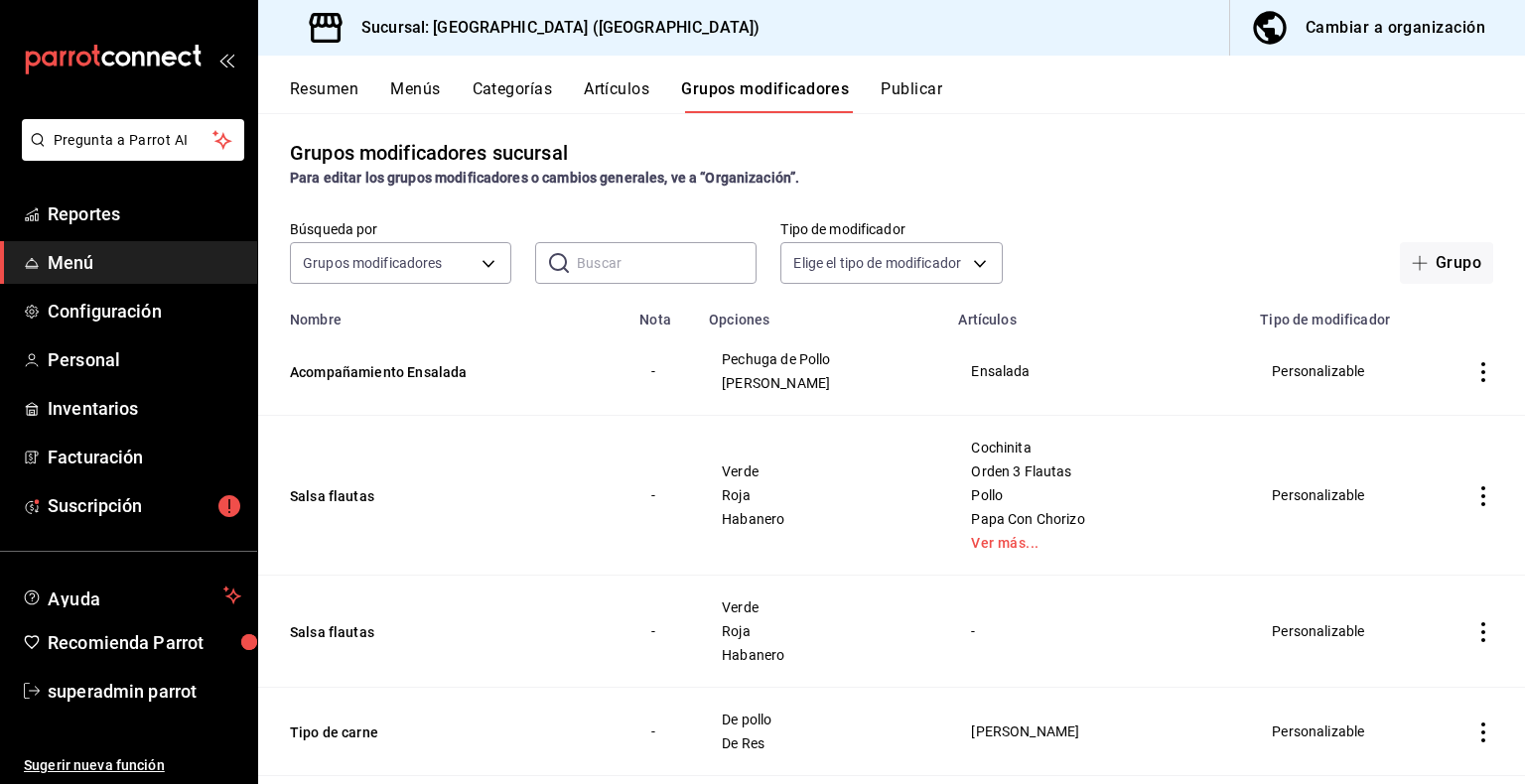 scroll, scrollTop: 0, scrollLeft: 0, axis: both 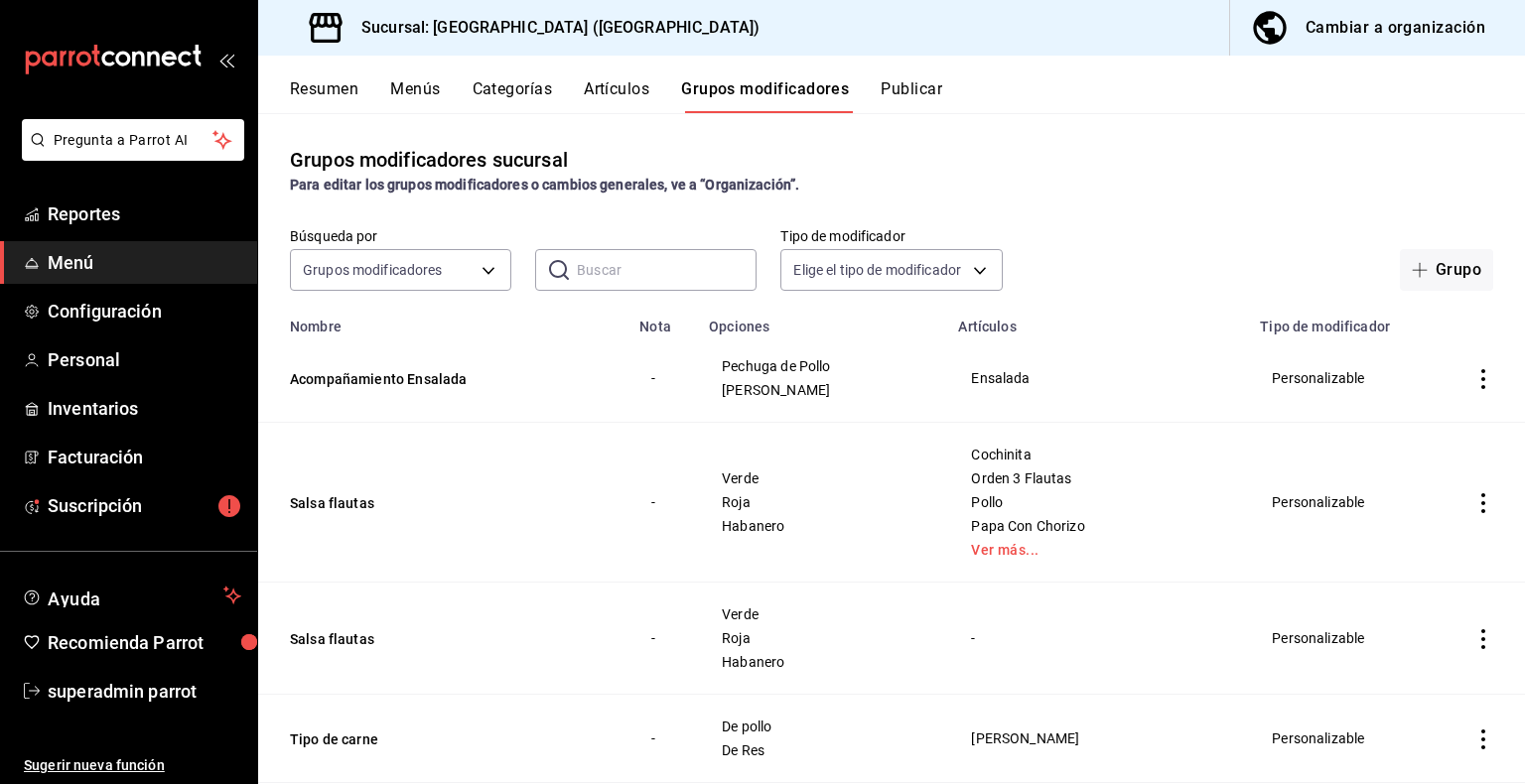 click on "Menús" at bounding box center [415, 96] 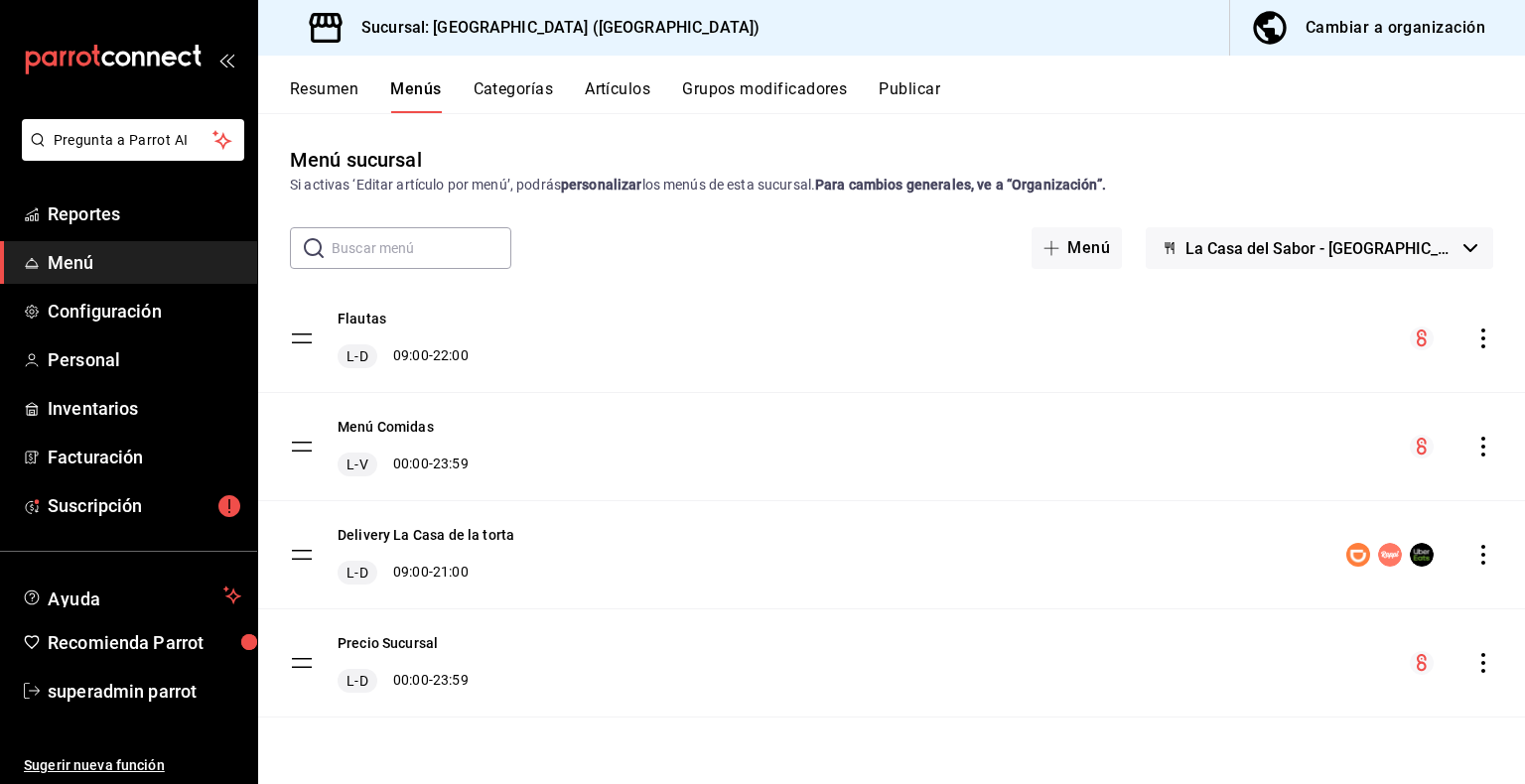 click on "Resumen" at bounding box center (324, 96) 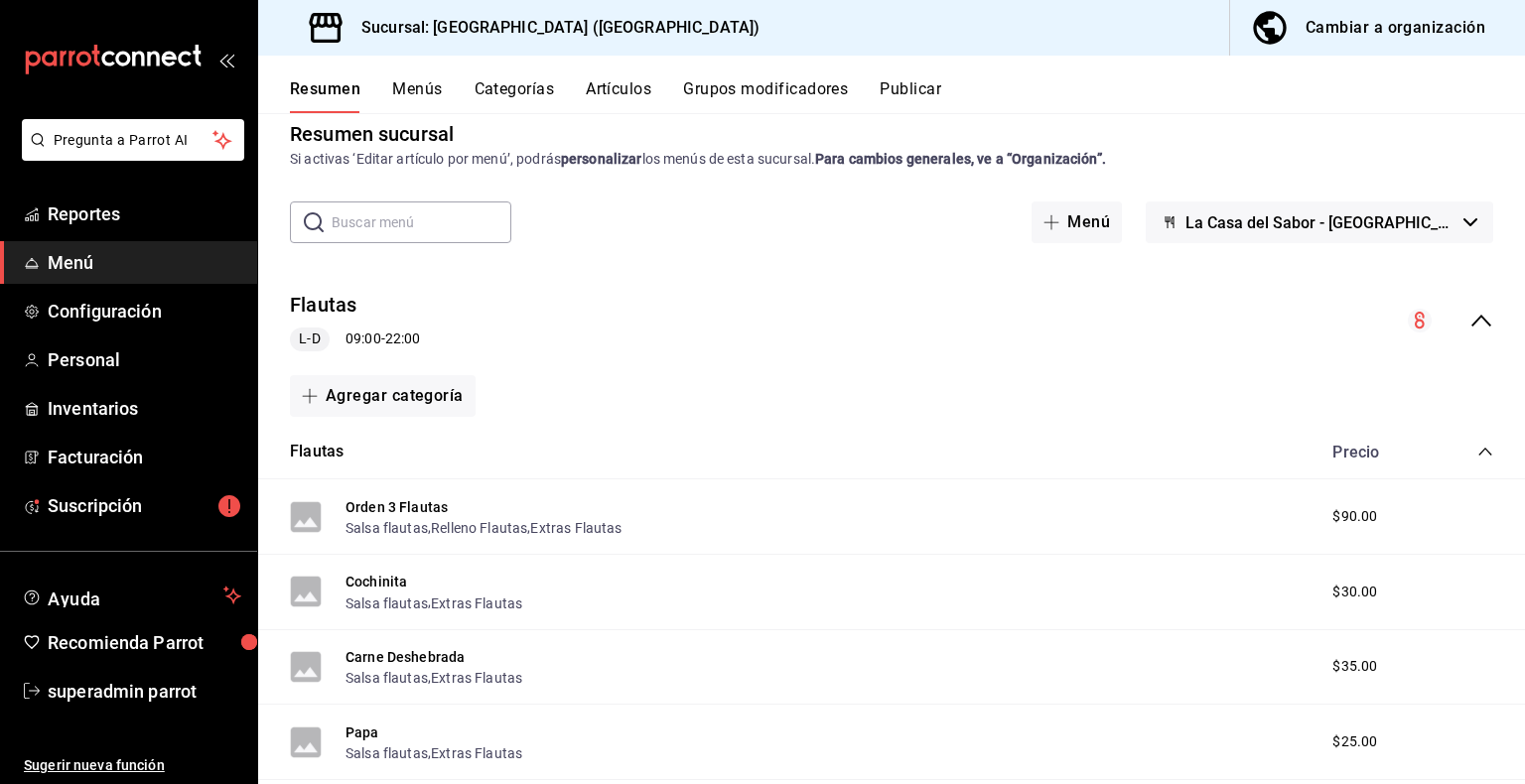 scroll, scrollTop: 99, scrollLeft: 0, axis: vertical 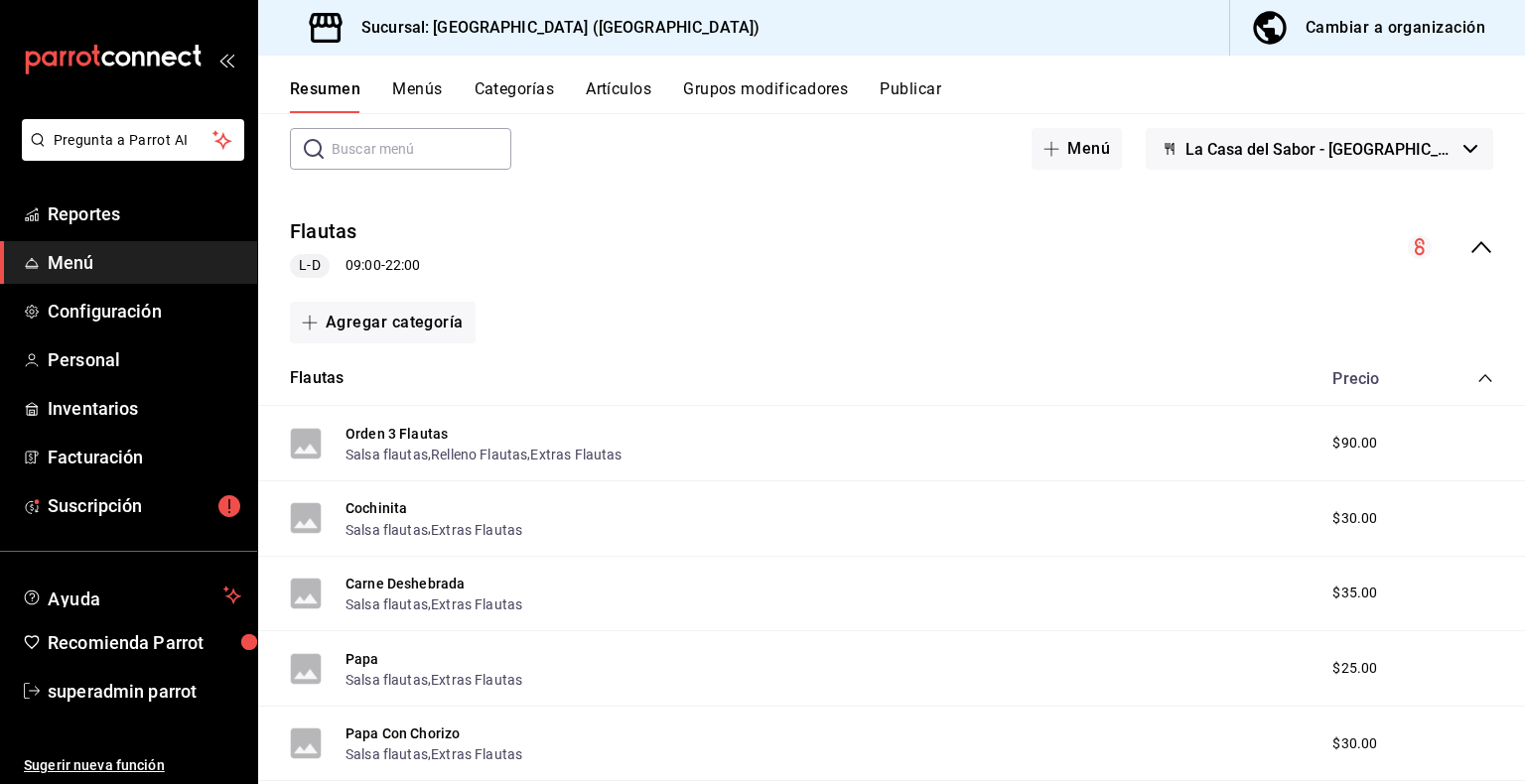click 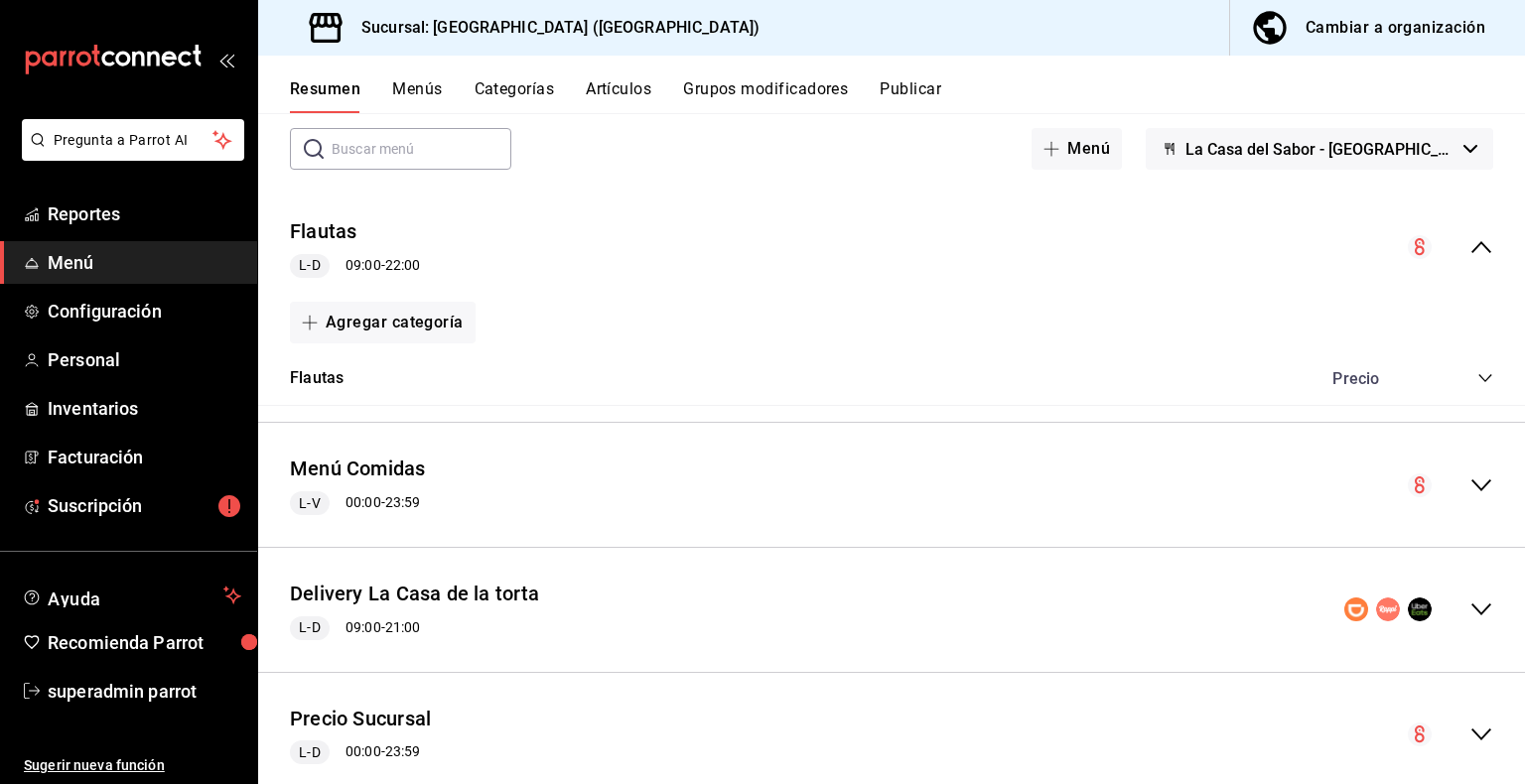click 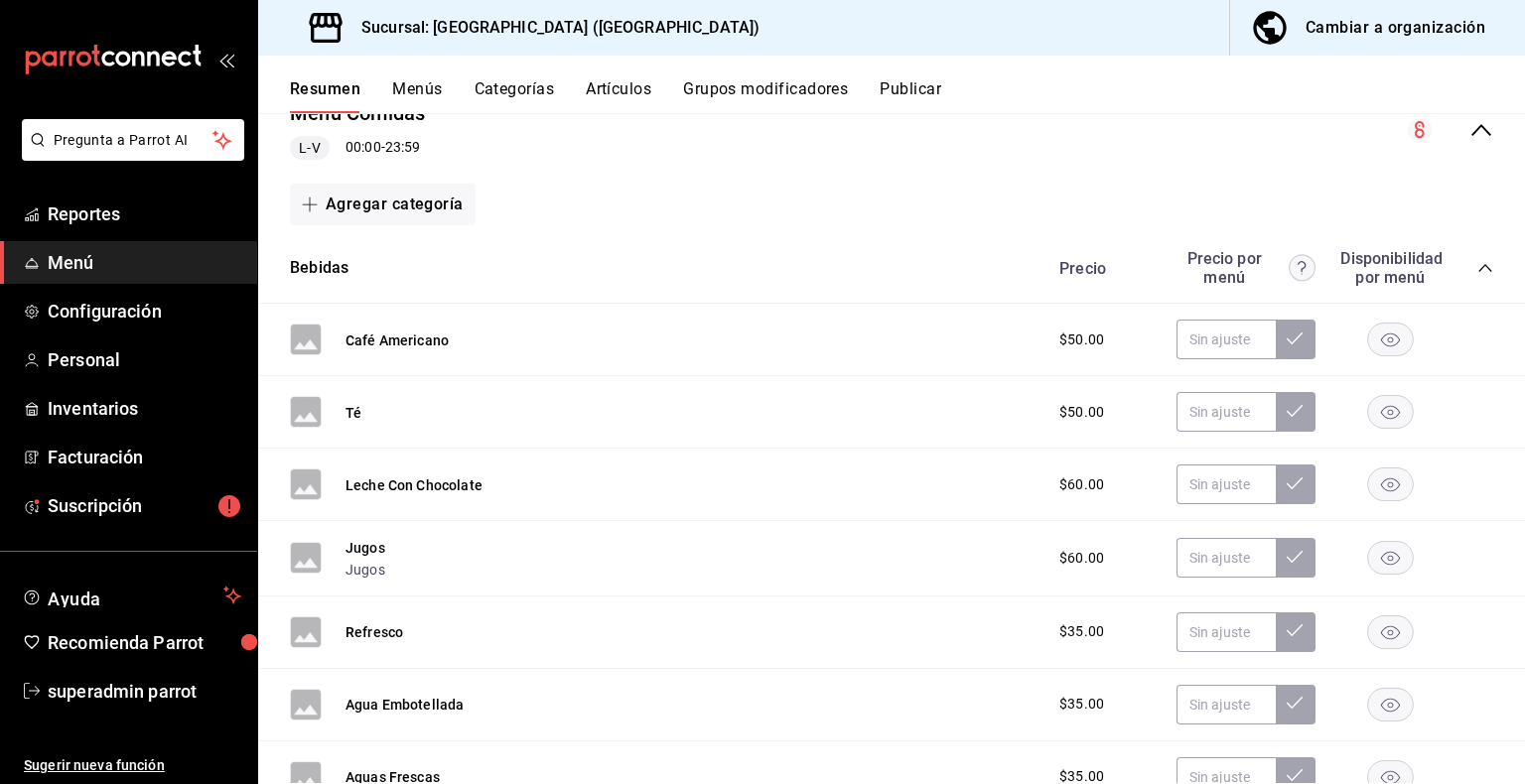 scroll, scrollTop: 298, scrollLeft: 0, axis: vertical 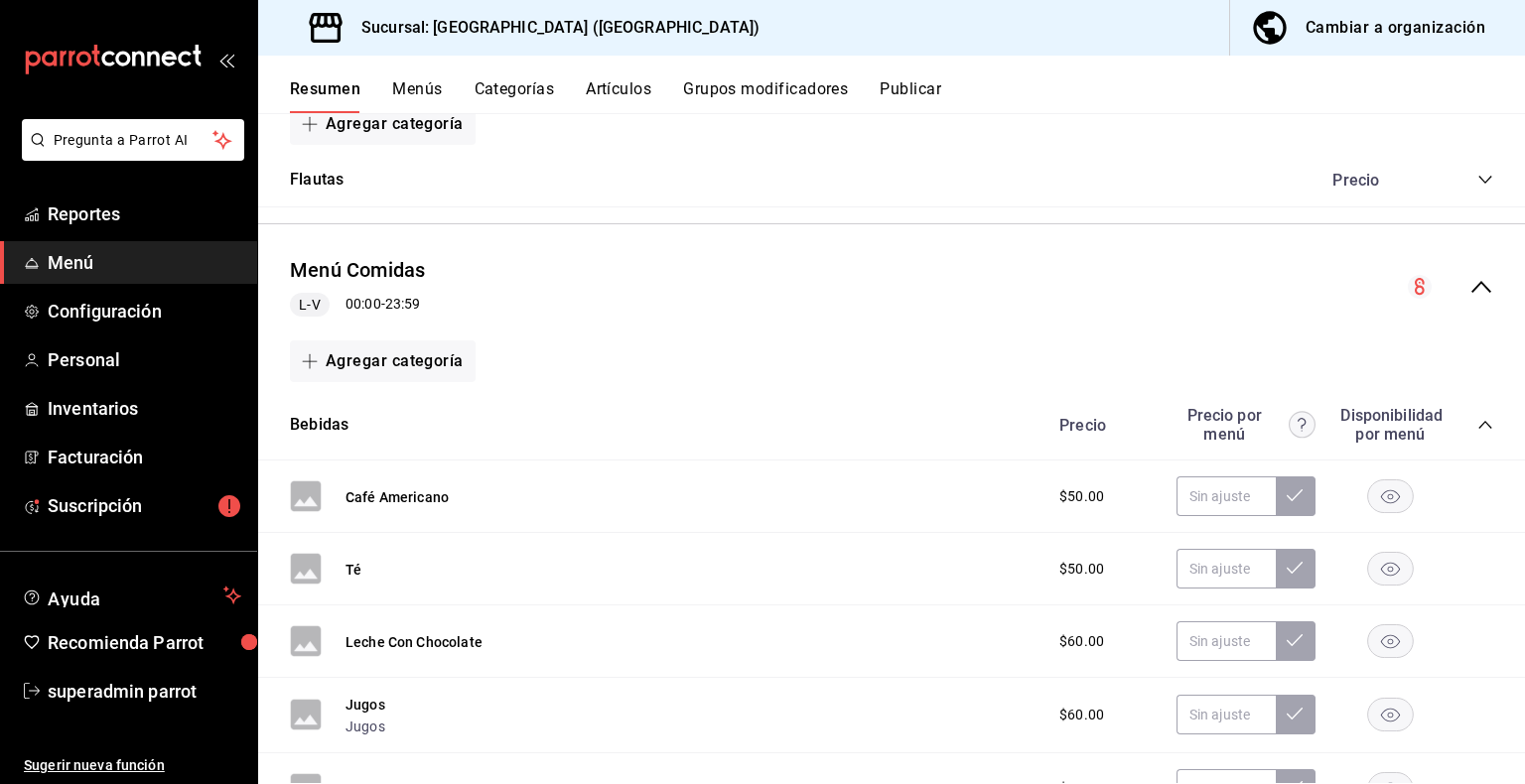 click 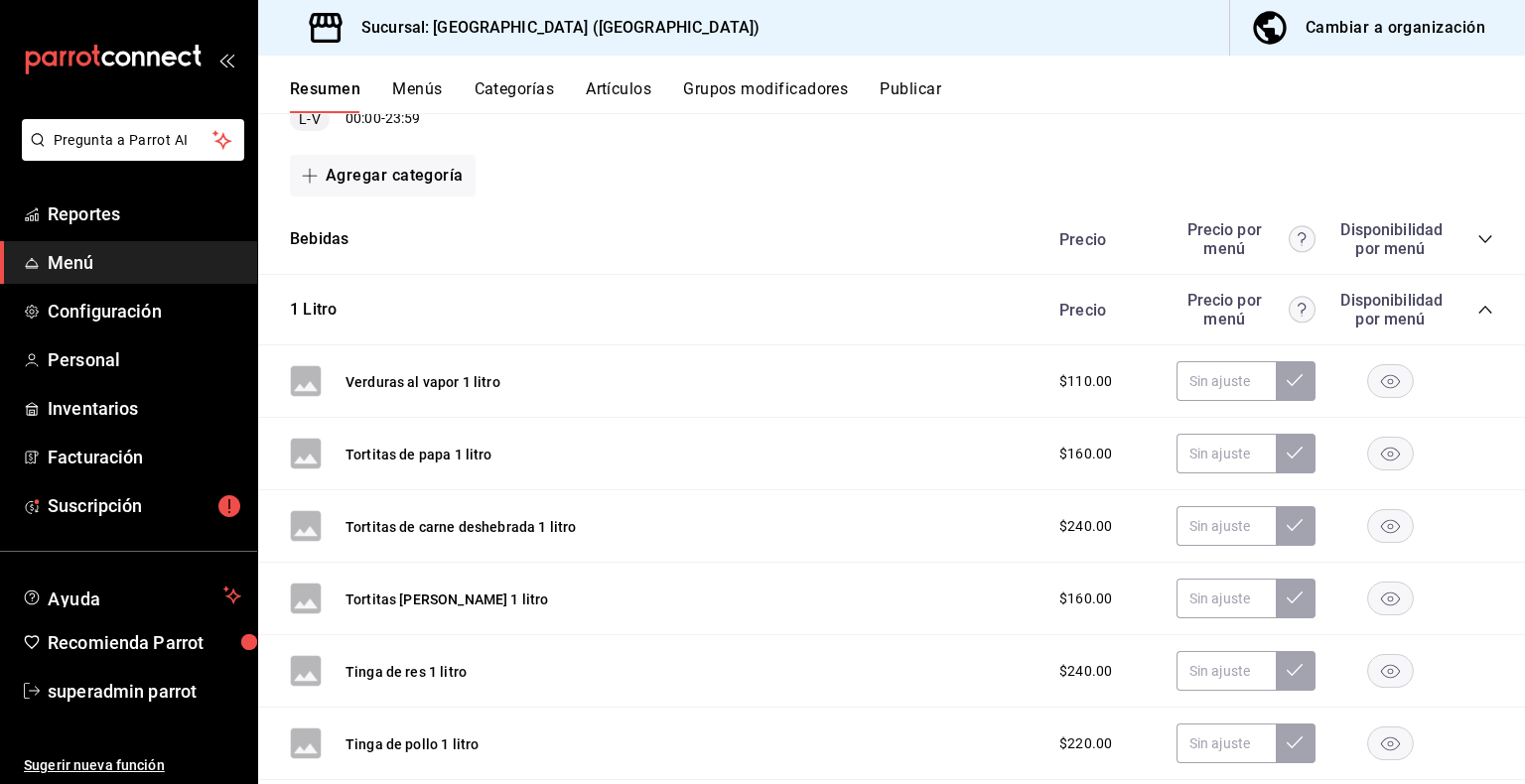 scroll, scrollTop: 595, scrollLeft: 0, axis: vertical 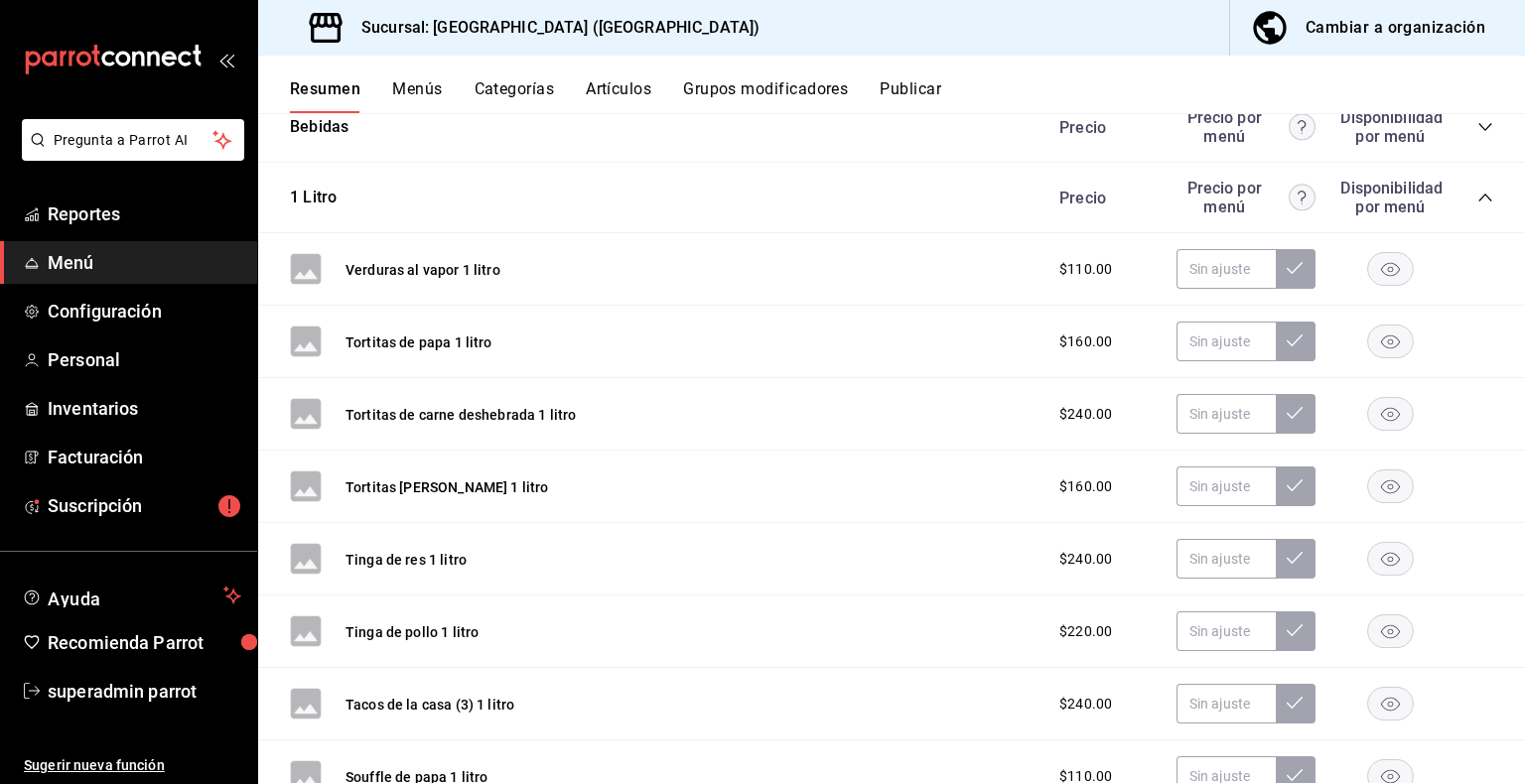 click 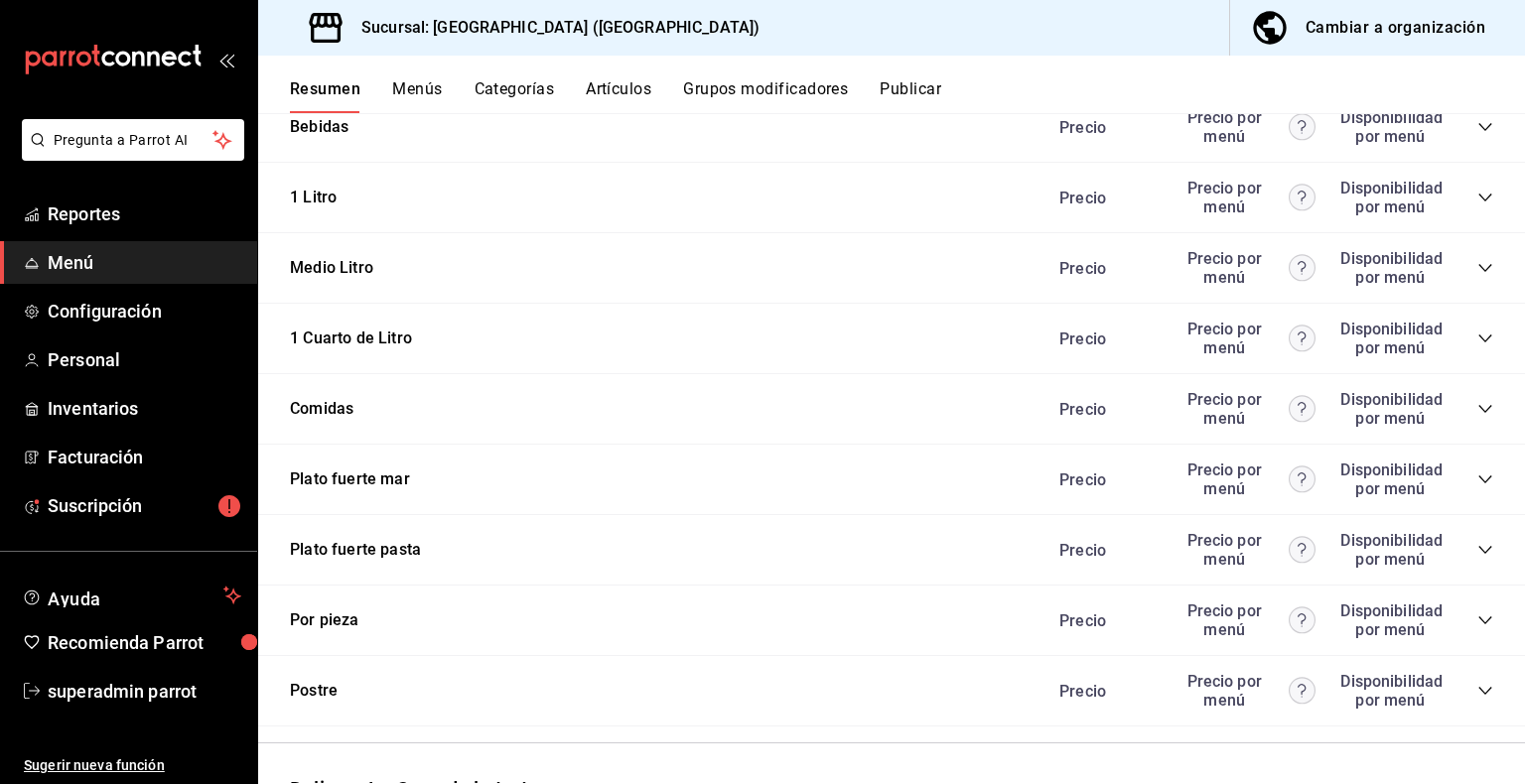 click 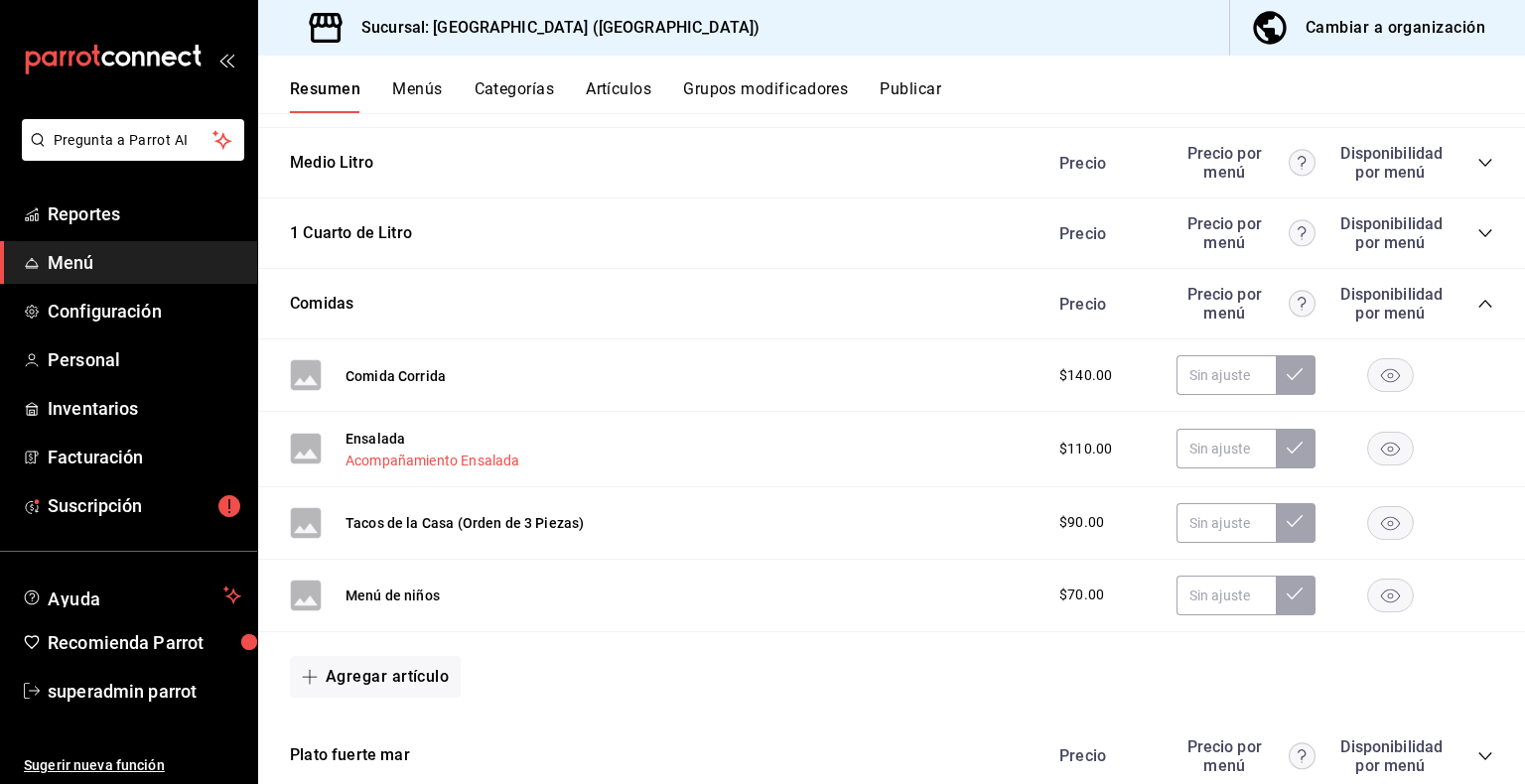 scroll, scrollTop: 695, scrollLeft: 0, axis: vertical 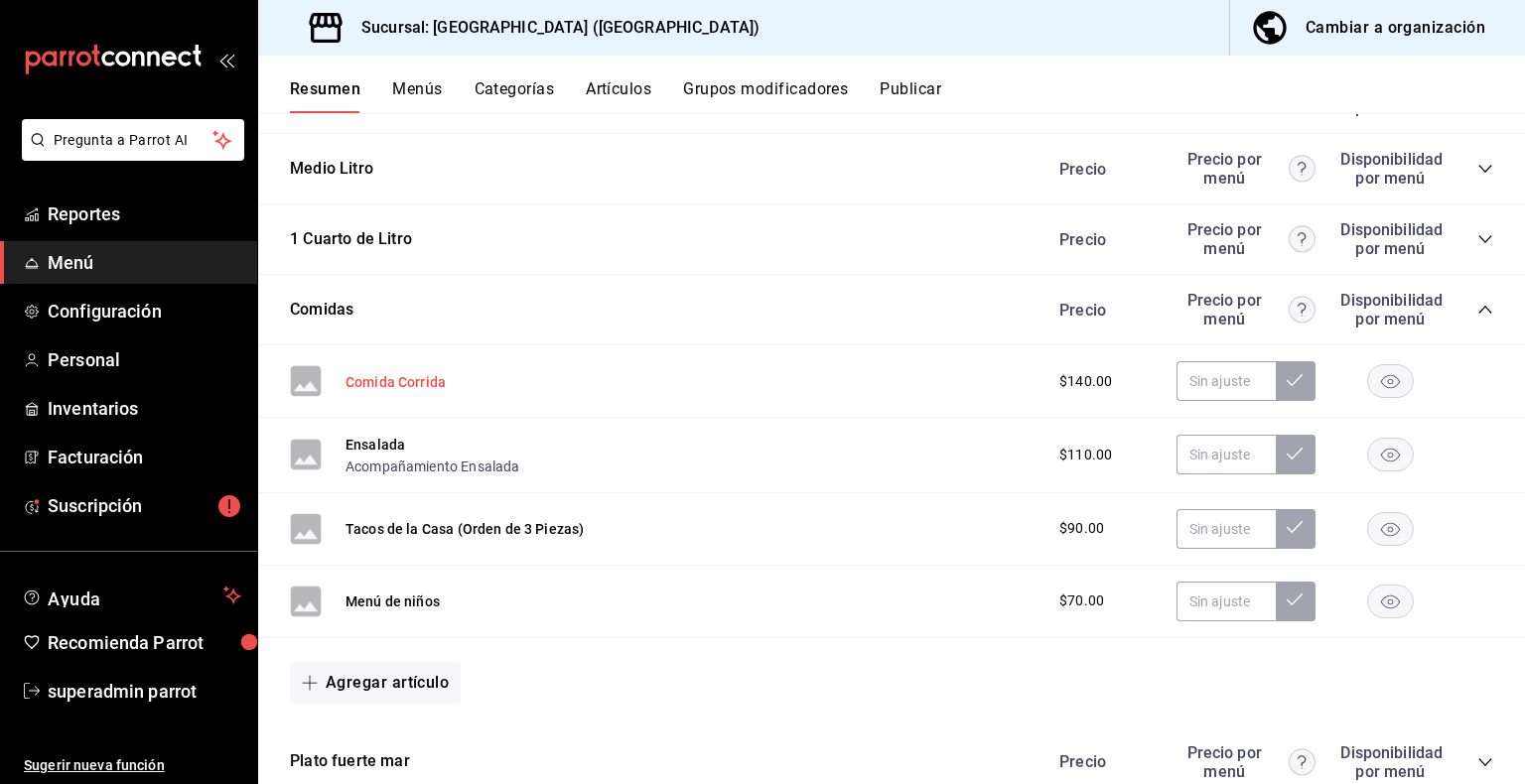 click on "Comida Corrida" at bounding box center [395, 382] 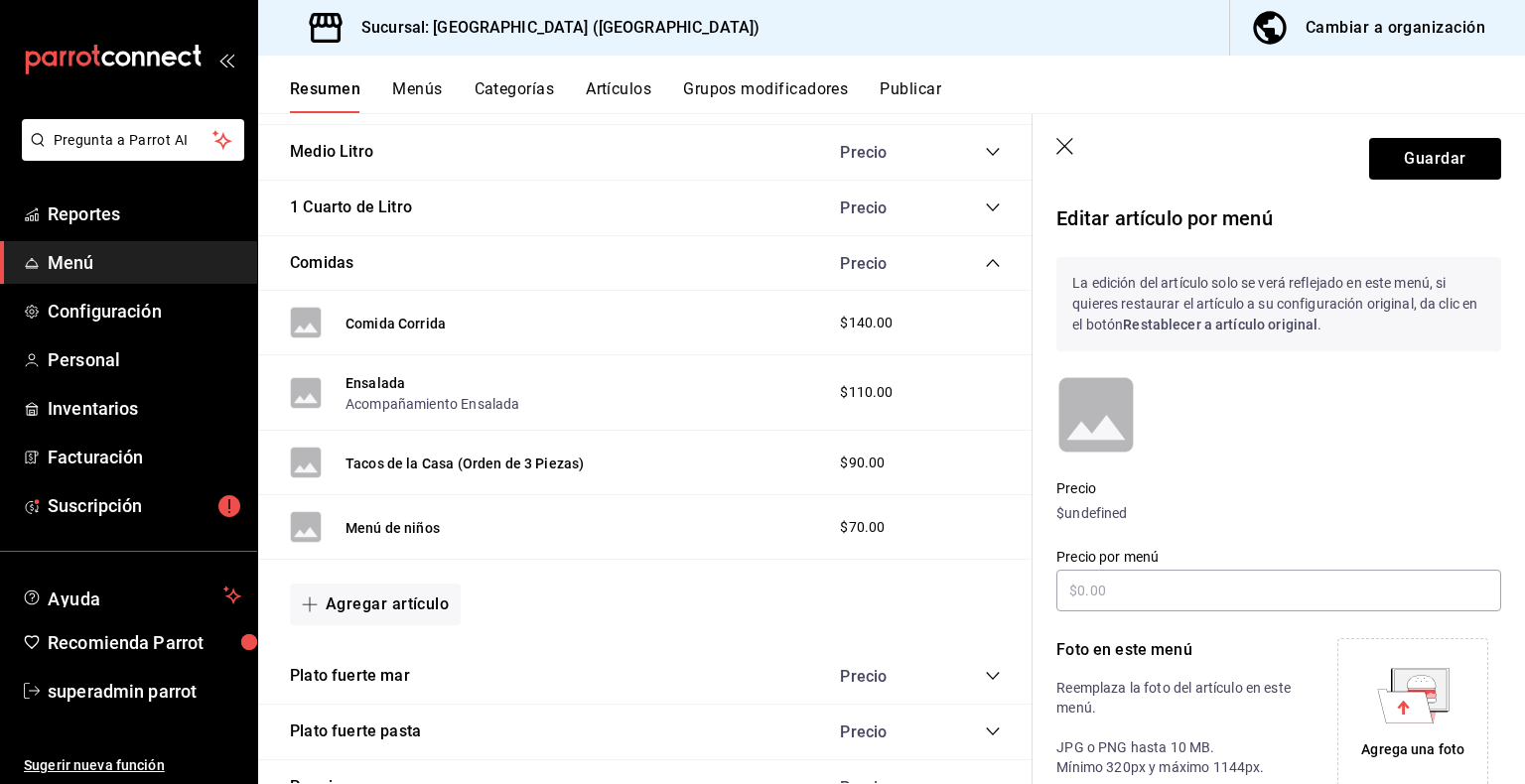scroll, scrollTop: 681, scrollLeft: 0, axis: vertical 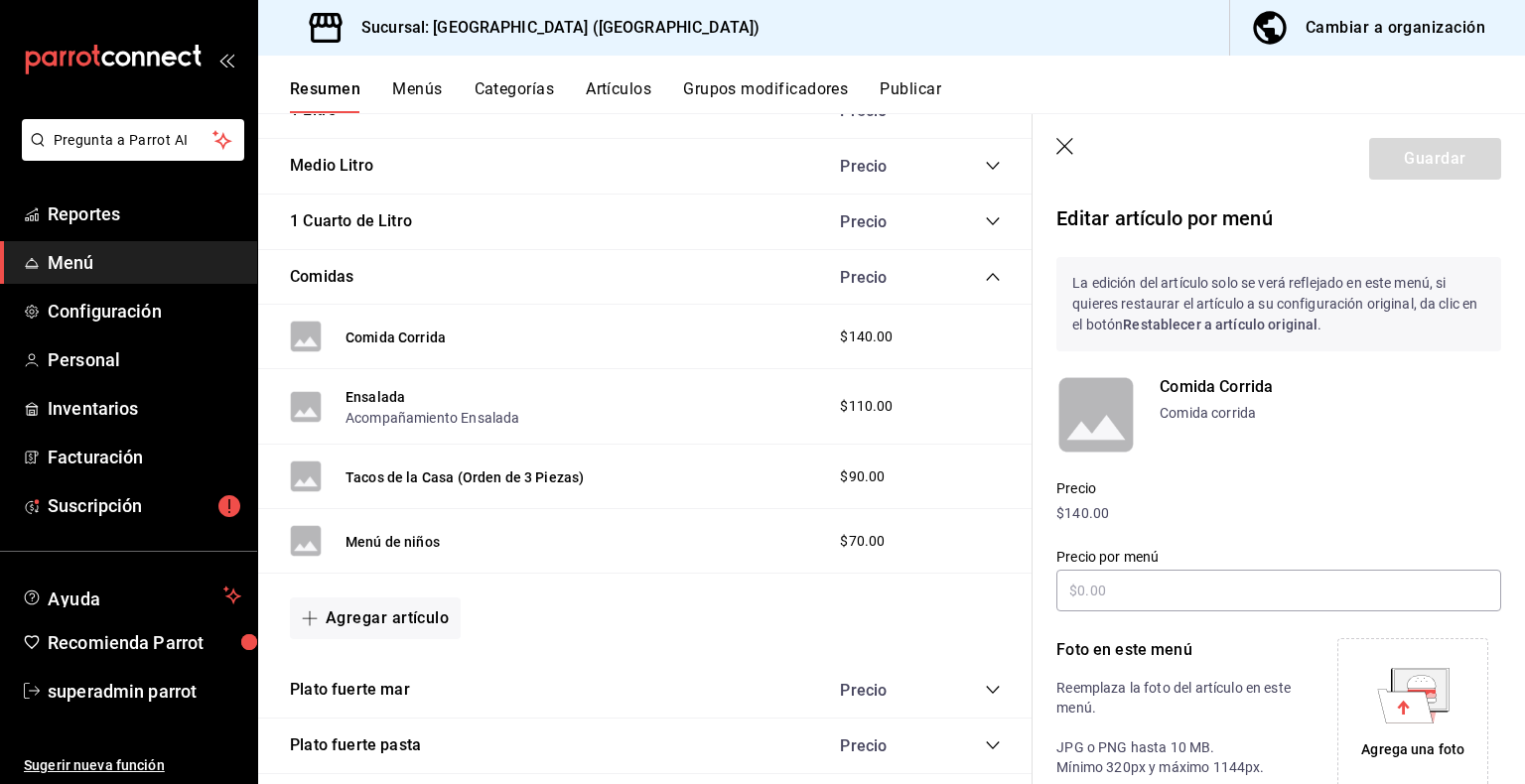 click 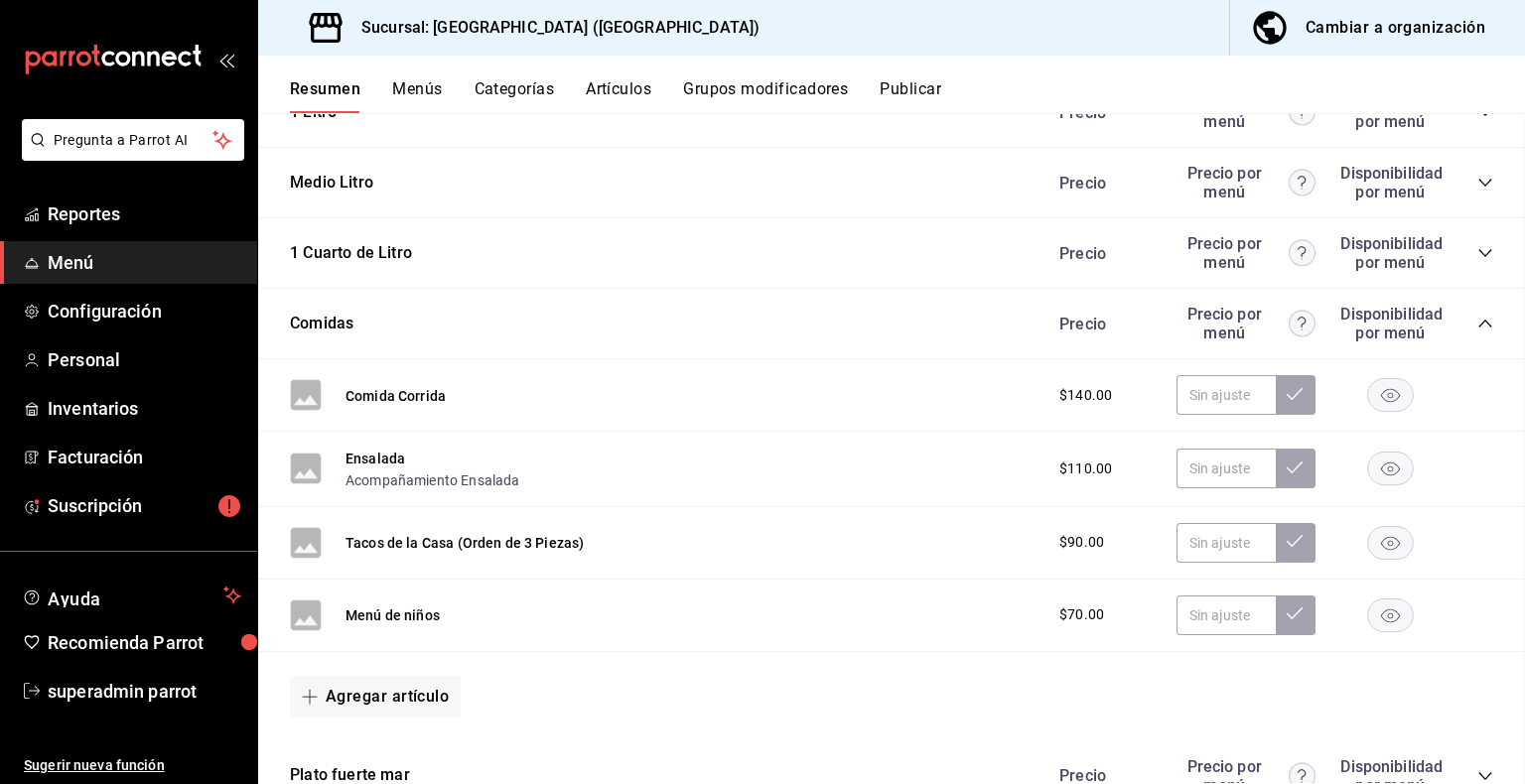 scroll, scrollTop: 704, scrollLeft: 0, axis: vertical 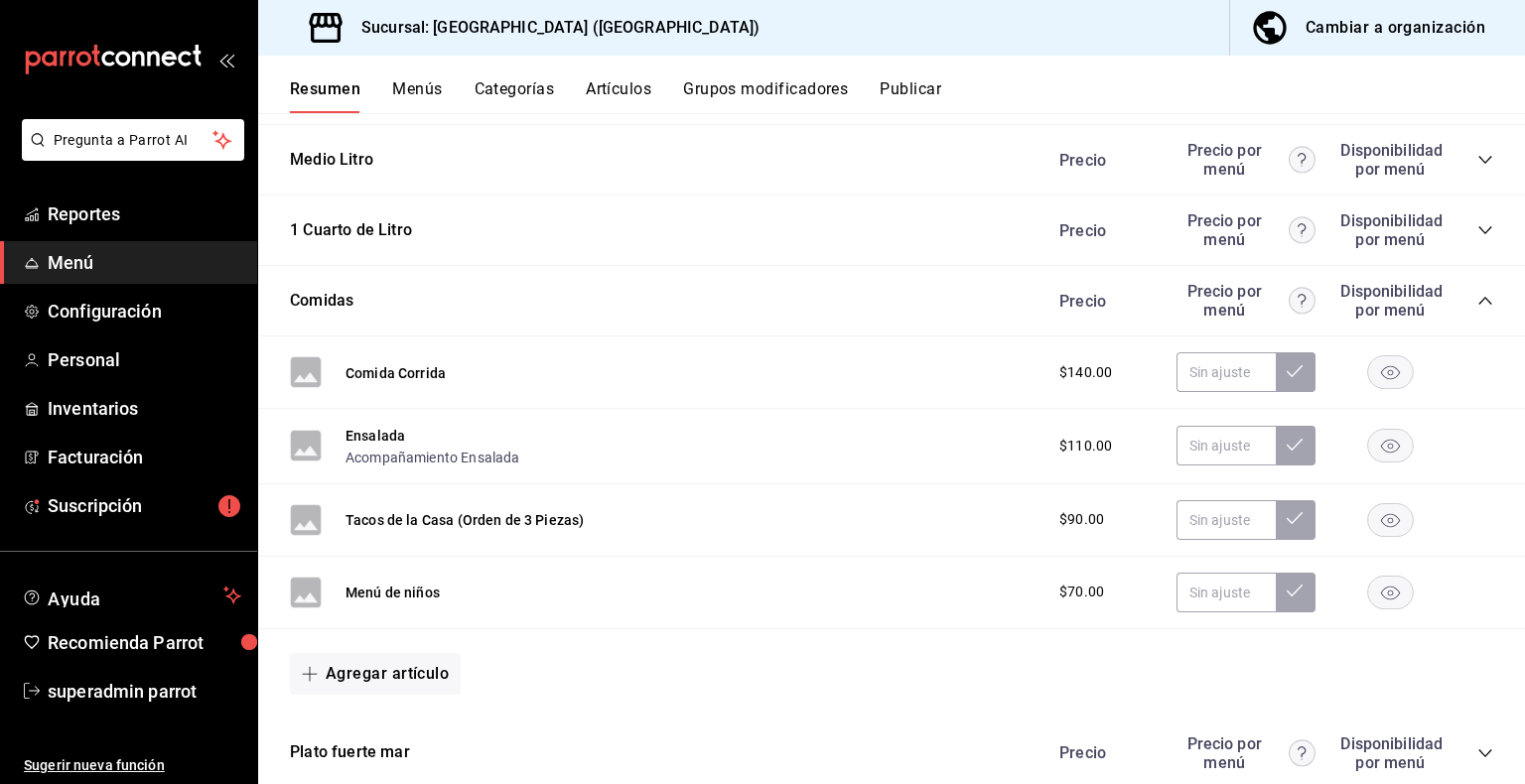 click on "Artículos" at bounding box center (619, 96) 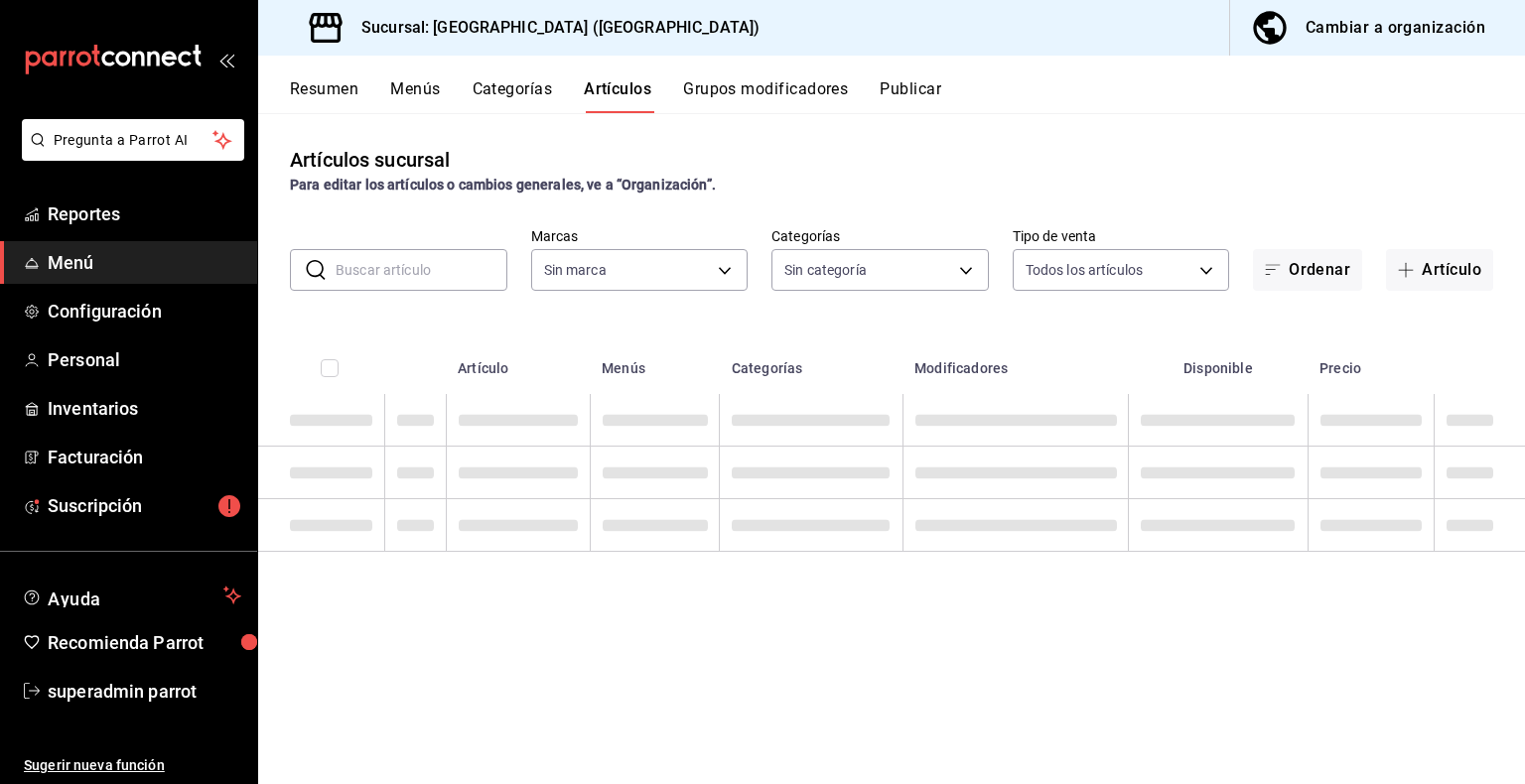 type on "4329e25c-3564-4bd4-9b42-c2c7c1faad88,6e0801bb-d1c2-47ff-9bb9-7e67fe9c63bb" 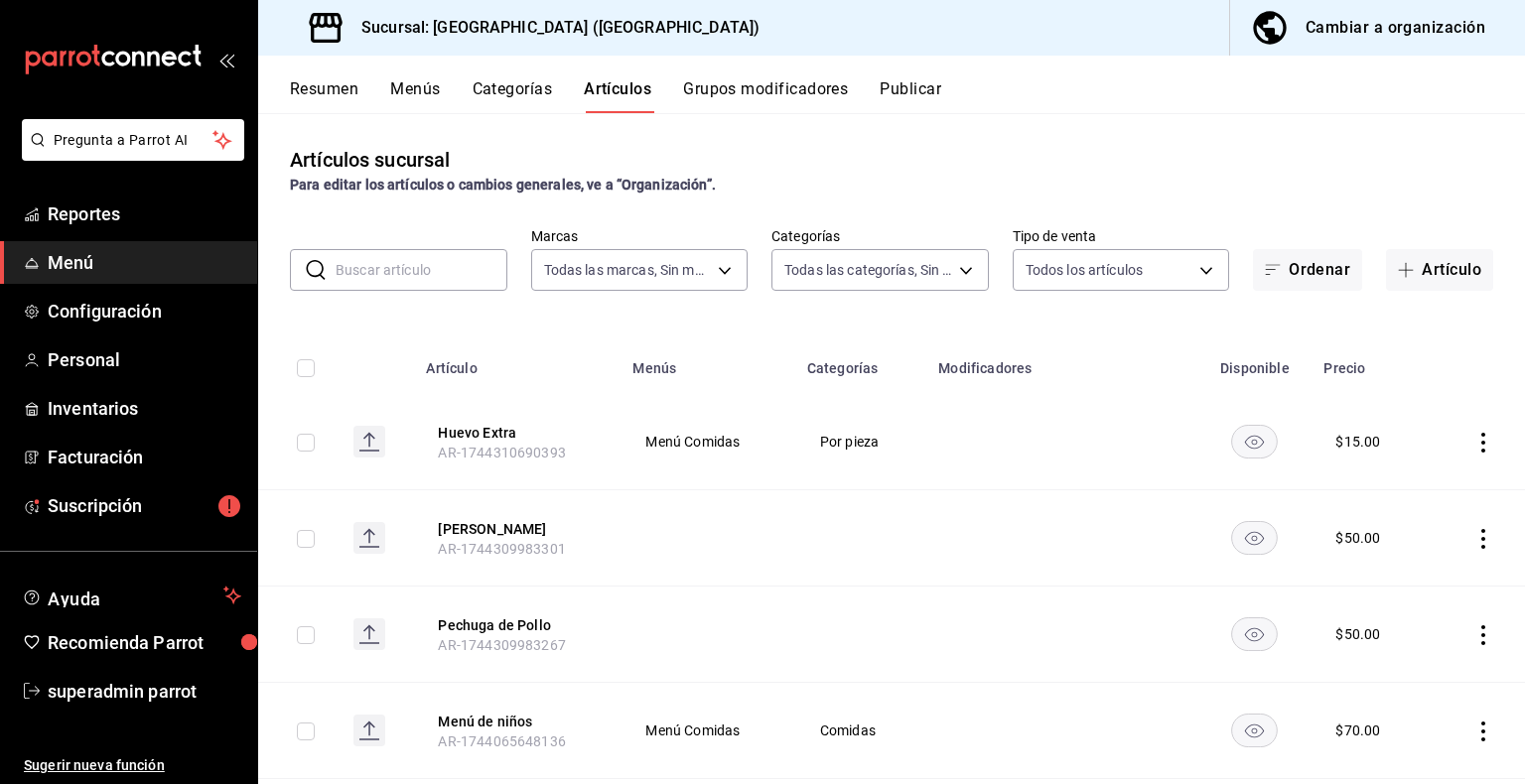 type on "c4b22869-ca7a-4e23-8ad6-48f9b66d7855,78fc6d24-e93f-4341-8664-4fbb00cbf95a,8f8406ca-6b85-493b-92ca-dc270e200f94,76ffb89e-adad-4c75-85ed-ffa7df30a021,49c4dc34-004a-43f8-84a0-997f94a2cf76,247d2347-6e3e-4b82-a9c0-b722d20cc102,47b132b7-1200-40b2-ad4b-95d80ccce358,e760c22a-8e1e-446d-b291-7d4d41c7310e,6783f0d3-394e-4560-933a-3be8748aa7fc,46911473-443e-4ddb-8b29-b87e49dd0353,c82e5489-1c85-489d-9814-0f3cd30c6ce3,b8b5f67b-5690-4ba6-b200-349943e5066d,2bf75899-1db0-4f84-968b-0b58c9b5da0f,3a454681-9c1d-4cd4-acee-bb4bda187fd3" 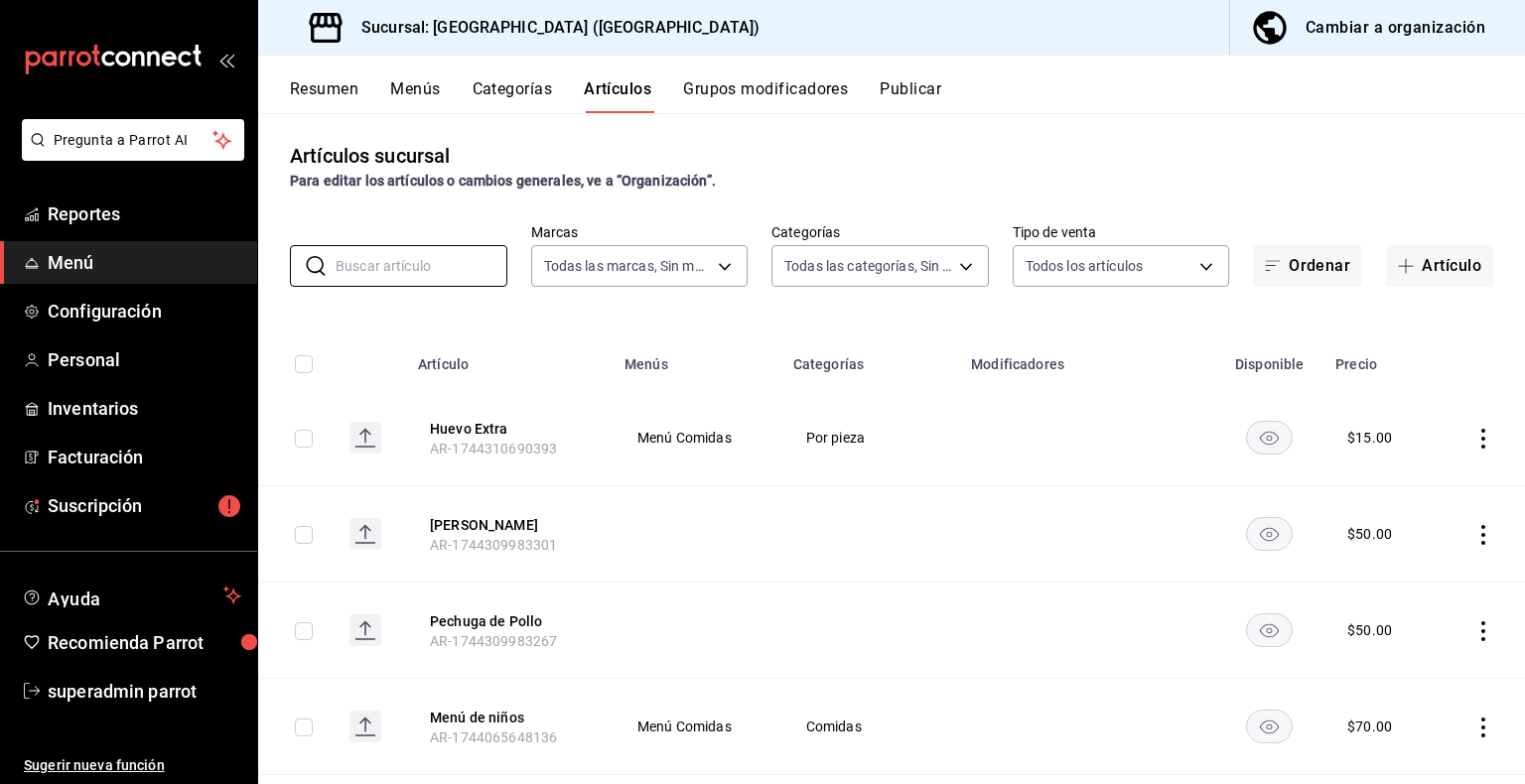 scroll, scrollTop: 0, scrollLeft: 0, axis: both 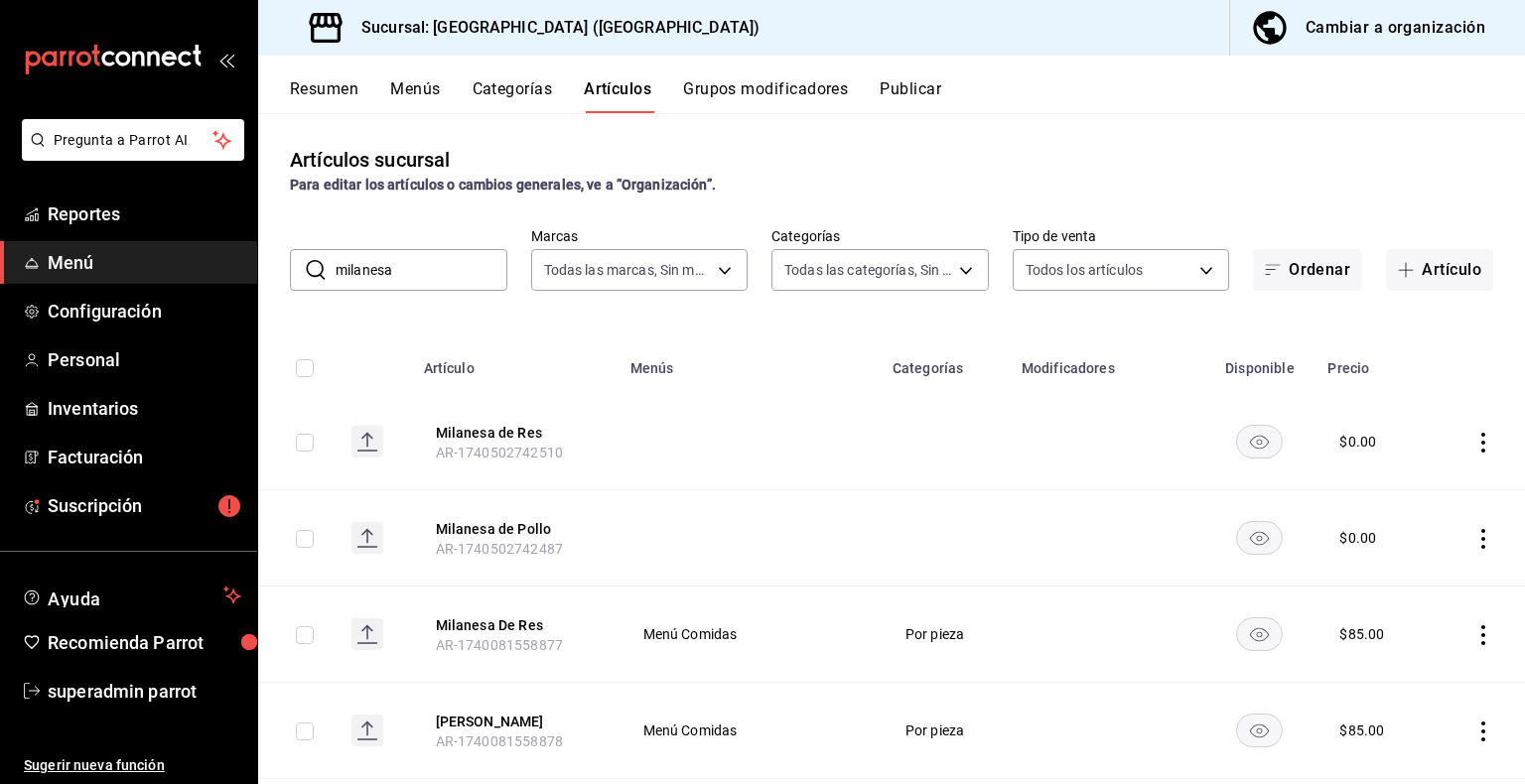 click at bounding box center [373, 362] 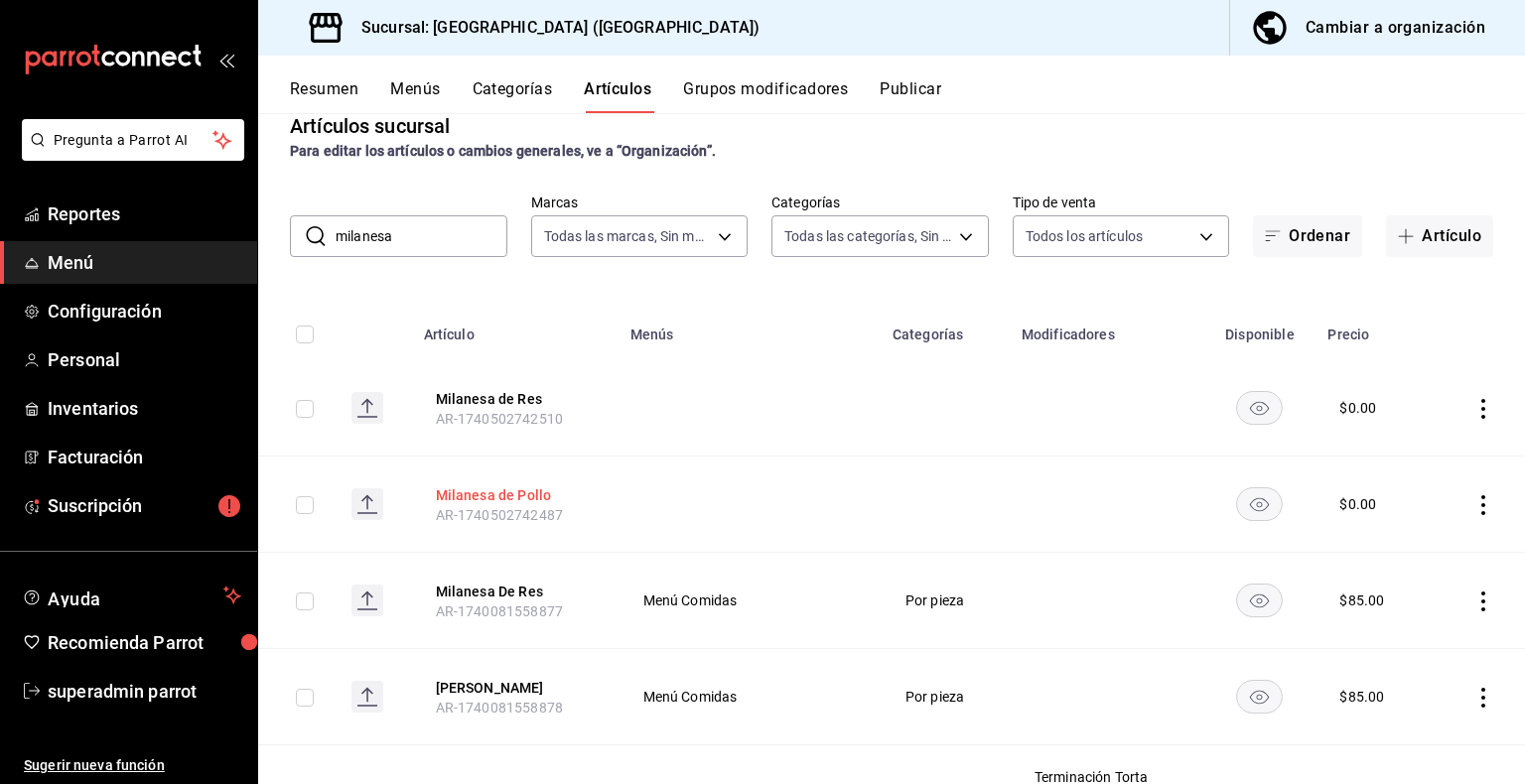 scroll, scrollTop: 2, scrollLeft: 0, axis: vertical 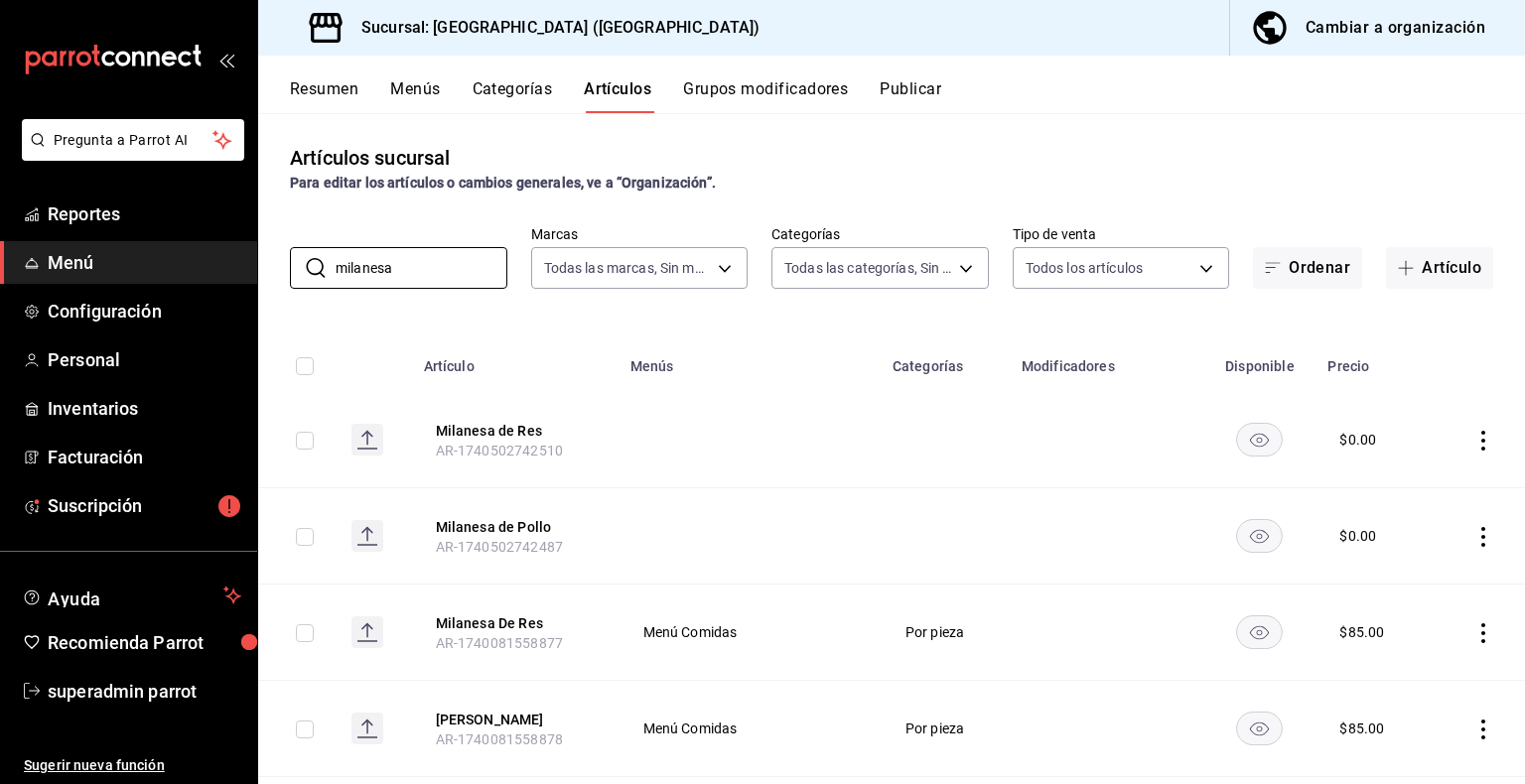 drag, startPoint x: 392, startPoint y: 265, endPoint x: 269, endPoint y: 274, distance: 123.32883 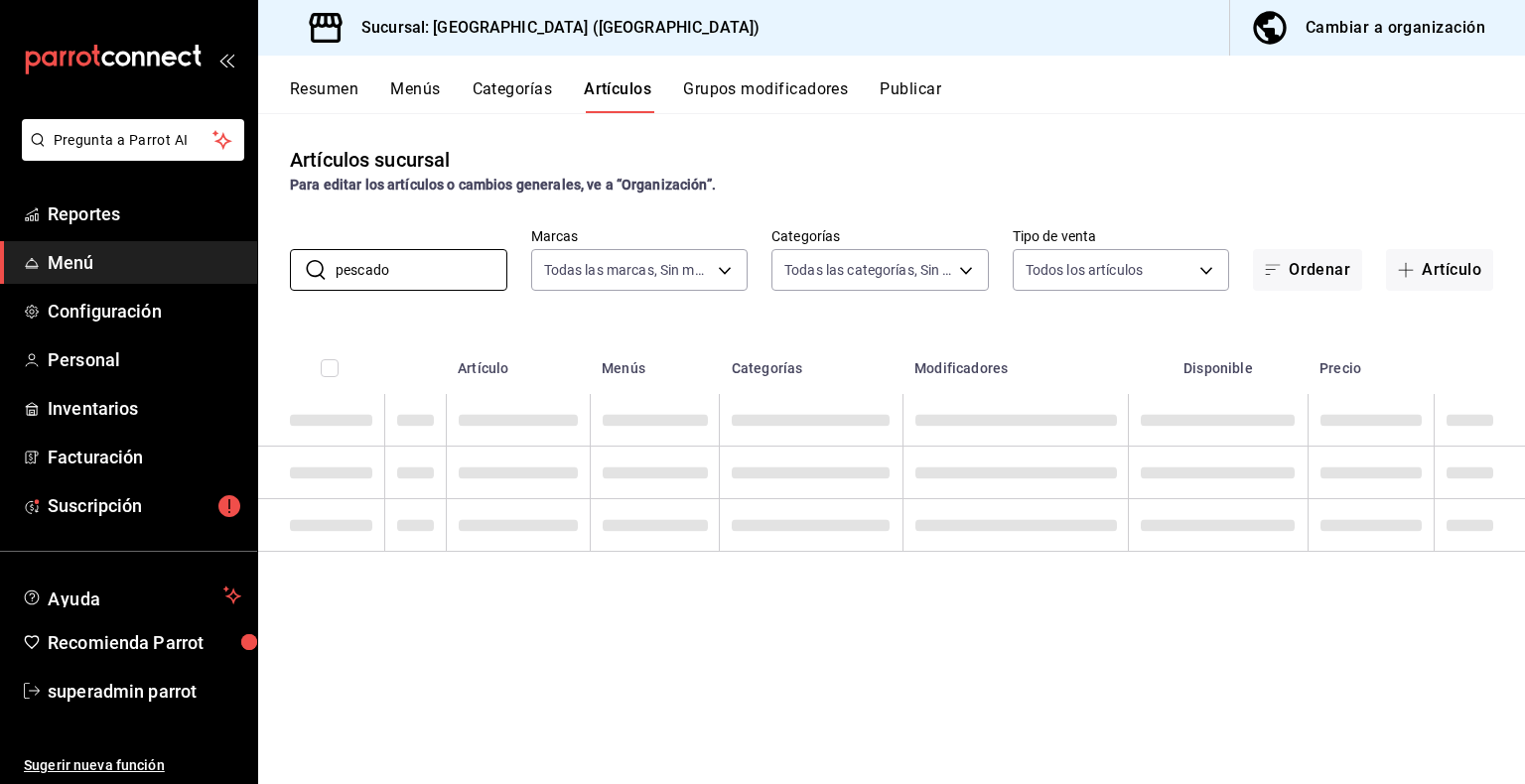 scroll, scrollTop: 0, scrollLeft: 0, axis: both 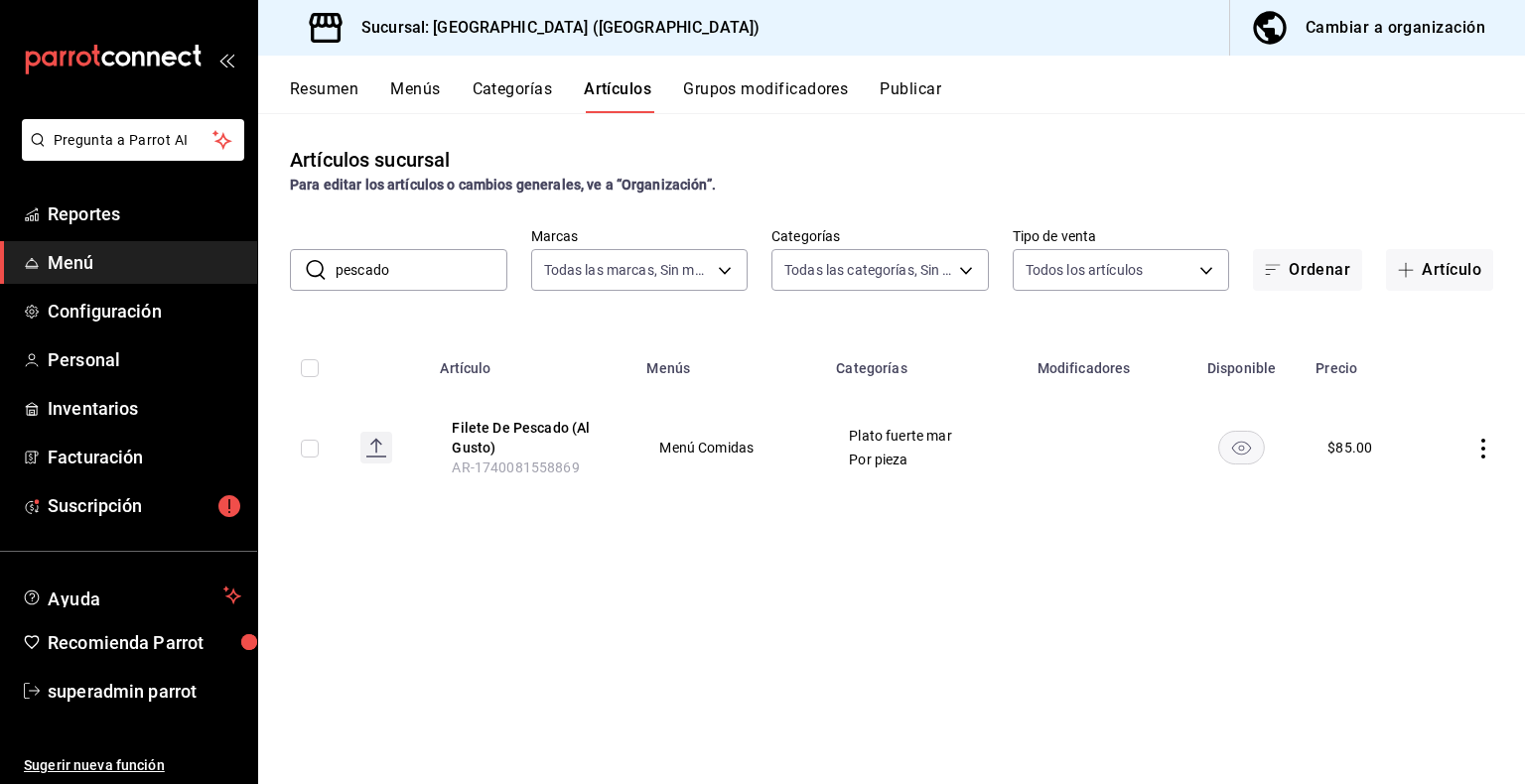 drag, startPoint x: 445, startPoint y: 281, endPoint x: 421, endPoint y: 265, distance: 28.84441 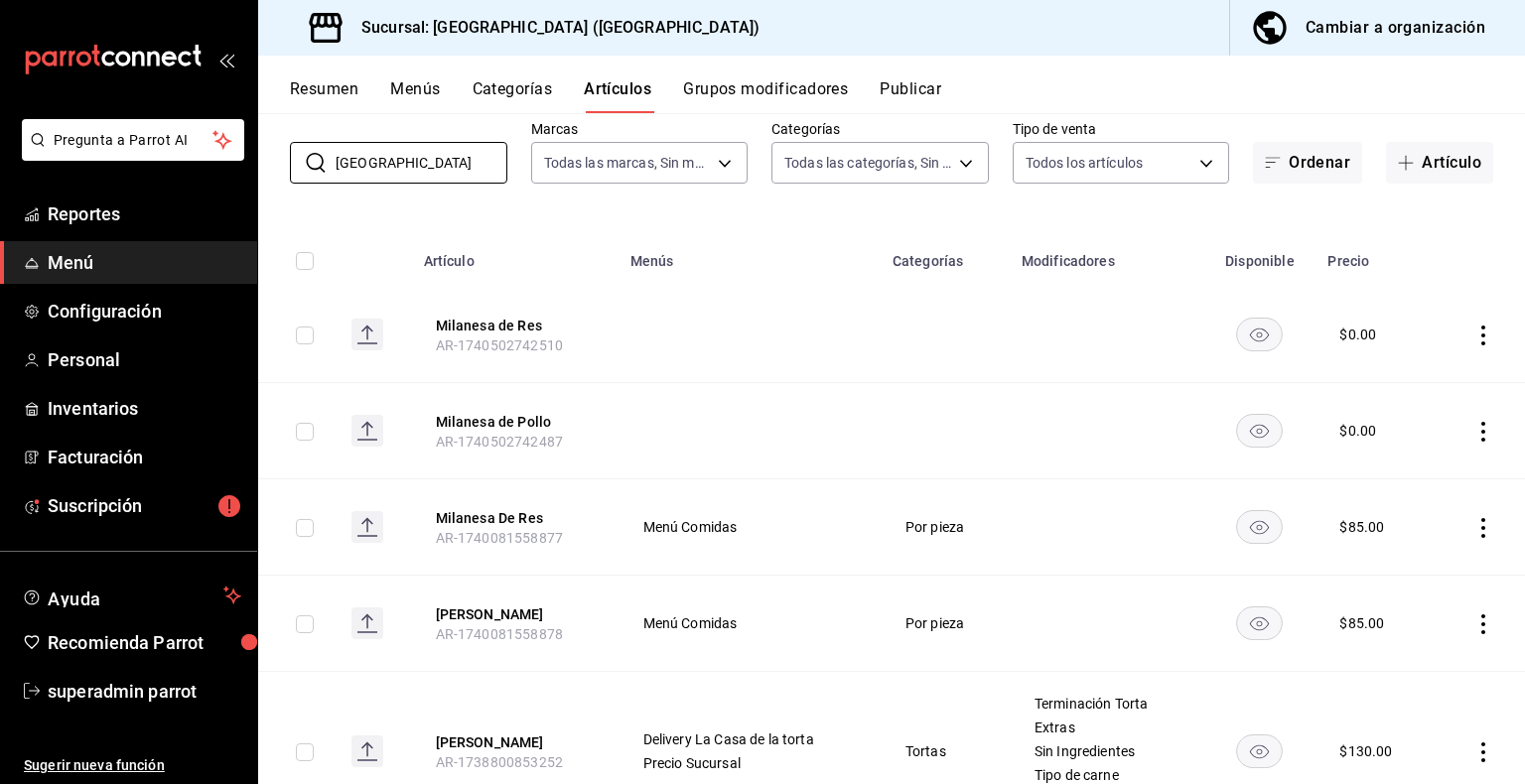 scroll, scrollTop: 99, scrollLeft: 0, axis: vertical 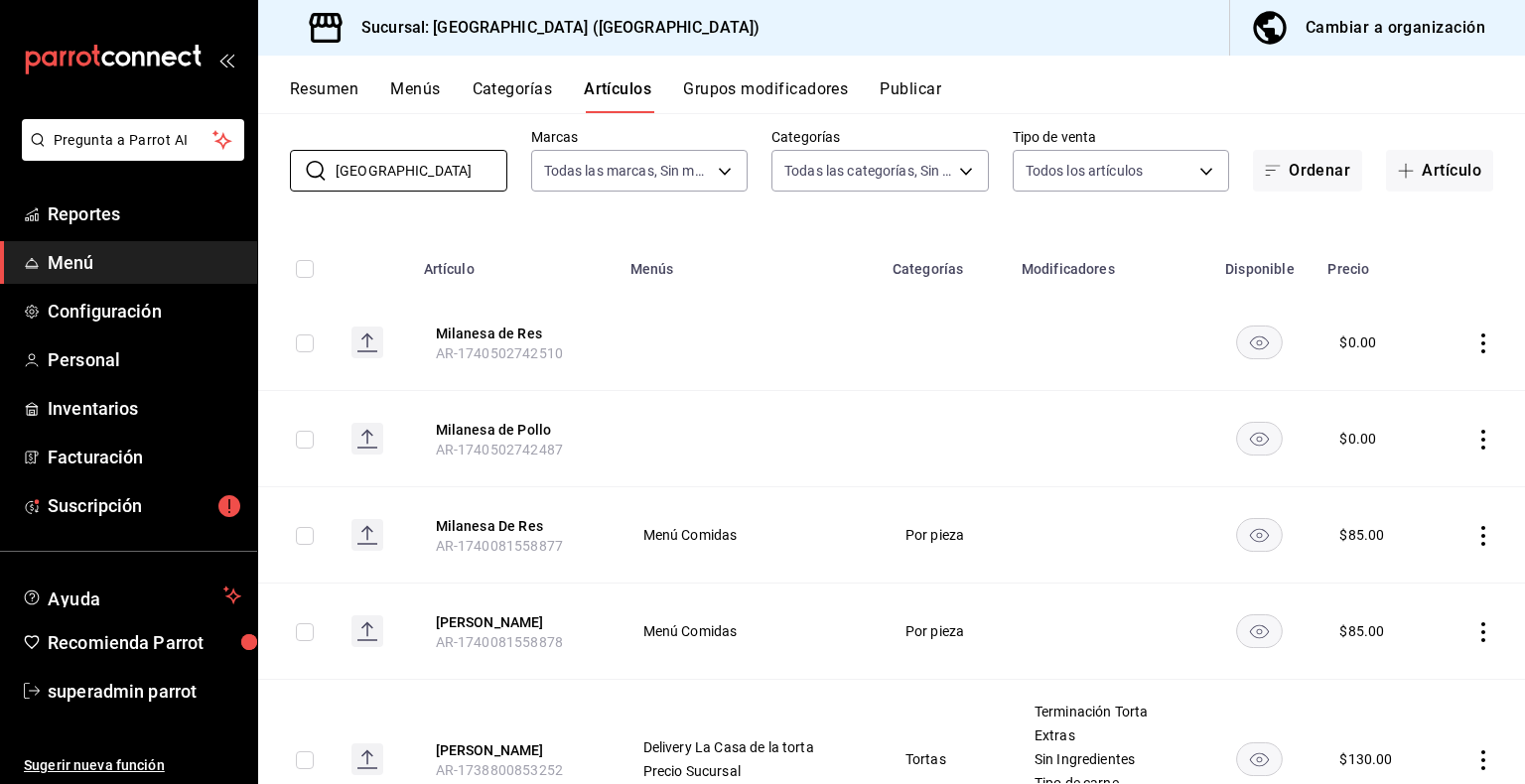 type on "[GEOGRAPHIC_DATA]" 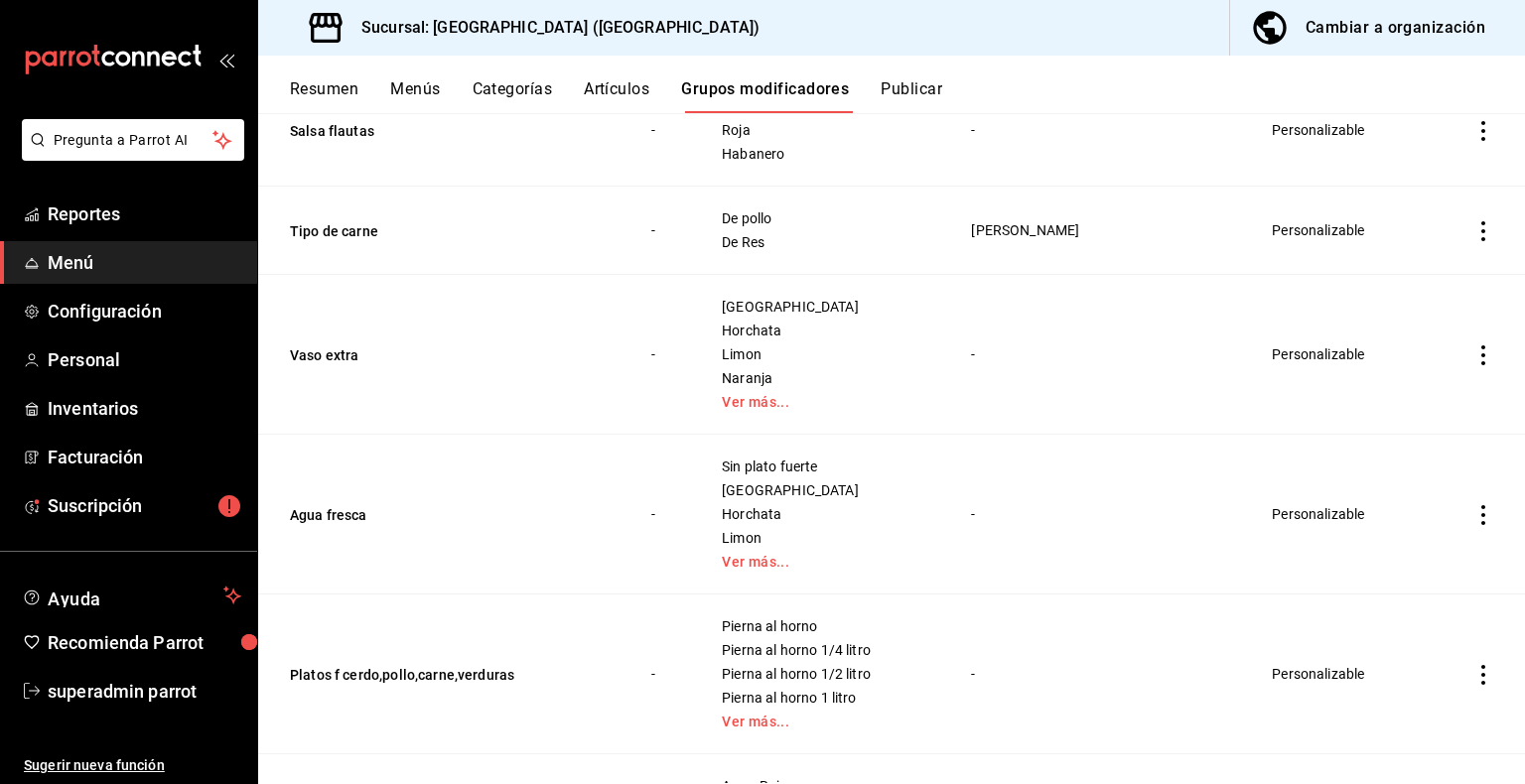 scroll, scrollTop: 0, scrollLeft: 0, axis: both 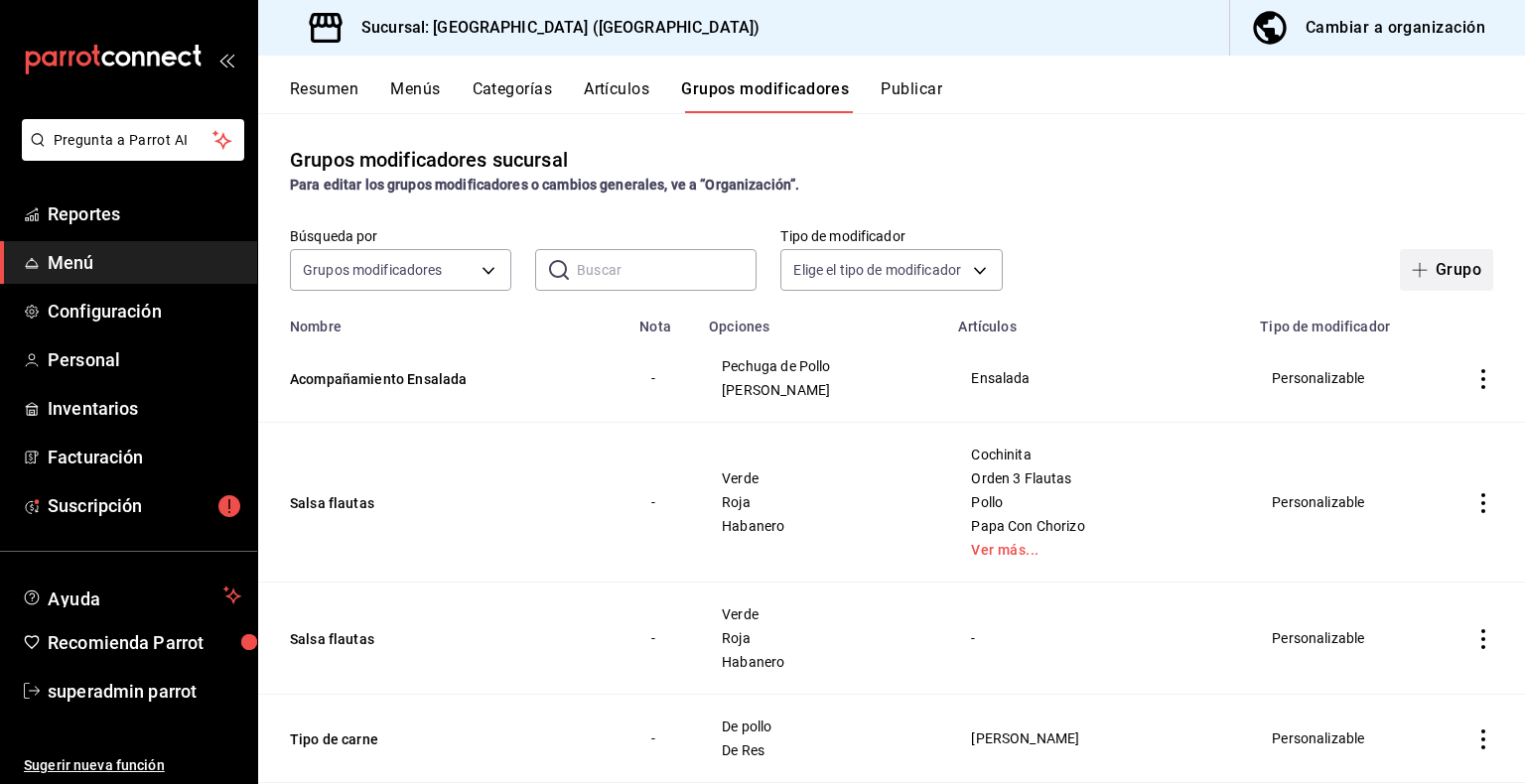 click on "Grupo" at bounding box center [1447, 270] 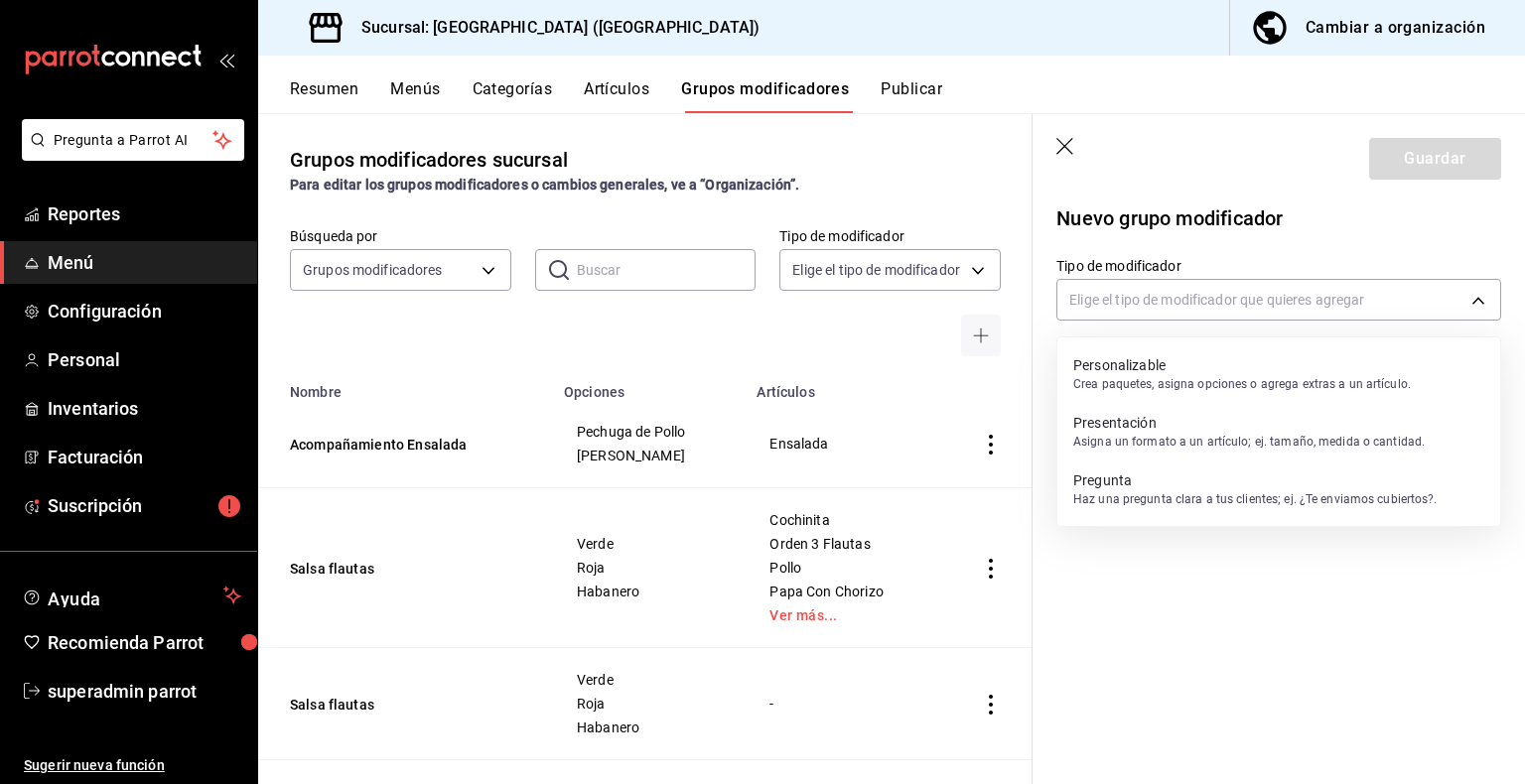 click on "Pregunta a Parrot AI Reportes   Menú   Configuración   Personal   Inventarios   Facturación   Suscripción   Ayuda Recomienda Parrot   superadmin parrot   Sugerir nueva función   Sucursal: La Casa del Sabor (Cancun) Cambiar a organización Resumen Menús Categorías Artículos Grupos modificadores Publicar Grupos modificadores sucursal Para editar los grupos modificadores o cambios generales, ve a “Organización”. Búsqueda por Grupos modificadores GROUP ​ ​ Tipo de modificador Elige el tipo de modificador Nombre Opciones Artículos Acompañamiento Ensalada Pechuga de Pollo Carne Asada Ensalada Salsa flautas Verde Roja Habanero Cochinita Orden 3 Flautas Pollo Papa Con Chorizo Ver más... Salsa flautas Verde Roja Habanero - Tipo de carne De pollo De Res Torta Milanesa Vaso extra Jamaica Horchata [PERSON_NAME] Naranja Ver más... - Agua fresca Sin plato fuerte [GEOGRAPHIC_DATA] Horchata [PERSON_NAME] Ver más... - Platos f cerdo,pollo,carne,verduras Pierna al horno  Pierna al horno 1/4 litro Pierna al horno  1/2 litro - - -" at bounding box center [762, 392] 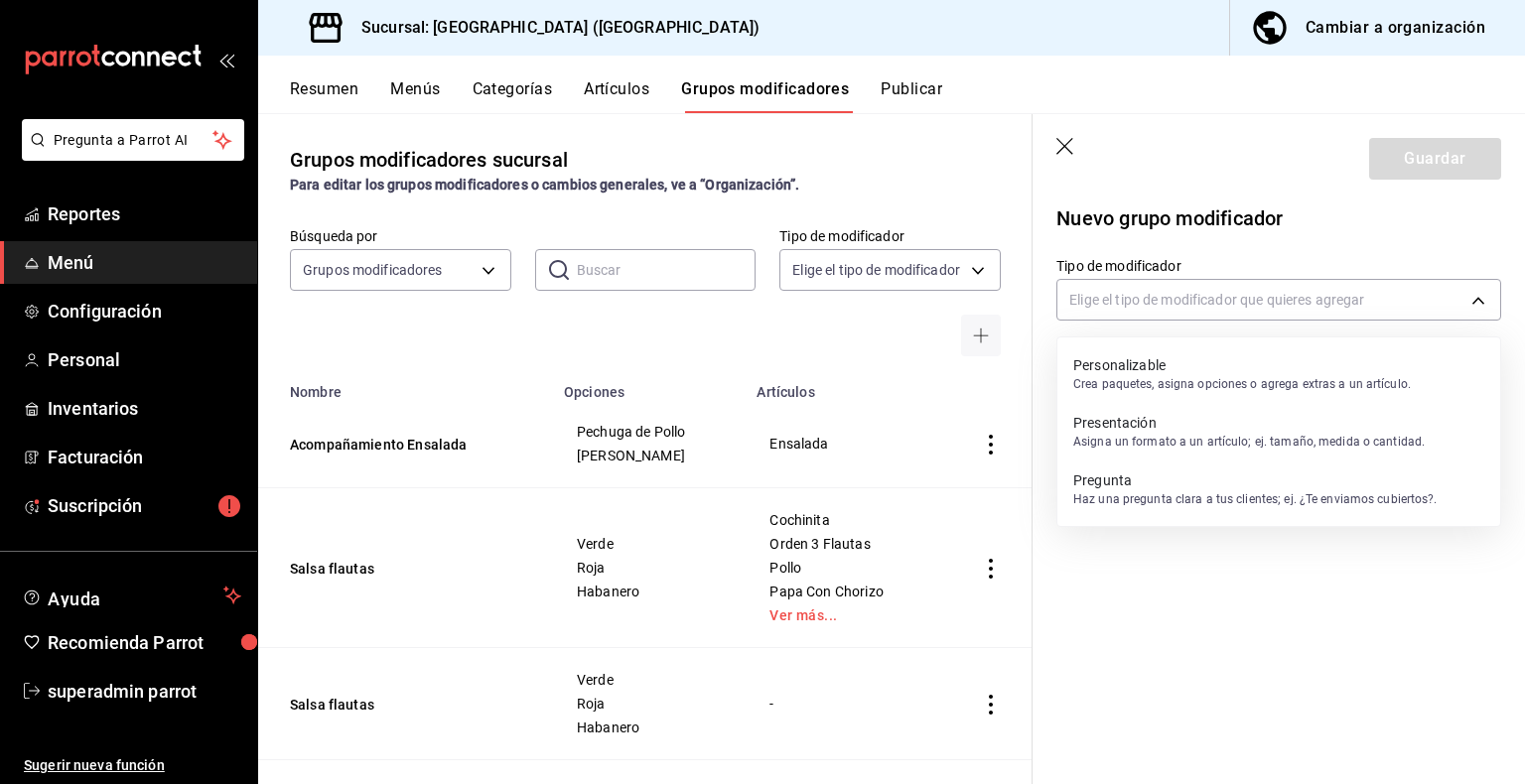 click at bounding box center (762, 392) 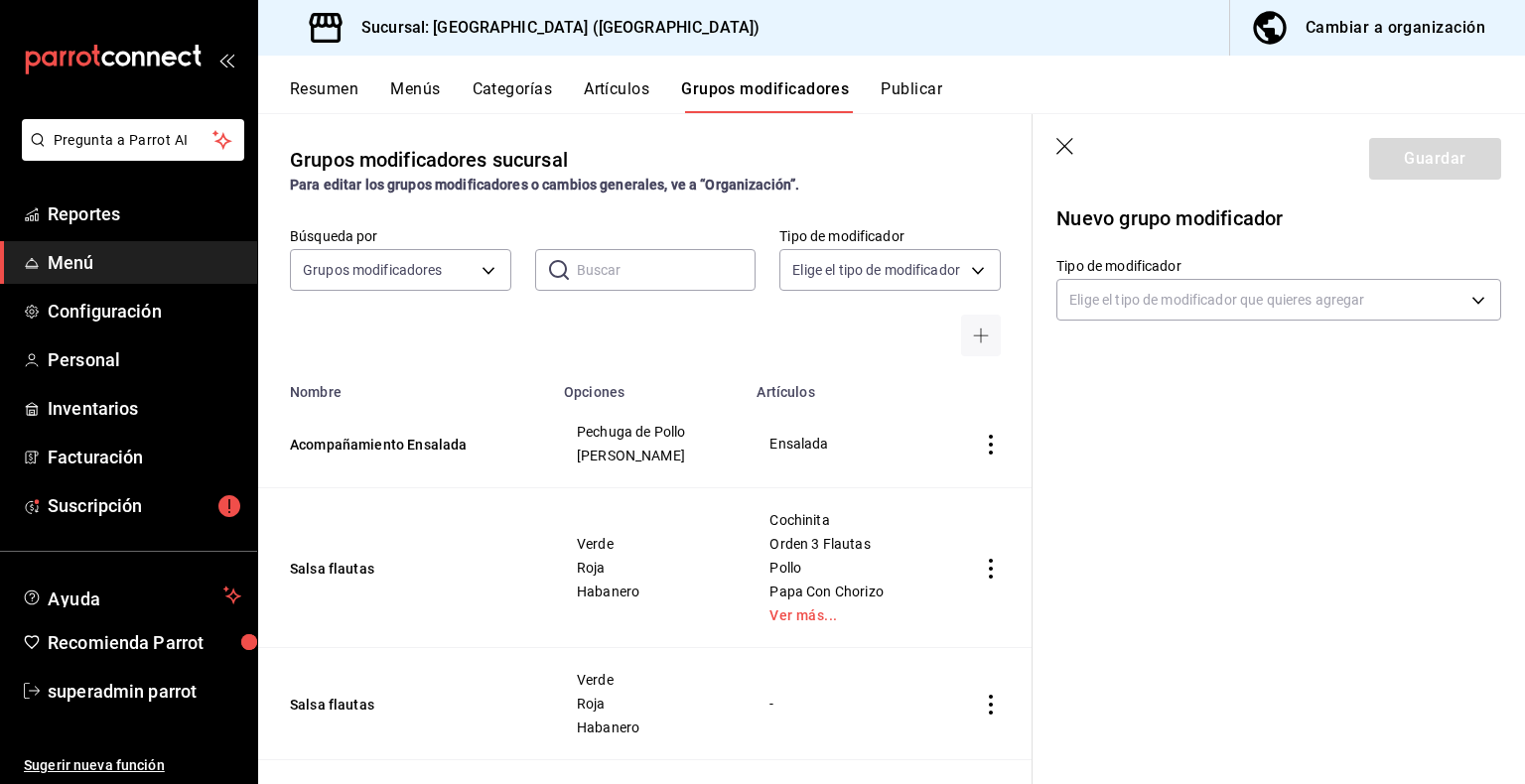 click 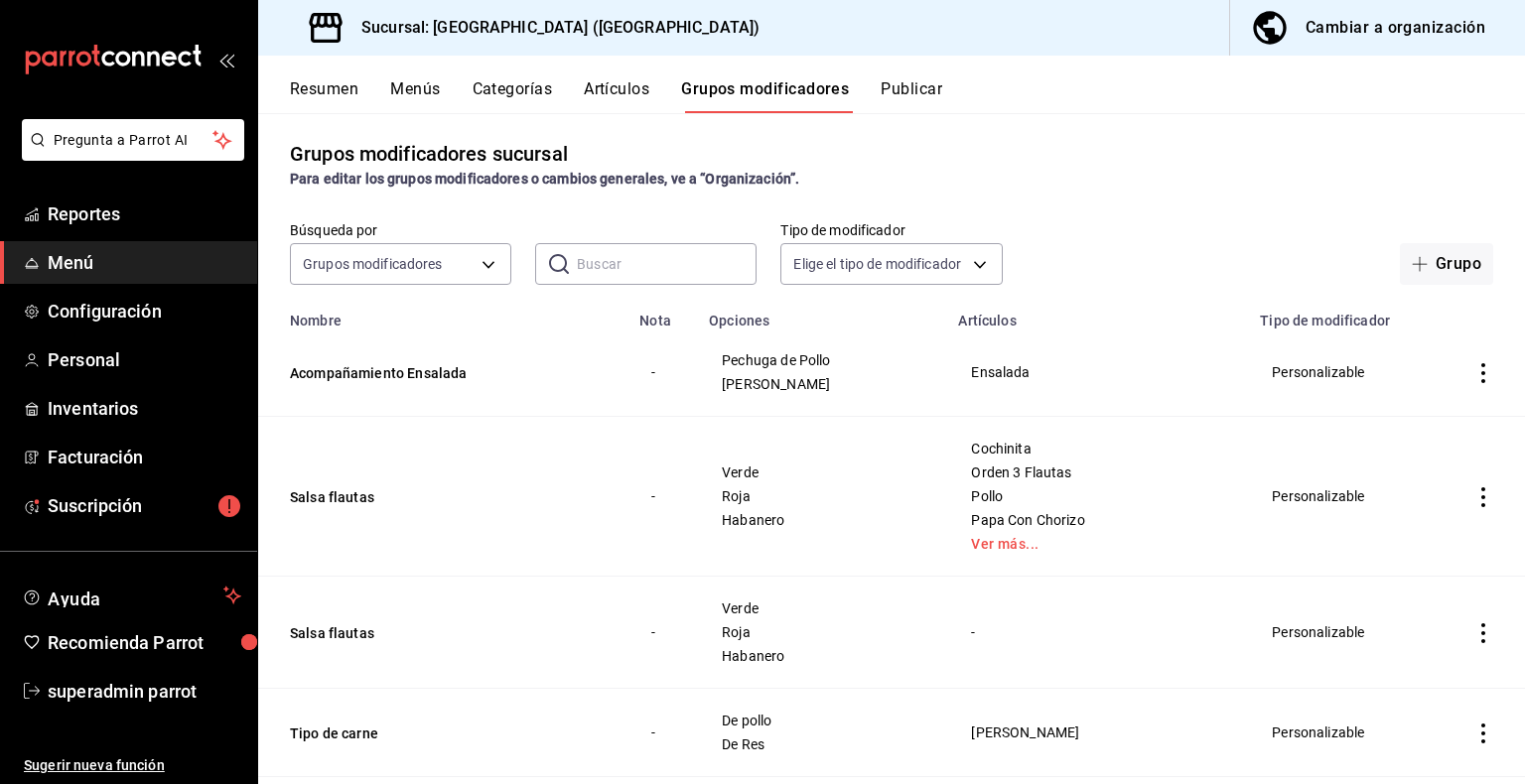 scroll, scrollTop: 0, scrollLeft: 0, axis: both 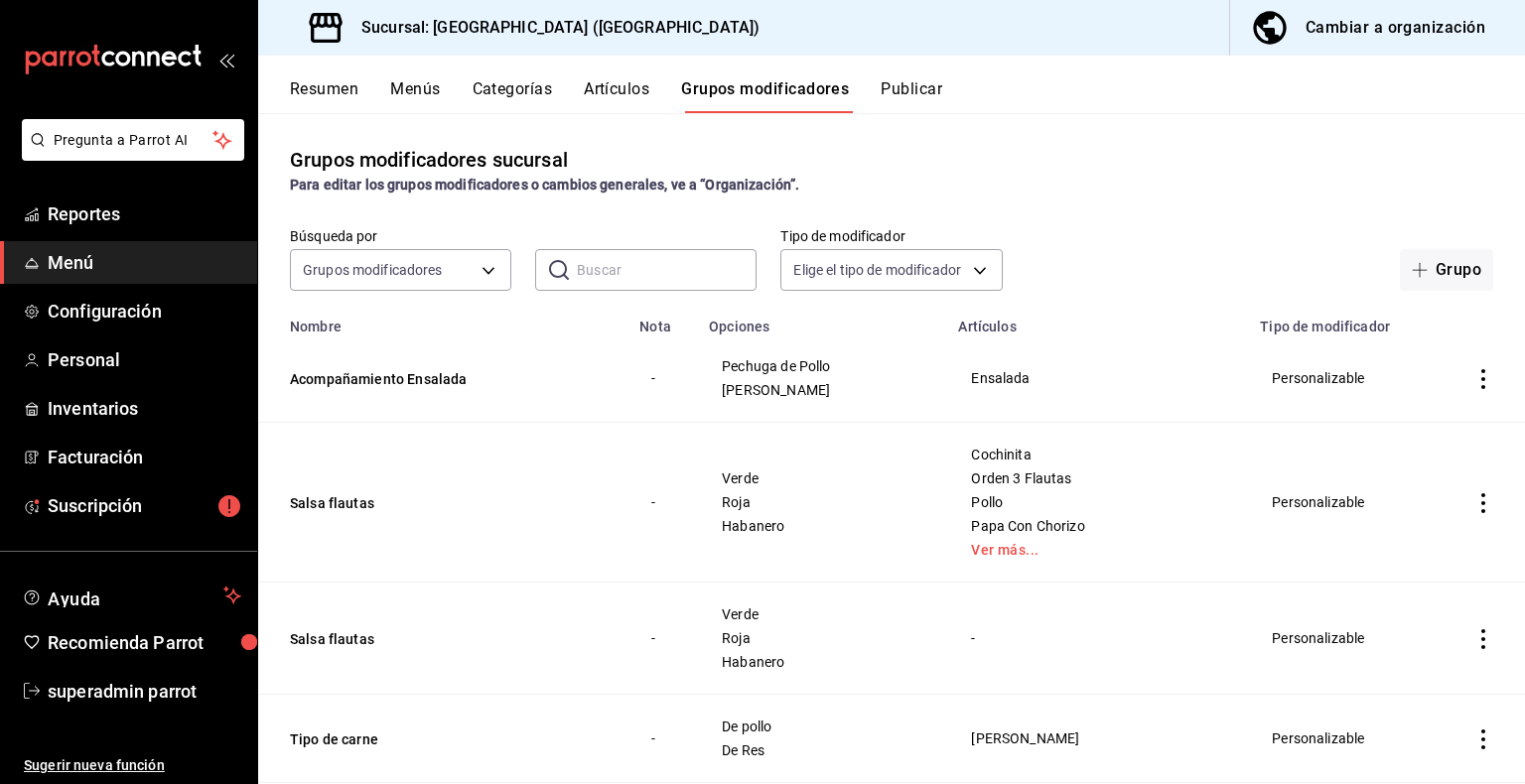 click on "Grupo" at bounding box center (1447, 270) 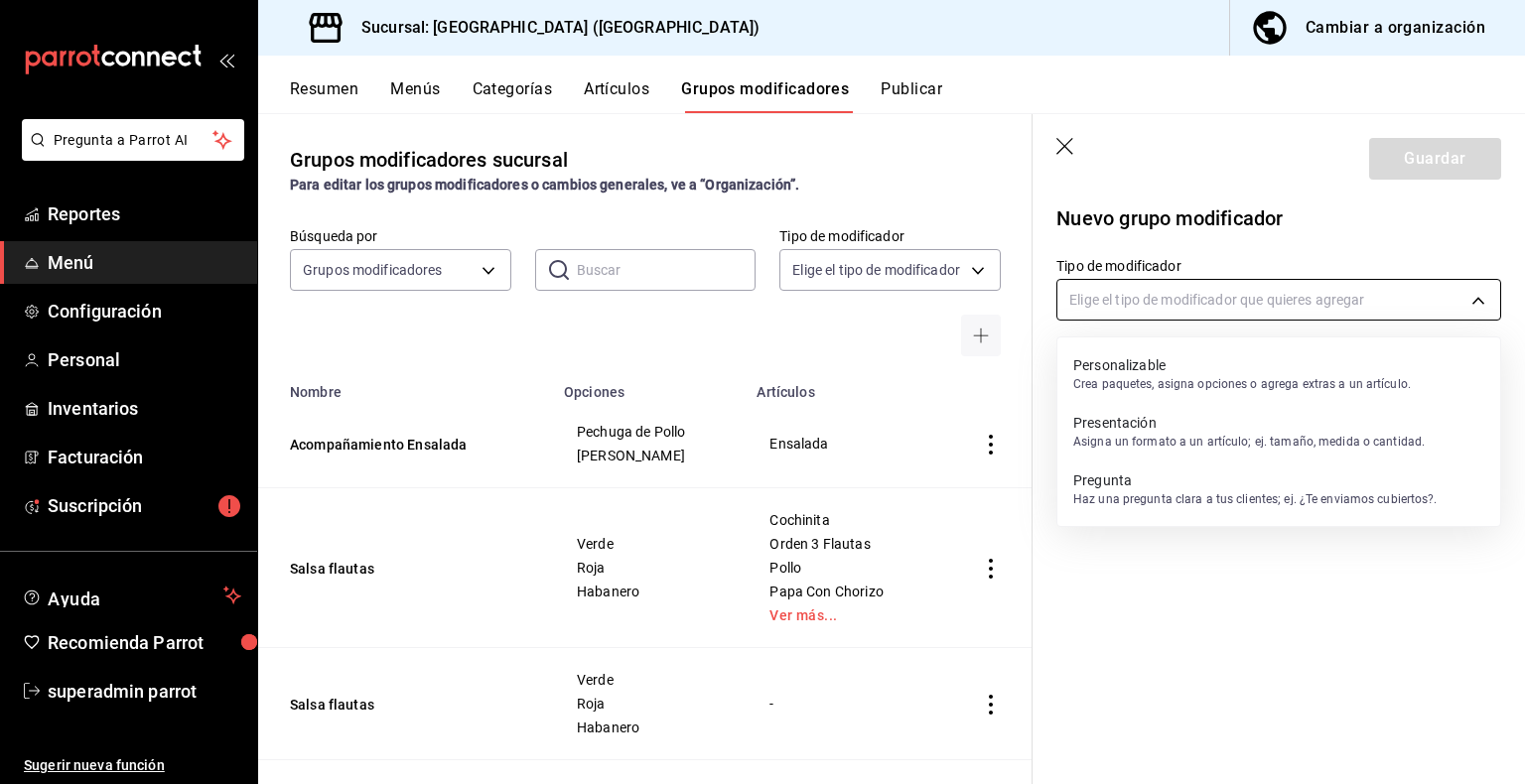 click on "Pregunta a Parrot AI Reportes   Menú   Configuración   Personal   Inventarios   Facturación   Suscripción   Ayuda Recomienda Parrot   superadmin parrot   Sugerir nueva función   Sucursal: La Casa del Sabor (Cancun) Cambiar a organización Resumen Menús Categorías Artículos Grupos modificadores Publicar Grupos modificadores sucursal Para editar los grupos modificadores o cambios generales, ve a “Organización”. Búsqueda por Grupos modificadores GROUP ​ ​ Tipo de modificador Elige el tipo de modificador Nombre Opciones Artículos Acompañamiento Ensalada Pechuga de Pollo Carne Asada Ensalada Salsa flautas Verde Roja Habanero Cochinita Orden 3 Flautas Pollo Papa Con Chorizo Ver más... Salsa flautas Verde Roja Habanero - Tipo de carne De pollo De Res Torta Milanesa Vaso extra Jamaica Horchata [PERSON_NAME] Naranja Ver más... - Agua fresca Sin plato fuerte [GEOGRAPHIC_DATA] Horchata [PERSON_NAME] Ver más... - Platos f cerdo,pollo,carne,verduras Pierna al horno  Pierna al horno 1/4 litro Pierna al horno  1/2 litro - - -" at bounding box center (762, 392) 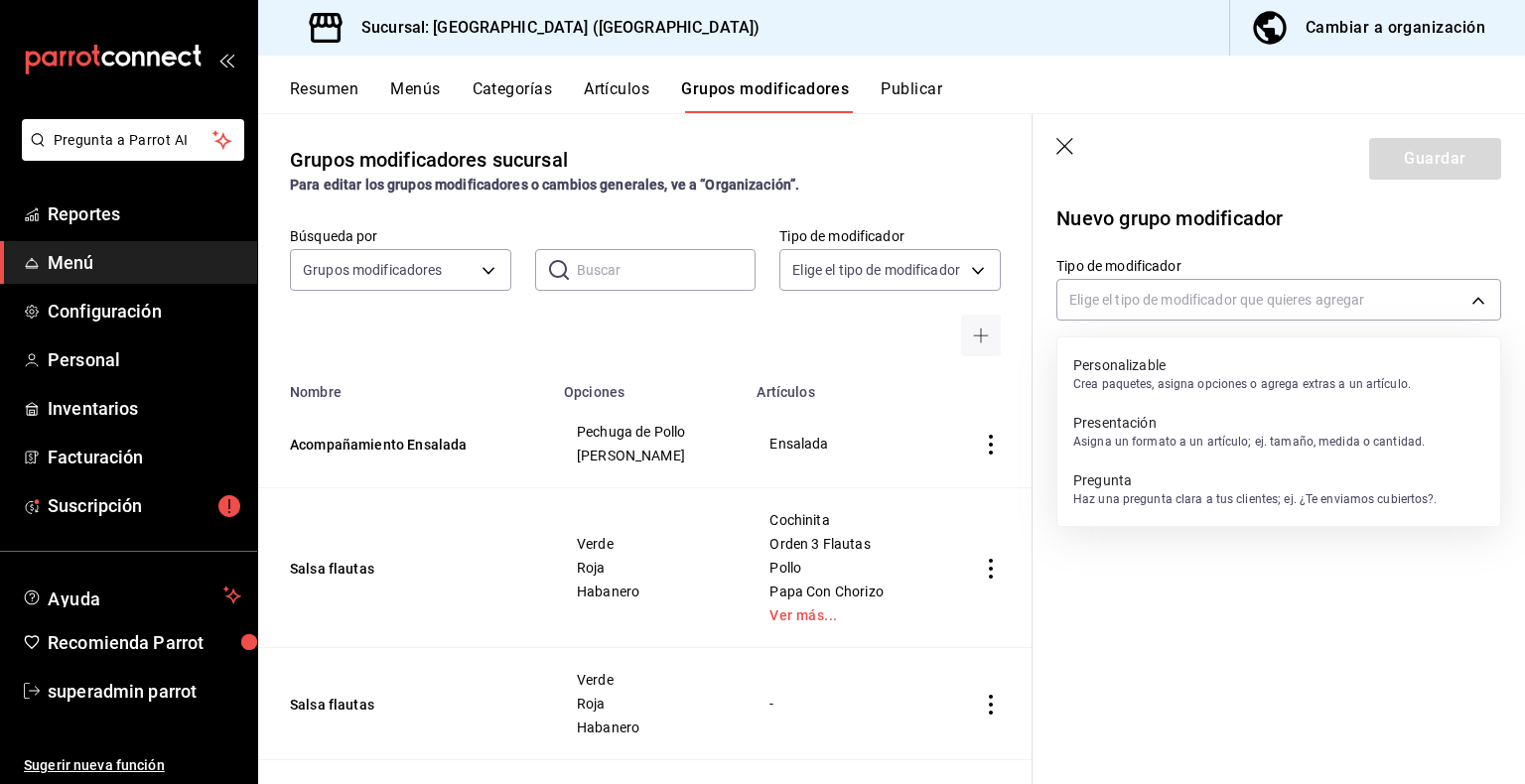 click on "Personalizable" at bounding box center (1242, 365) 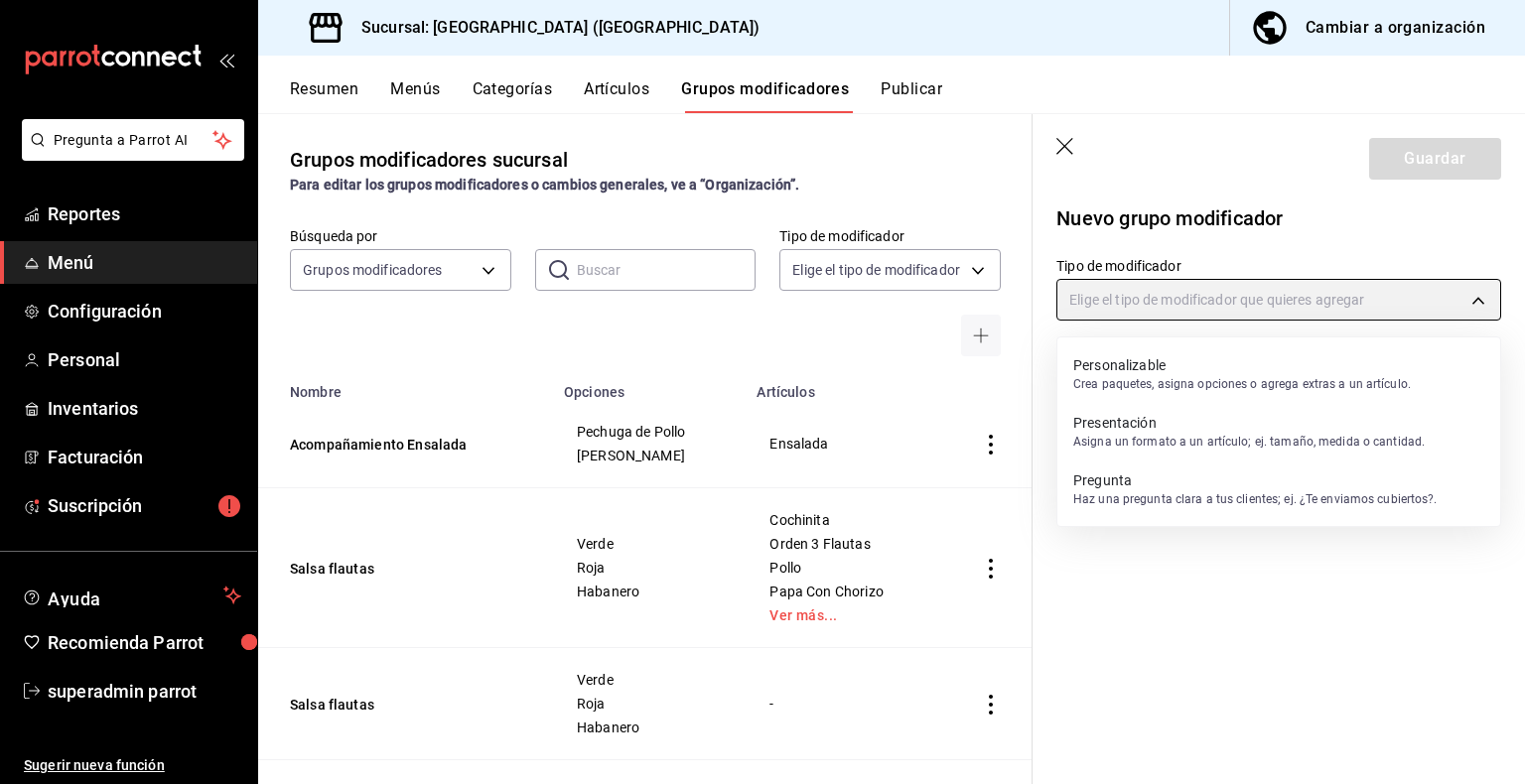 type on "CUSTOMIZABLE" 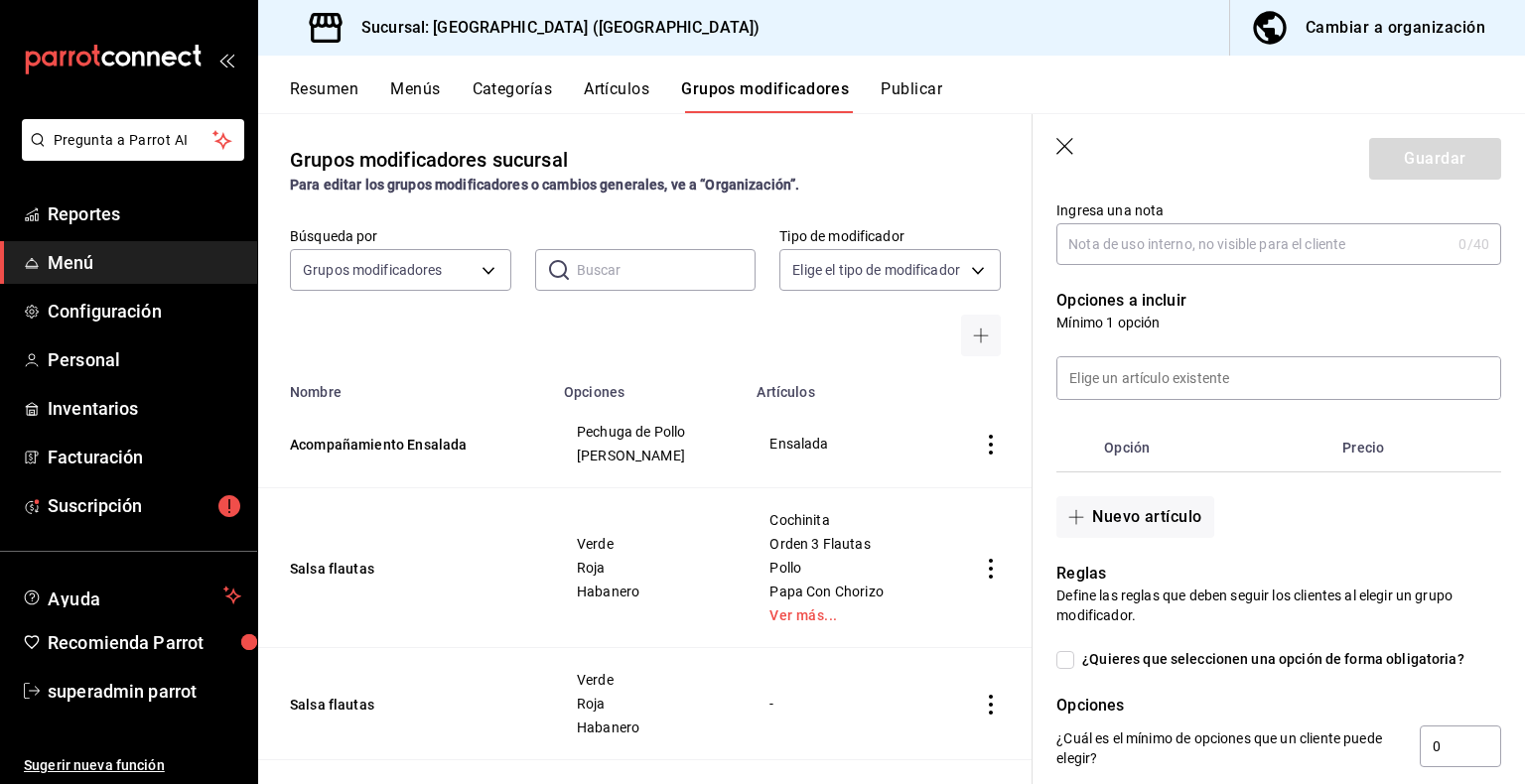 scroll, scrollTop: 99, scrollLeft: 0, axis: vertical 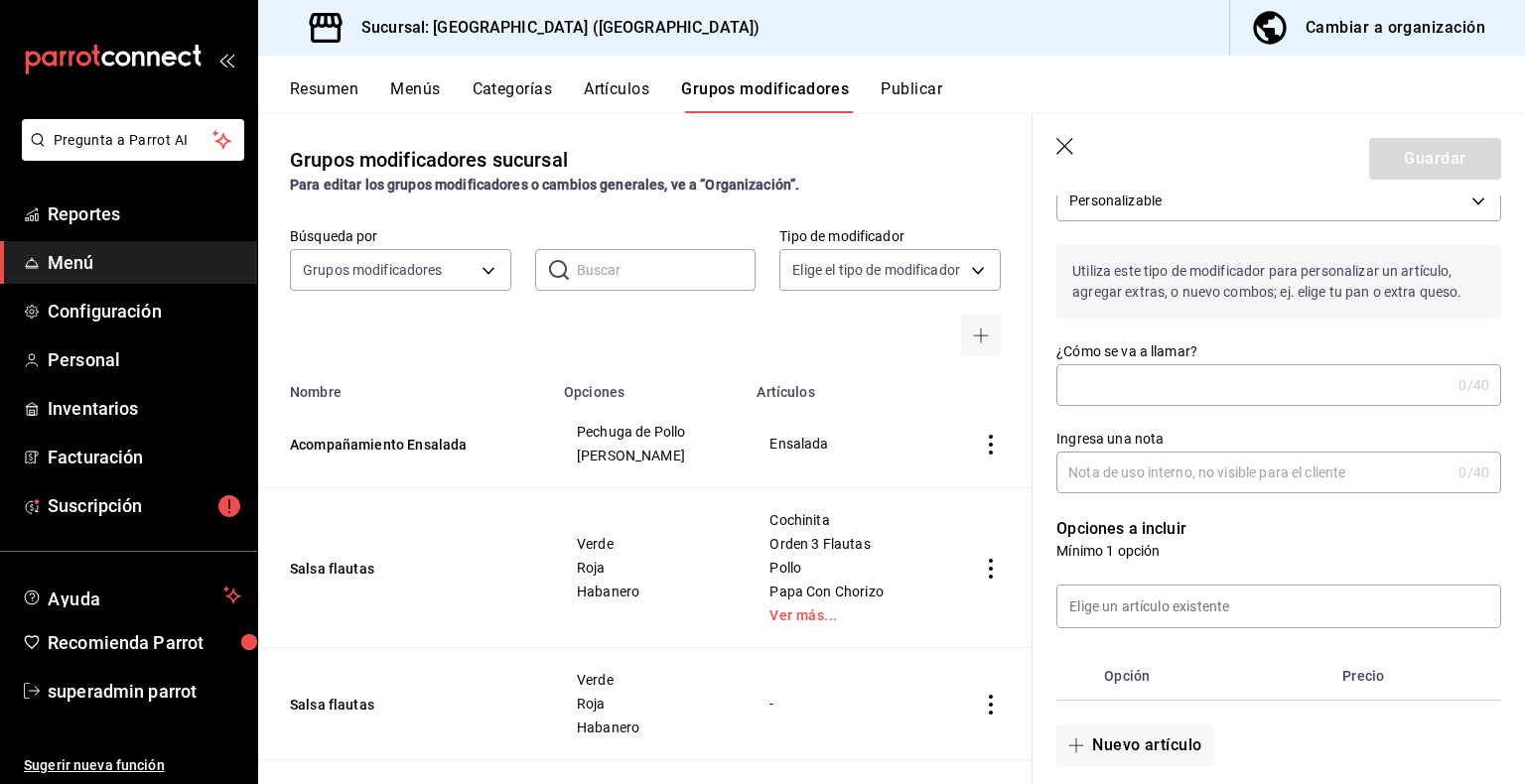click on "¿Cómo se va a llamar?" at bounding box center [1253, 385] 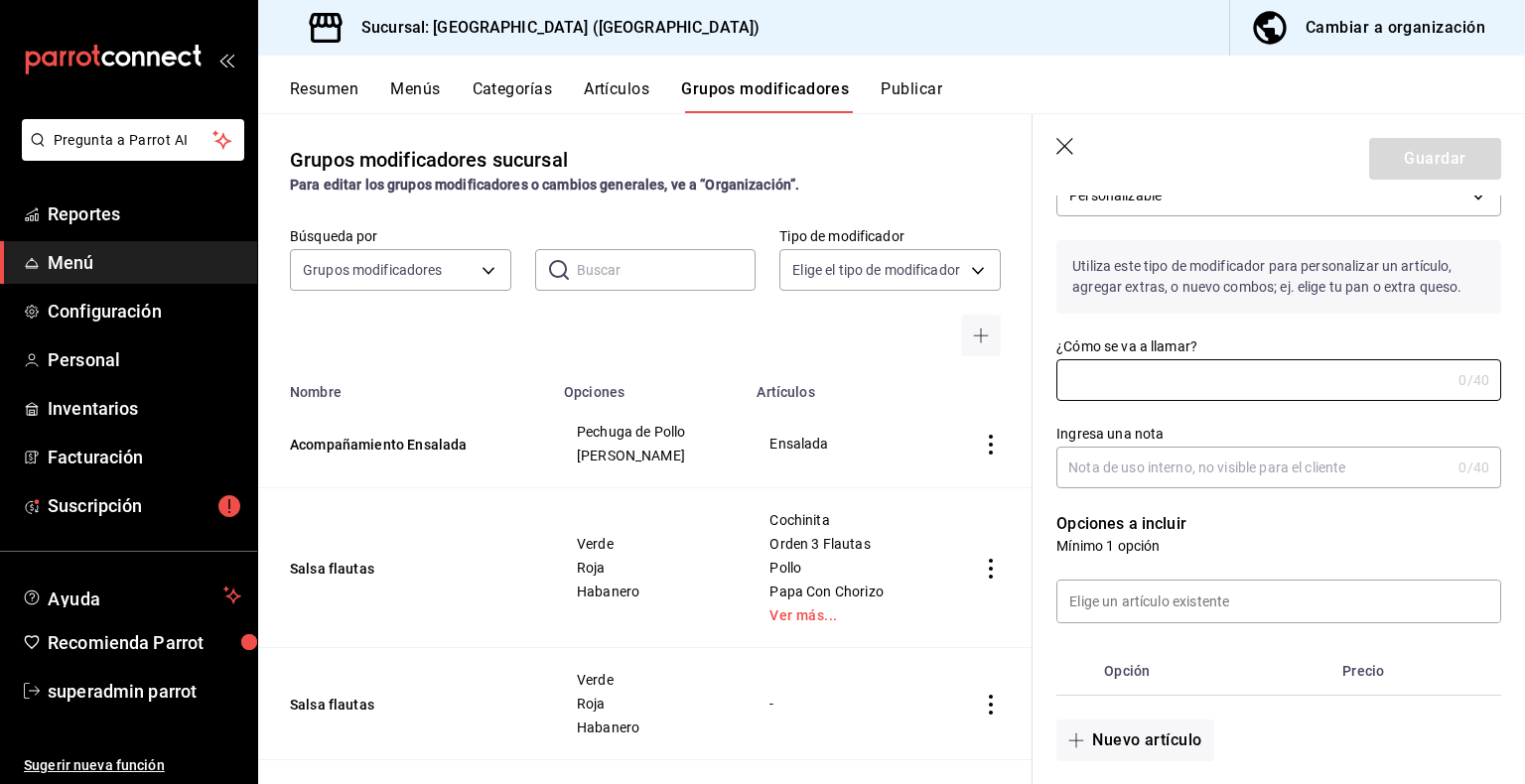 scroll, scrollTop: 0, scrollLeft: 0, axis: both 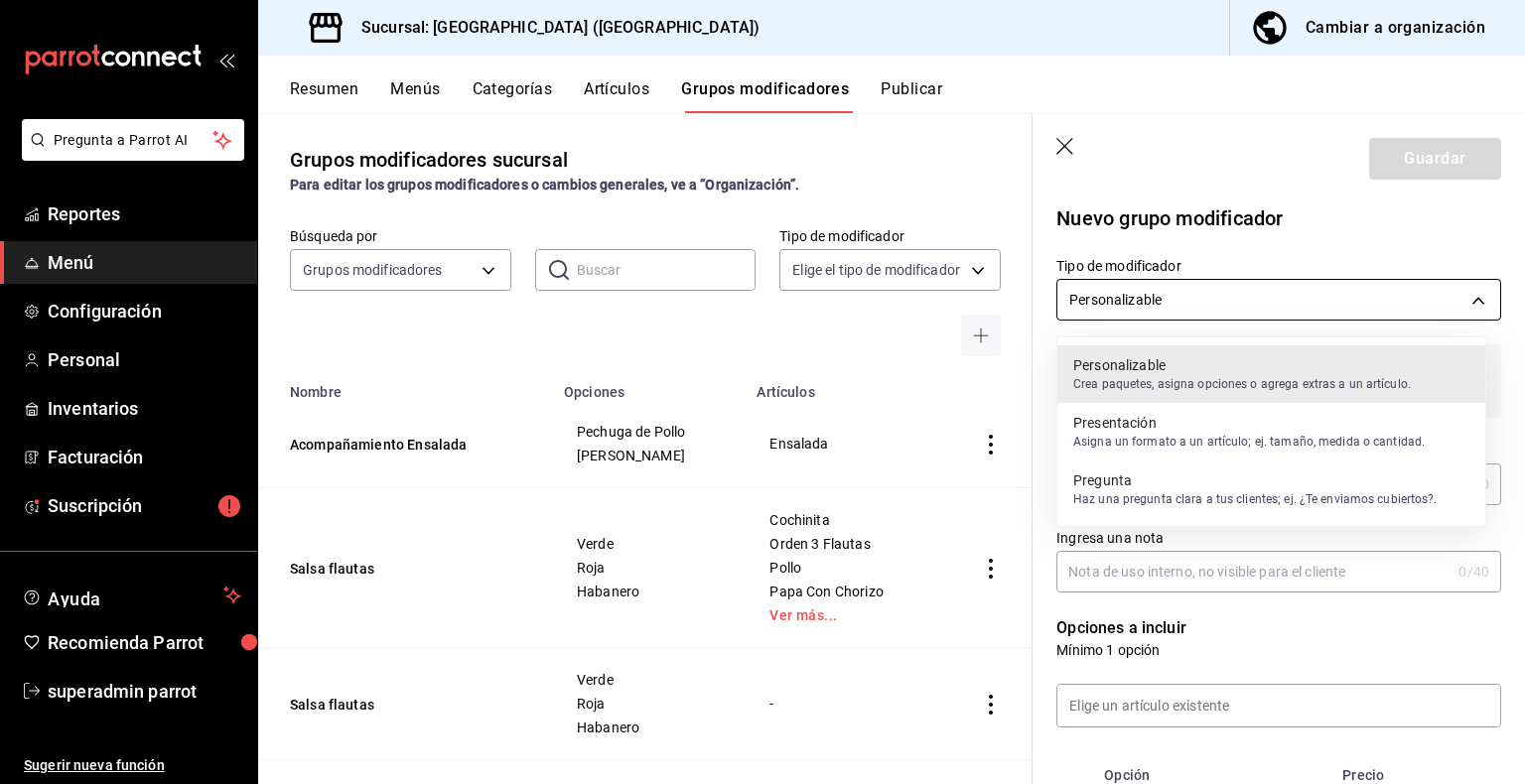 click on "Pregunta a Parrot AI Reportes   Menú   Configuración   Personal   Inventarios   Facturación   Suscripción   Ayuda Recomienda Parrot   superadmin parrot   Sugerir nueva función   Sucursal: La Casa del Sabor (Cancun) Cambiar a organización Resumen Menús Categorías Artículos Grupos modificadores Publicar Grupos modificadores sucursal Para editar los grupos modificadores o cambios generales, ve a “Organización”. Búsqueda por Grupos modificadores GROUP ​ ​ Tipo de modificador Elige el tipo de modificador Nombre Opciones Artículos Acompañamiento Ensalada Pechuga de Pollo Carne Asada Ensalada Salsa flautas Verde Roja Habanero Cochinita Orden 3 Flautas Pollo Papa Con Chorizo Ver más... Salsa flautas Verde Roja Habanero - Tipo de carne De pollo De Res Torta Milanesa Vaso extra Jamaica Horchata [PERSON_NAME] Naranja Ver más... - Agua fresca Sin plato fuerte [GEOGRAPHIC_DATA] Horchata [PERSON_NAME] Ver más... - Platos f cerdo,pollo,carne,verduras Pierna al horno  Pierna al horno 1/4 litro Pierna al horno  1/2 litro - - -" at bounding box center (762, 392) 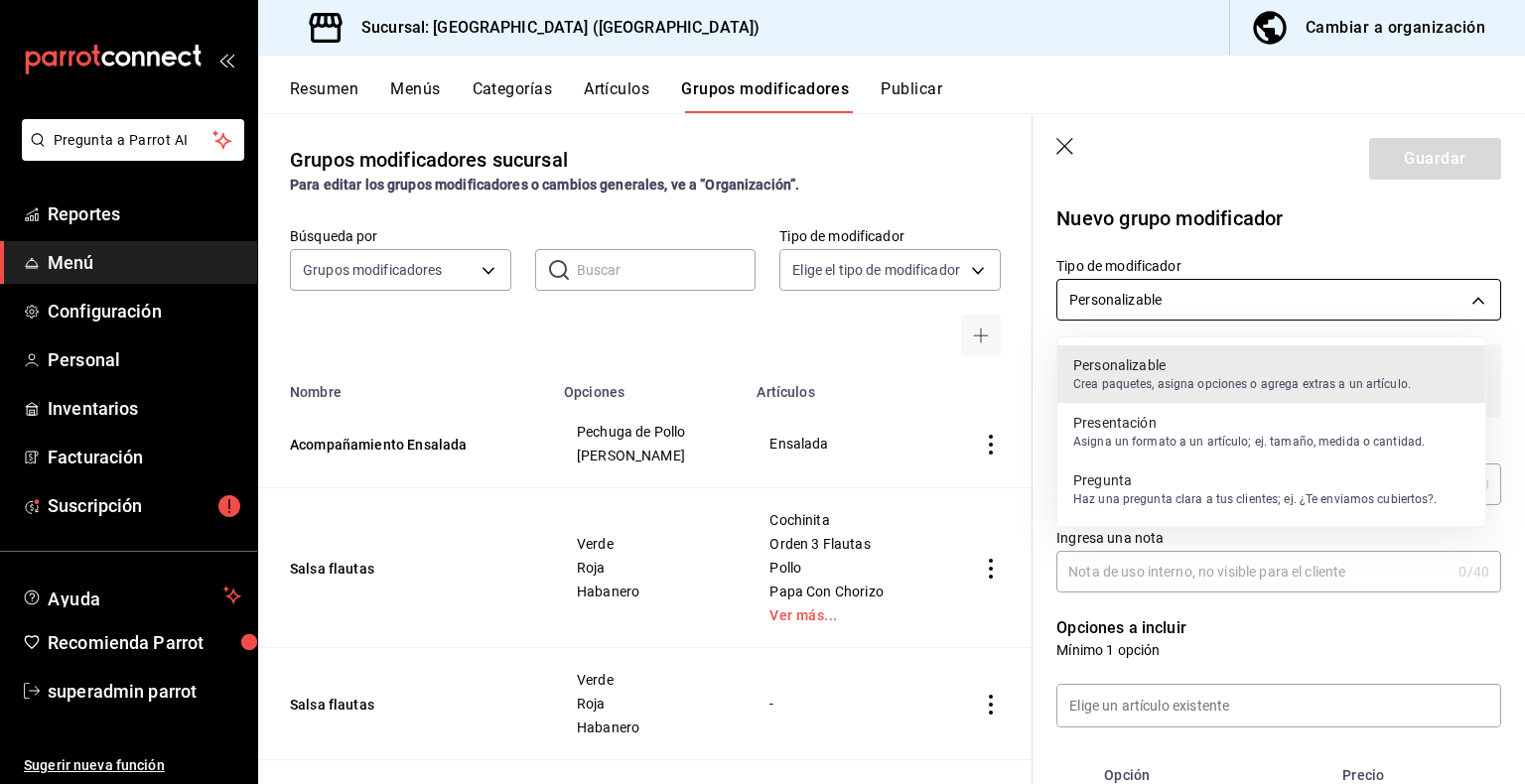 click at bounding box center [762, 392] 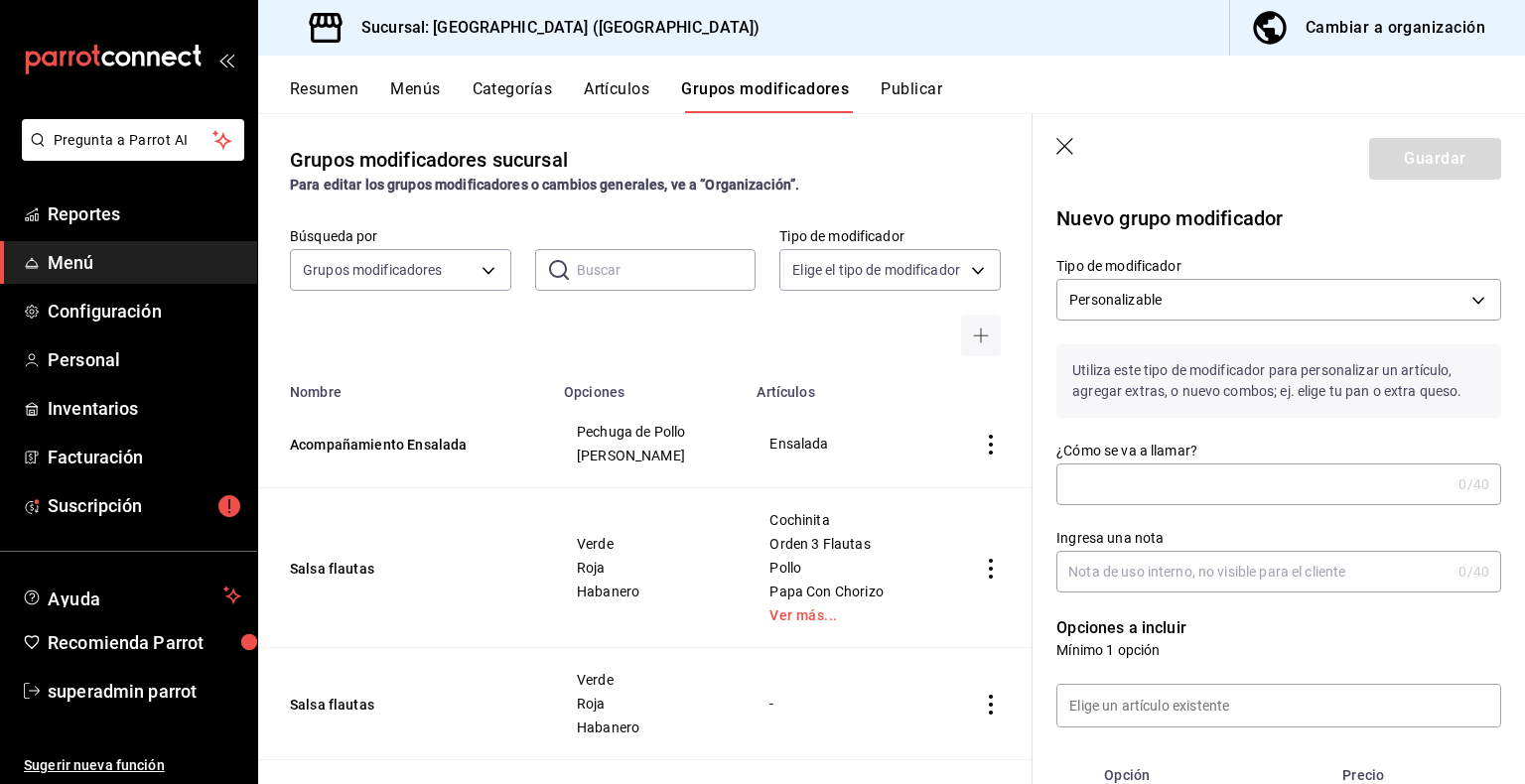 click on "Utiliza este tipo de modificador para personalizar un artículo, agregar extras, o nuevo combos; ej. elige tu pan o extra queso." at bounding box center [1279, 381] 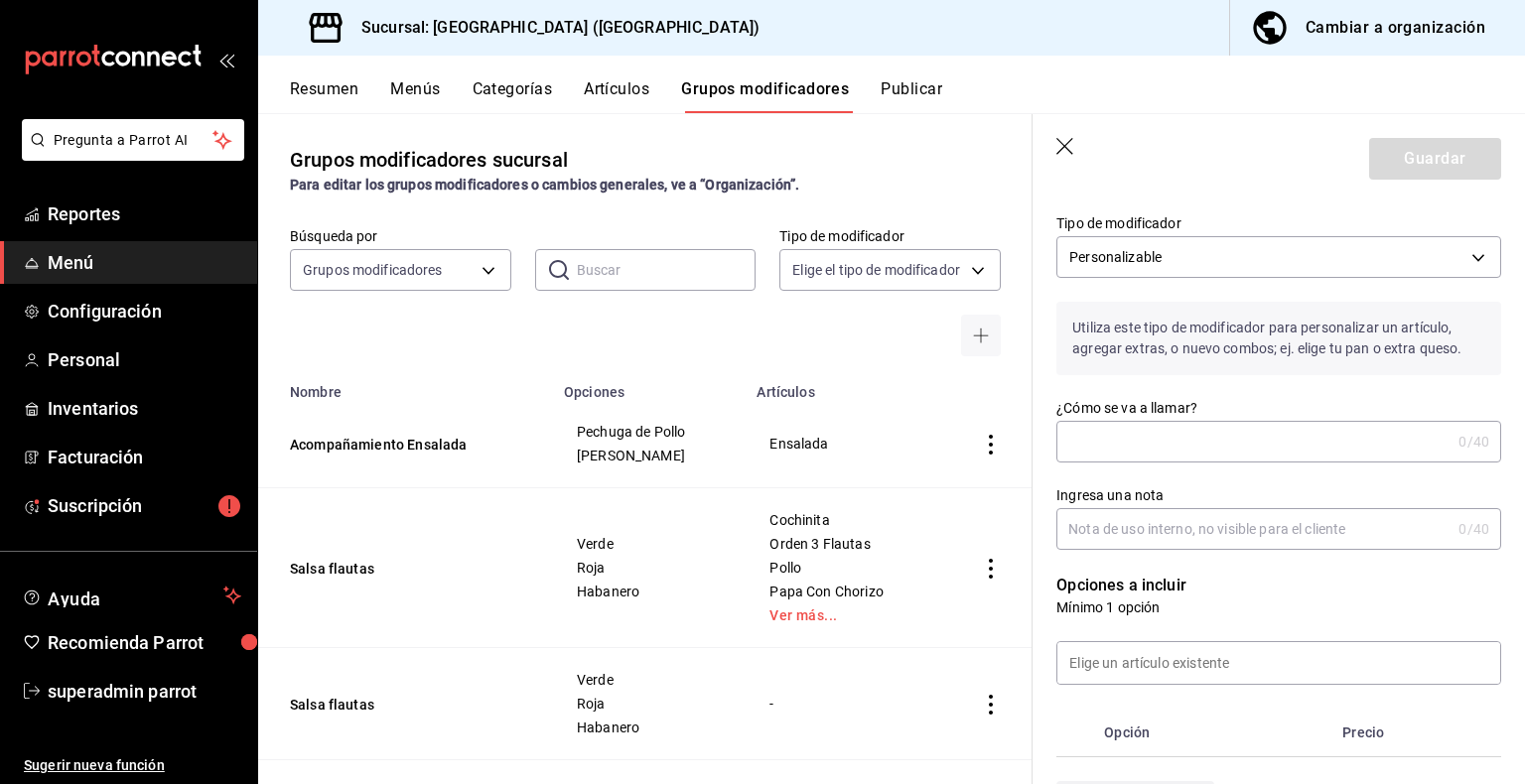 scroll, scrollTop: 0, scrollLeft: 0, axis: both 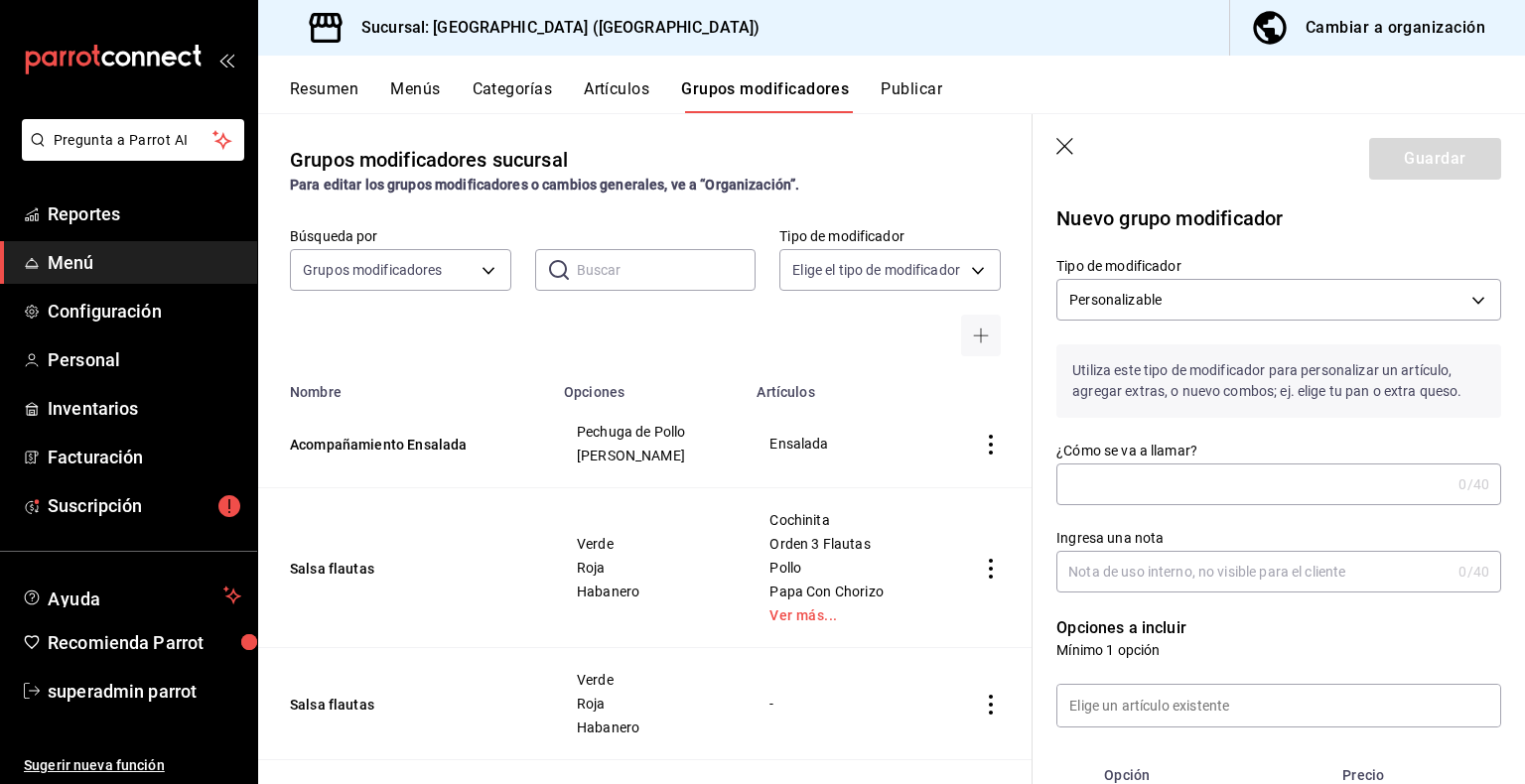 click on "¿Cómo se va a llamar?" at bounding box center [1253, 484] 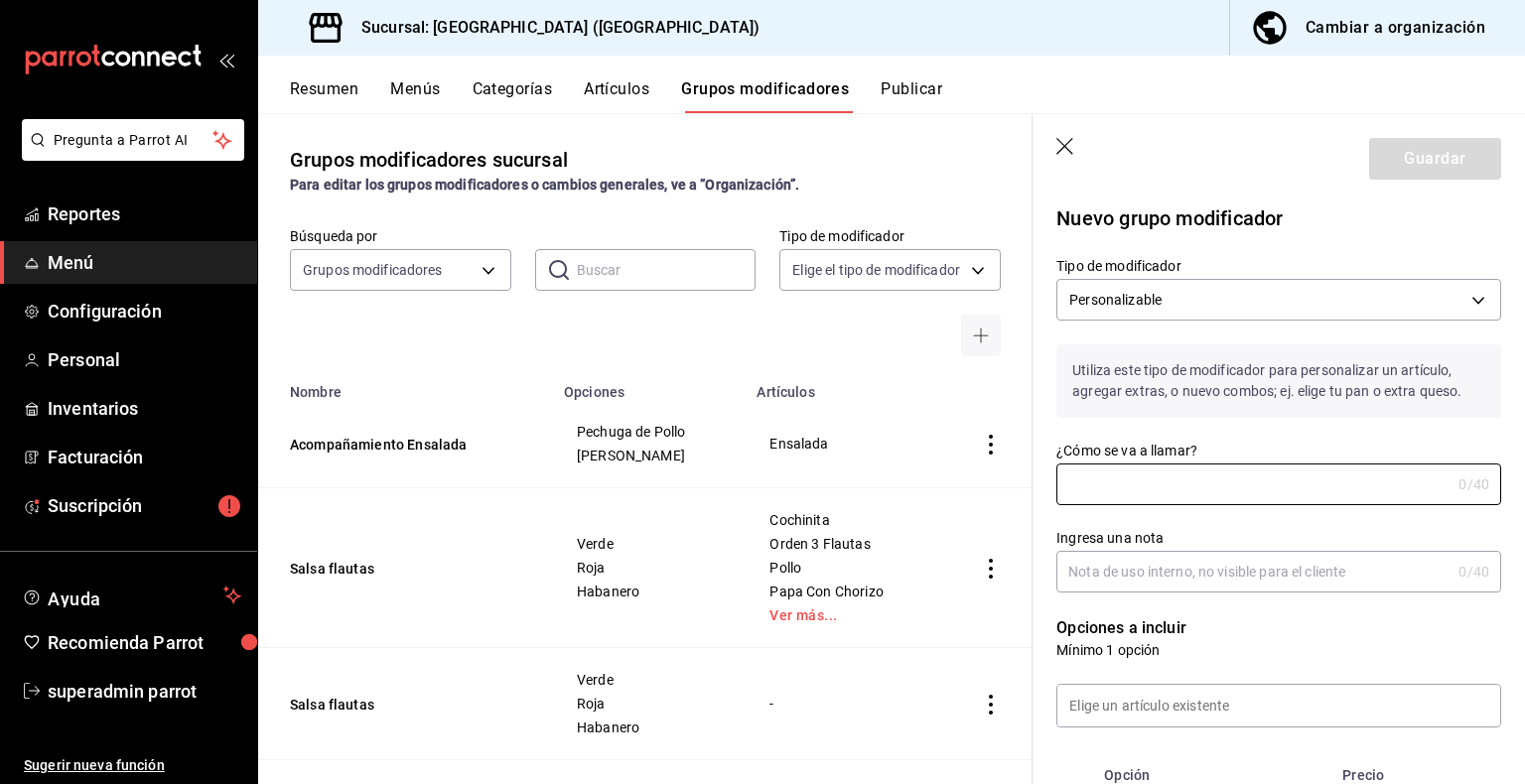 click on "Utiliza este tipo de modificador para personalizar un artículo, agregar extras, o nuevo combos; ej. elige tu pan o extra queso." at bounding box center (1279, 381) 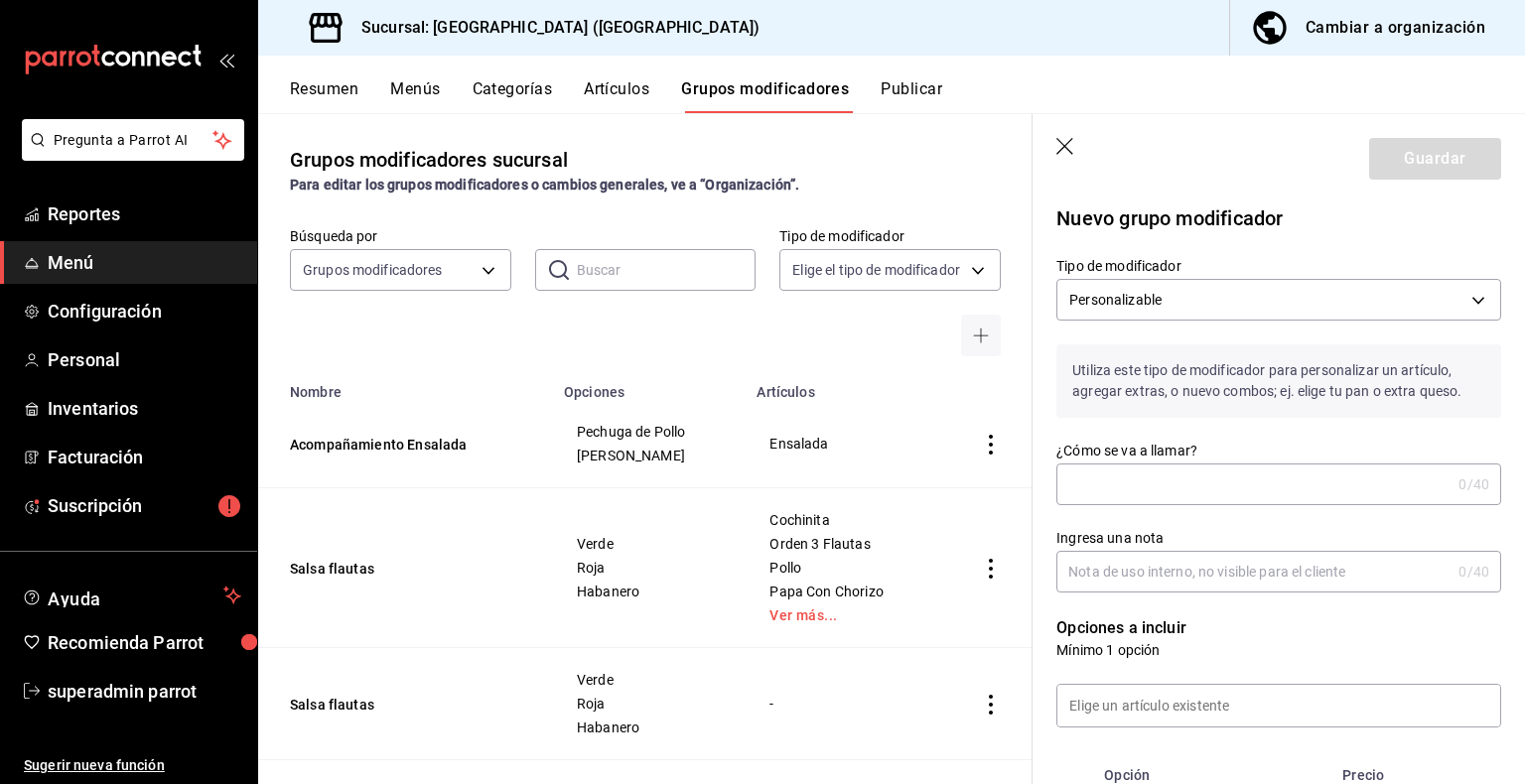 click on "¿Cómo se va a llamar?" at bounding box center [1253, 484] 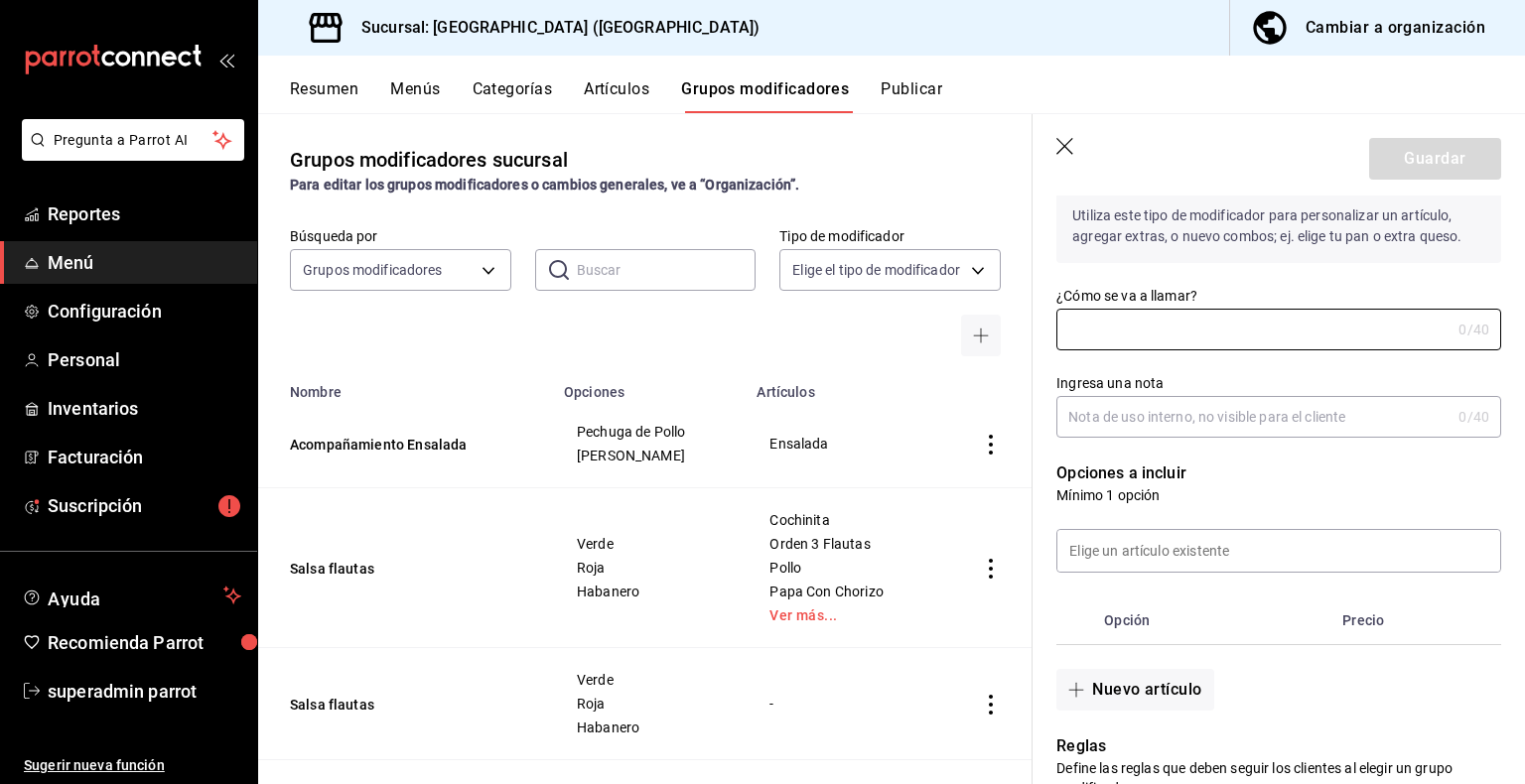 scroll, scrollTop: 99, scrollLeft: 0, axis: vertical 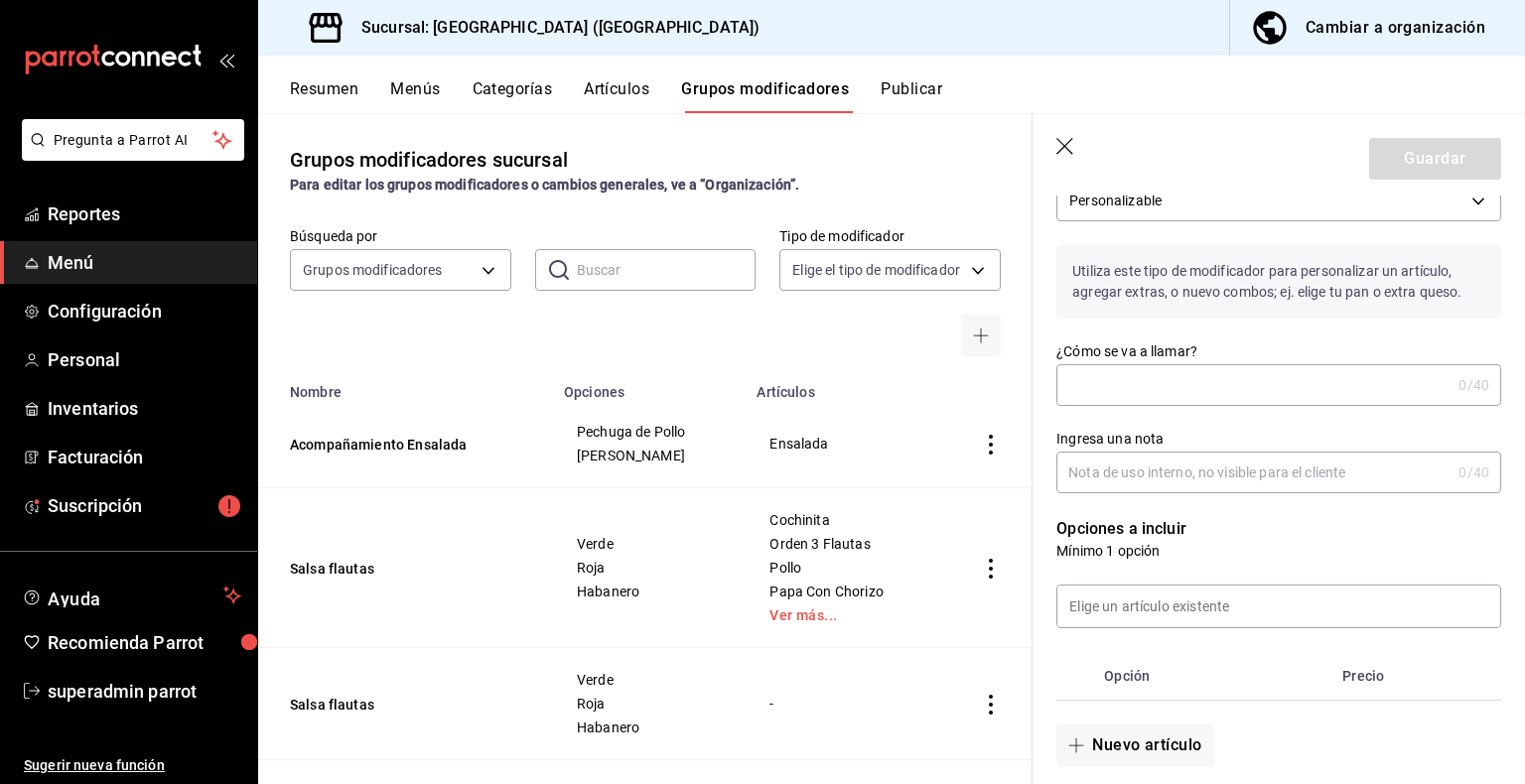 click on "¿Cómo se va a llamar?" at bounding box center (1253, 385) 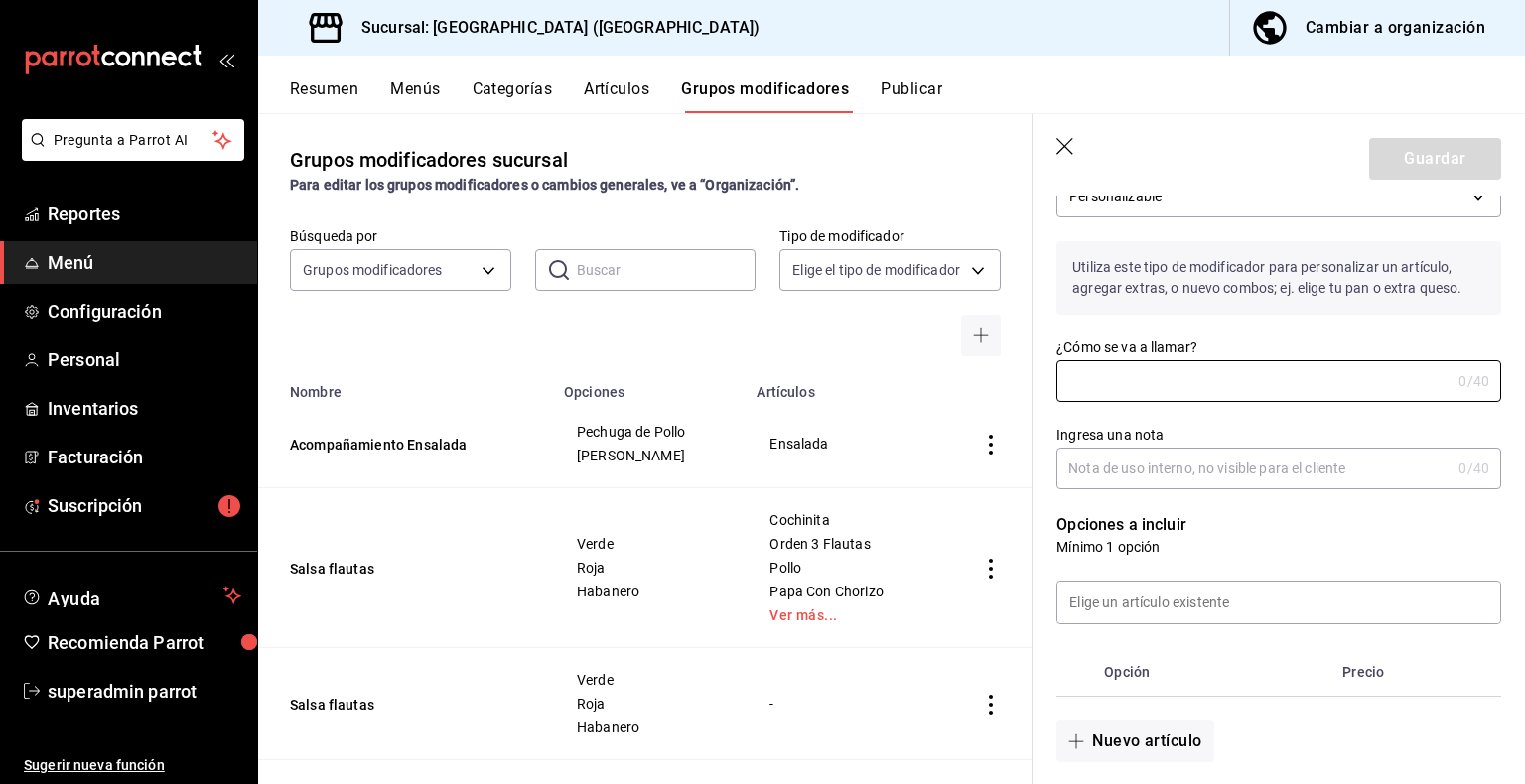 scroll, scrollTop: 0, scrollLeft: 0, axis: both 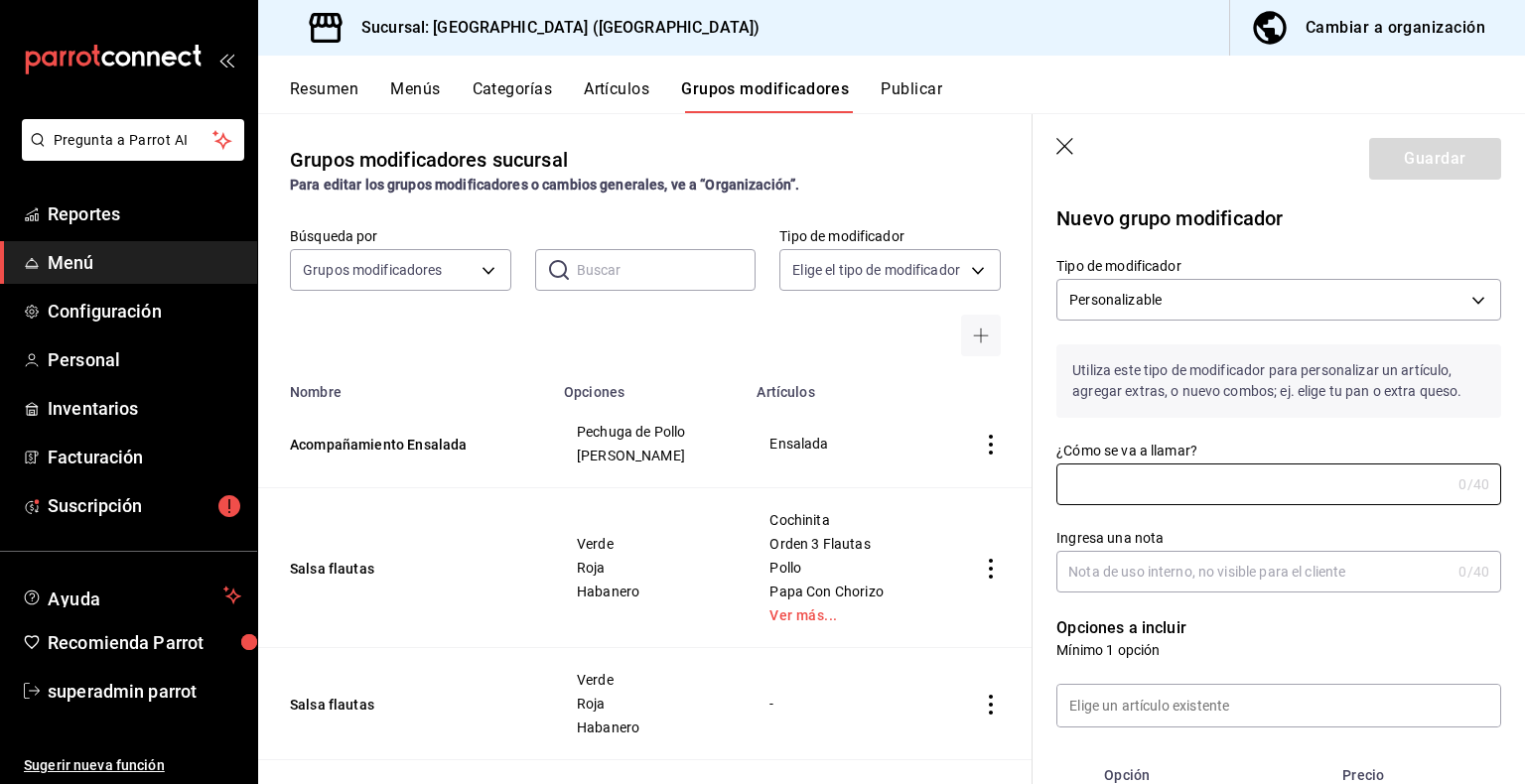 click 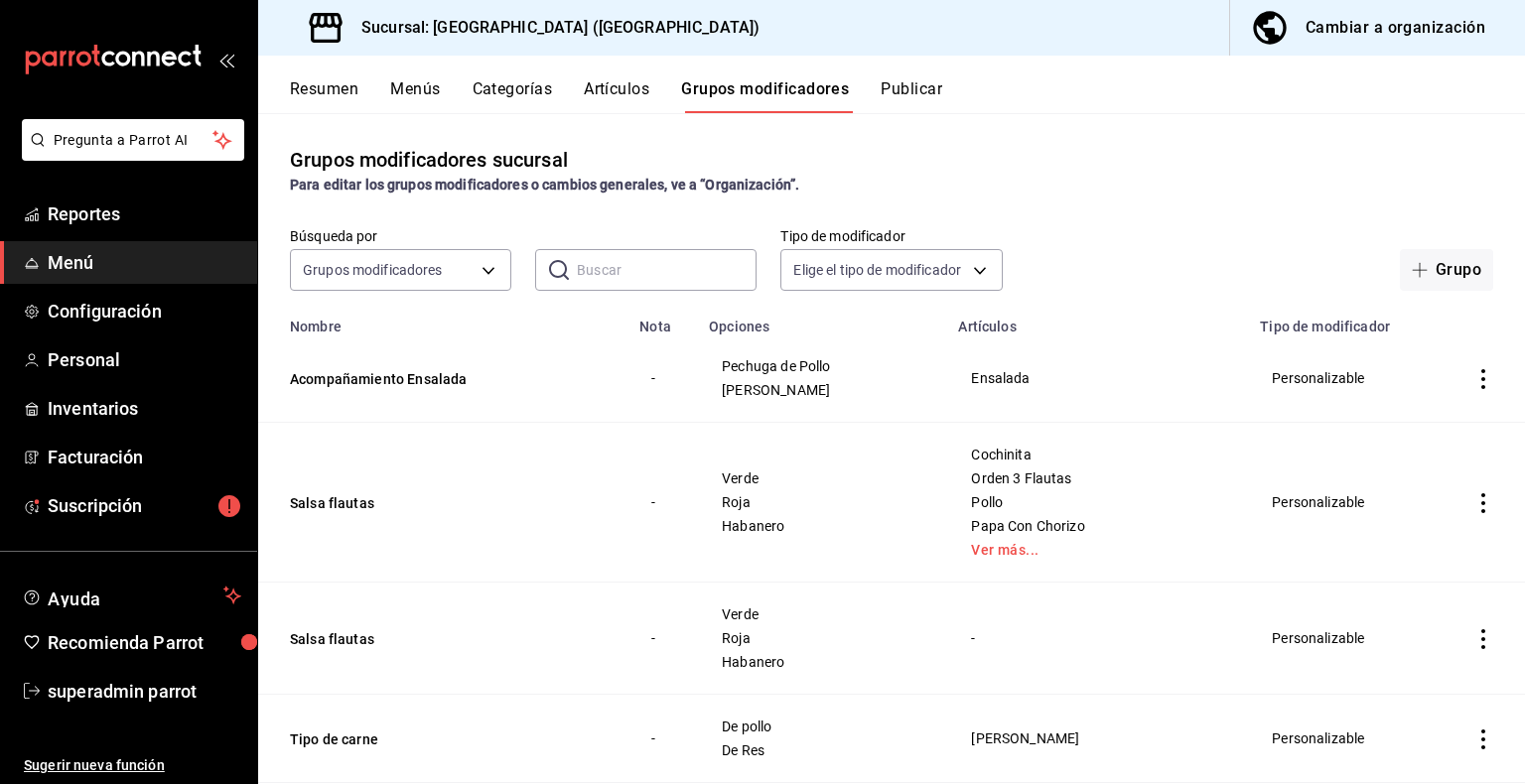 click on "Cambiar a organización" at bounding box center [1369, 28] 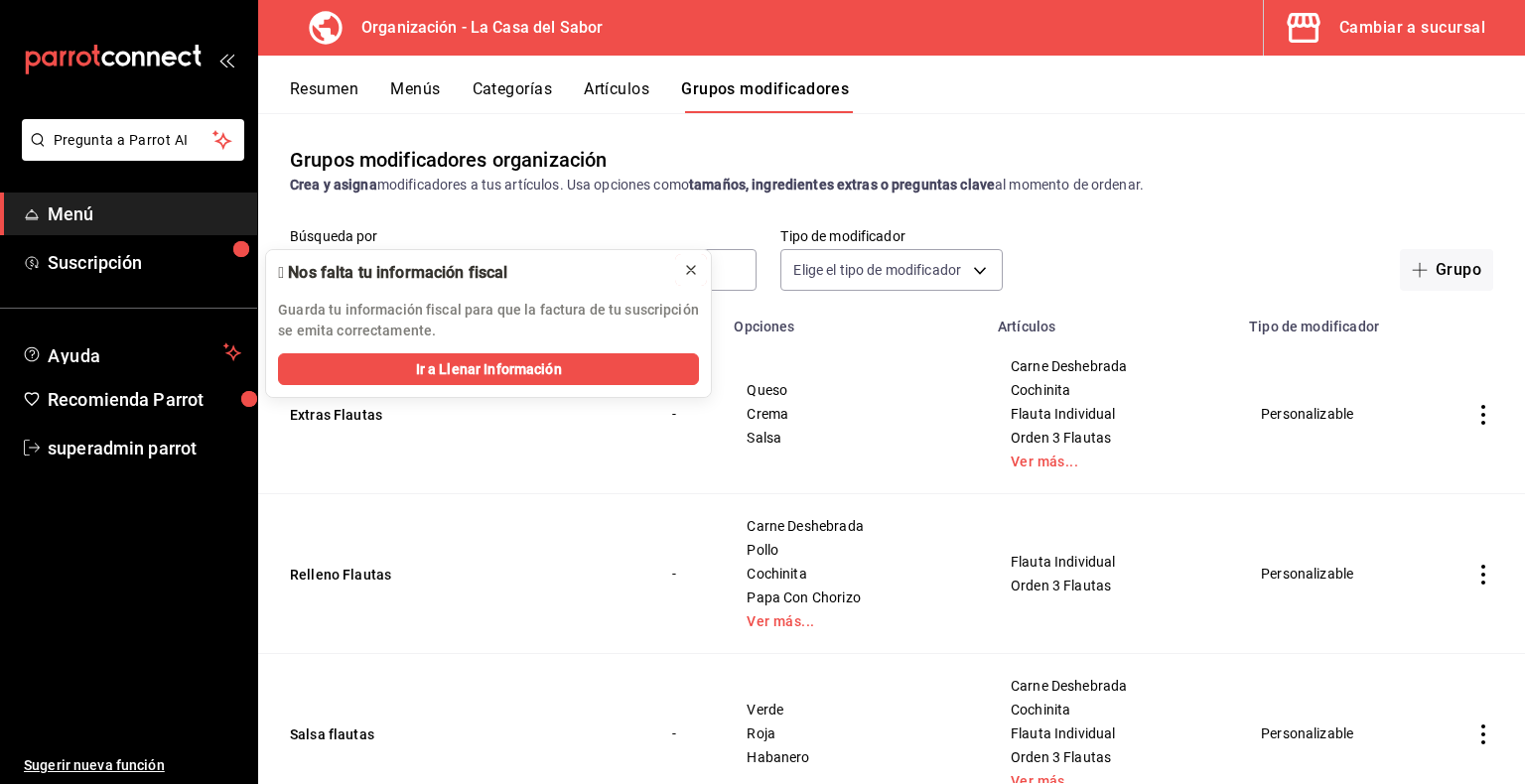 click 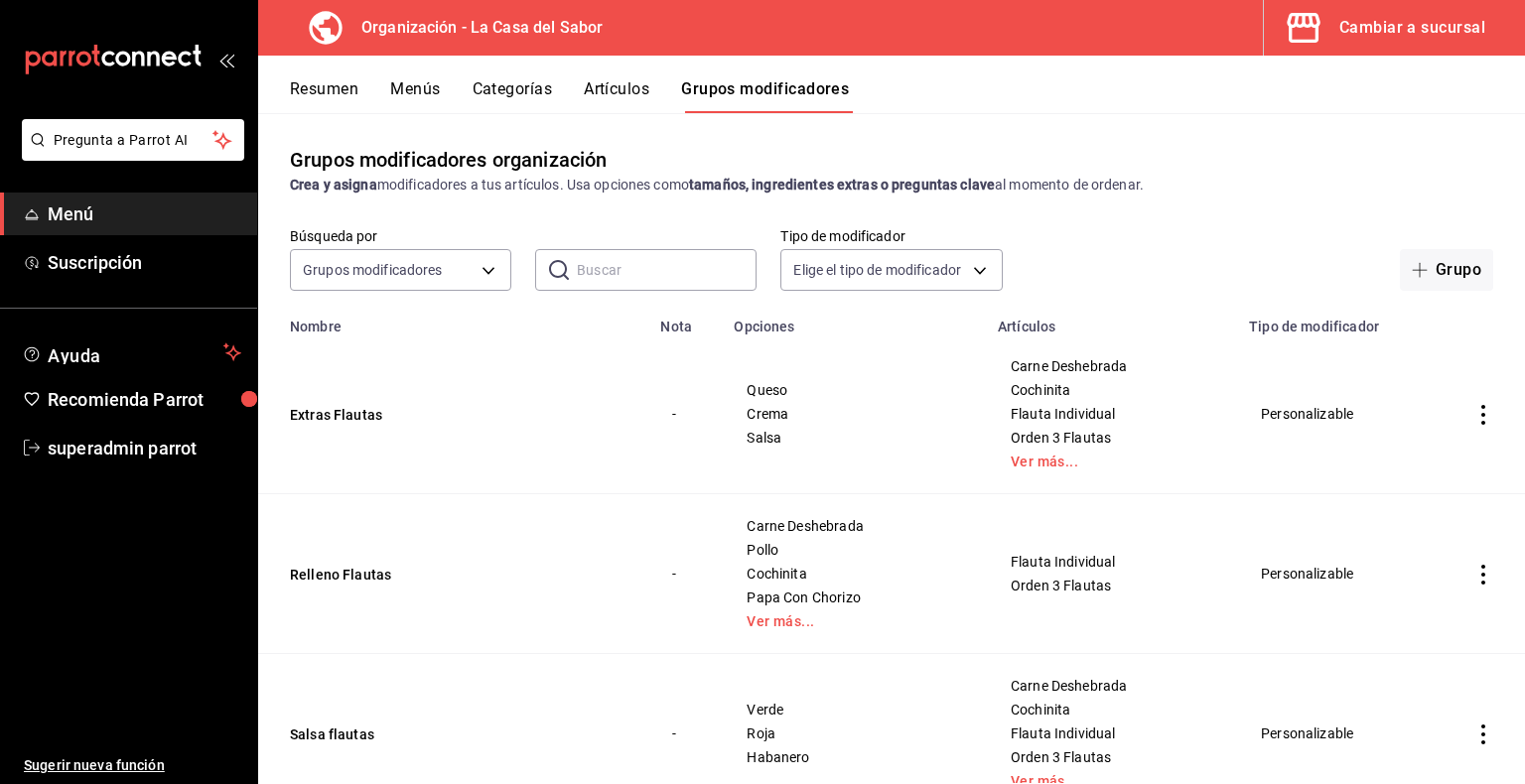 click on "Artículos" at bounding box center (617, 96) 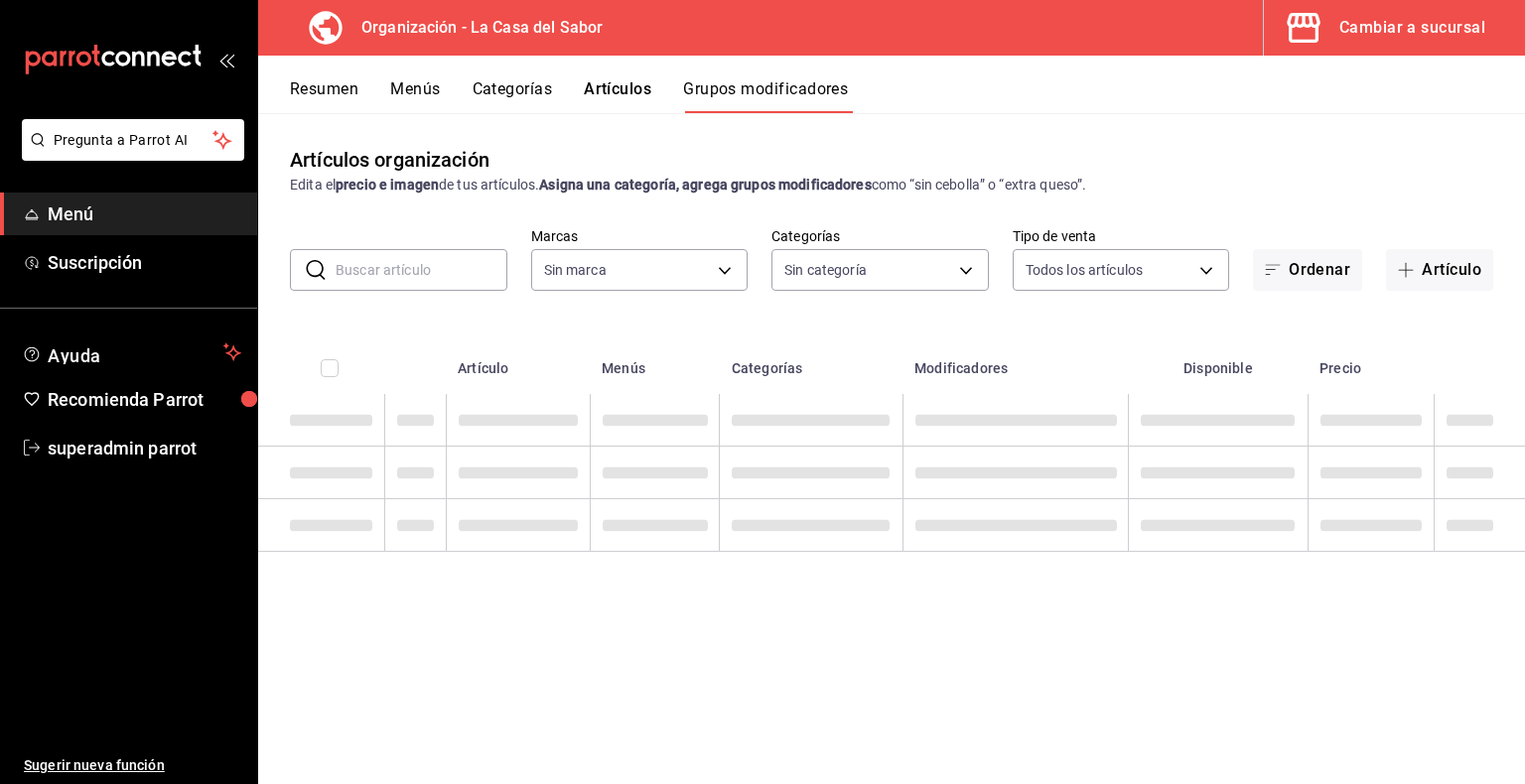 type on "a2f2f635-3db2-4a38-8c85-742bafc0d316,7c8daa3d-9efc-4471-ad0b-5cae3a88c113" 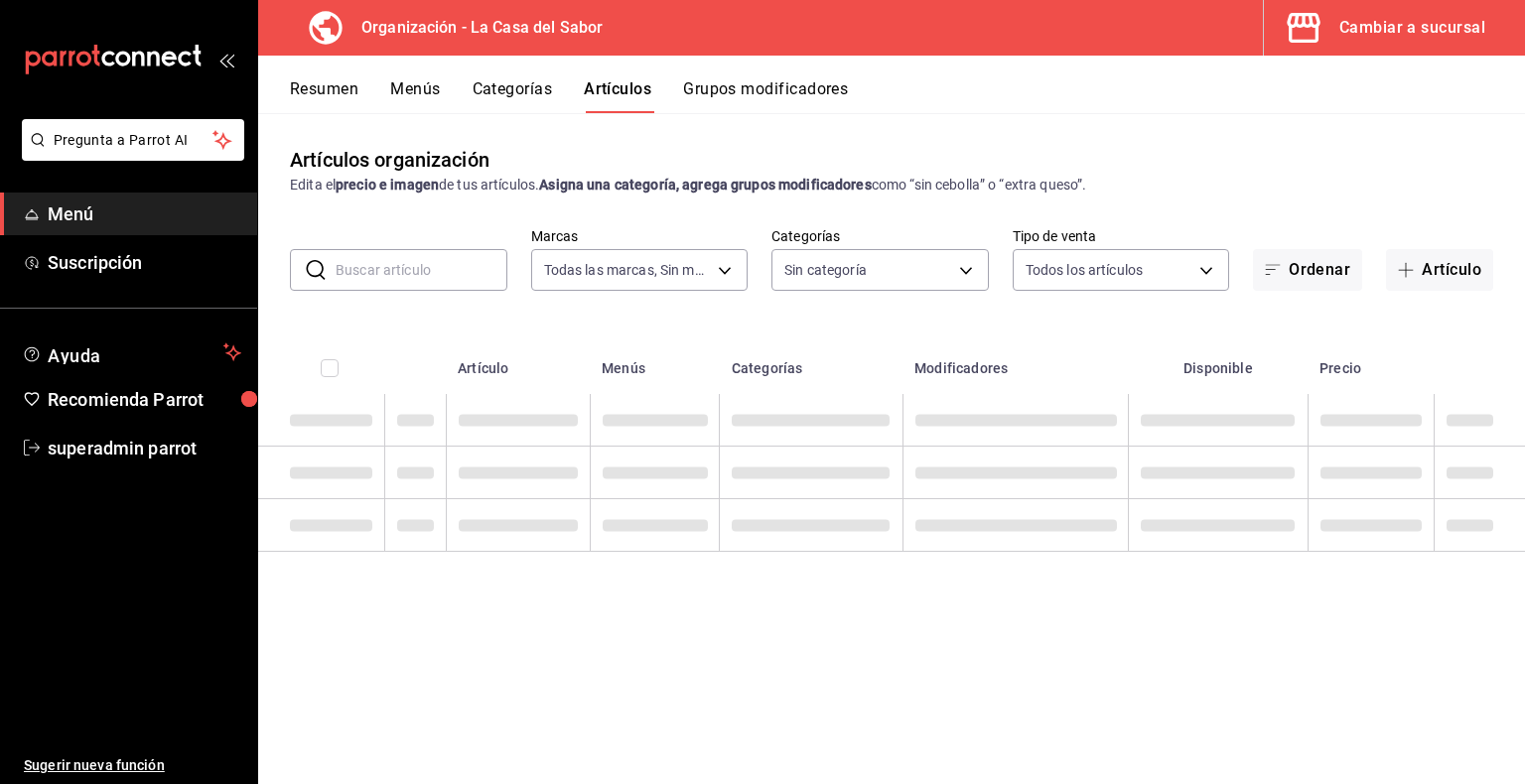 type on "a2f2f635-3db2-4a38-8c85-742bafc0d316,7c8daa3d-9efc-4471-ad0b-5cae3a88c113" 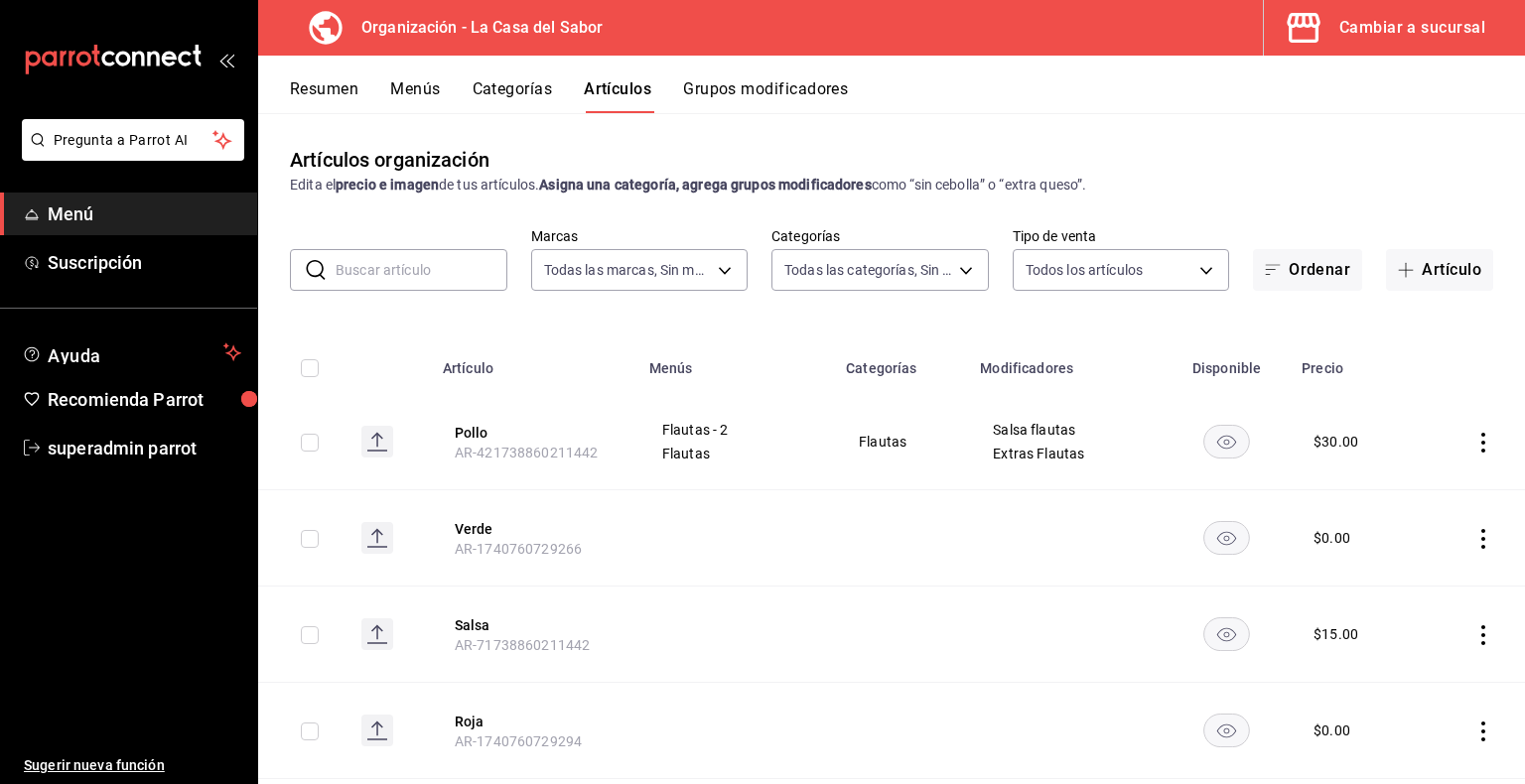 type on "db51335b-e2d2-453f-bee7-e18ef71c5e22,3681329b-eb11-445d-8021-7496d5575611,2bf105bc-24fe-4b69-b7d8-ce1d0fa53404,55c558bc-8487-4d61-b595-7aff15c7b178,3dc6882e-e03e-44a7-b4f6-6e5969852c59,5f8a5894-788f-4215-9d68-85ada151fd6a,92c27cb1-8e17-4474-a9f4-93127a1aa239,738a562d-fff2-4479-831a-0d673257e22d,99a17697-5886-477f-9ced-e018151c745b,63af1082-92a7-48a3-81c7-3aa81fa95c7d,464edf00-4056-4849-8bf2-65faf896e6d3" 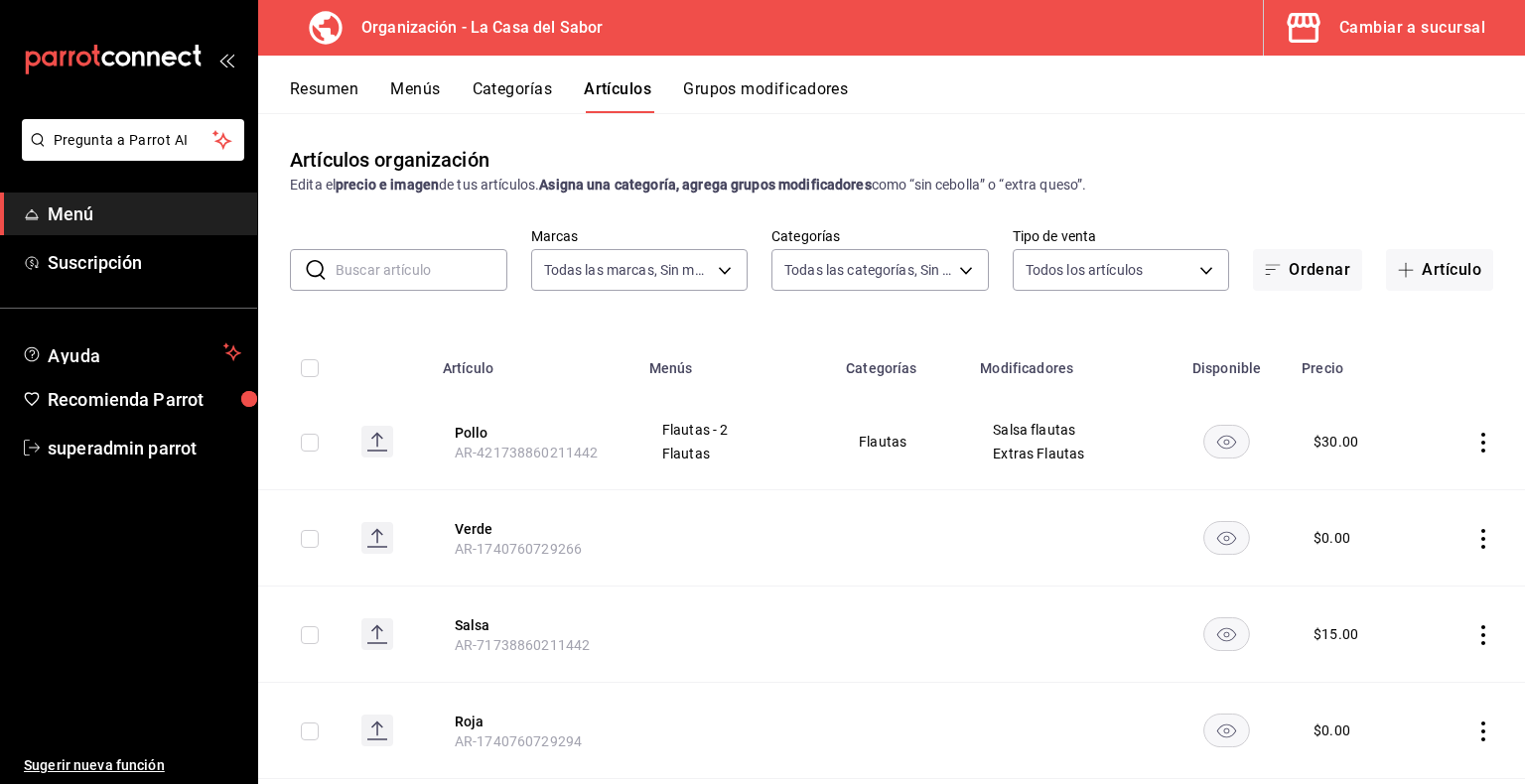 click on "Grupos modificadores" at bounding box center [765, 96] 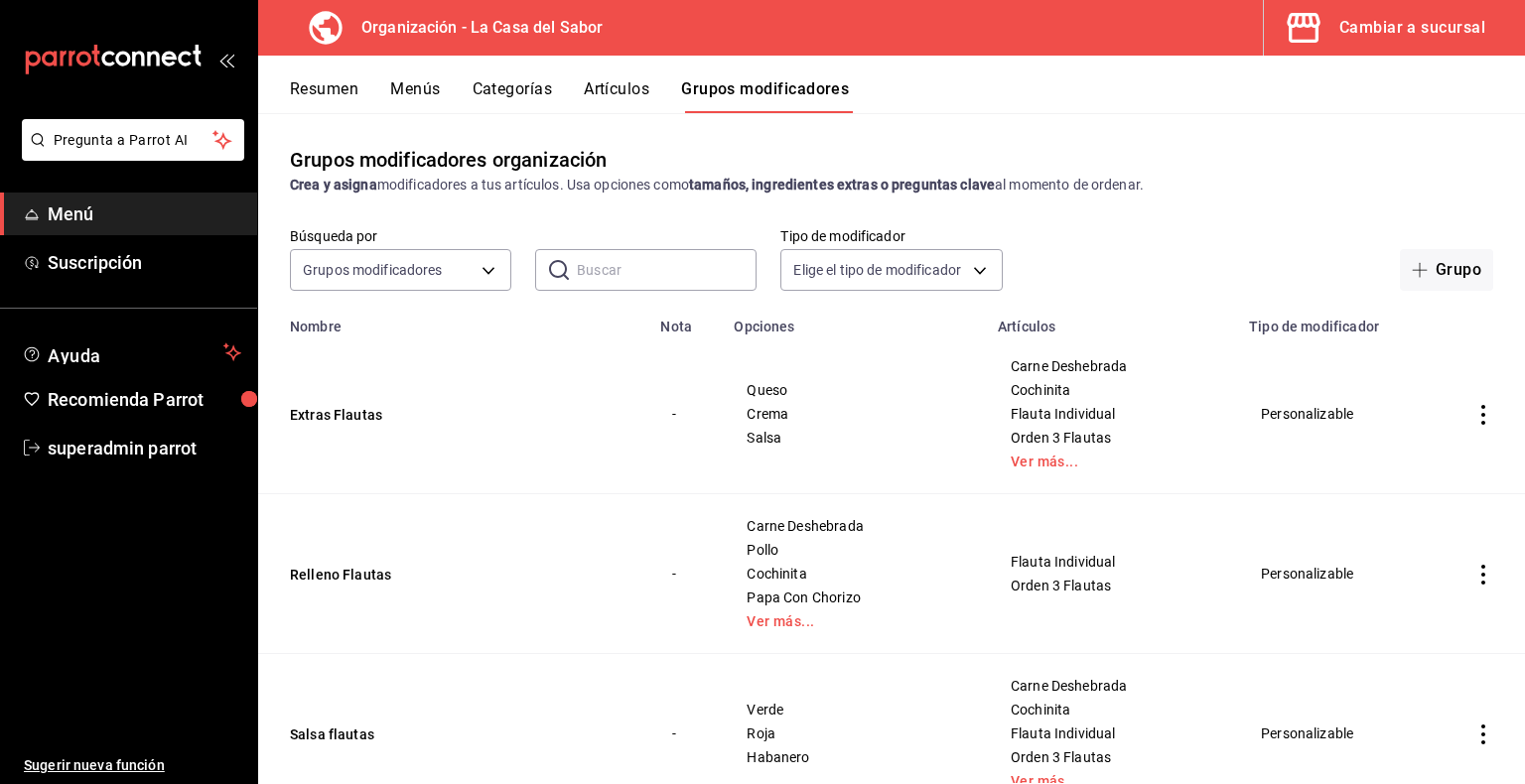 click on "Cambiar a sucursal" at bounding box center [1412, 28] 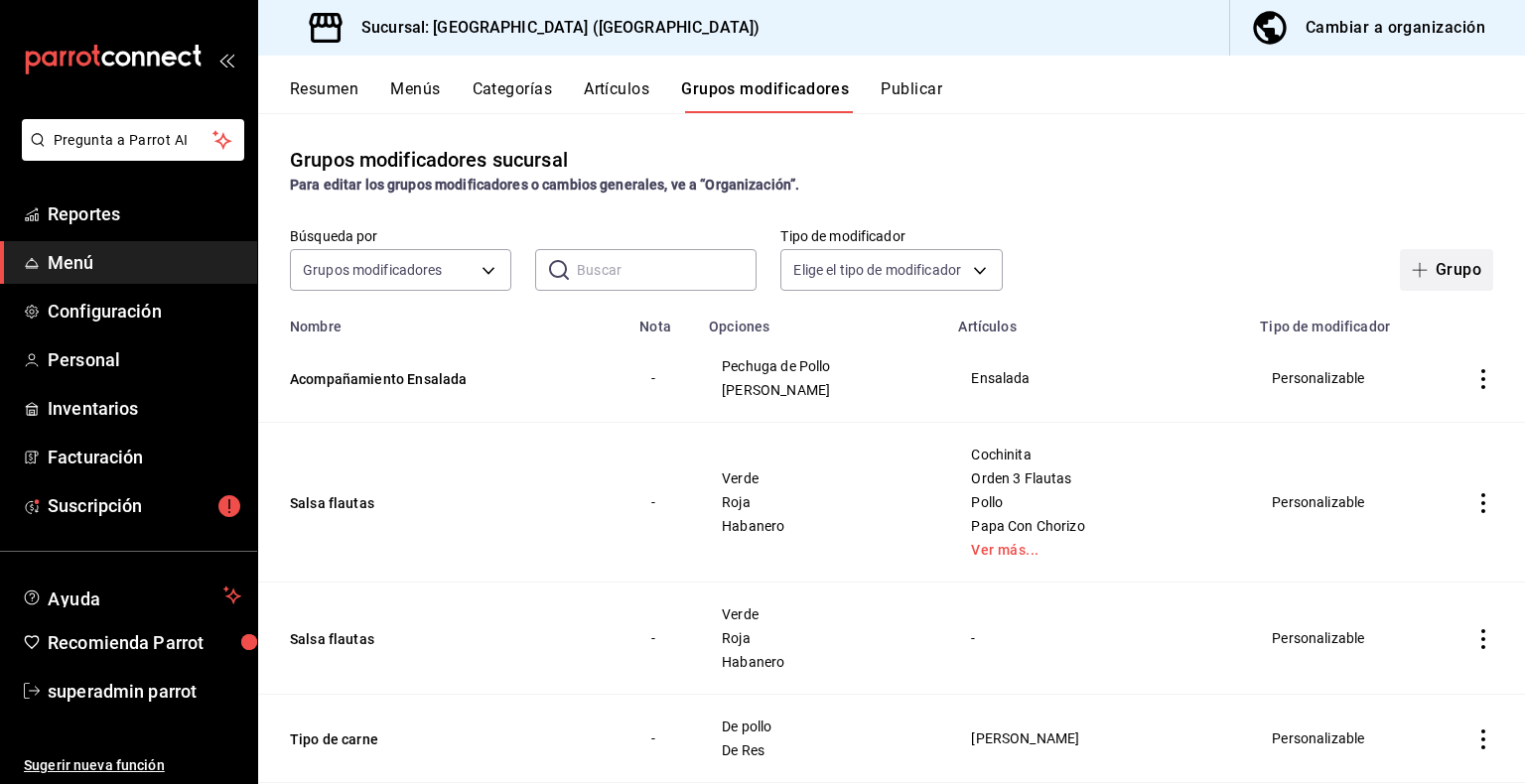 click on "Grupo" at bounding box center (1447, 270) 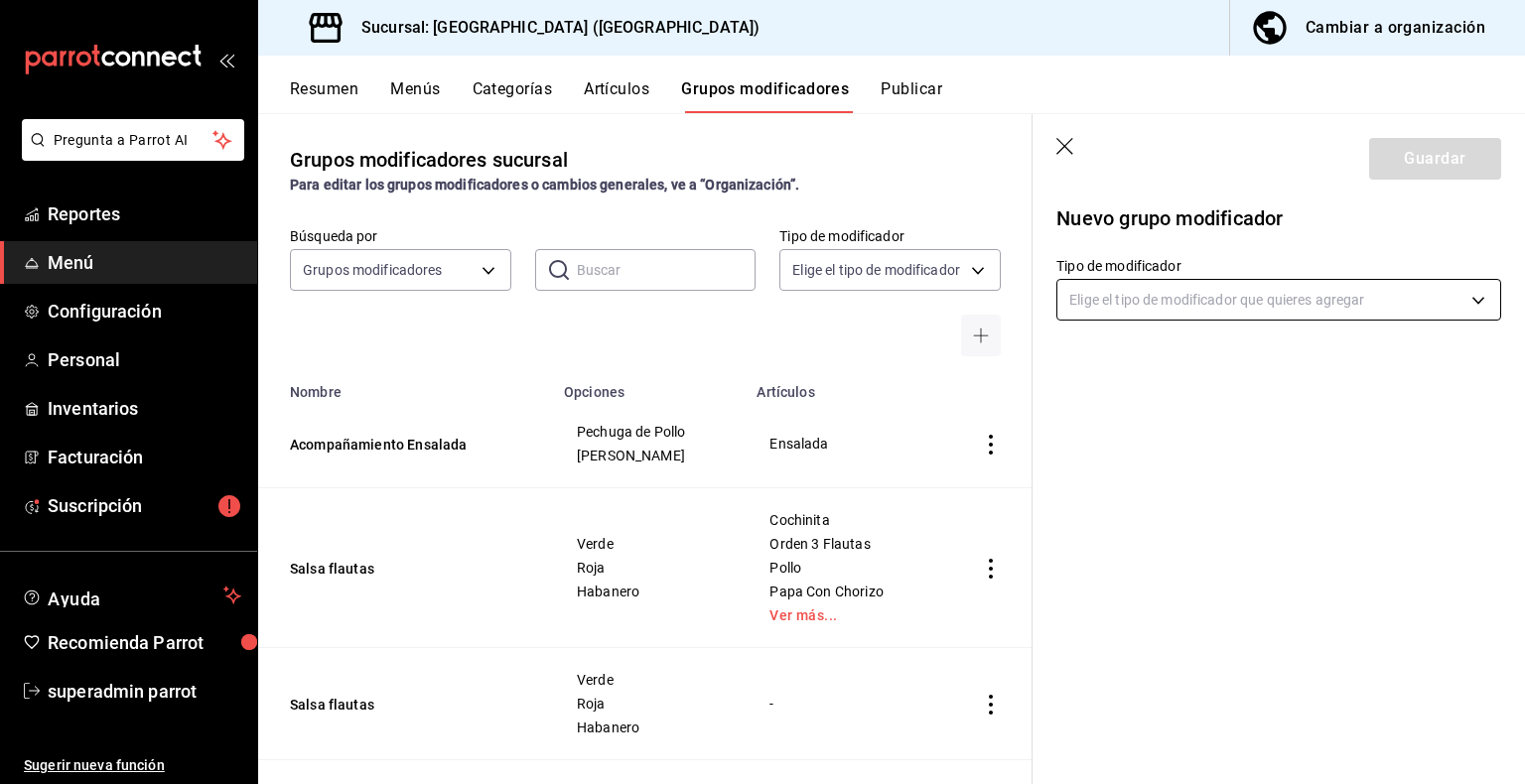 click on "Pregunta a Parrot AI Reportes   Menú   Configuración   Personal   Inventarios   Facturación   Suscripción   Ayuda Recomienda Parrot   superadmin parrot   Sugerir nueva función   Sucursal: La Casa del Sabor (Cancun) Cambiar a organización Resumen Menús Categorías Artículos Grupos modificadores Publicar Grupos modificadores sucursal Para editar los grupos modificadores o cambios generales, ve a “Organización”. Búsqueda por Grupos modificadores GROUP ​ ​ Tipo de modificador Elige el tipo de modificador Nombre Opciones Artículos Acompañamiento Ensalada Pechuga de Pollo Carne Asada Ensalada Salsa flautas Verde Roja Habanero Cochinita Orden 3 Flautas Pollo Papa Con Chorizo Ver más... Salsa flautas Verde Roja Habanero - Tipo de carne De pollo De Res Torta Milanesa Vaso extra Jamaica Horchata [PERSON_NAME] Naranja Ver más... - Agua fresca Sin plato fuerte [GEOGRAPHIC_DATA] Horchata [PERSON_NAME] Ver más... - Platos f cerdo,pollo,carne,verduras Pierna al horno  Pierna al horno 1/4 litro Pierna al horno  1/2 litro - - -" at bounding box center [762, 392] 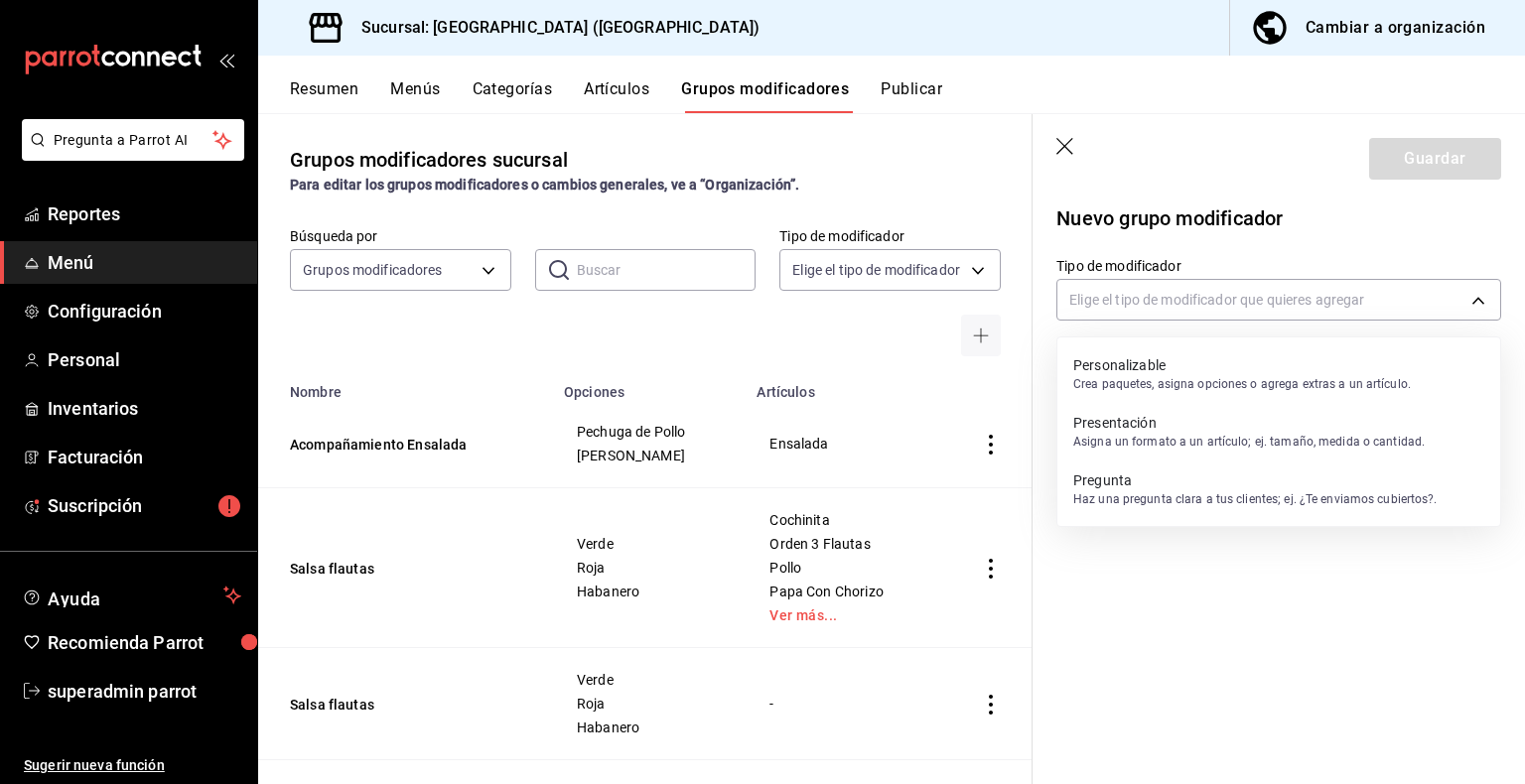 click on "Crea paquetes, asigna opciones o agrega extras a un artículo." at bounding box center [1242, 384] 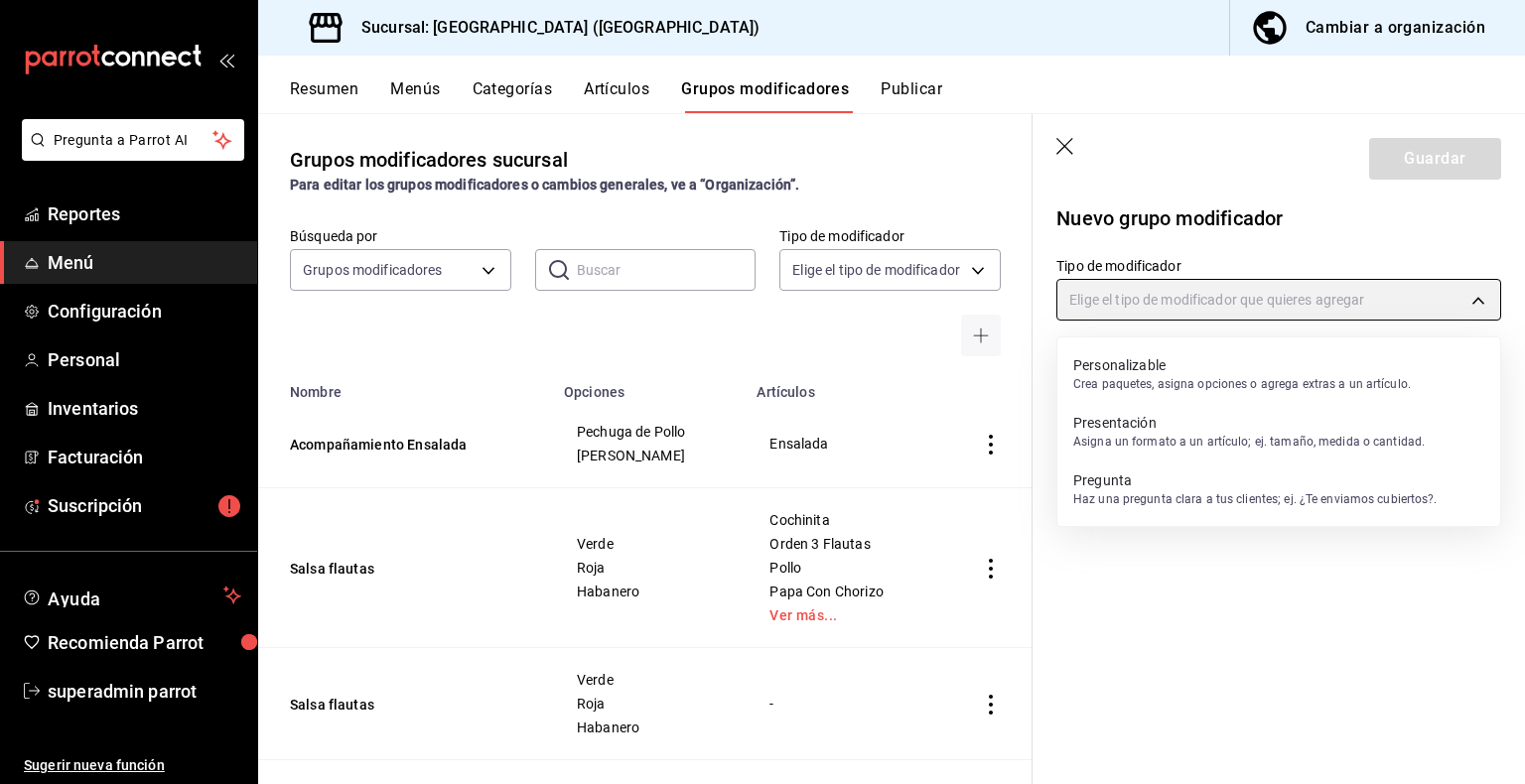 type on "CUSTOMIZABLE" 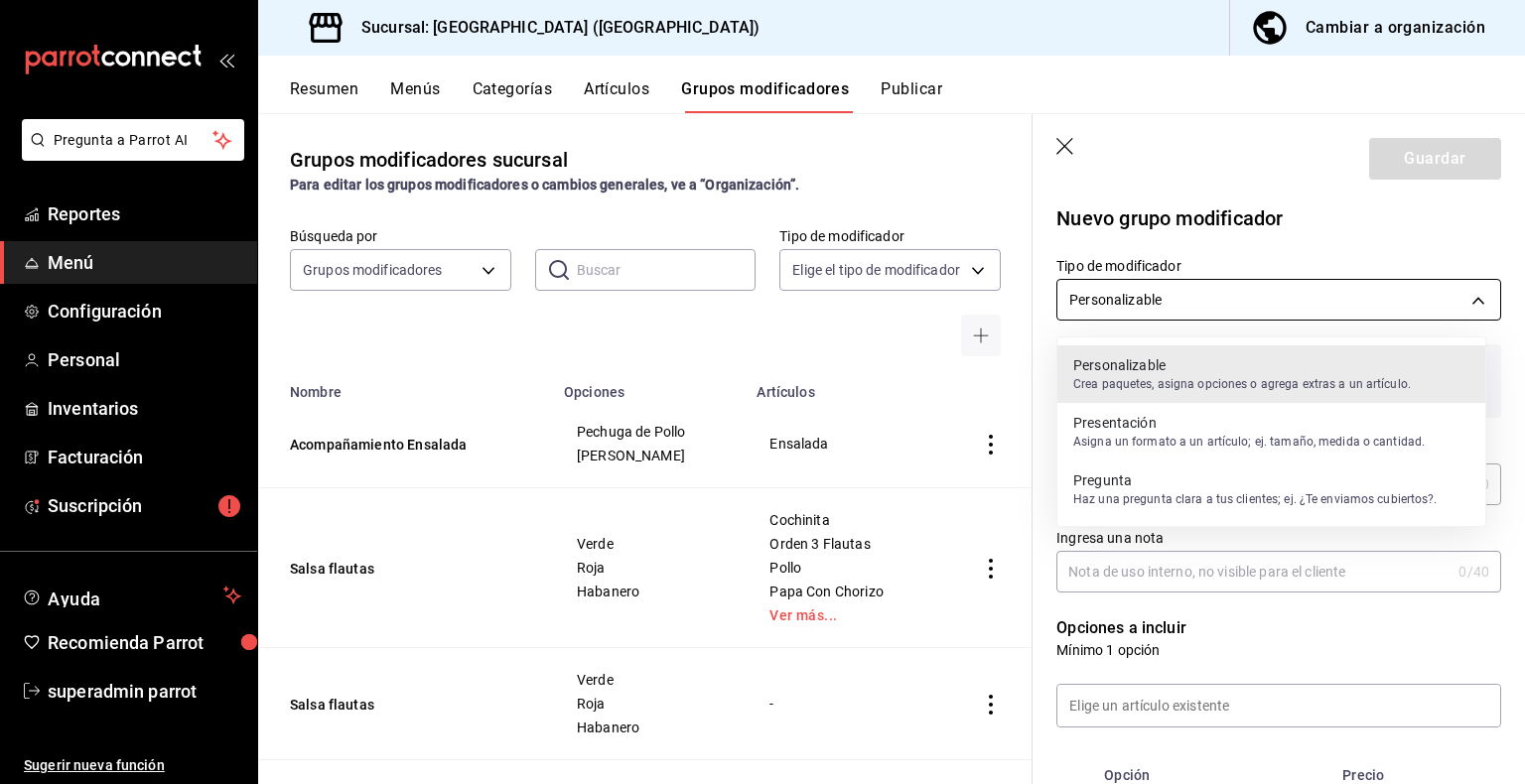 click on "Pregunta a Parrot AI Reportes   Menú   Configuración   Personal   Inventarios   Facturación   Suscripción   Ayuda Recomienda Parrot   superadmin parrot   Sugerir nueva función   Sucursal: La Casa del Sabor (Cancun) Cambiar a organización Resumen Menús Categorías Artículos Grupos modificadores Publicar Grupos modificadores sucursal Para editar los grupos modificadores o cambios generales, ve a “Organización”. Búsqueda por Grupos modificadores GROUP ​ ​ Tipo de modificador Elige el tipo de modificador Nombre Opciones Artículos Acompañamiento Ensalada Pechuga de Pollo Carne Asada Ensalada Salsa flautas Verde Roja Habanero Cochinita Orden 3 Flautas Pollo Papa Con Chorizo Ver más... Salsa flautas Verde Roja Habanero - Tipo de carne De pollo De Res Torta Milanesa Vaso extra Jamaica Horchata [PERSON_NAME] Naranja Ver más... - Agua fresca Sin plato fuerte [GEOGRAPHIC_DATA] Horchata [PERSON_NAME] Ver más... - Platos f cerdo,pollo,carne,verduras Pierna al horno  Pierna al horno 1/4 litro Pierna al horno  1/2 litro - - -" at bounding box center (762, 392) 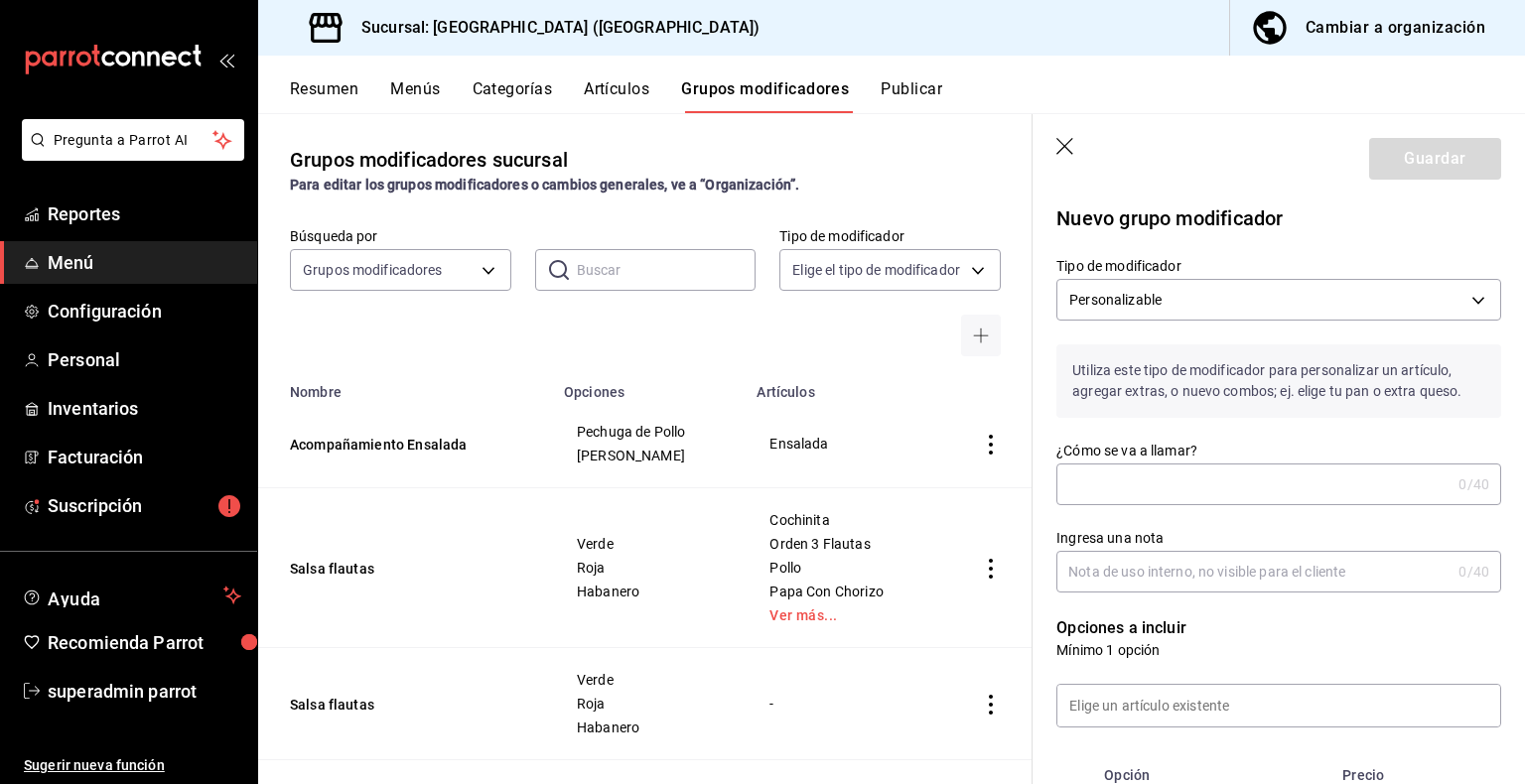 click on "¿Cómo se va a llamar?" at bounding box center [1253, 484] 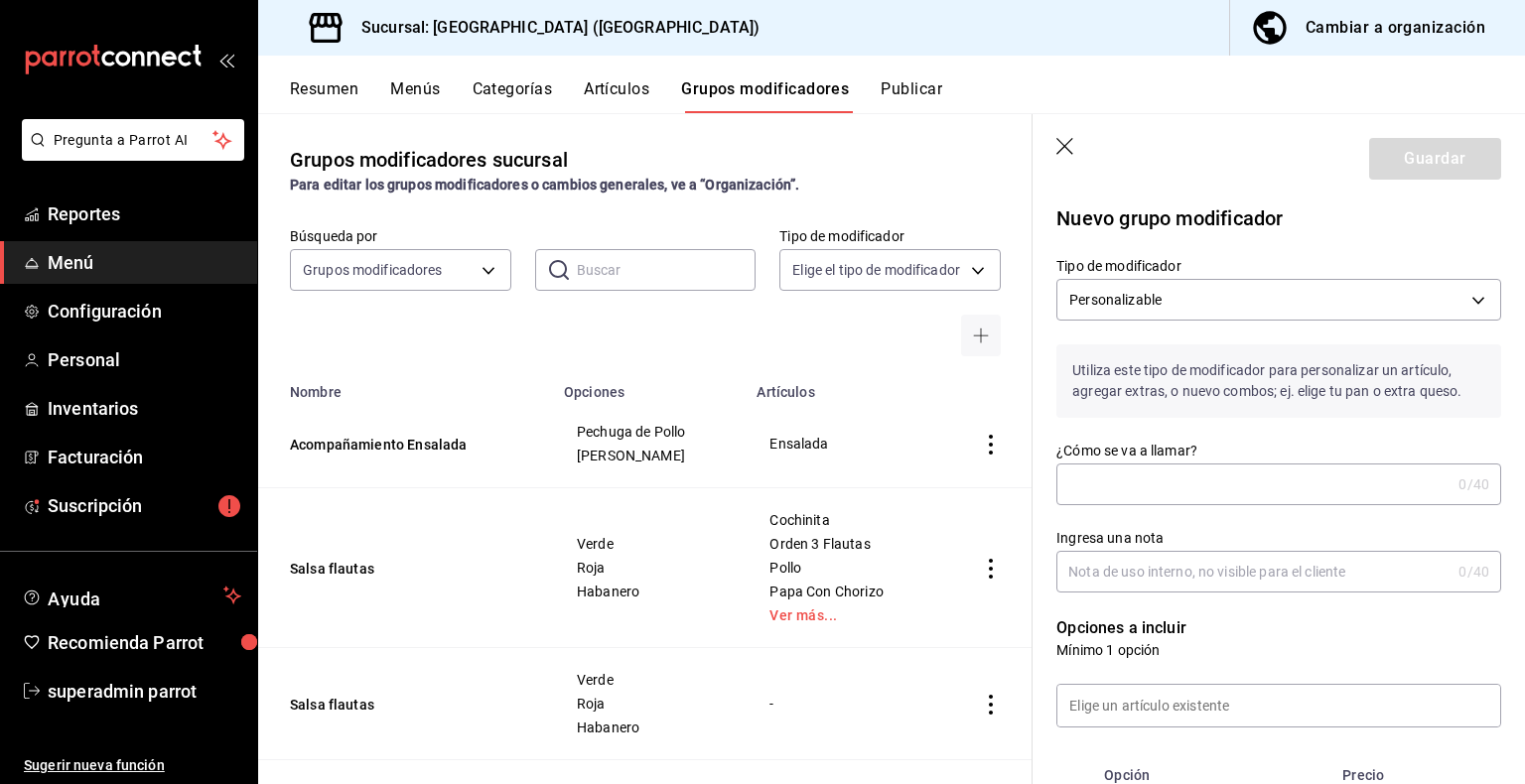click on "¿Cómo se va a llamar?" at bounding box center (1253, 484) 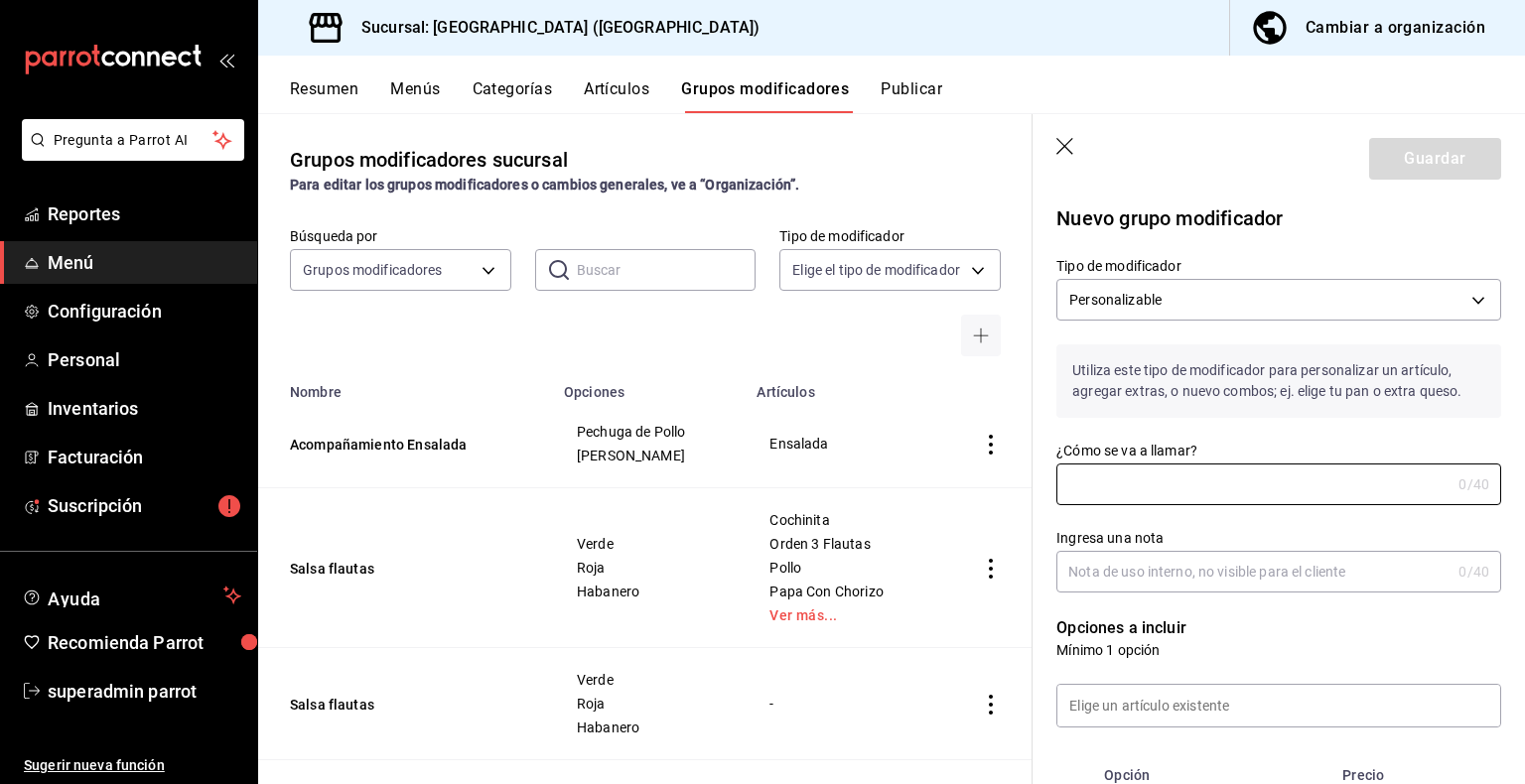 click on "¿Cómo se va a llamar? 0 /40 ¿Cómo se va a llamar?" at bounding box center [1279, 473] 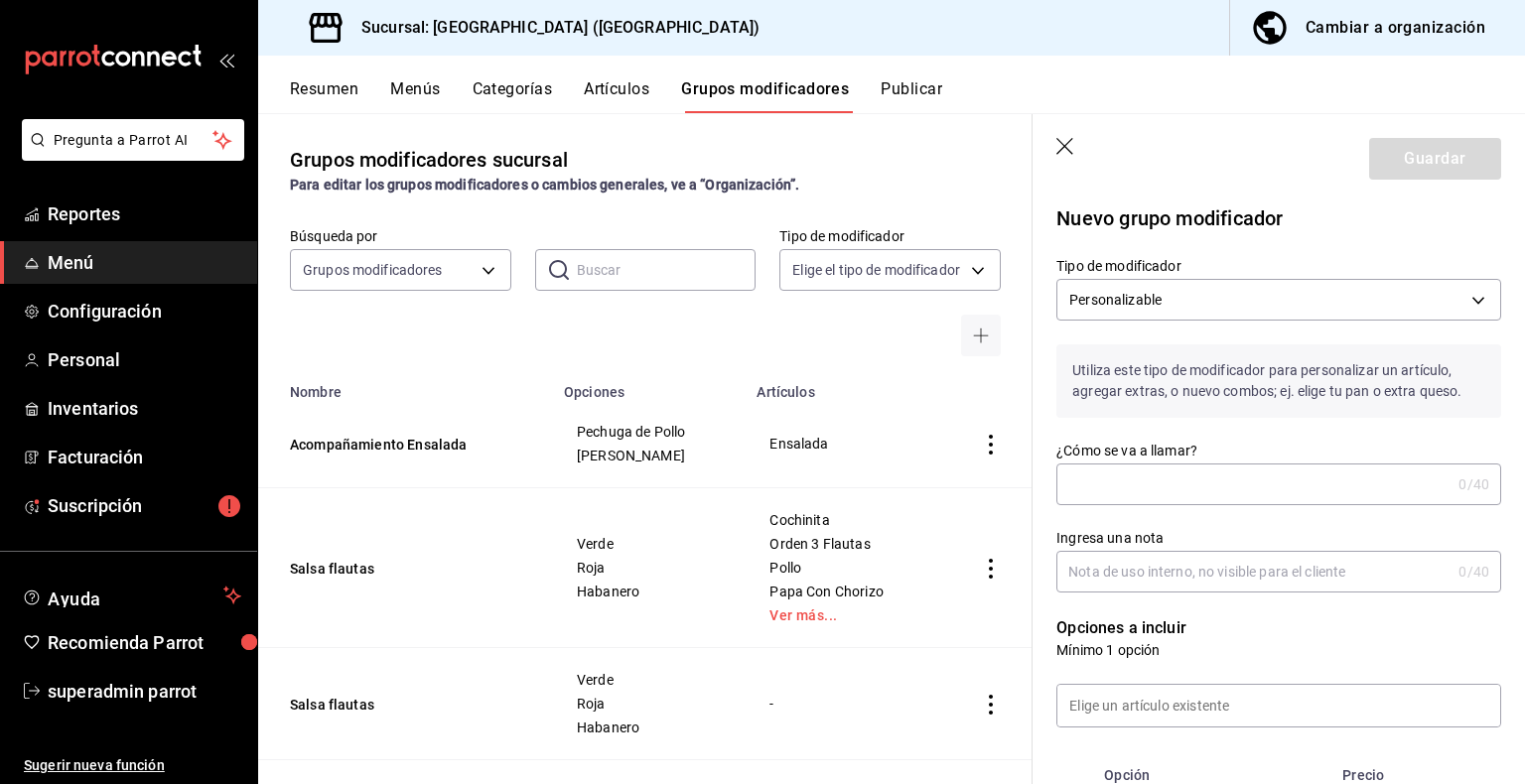 click on "¿Cómo se va a llamar?" at bounding box center (1253, 484) 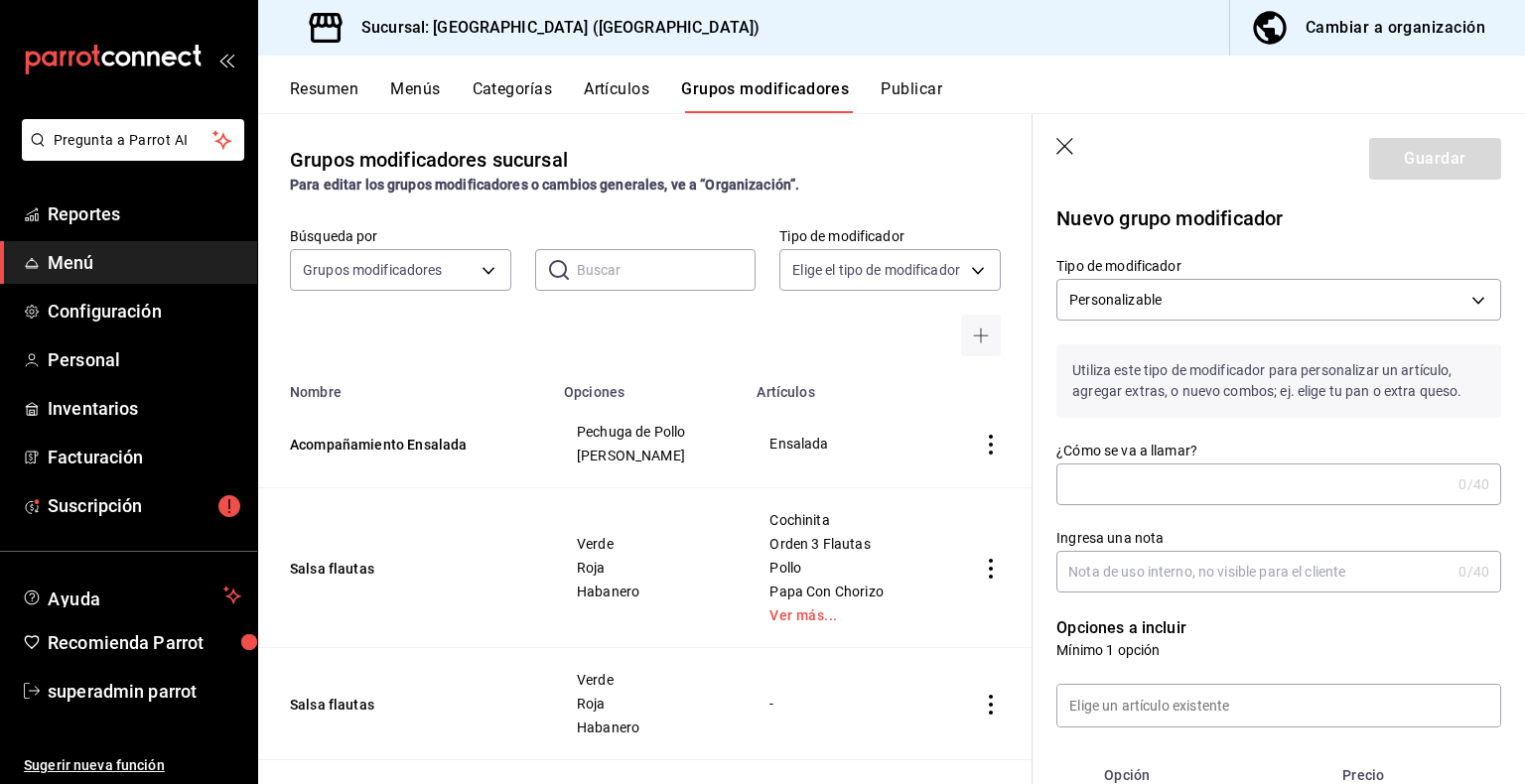 click on "¿Cómo se va a llamar?" at bounding box center (1253, 484) 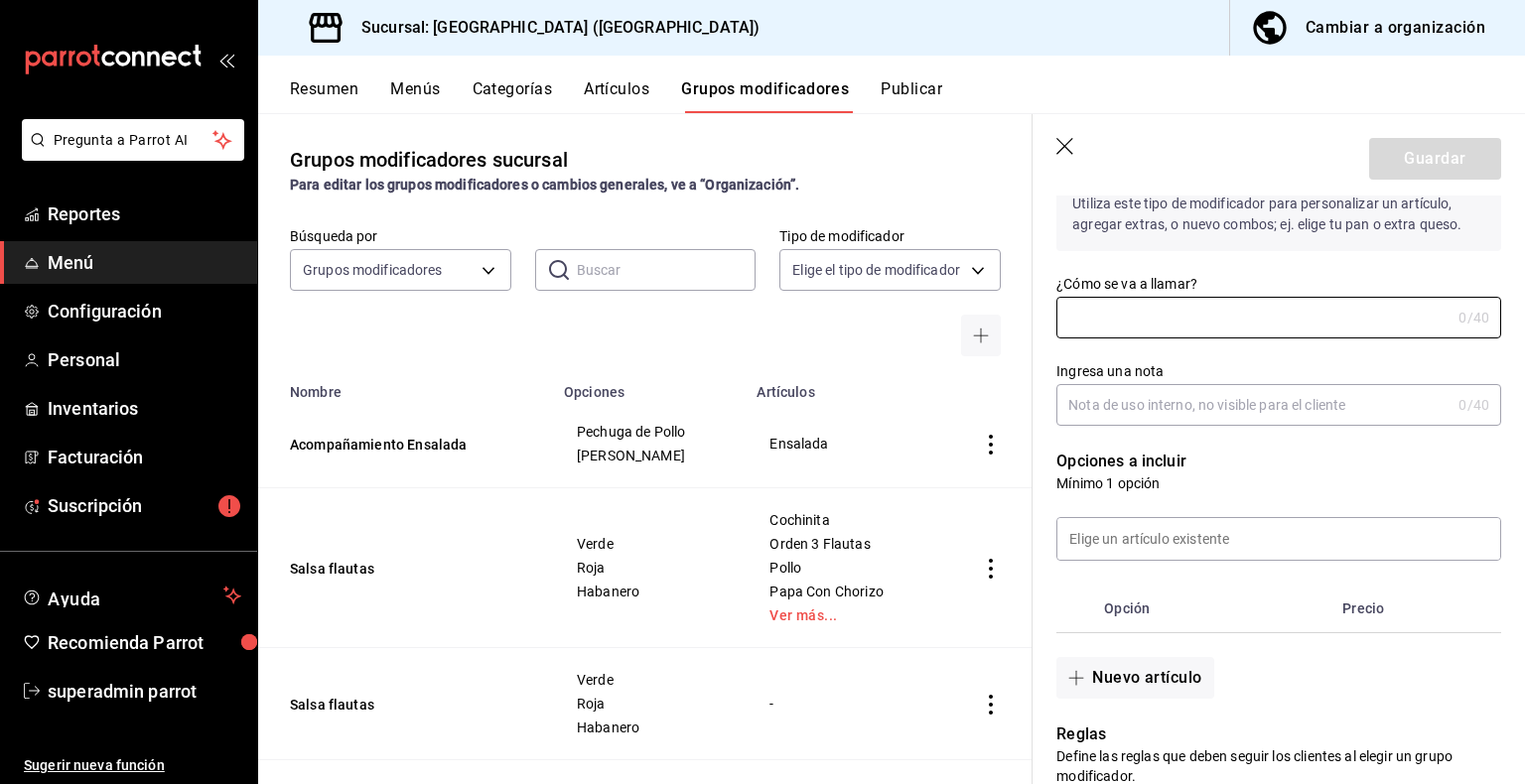 scroll, scrollTop: 198, scrollLeft: 0, axis: vertical 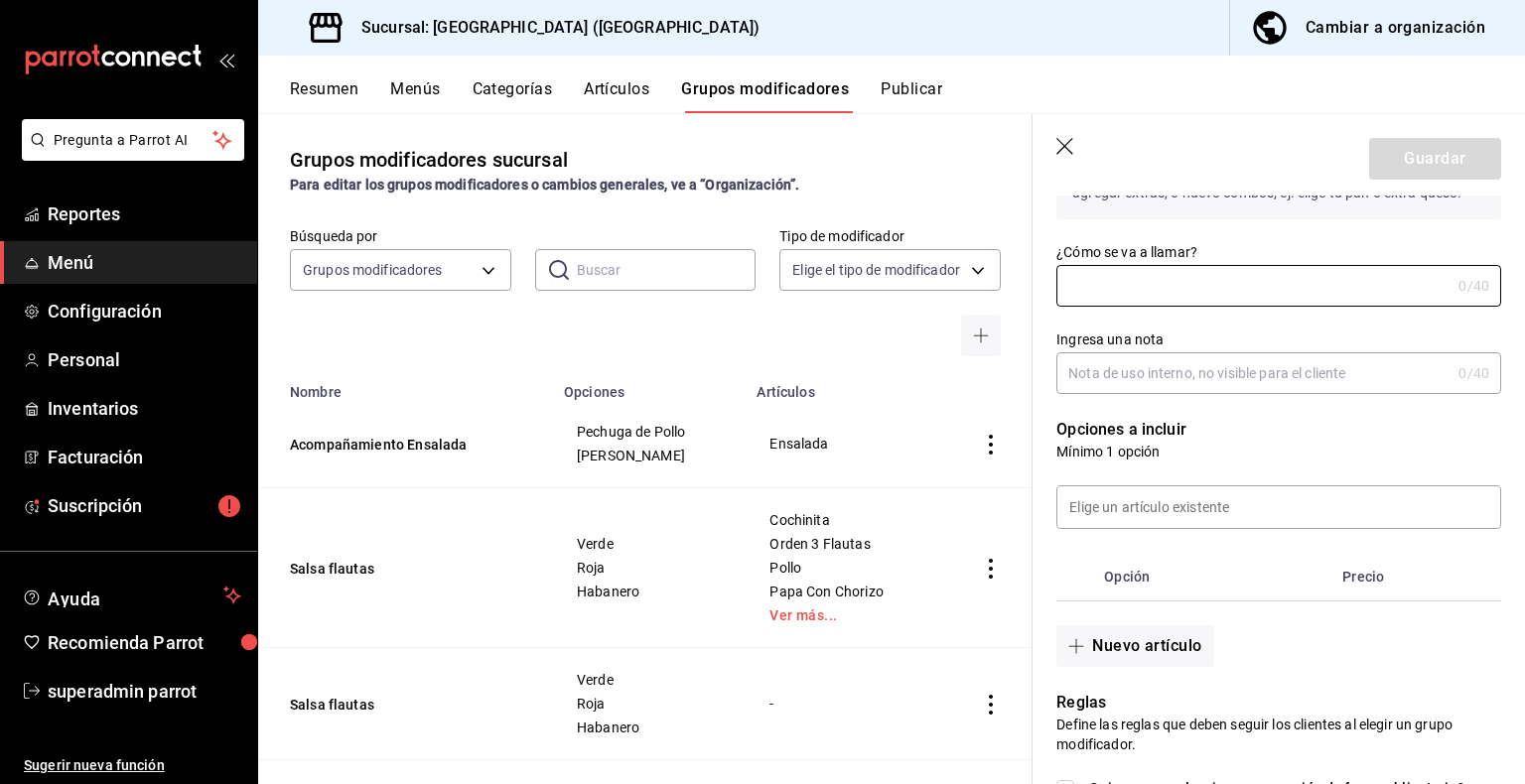 click on "Ingresa una nota" at bounding box center [1253, 373] 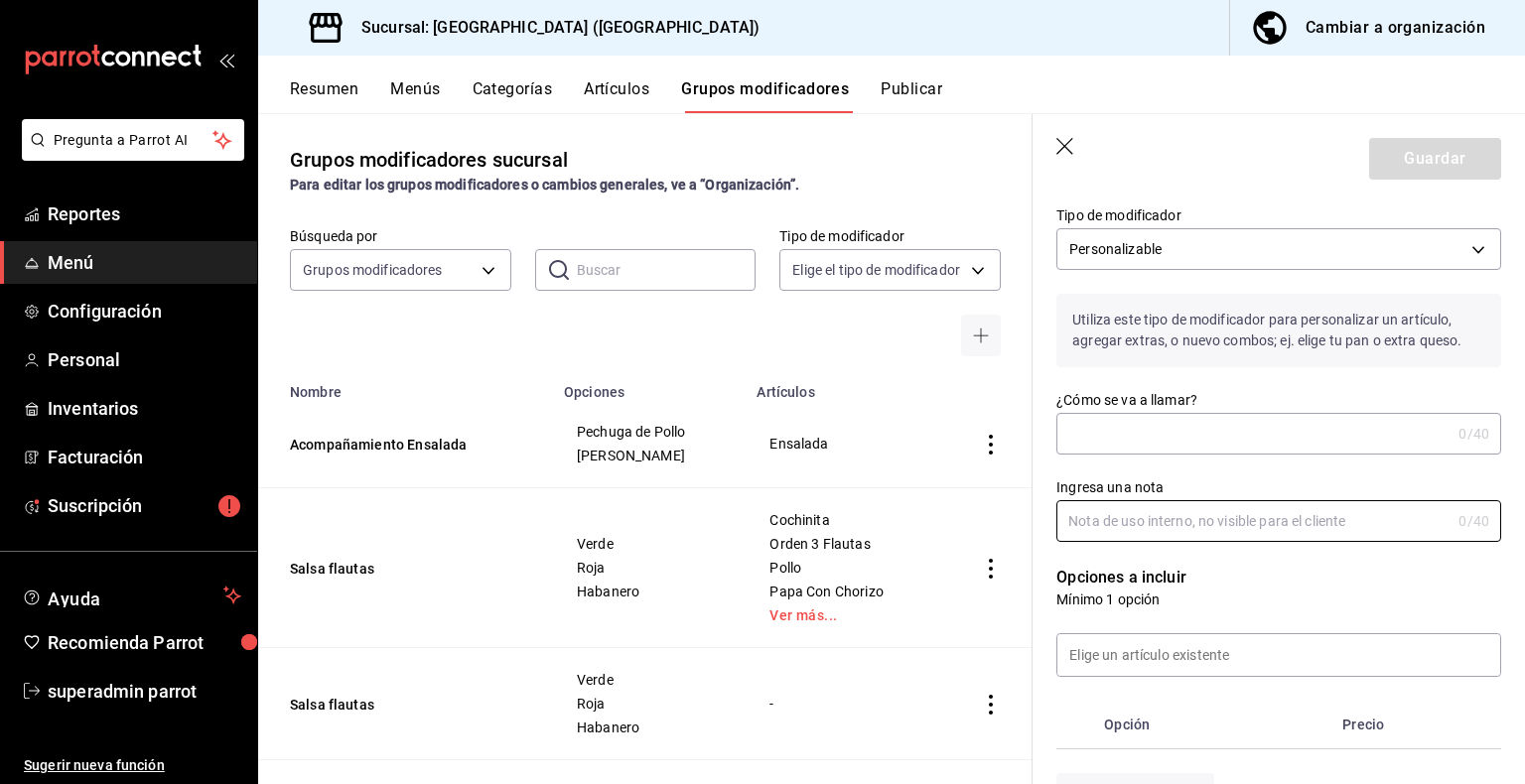 scroll, scrollTop: 99, scrollLeft: 0, axis: vertical 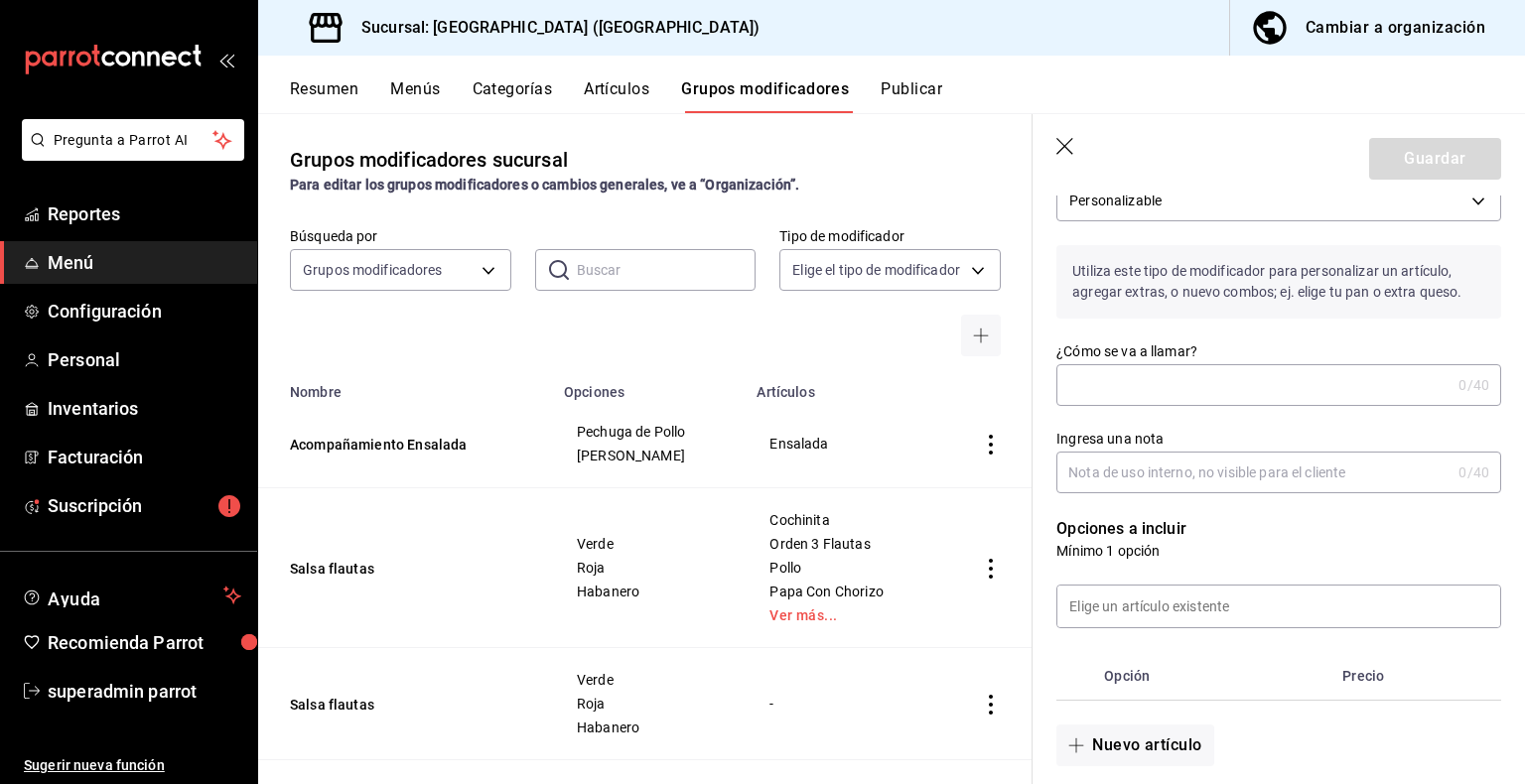 click on "Ingresa una nota" at bounding box center (1253, 472) 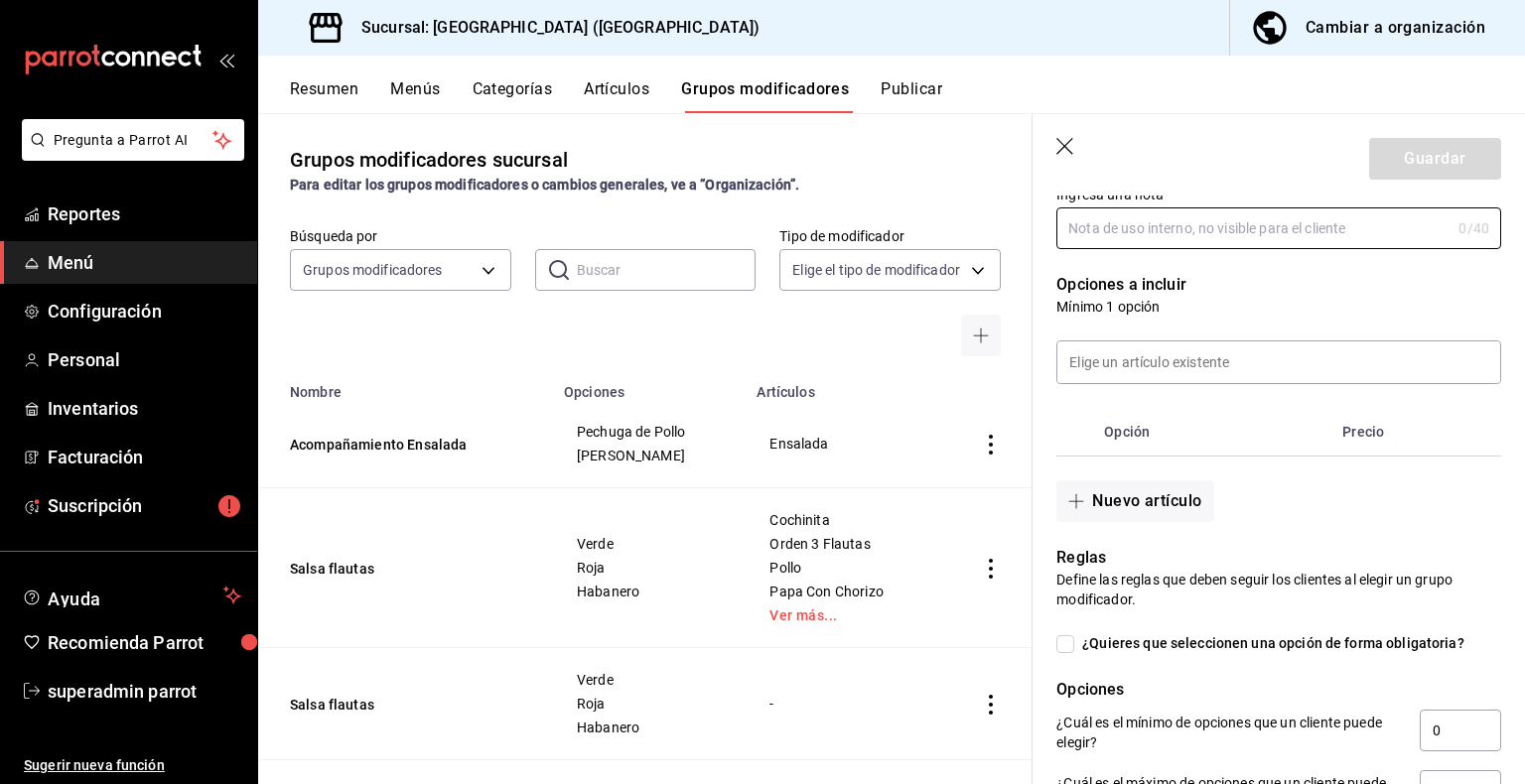 scroll, scrollTop: 397, scrollLeft: 0, axis: vertical 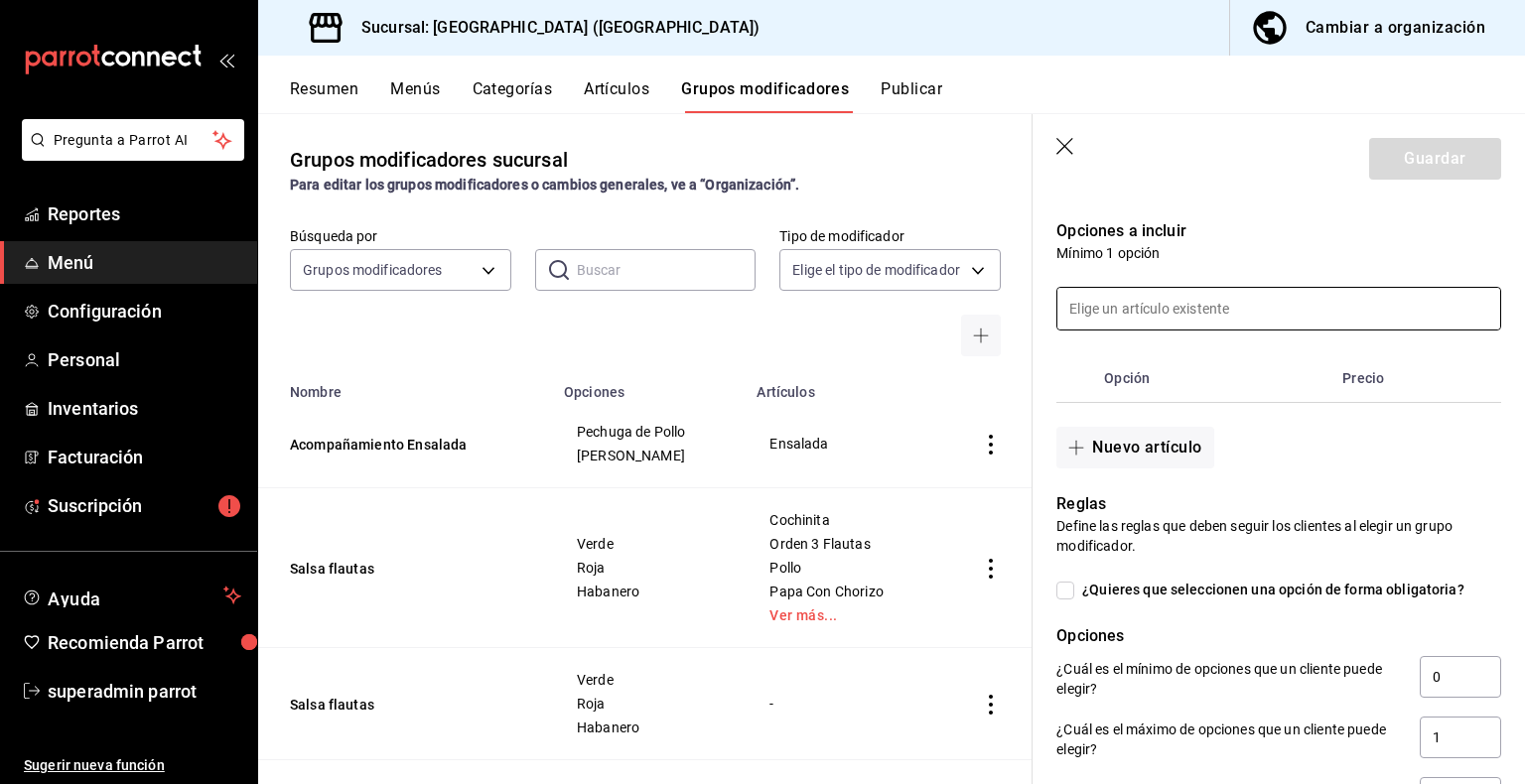 click at bounding box center (1279, 309) 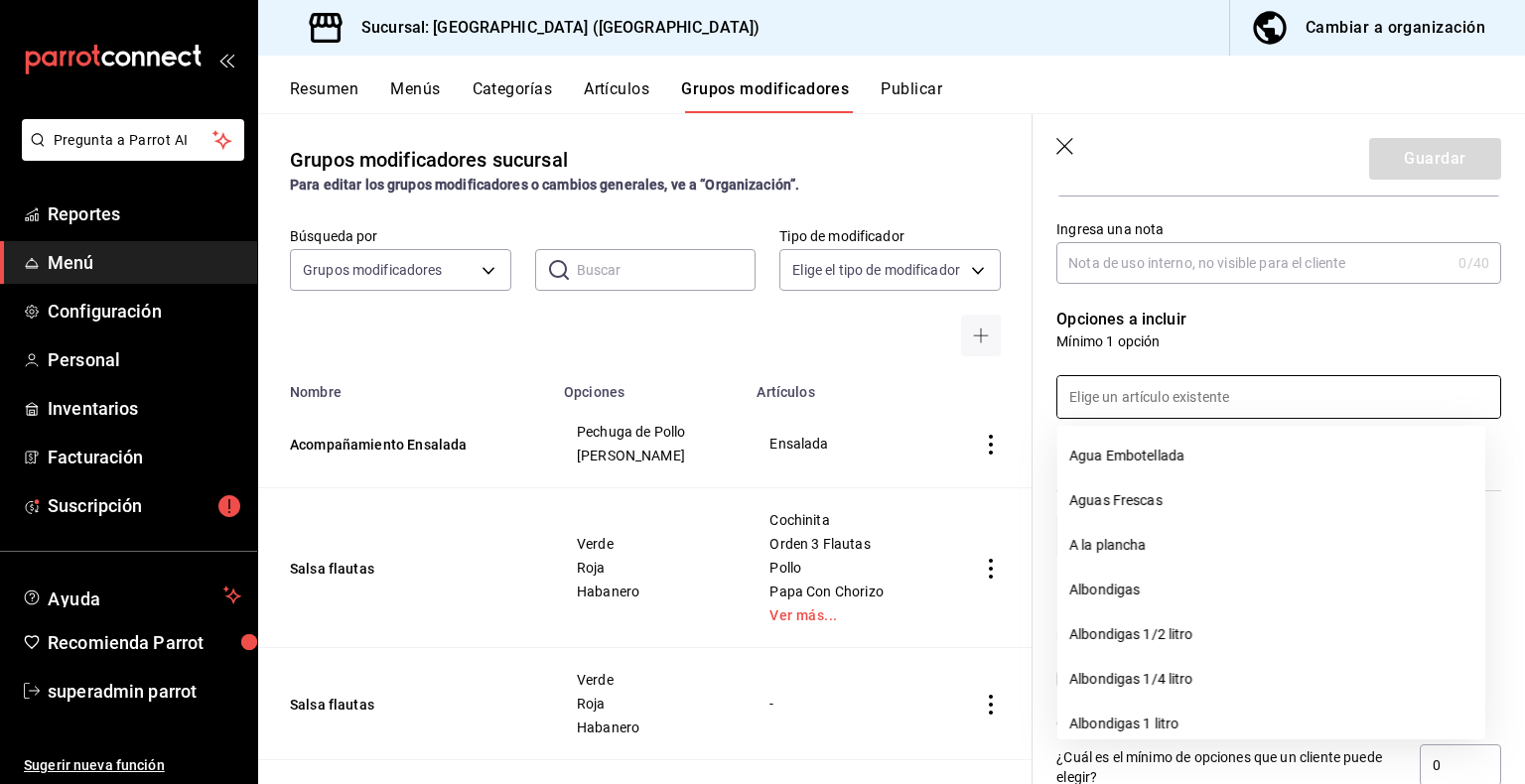 scroll, scrollTop: 298, scrollLeft: 0, axis: vertical 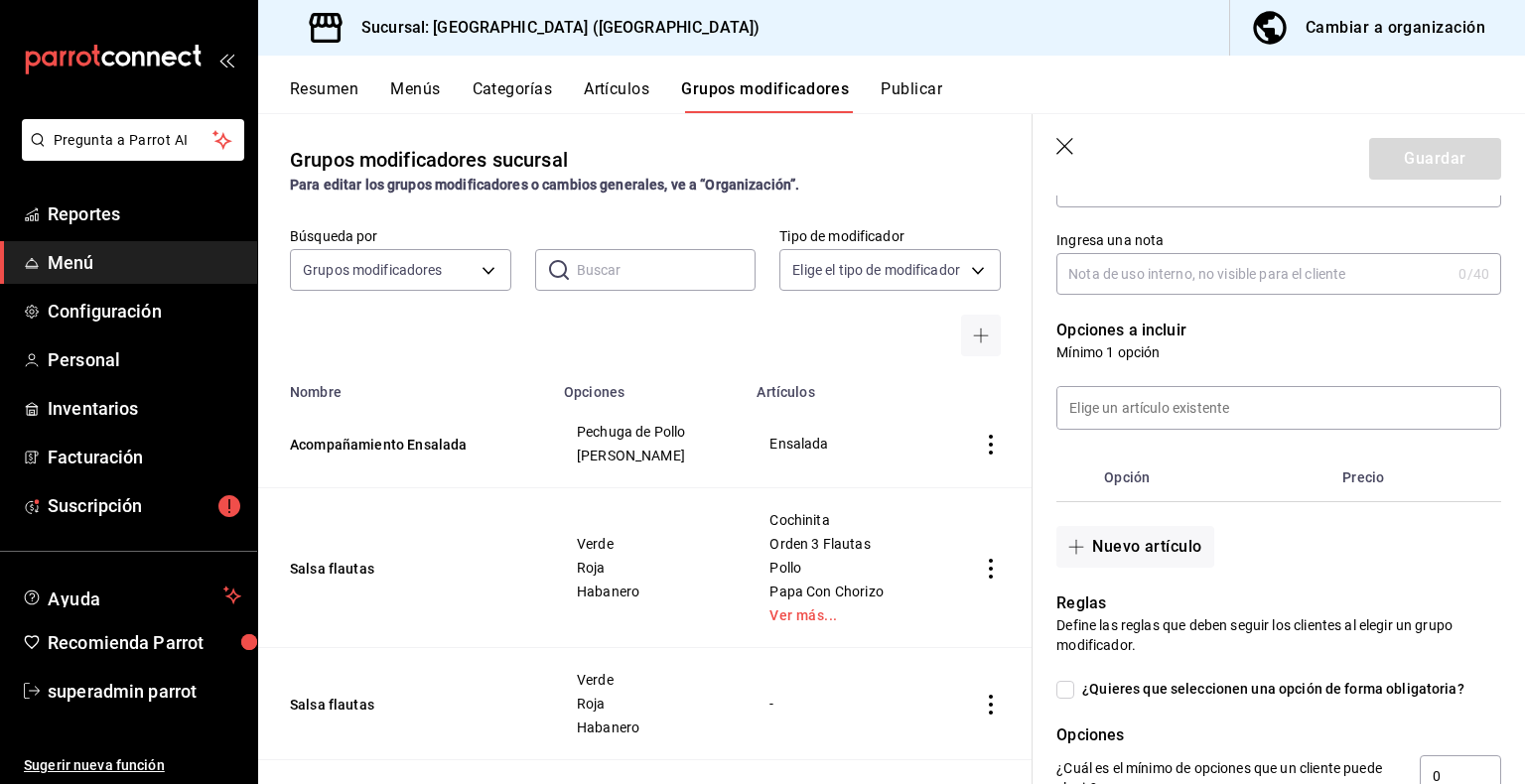 click on "Mínimo 1 opción" at bounding box center [1279, 352] 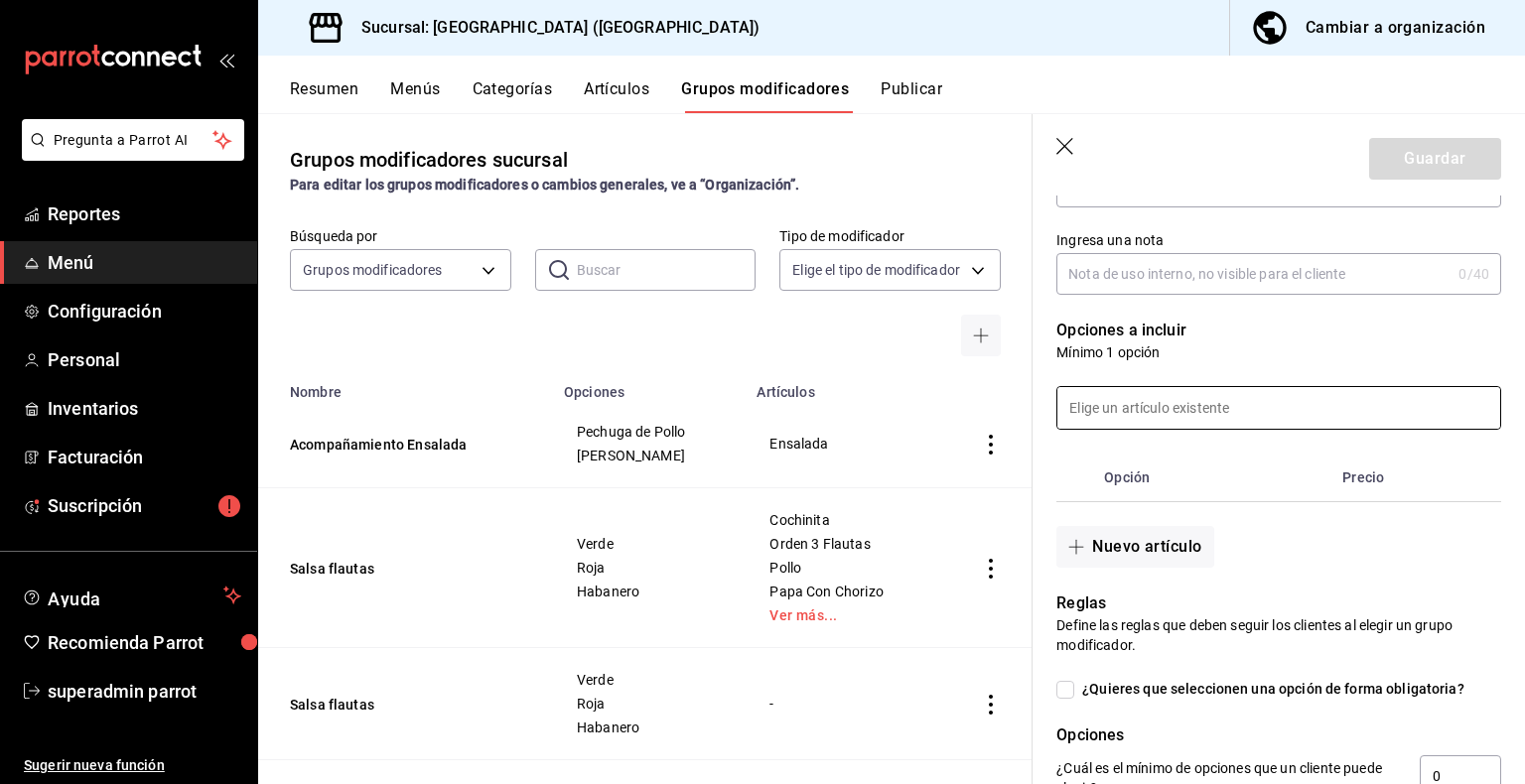 click at bounding box center [1279, 408] 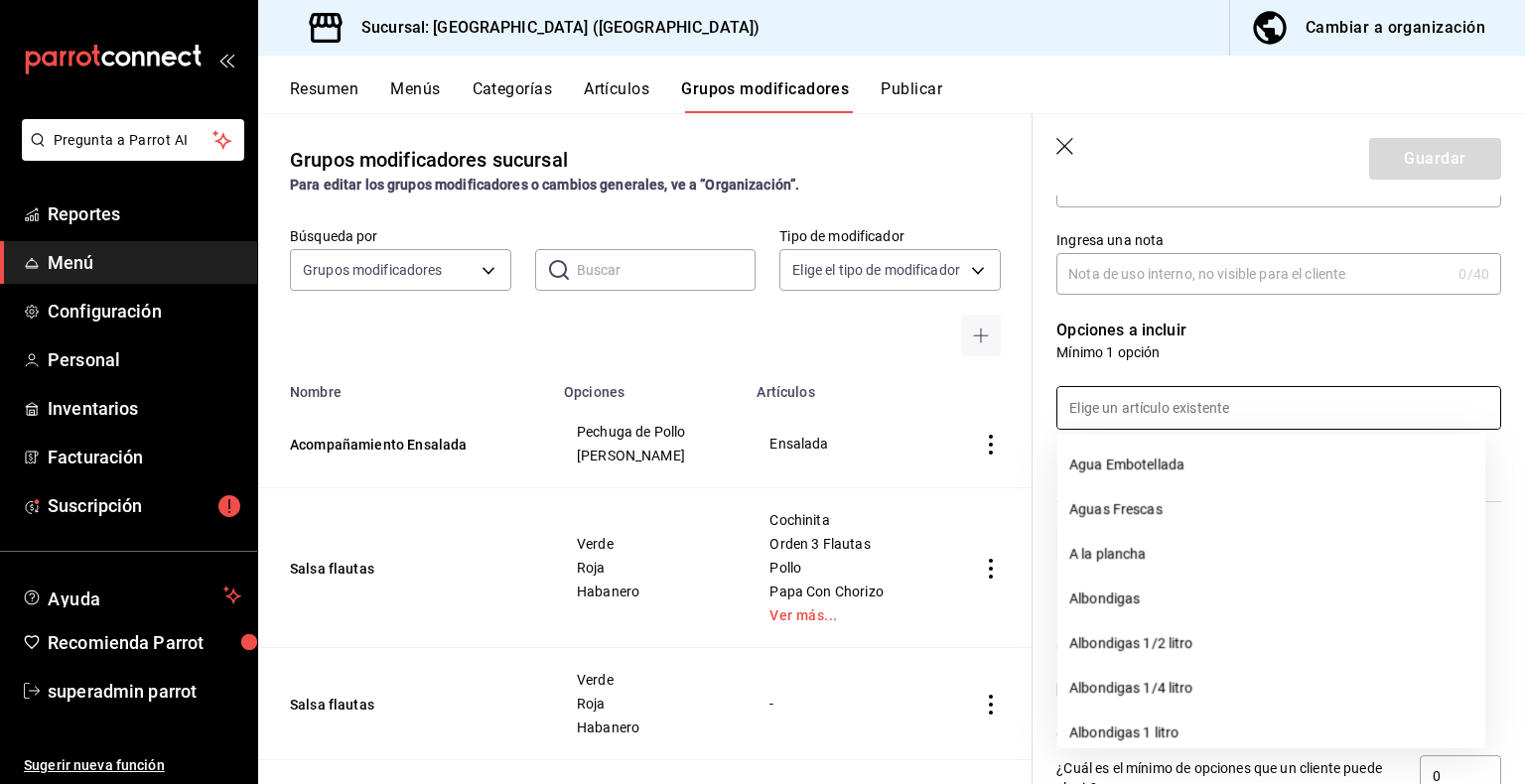 click at bounding box center (1267, 396) 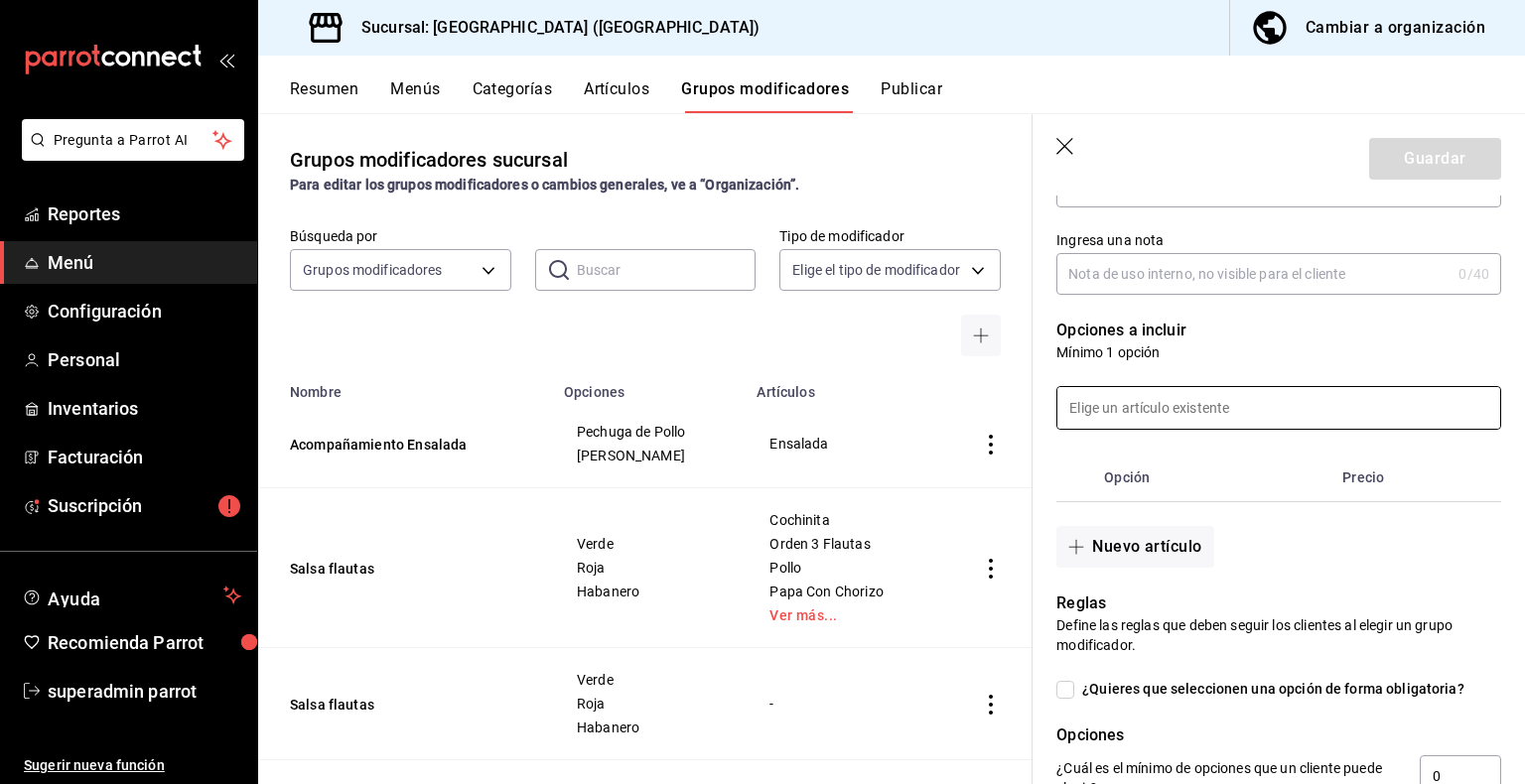 click at bounding box center [1279, 408] 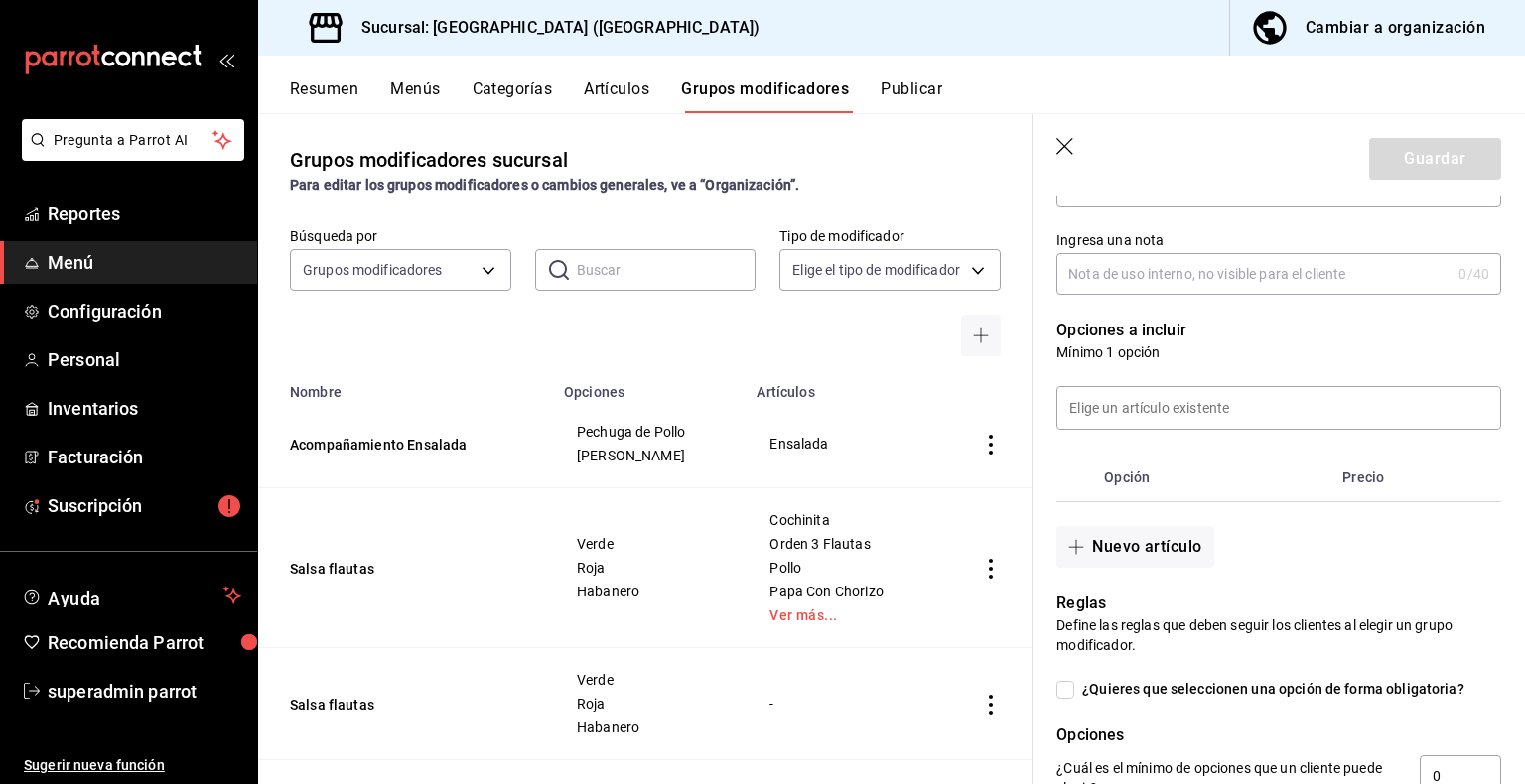click on "Opciones a incluir" at bounding box center [1279, 330] 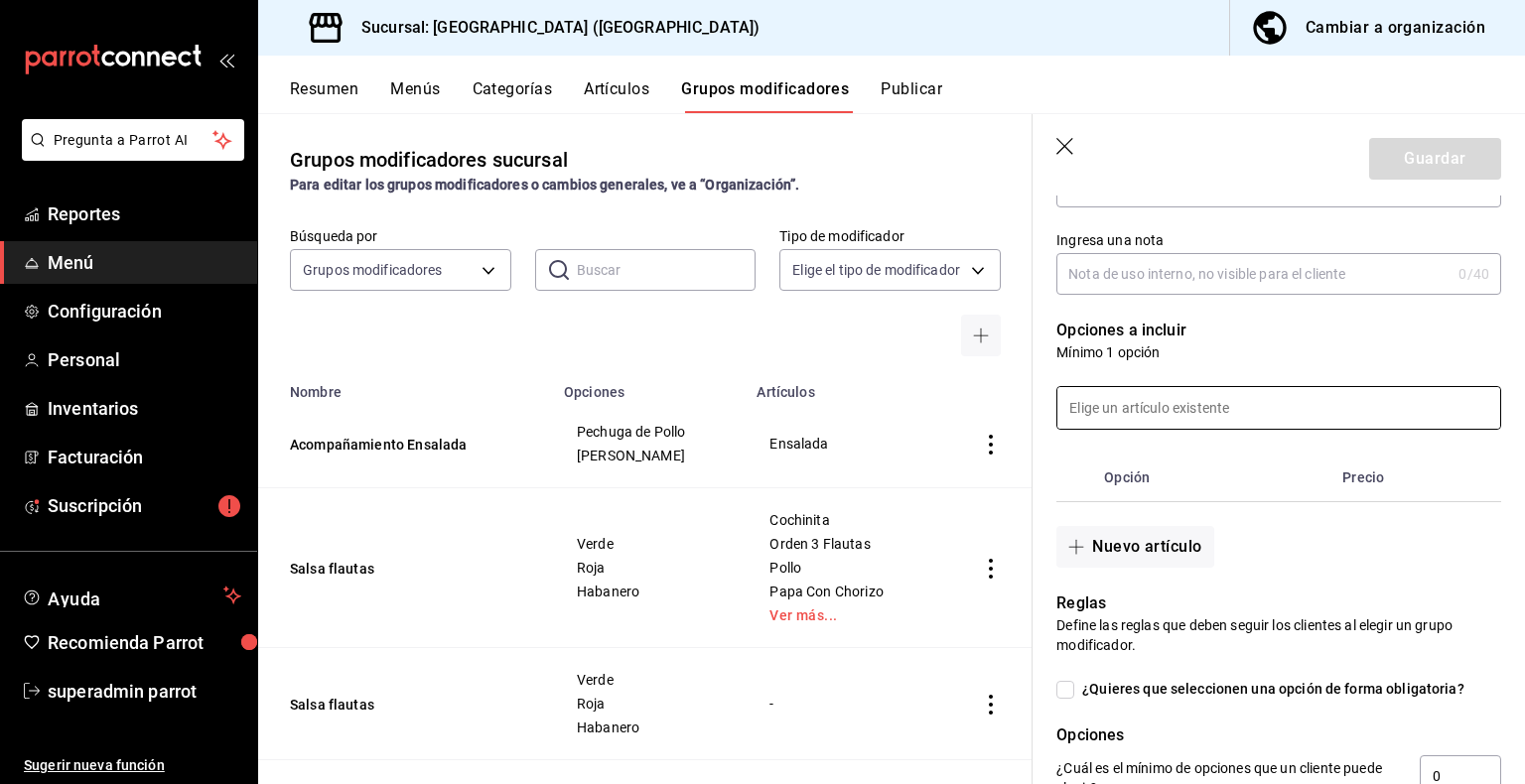 click at bounding box center [1279, 408] 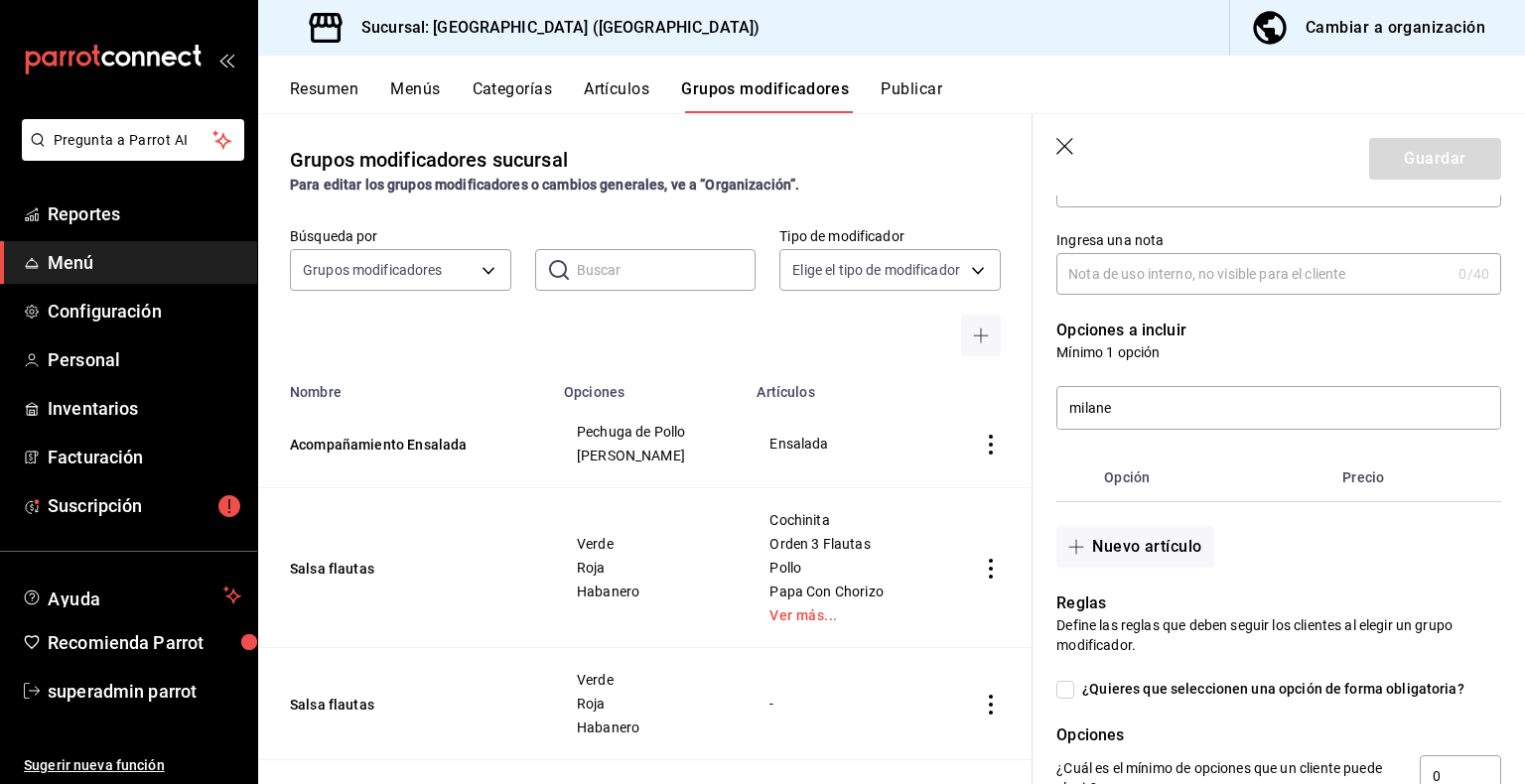 click on "milane" at bounding box center [1267, 396] 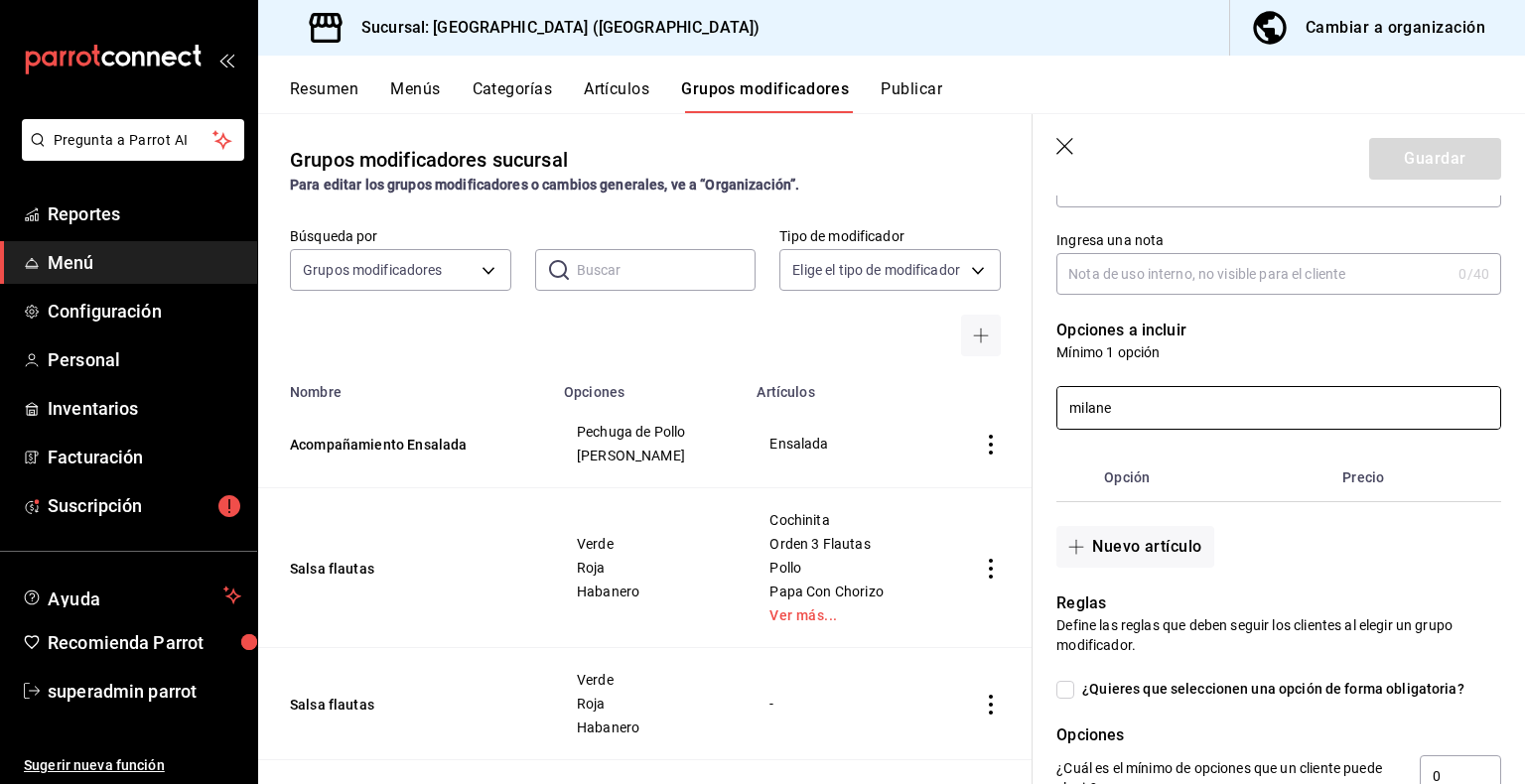 click on "milane" at bounding box center (1279, 408) 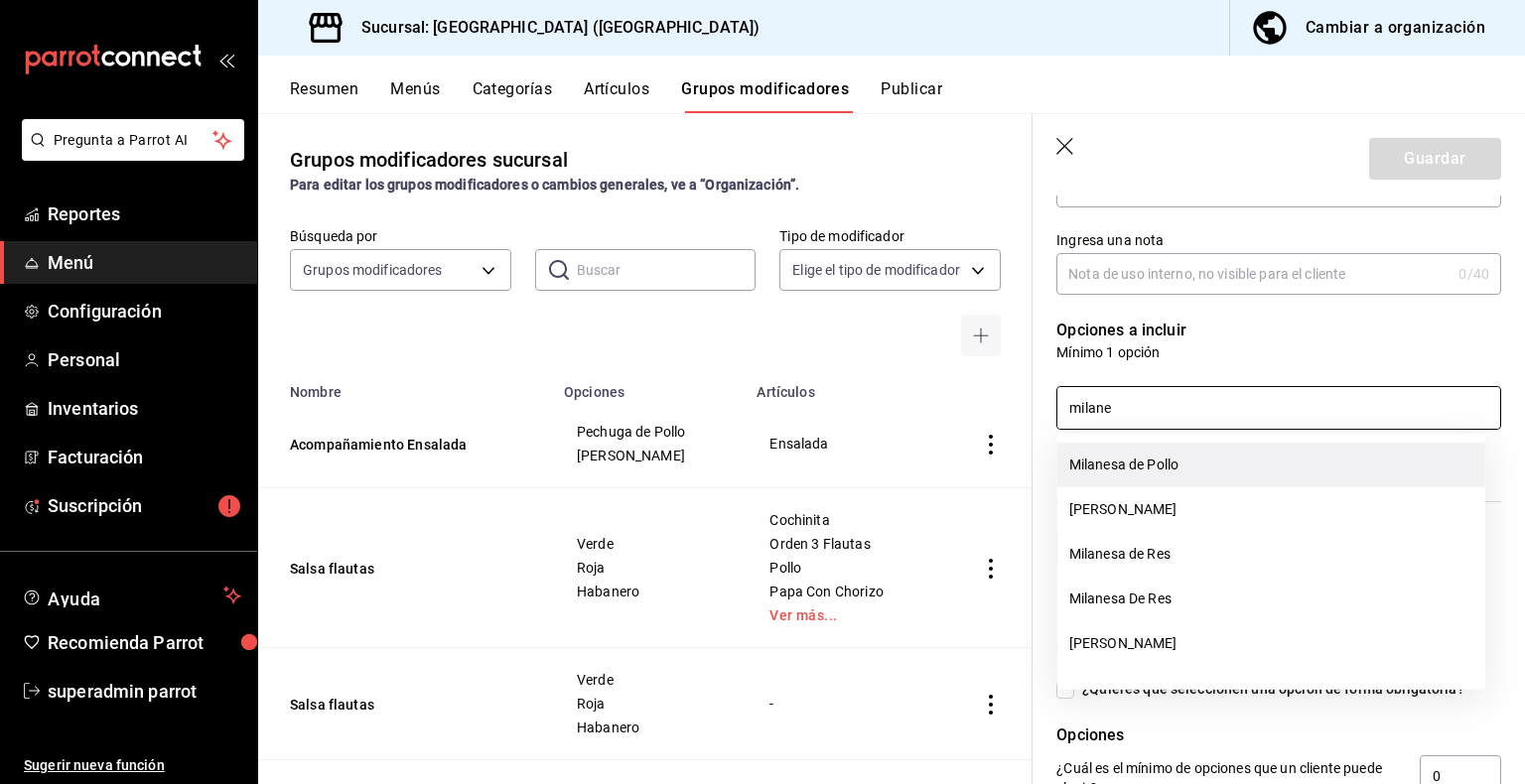 click on "Milanesa de Pollo" at bounding box center [1271, 464] 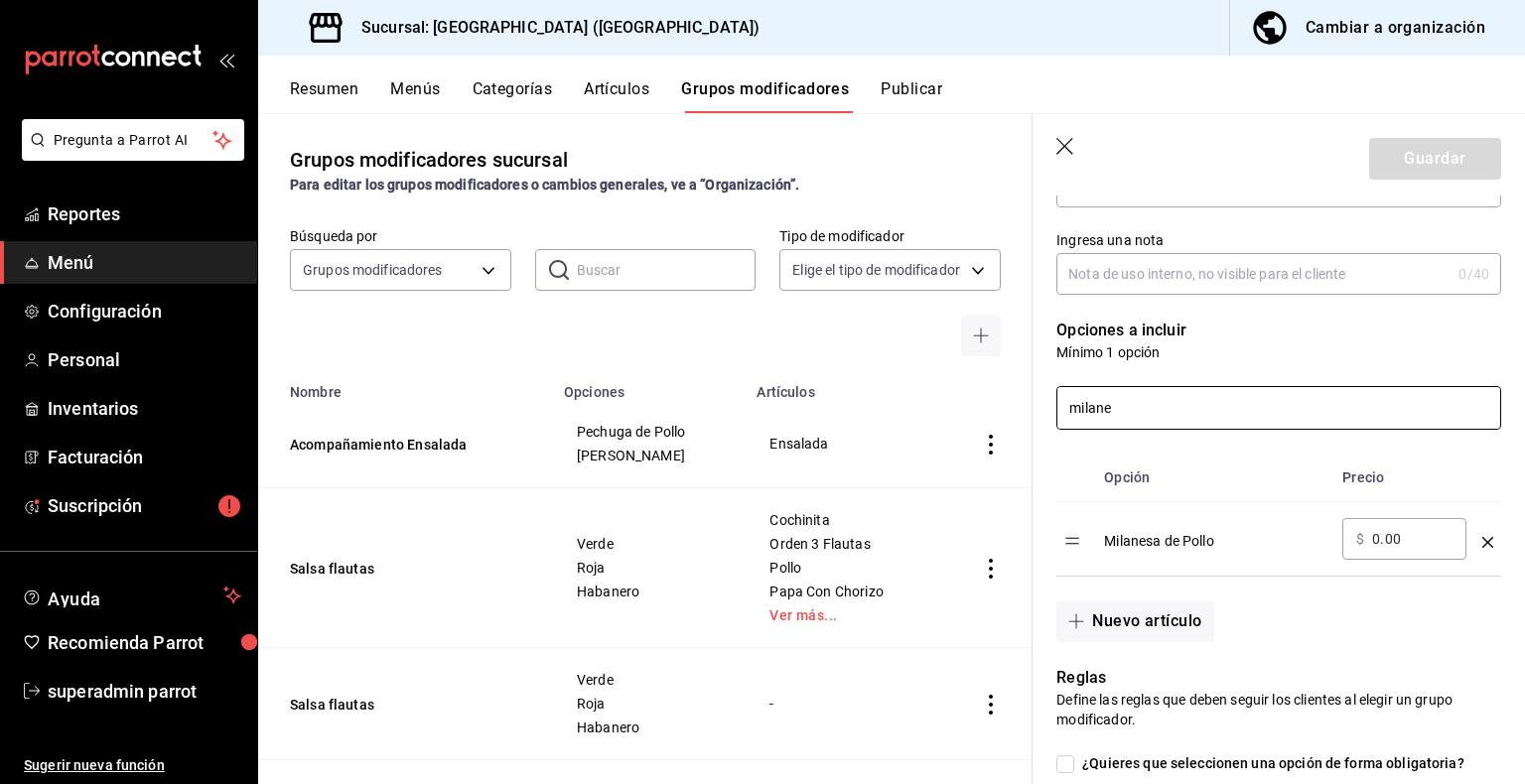 click on "milane" at bounding box center (1279, 408) 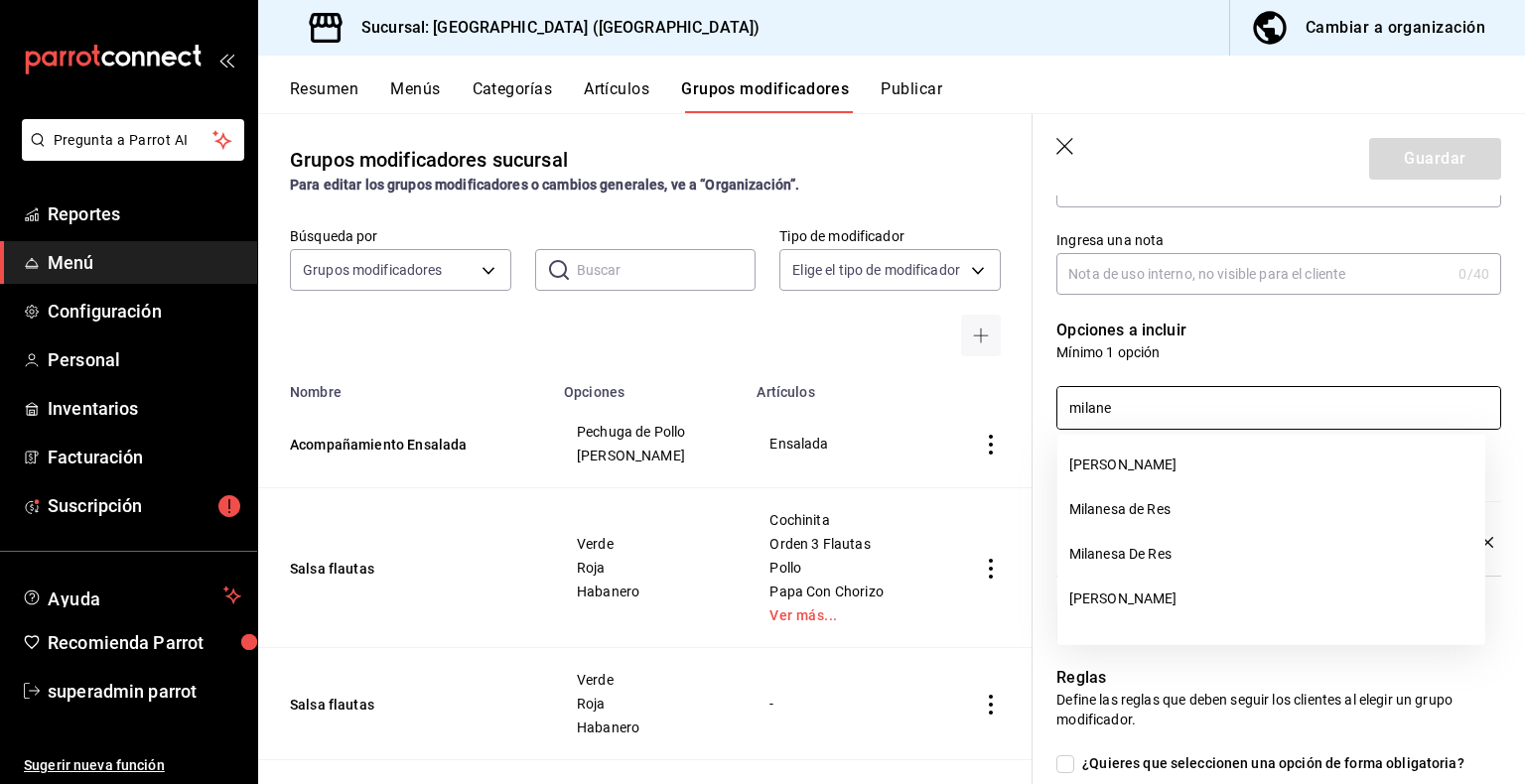 click on "Mínimo 1 opción" at bounding box center [1279, 352] 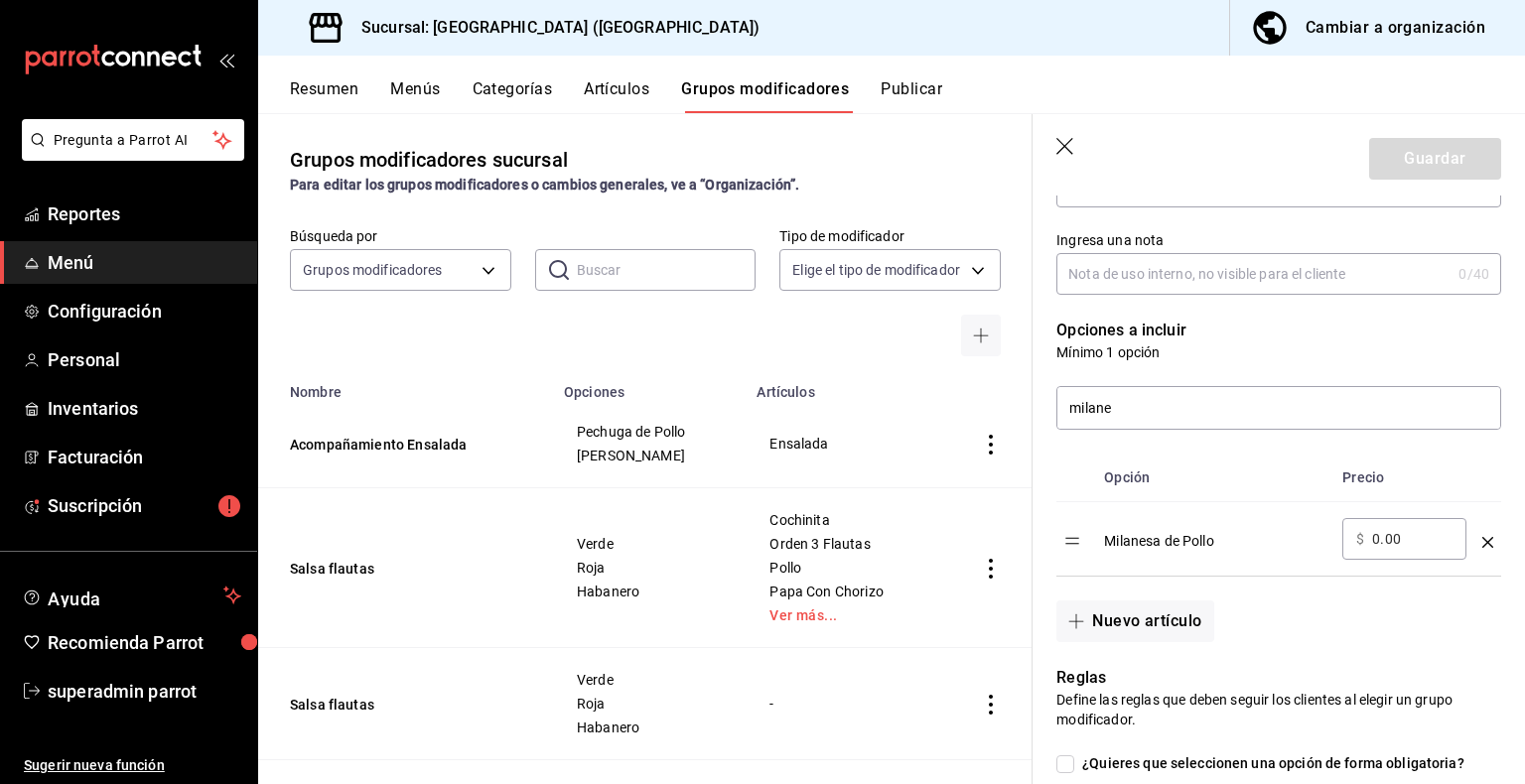 click 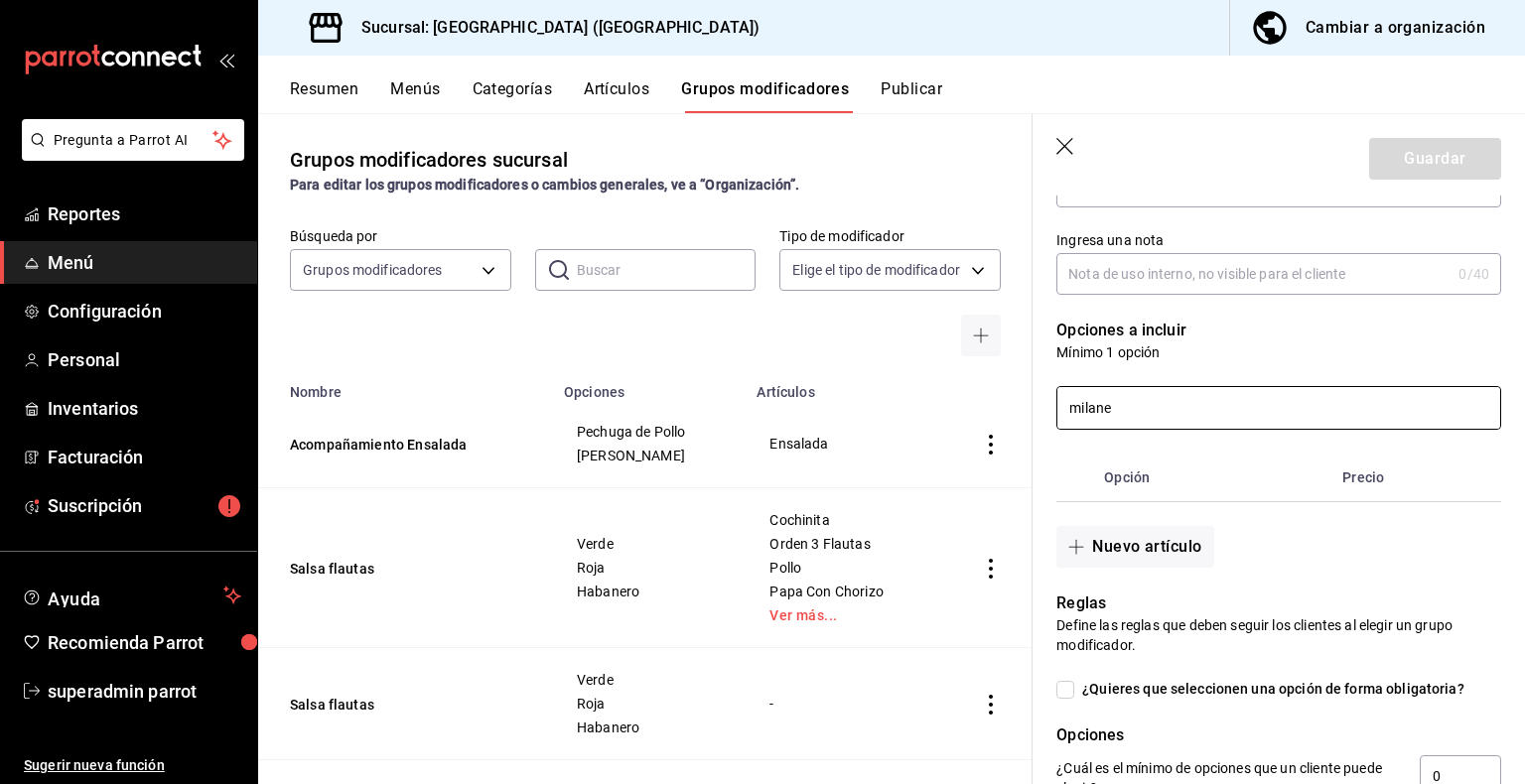 click on "milane" at bounding box center [1279, 408] 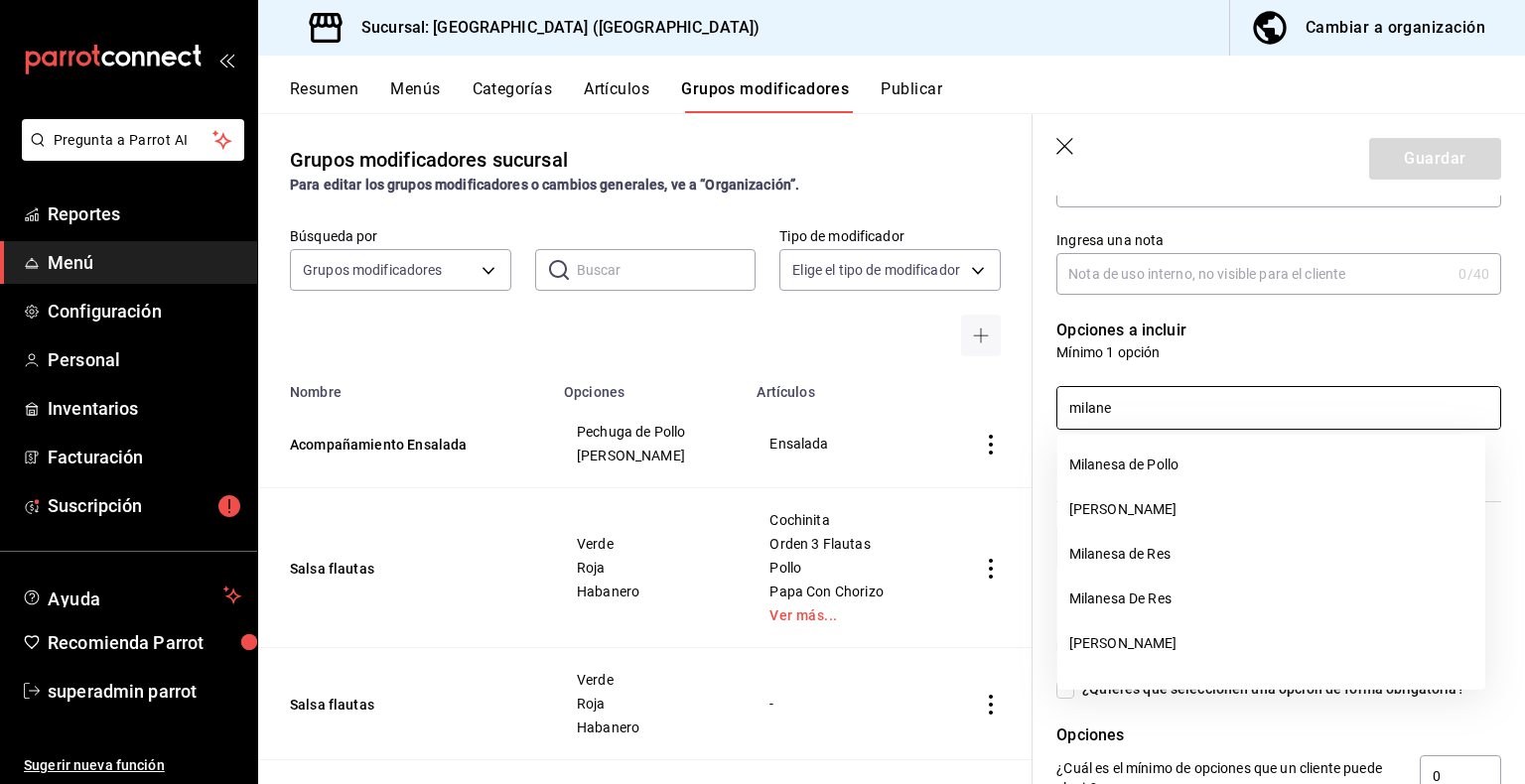 click on "milane" at bounding box center [1267, 396] 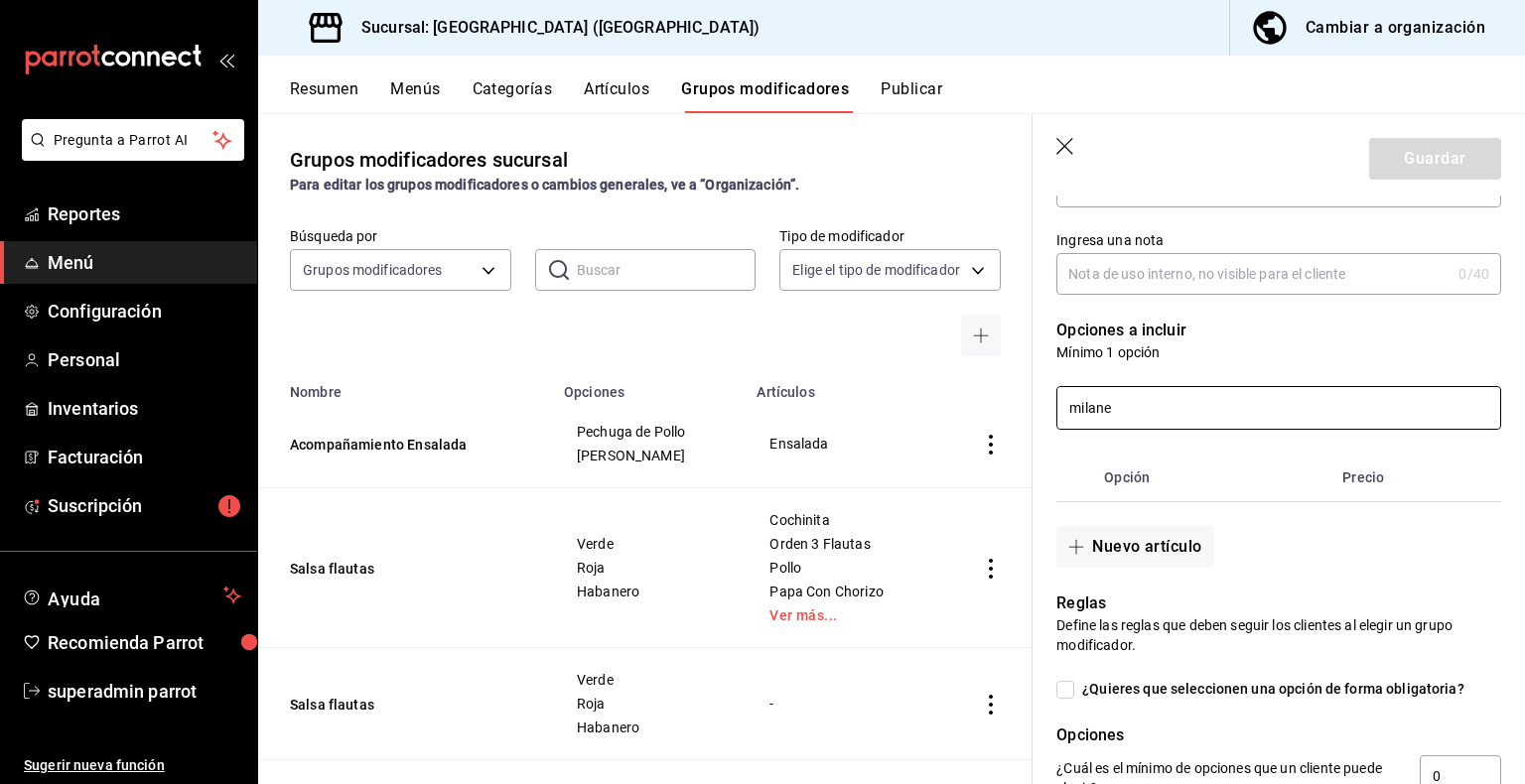 click on "milane" at bounding box center [1279, 408] 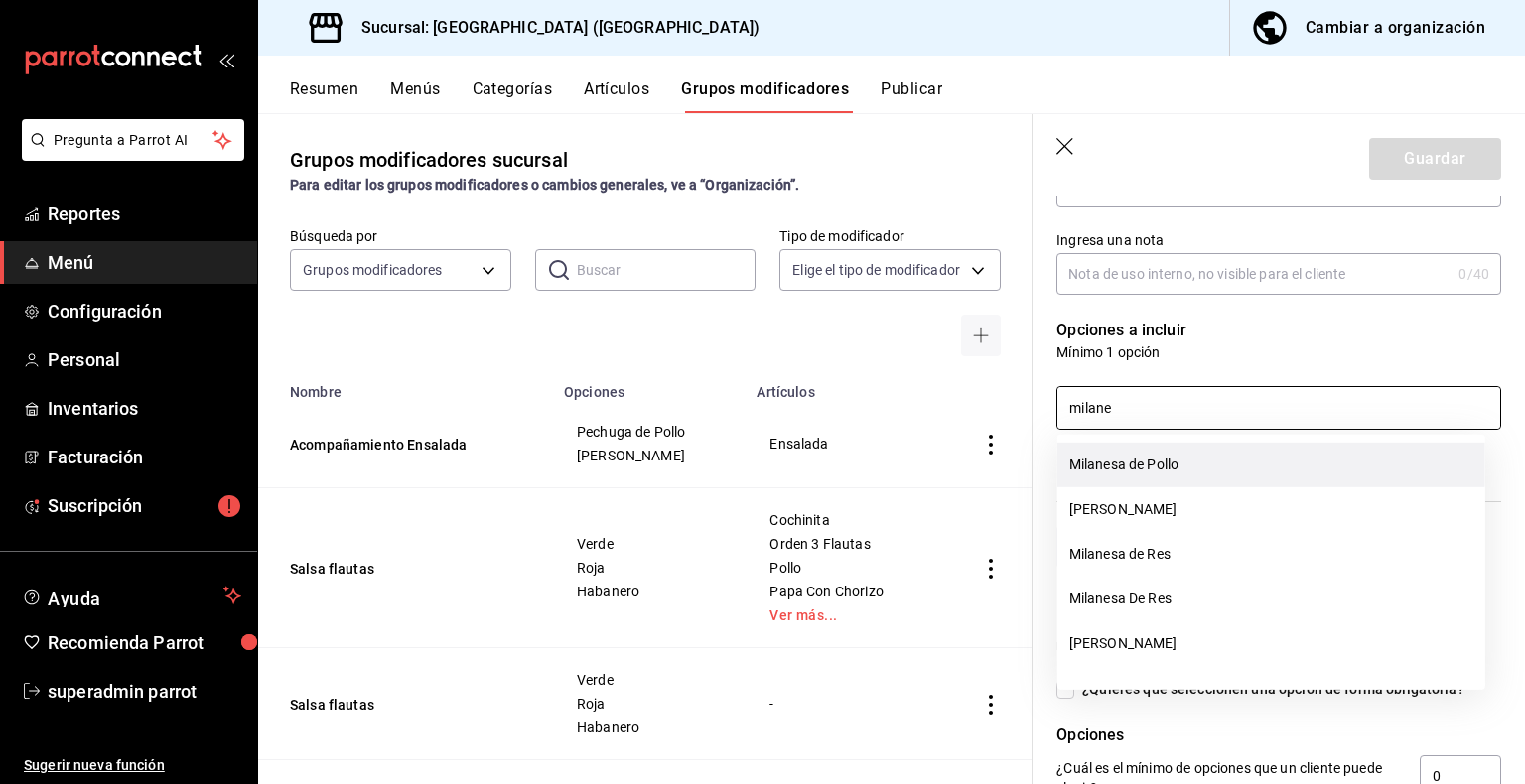 click on "Milanesa de Pollo" at bounding box center [1271, 464] 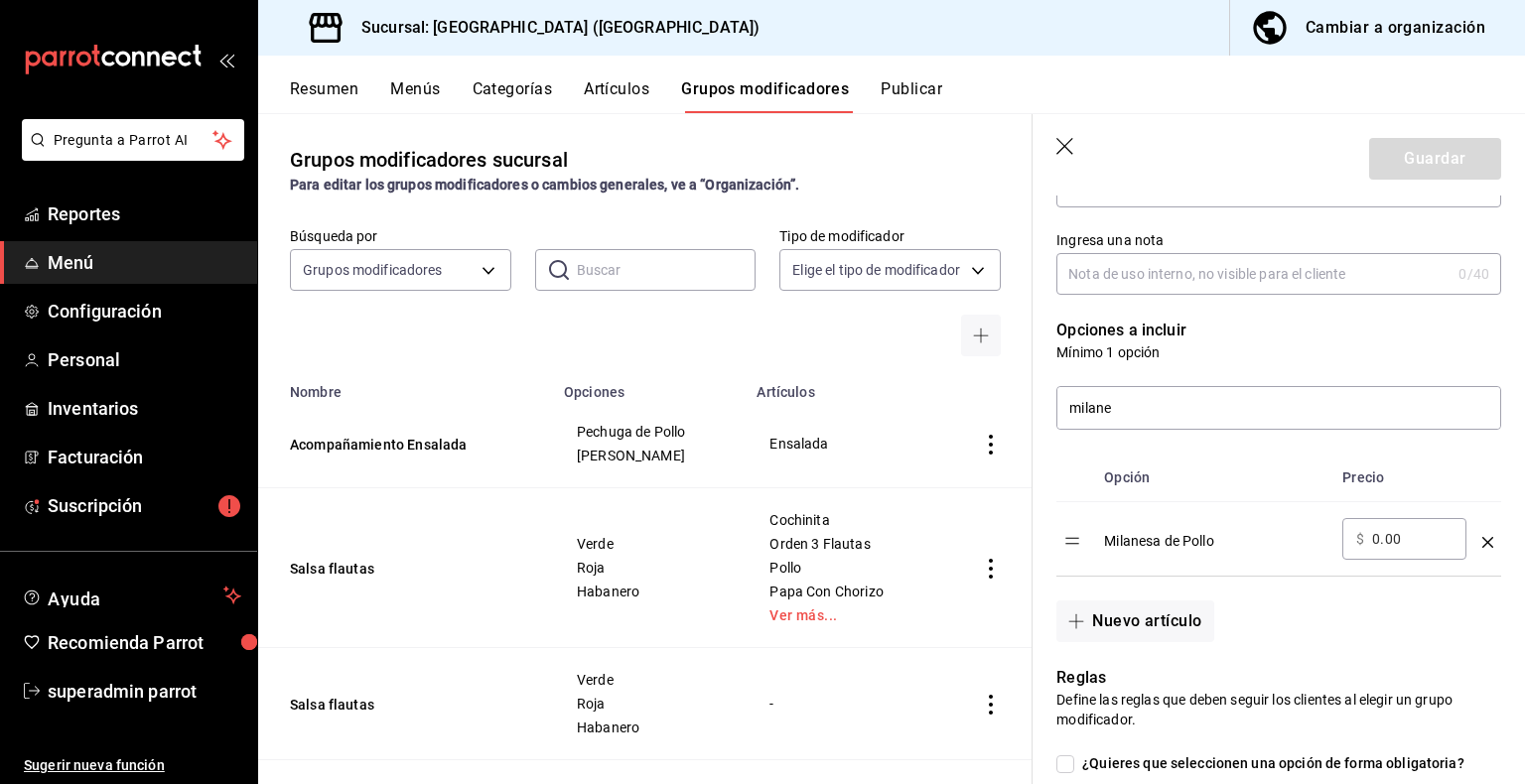 click on "Artículos" at bounding box center (617, 96) 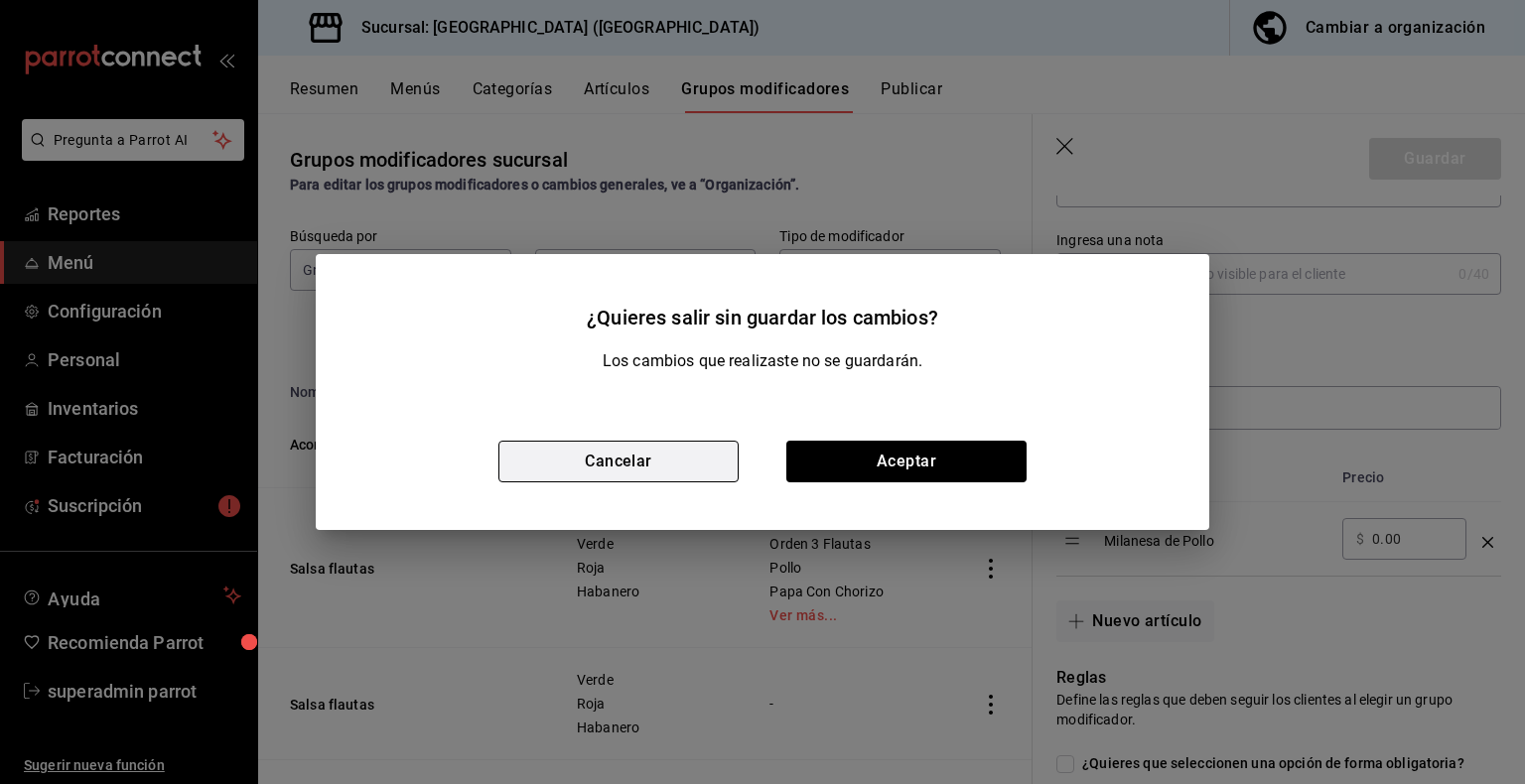 click on "Cancelar" at bounding box center [619, 461] 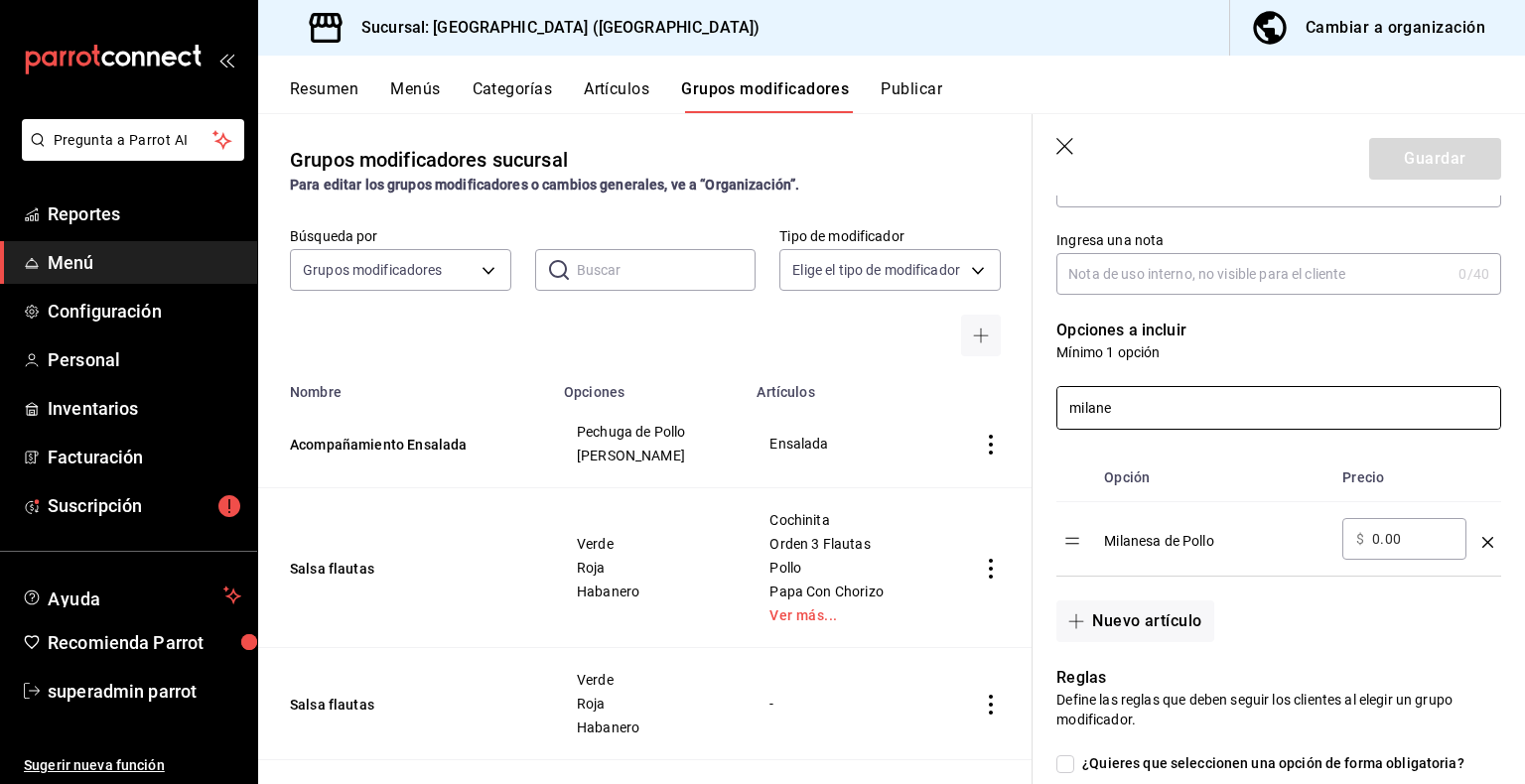 click on "milane" at bounding box center [1279, 408] 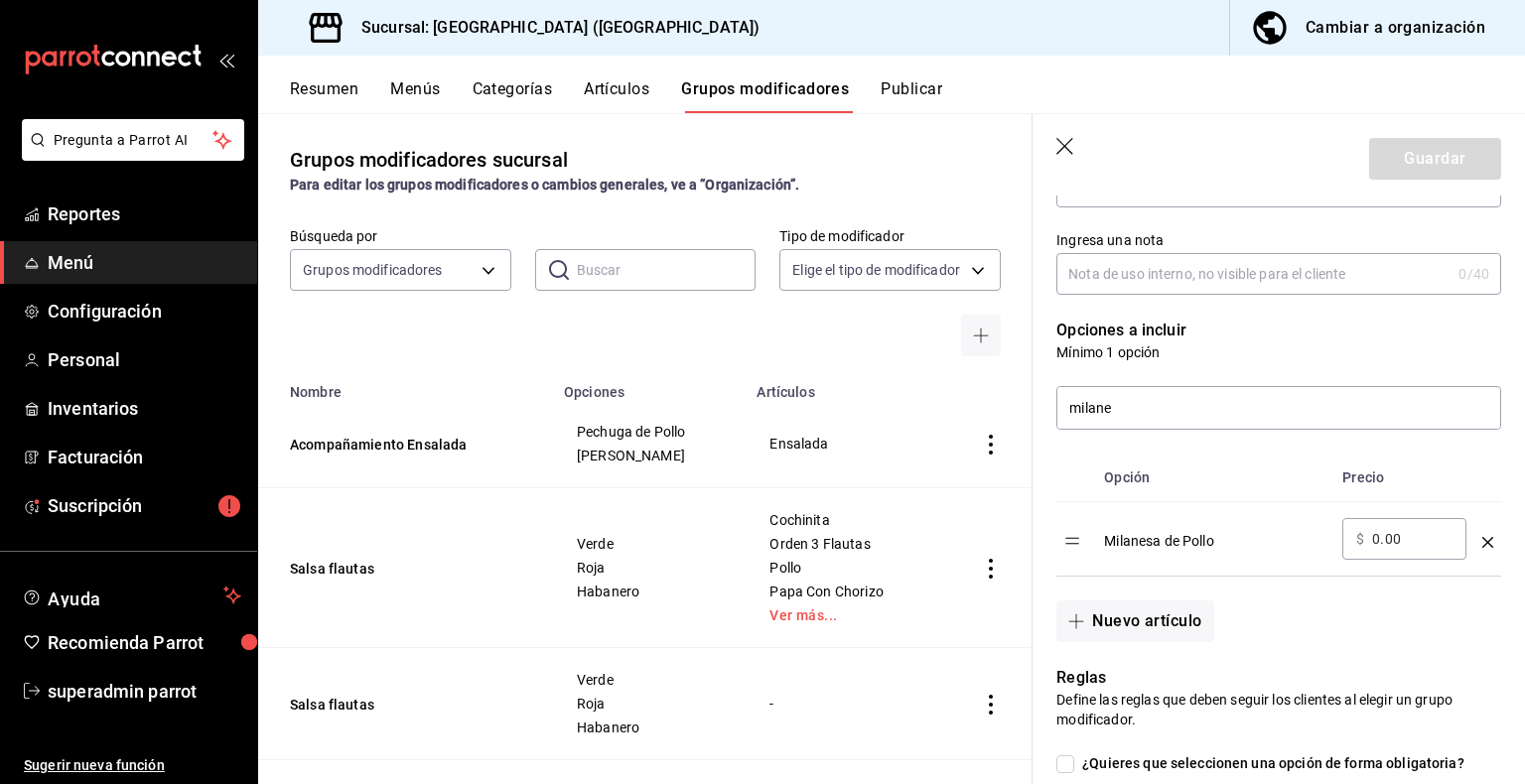 click on "Reglas" at bounding box center [1279, 678] 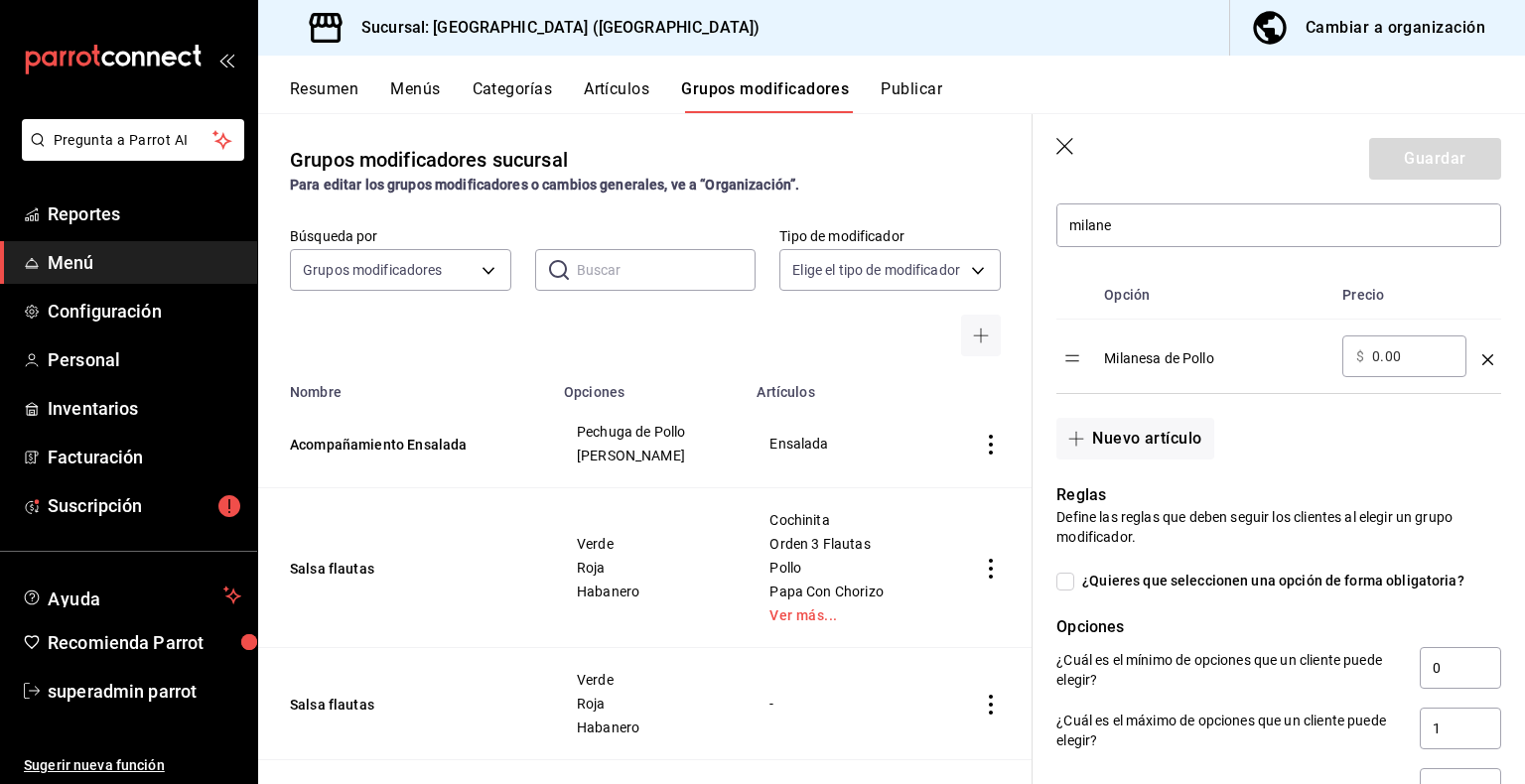 scroll, scrollTop: 322, scrollLeft: 0, axis: vertical 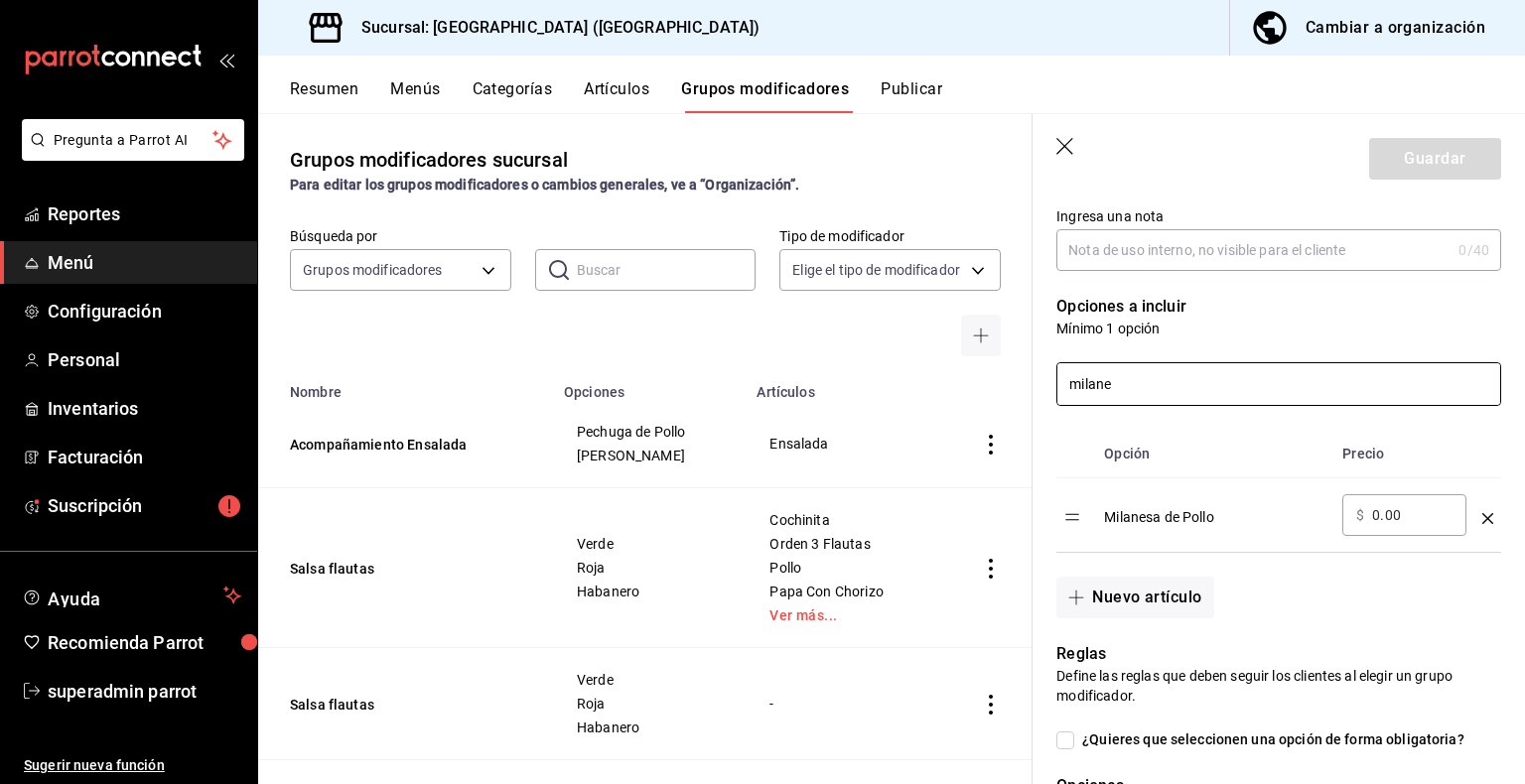 click on "milane" at bounding box center [1279, 384] 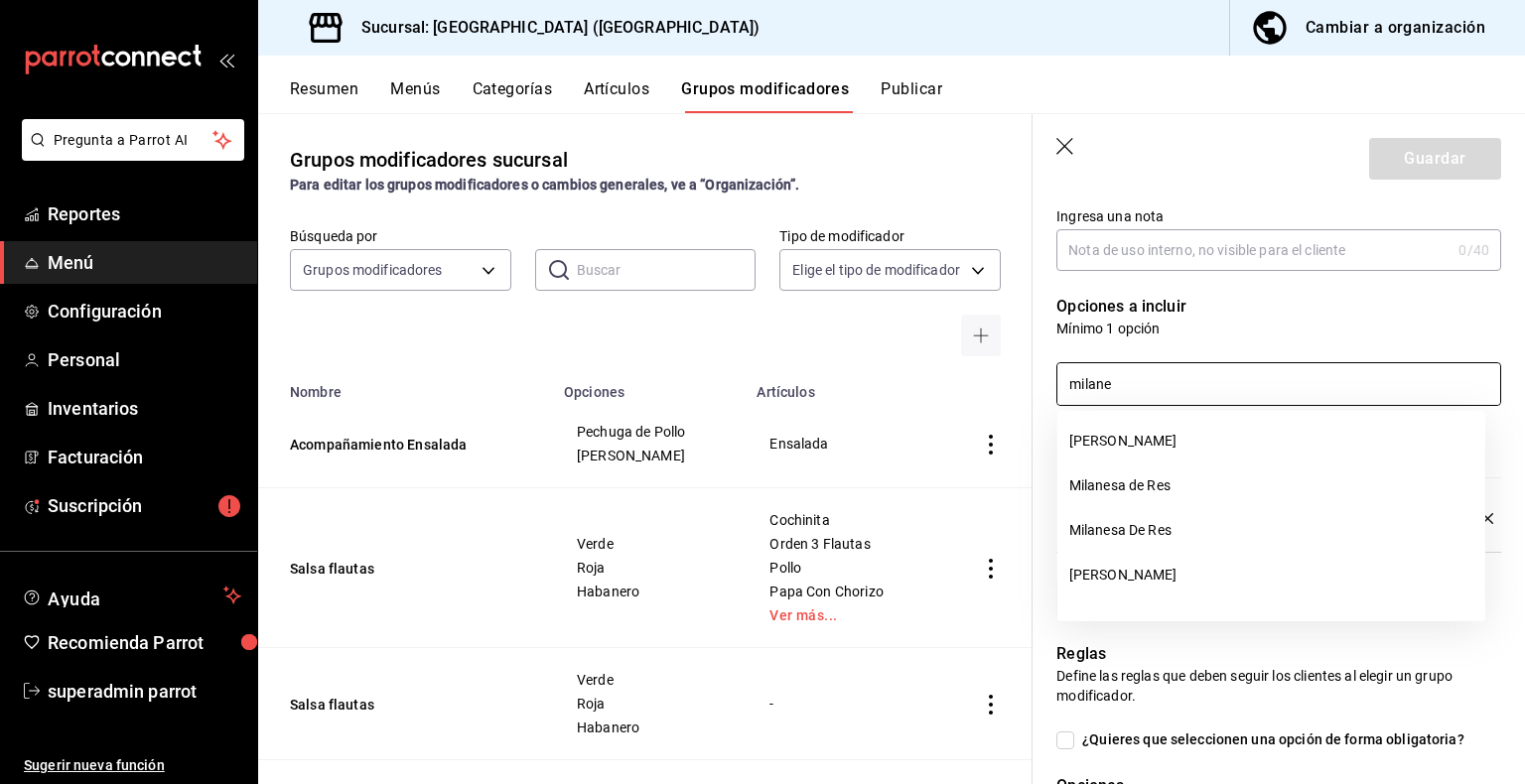 click on "milane" at bounding box center (1279, 384) 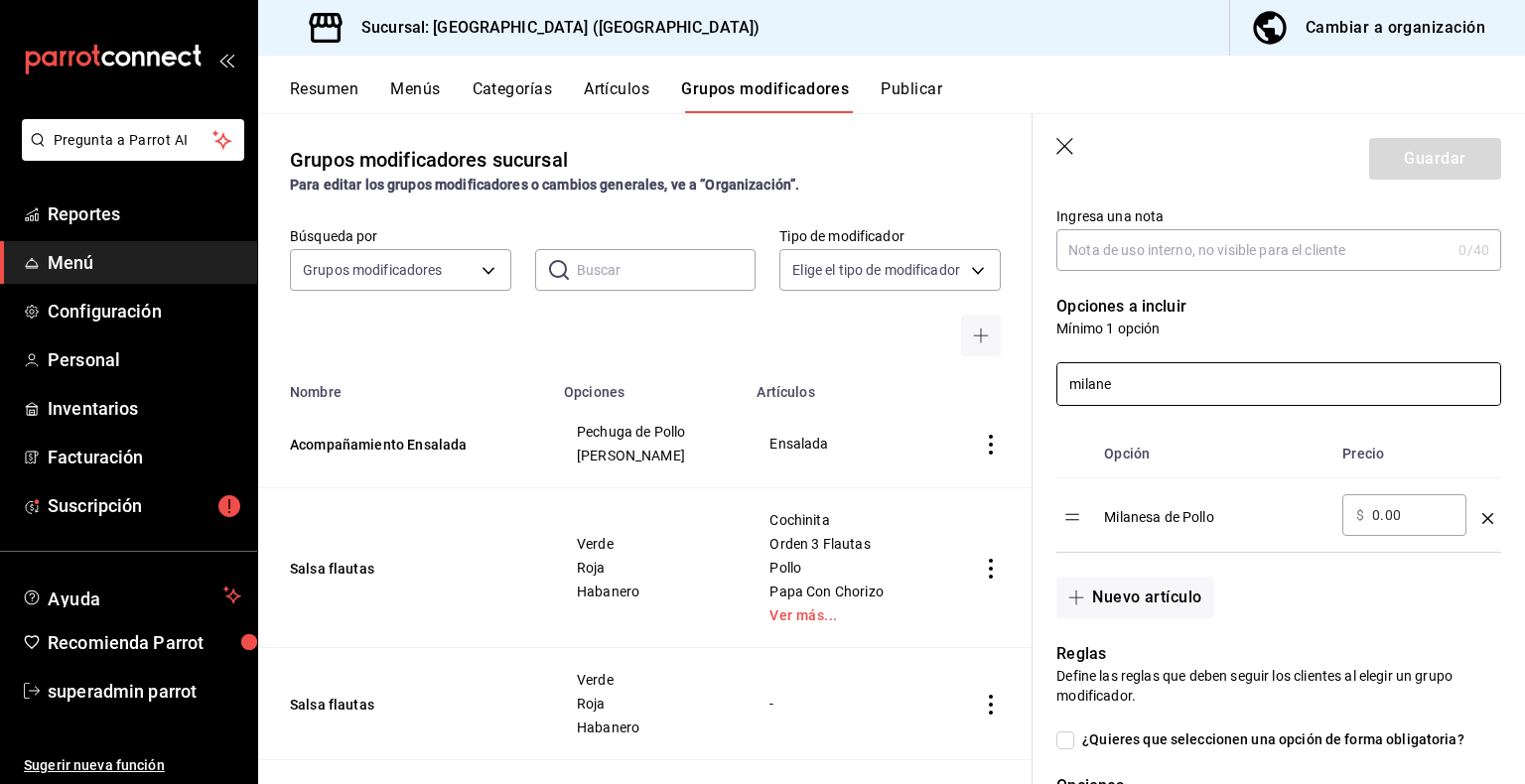 click on "milane" at bounding box center (1279, 384) 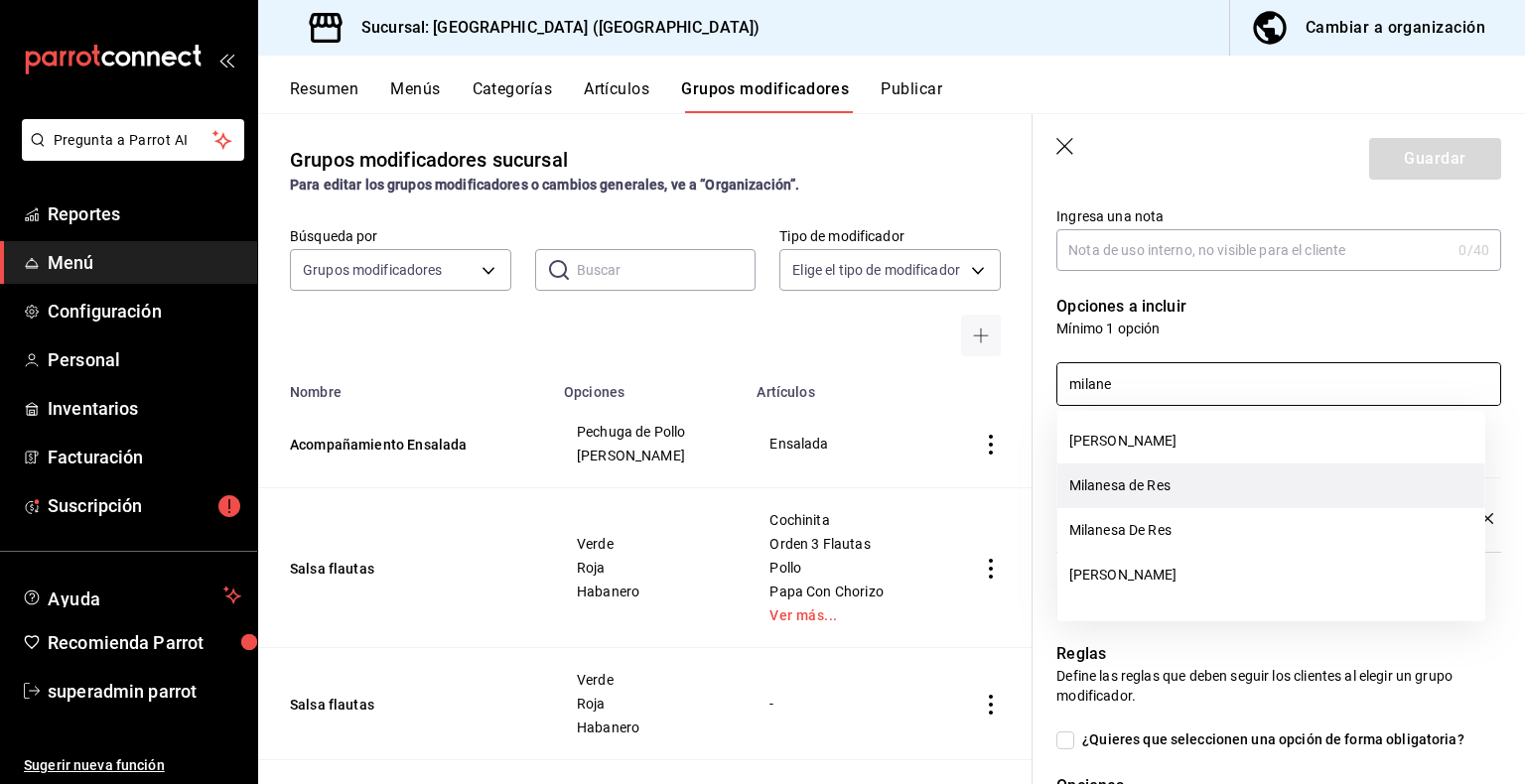 click on "Milanesa de Res" at bounding box center [1271, 485] 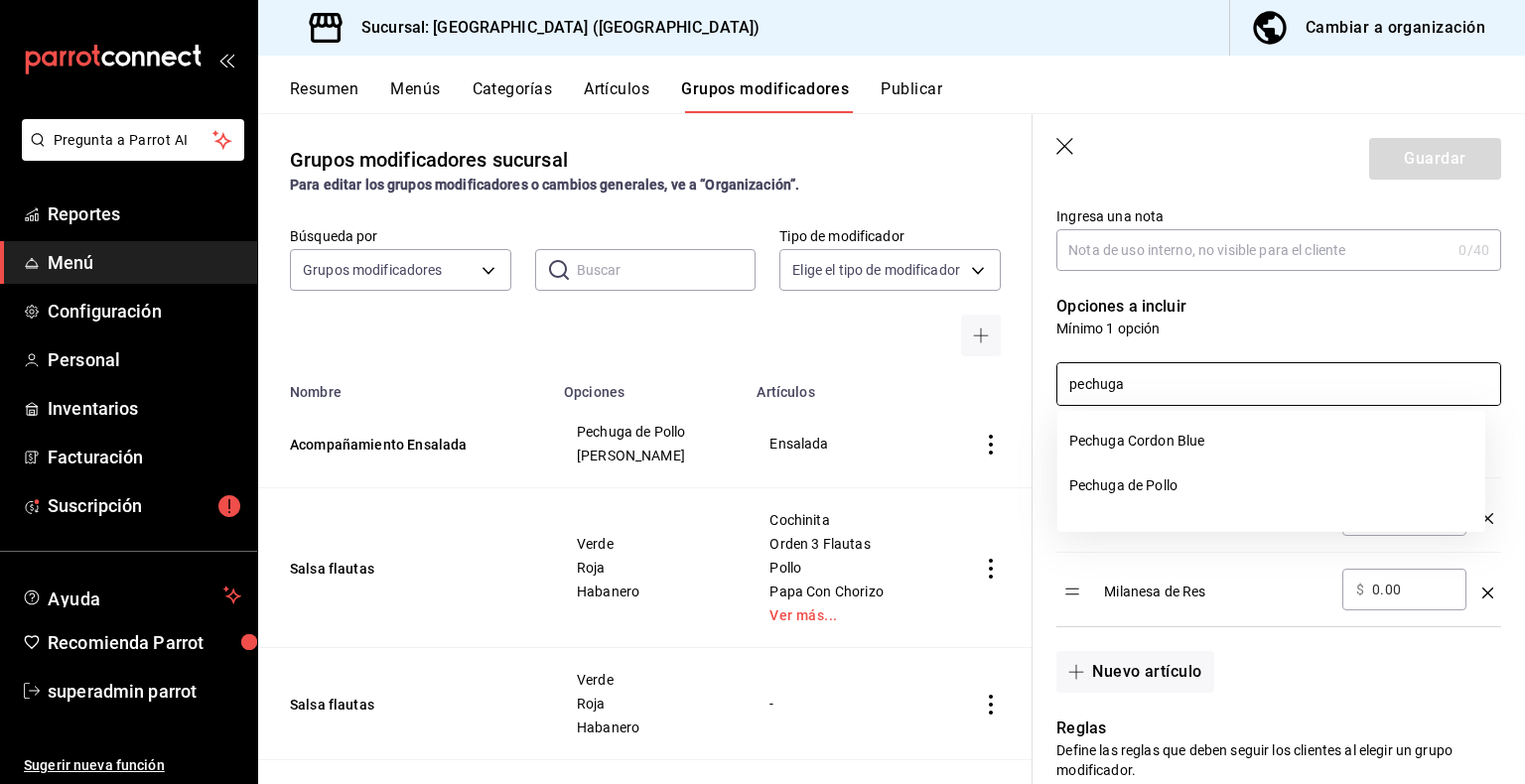 drag, startPoint x: 1034, startPoint y: 380, endPoint x: 1018, endPoint y: 380, distance: 16 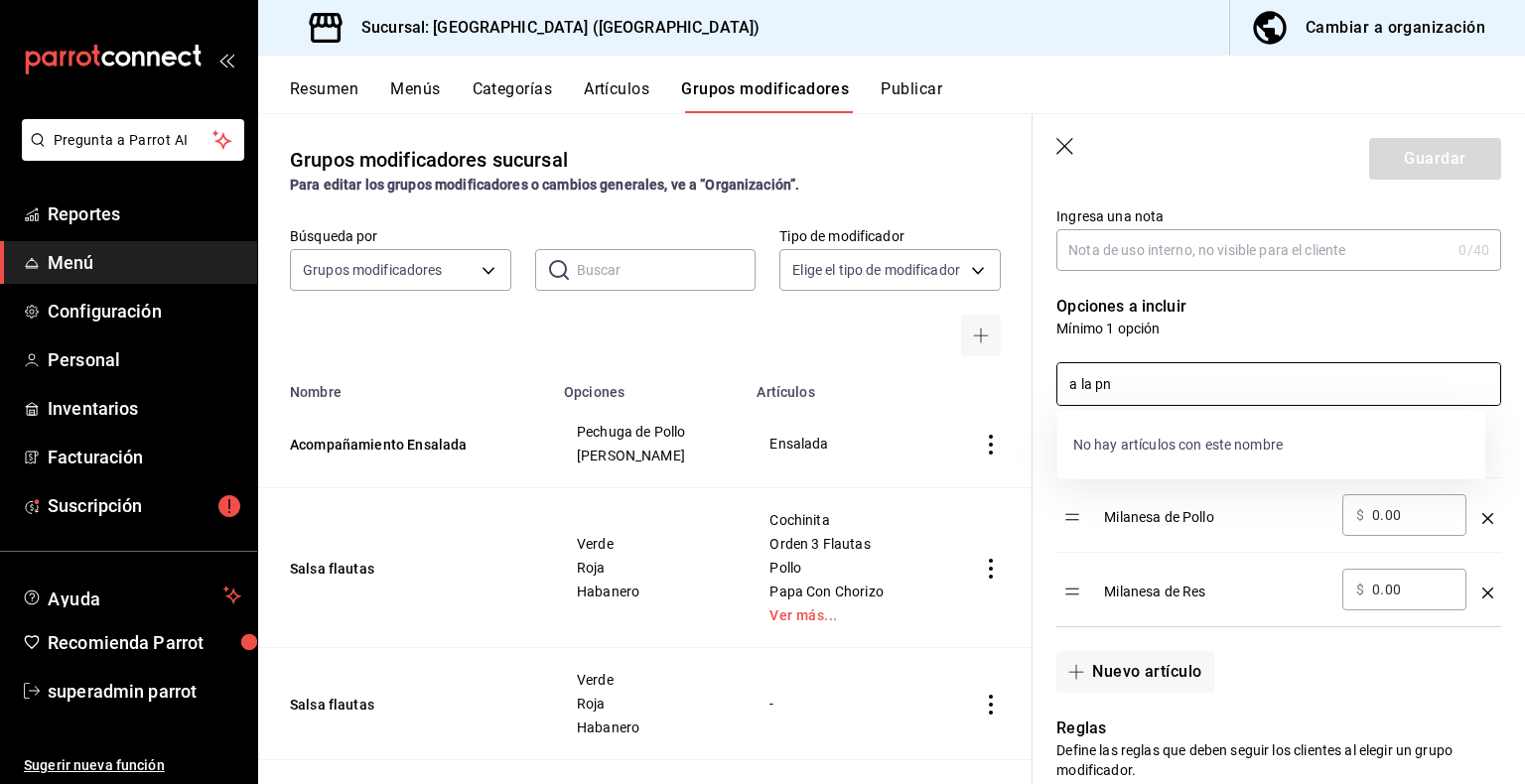 type on "a la p" 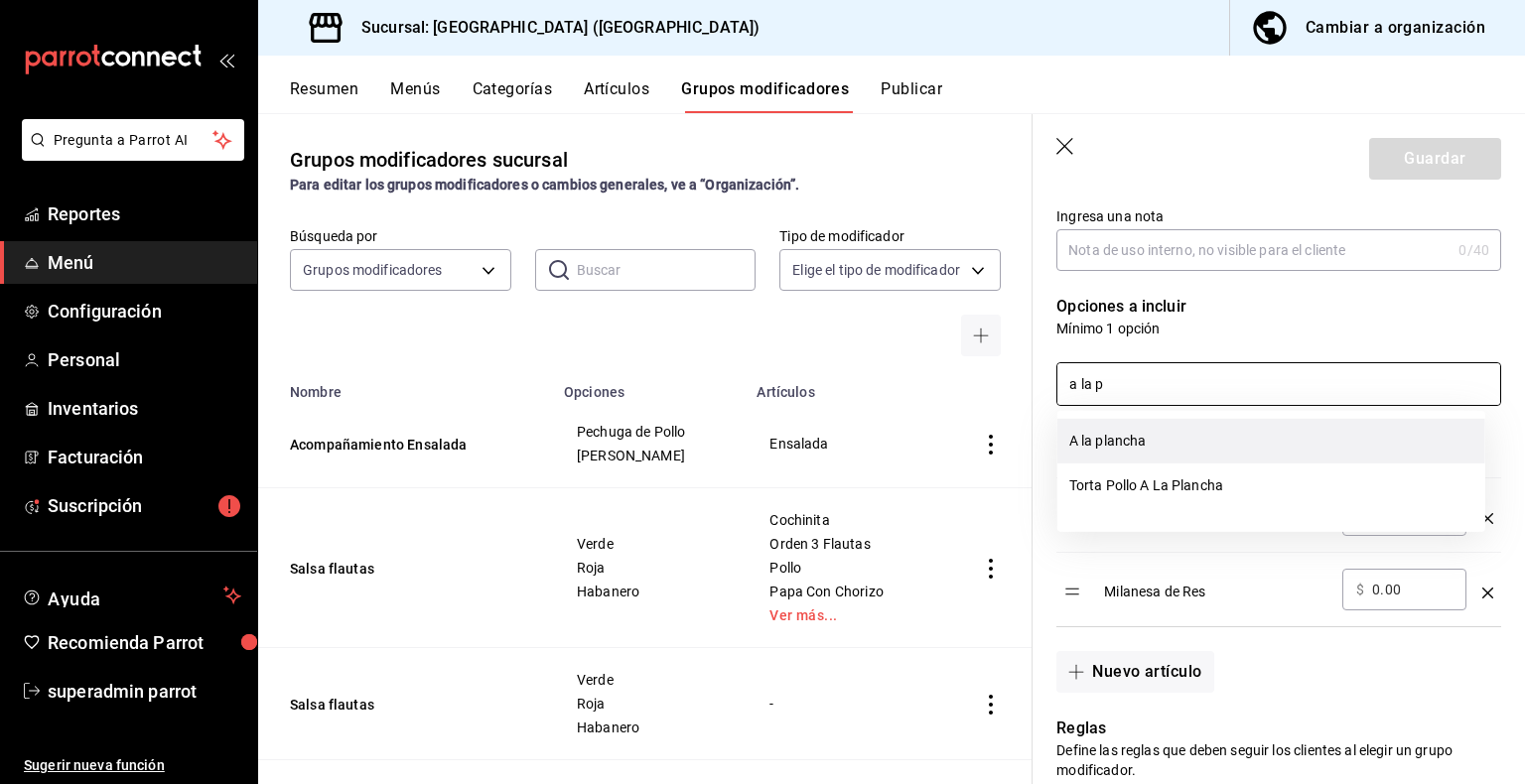 click on "A la plancha" at bounding box center [1271, 441] 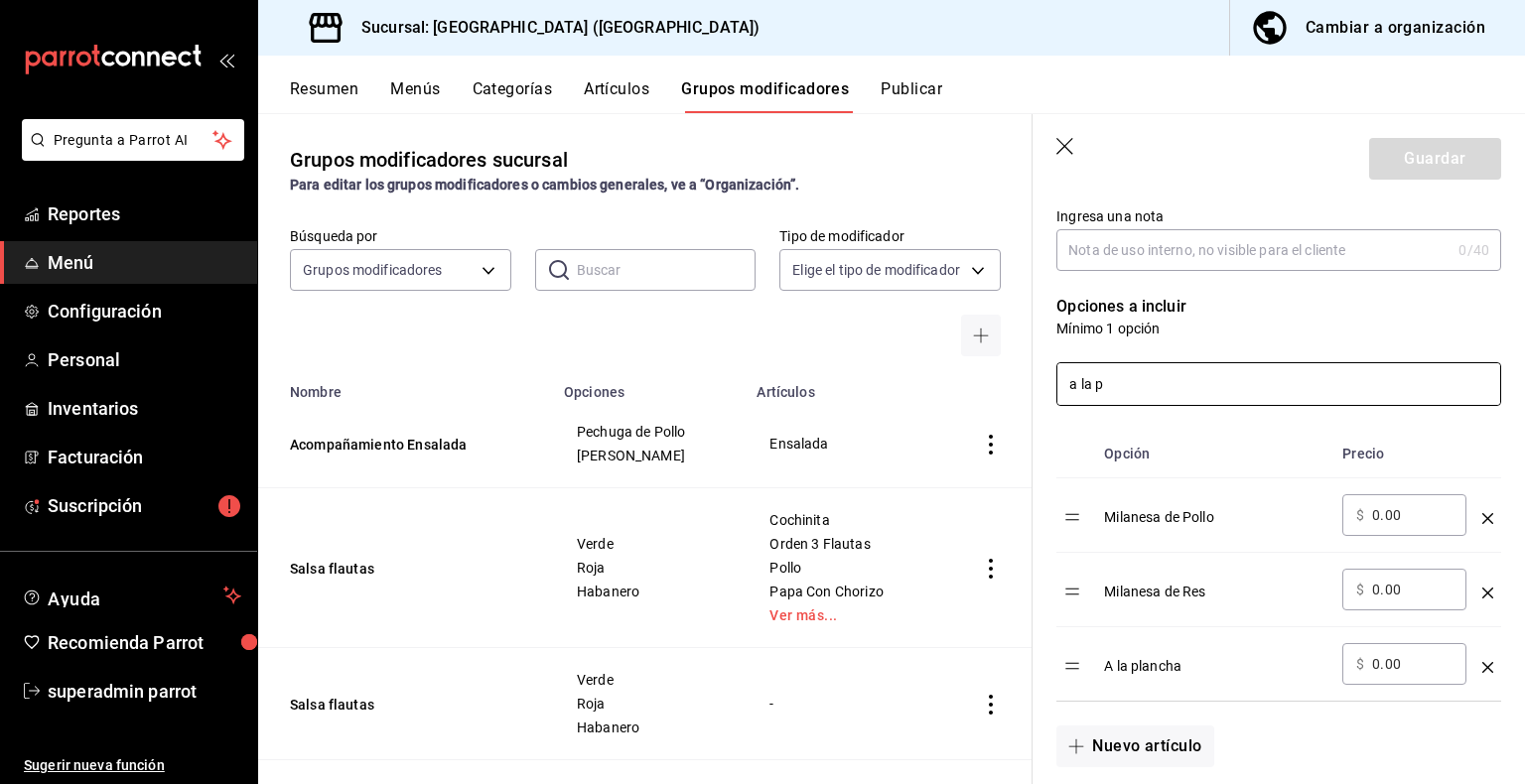 drag, startPoint x: 1203, startPoint y: 397, endPoint x: 1001, endPoint y: 393, distance: 202.0396 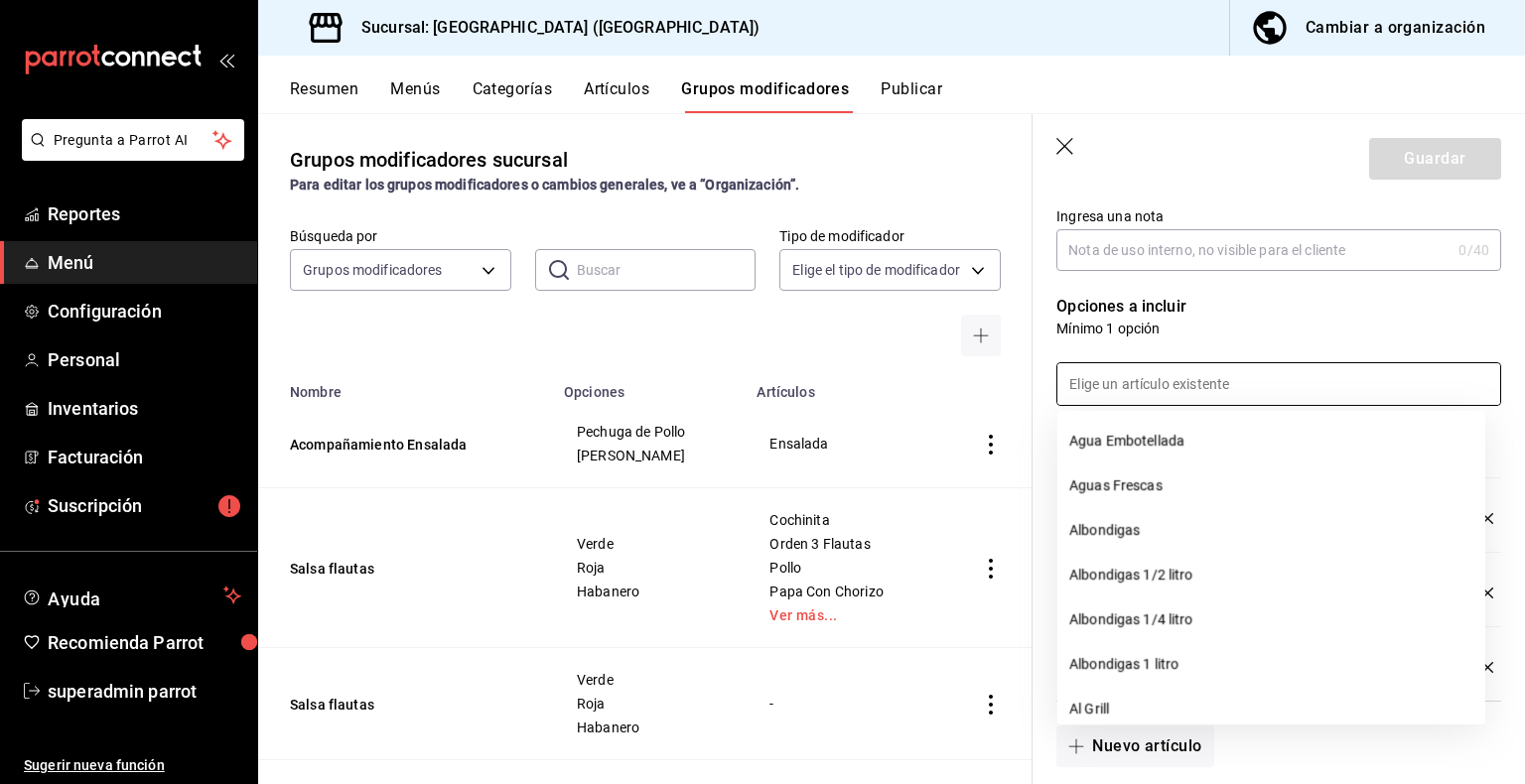 click on "Mínimo 1 opción" at bounding box center [1279, 328] 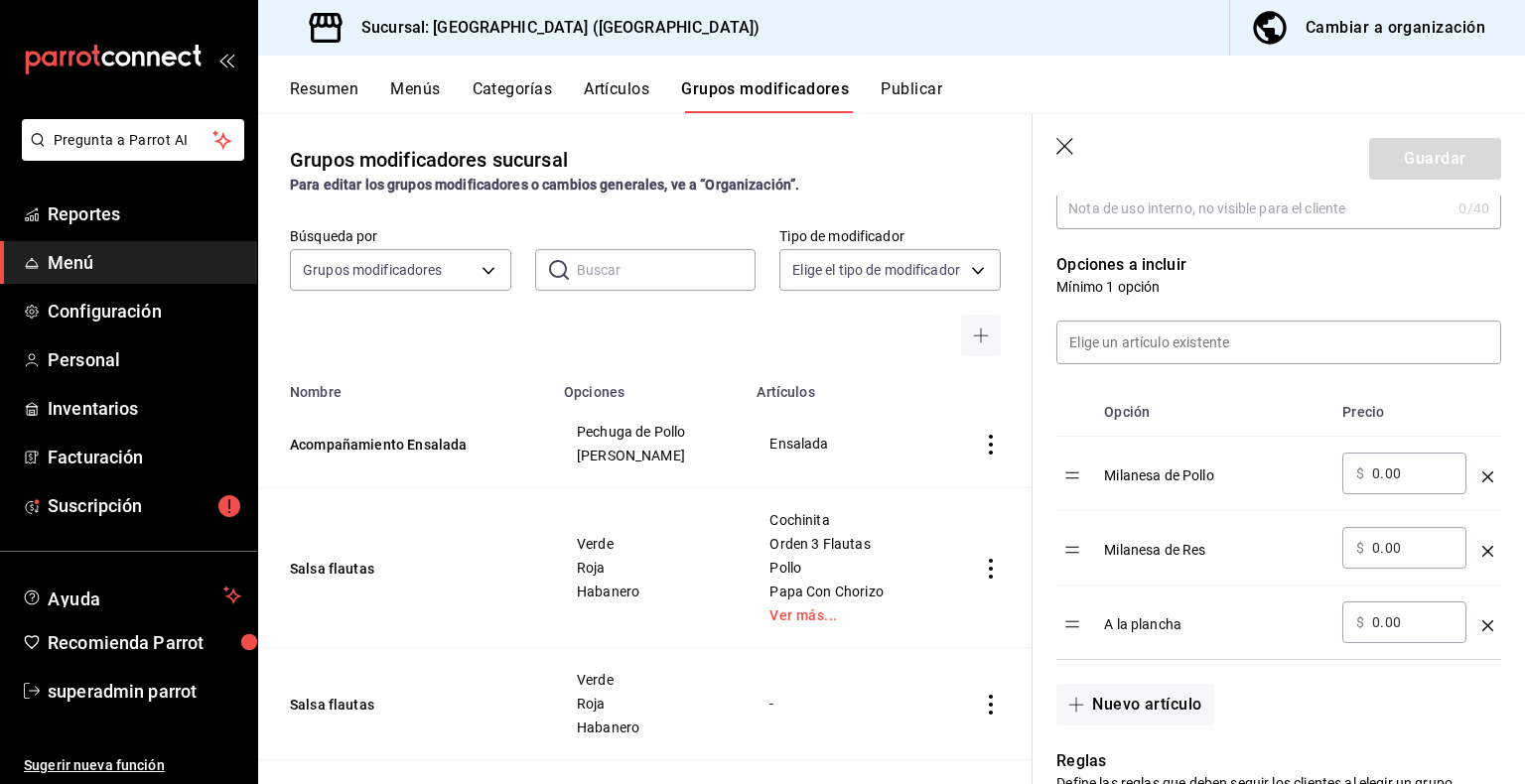 scroll, scrollTop: 322, scrollLeft: 0, axis: vertical 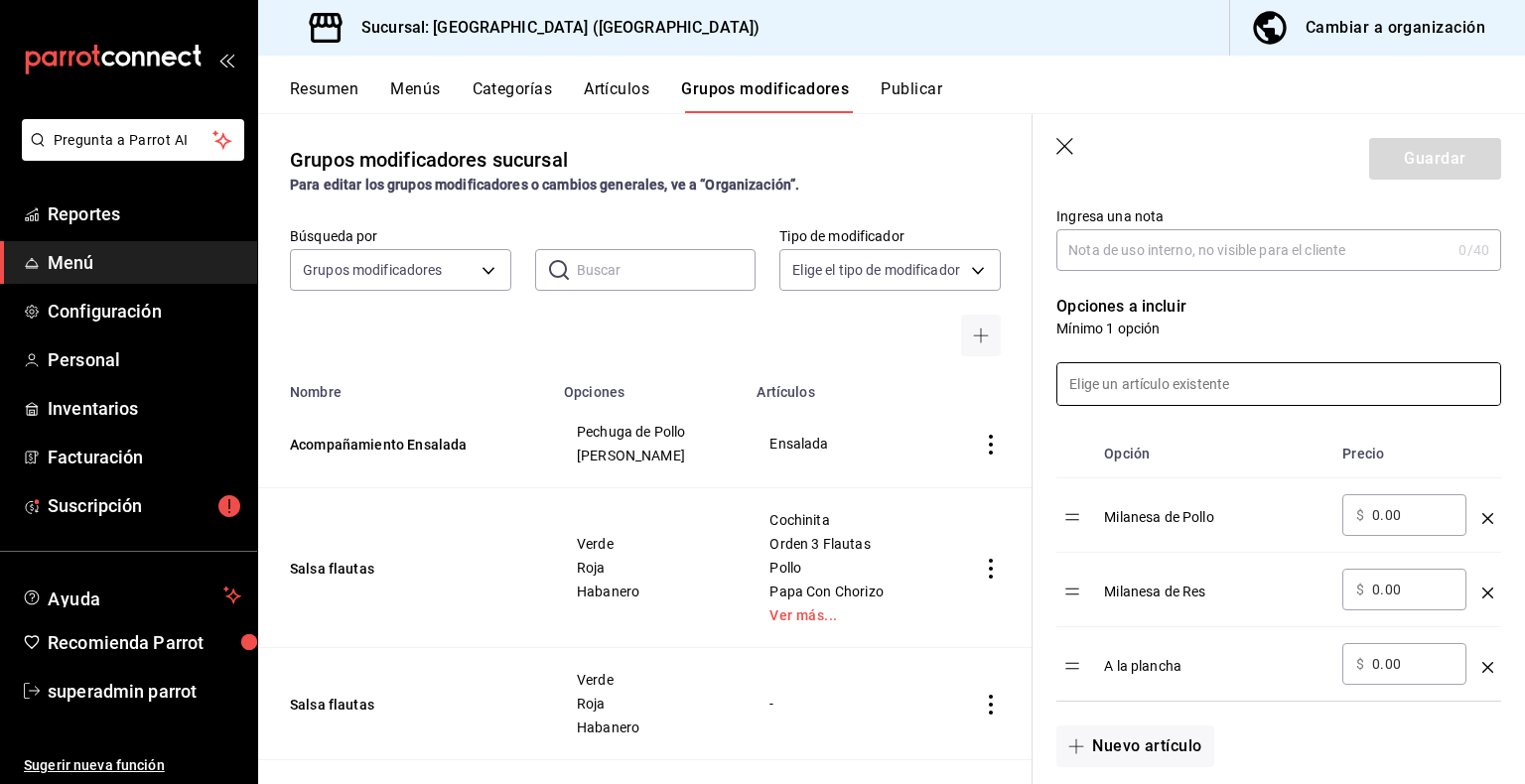 click at bounding box center (1279, 384) 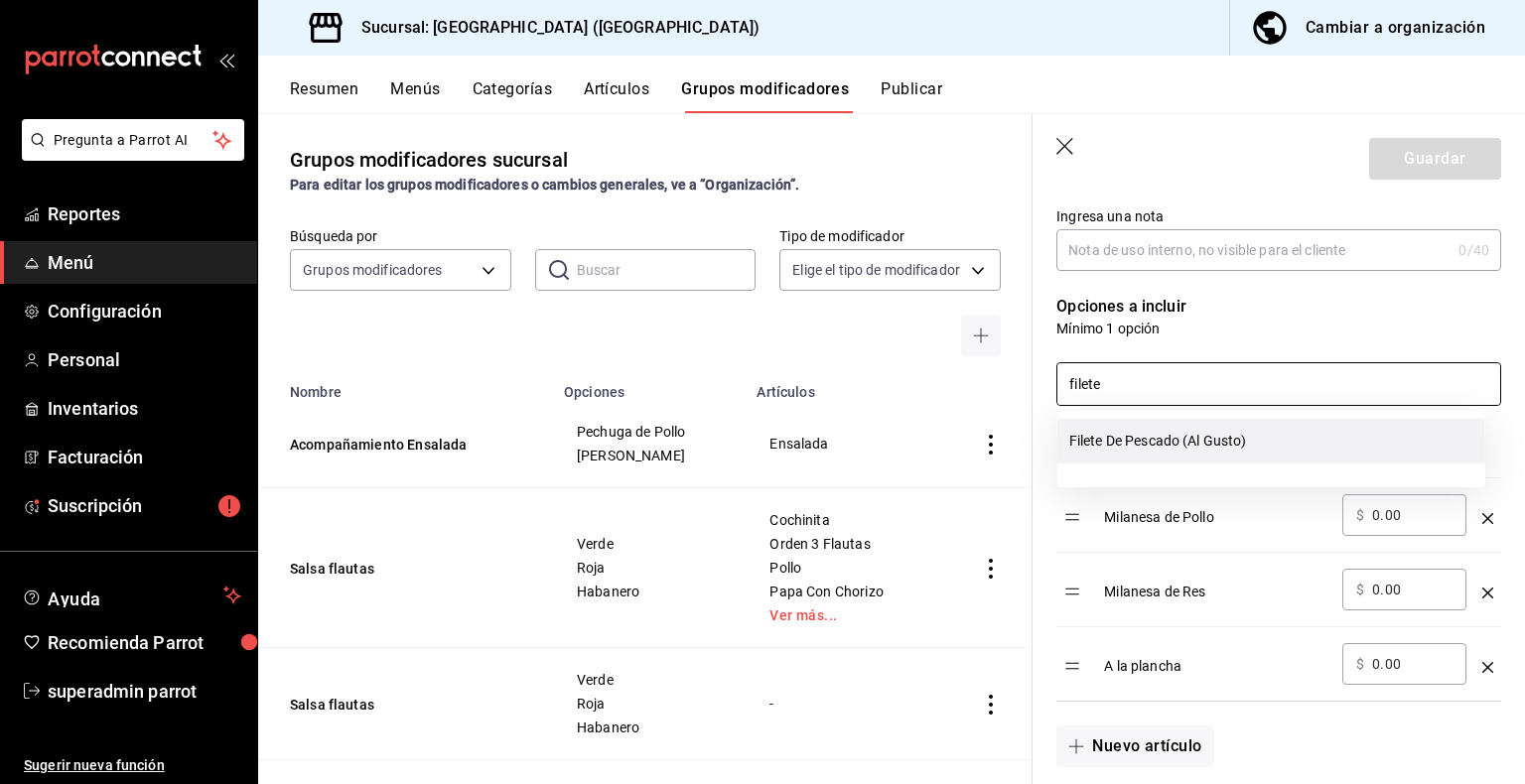 click on "Filete De Pescado (Al Gusto)" at bounding box center (1271, 441) 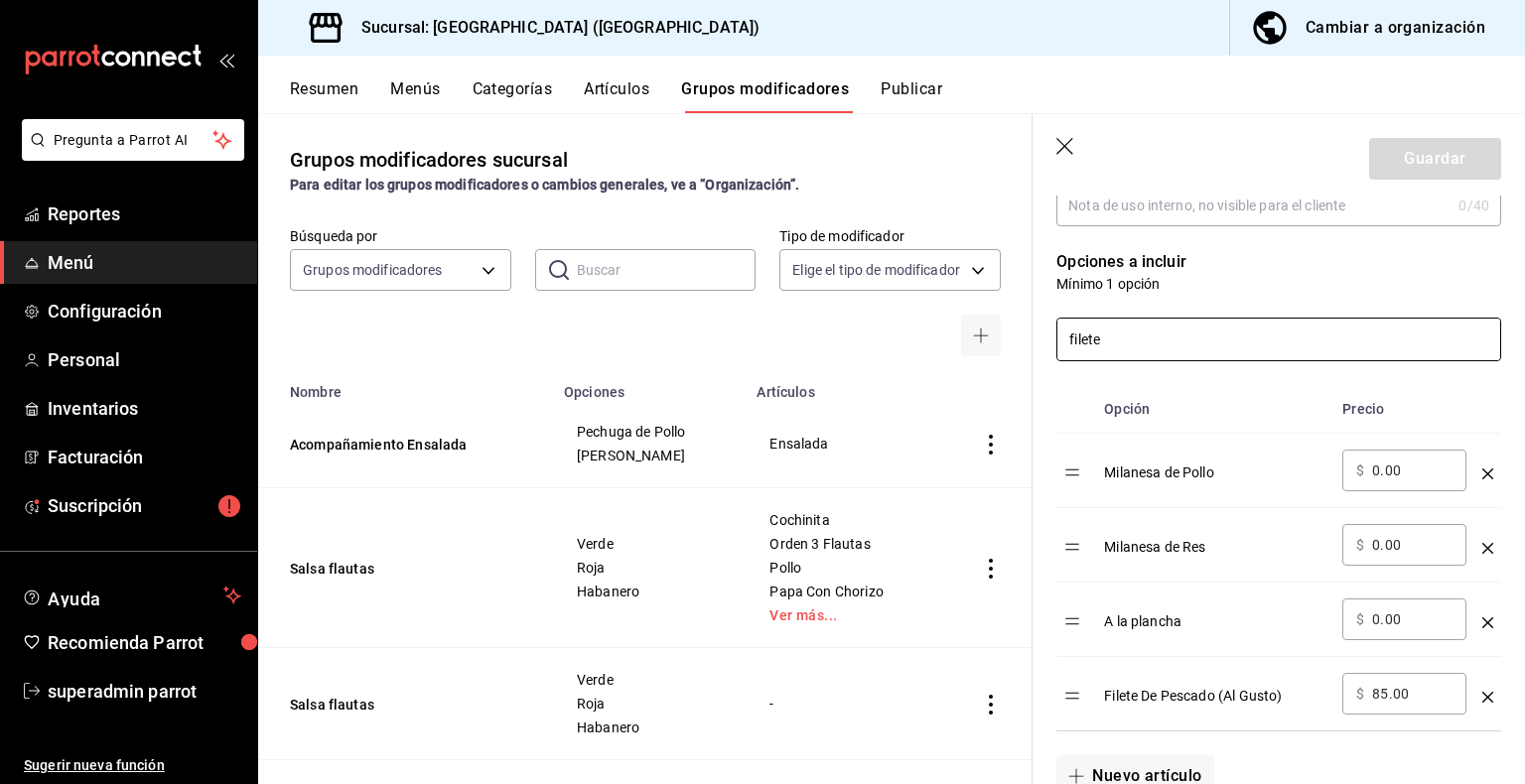 scroll, scrollTop: 520, scrollLeft: 0, axis: vertical 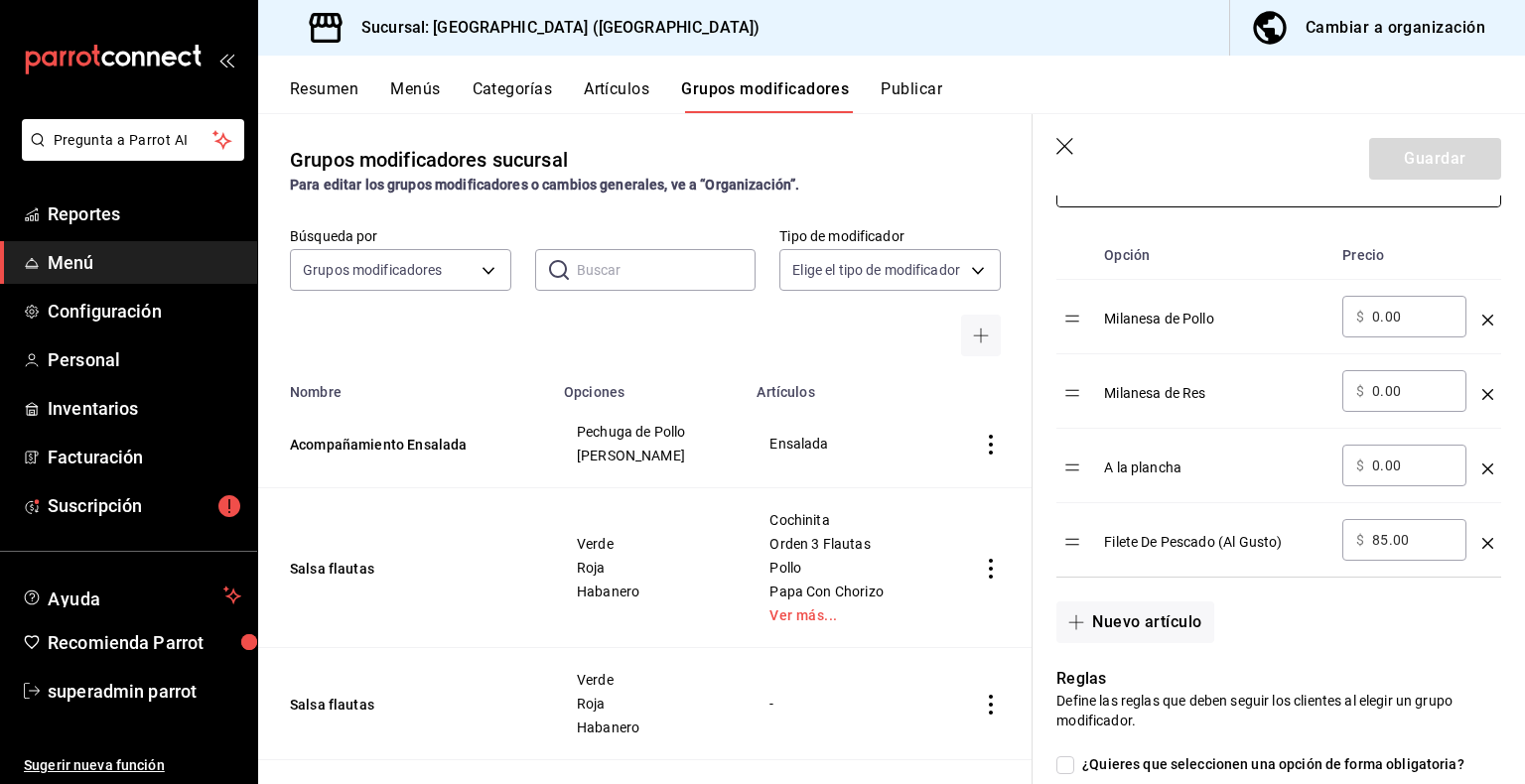type on "filete" 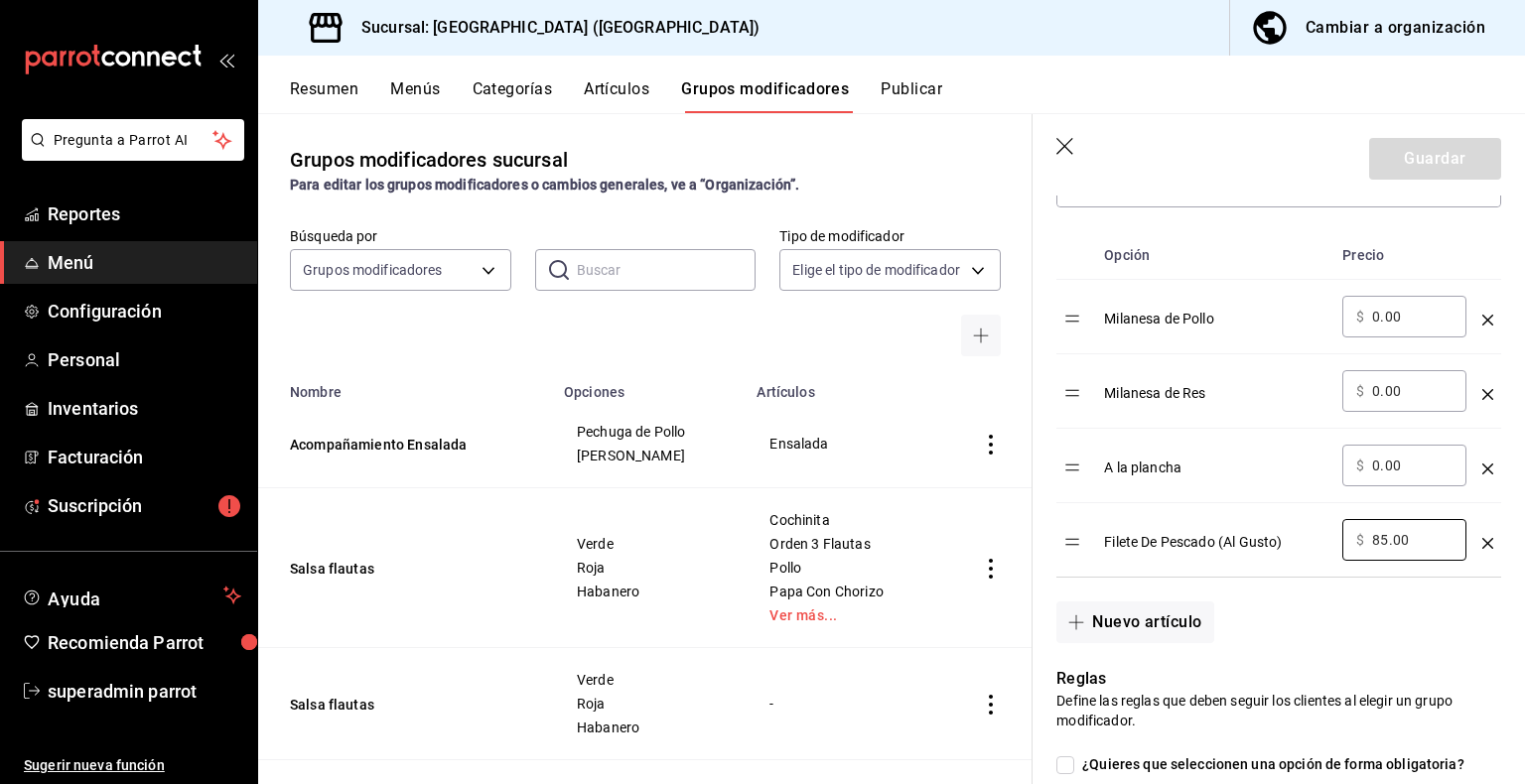 drag, startPoint x: 1422, startPoint y: 541, endPoint x: 1332, endPoint y: 540, distance: 90.005555 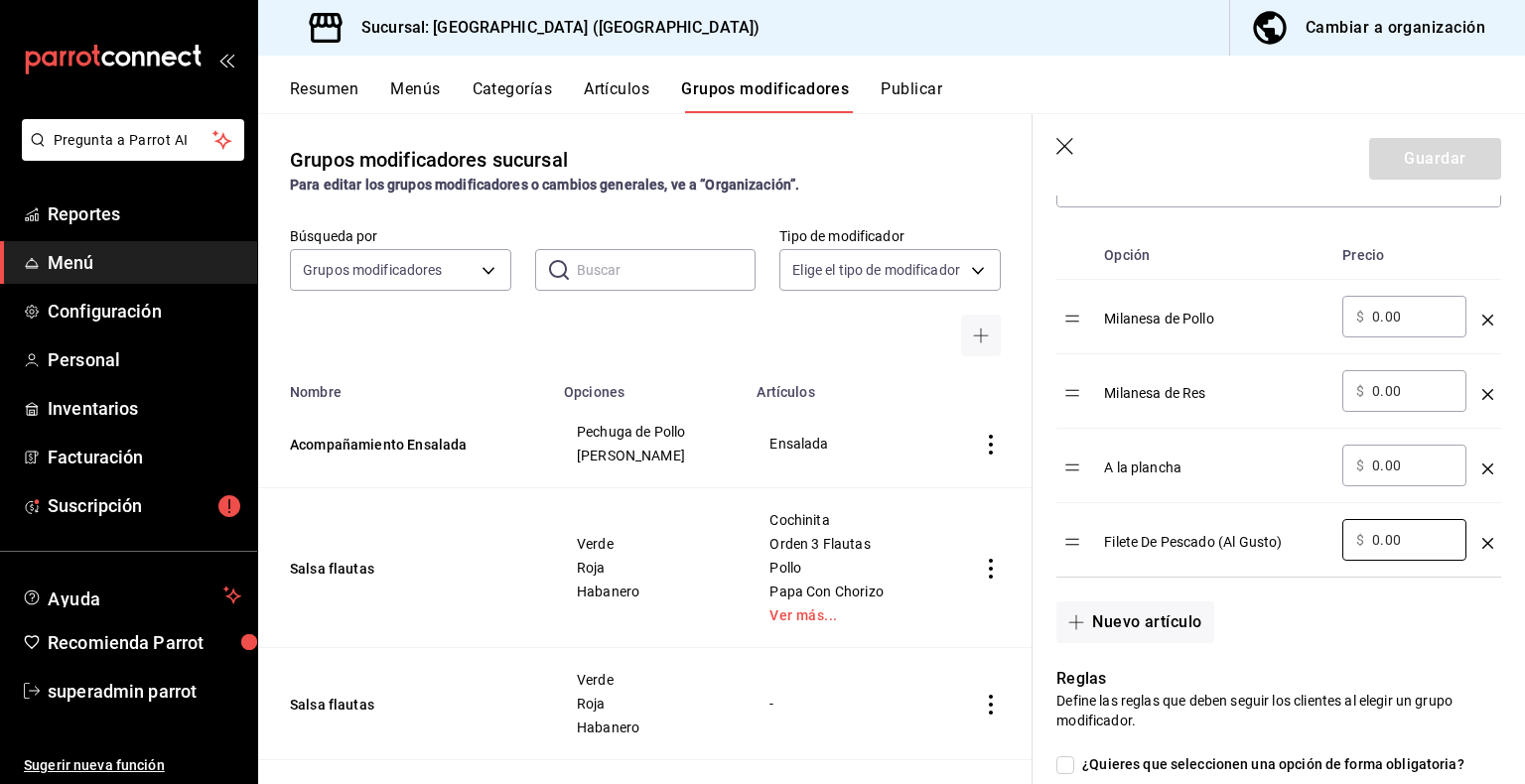 type on "0.00" 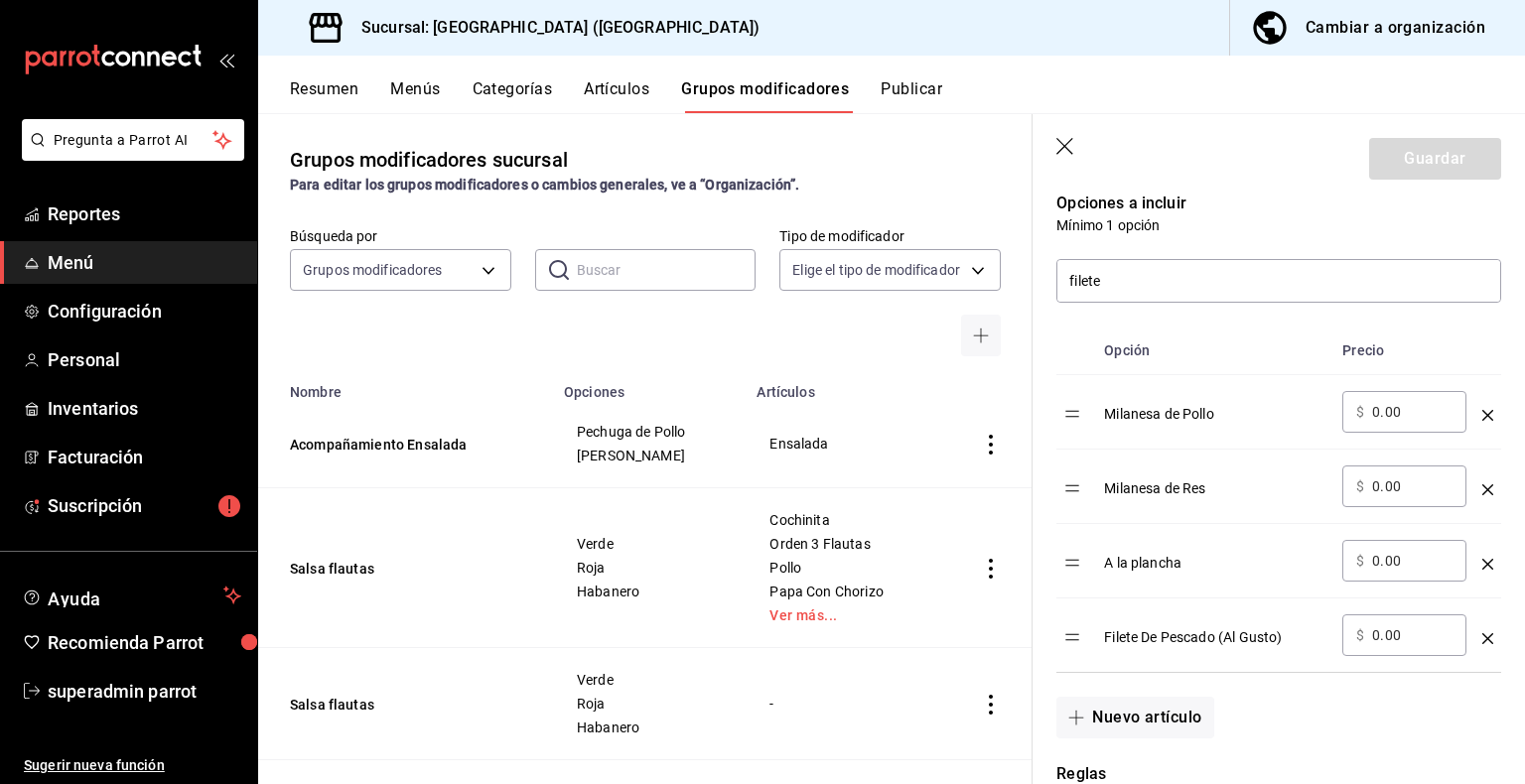 scroll, scrollTop: 421, scrollLeft: 0, axis: vertical 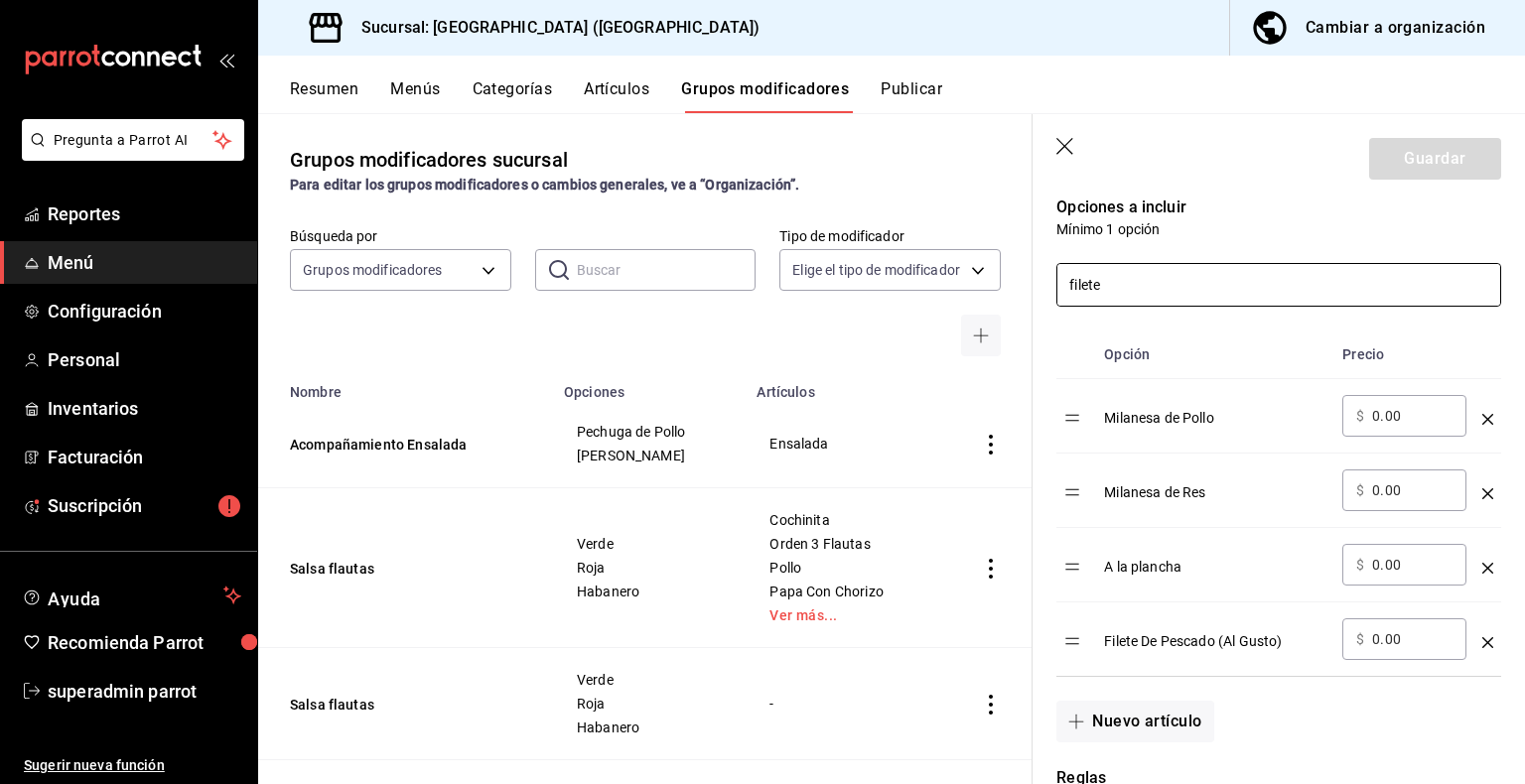 click on "filete" at bounding box center (1279, 285) 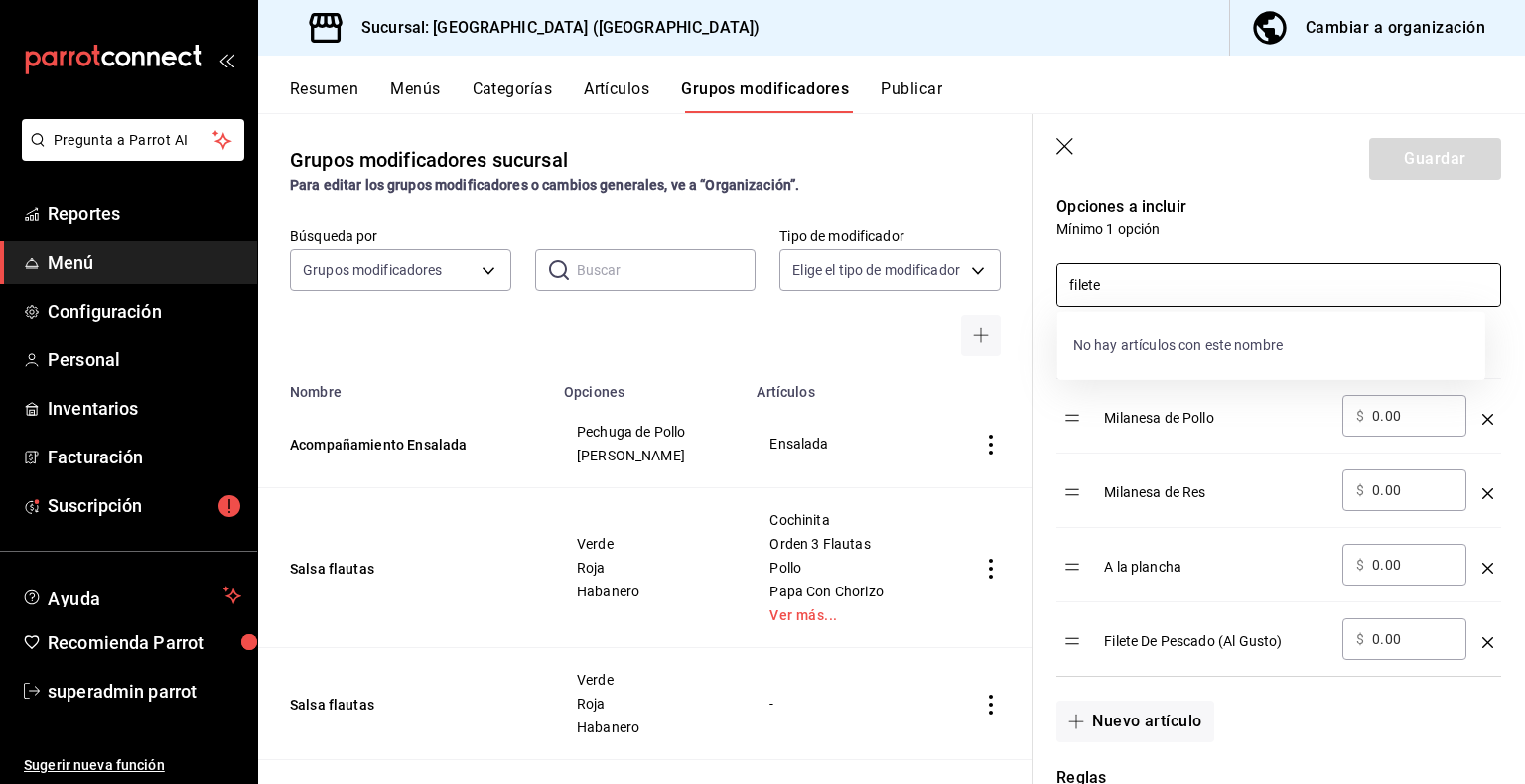 click on "filete" at bounding box center [1279, 285] 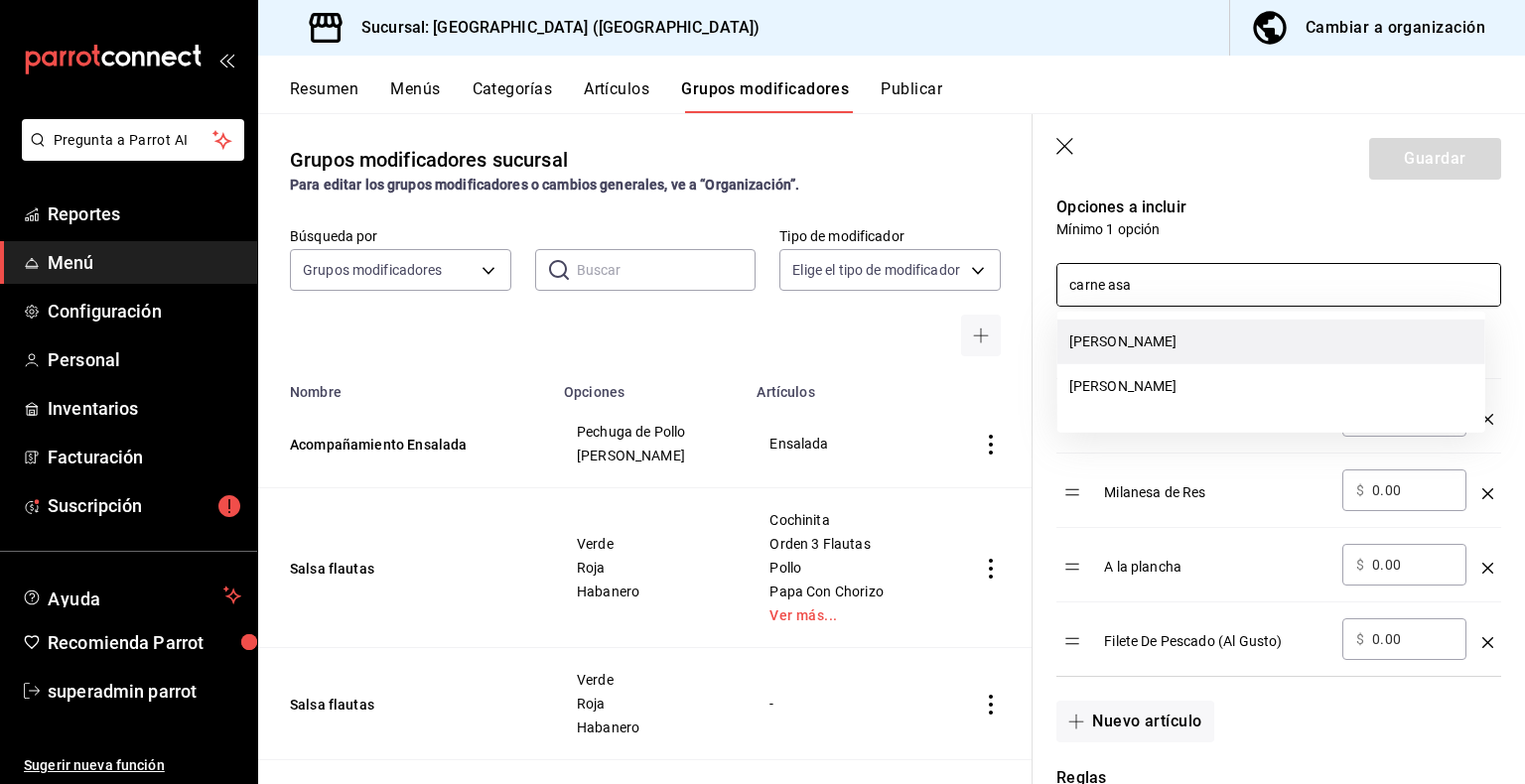 click on "[PERSON_NAME]" at bounding box center (1271, 341) 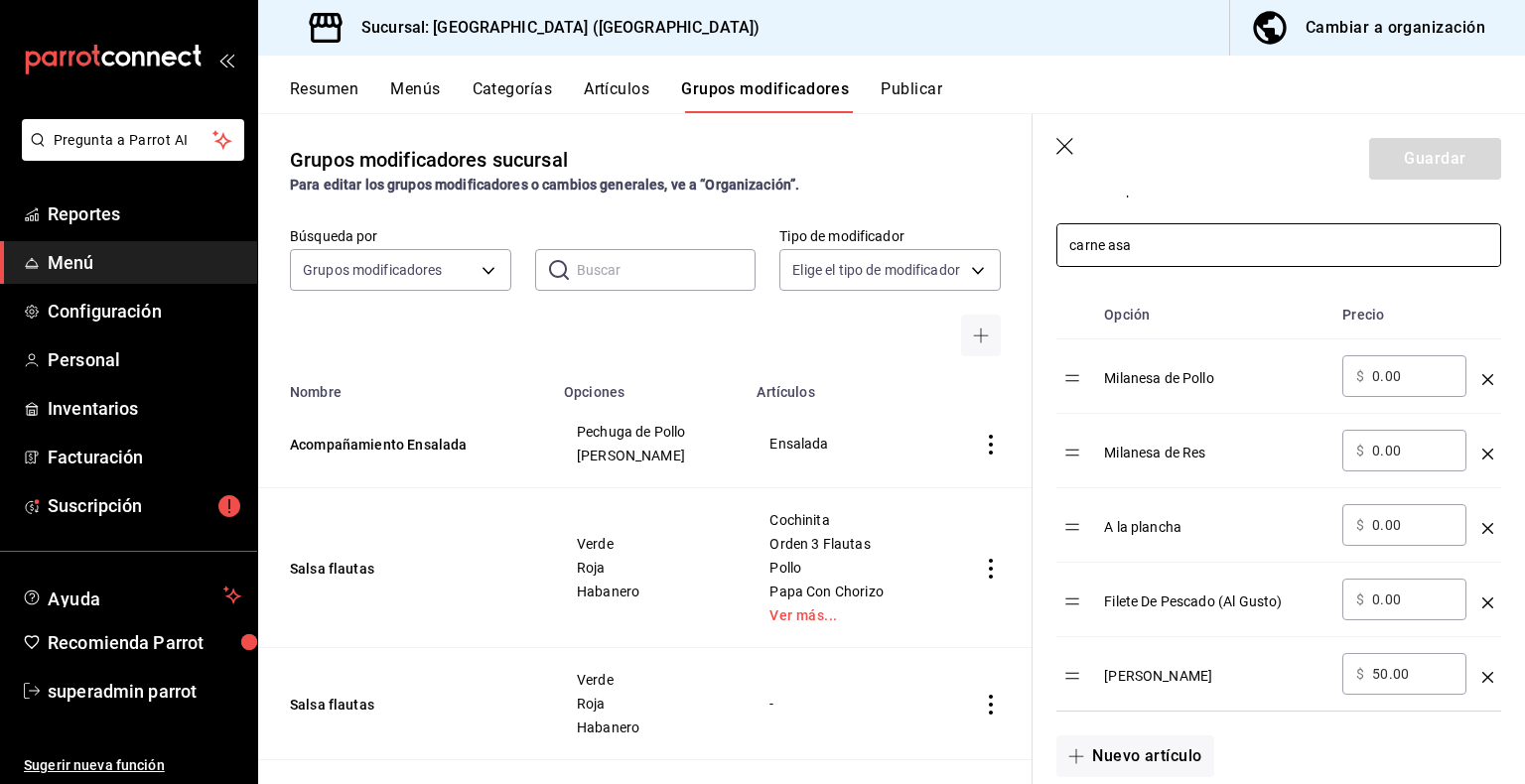 scroll, scrollTop: 520, scrollLeft: 0, axis: vertical 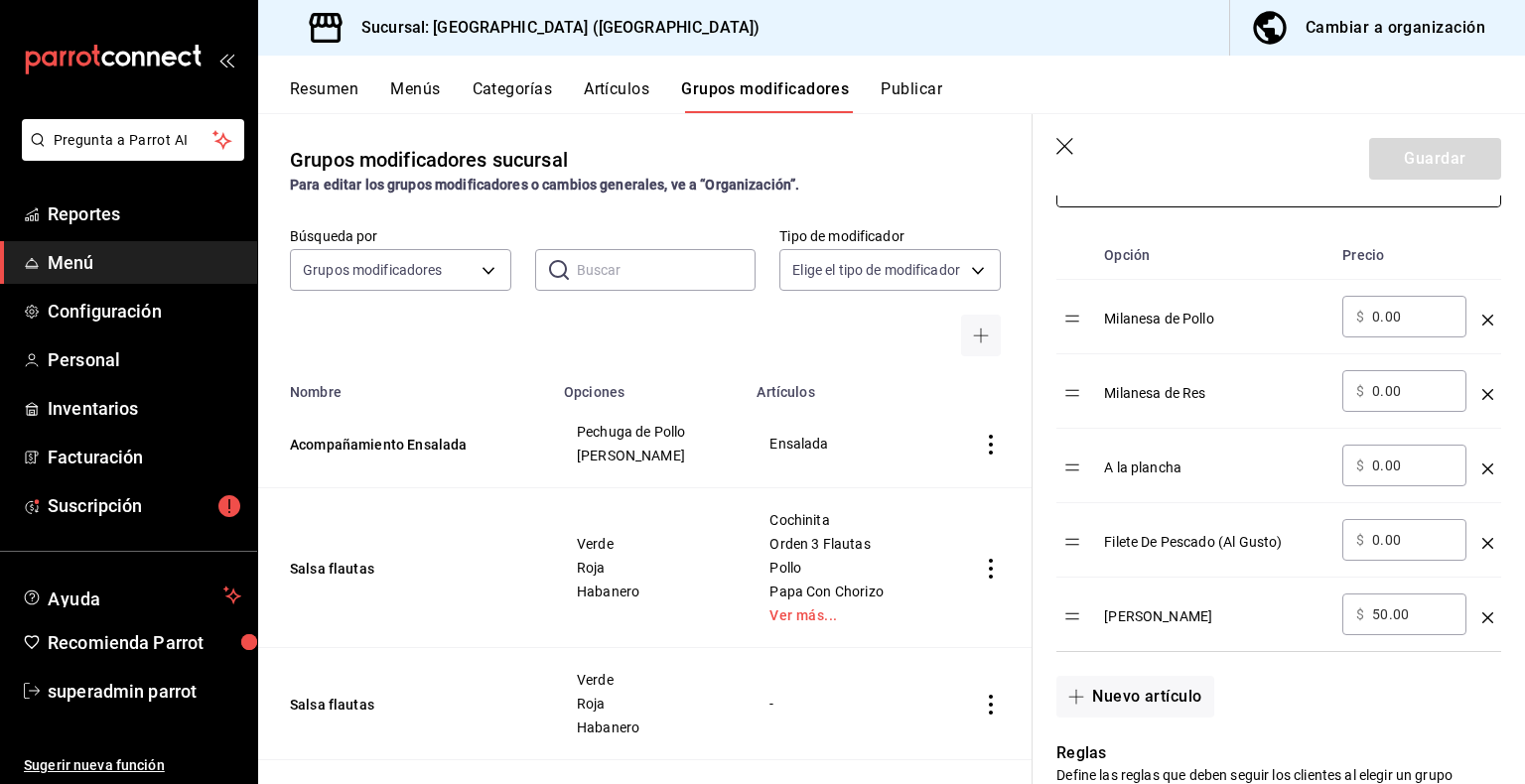 type on "carne asa" 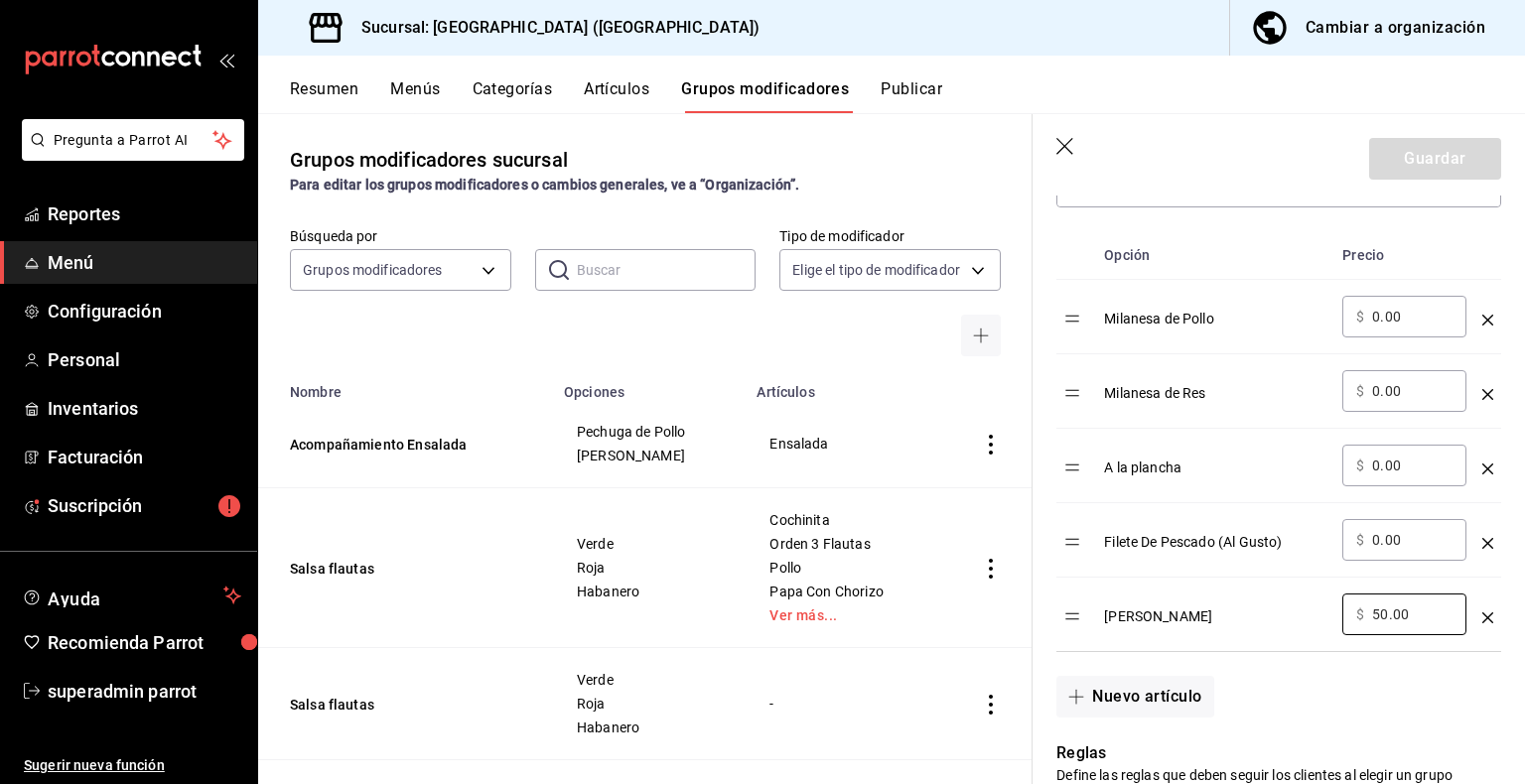click on "[PERSON_NAME] ​ $ 50.00 ​" at bounding box center (1279, 614) 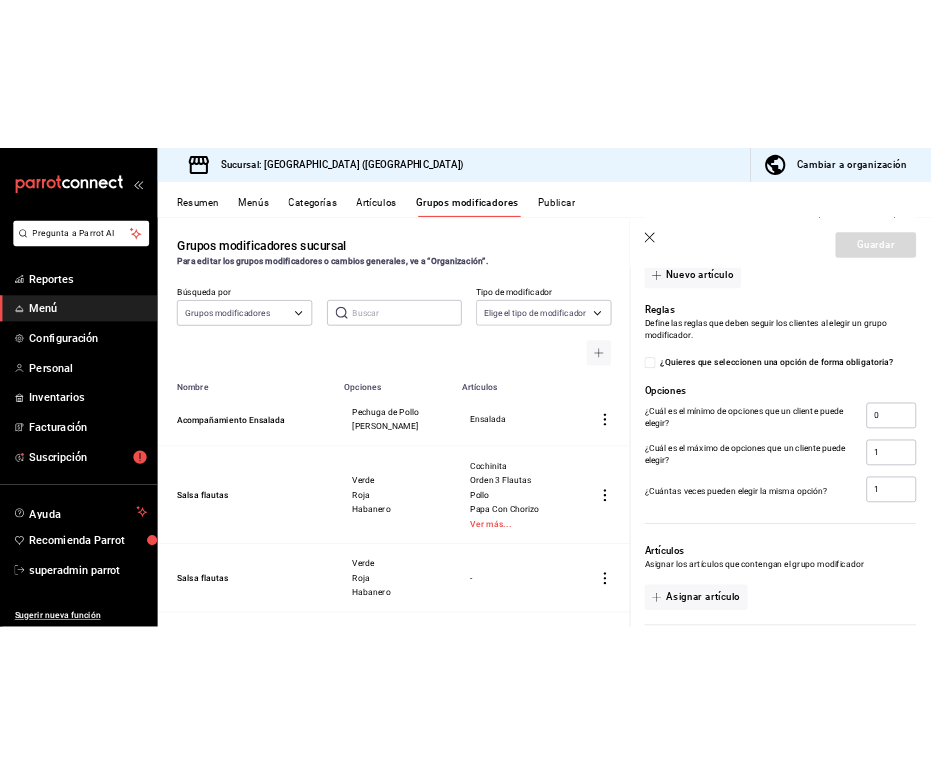 scroll, scrollTop: 1024, scrollLeft: 0, axis: vertical 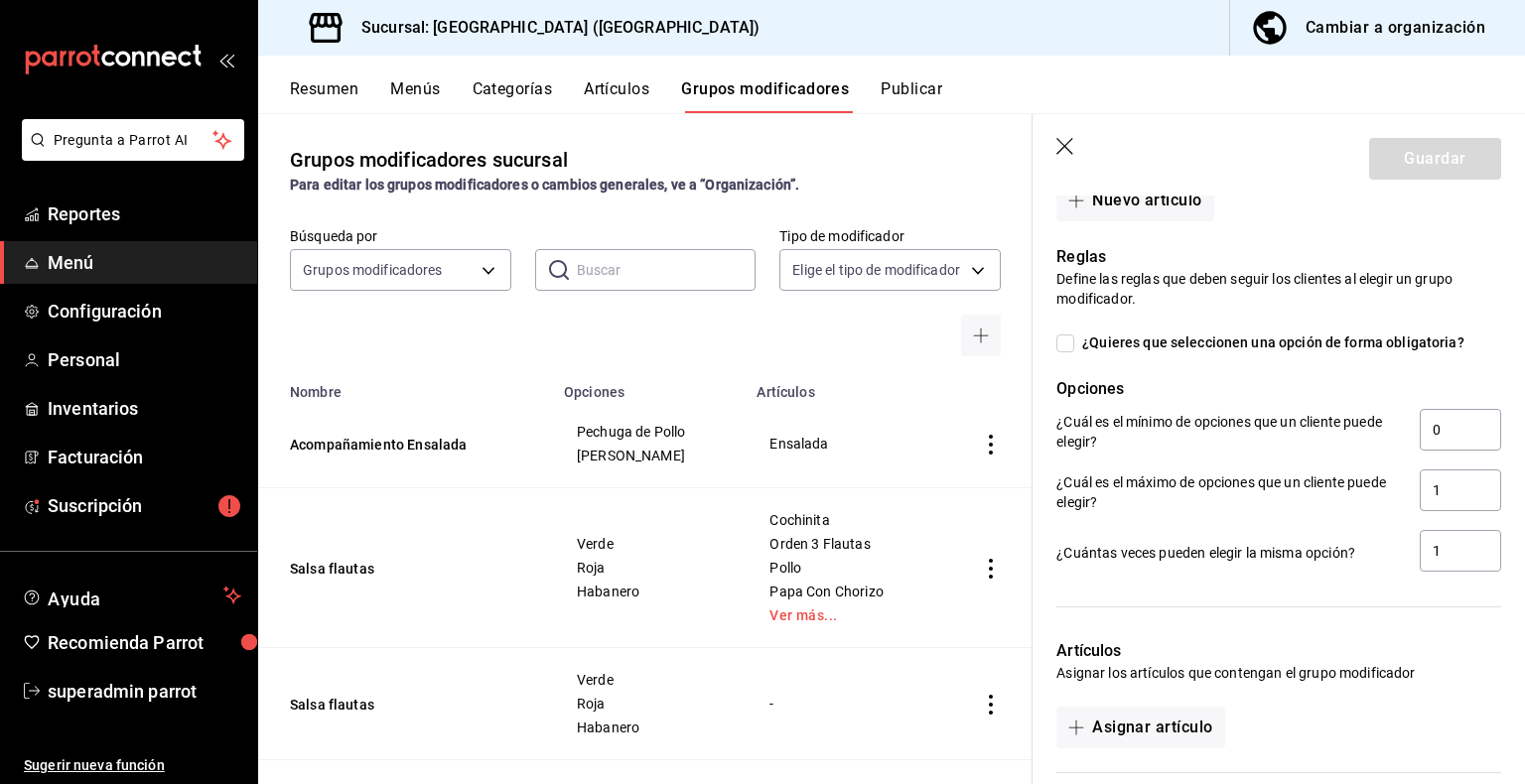 type on "0.00" 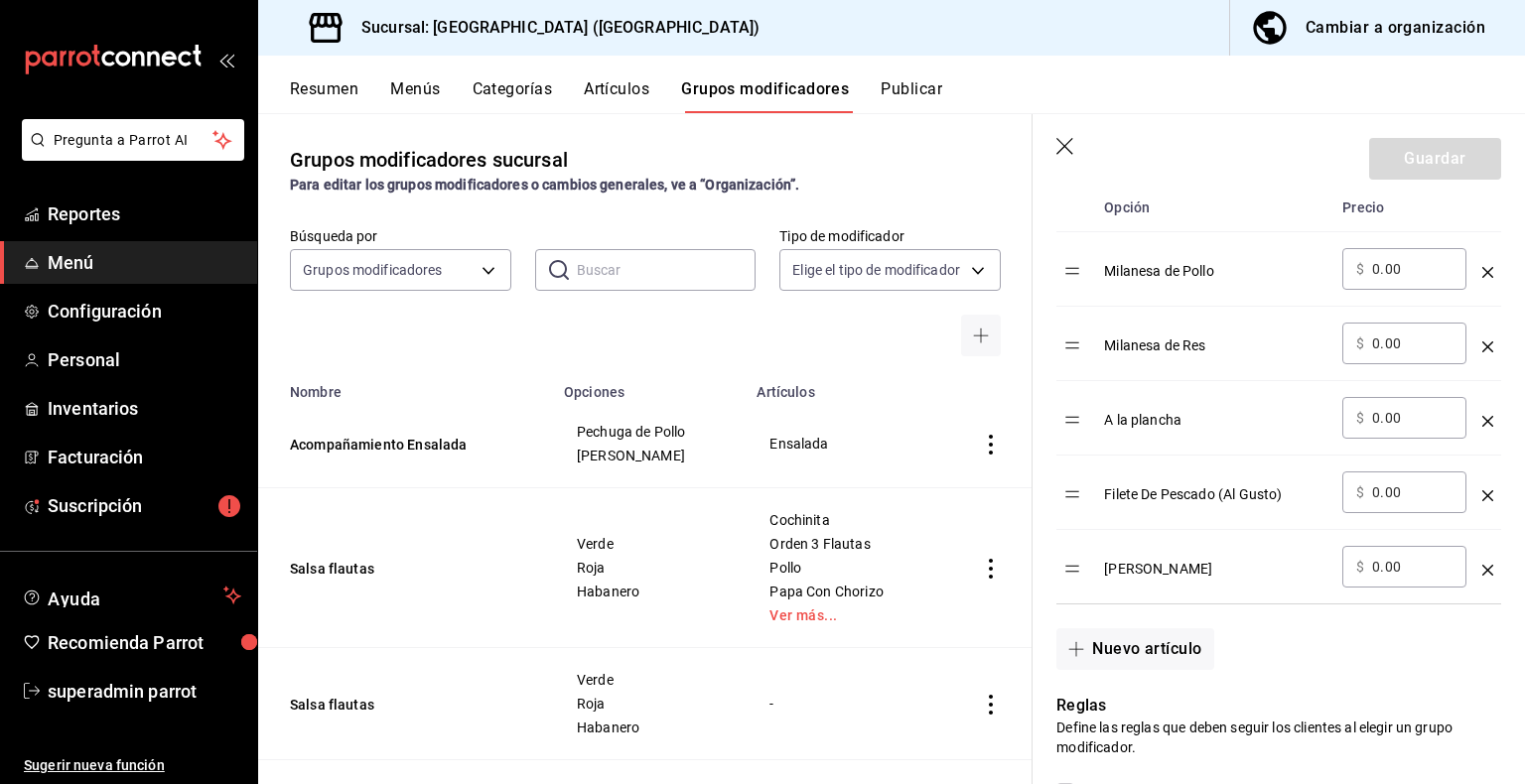 scroll, scrollTop: 903, scrollLeft: 0, axis: vertical 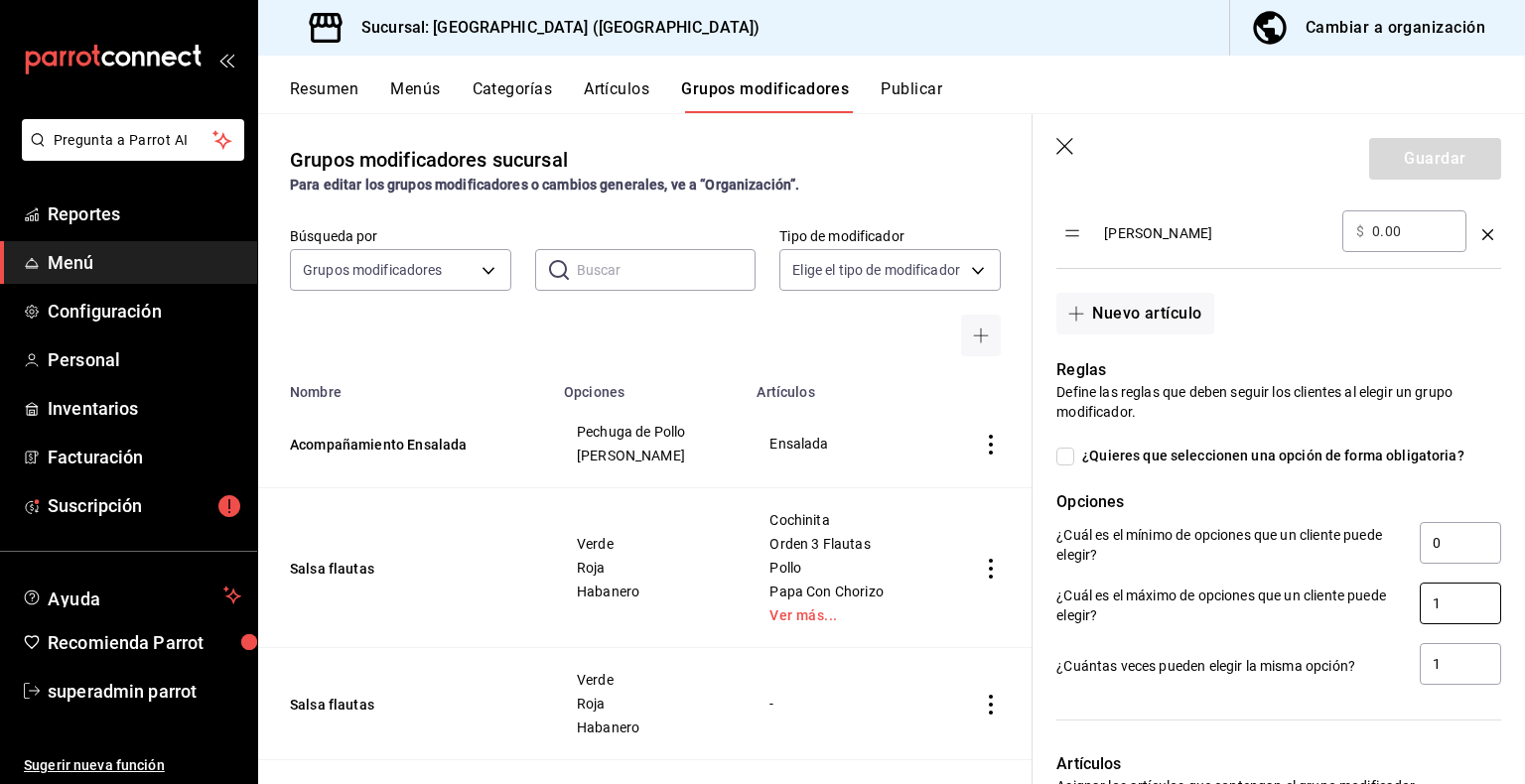 click on "¿Cuál es el máximo de opciones que un cliente puede elegir? 1" at bounding box center (1279, 604) 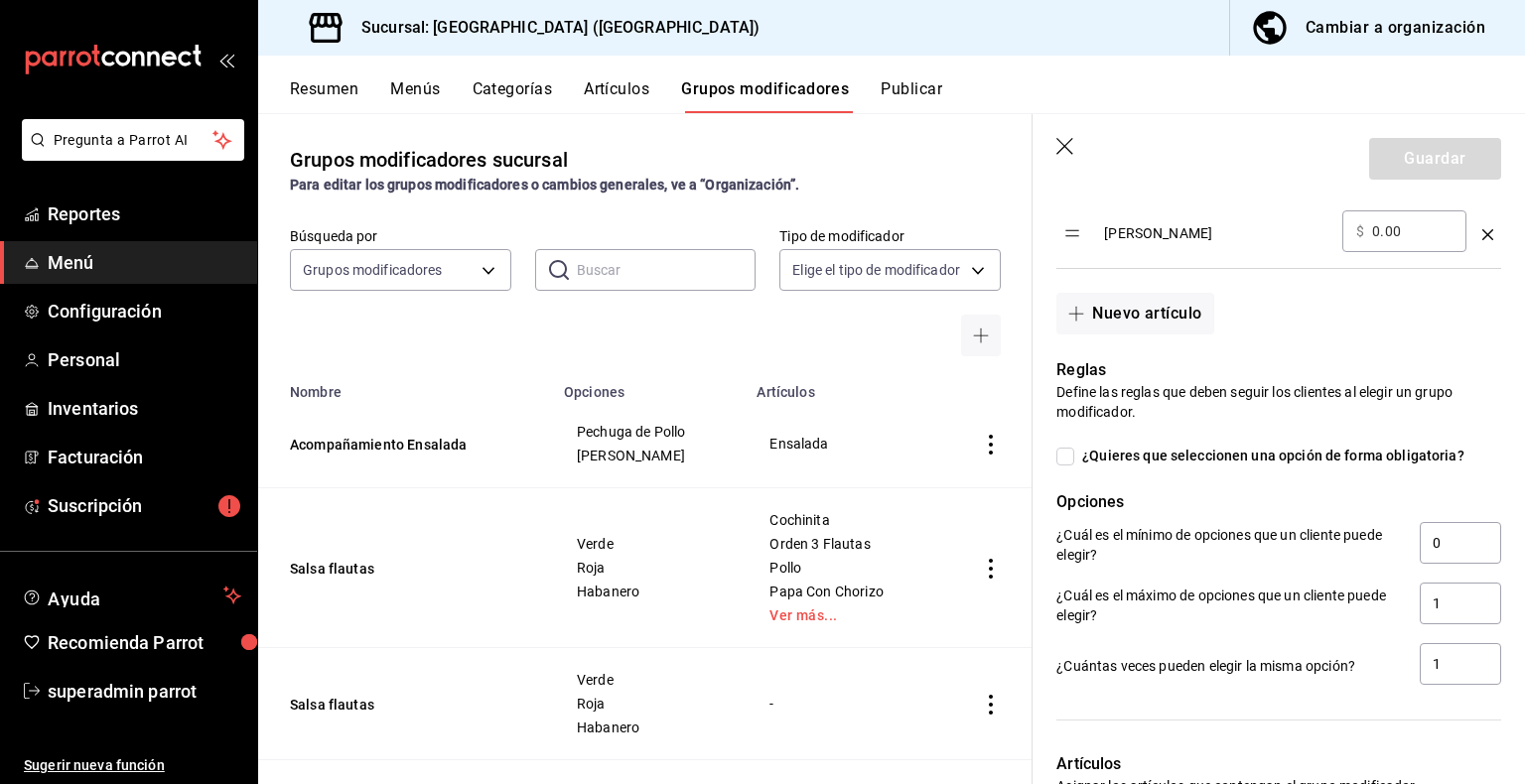 click on "¿Cuál es el máximo de opciones que un cliente puede elegir? 1" at bounding box center (1271, 596) 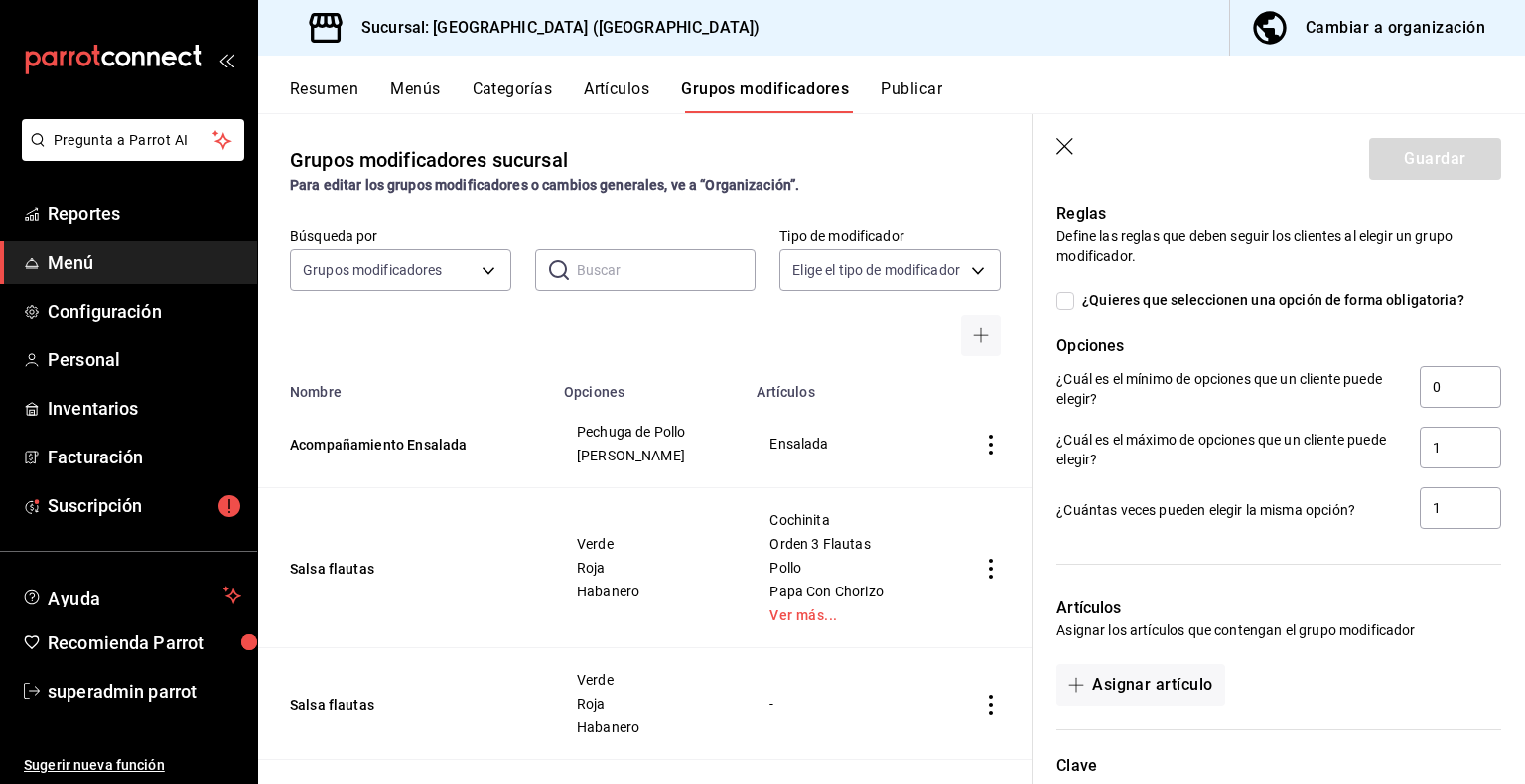 scroll, scrollTop: 1102, scrollLeft: 0, axis: vertical 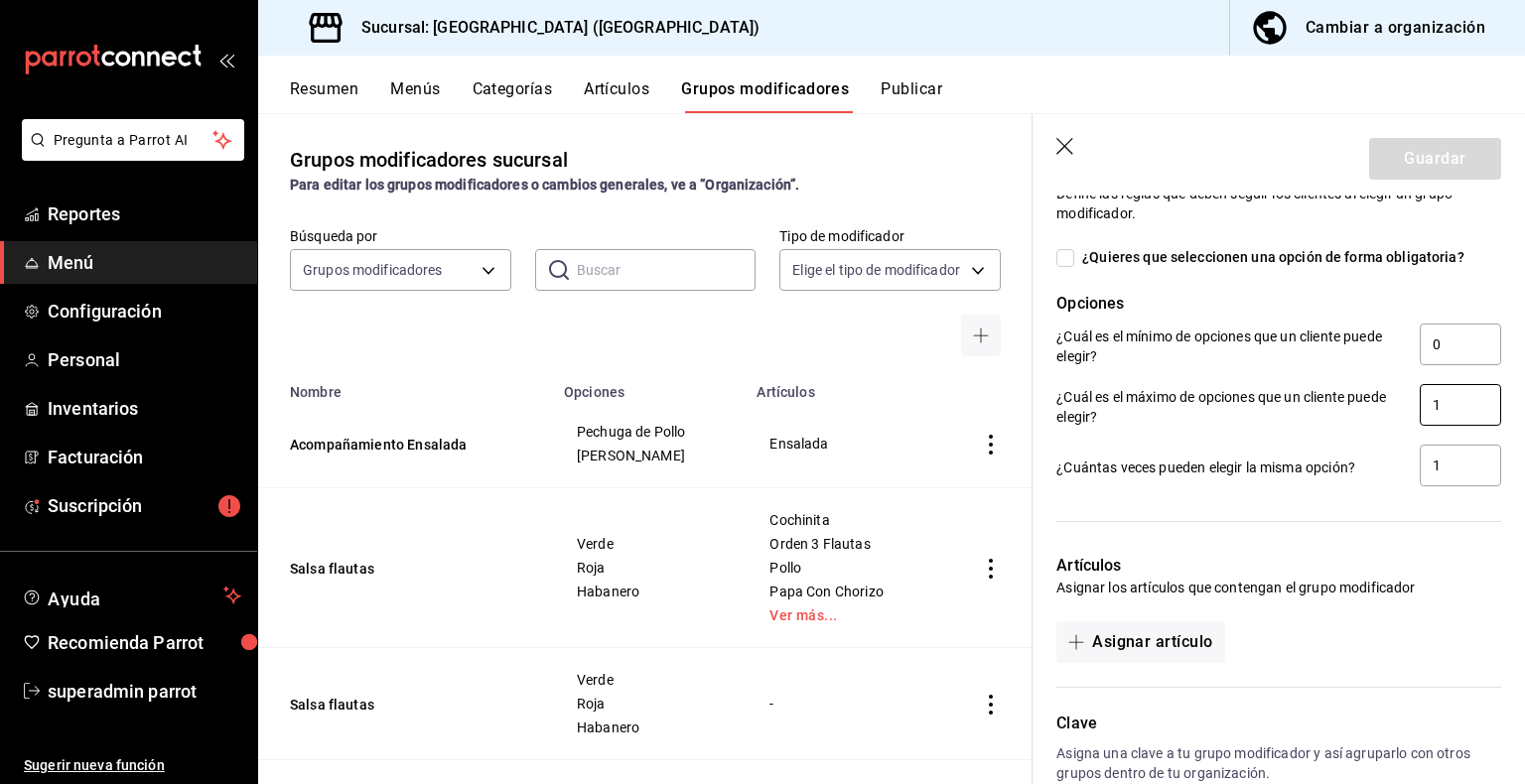 drag, startPoint x: 1432, startPoint y: 407, endPoint x: 1379, endPoint y: 409, distance: 53.037722 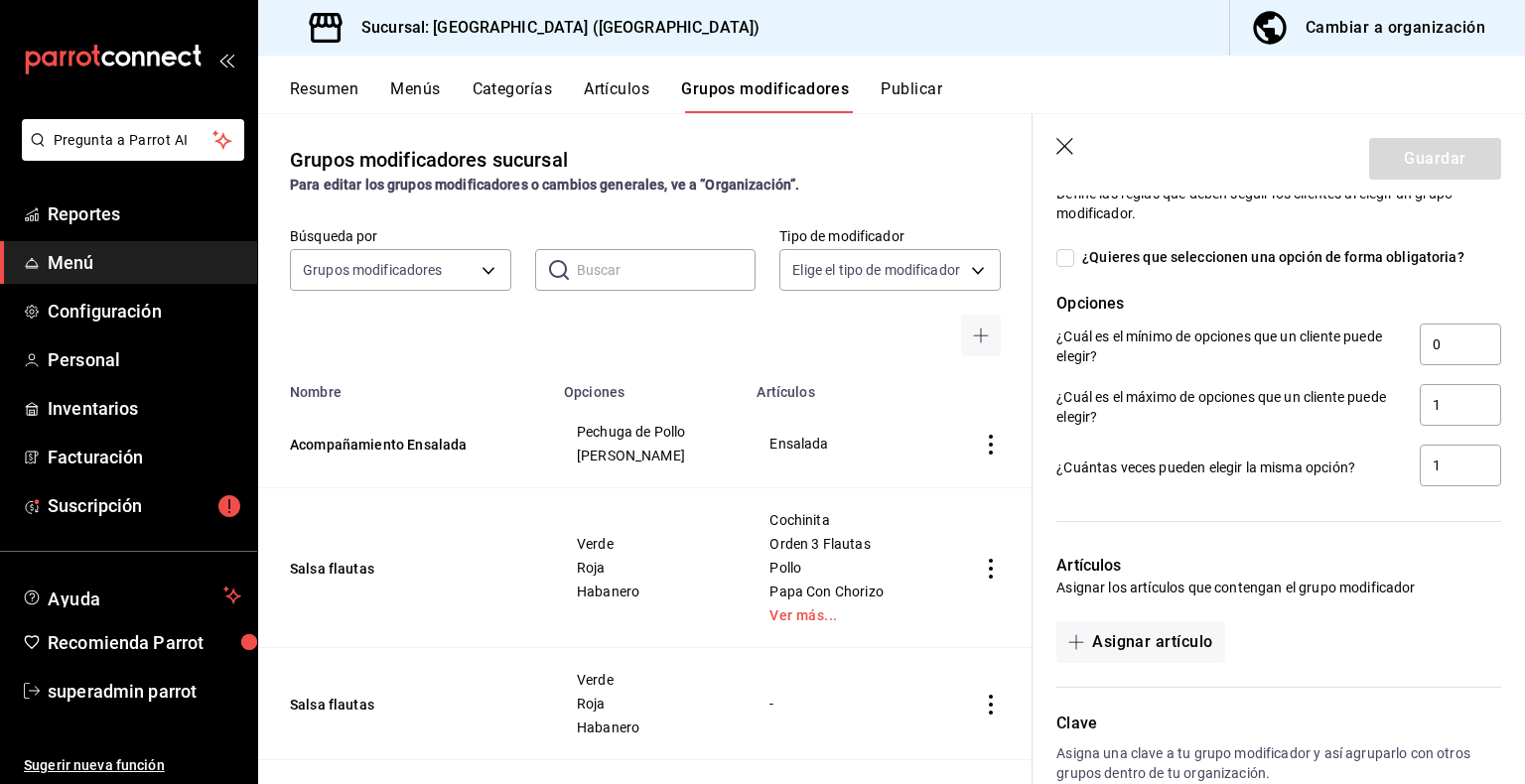 click on "¿Cuántas veces pueden elegir la misma opción?" at bounding box center (1230, 467) 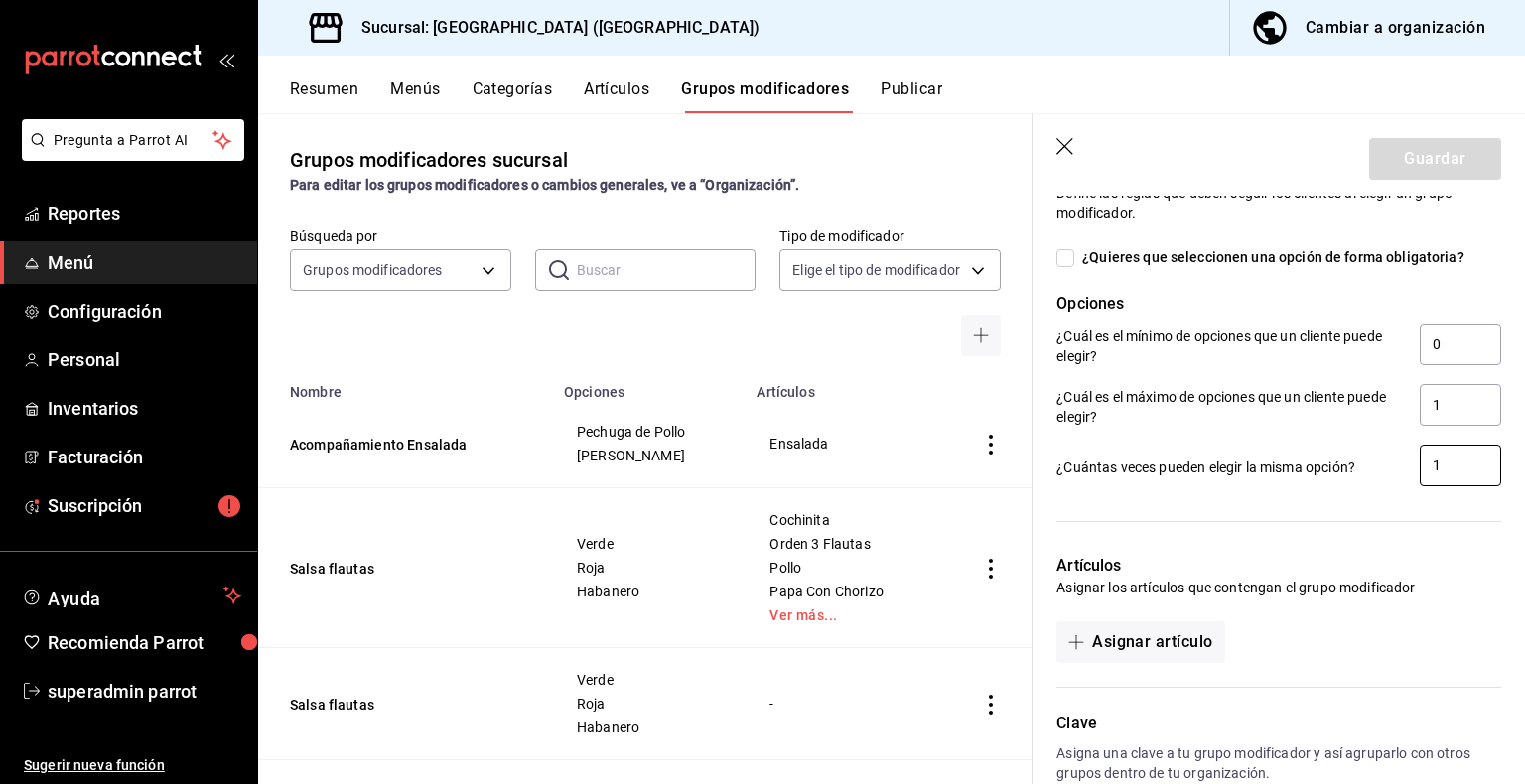 drag, startPoint x: 1430, startPoint y: 462, endPoint x: 1385, endPoint y: 473, distance: 46.32494 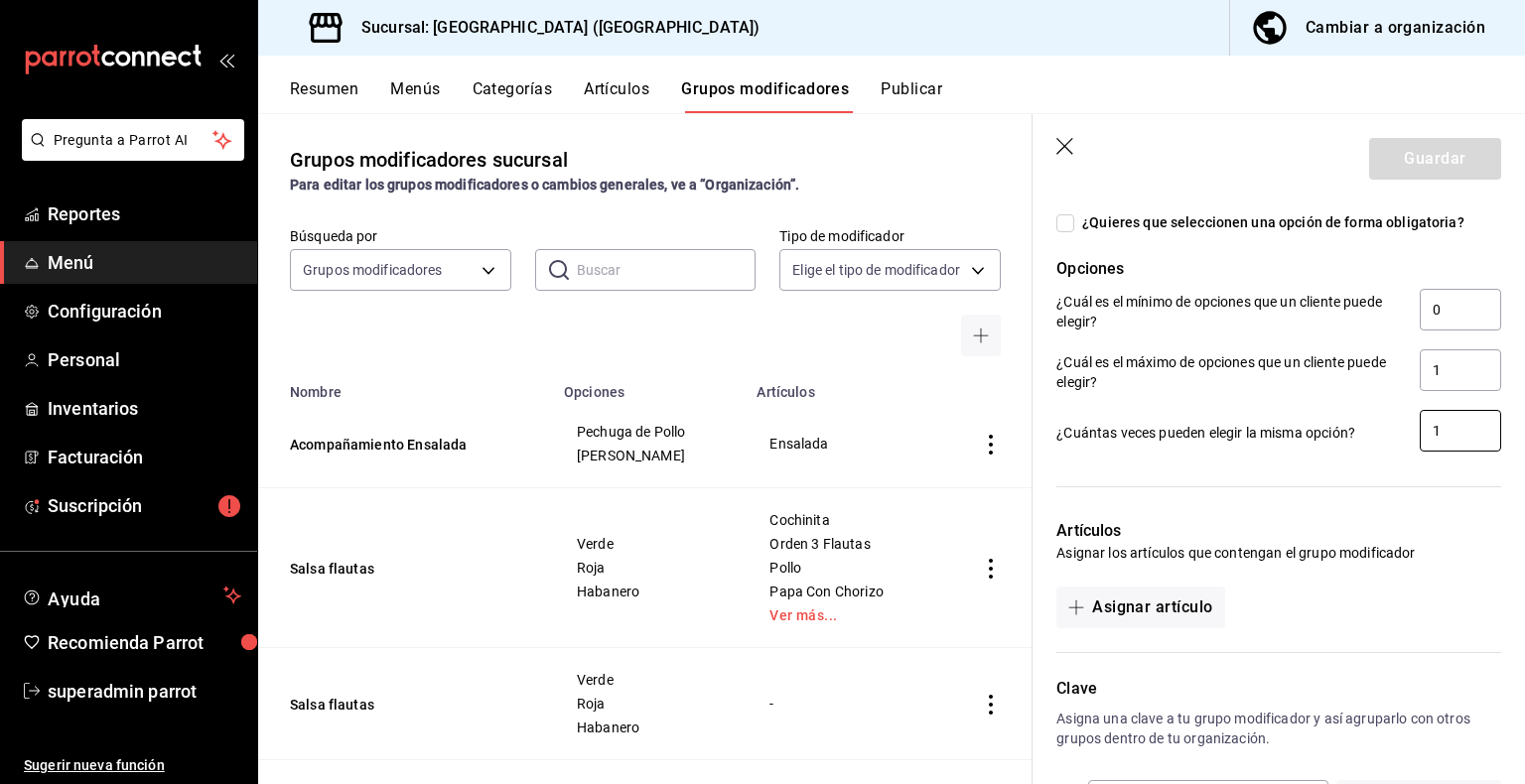 scroll, scrollTop: 1214, scrollLeft: 0, axis: vertical 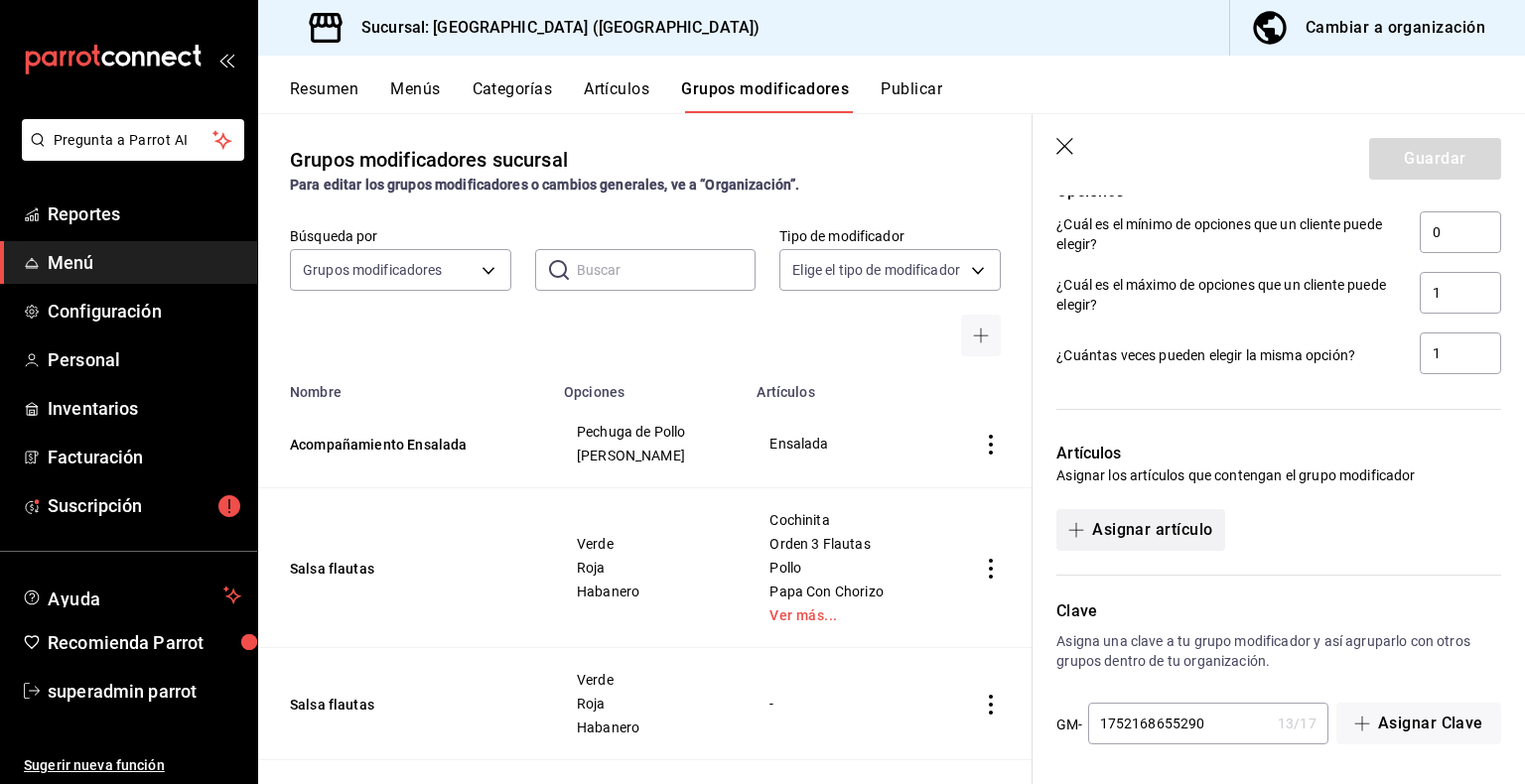 click on "Asignar artículo" at bounding box center (1140, 530) 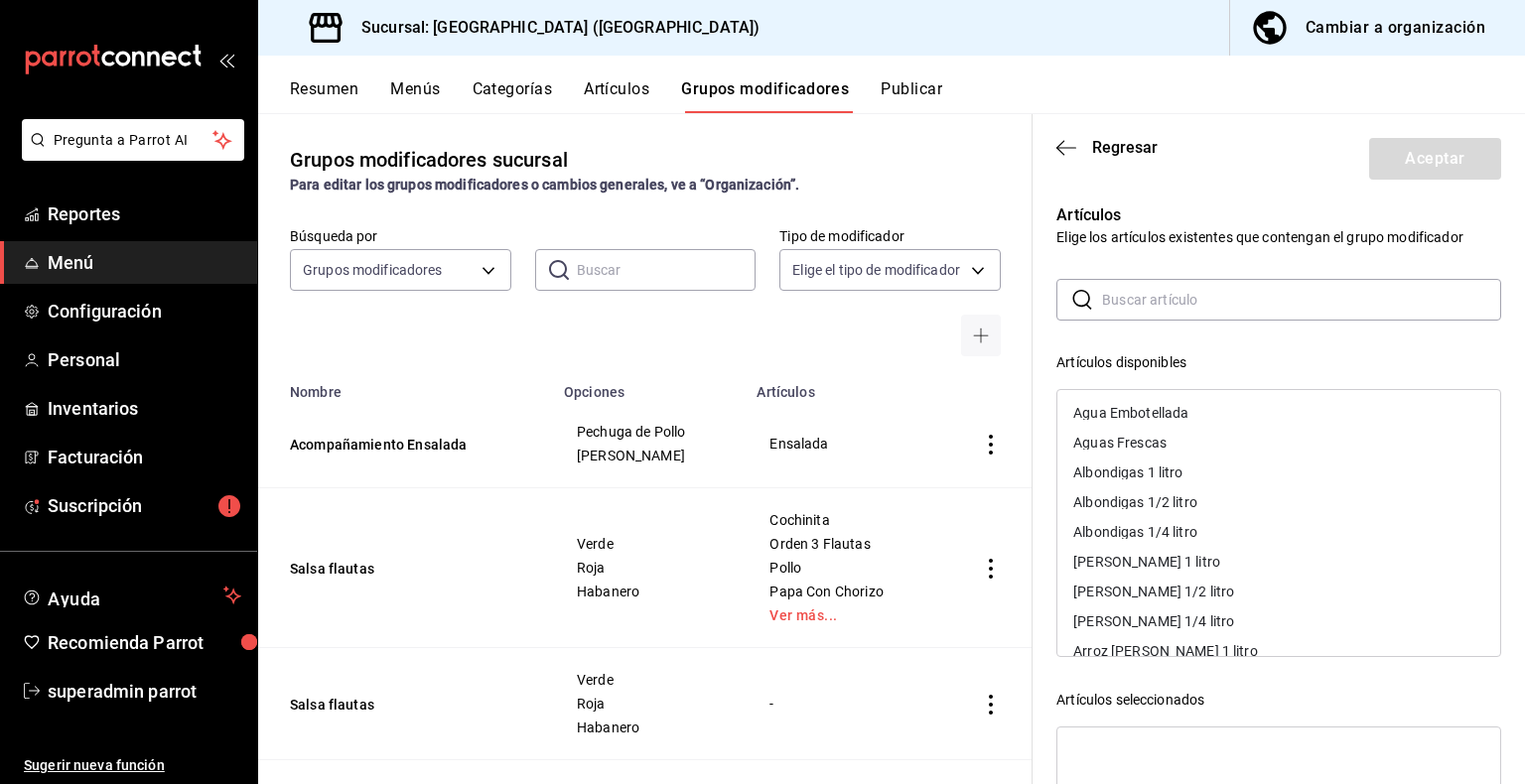 click at bounding box center [1302, 300] 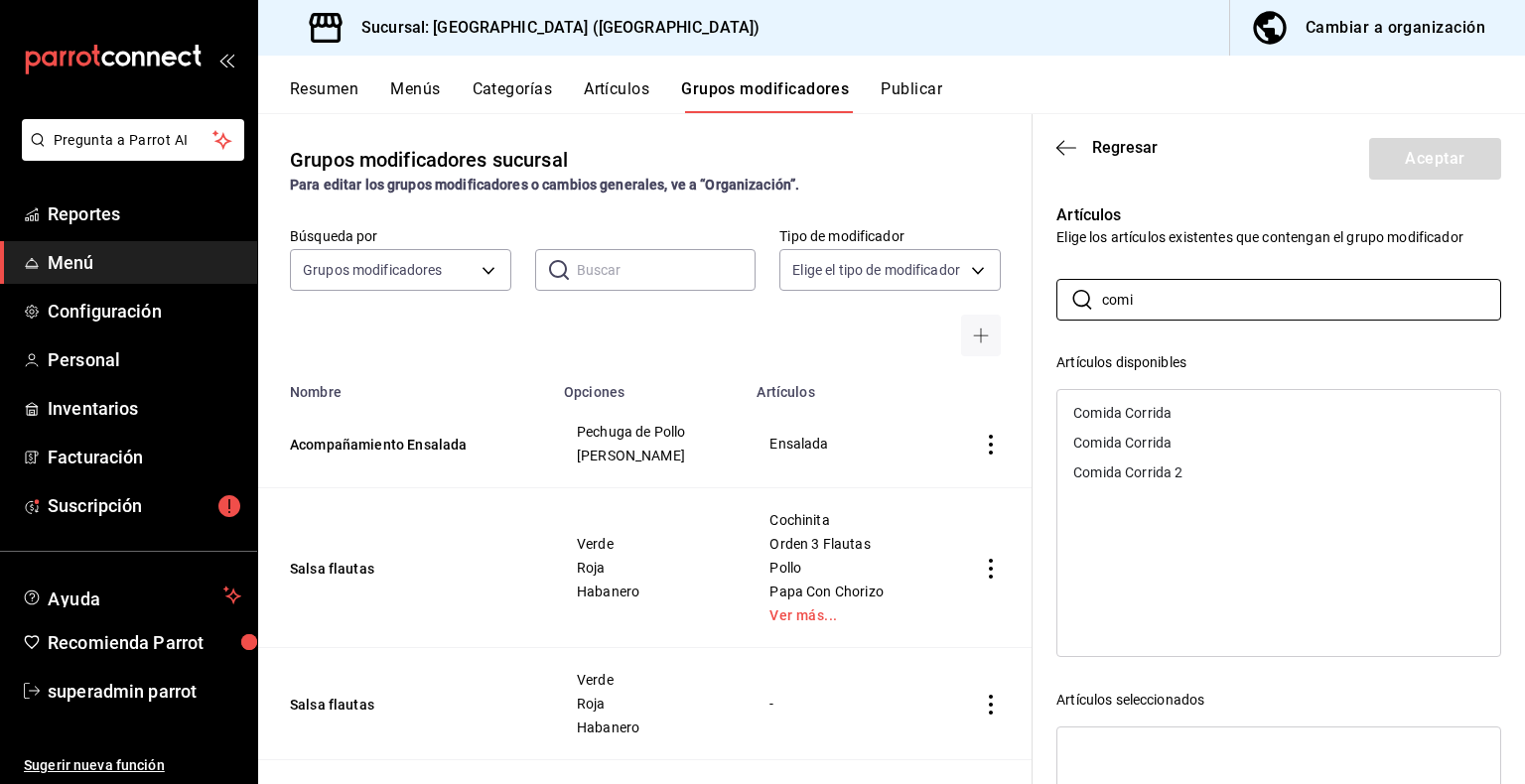 type on "comi" 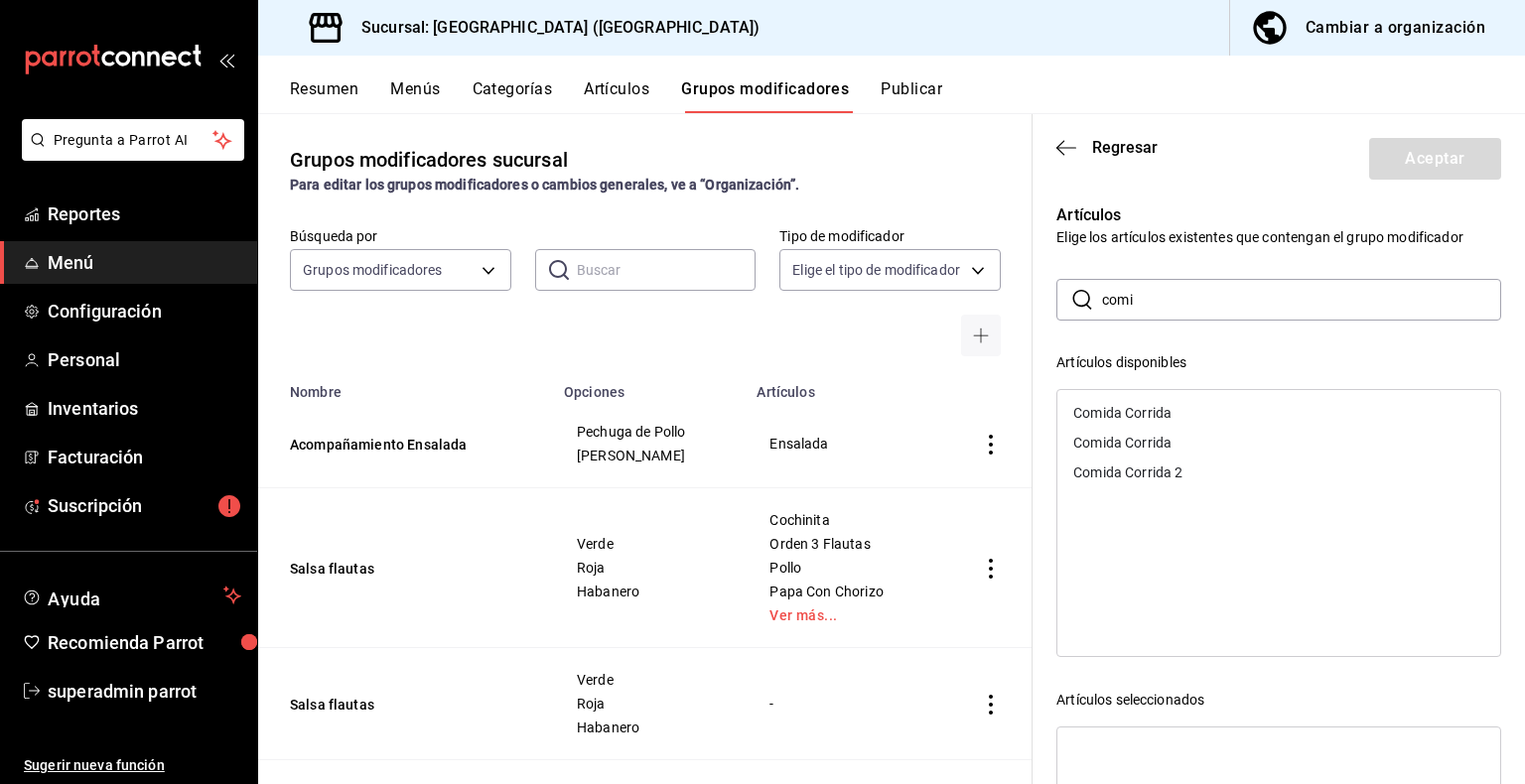 click on "Elige los artículos existentes que contengan el grupo modificador" at bounding box center [1279, 237] 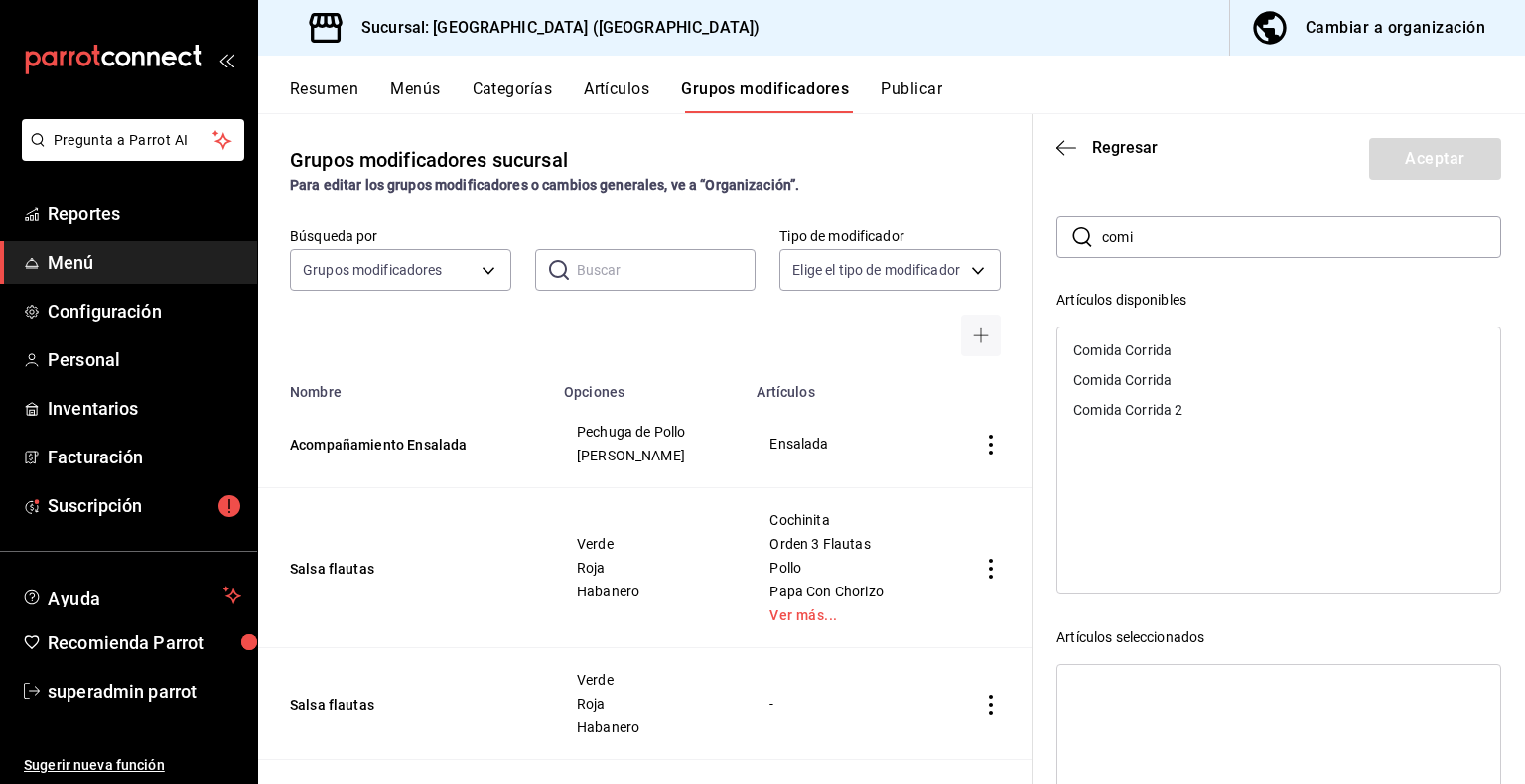 scroll, scrollTop: 44, scrollLeft: 0, axis: vertical 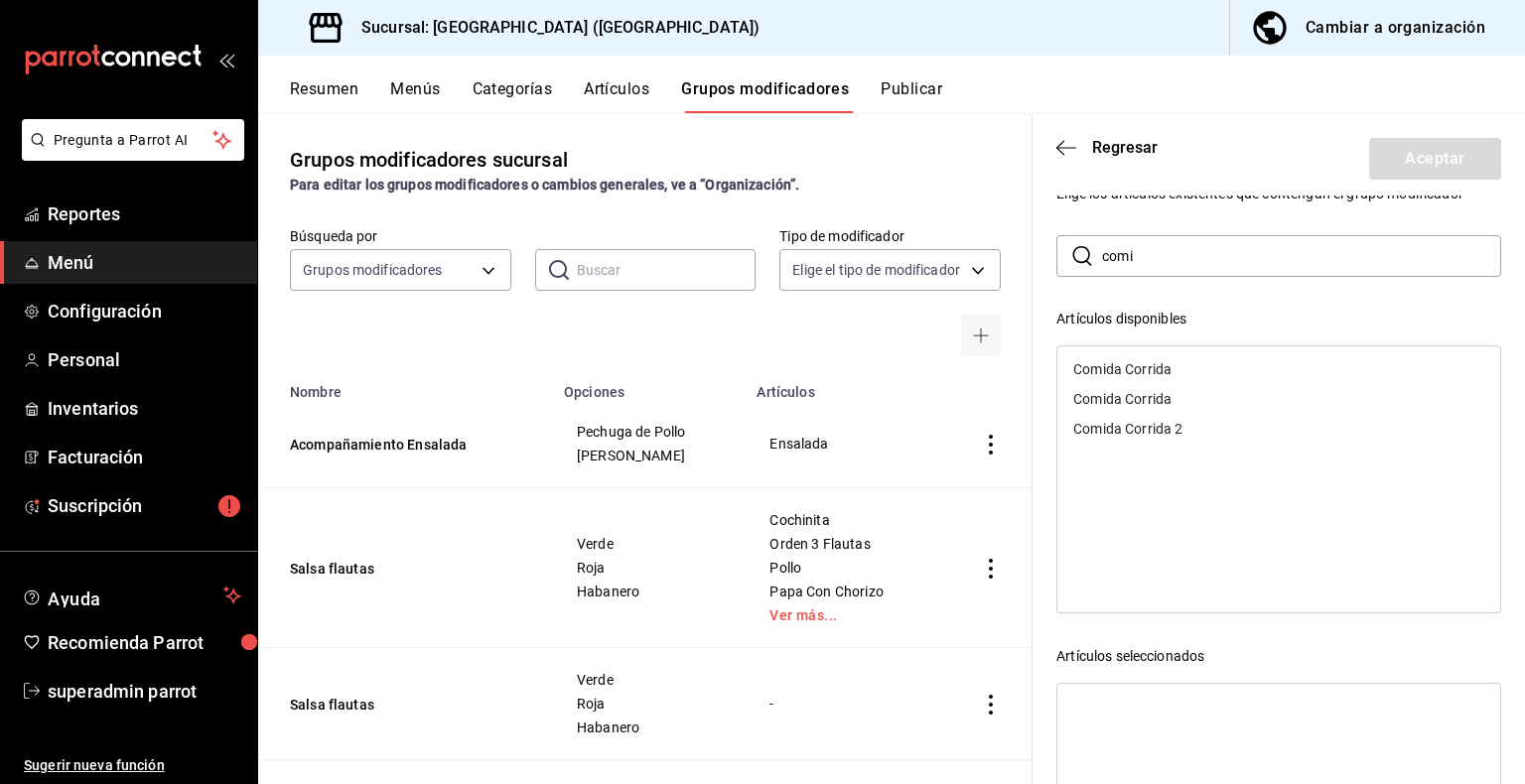 click on "​ comi ​ Artículos disponibles Comida Corrida Comida Corrida Comida Corrida 2 Artículos seleccionados" at bounding box center [1279, 589] 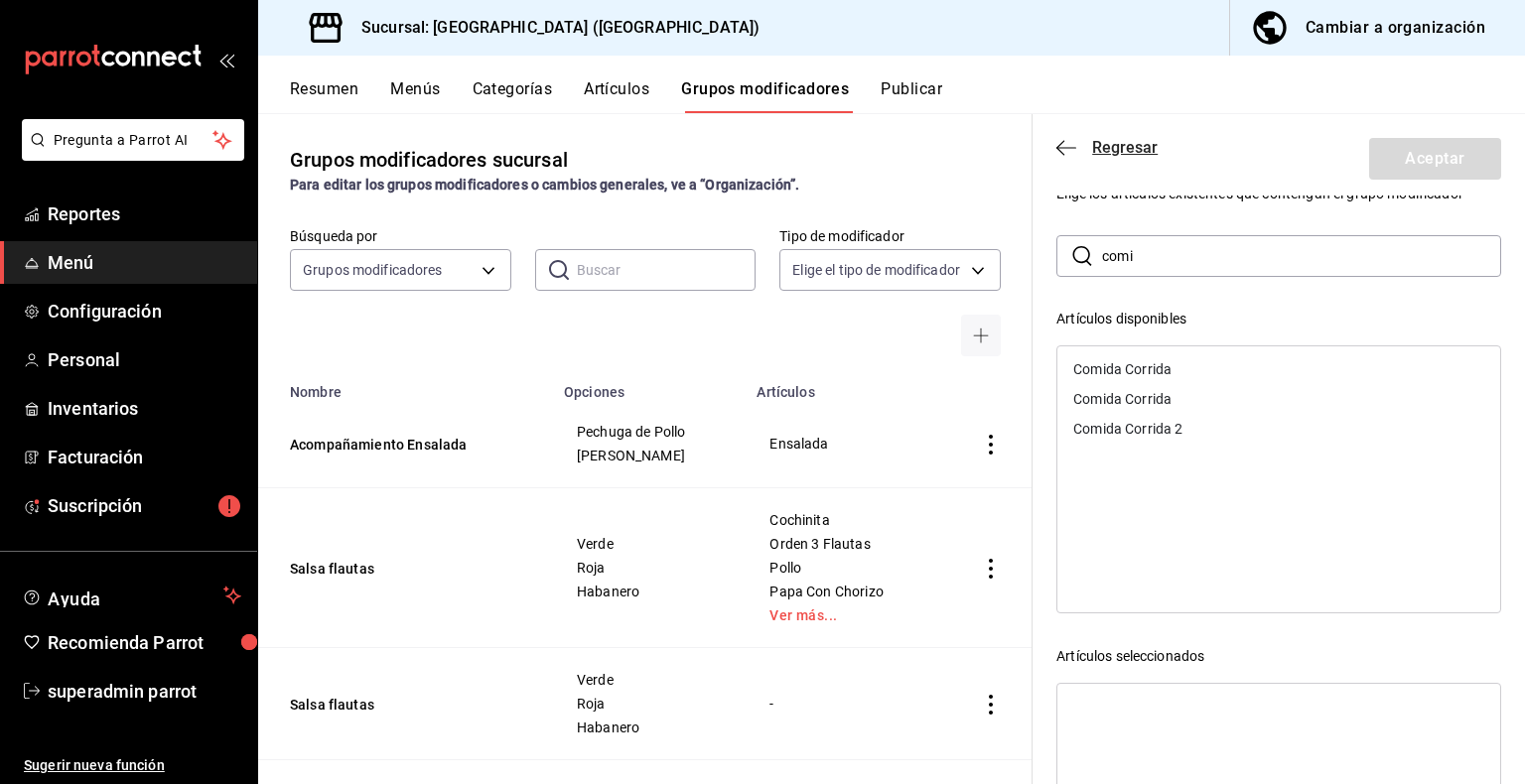 click 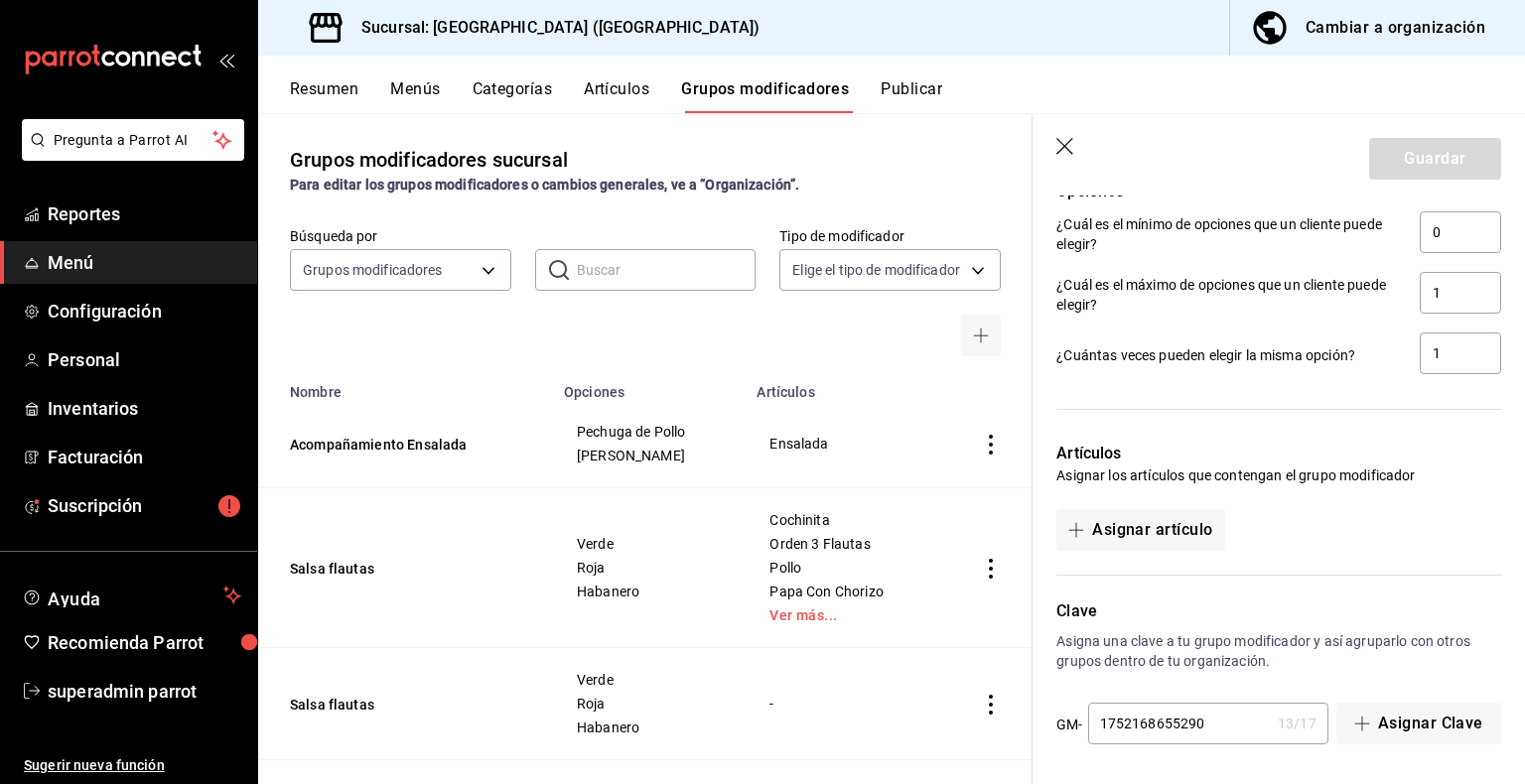 click on "Menús" at bounding box center [415, 96] 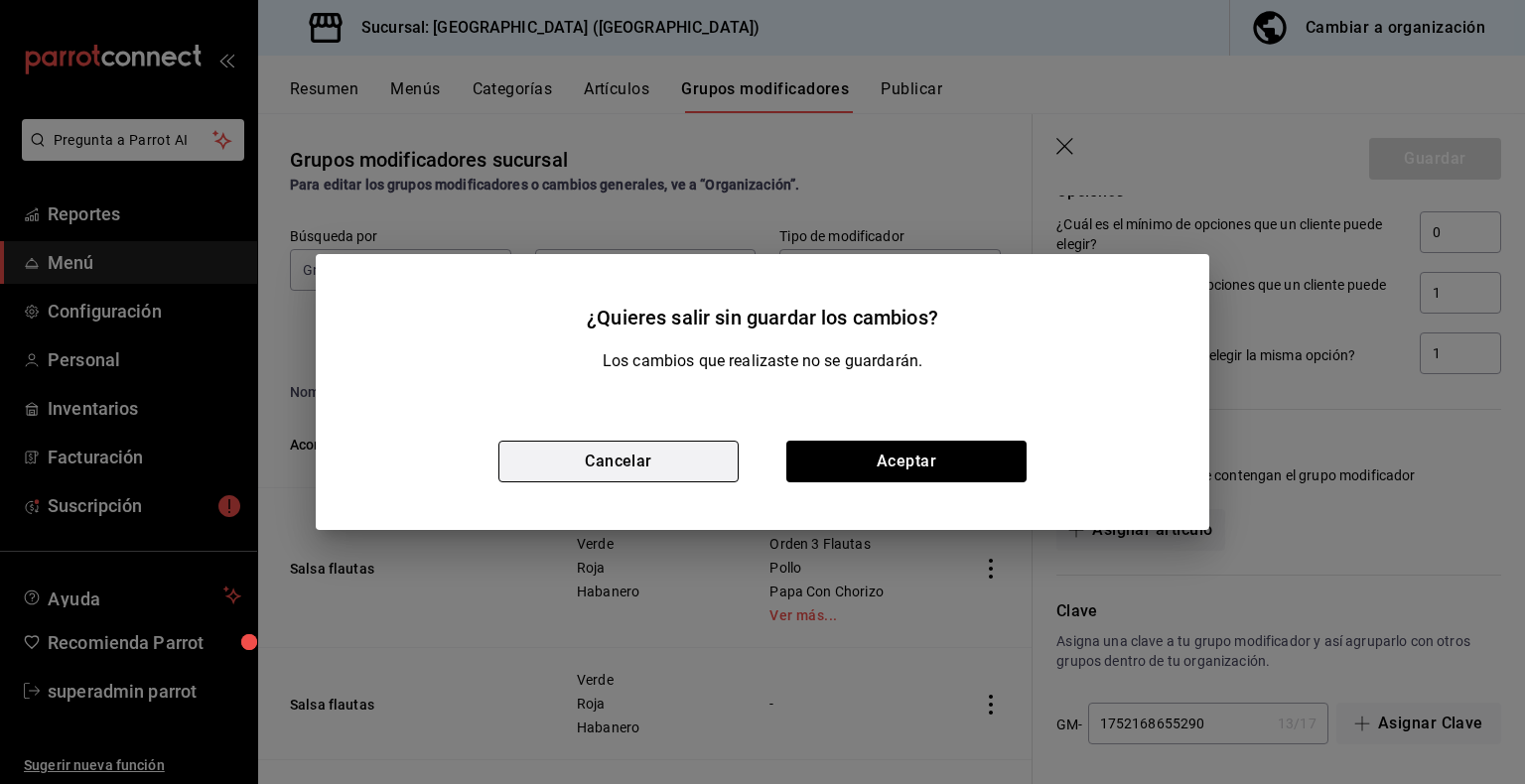 click on "Cancelar" at bounding box center (619, 461) 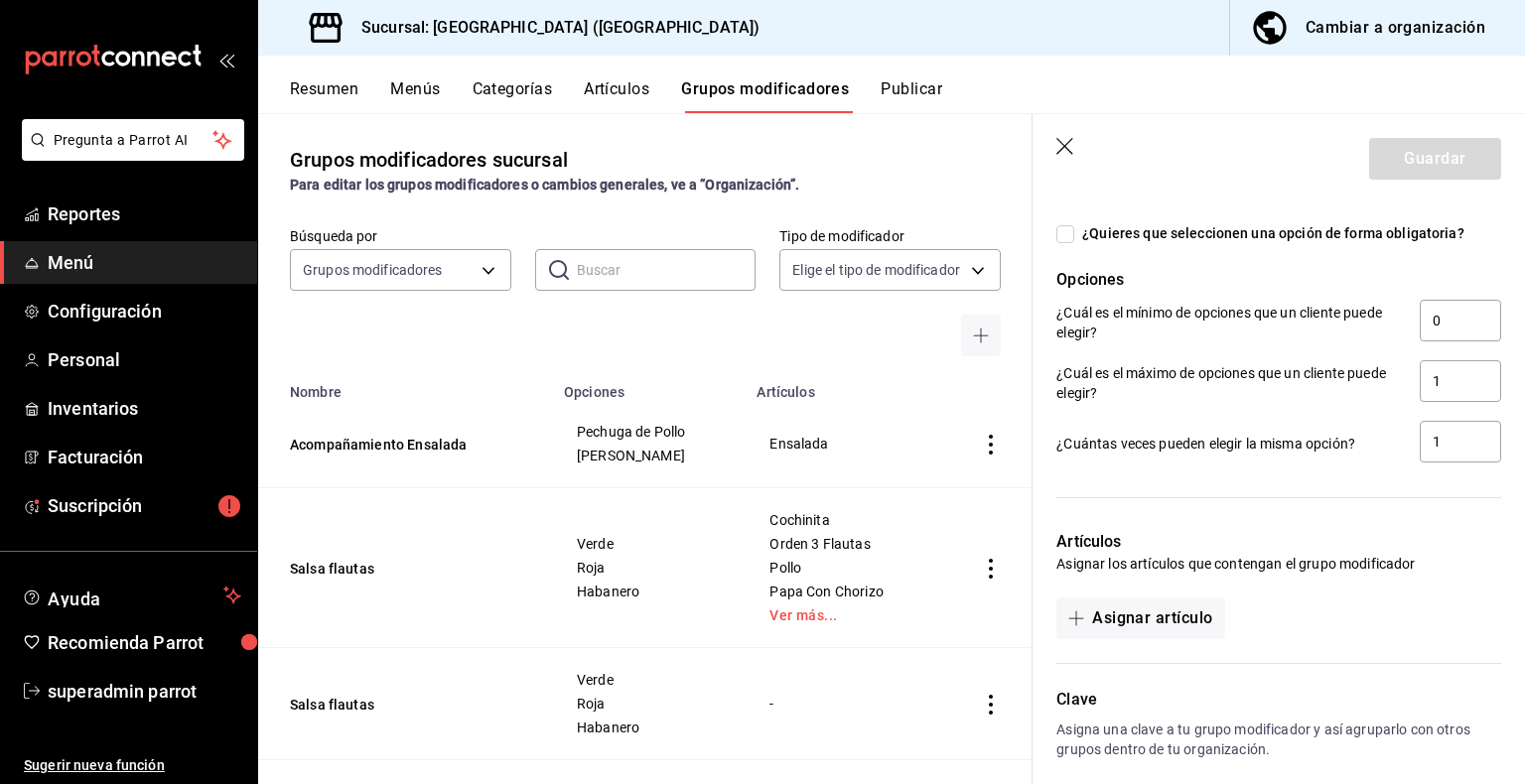 scroll, scrollTop: 1214, scrollLeft: 0, axis: vertical 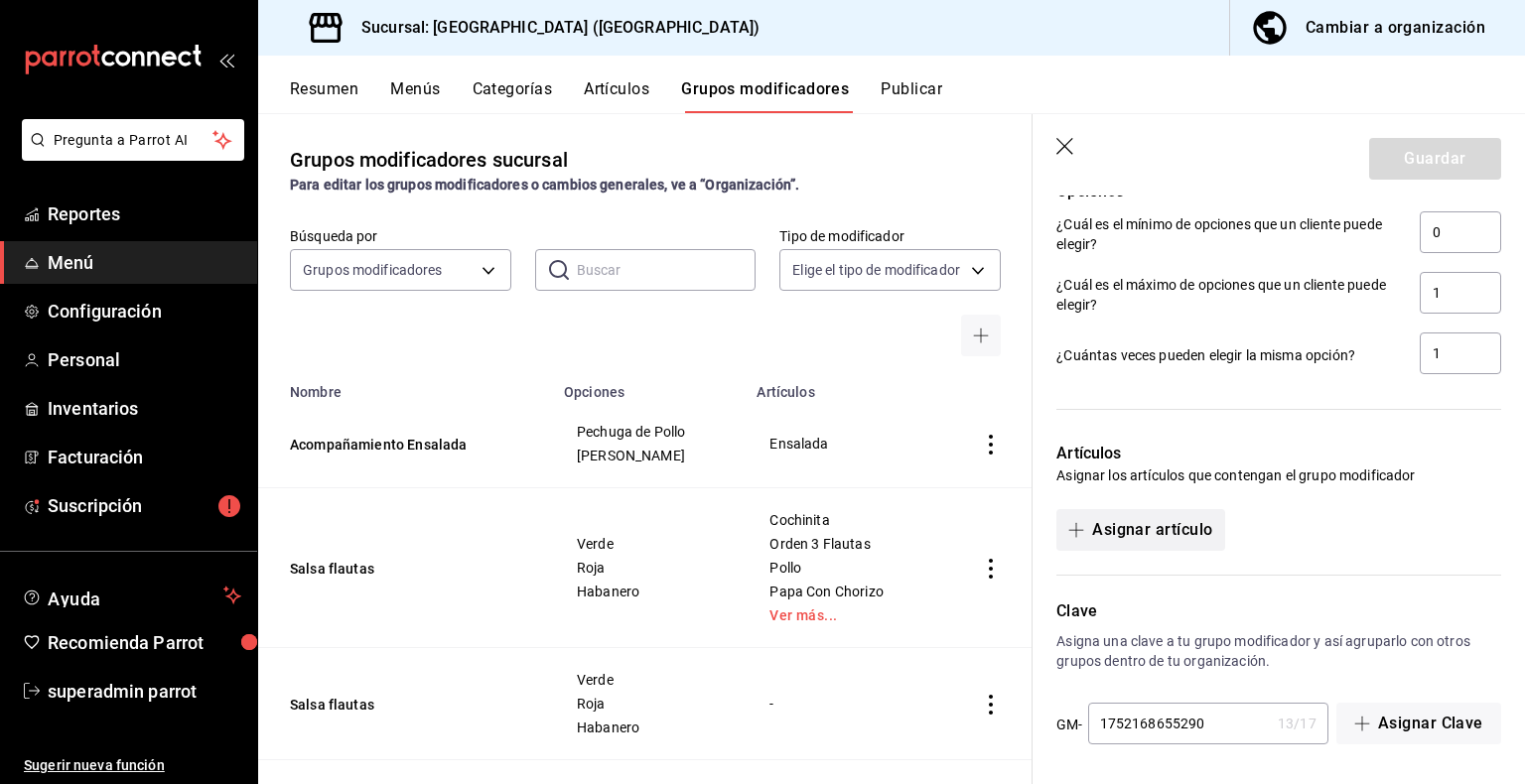 click on "Asignar artículo" at bounding box center [1140, 530] 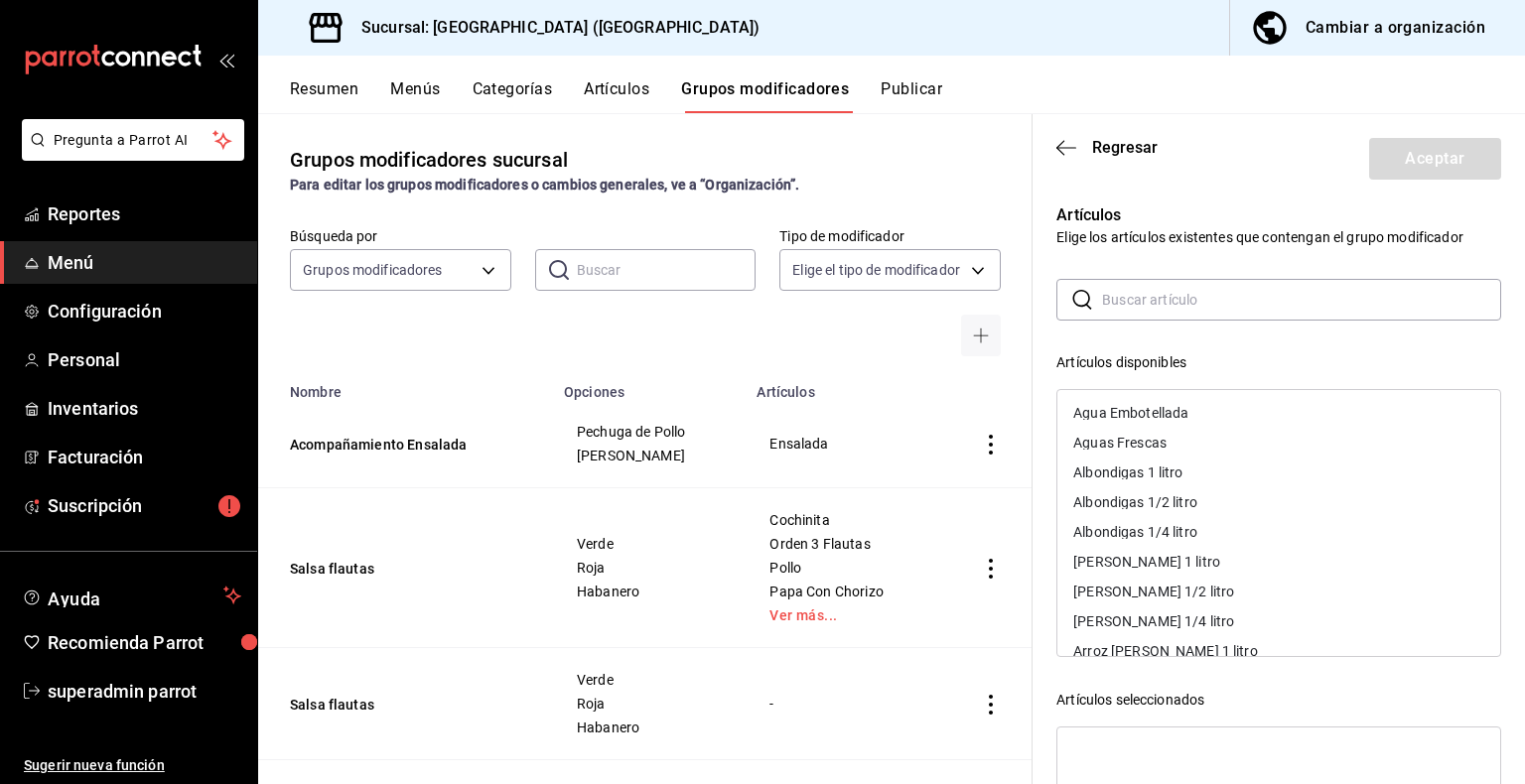 click at bounding box center [1302, 300] 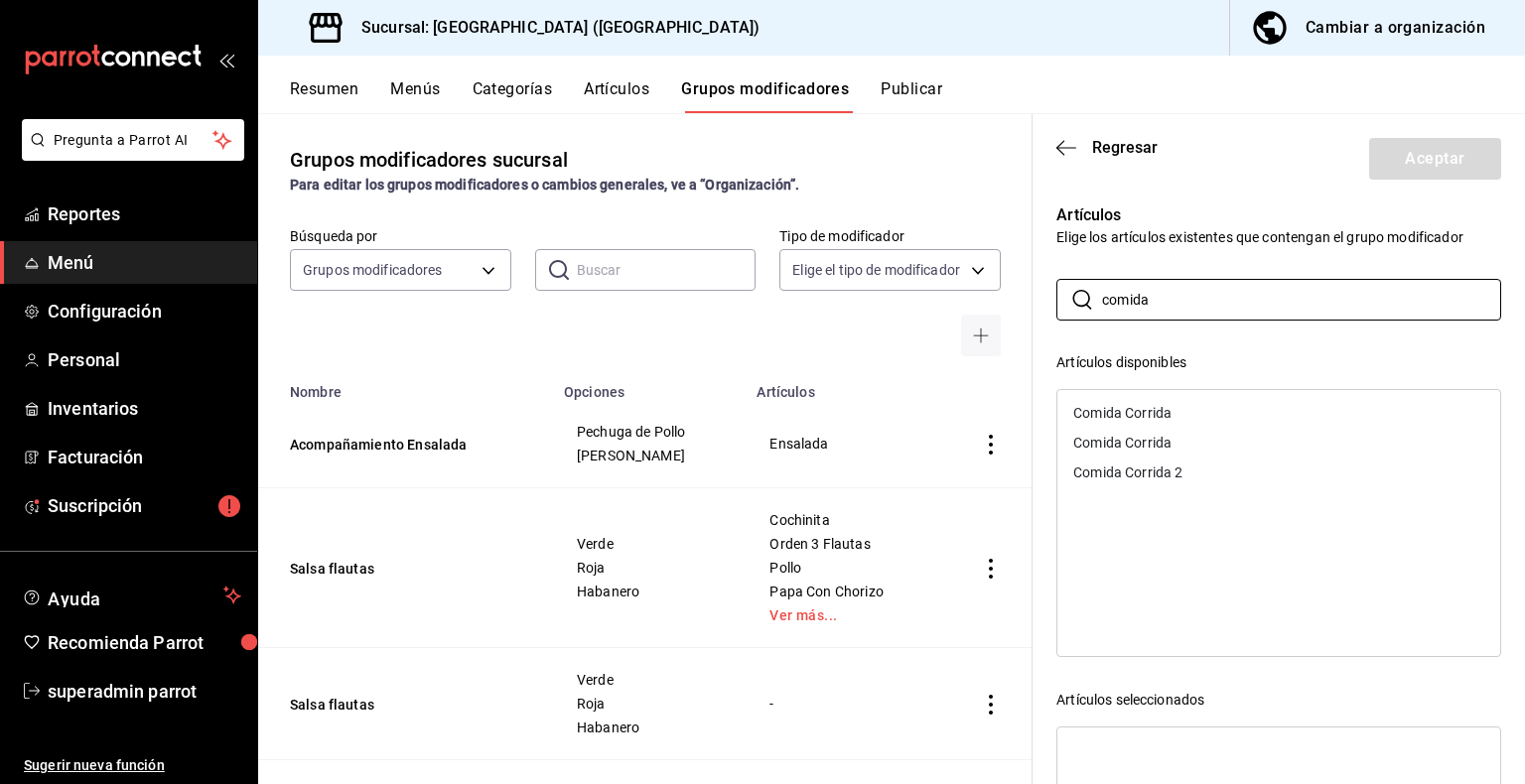type on "comida" 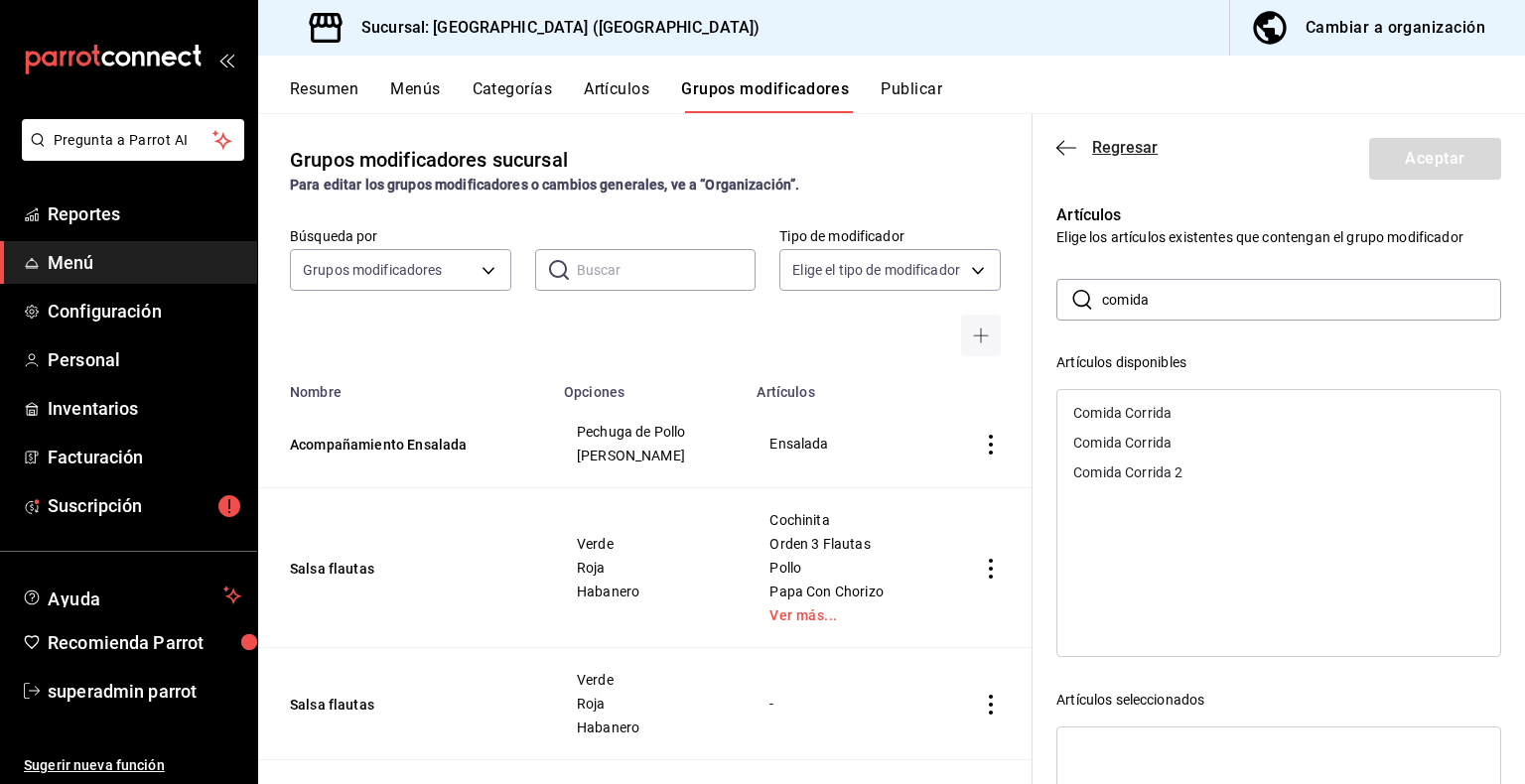click on "Regresar" at bounding box center [1107, 147] 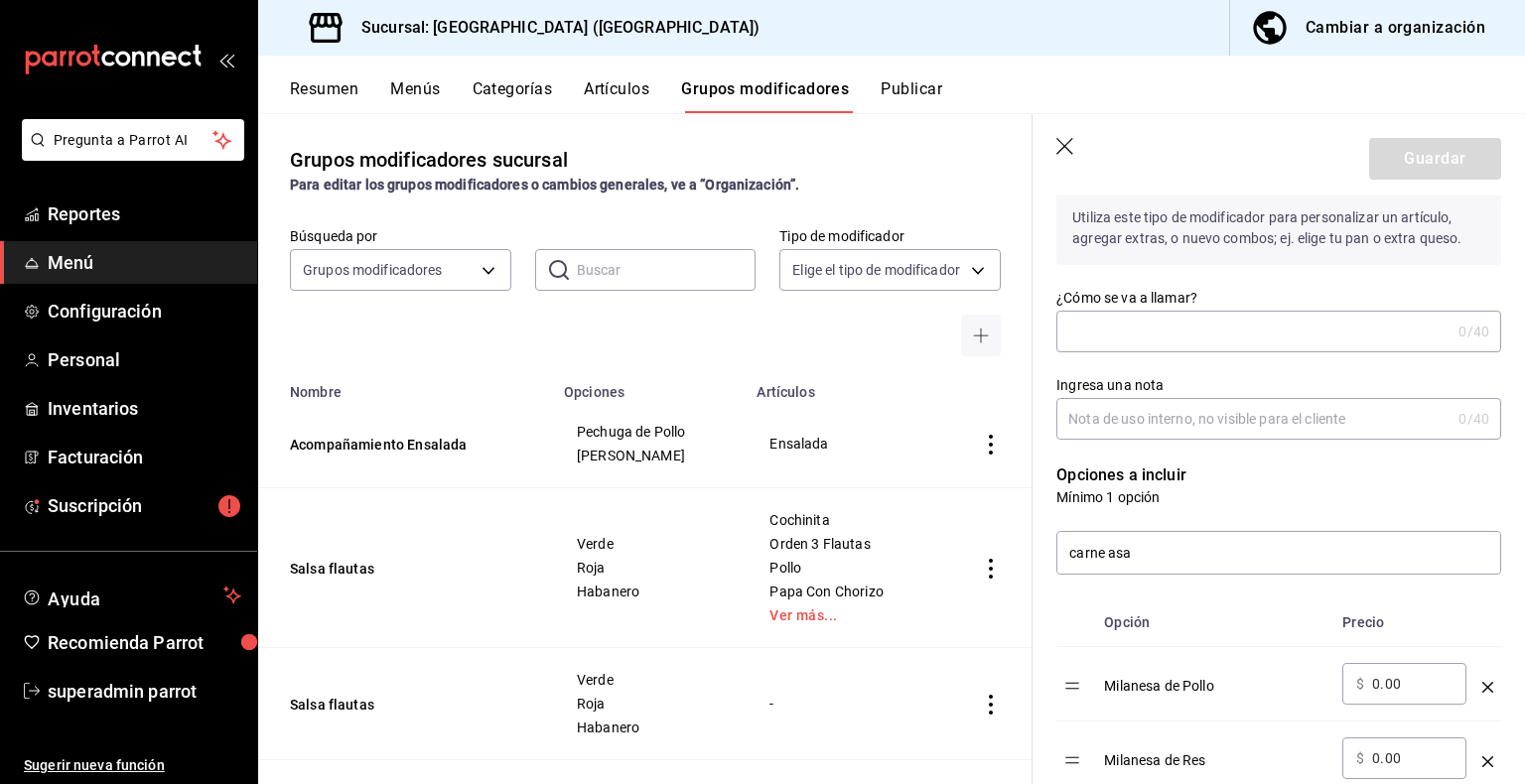 scroll, scrollTop: 0, scrollLeft: 0, axis: both 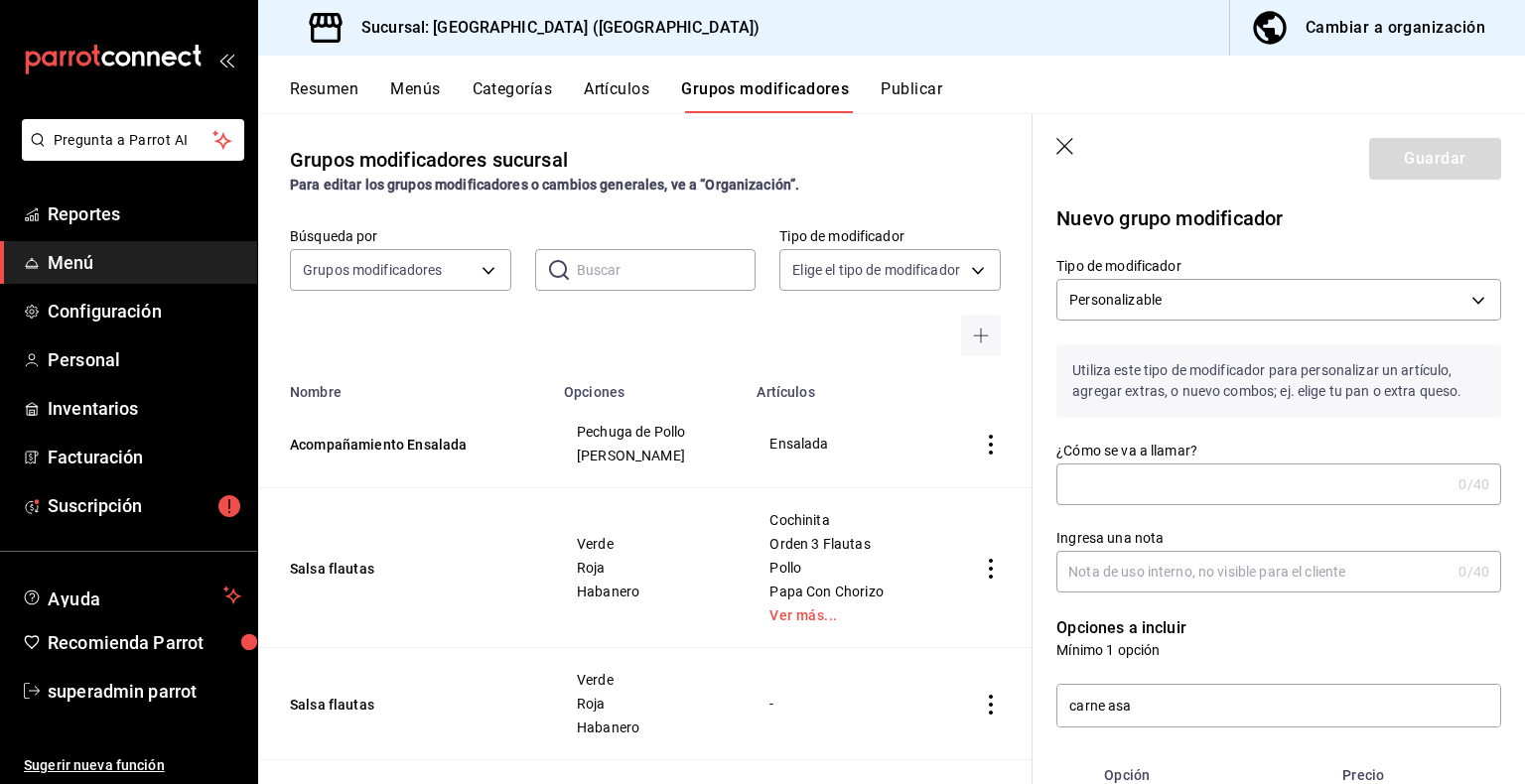 click on "¿Cómo se va a llamar? 0 /40 ¿Cómo se va a llamar?" at bounding box center [1279, 473] 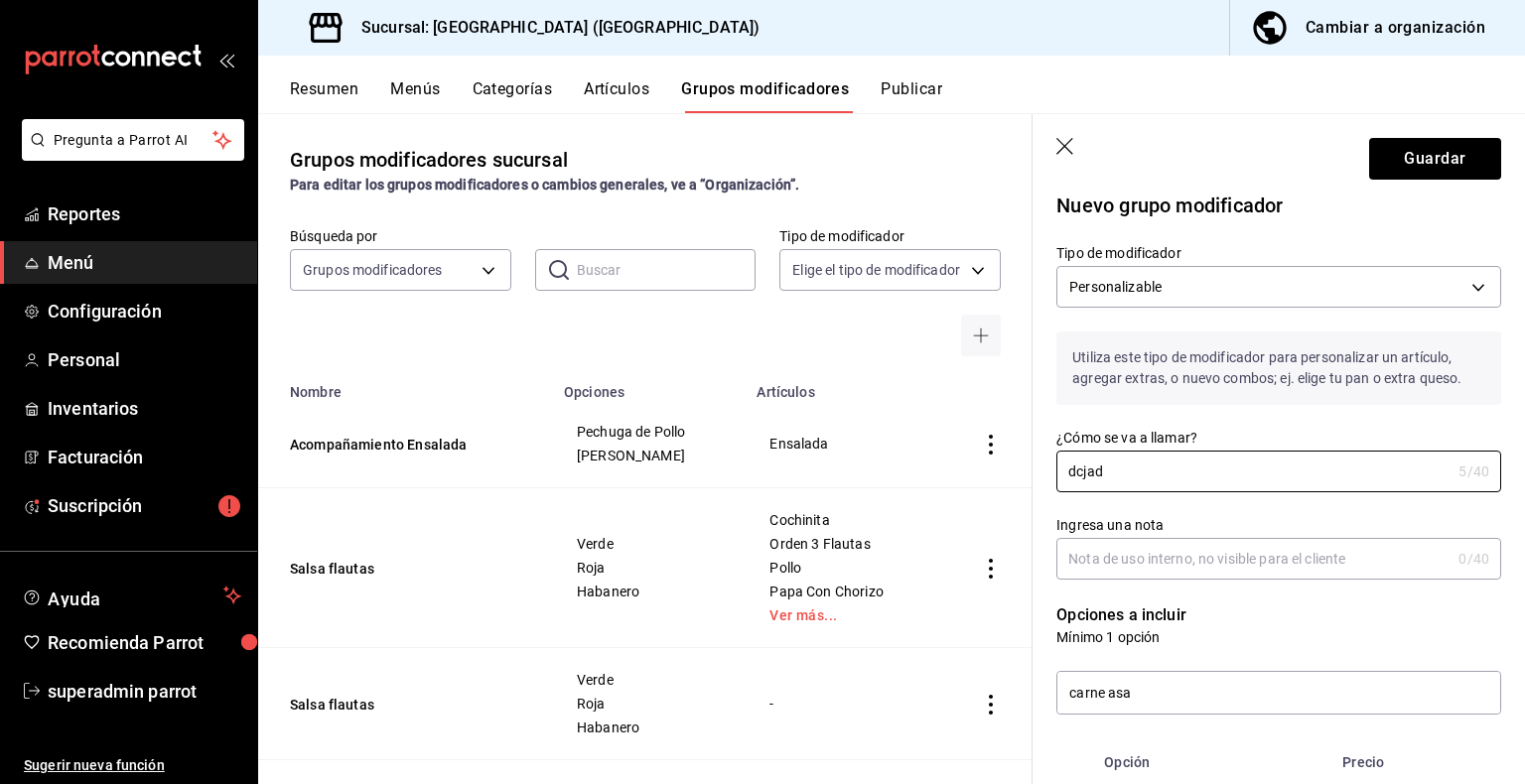 scroll, scrollTop: 0, scrollLeft: 0, axis: both 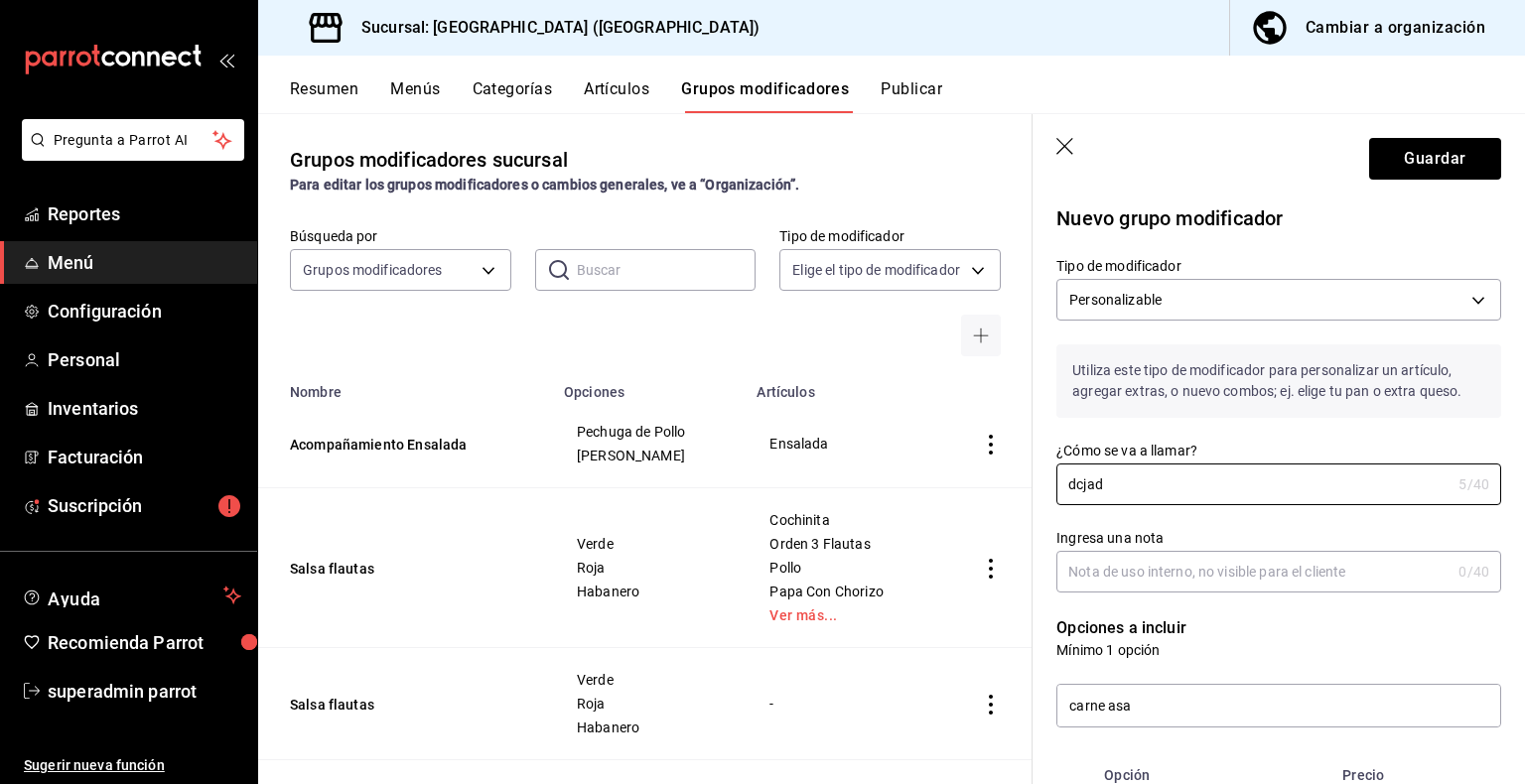 type on "dcjad" 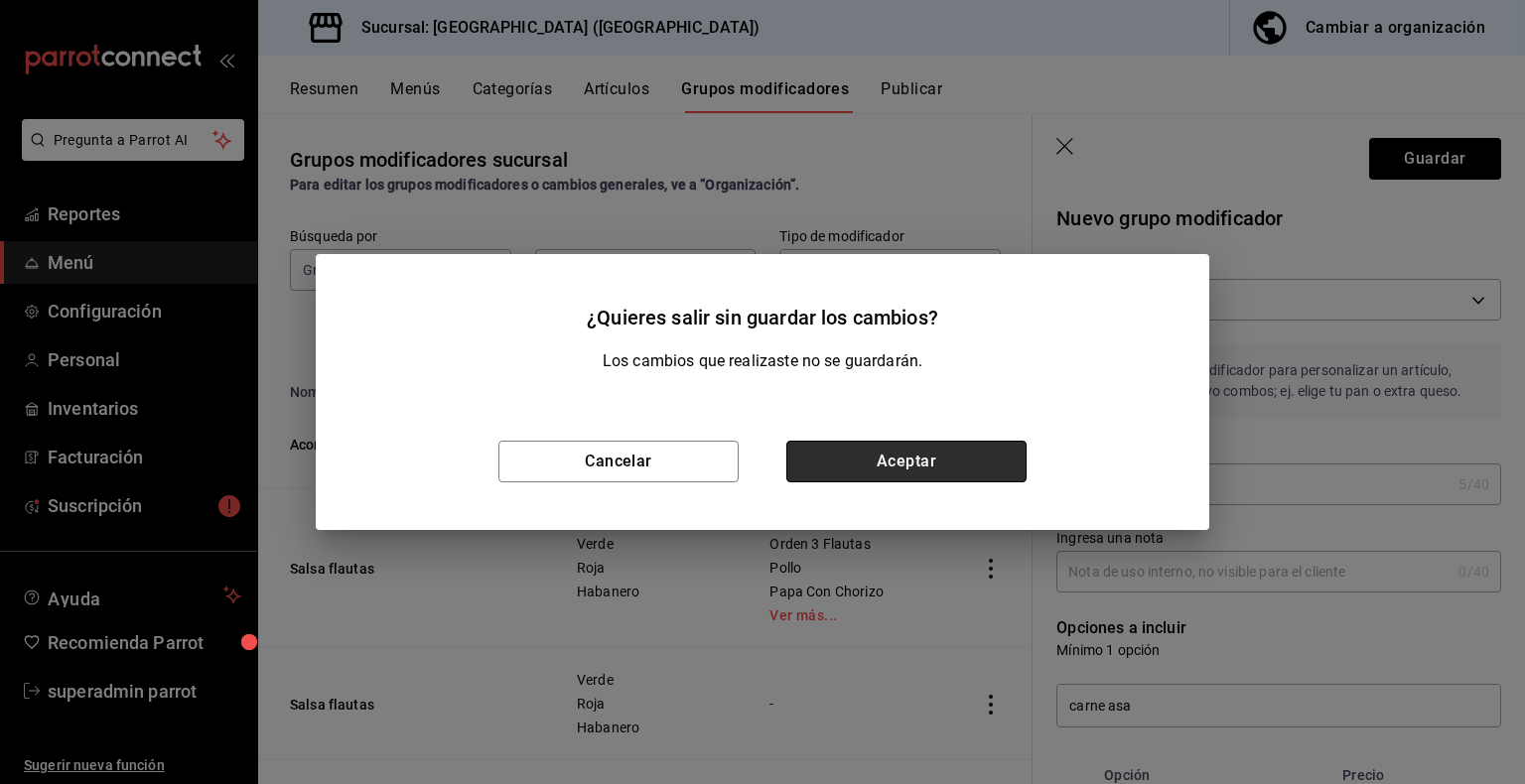click on "Aceptar" at bounding box center [906, 461] 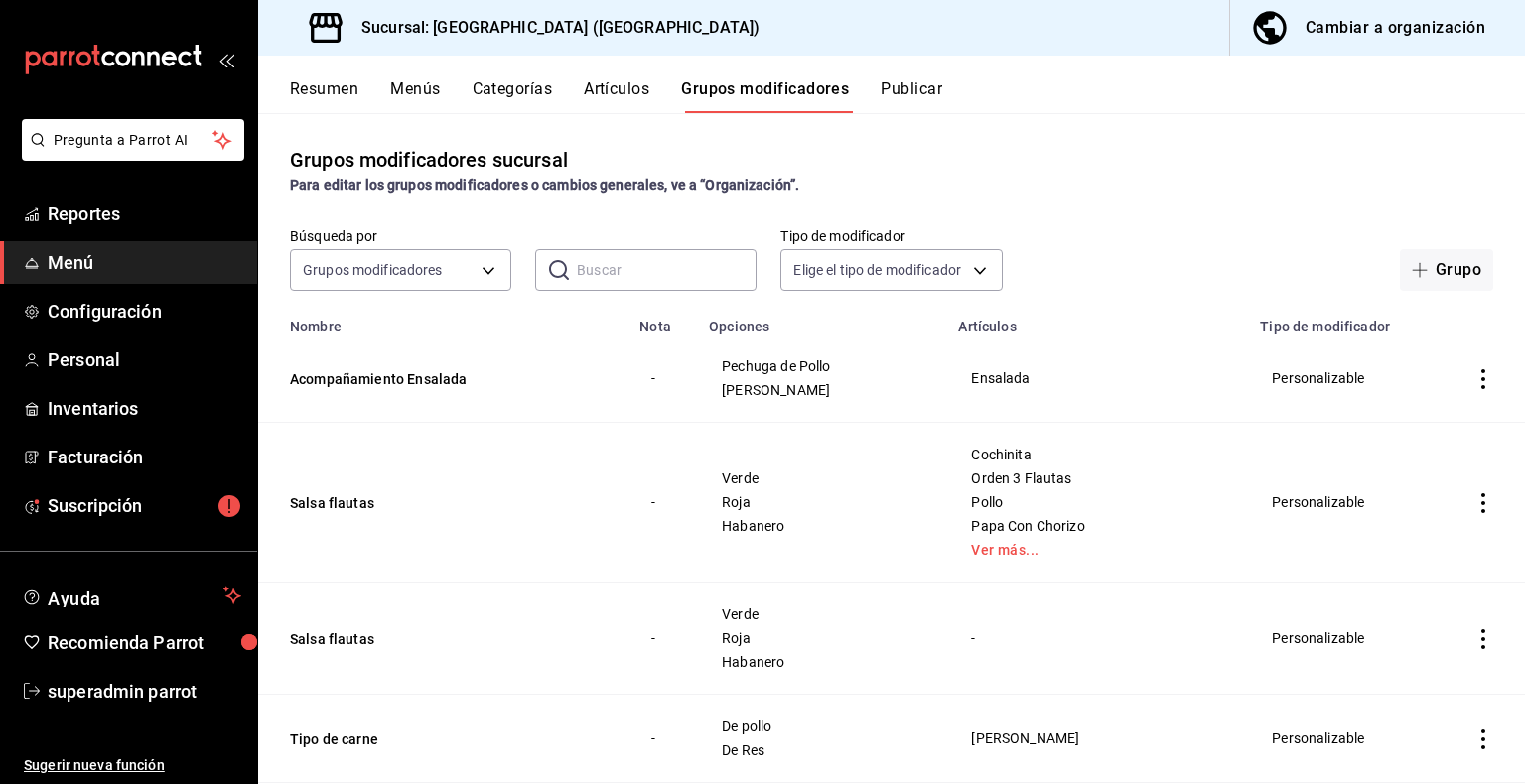 click on "Resumen" at bounding box center (324, 96) 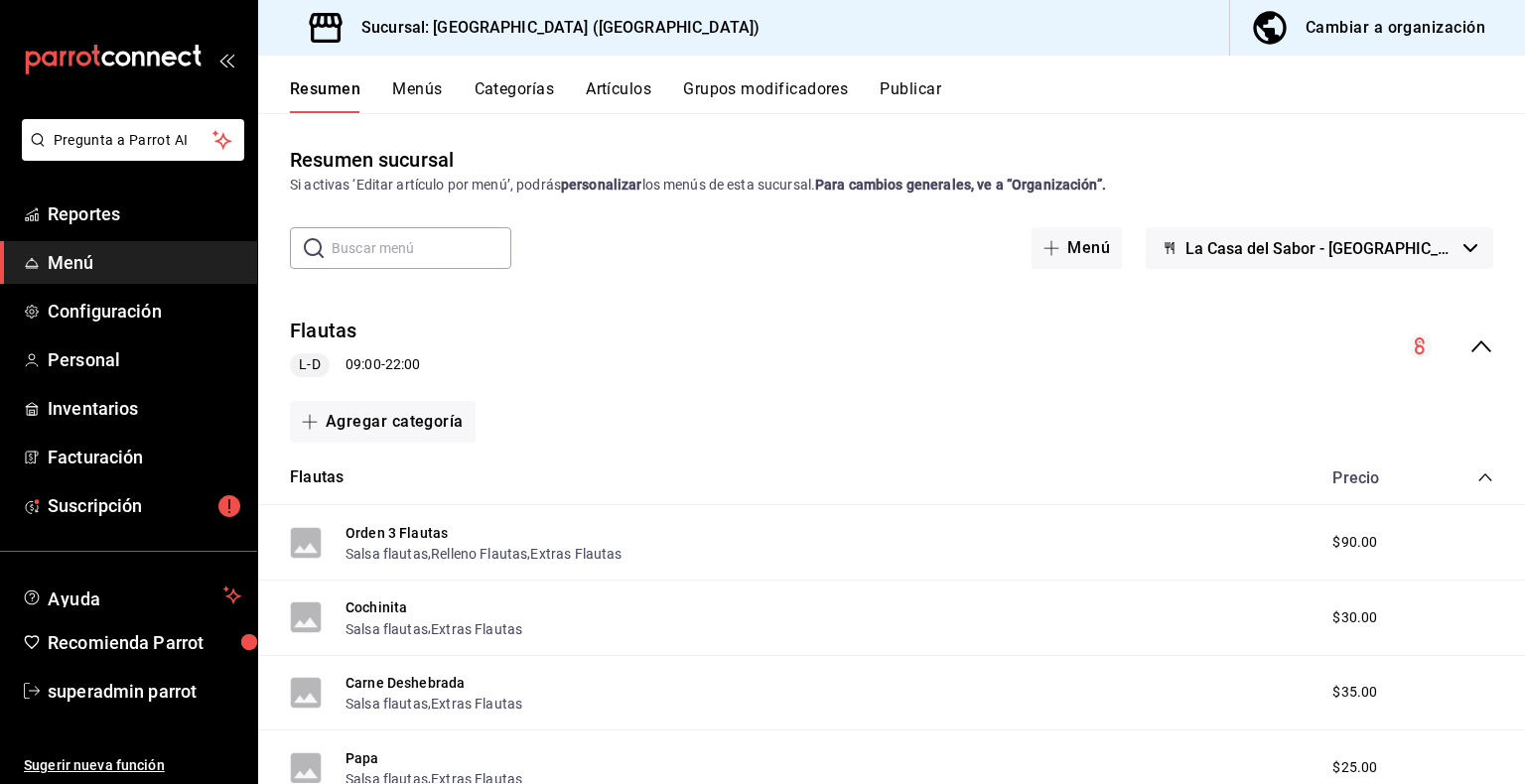 click at bounding box center (1451, 346) 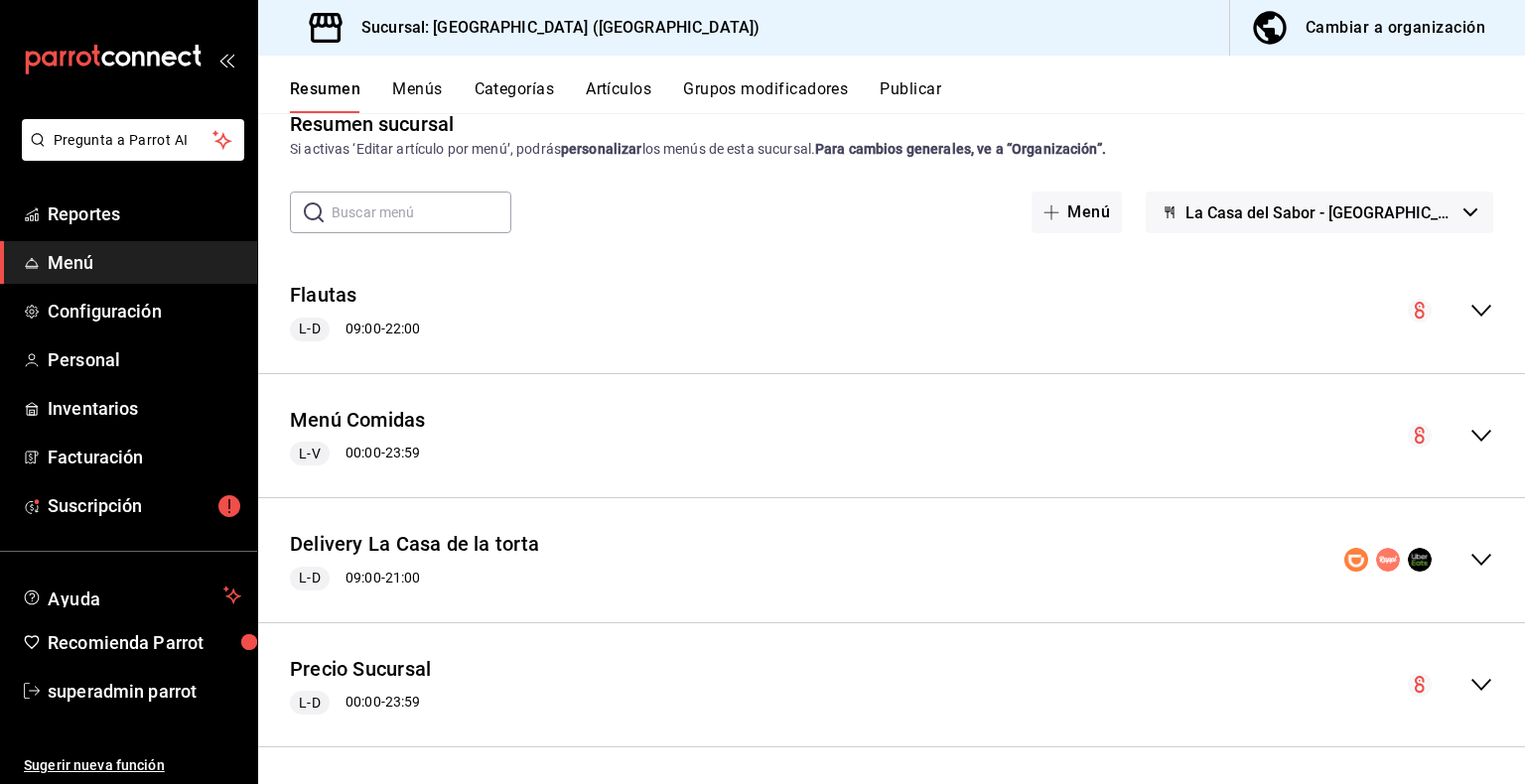 scroll, scrollTop: 39, scrollLeft: 0, axis: vertical 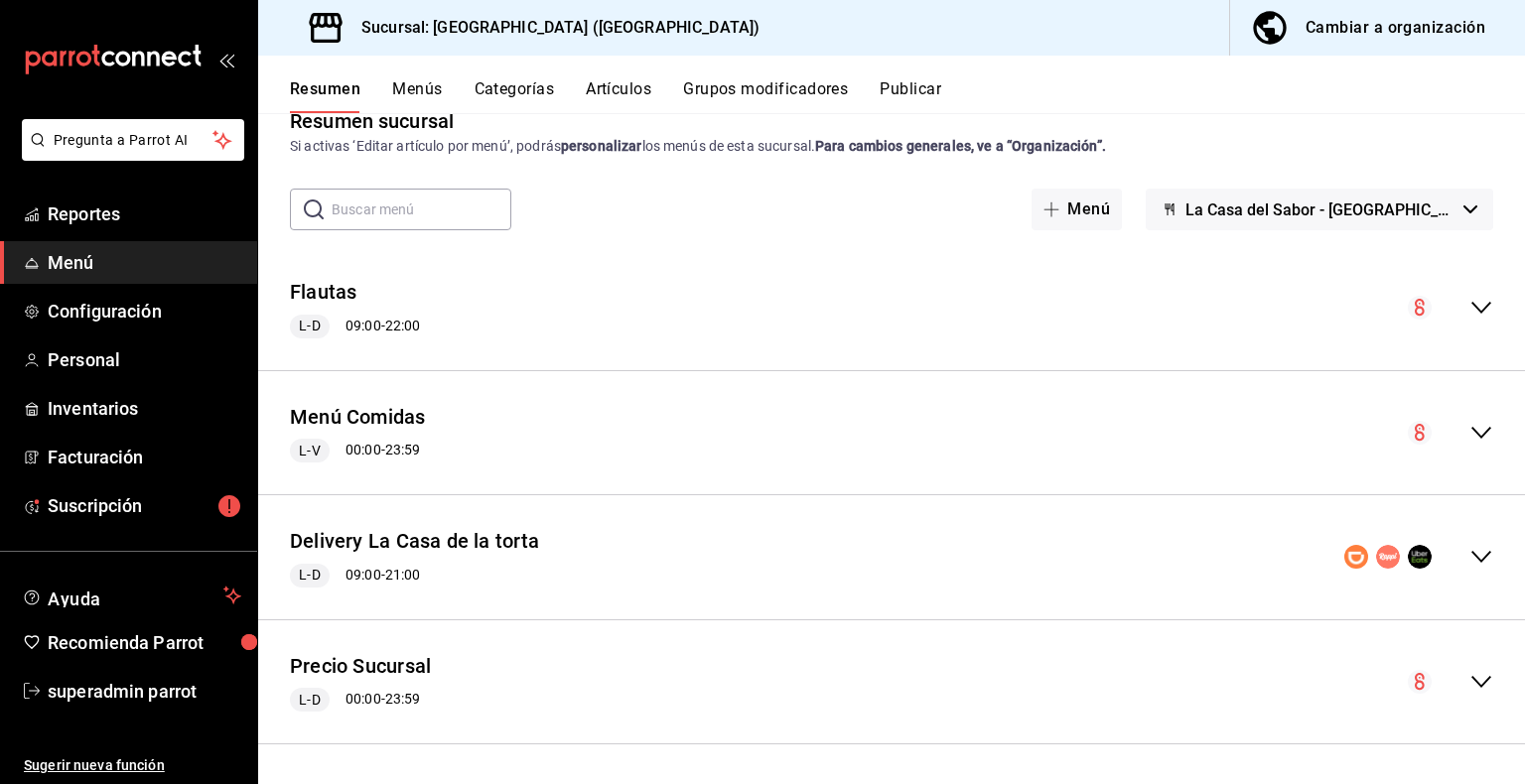 click 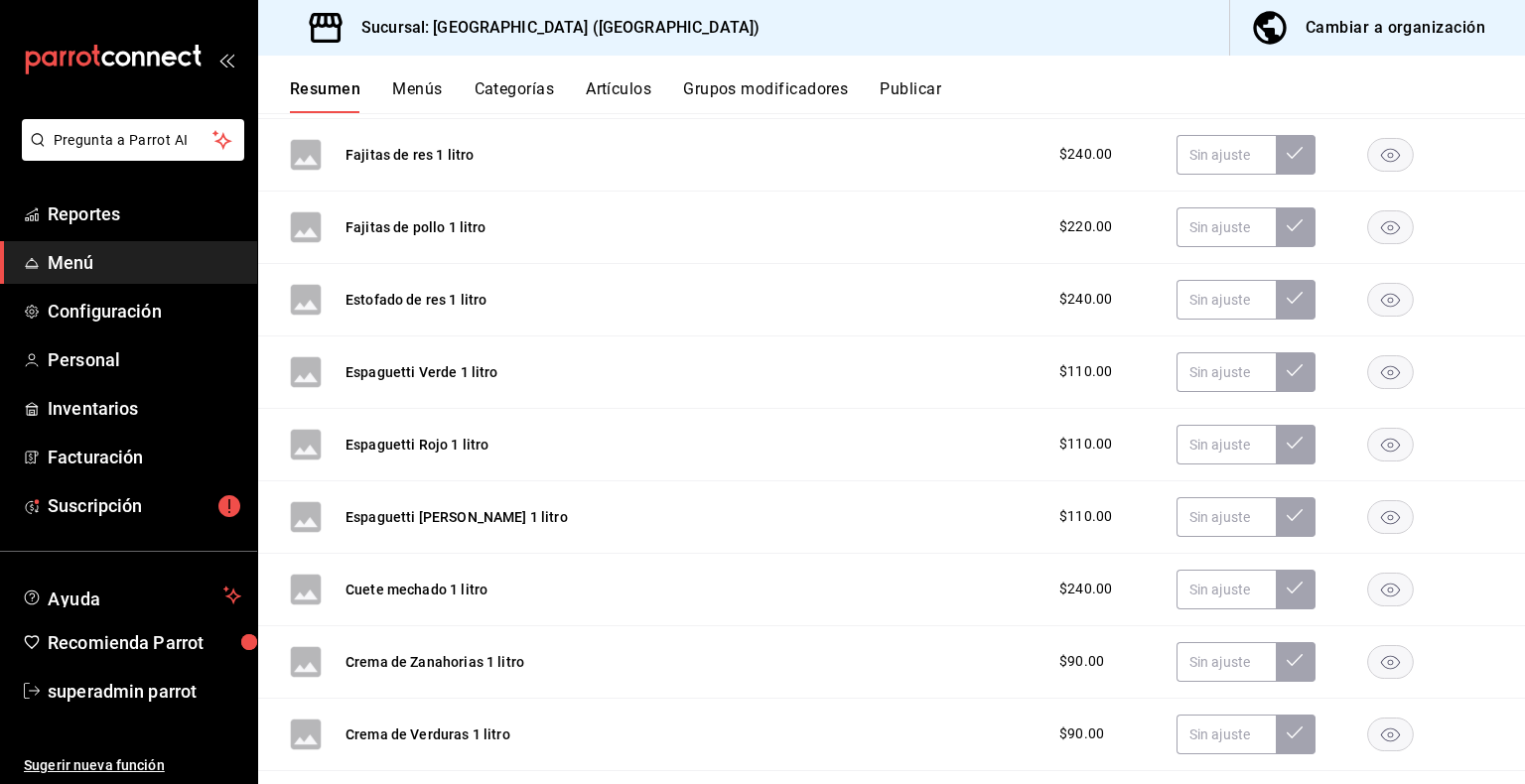 scroll, scrollTop: 4306, scrollLeft: 0, axis: vertical 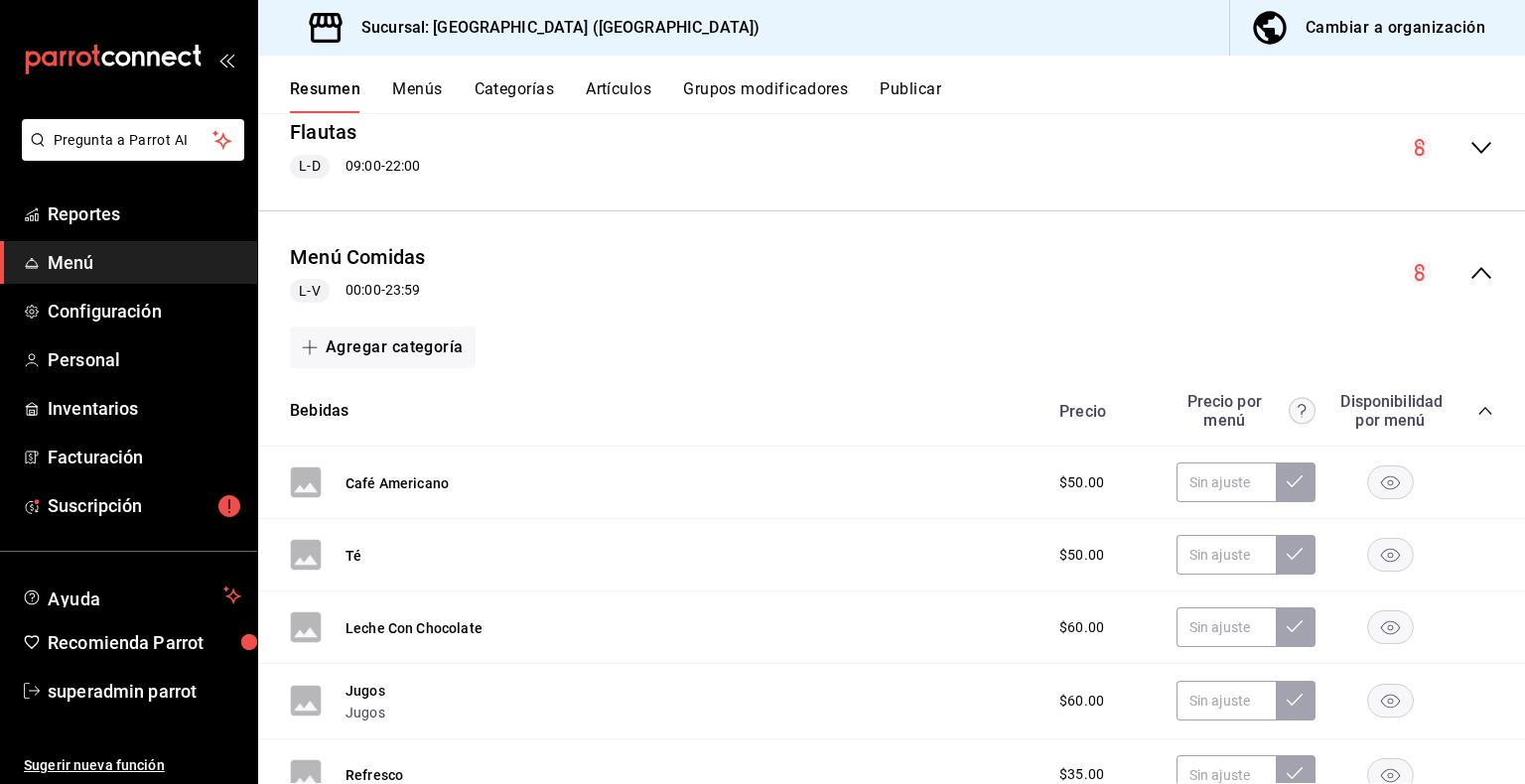 click 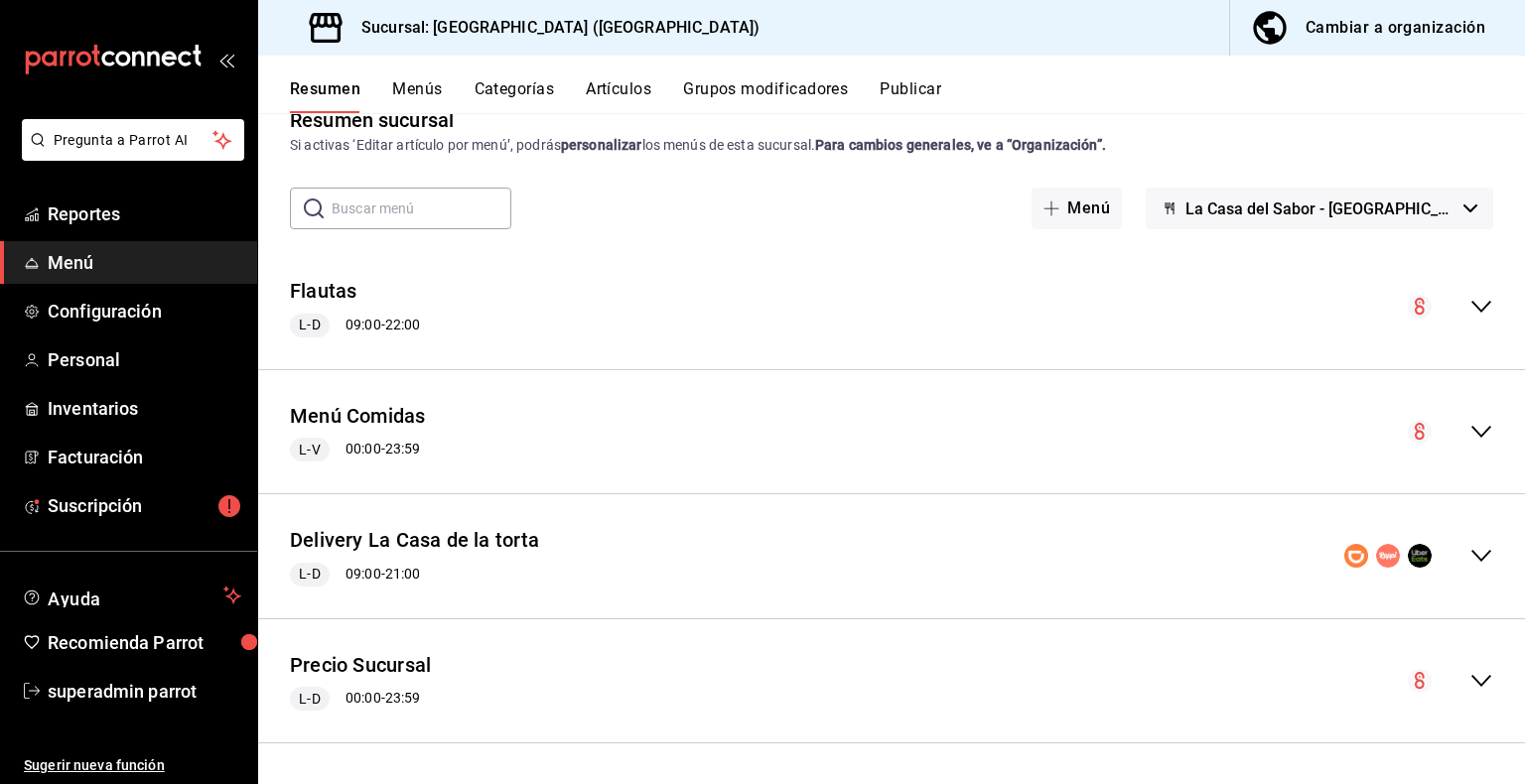 scroll, scrollTop: 39, scrollLeft: 0, axis: vertical 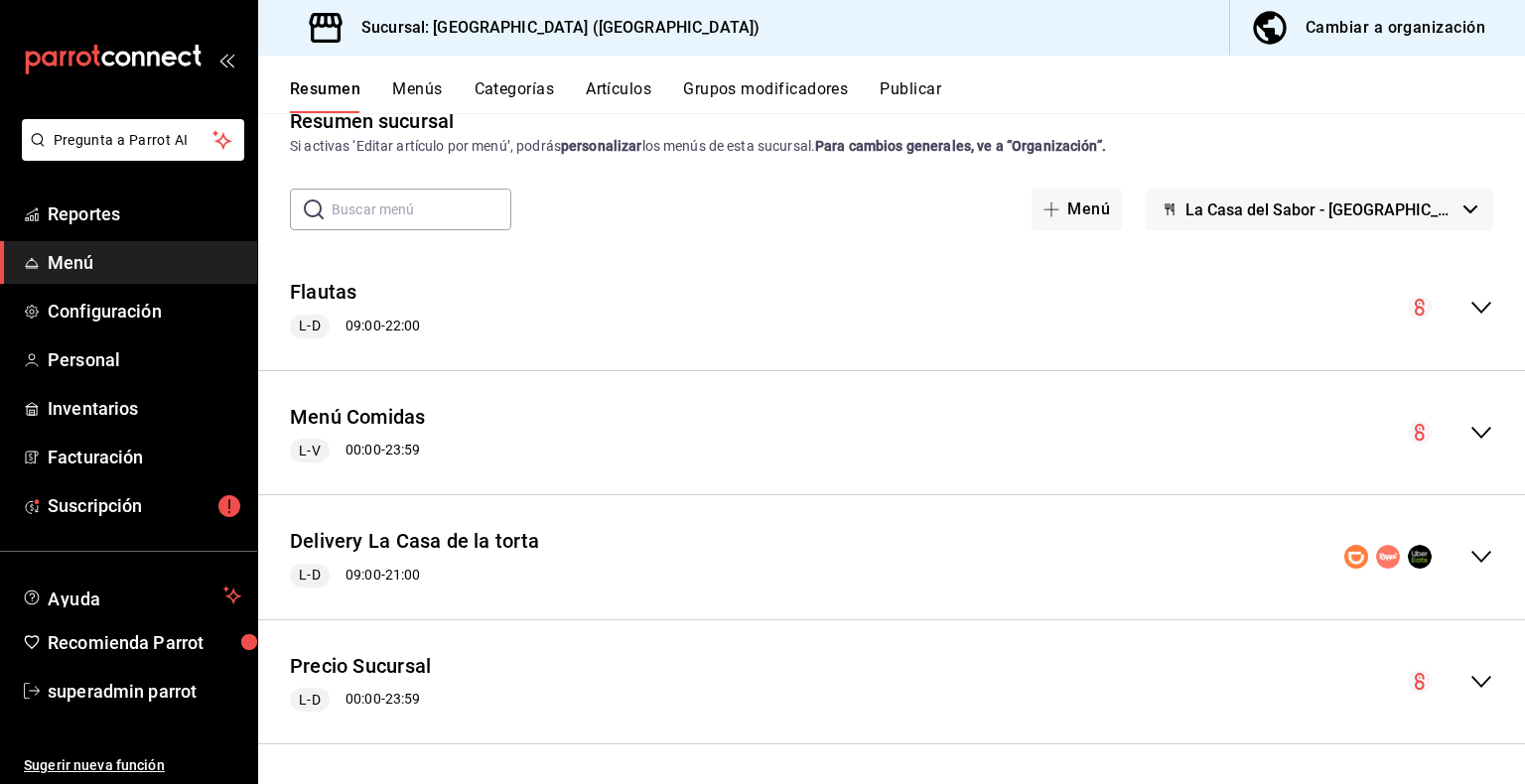 click on "Grupos modificadores" at bounding box center (765, 96) 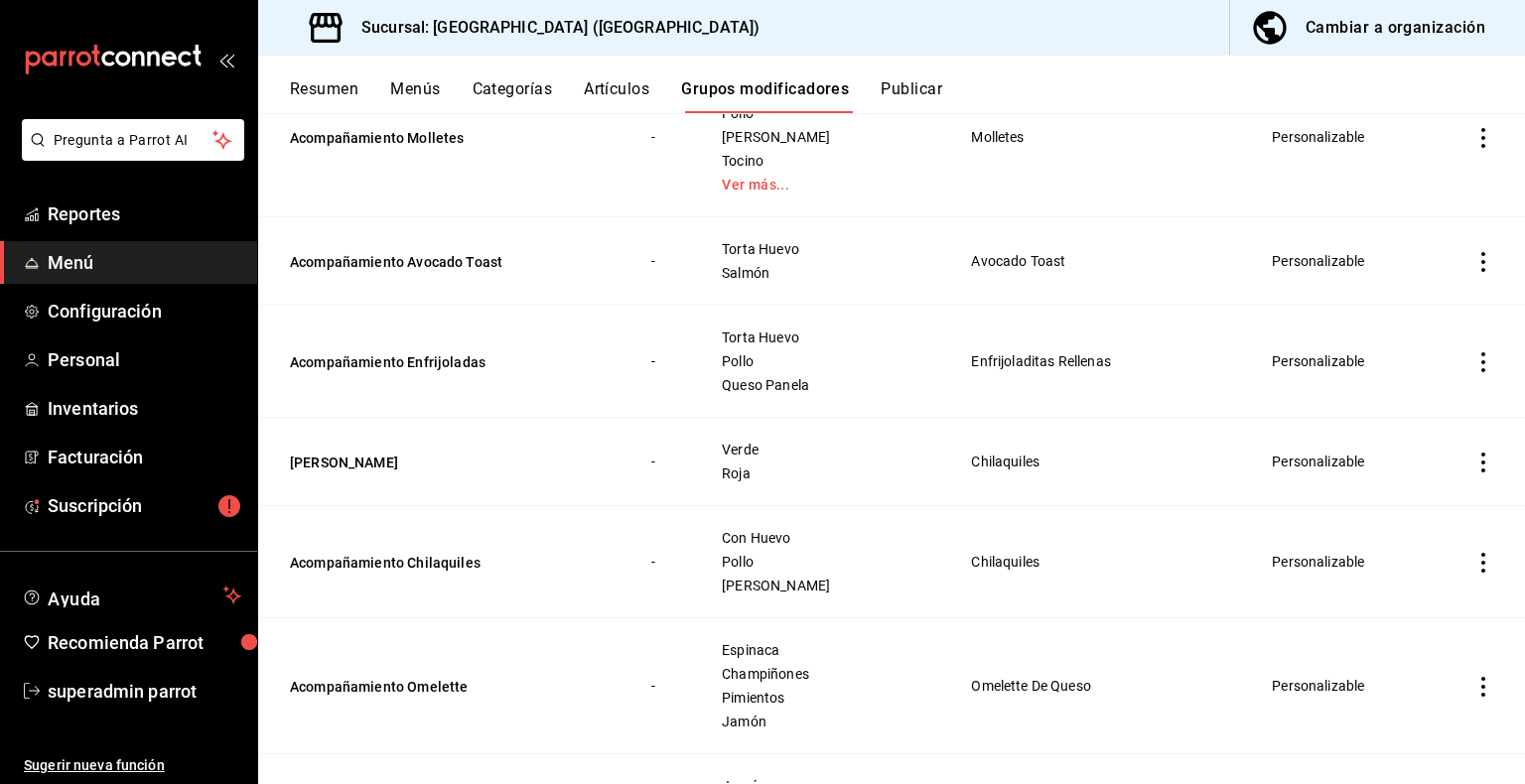 scroll, scrollTop: 1886, scrollLeft: 0, axis: vertical 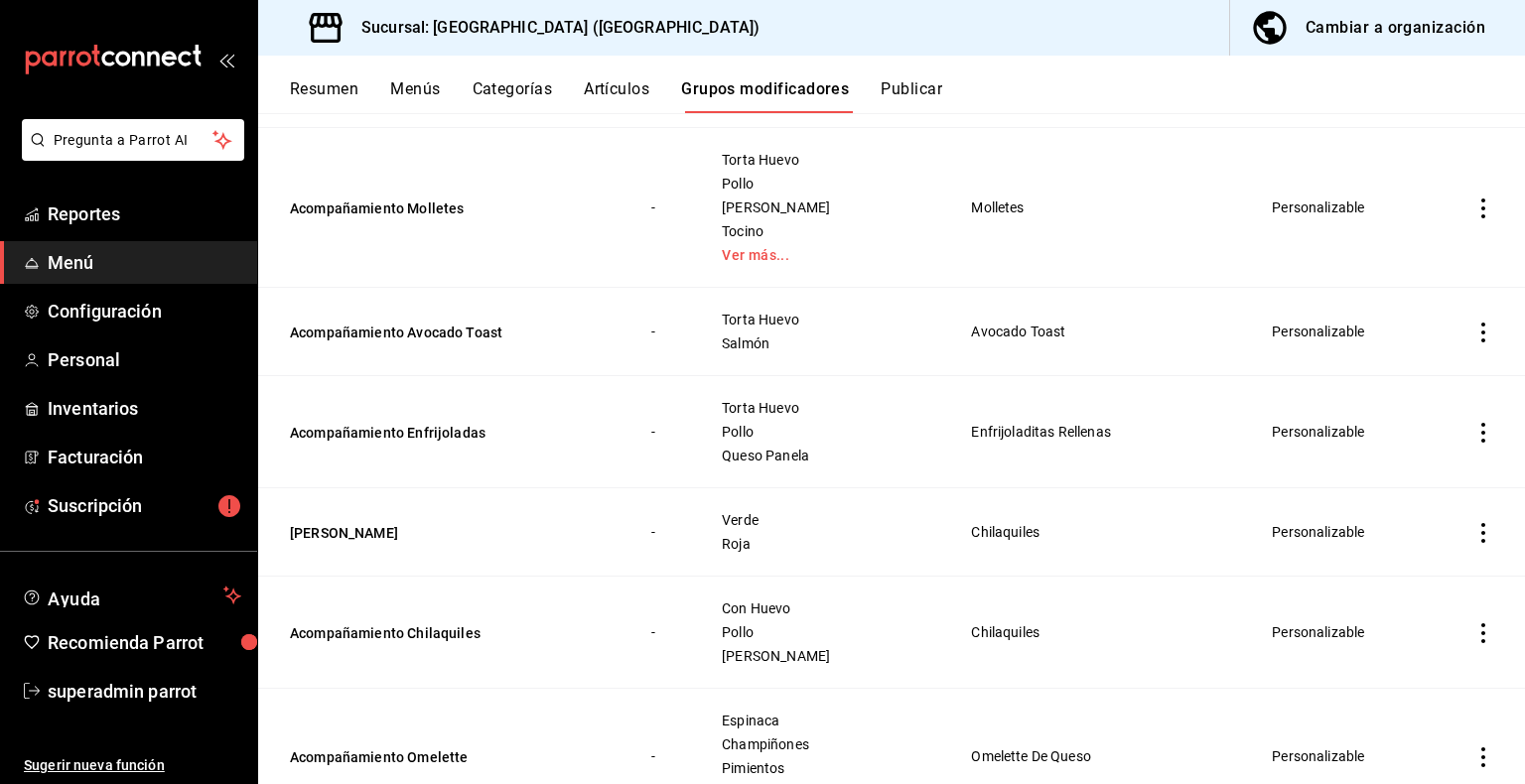 click on "Menús" at bounding box center [415, 96] 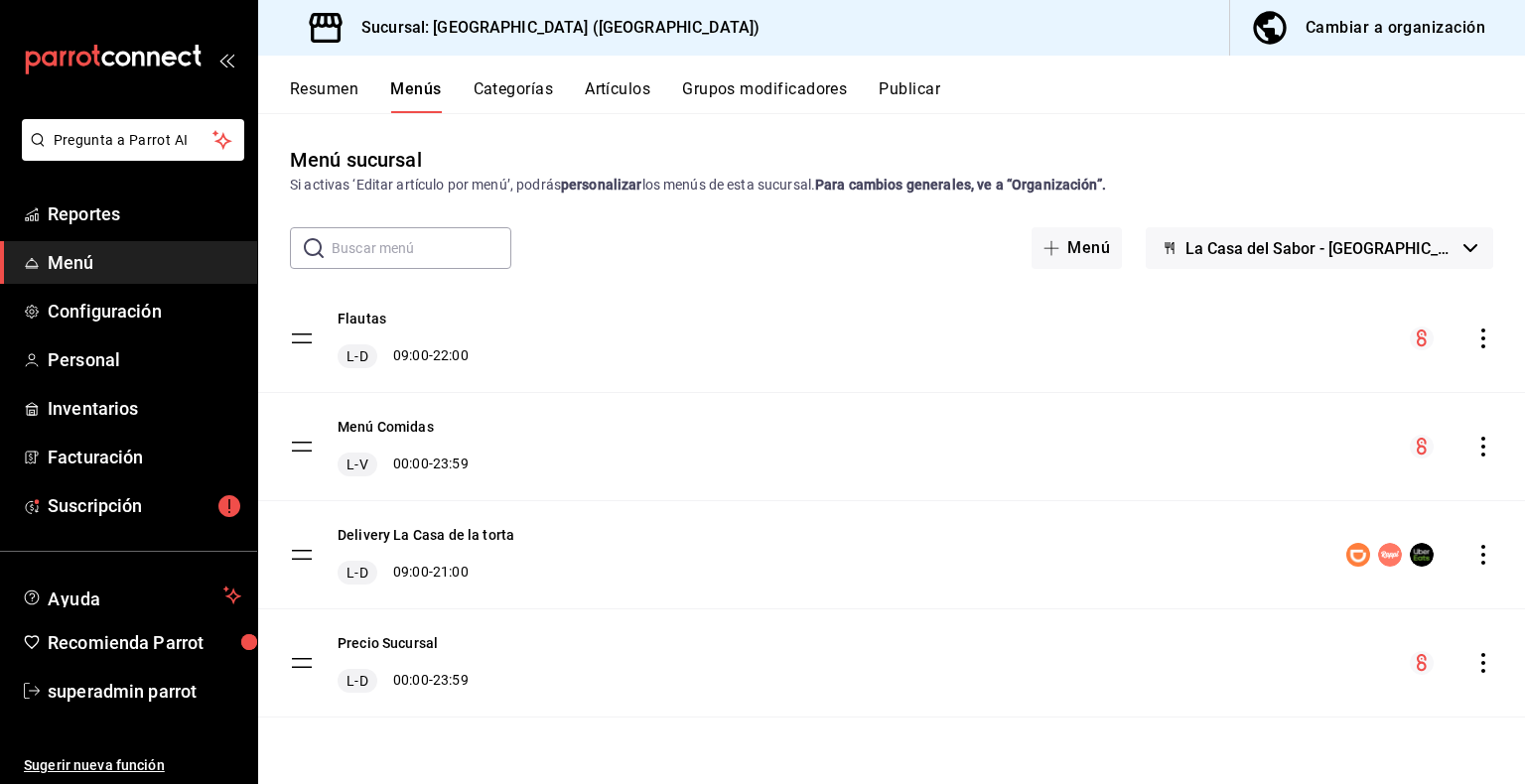 click on "Resumen" at bounding box center (324, 96) 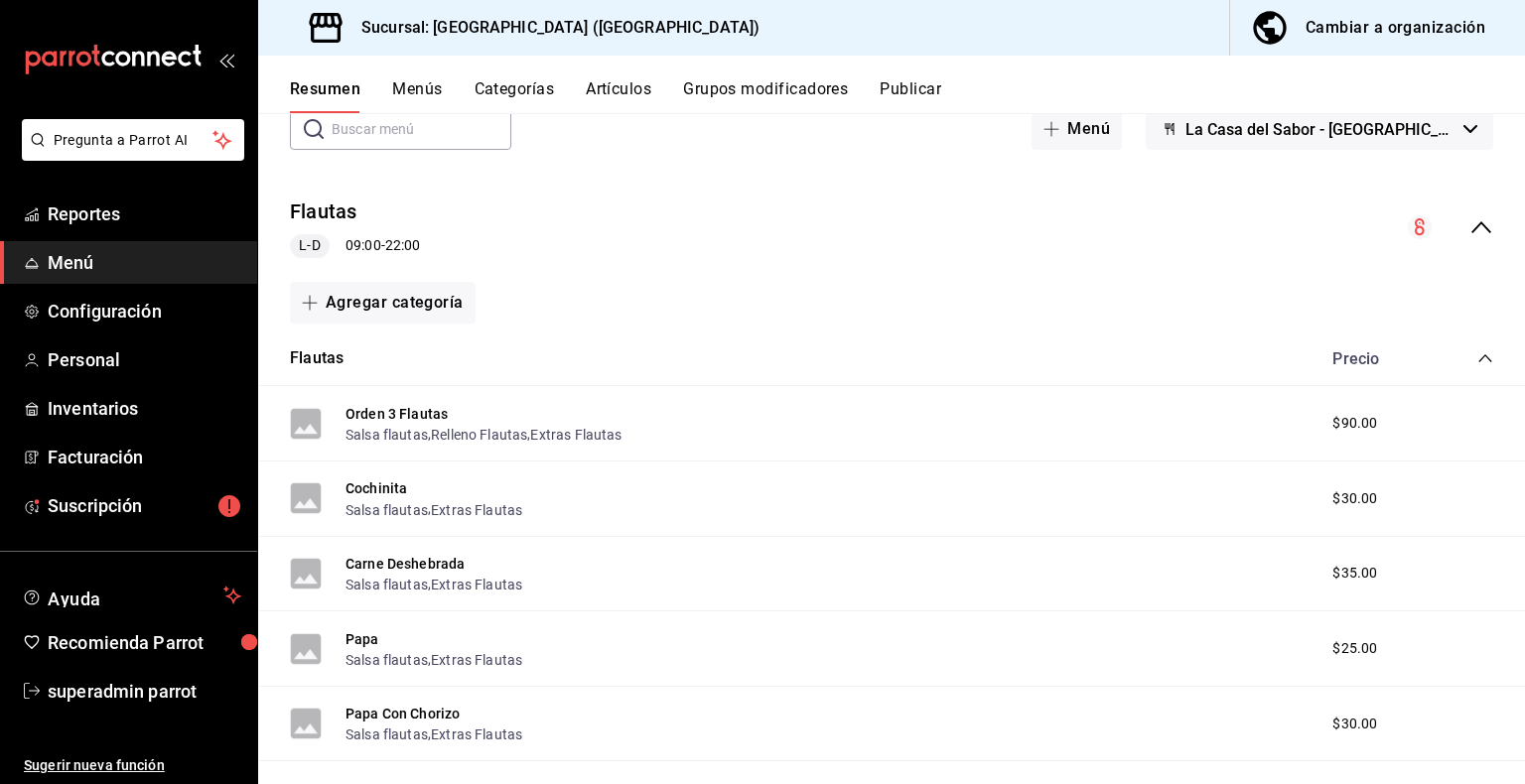 scroll, scrollTop: 99, scrollLeft: 0, axis: vertical 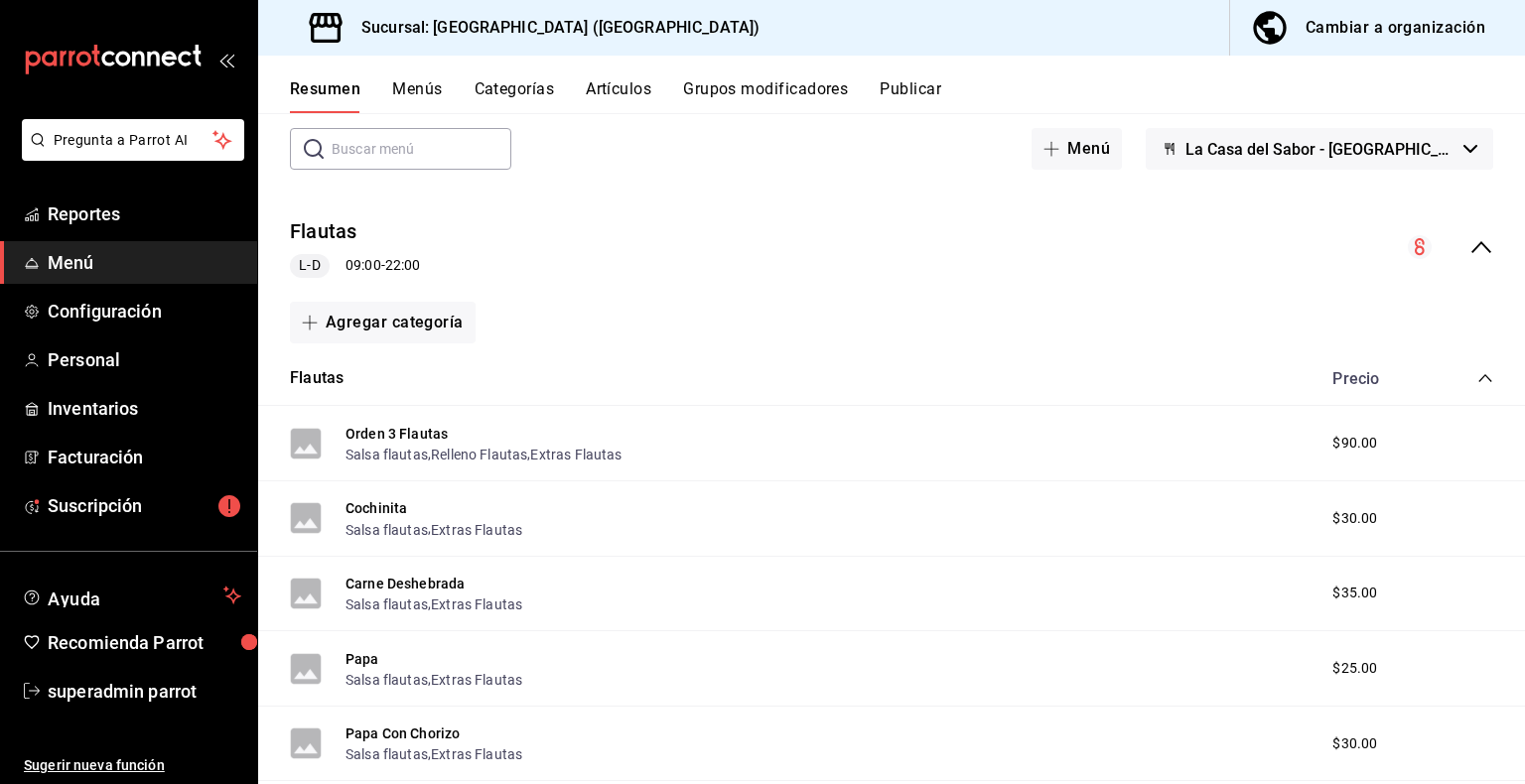 click 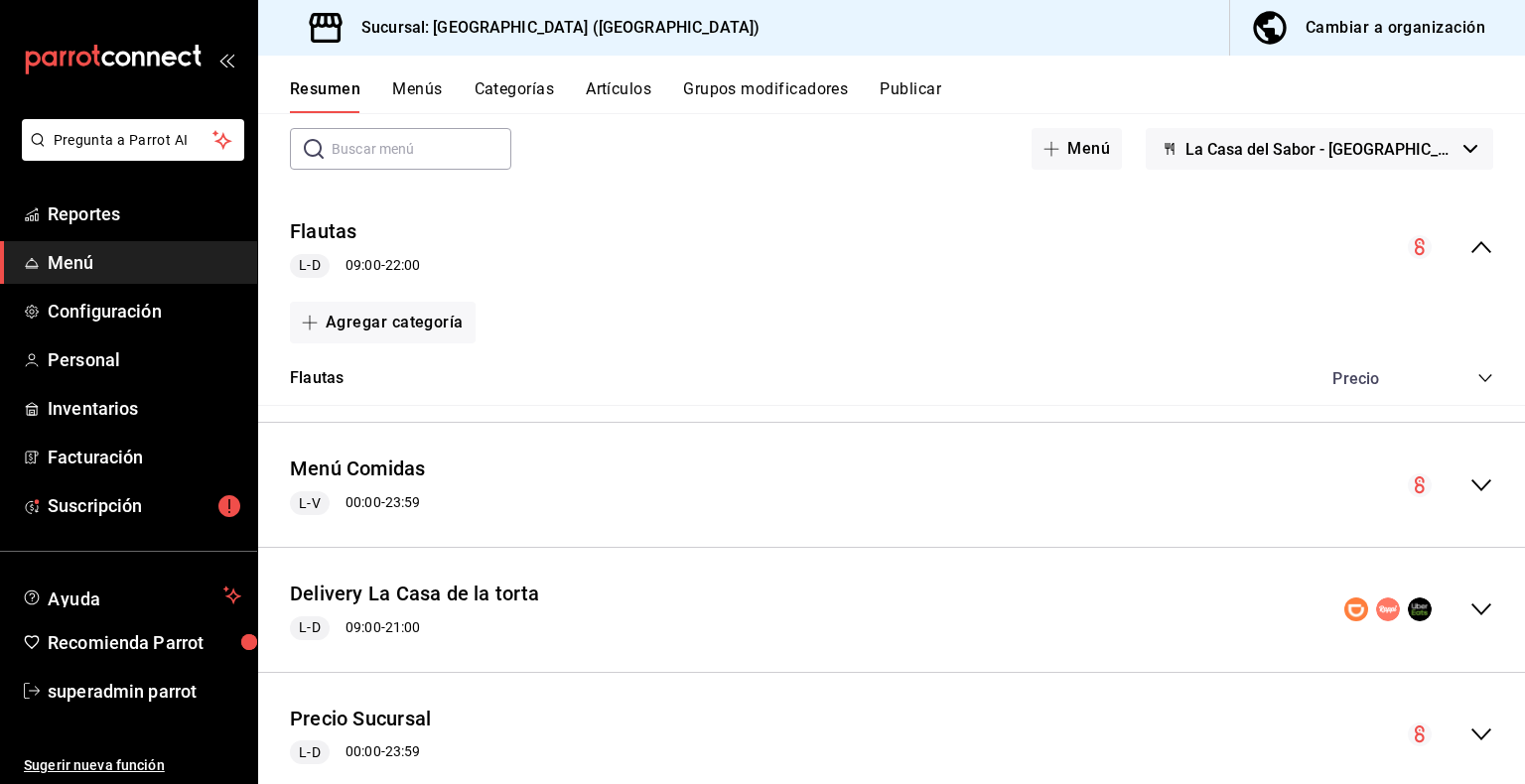 click 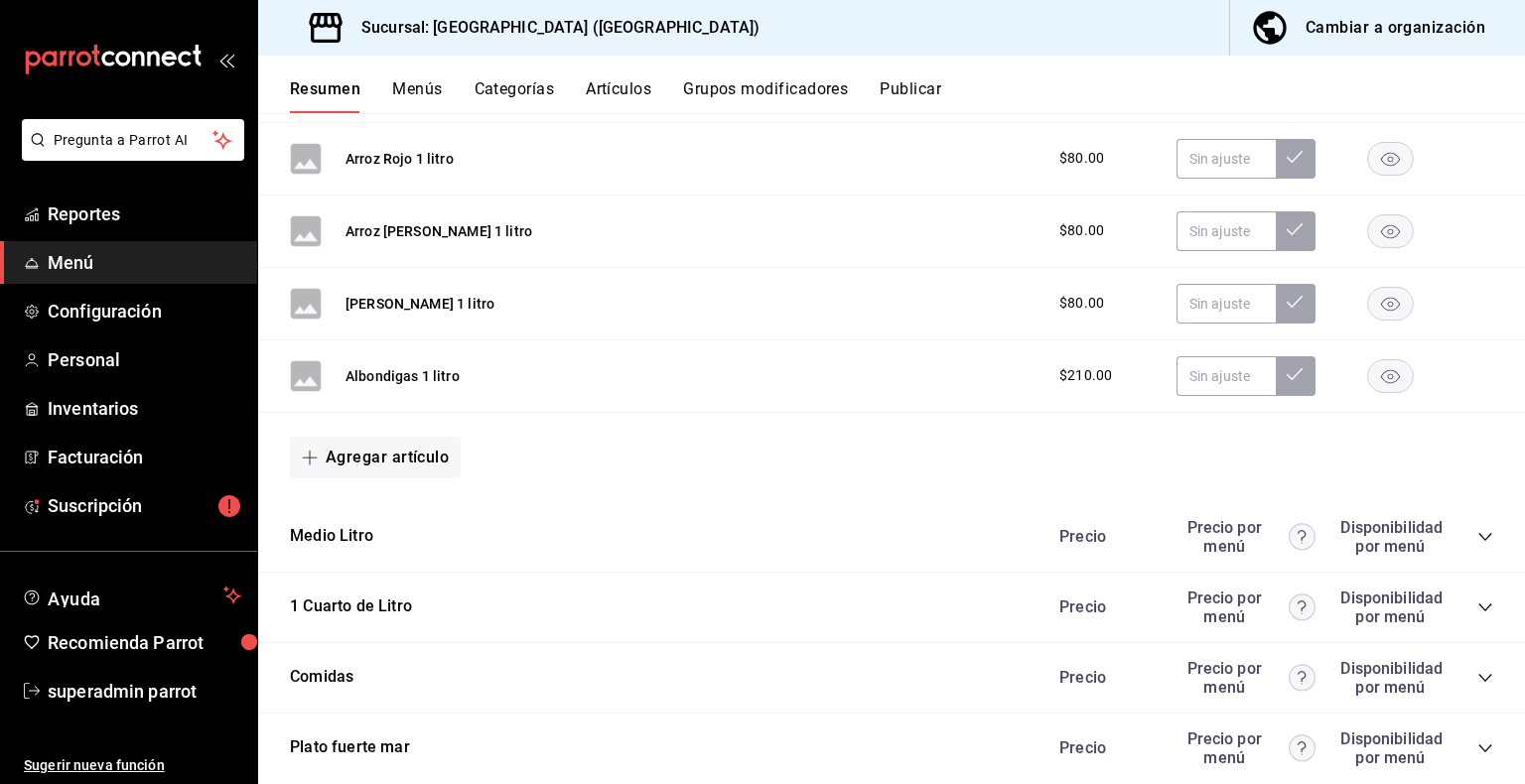 scroll, scrollTop: 7145, scrollLeft: 0, axis: vertical 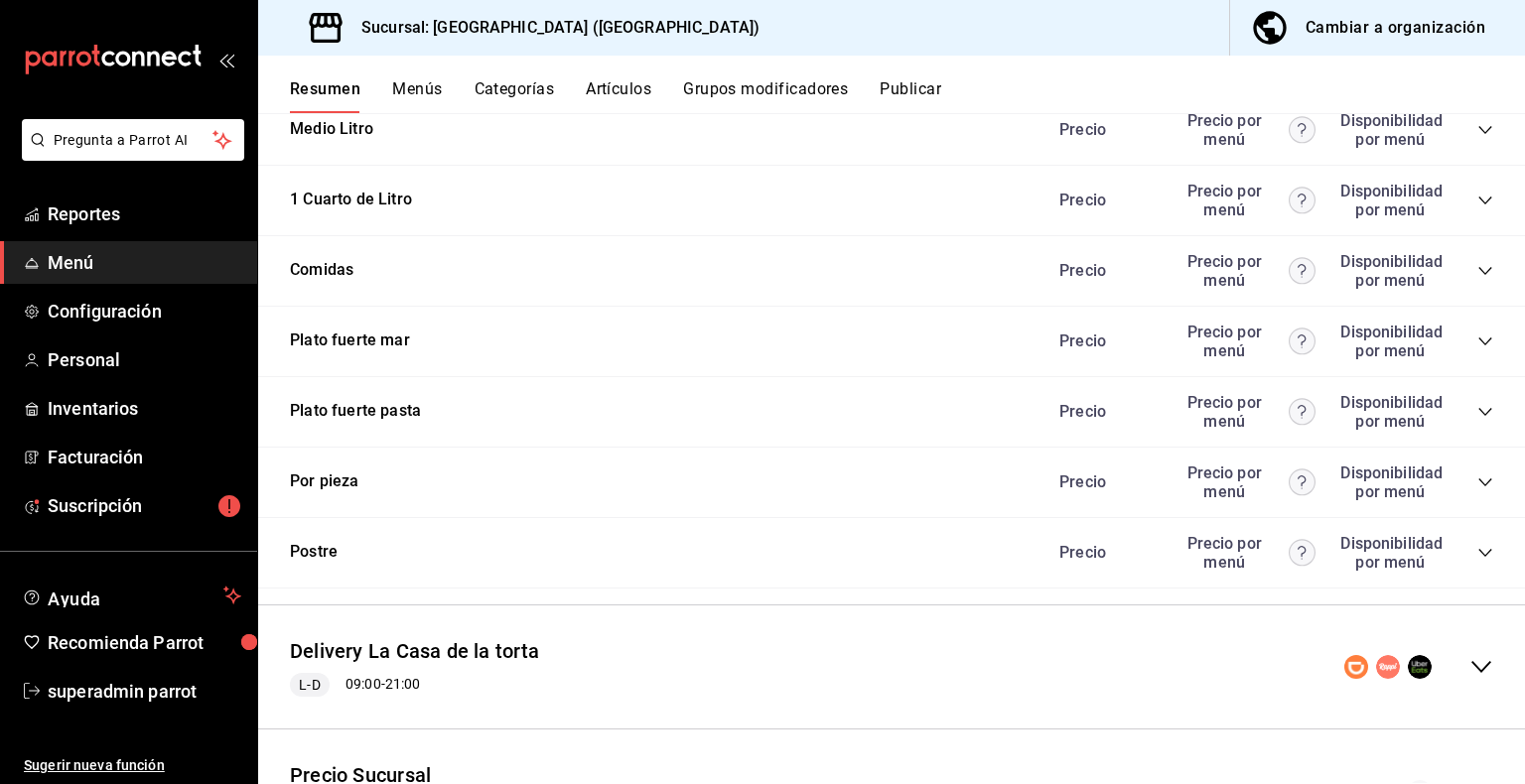 click 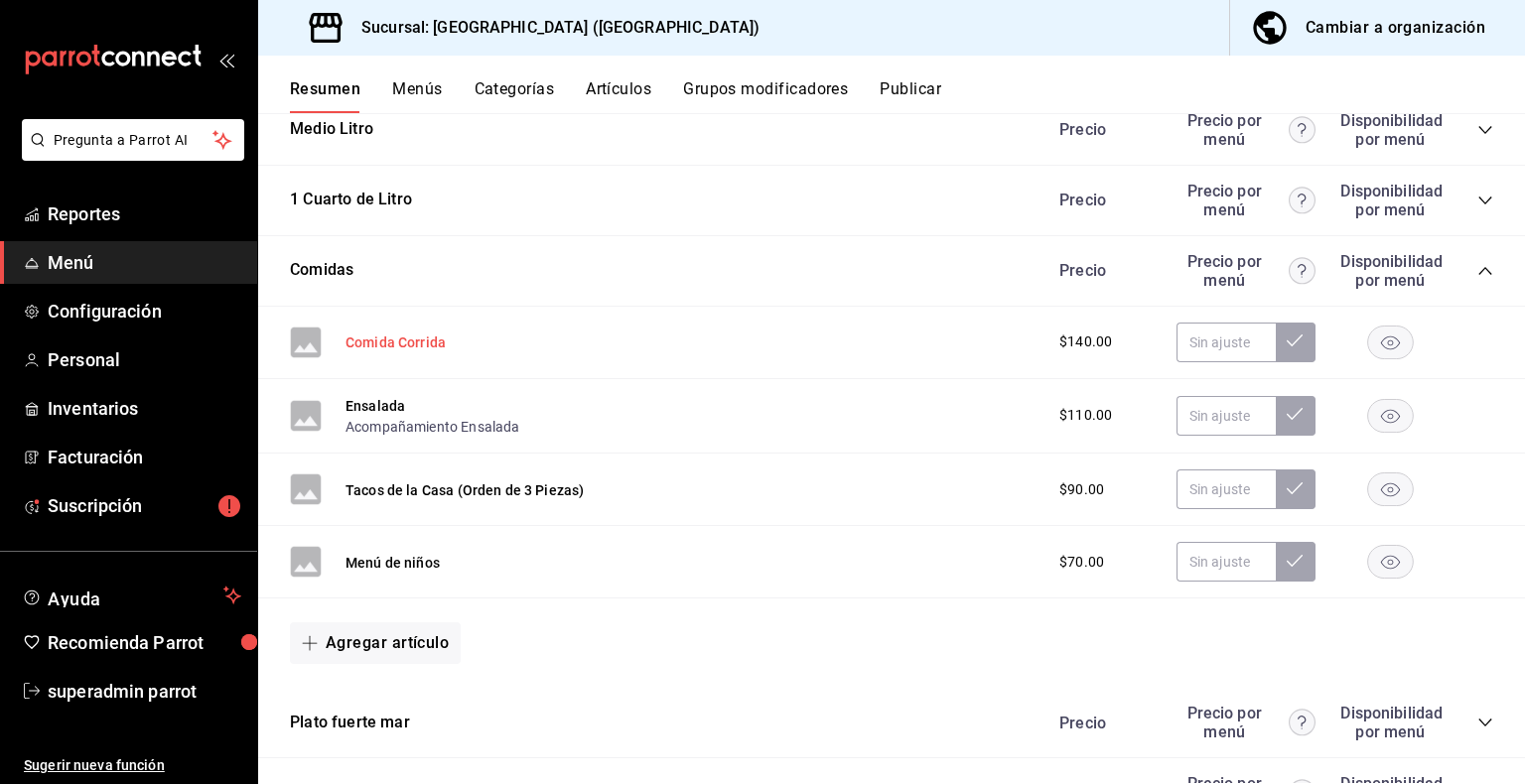 click on "Comida Corrida" at bounding box center [395, 342] 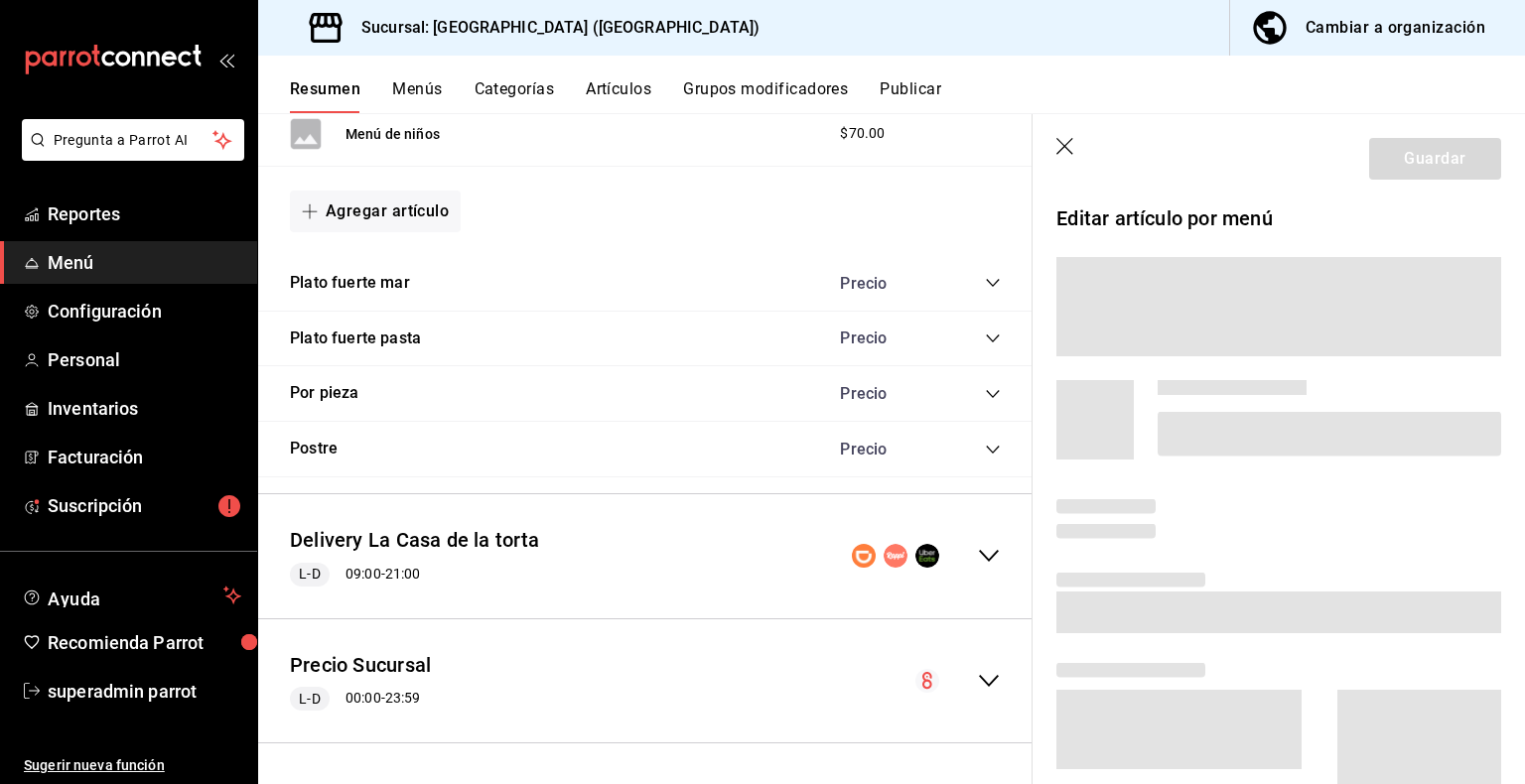 scroll, scrollTop: 6431, scrollLeft: 0, axis: vertical 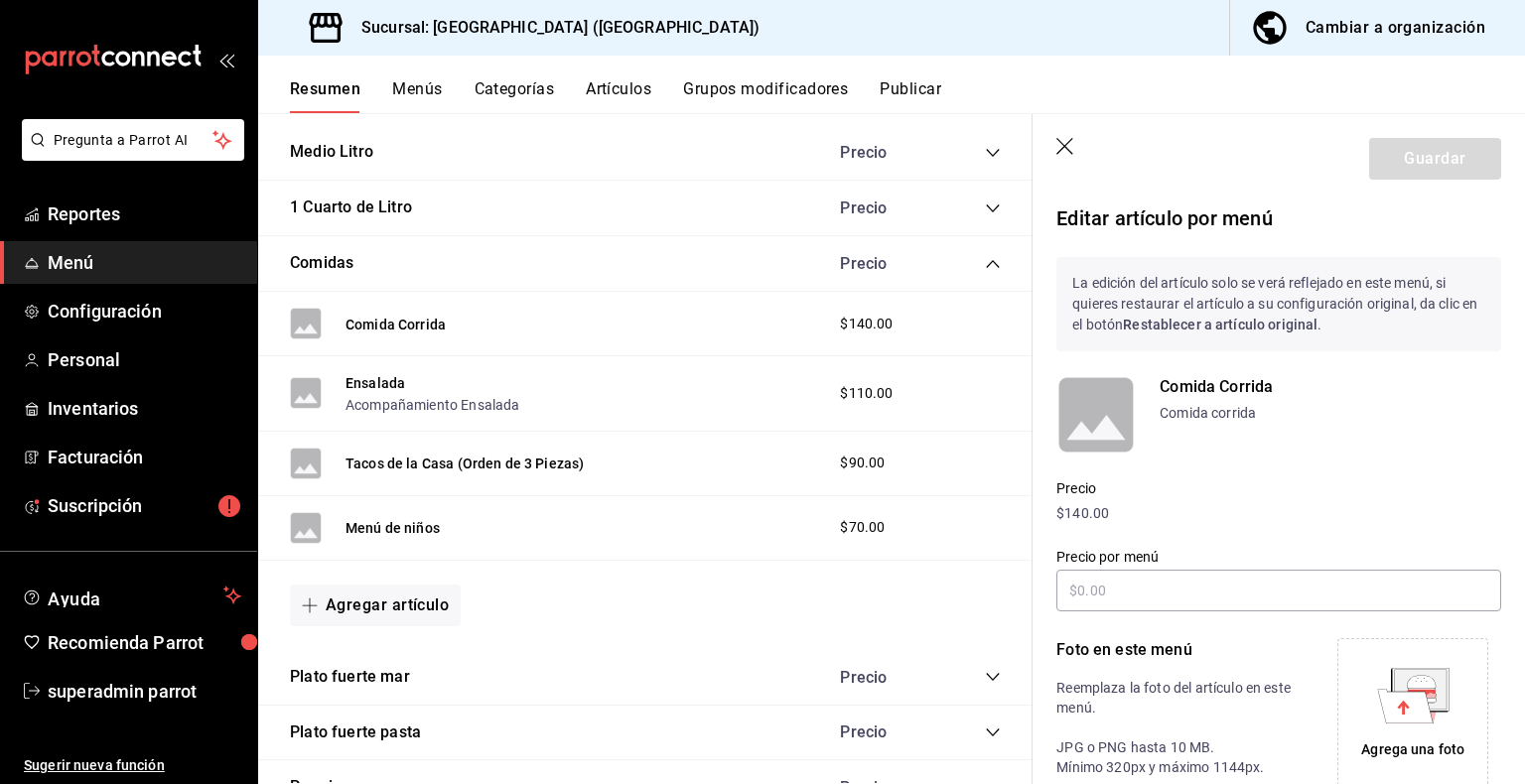 click 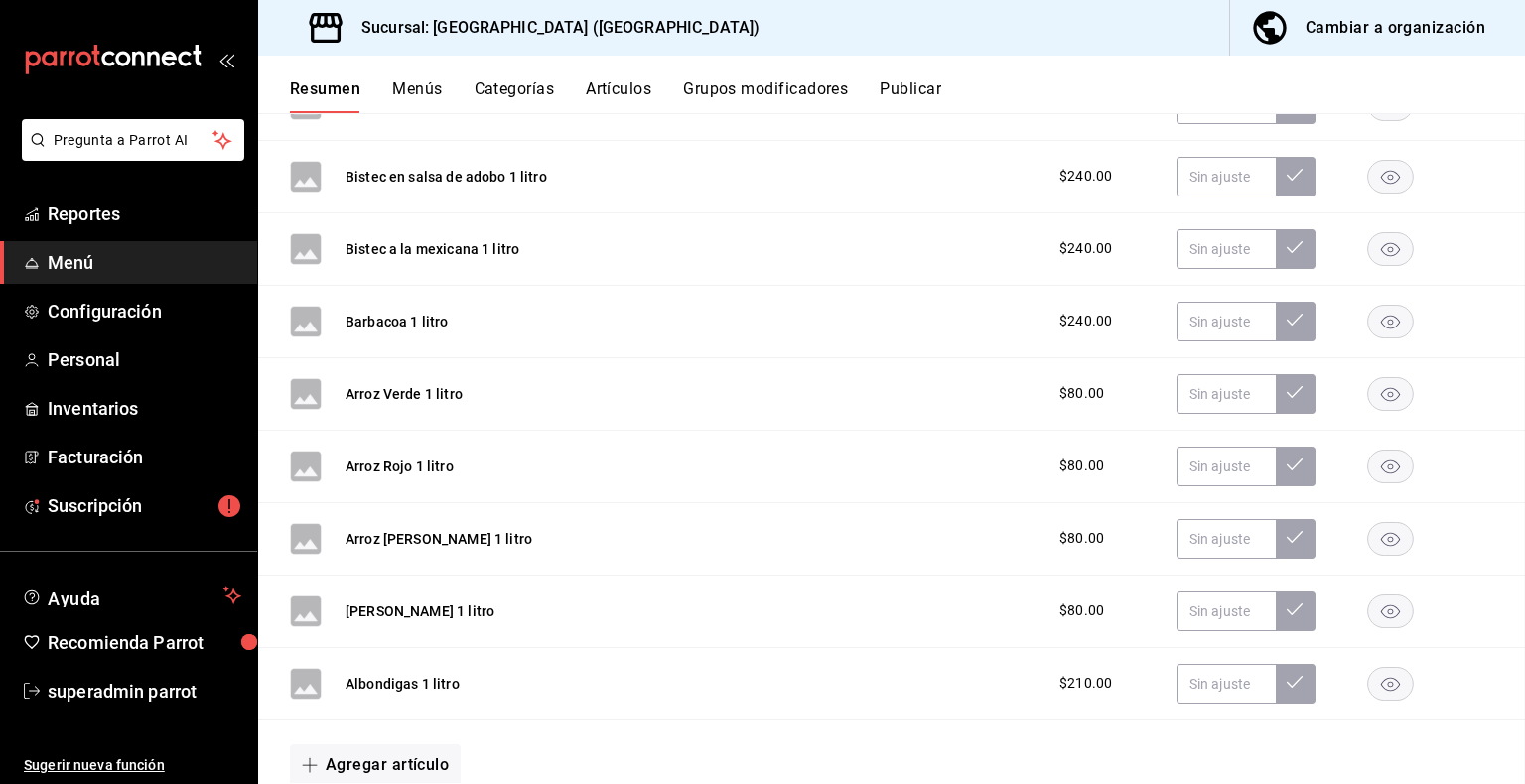 scroll, scrollTop: 7144, scrollLeft: 0, axis: vertical 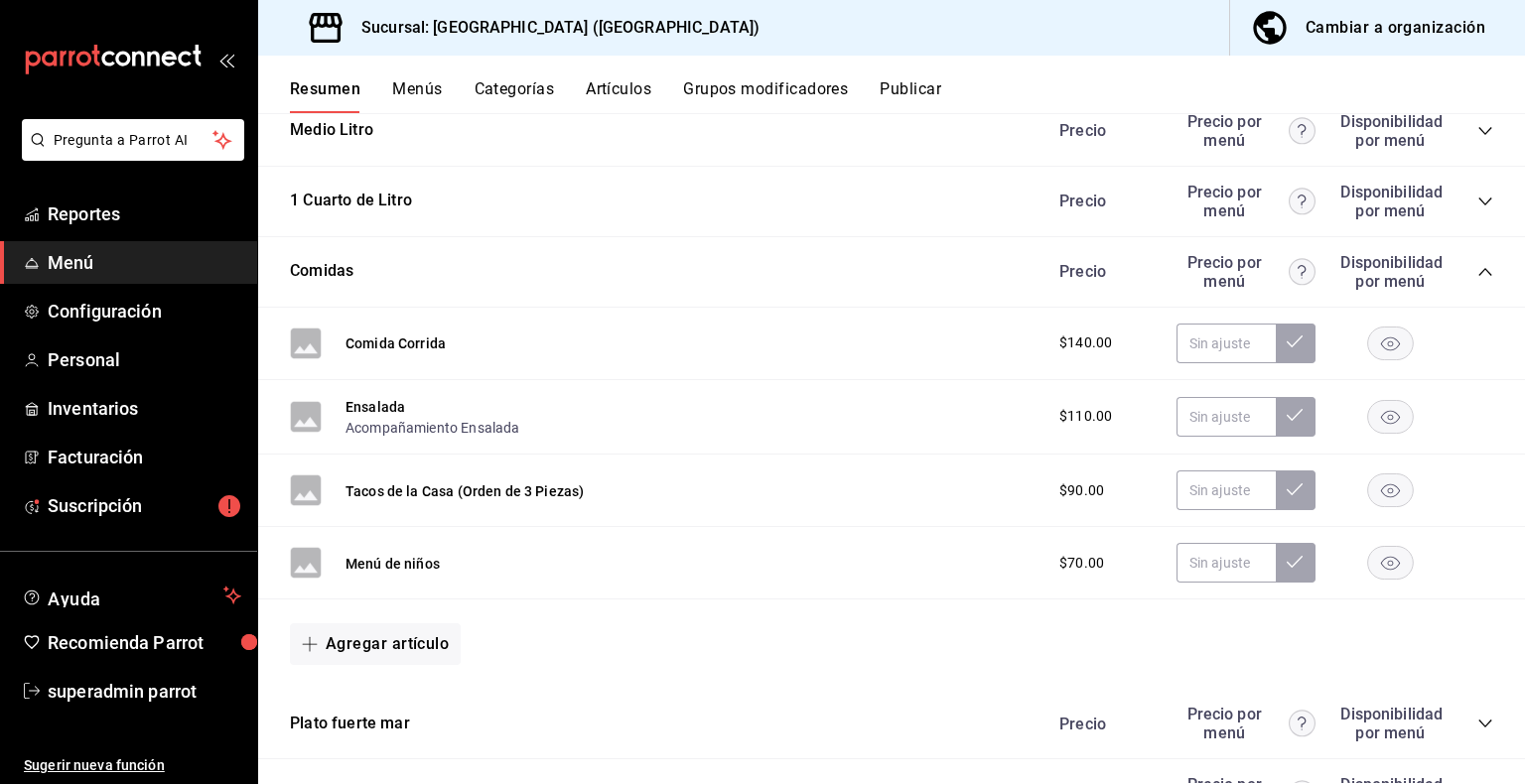 click 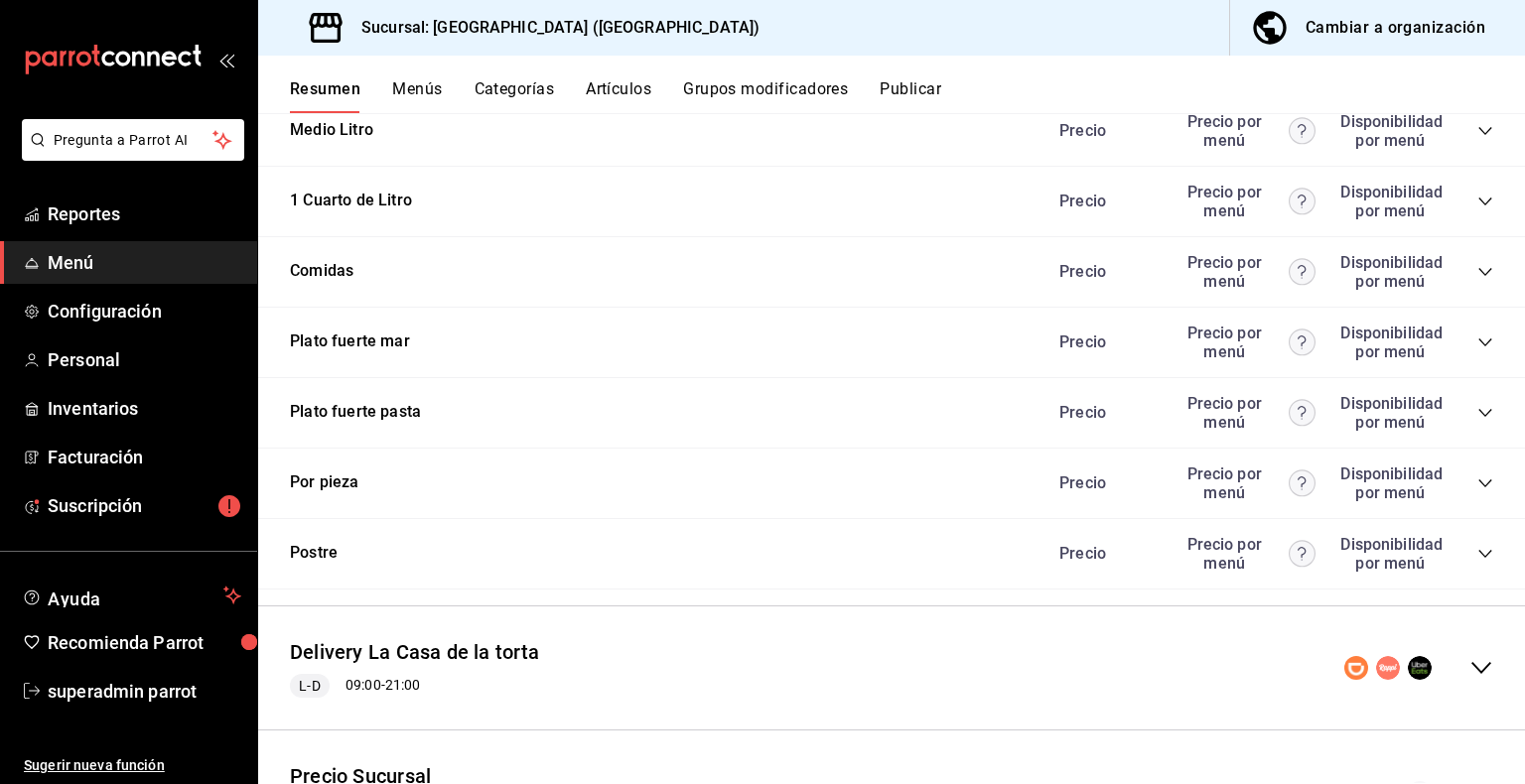 click 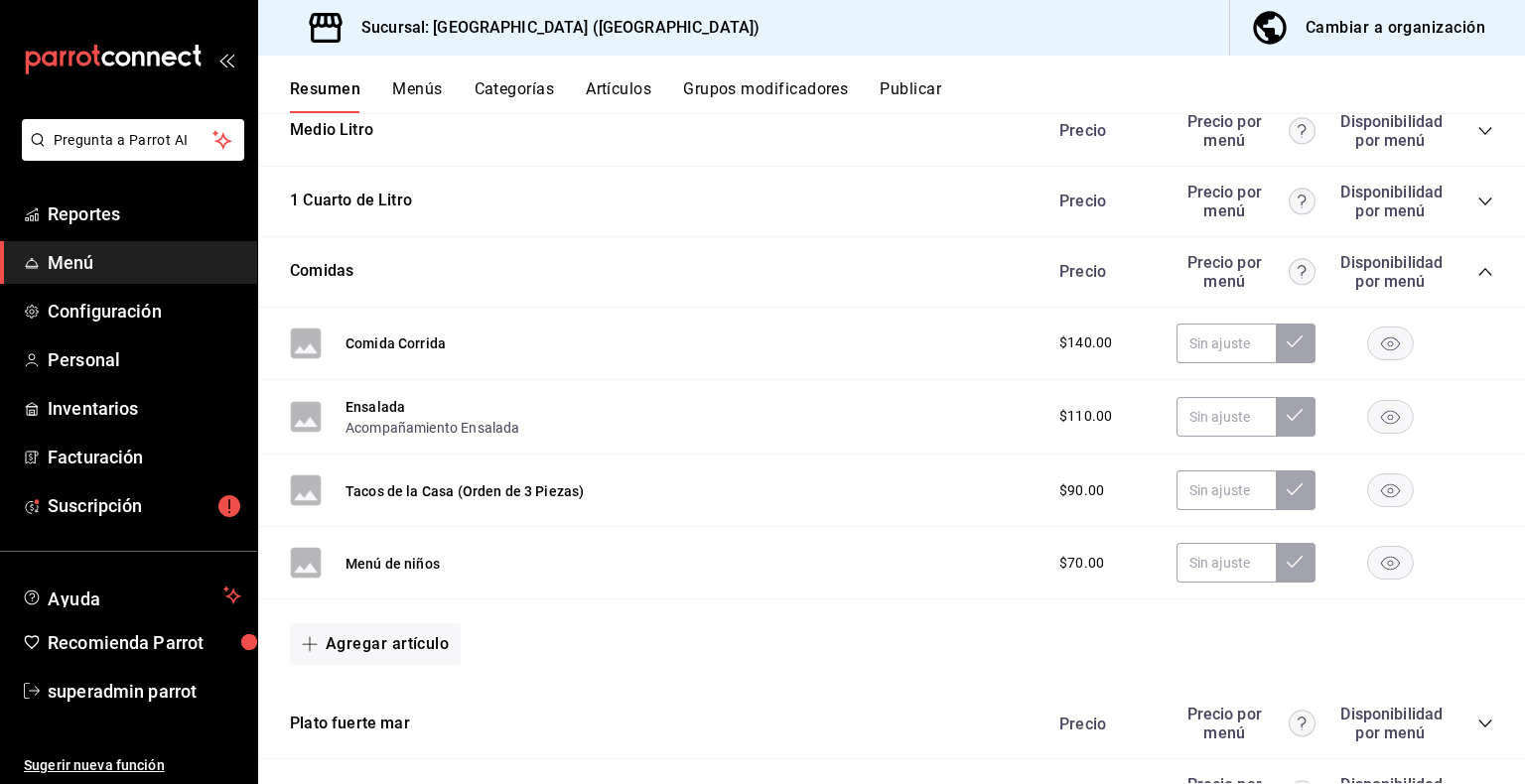click 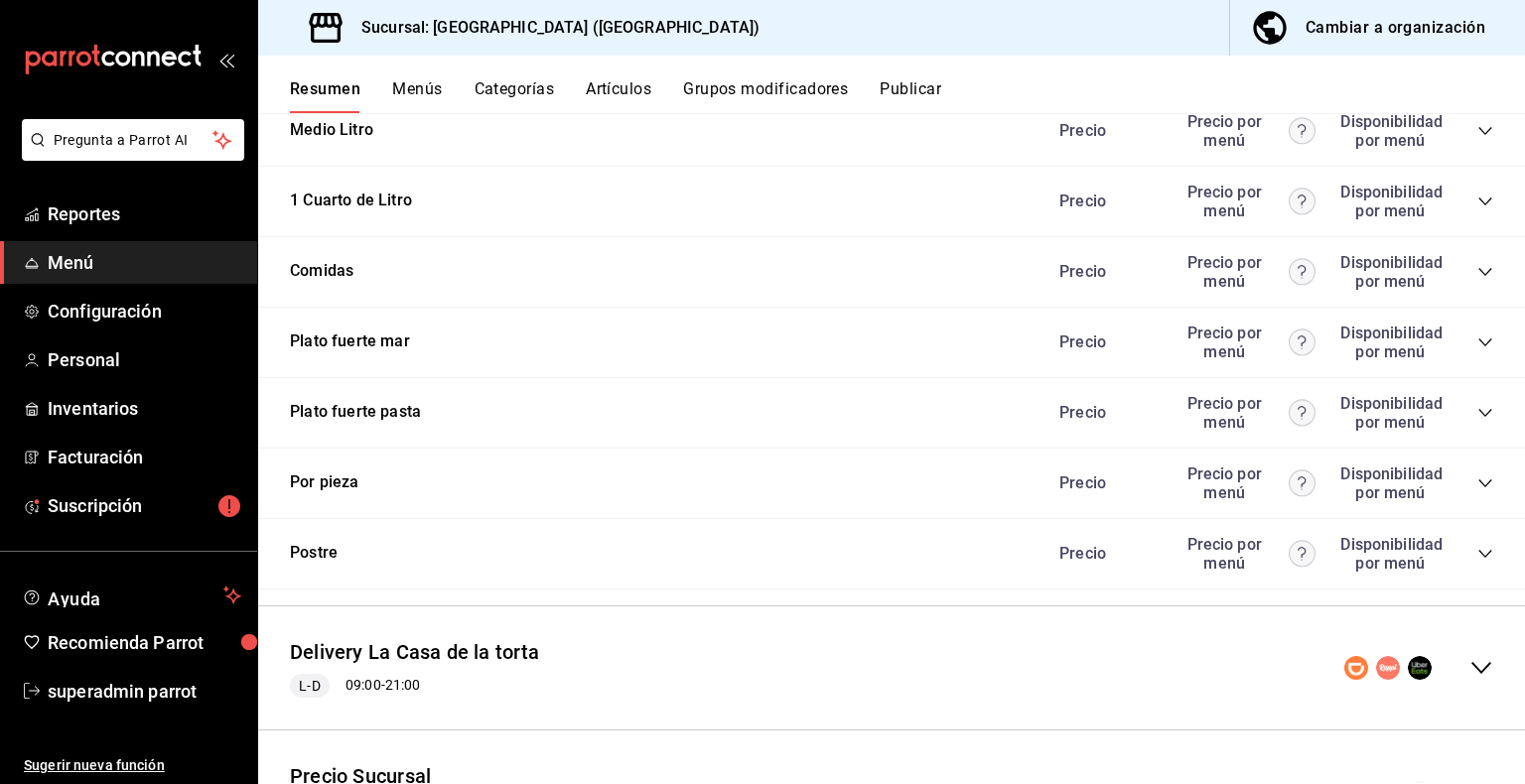 click 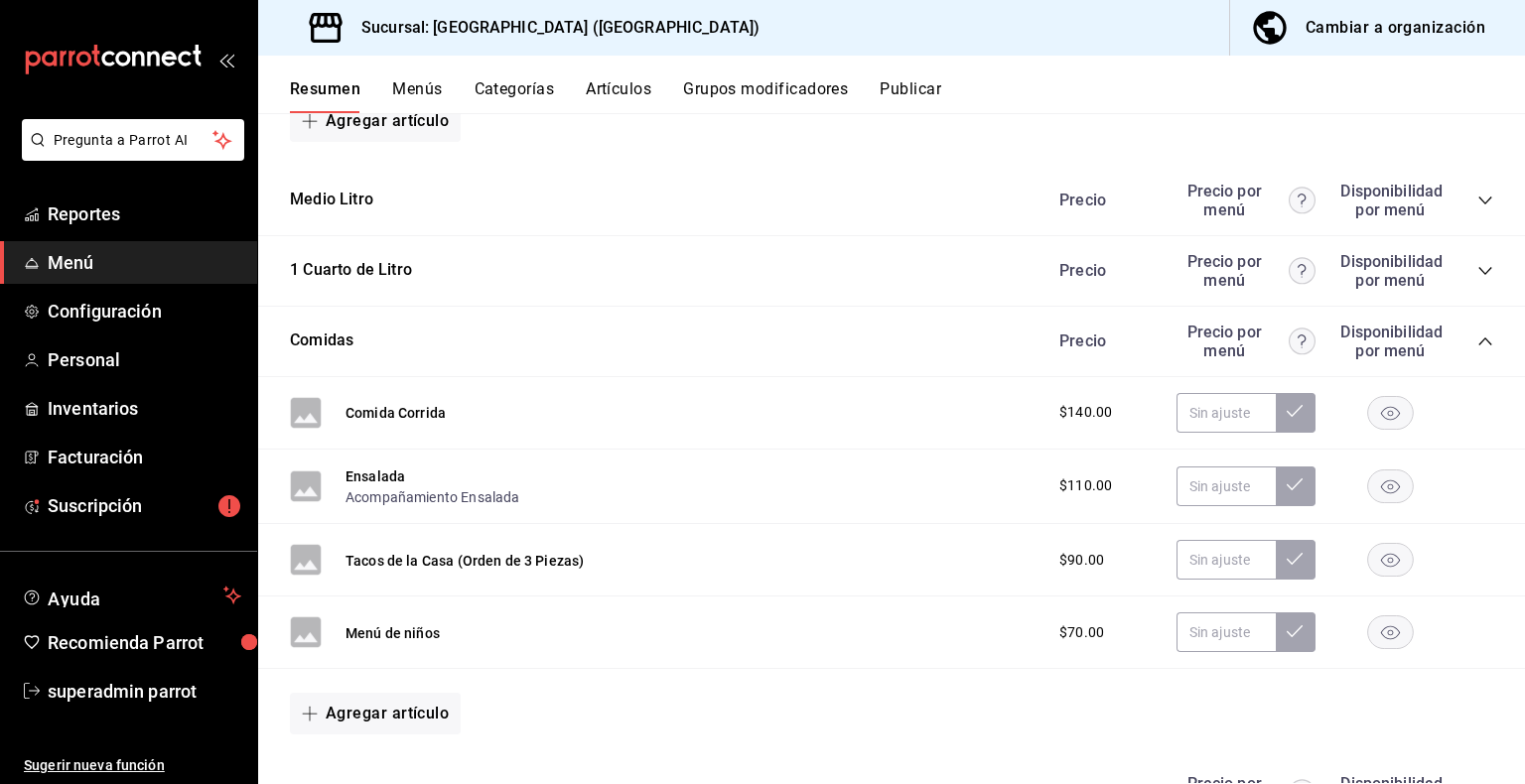 scroll, scrollTop: 7025, scrollLeft: 0, axis: vertical 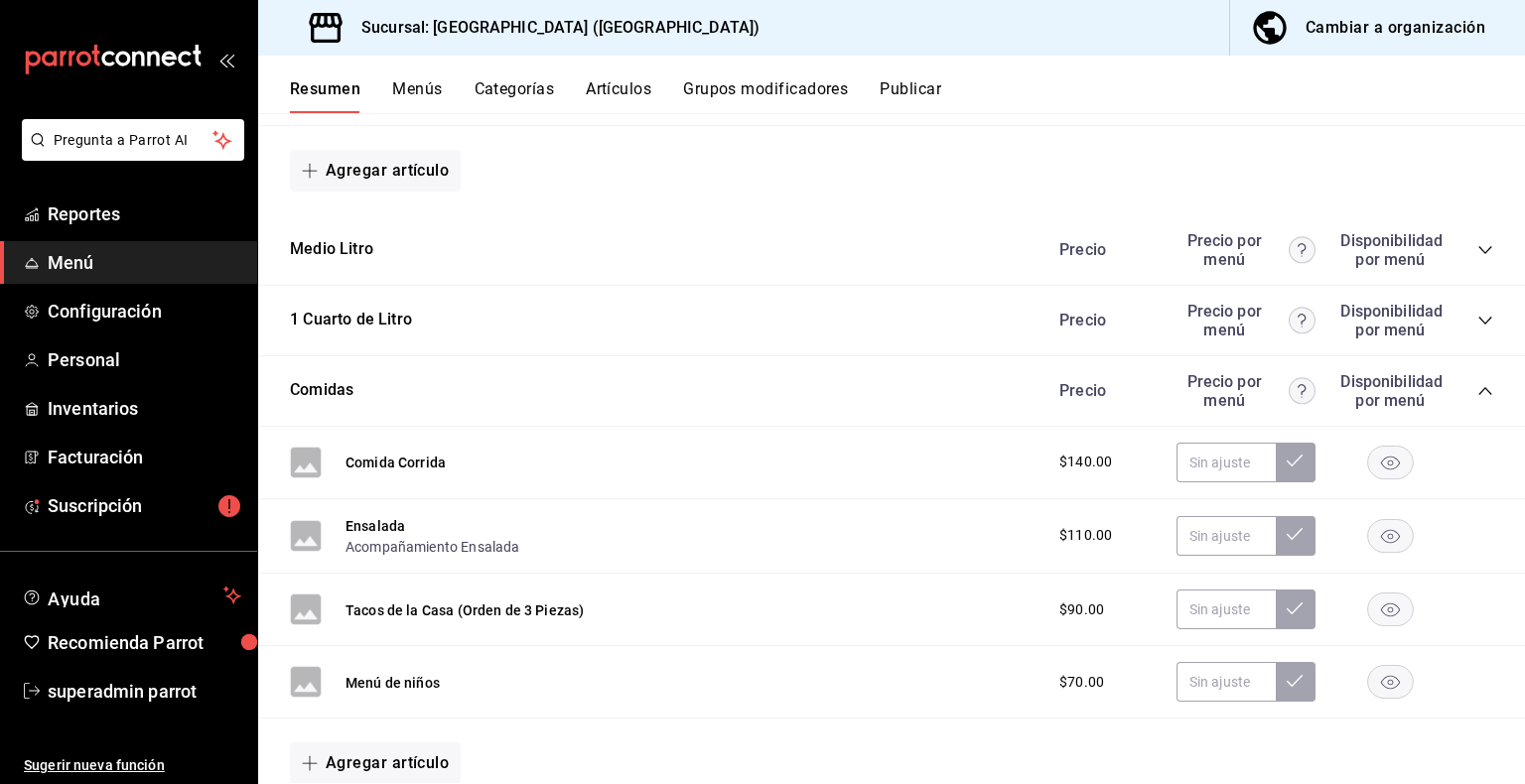 click on "Resumen" at bounding box center (325, 96) 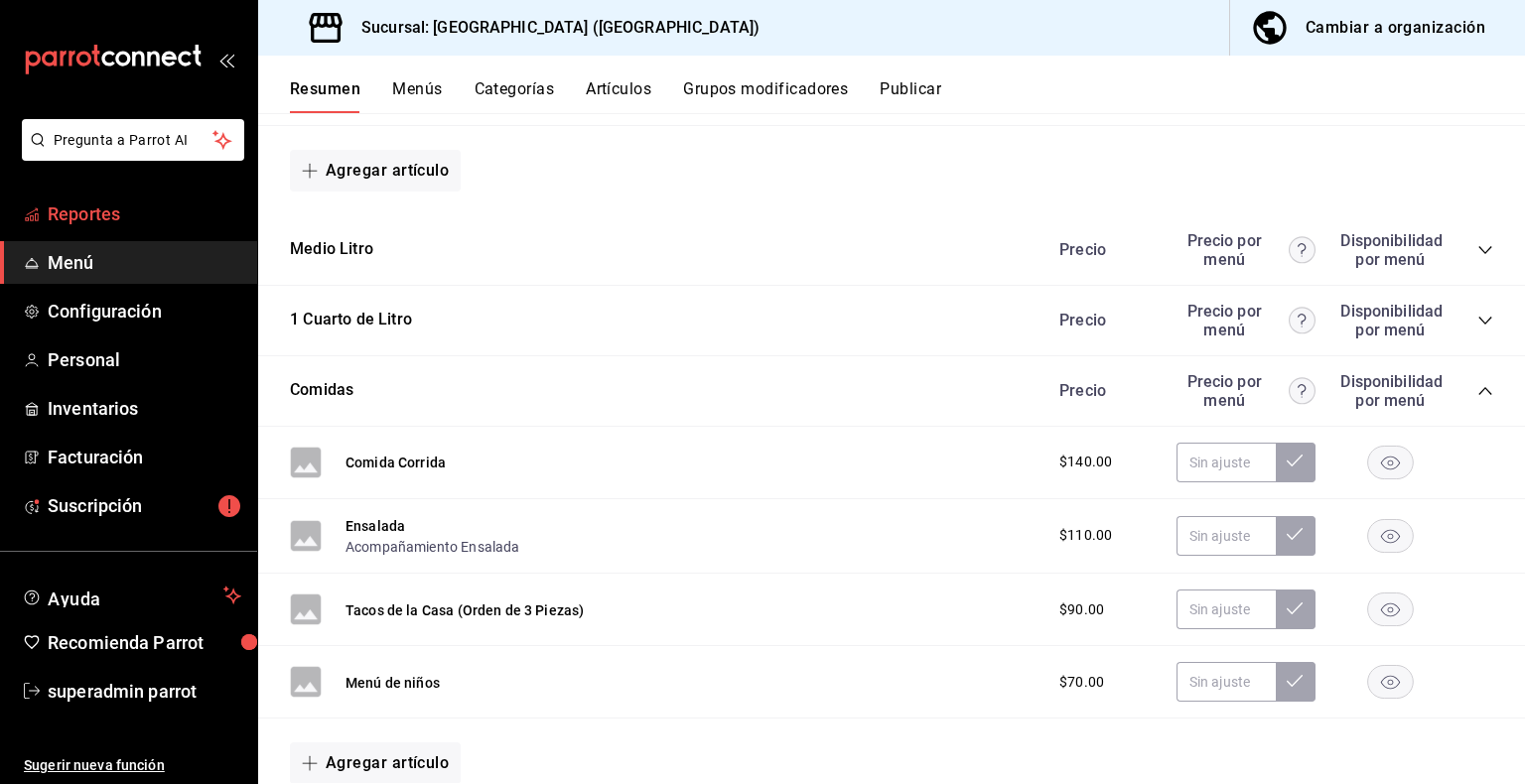 click on "Reportes" at bounding box center [144, 213] 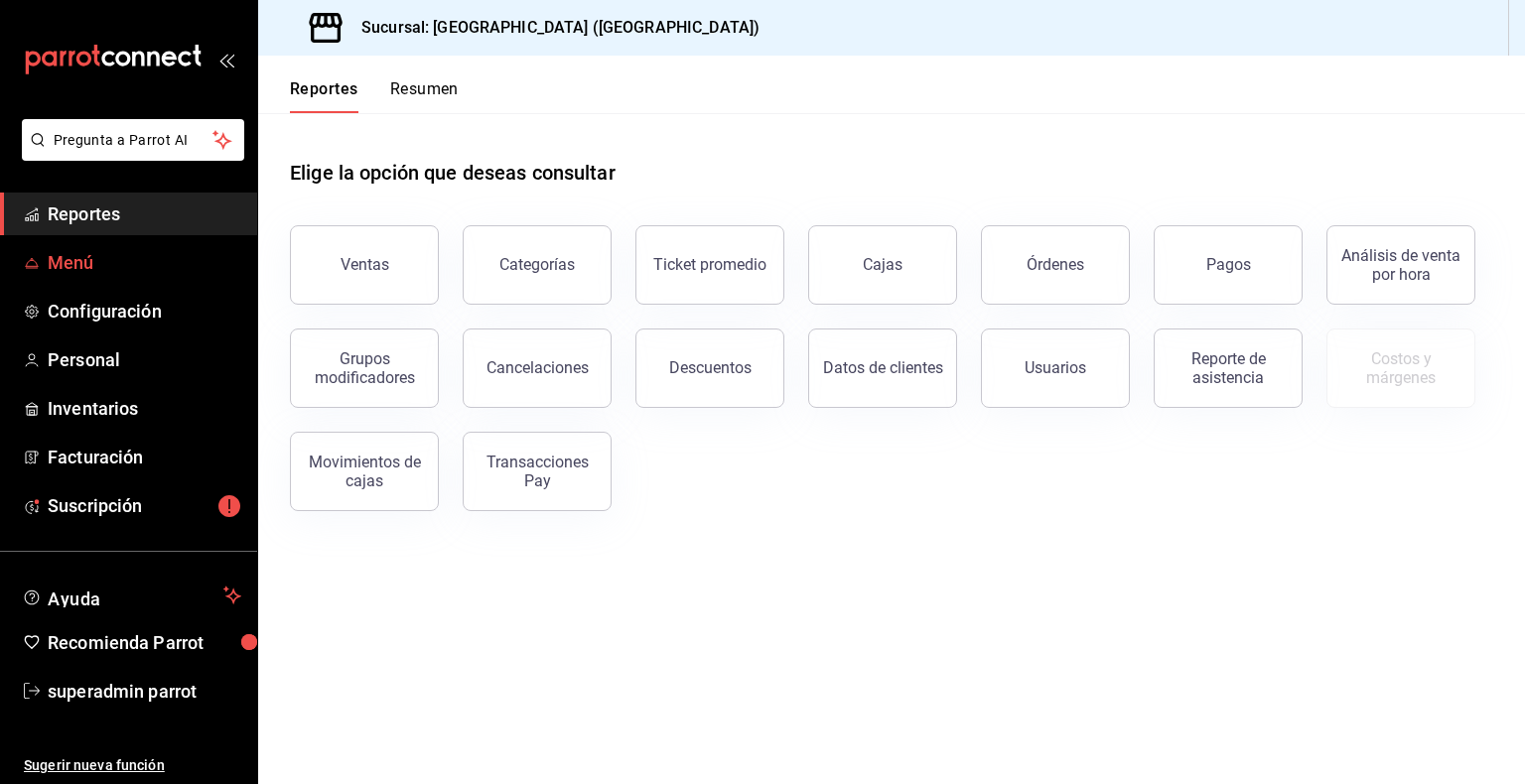 click on "Menú" at bounding box center (144, 262) 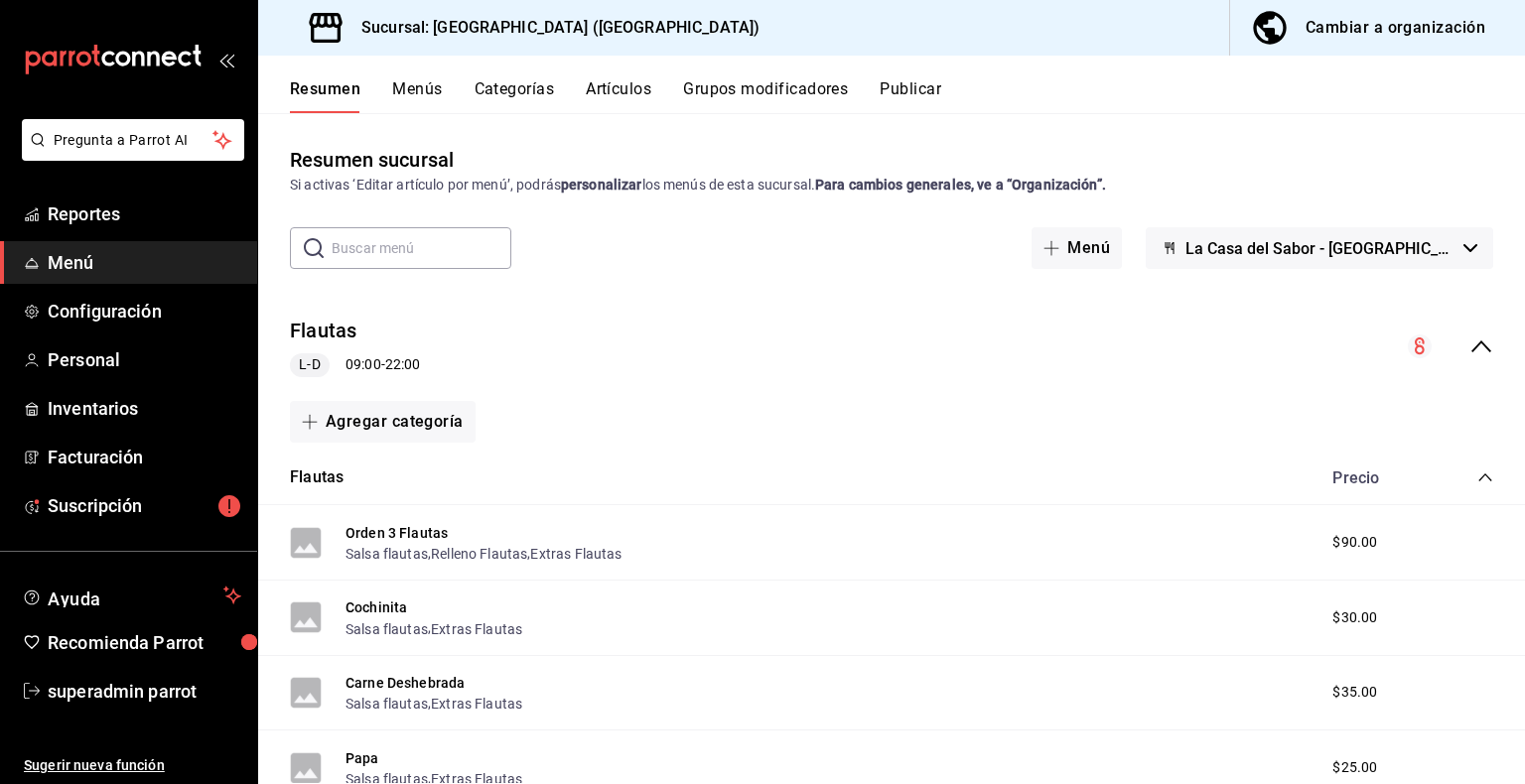 click 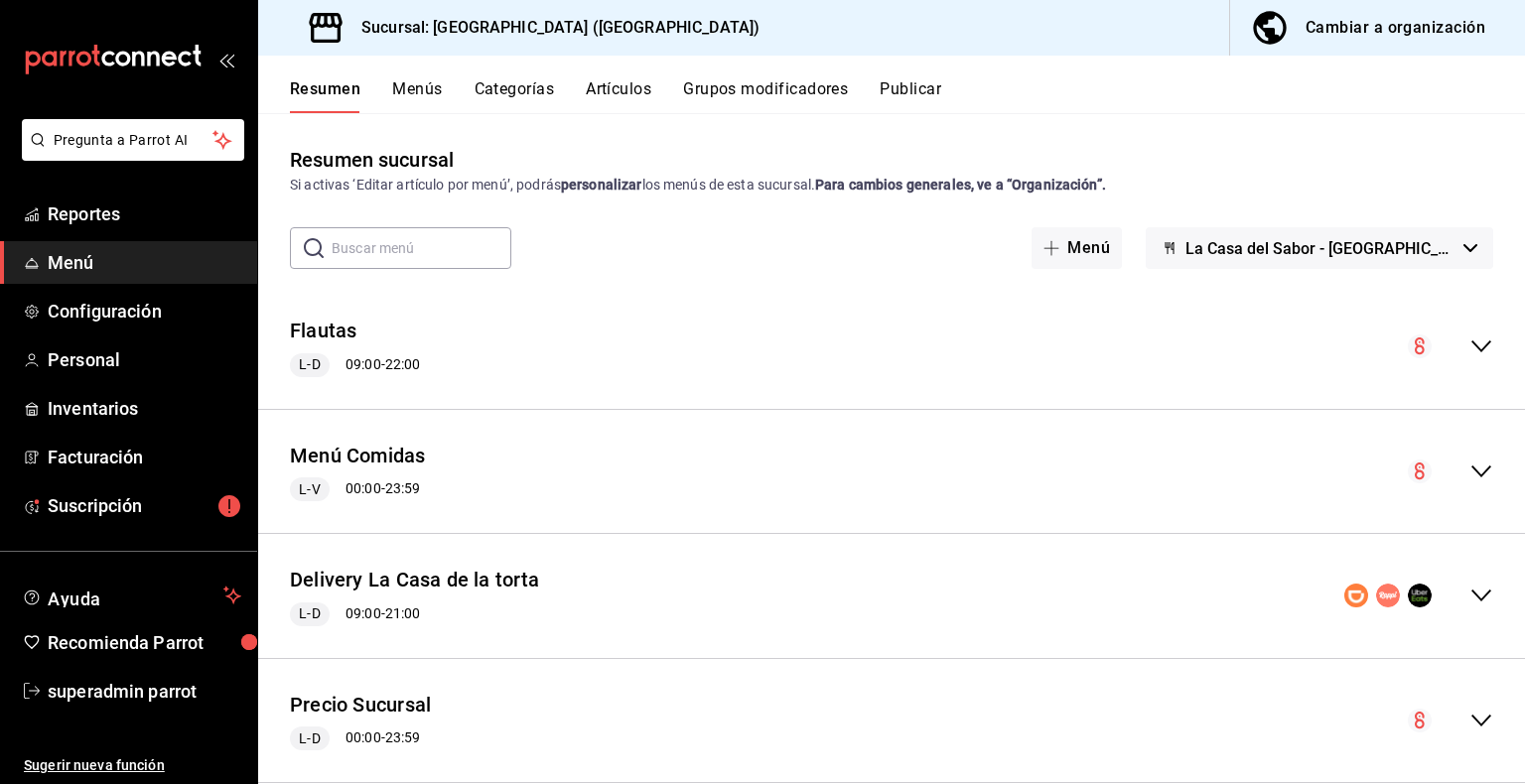 click on "Menú" at bounding box center [144, 262] 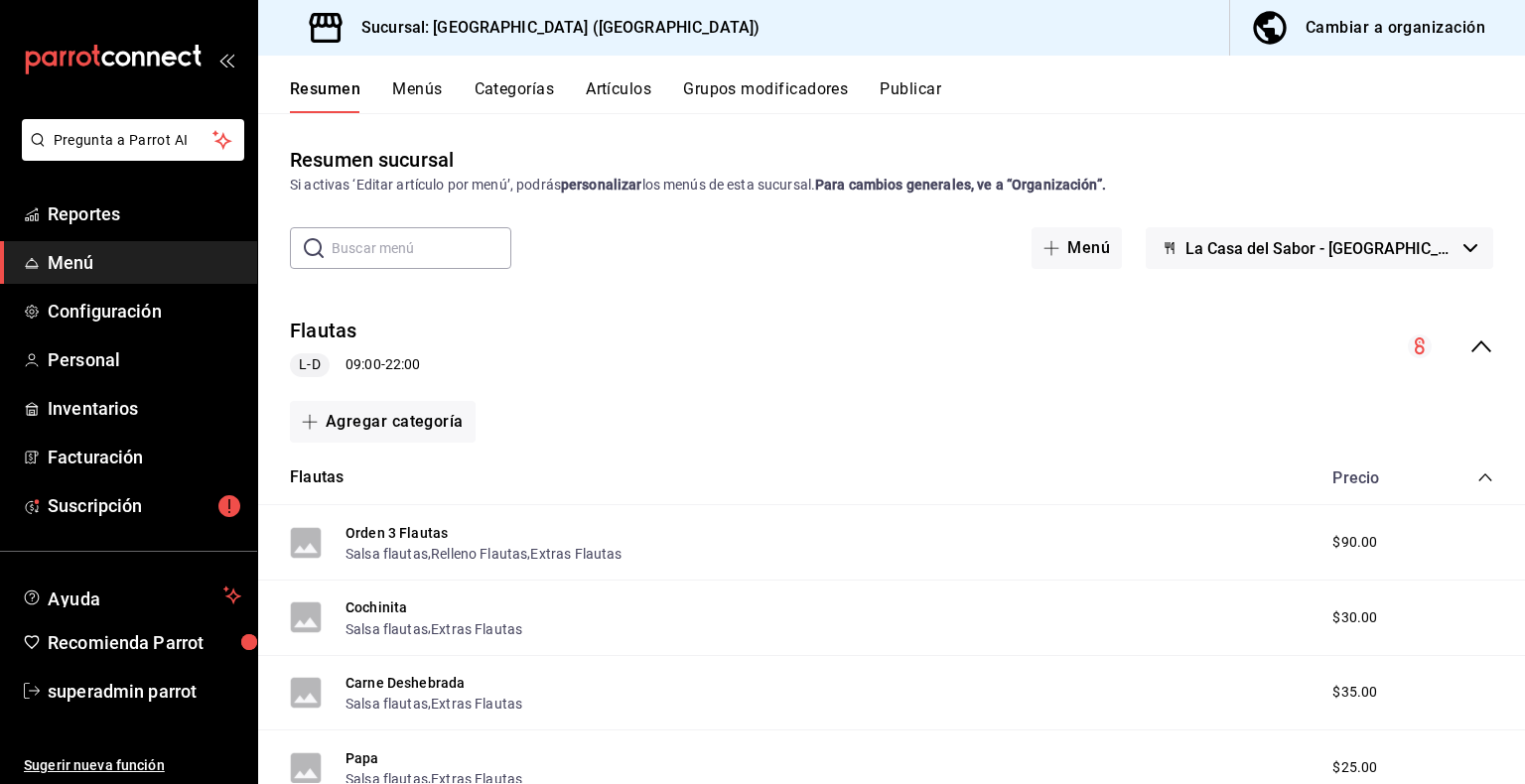 click on "Menú" at bounding box center [144, 262] 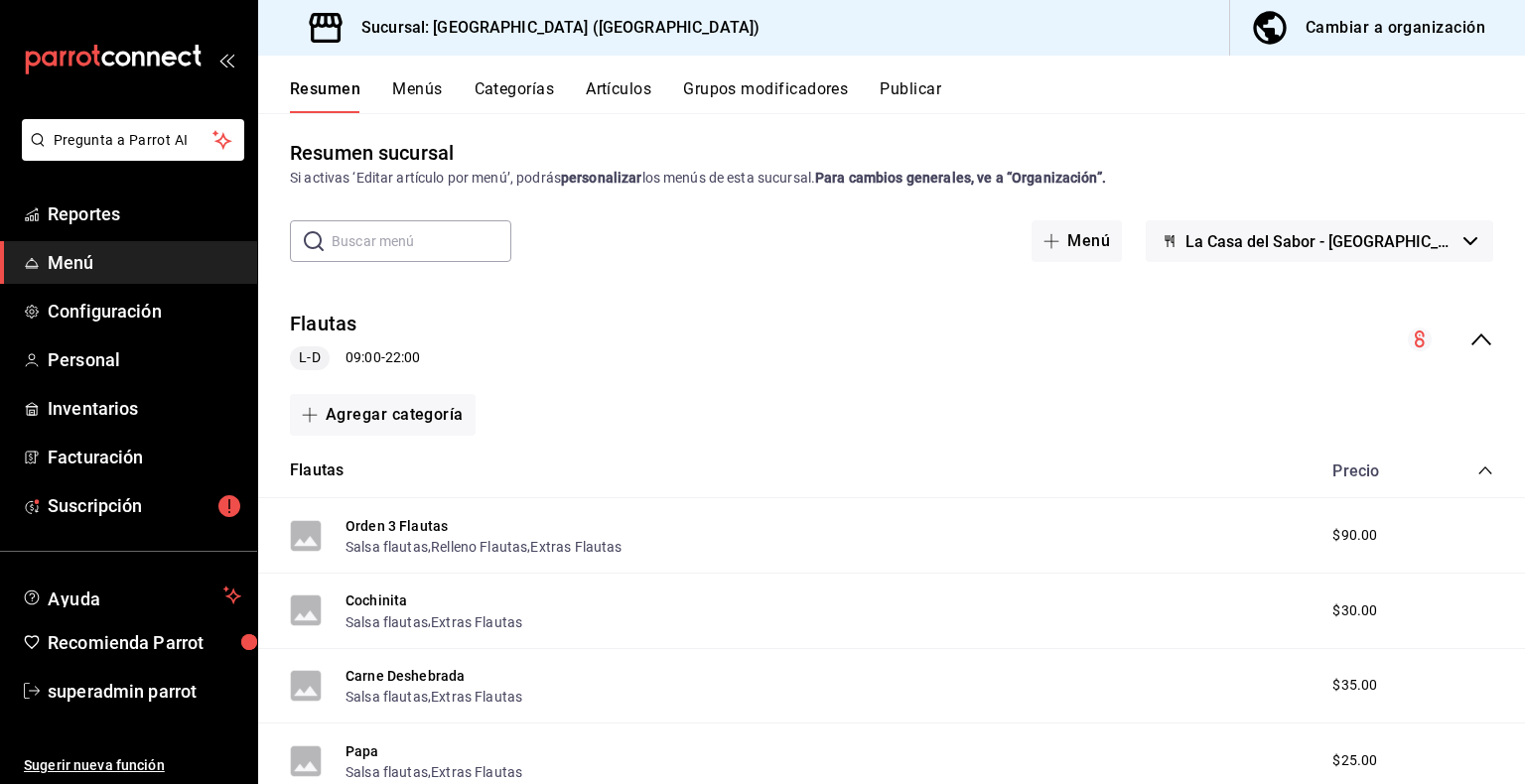 scroll, scrollTop: 0, scrollLeft: 0, axis: both 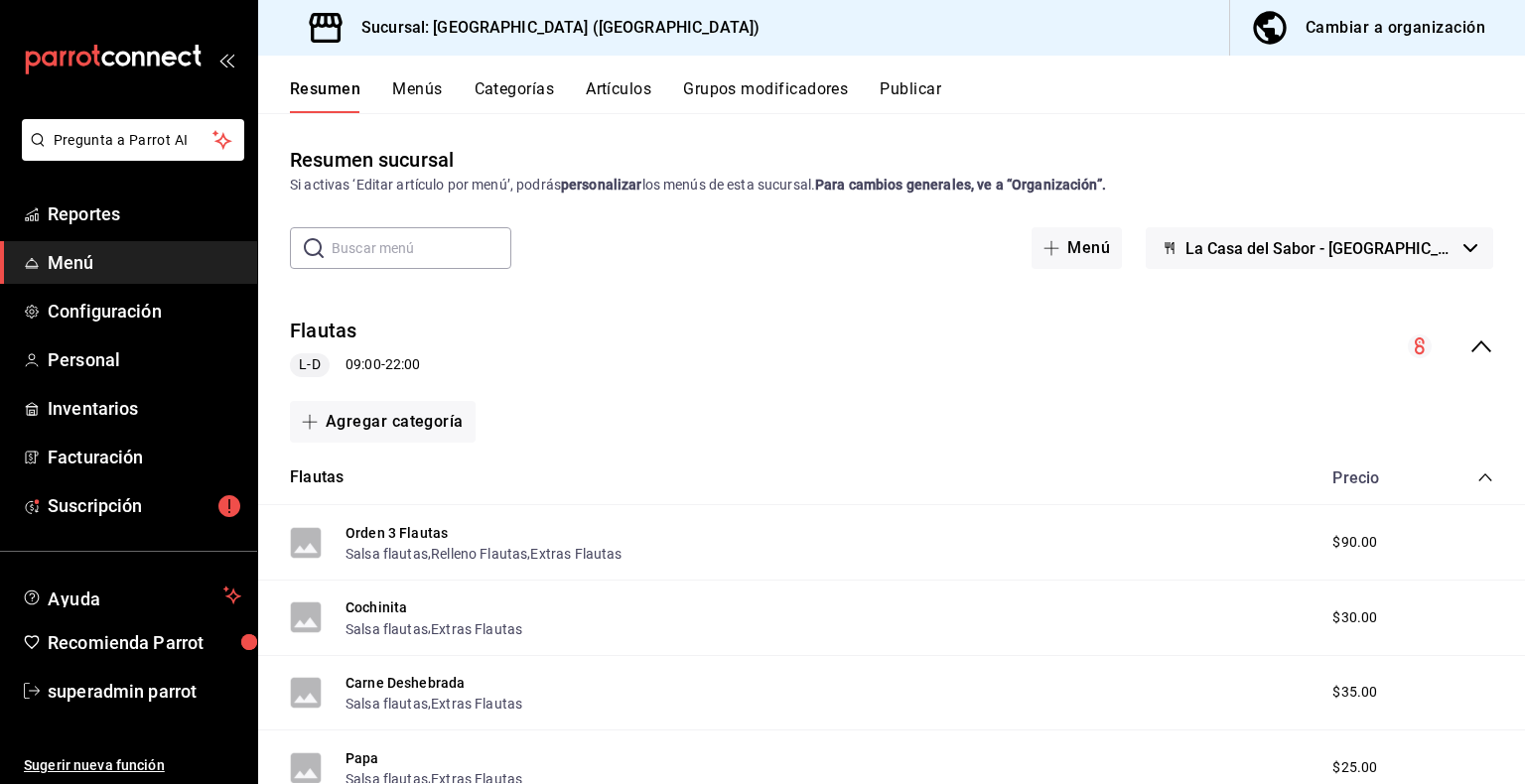 click 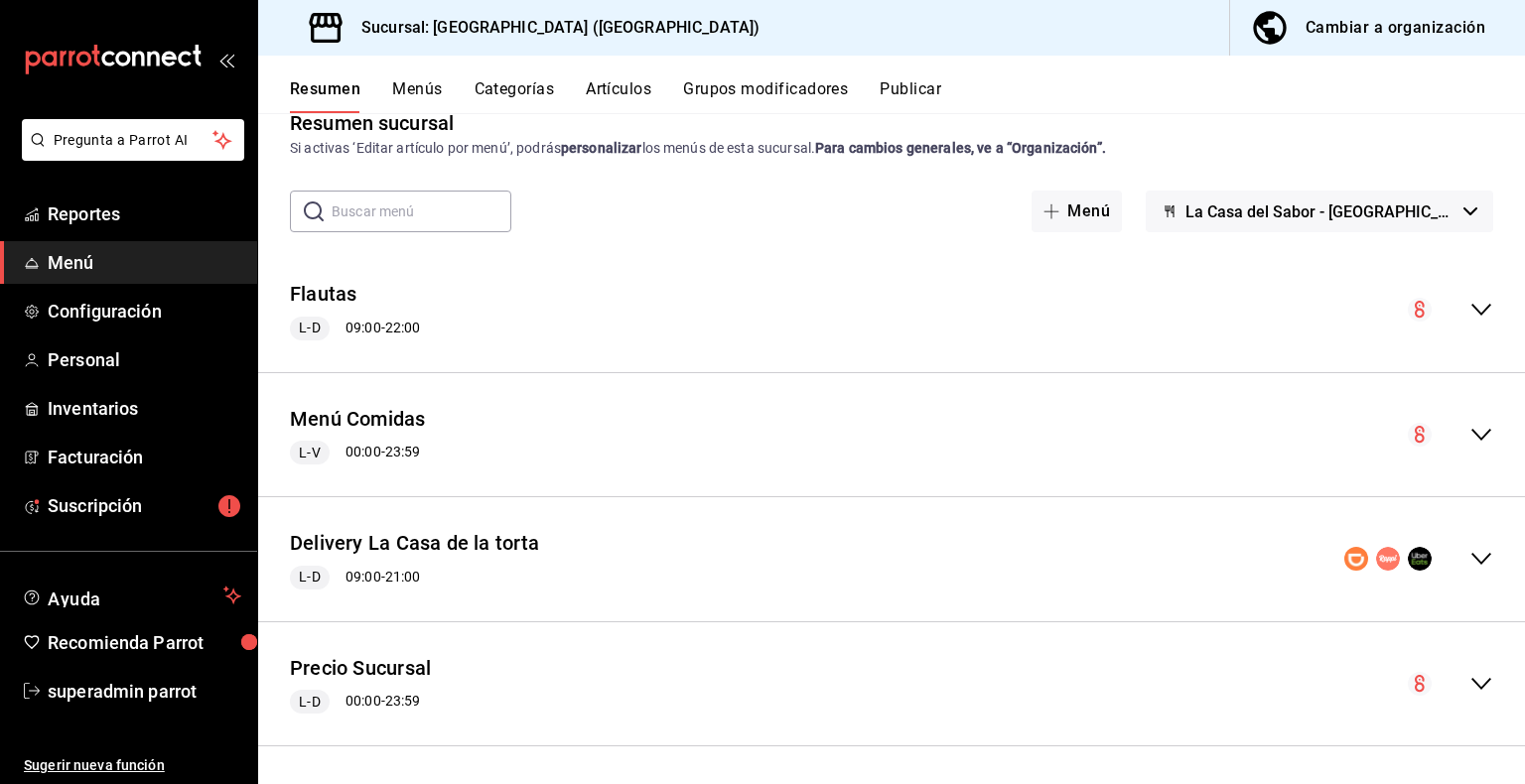 scroll, scrollTop: 39, scrollLeft: 0, axis: vertical 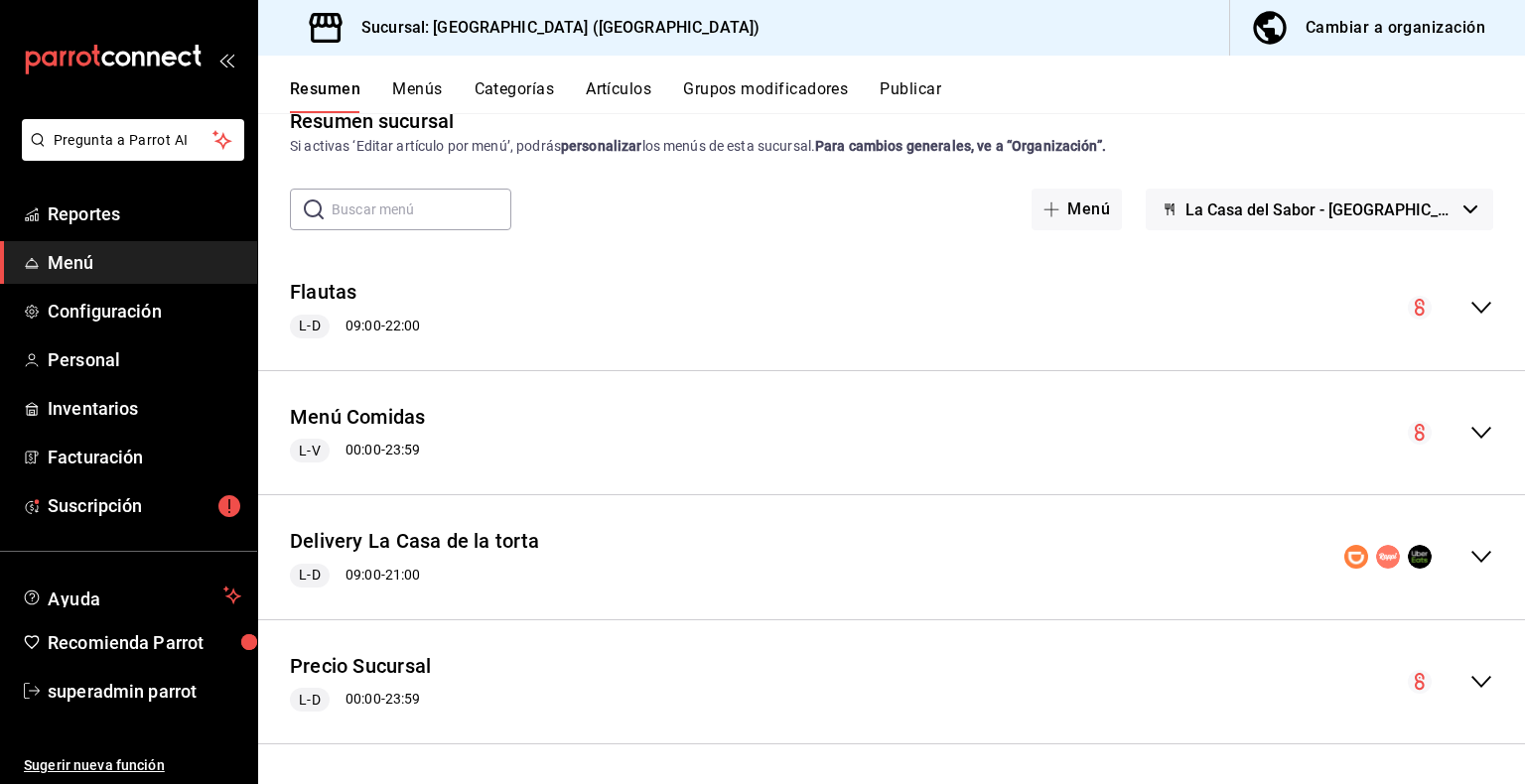 click 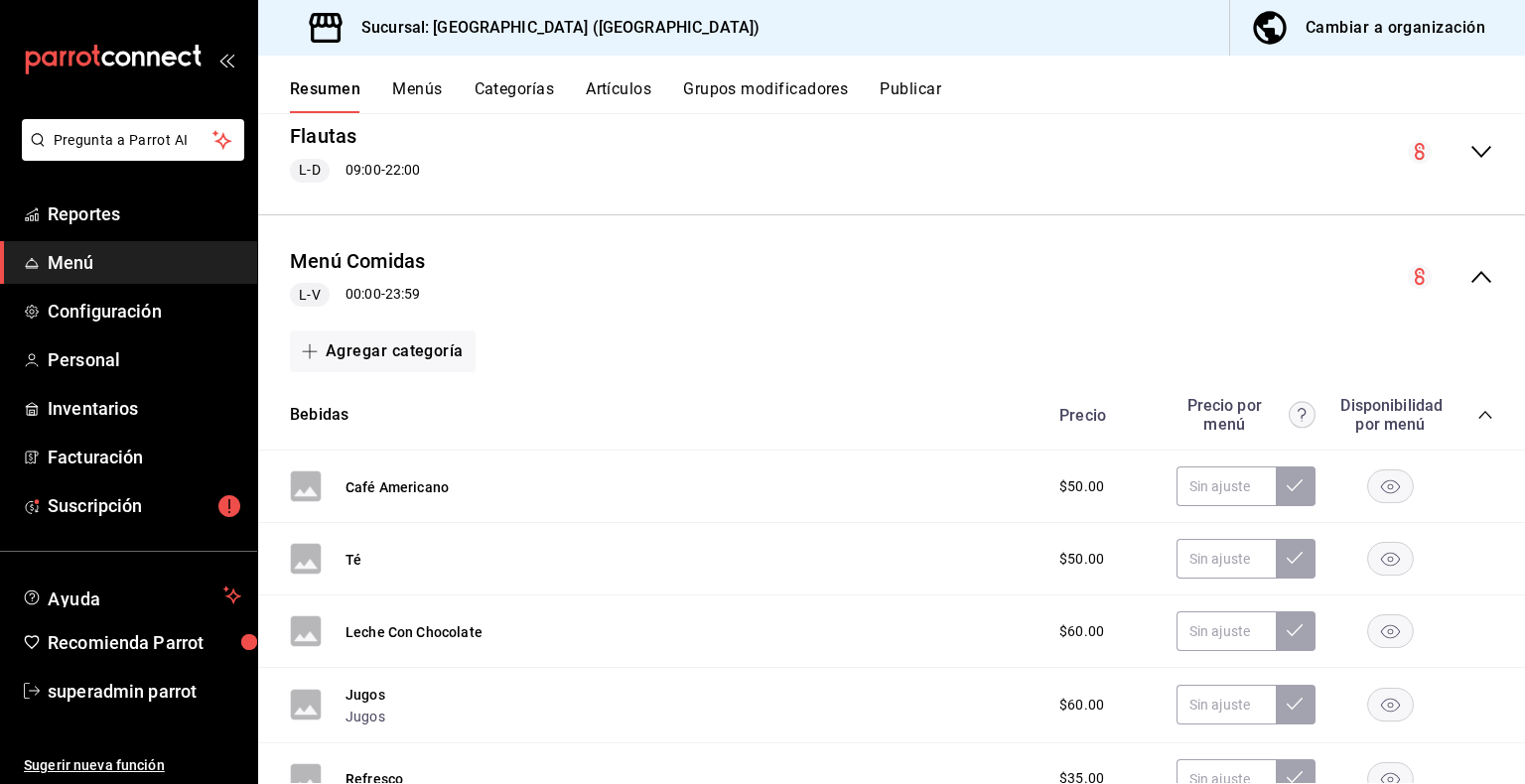 scroll, scrollTop: 138, scrollLeft: 0, axis: vertical 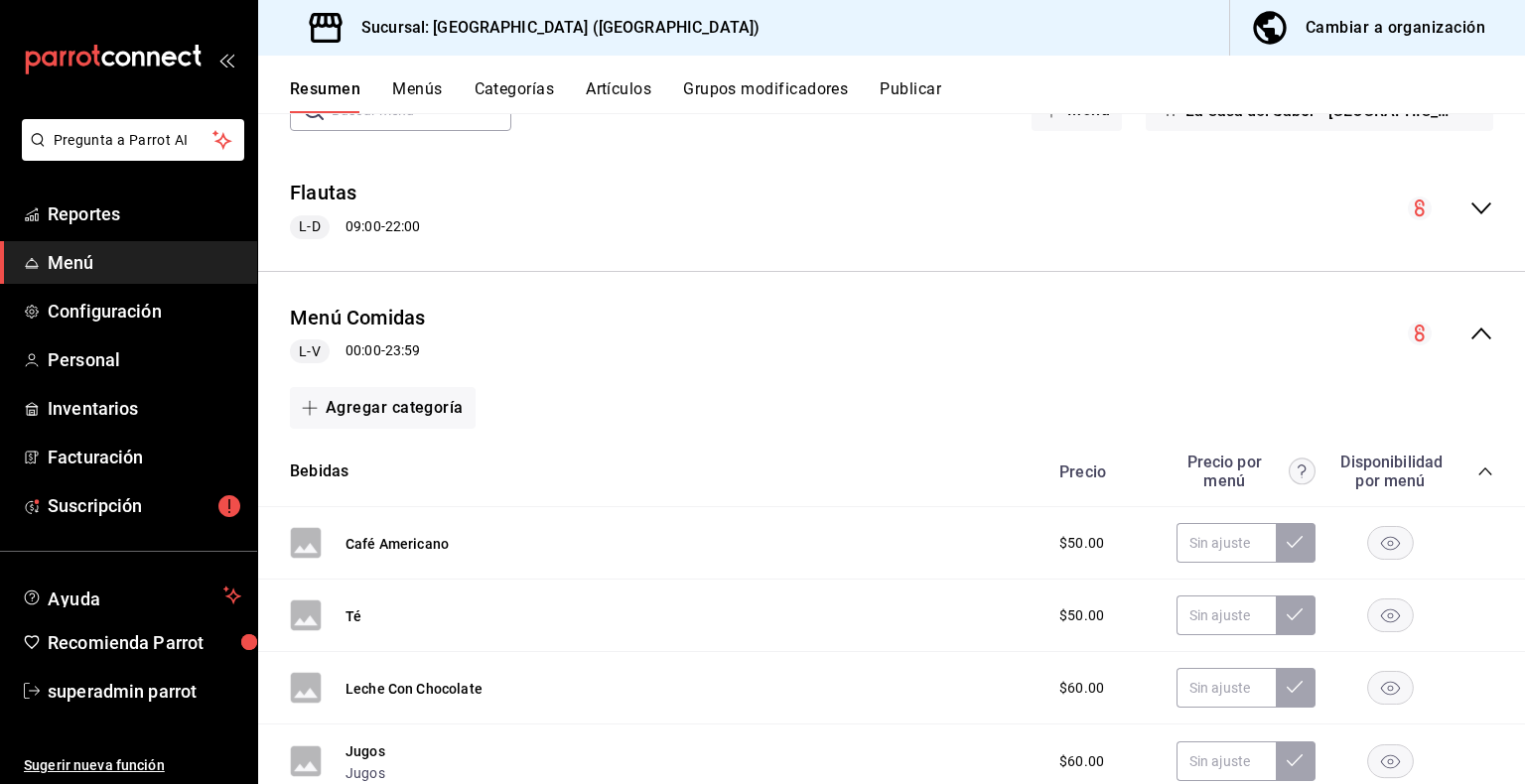 click 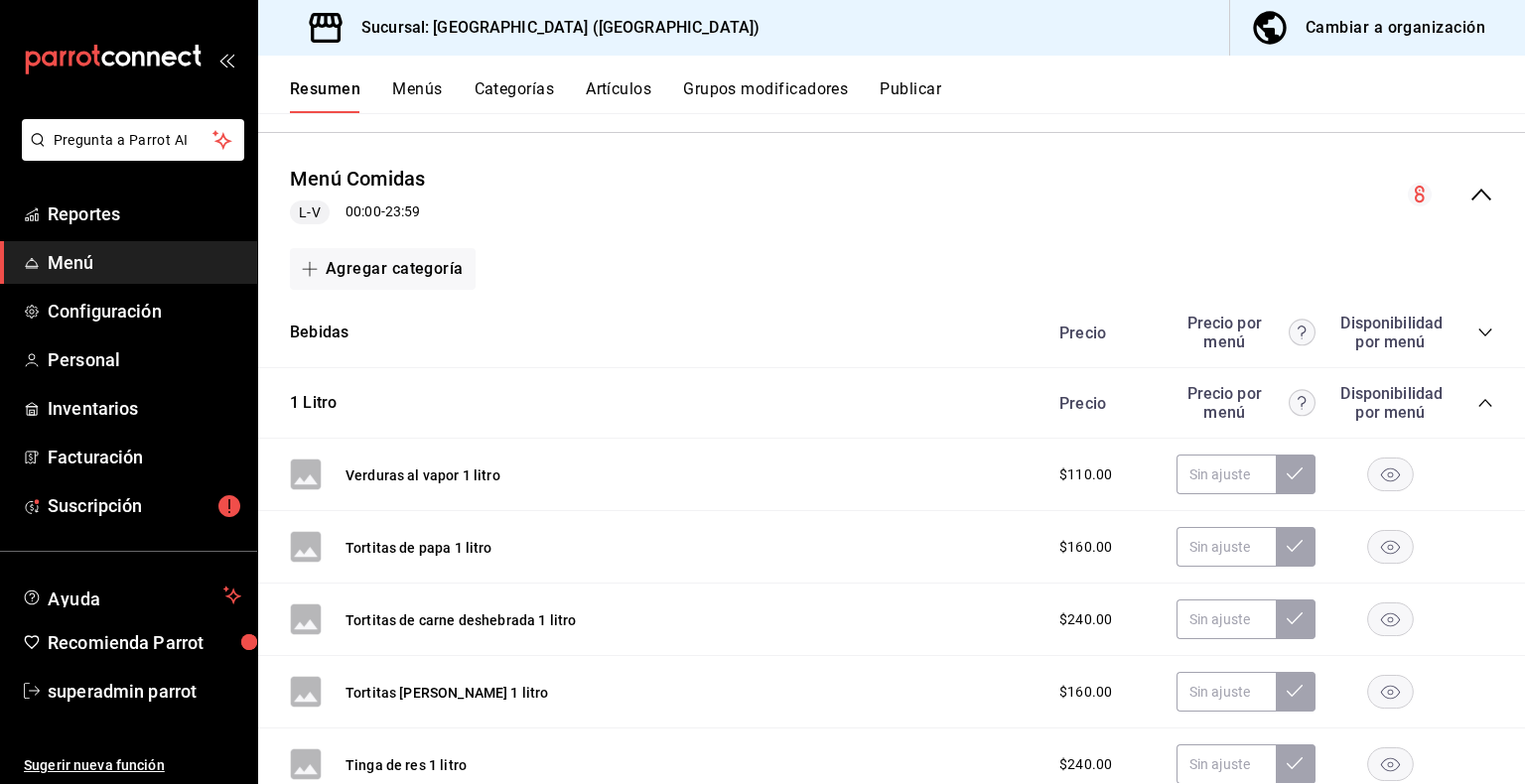scroll, scrollTop: 237, scrollLeft: 0, axis: vertical 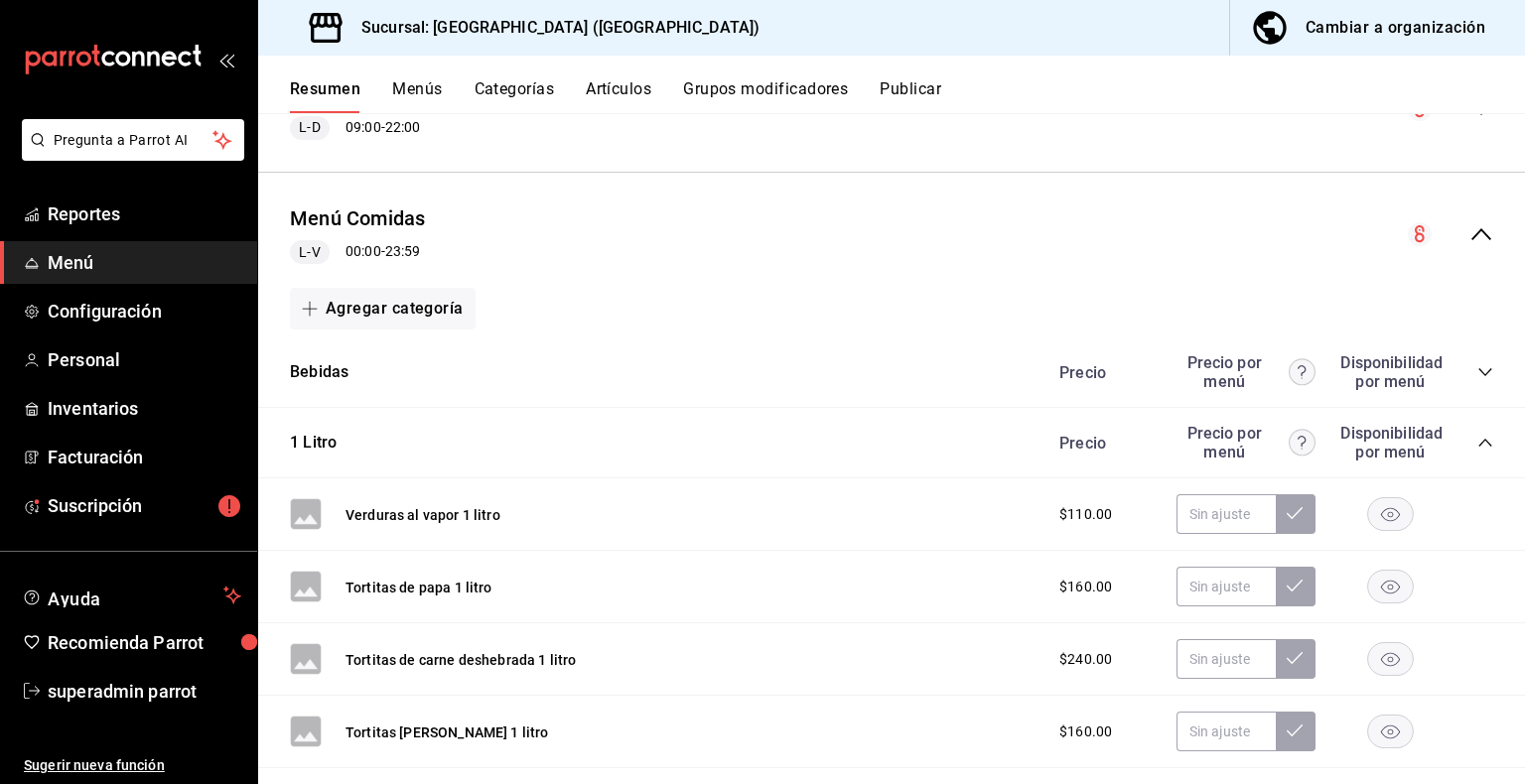 click 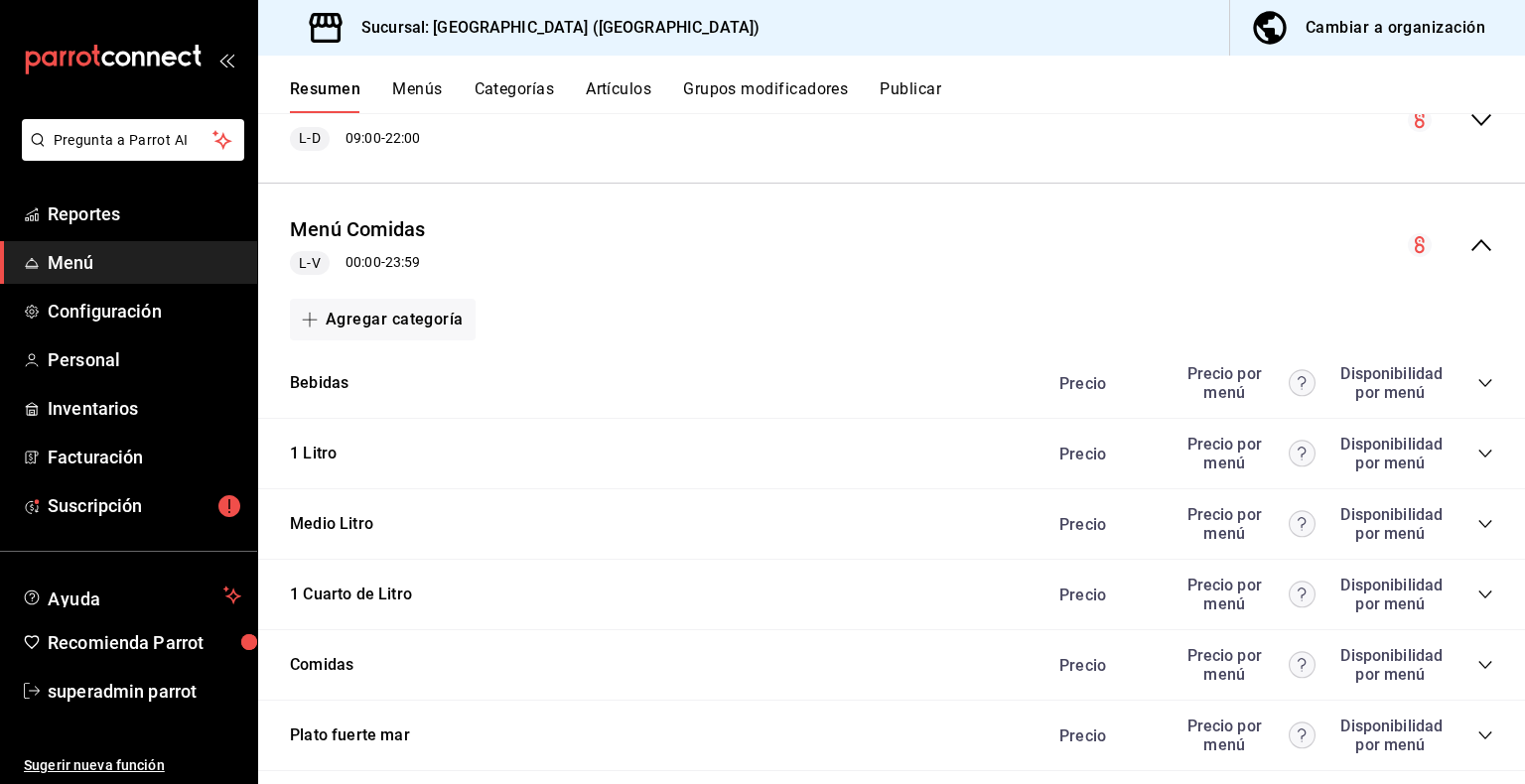 scroll, scrollTop: 731, scrollLeft: 0, axis: vertical 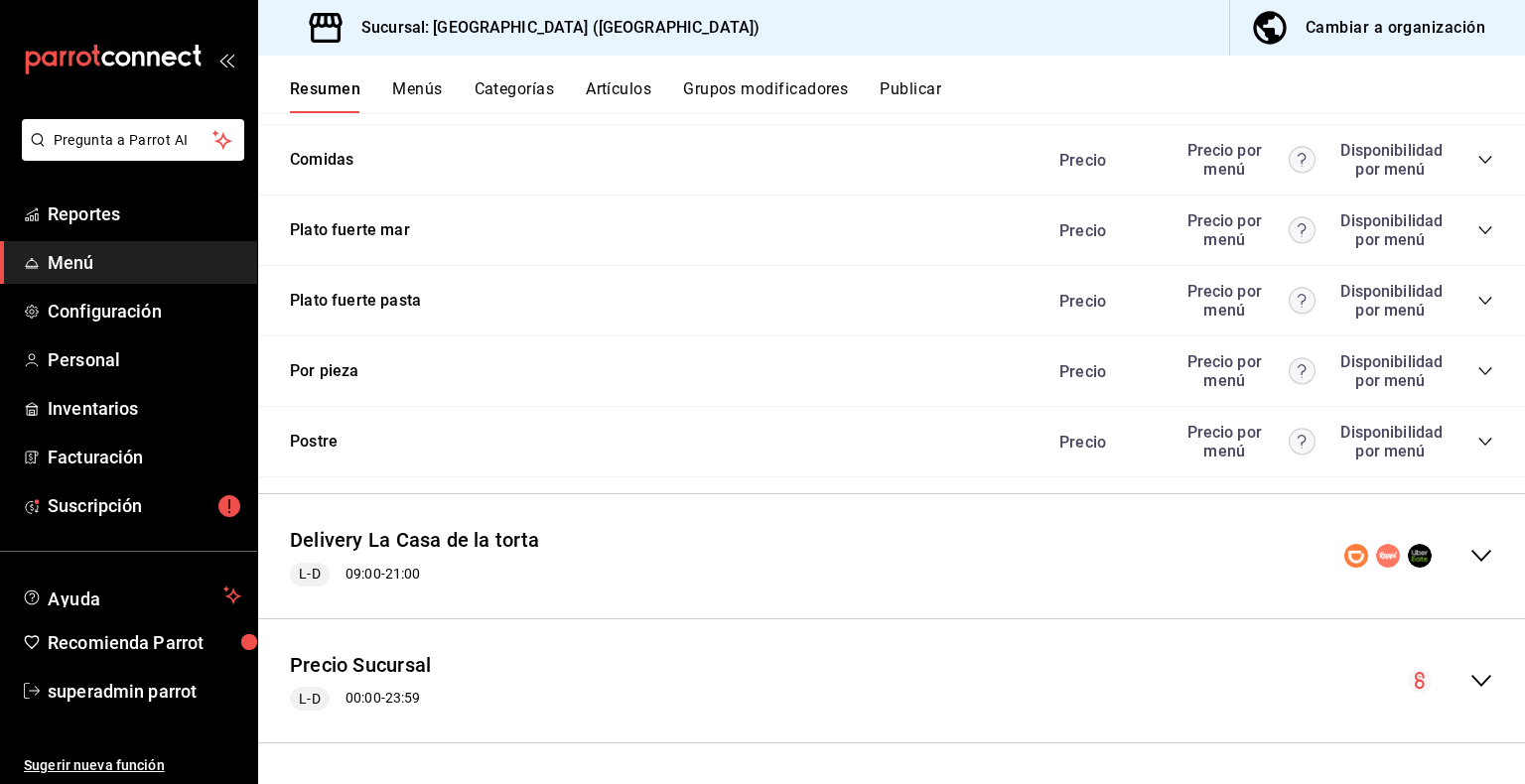 click 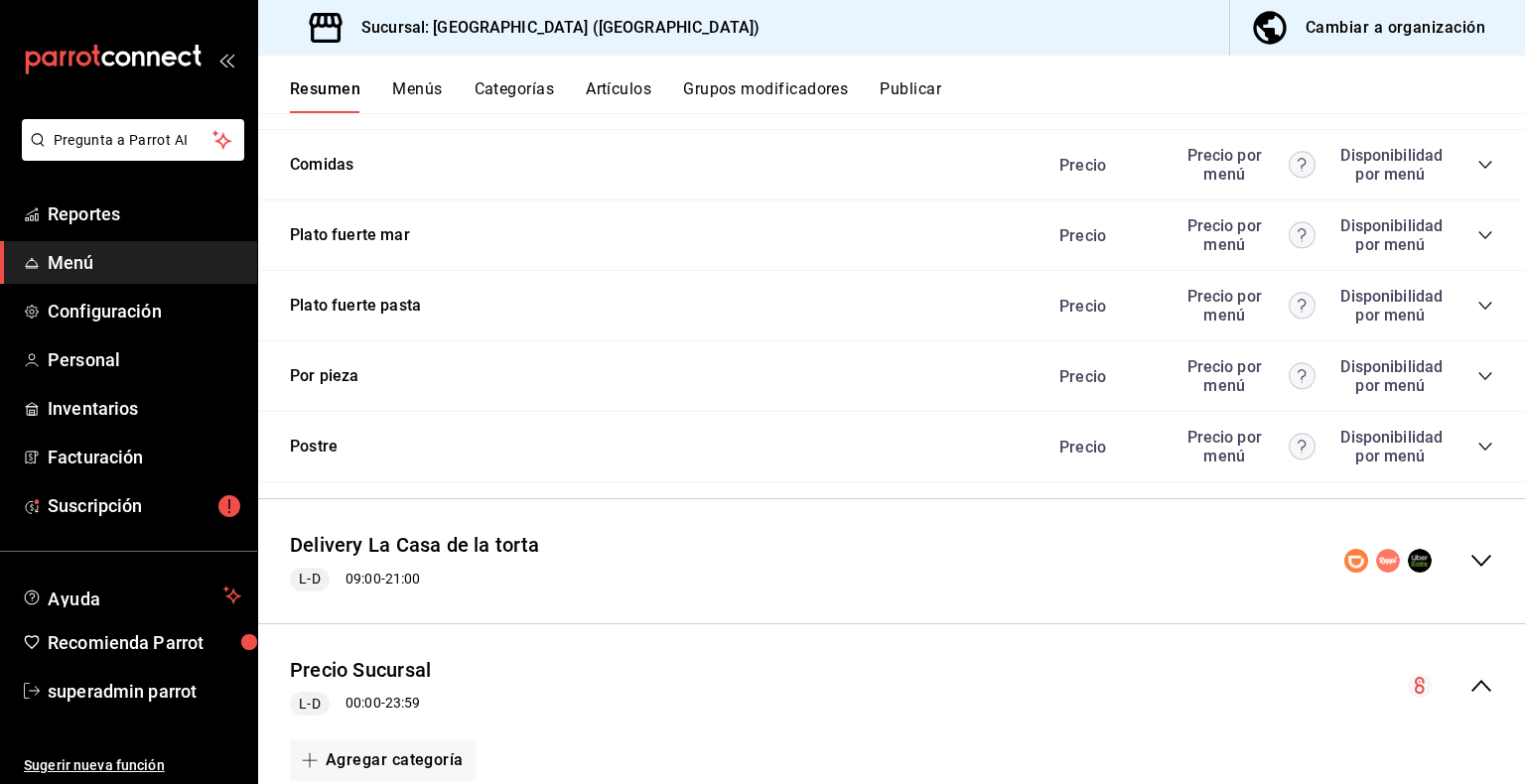 scroll, scrollTop: 965, scrollLeft: 0, axis: vertical 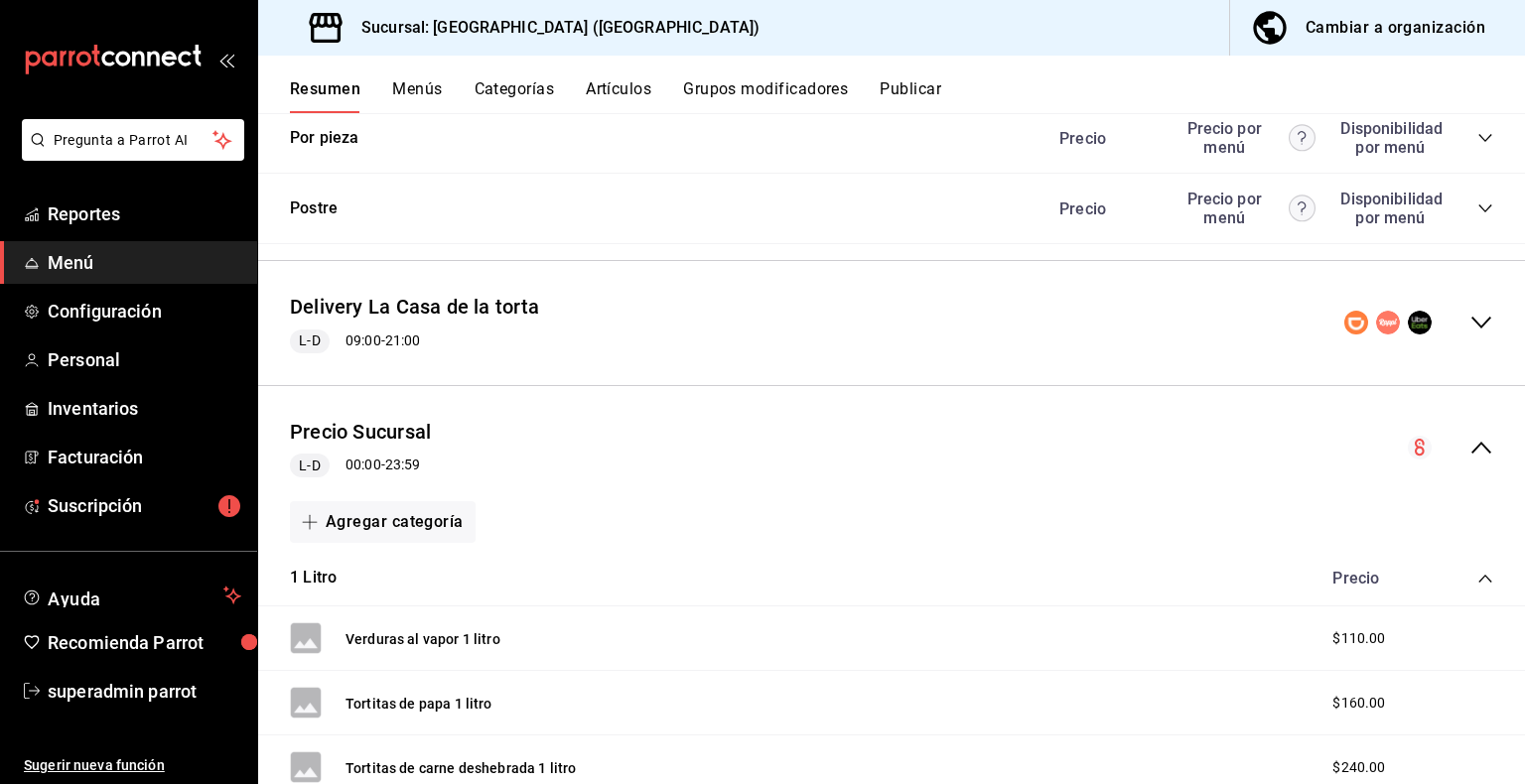 click 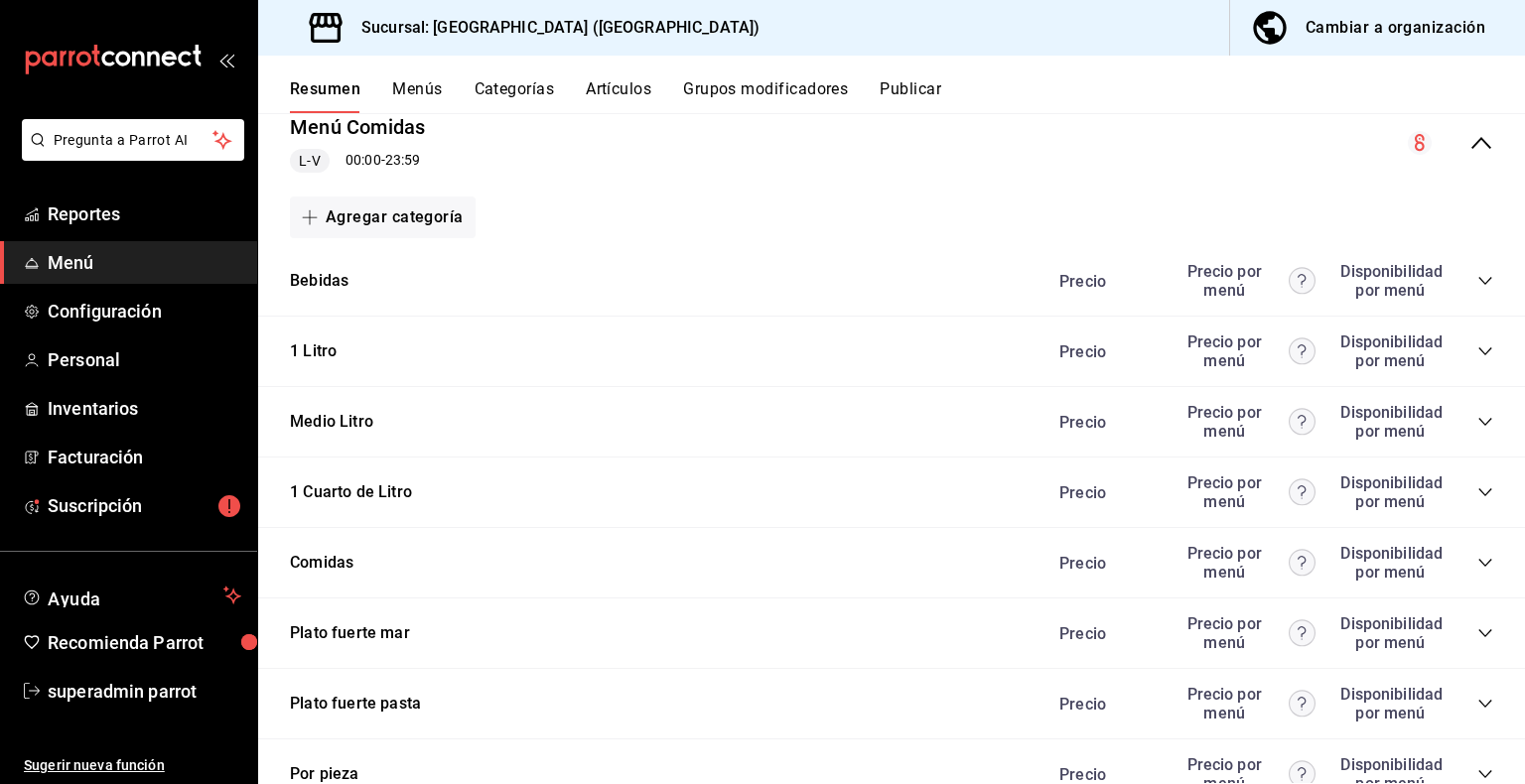 scroll, scrollTop: 335, scrollLeft: 0, axis: vertical 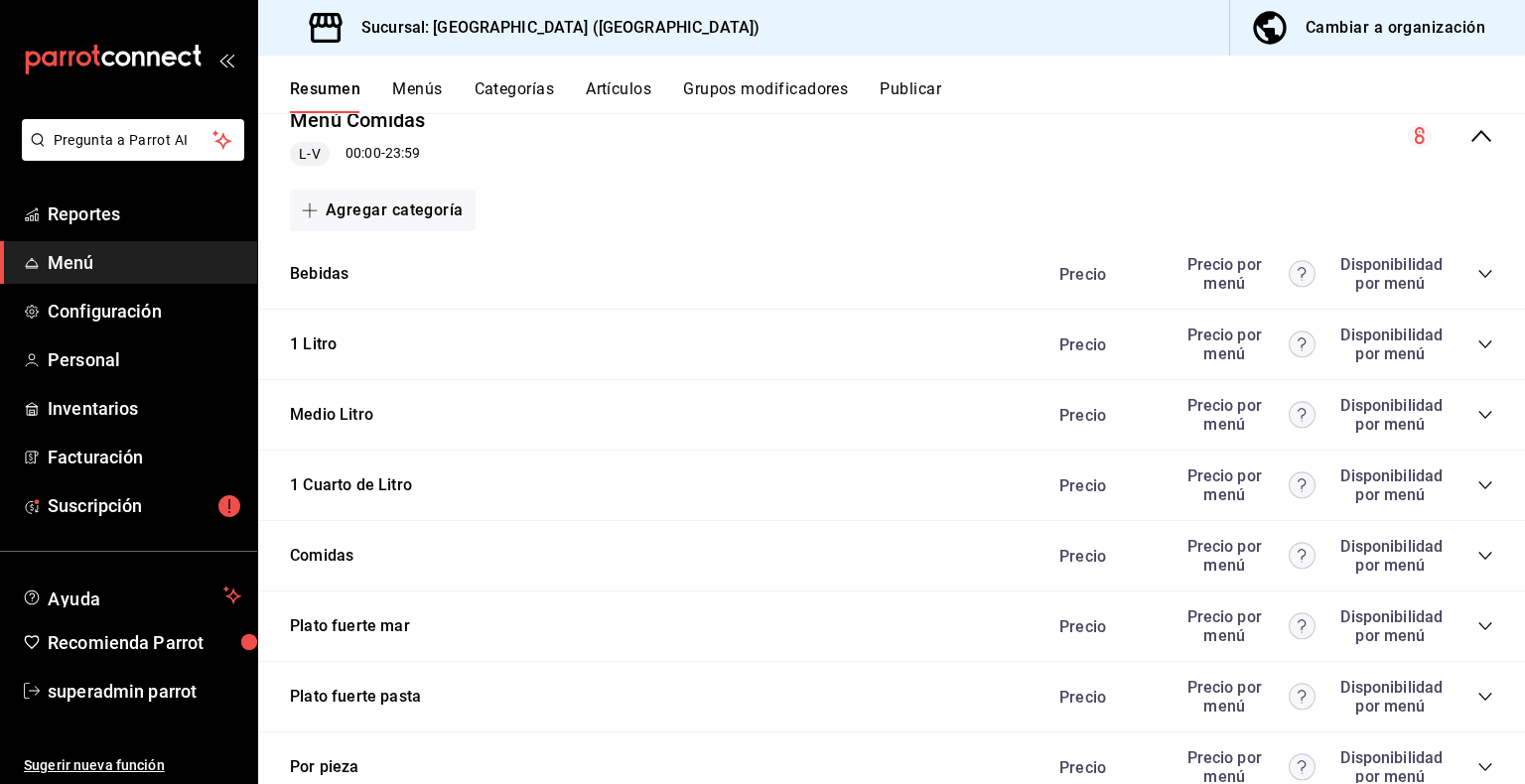 click 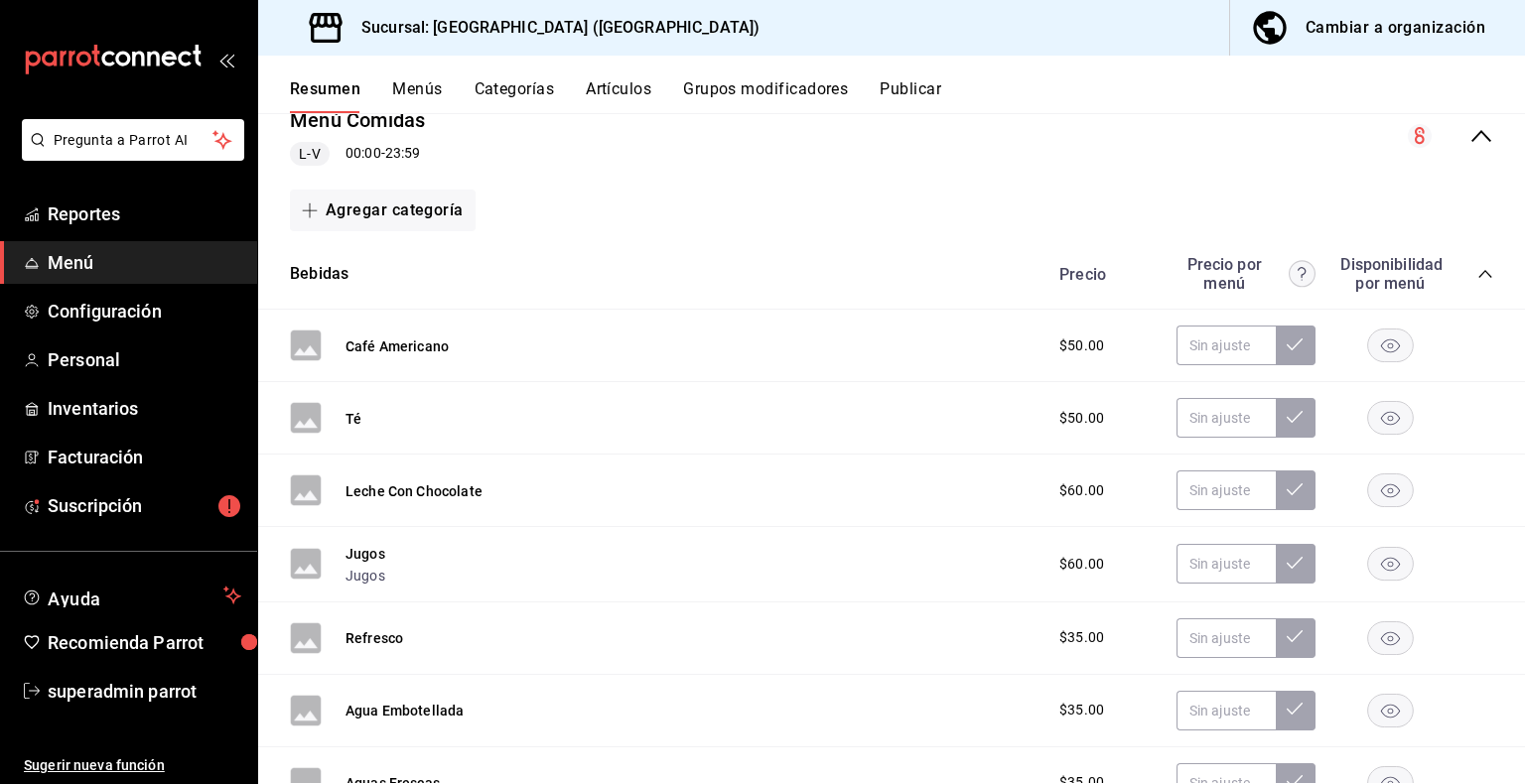 click 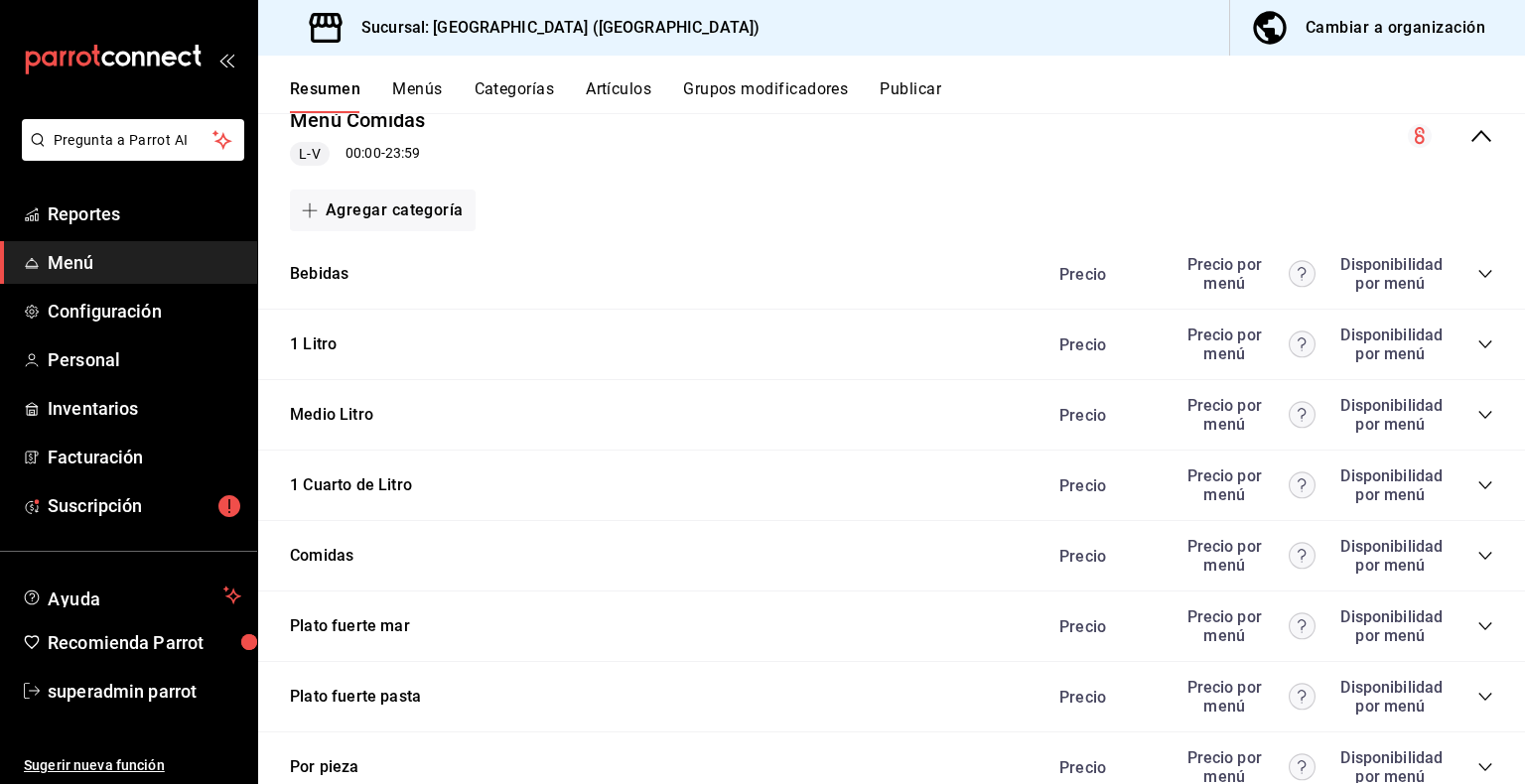 click 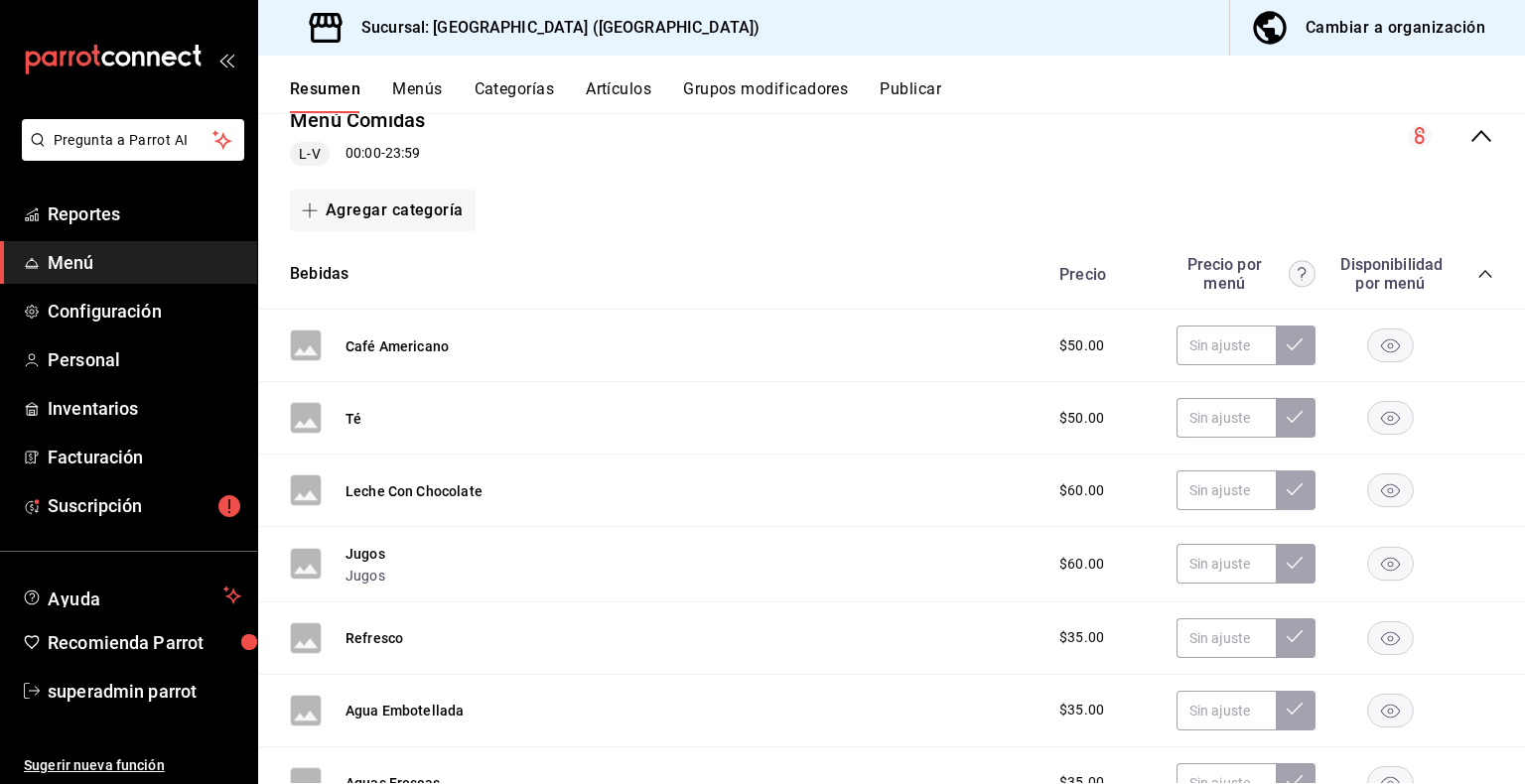 click 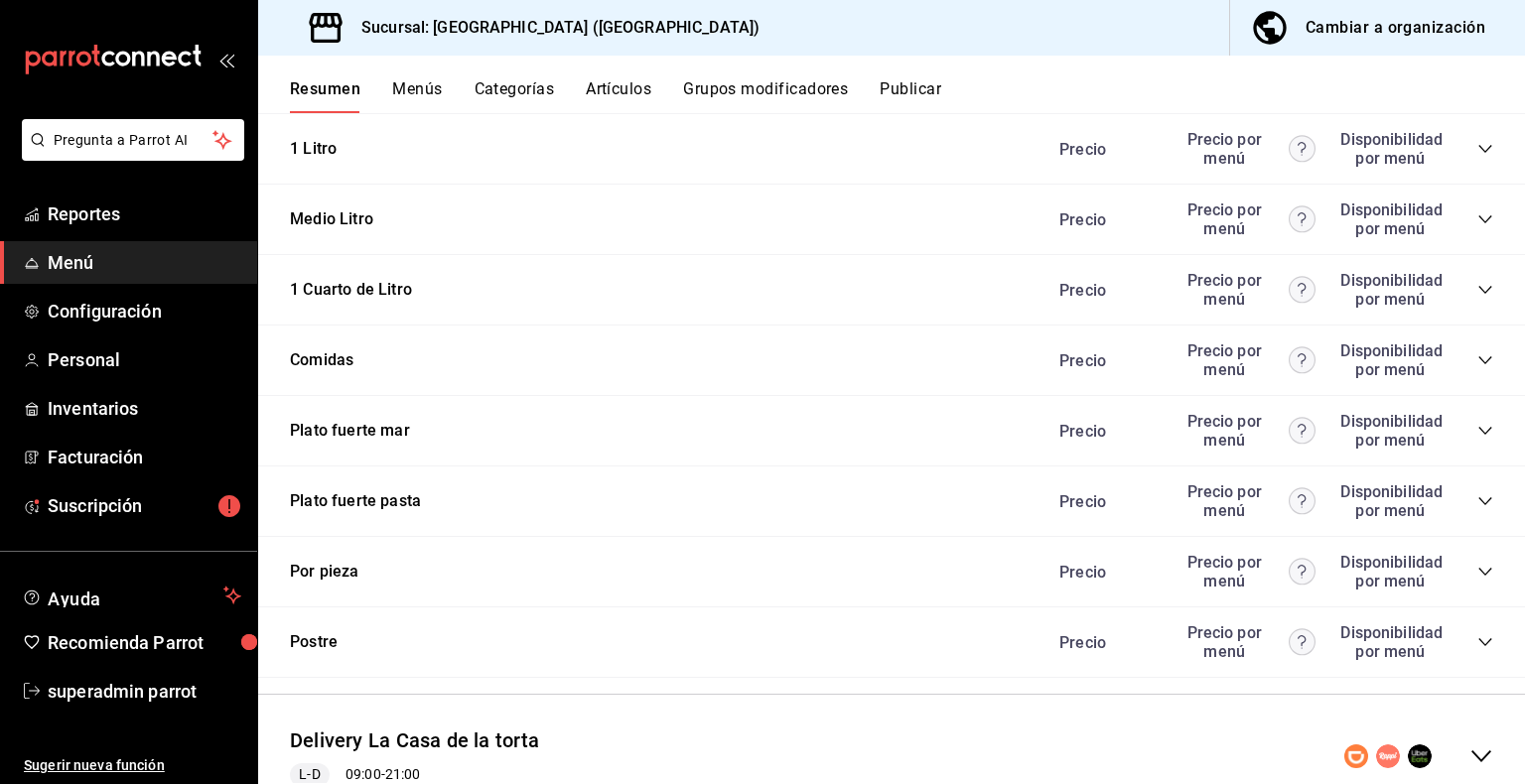 scroll, scrollTop: 534, scrollLeft: 0, axis: vertical 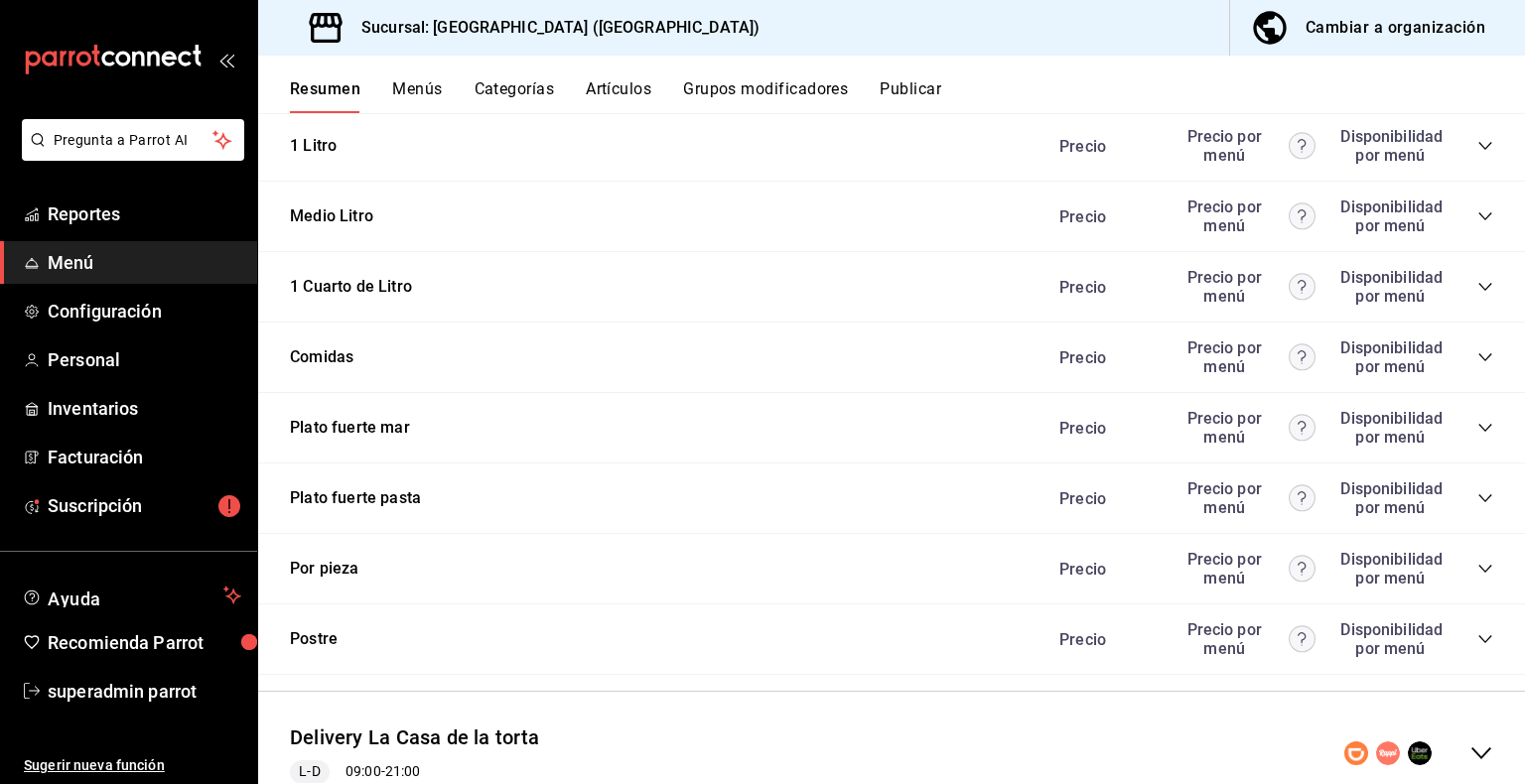 click 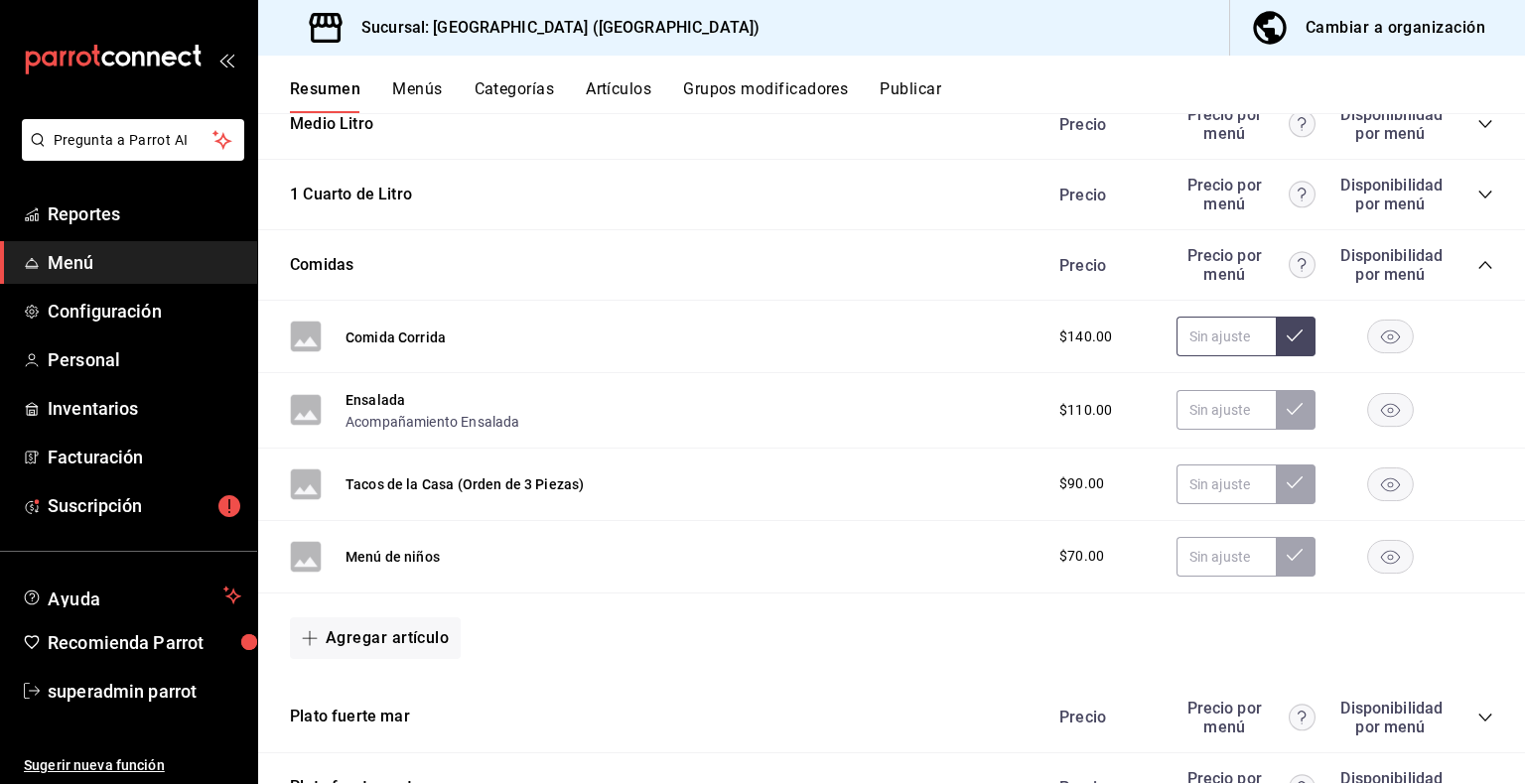 scroll, scrollTop: 633, scrollLeft: 0, axis: vertical 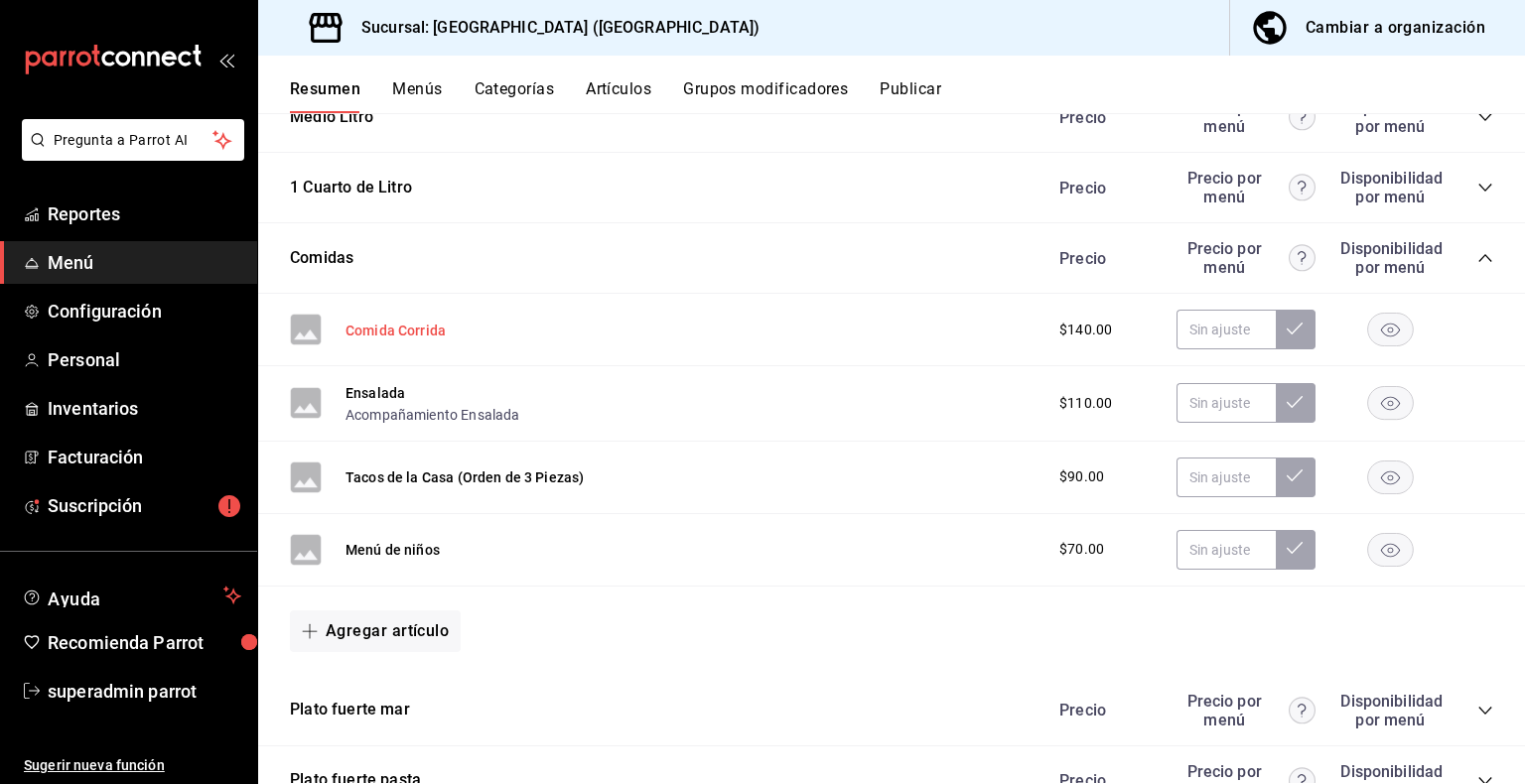 click on "Comida Corrida" at bounding box center [395, 330] 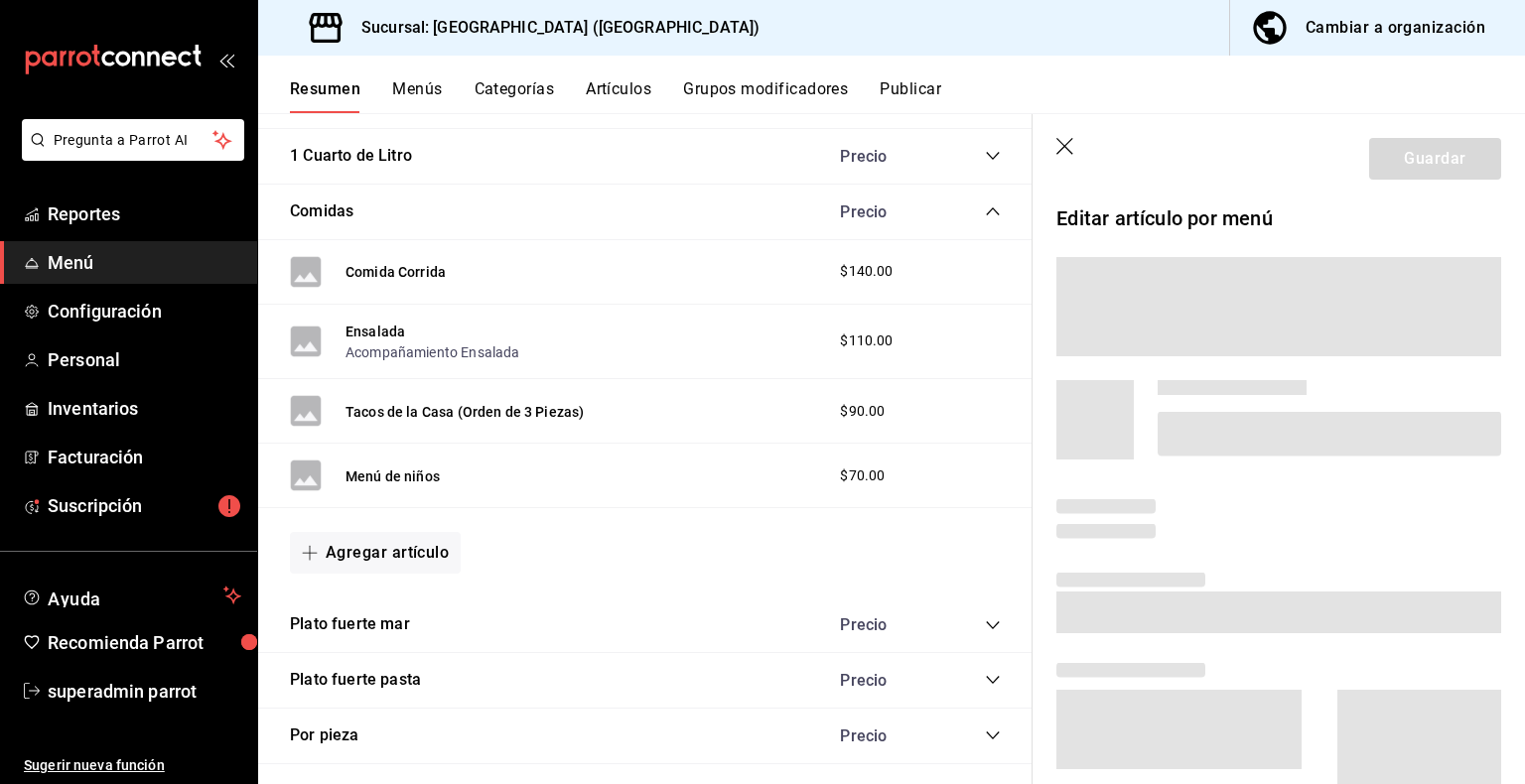 scroll, scrollTop: 594, scrollLeft: 0, axis: vertical 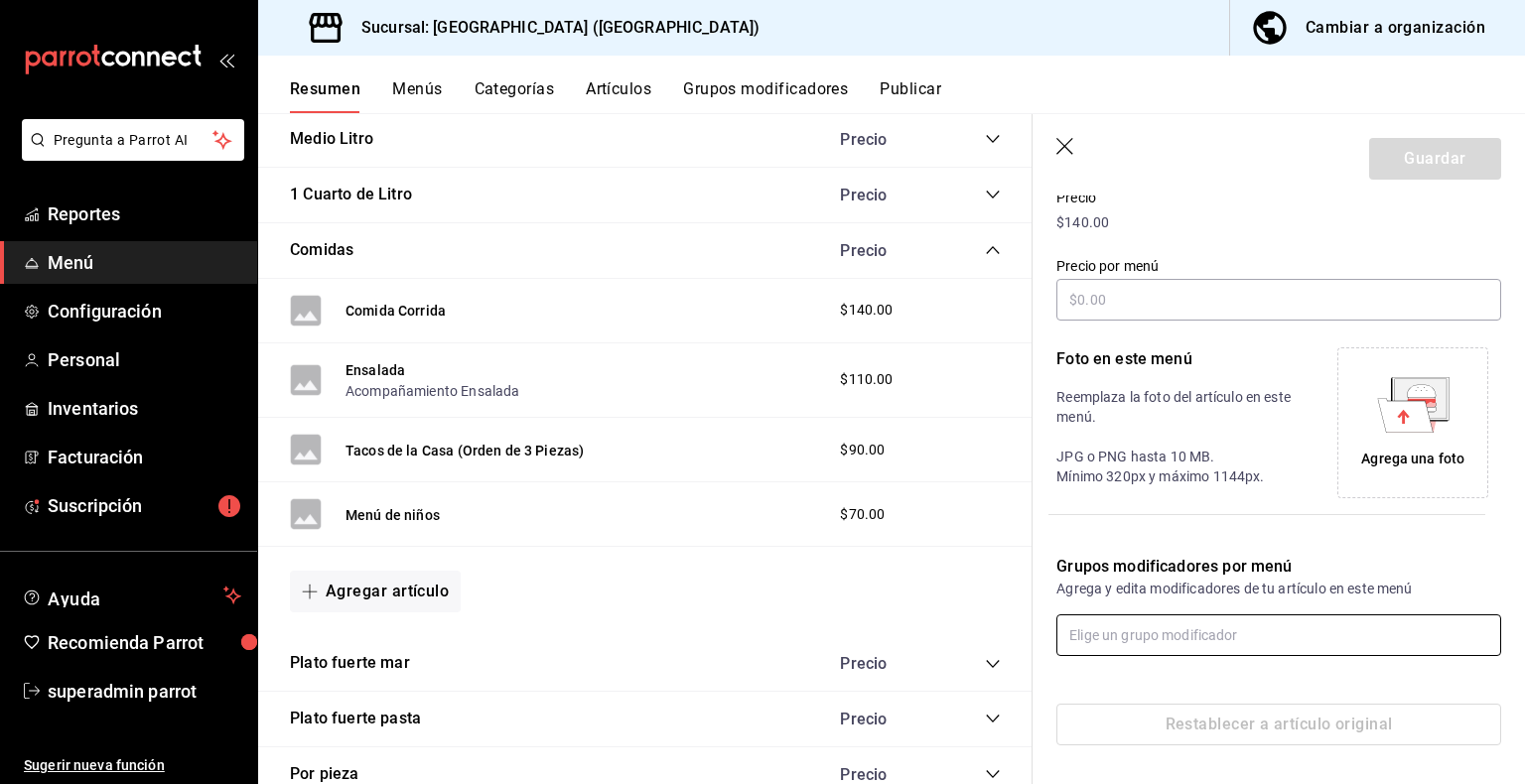 click at bounding box center (1279, 635) 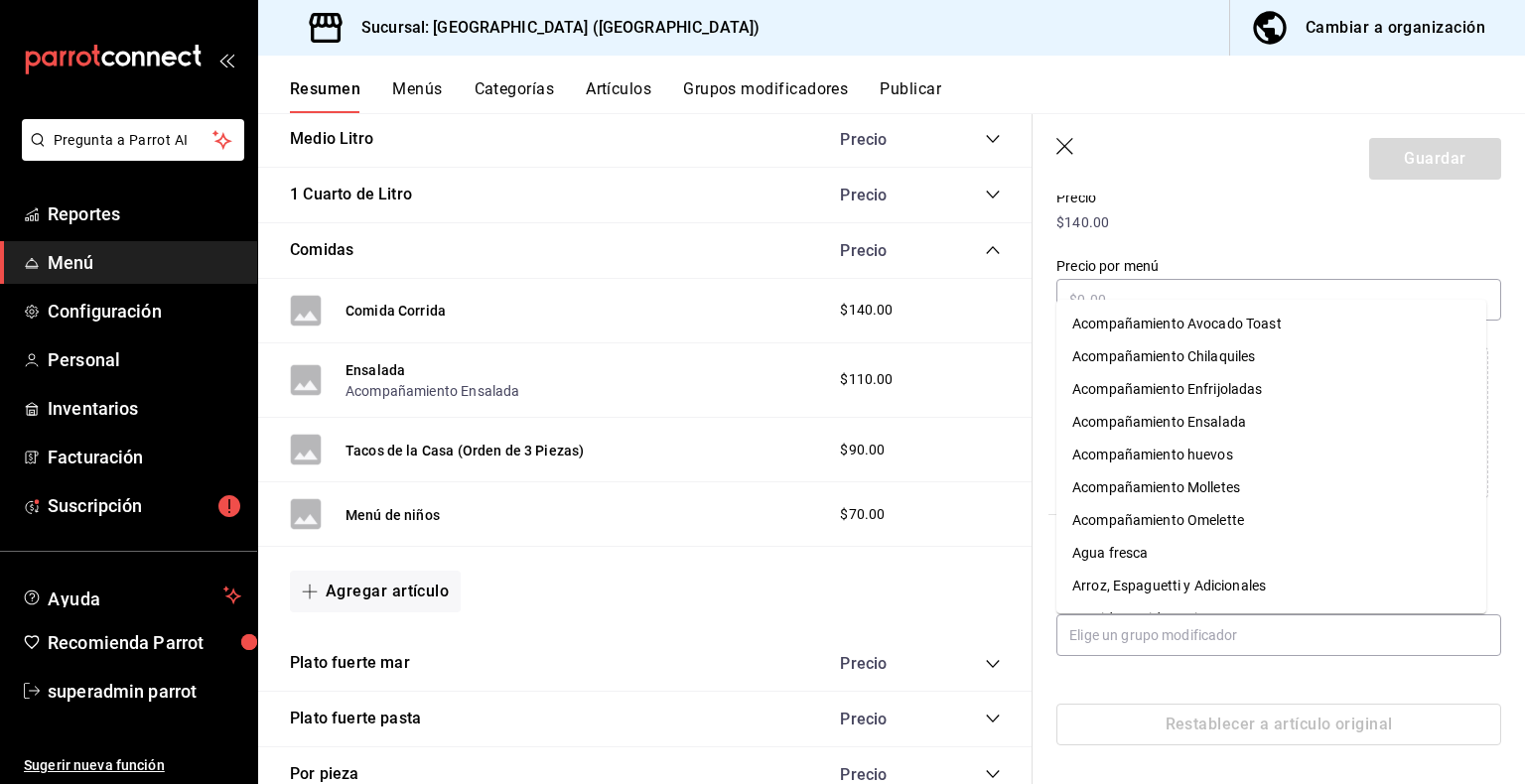 click on "Restablecer a artículo original" at bounding box center (1267, 701) 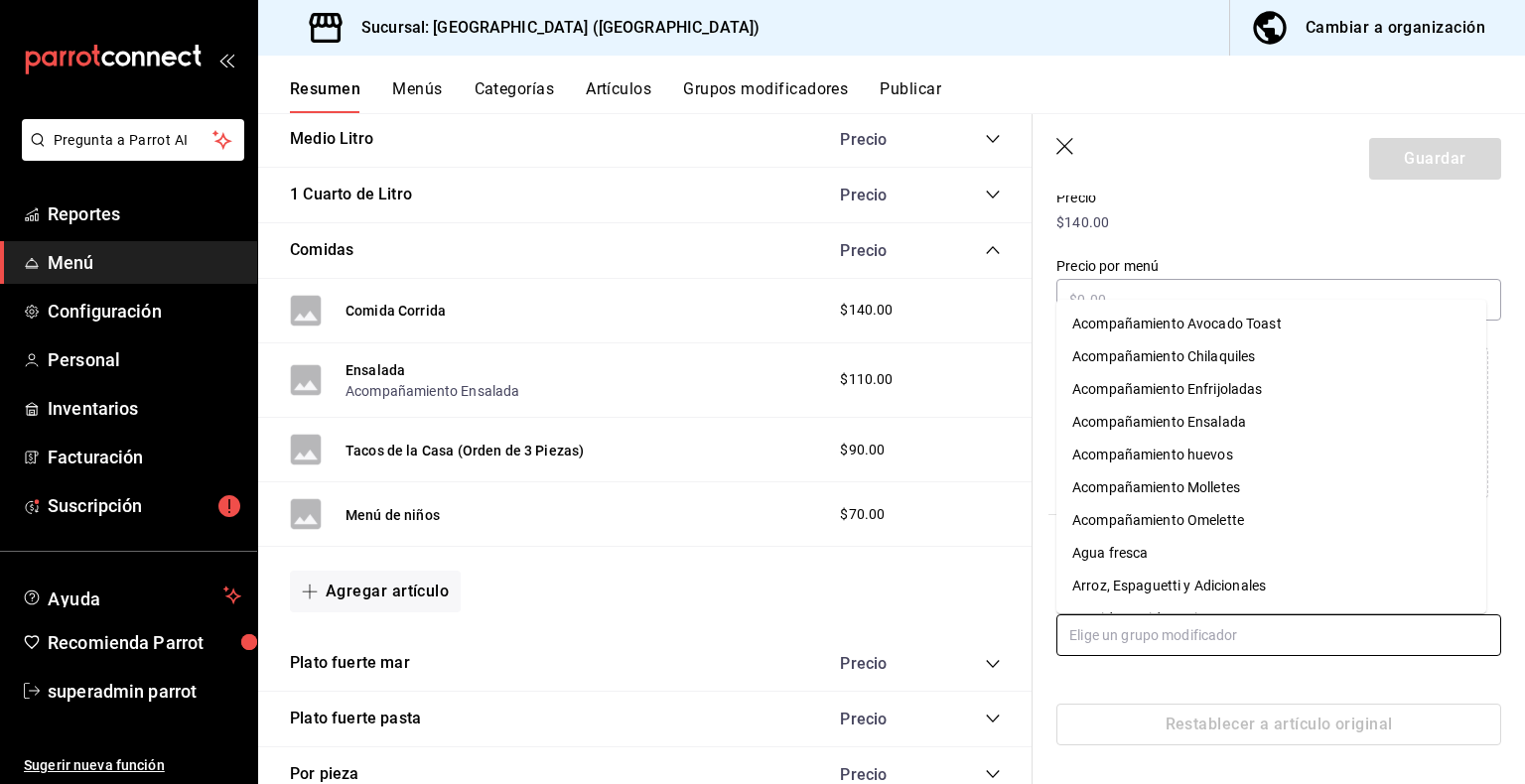 click at bounding box center [1279, 635] 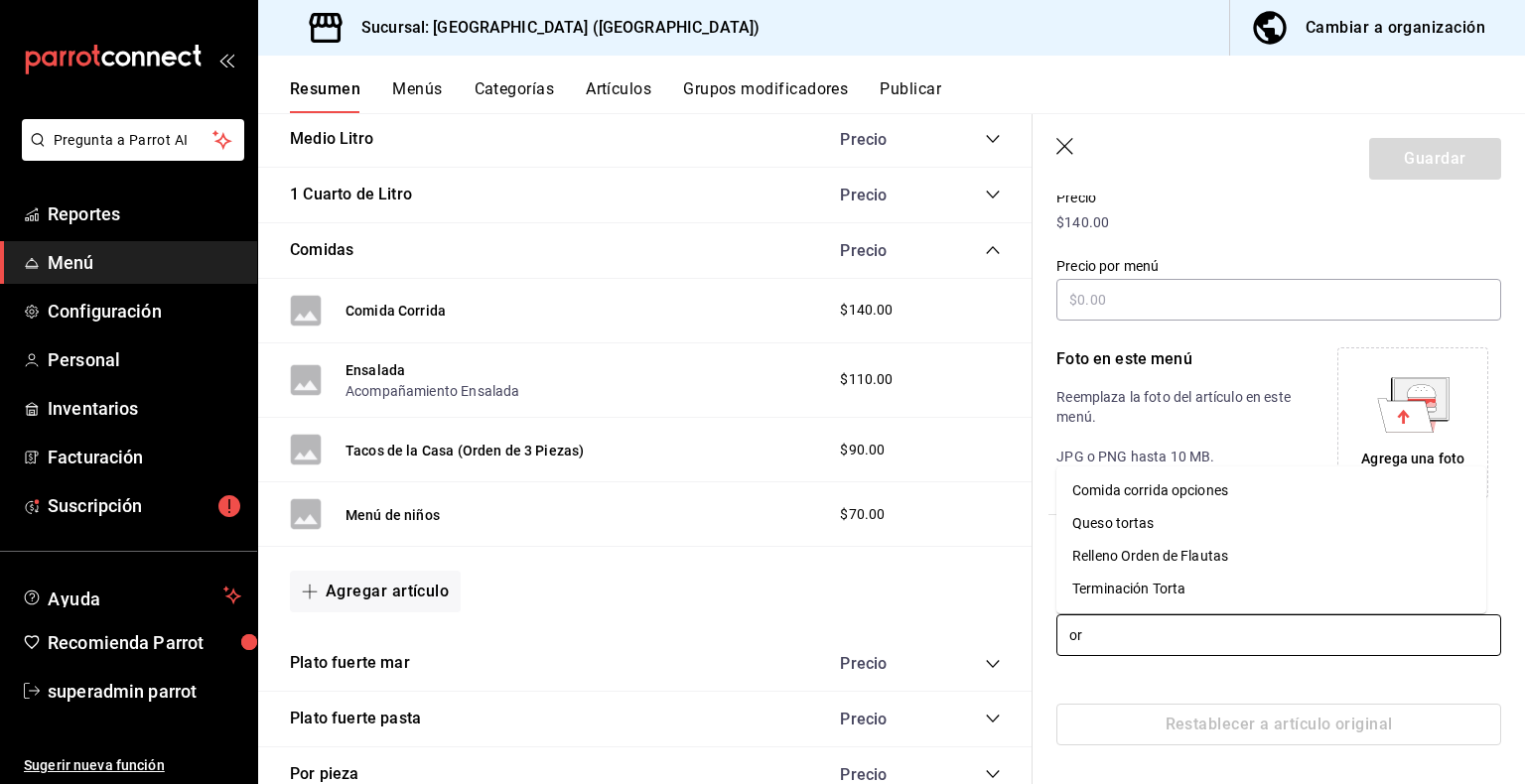 type on "o" 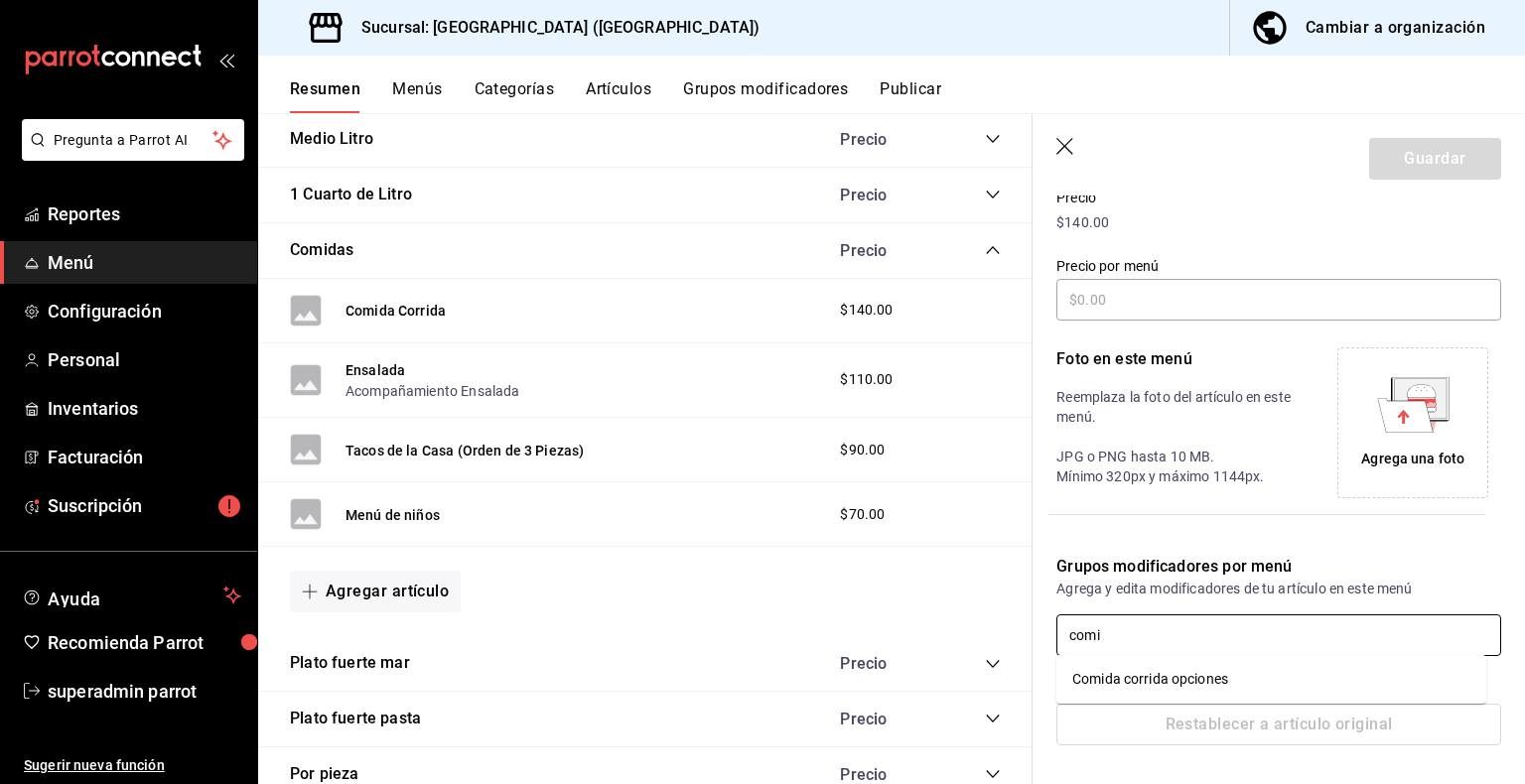 type on "comid" 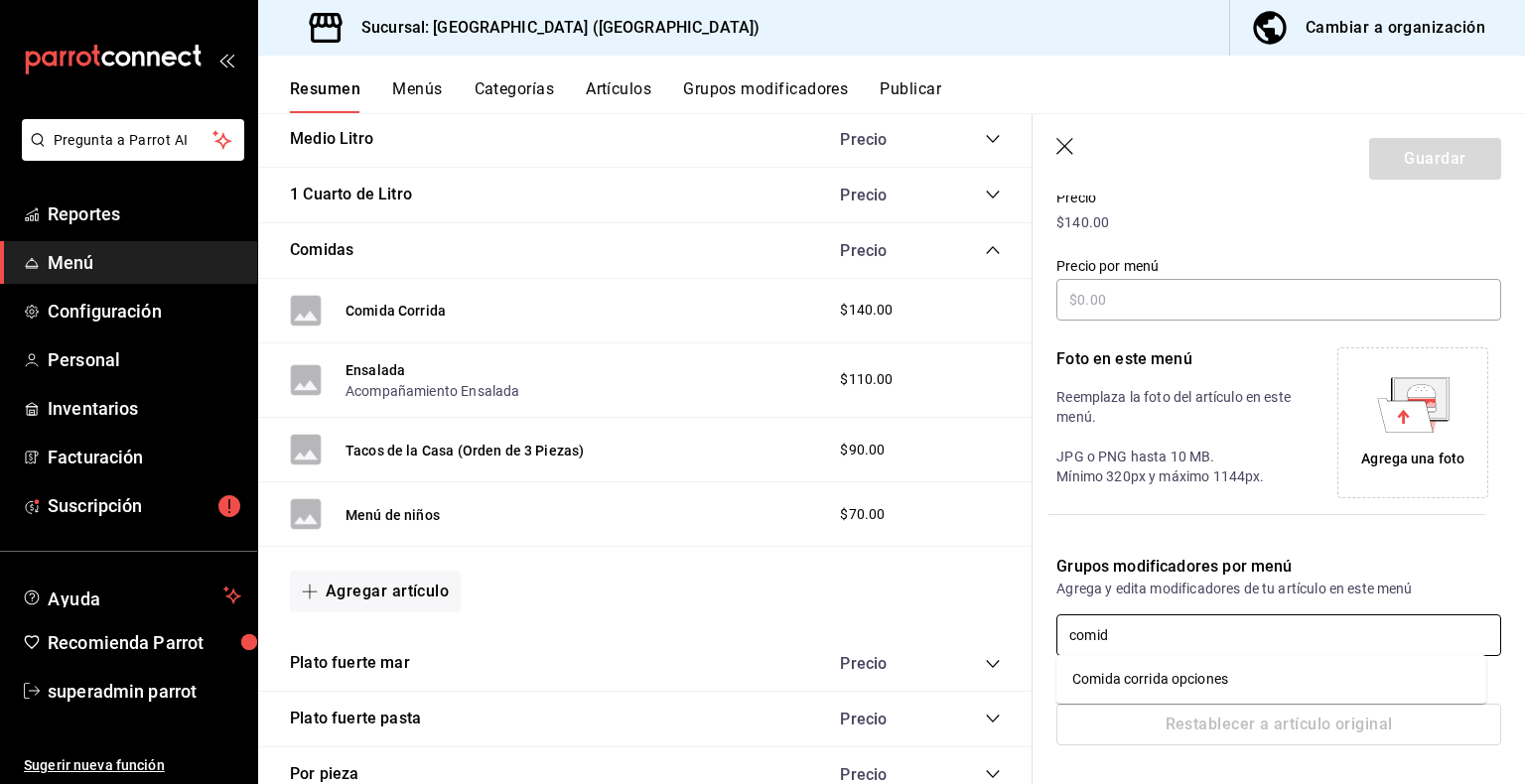 click on "Comida corrida opciones" at bounding box center (1150, 679) 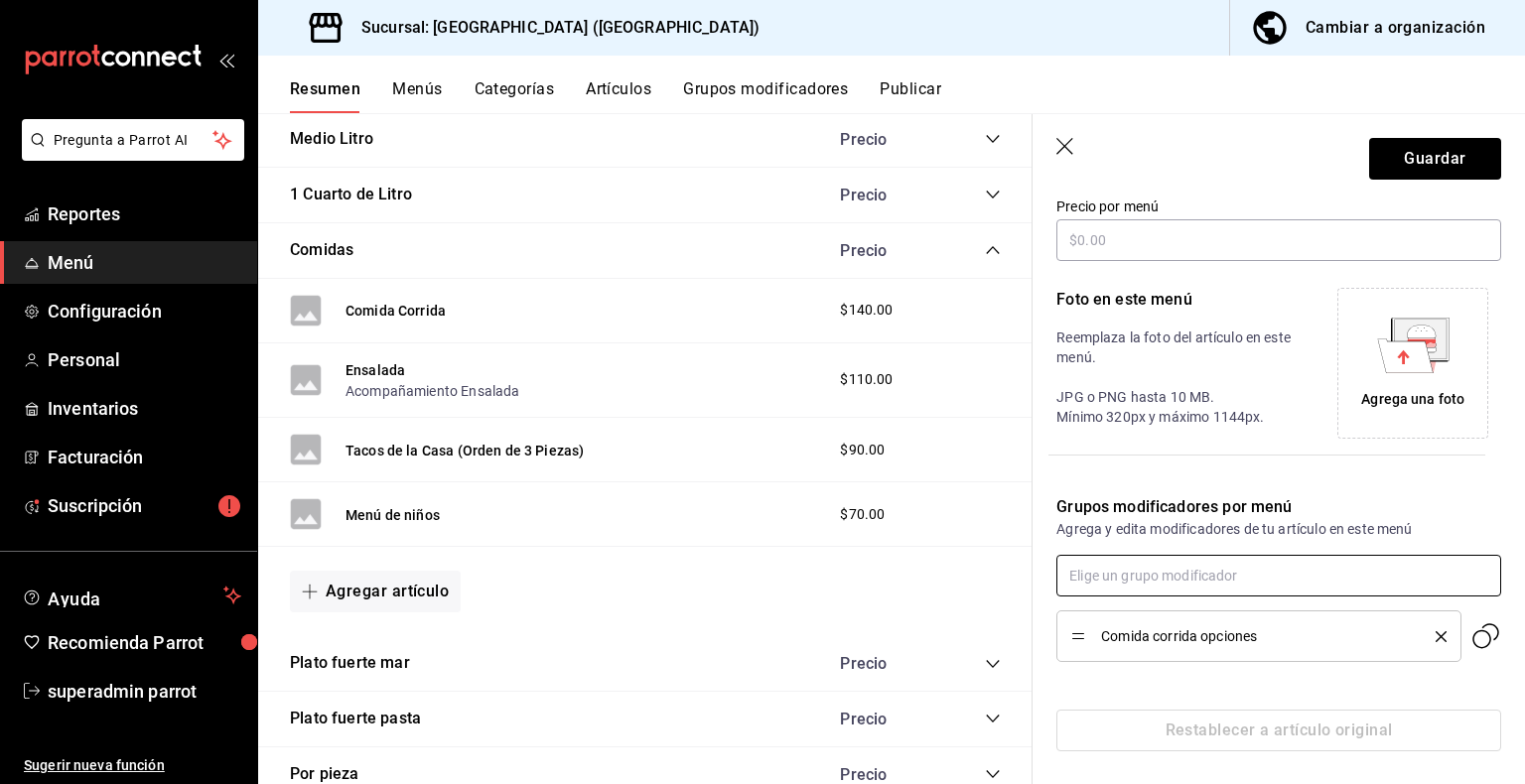 scroll, scrollTop: 356, scrollLeft: 0, axis: vertical 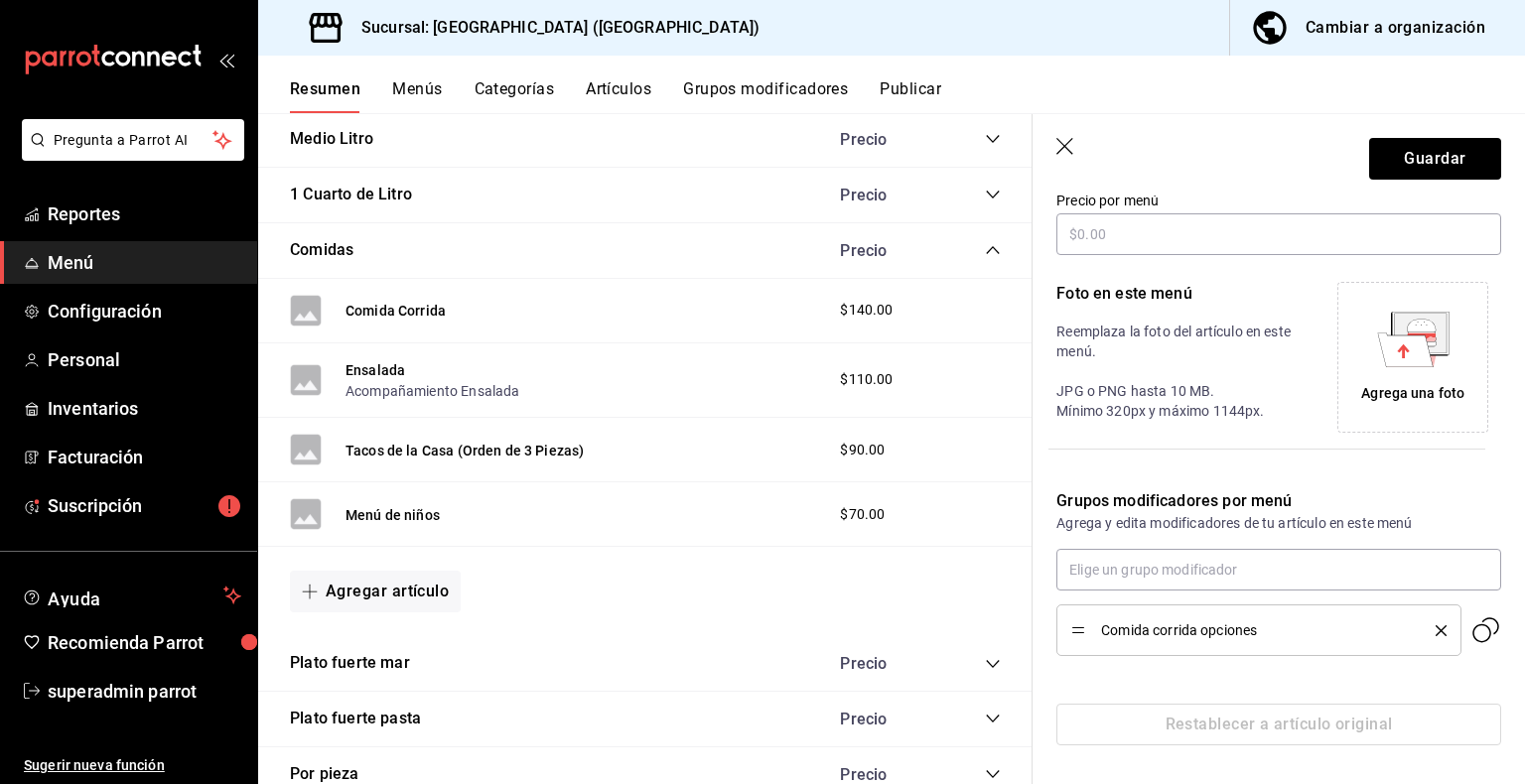 click 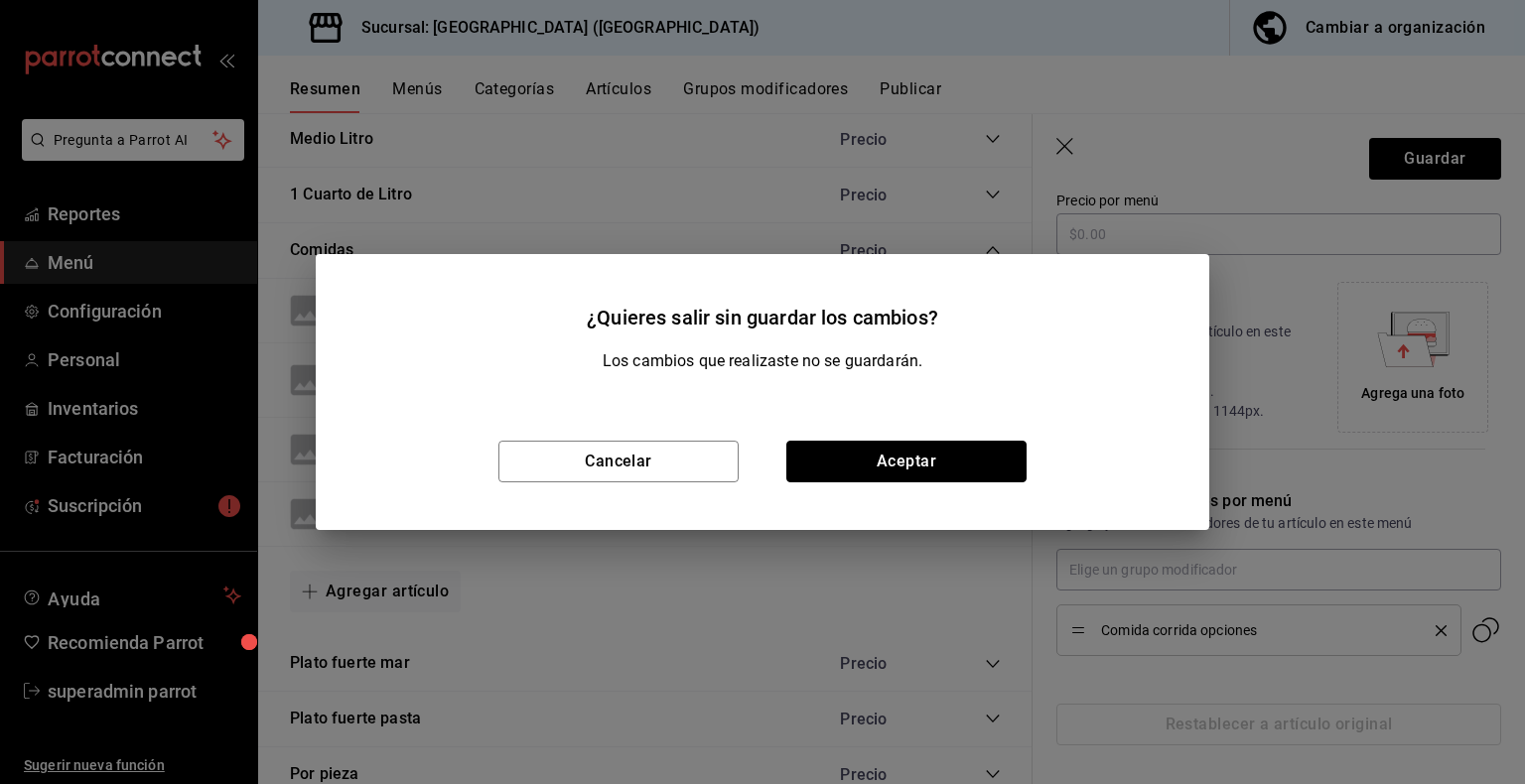 drag, startPoint x: 936, startPoint y: 459, endPoint x: 941, endPoint y: 215, distance: 244.05122 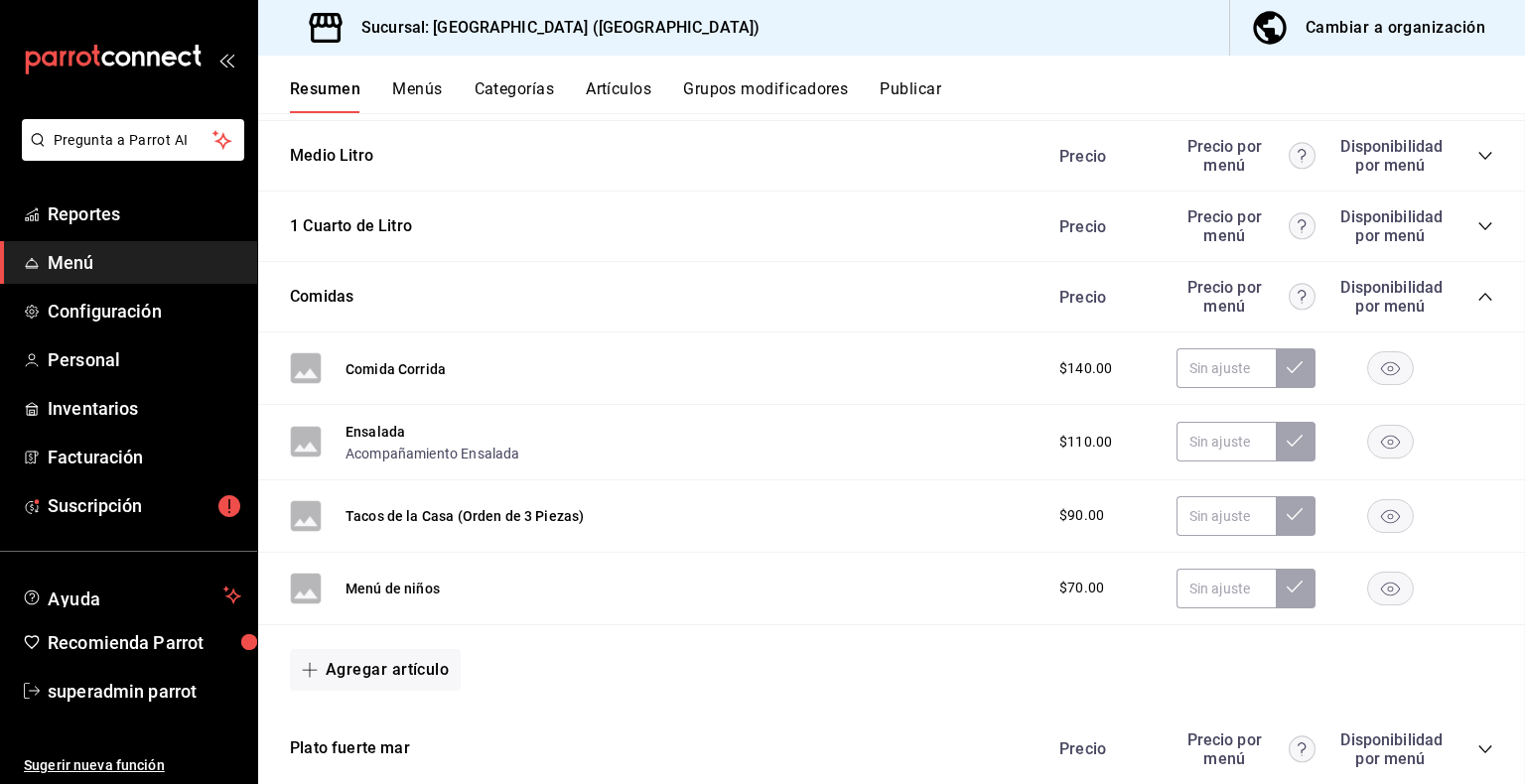 scroll, scrollTop: 632, scrollLeft: 0, axis: vertical 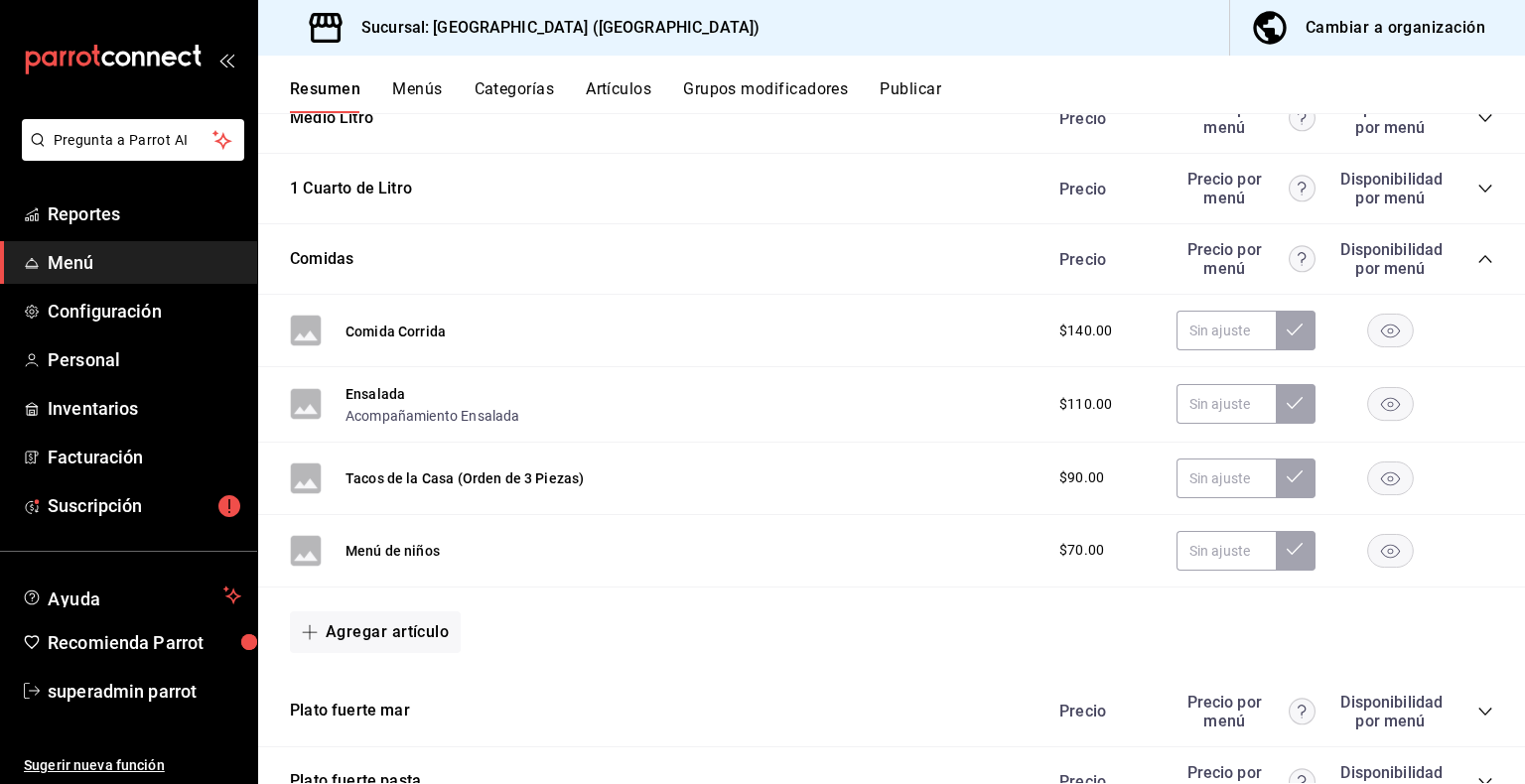 click on "Publicar" at bounding box center (910, 96) 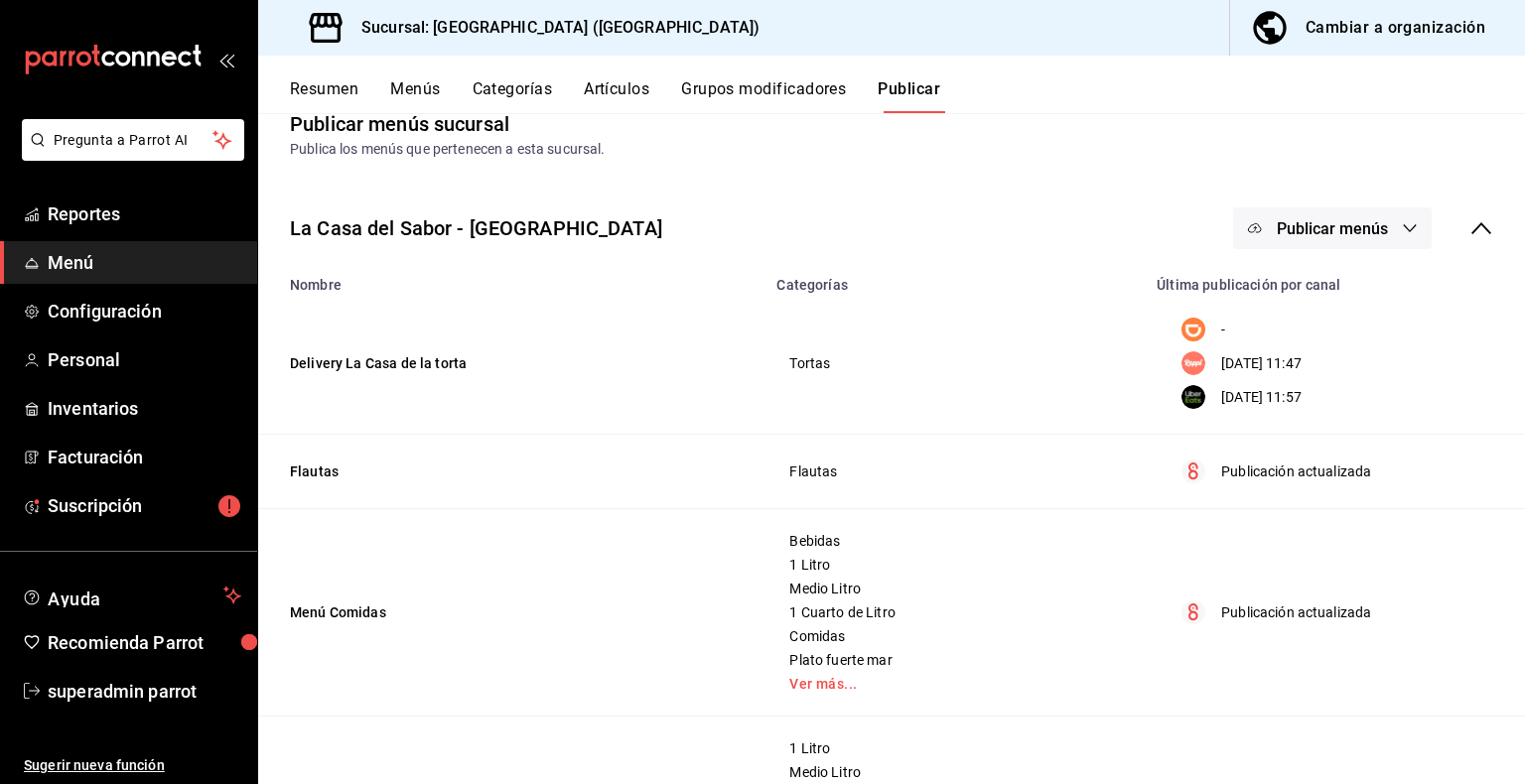 scroll, scrollTop: 0, scrollLeft: 0, axis: both 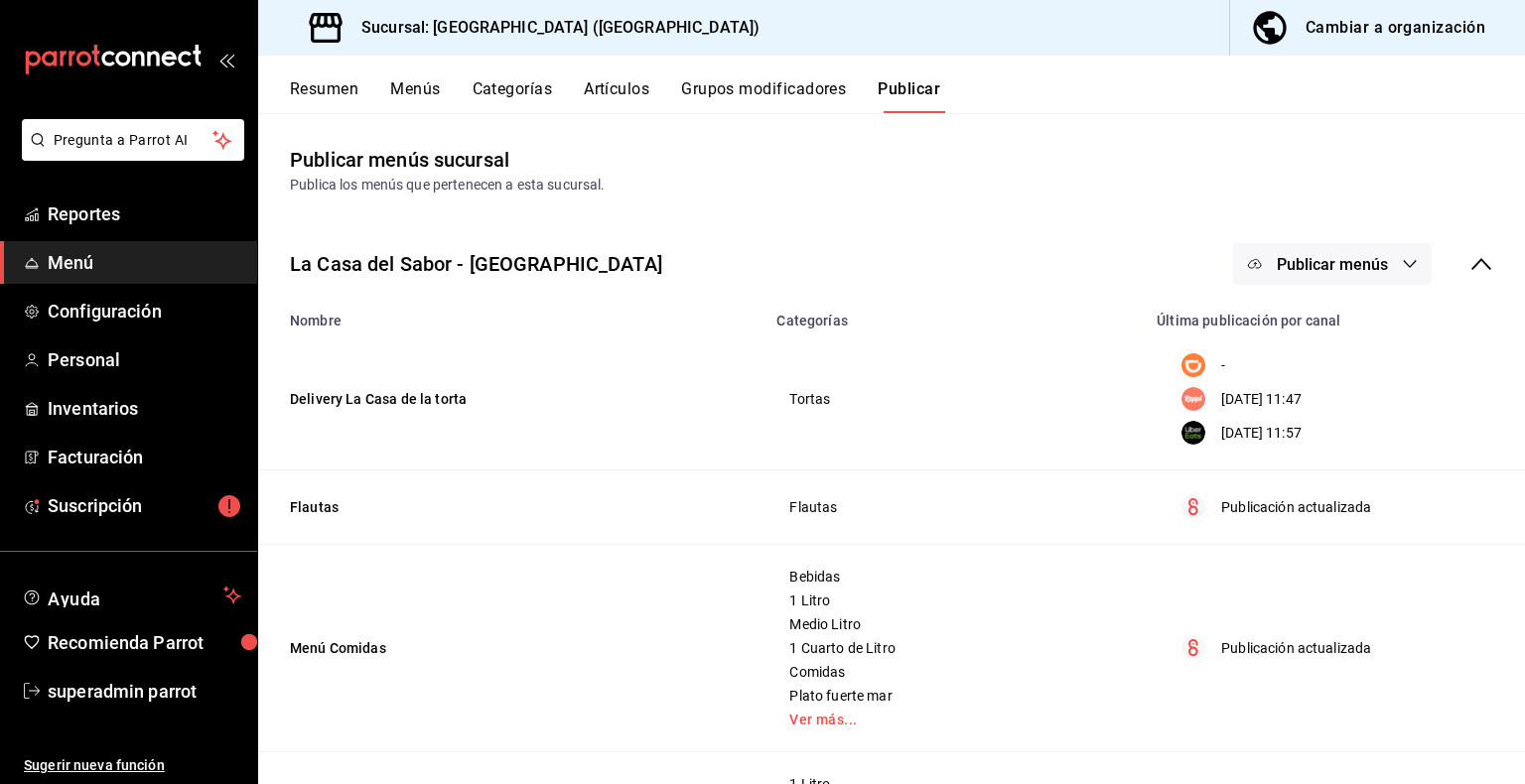 click on "La Casa del Sabor - Cancun Publicar menús Nombre Categorías Última publicación por canal Delivery La Casa de la torta Tortas - [DATE] 11:47 [DATE] 11:57 Flautas Flautas Publicación actualizada Menú Comidas Bebidas 1 Litro Medio Litro 1 Cuarto de Litro Comidas Plato fuerte mar Ver más... Publicación actualizada Precio Sucursal 1 Litro Medio Litro 1 Cuarto de Litro Flautas Tortas Desayunos Ver más... Publicación actualizada" at bounding box center [892, 601] 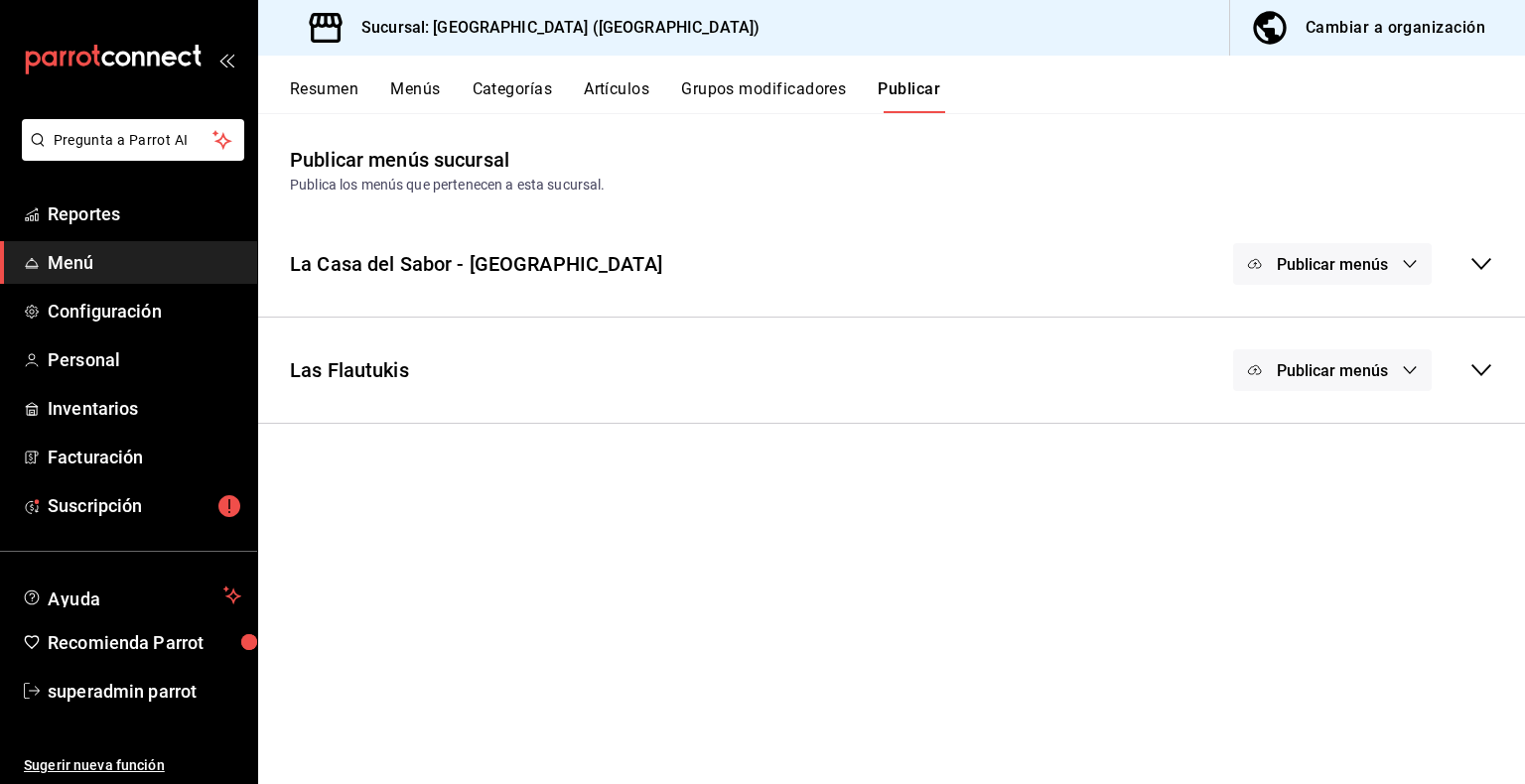 click on "Publicar menús" at bounding box center [1363, 264] 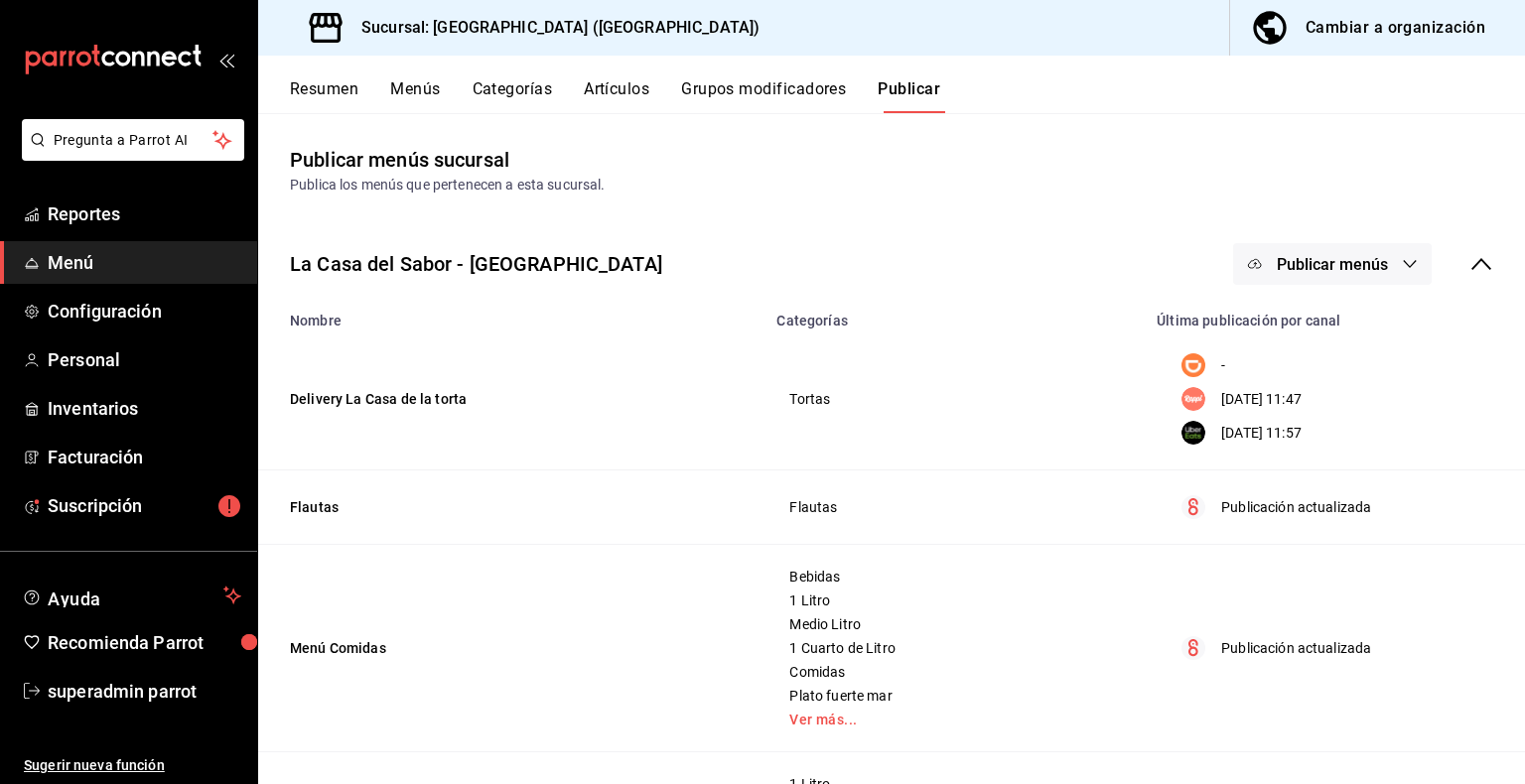 click on "Publicar menús" at bounding box center (1332, 264) 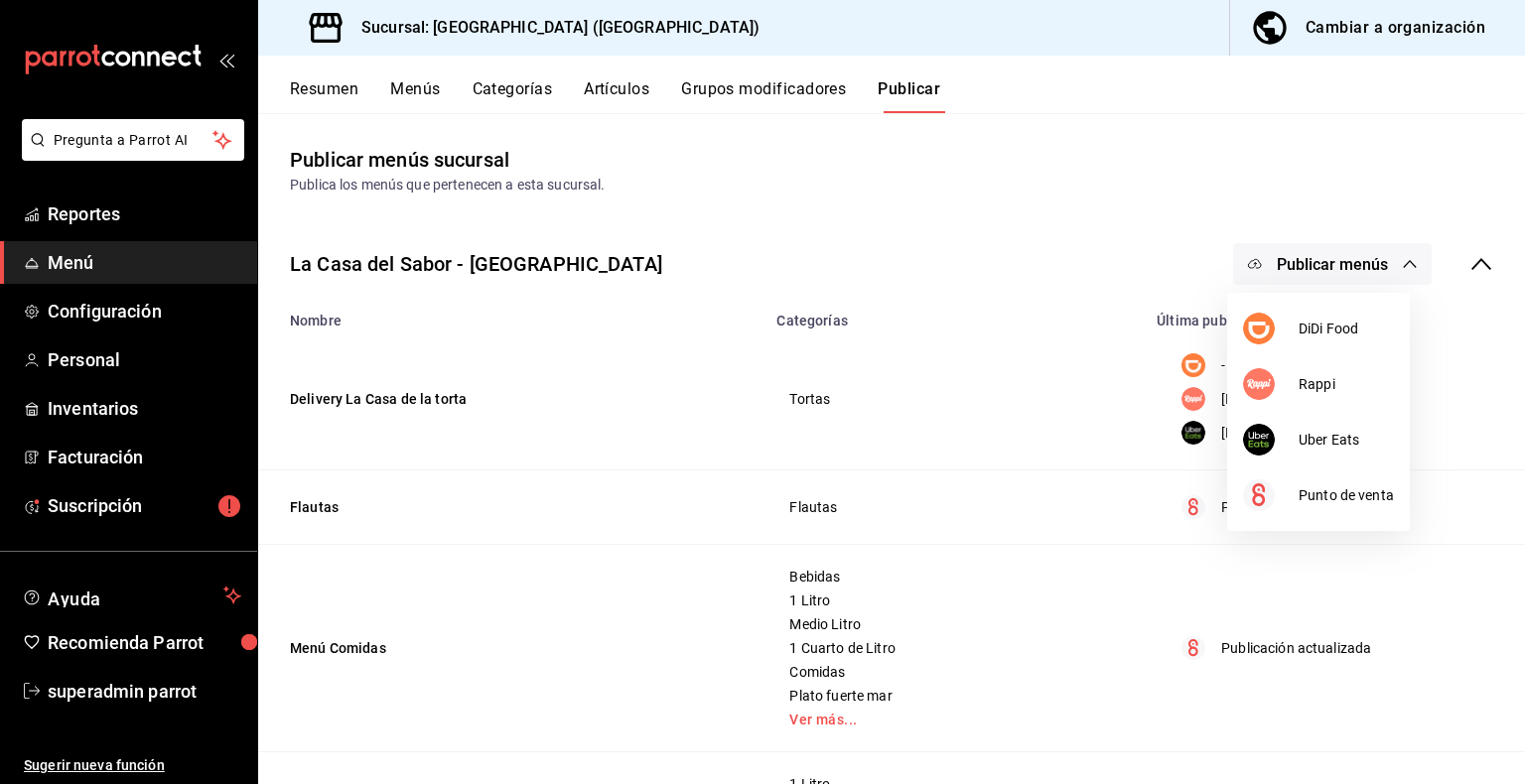 click at bounding box center [762, 392] 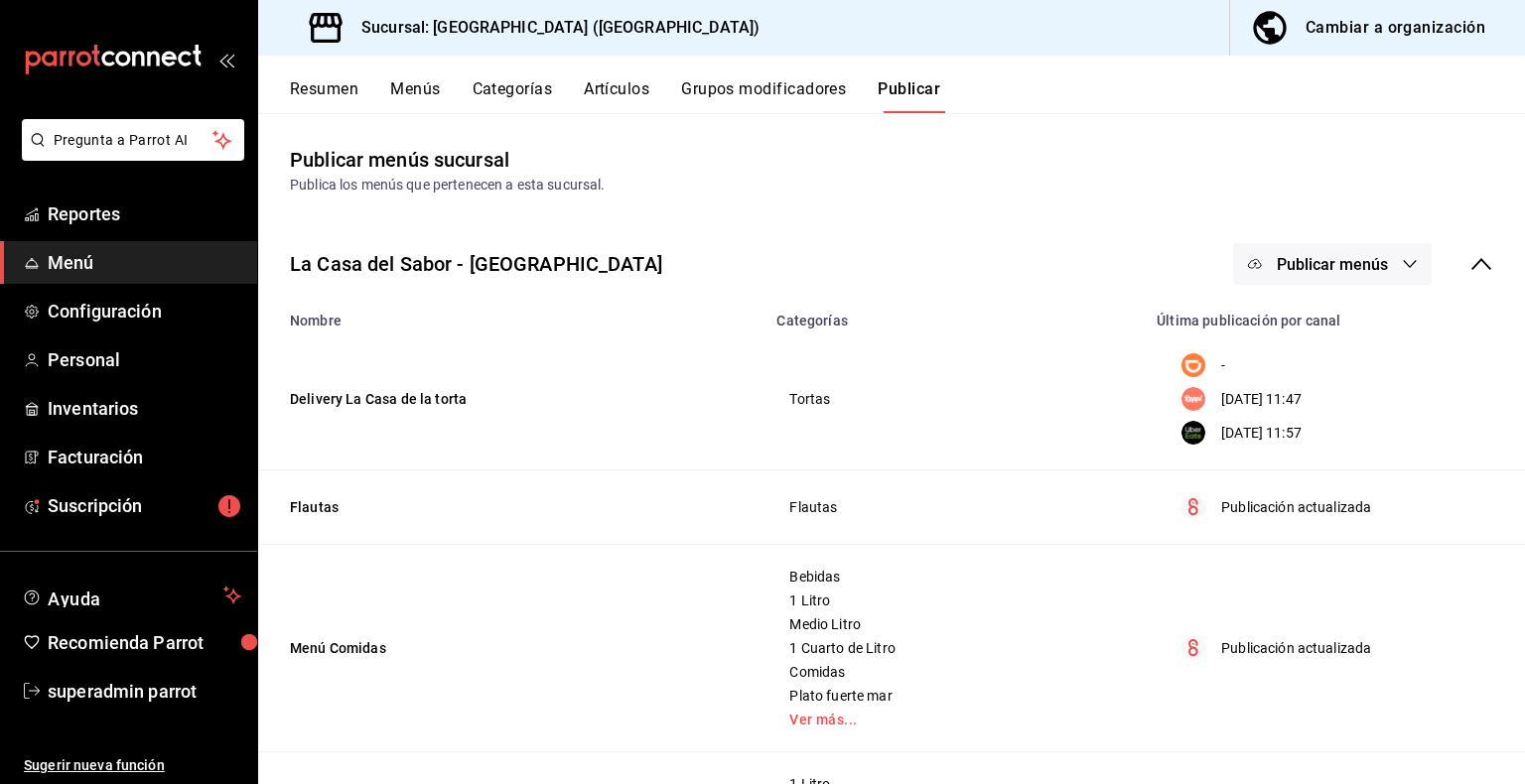 click on "Publicar menús" at bounding box center [1332, 264] 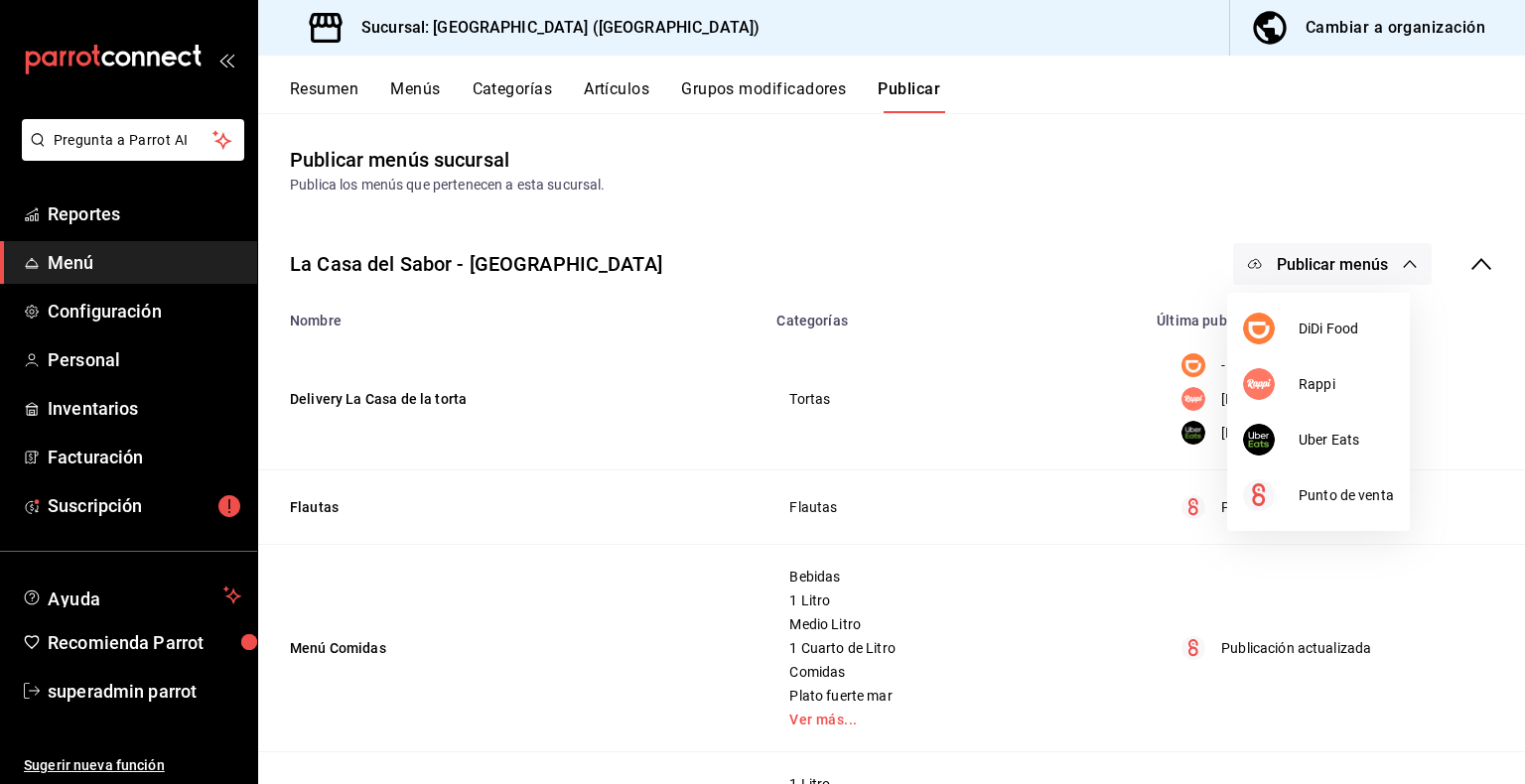 click at bounding box center (762, 392) 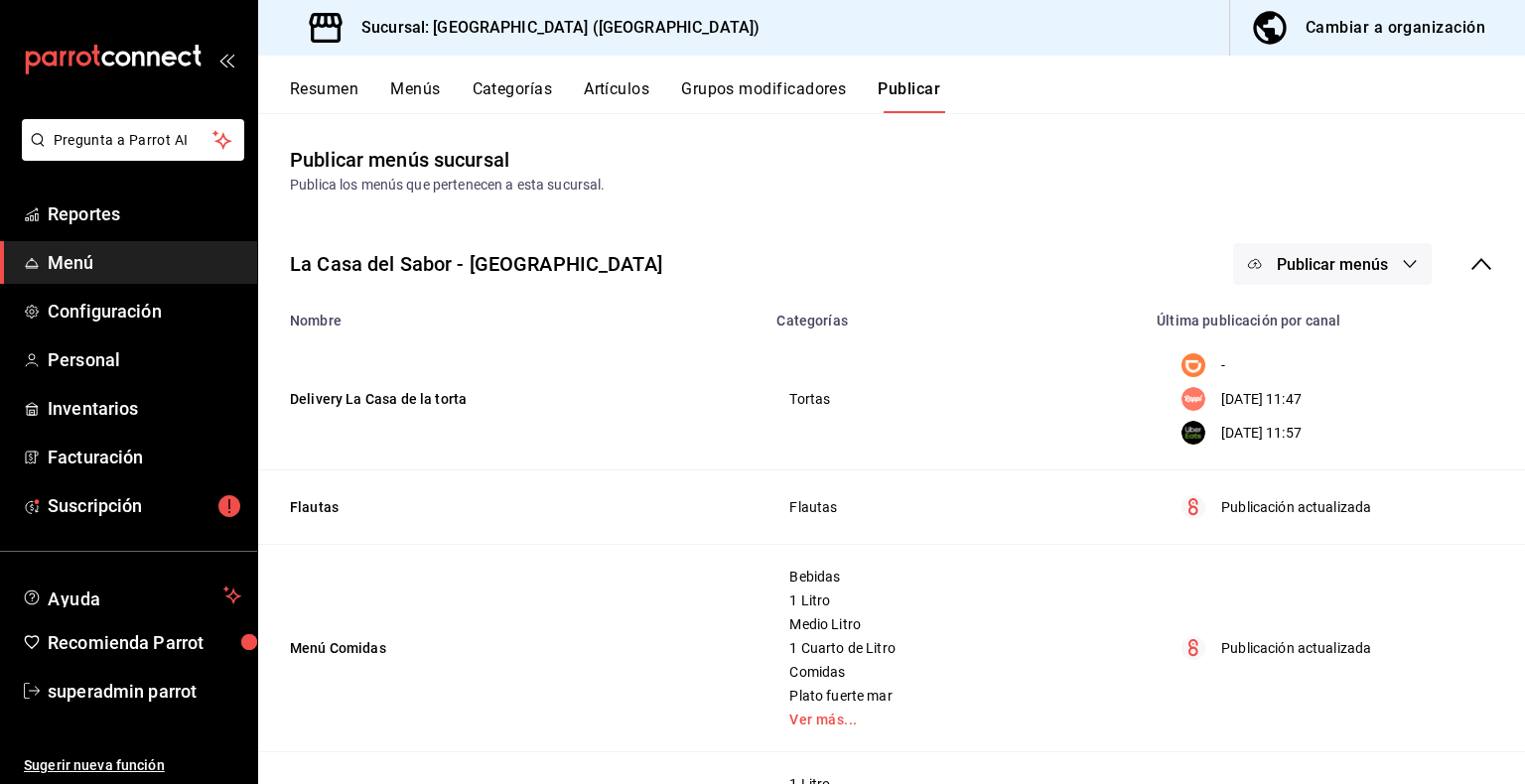 click on "Publicar menús" at bounding box center [1332, 264] 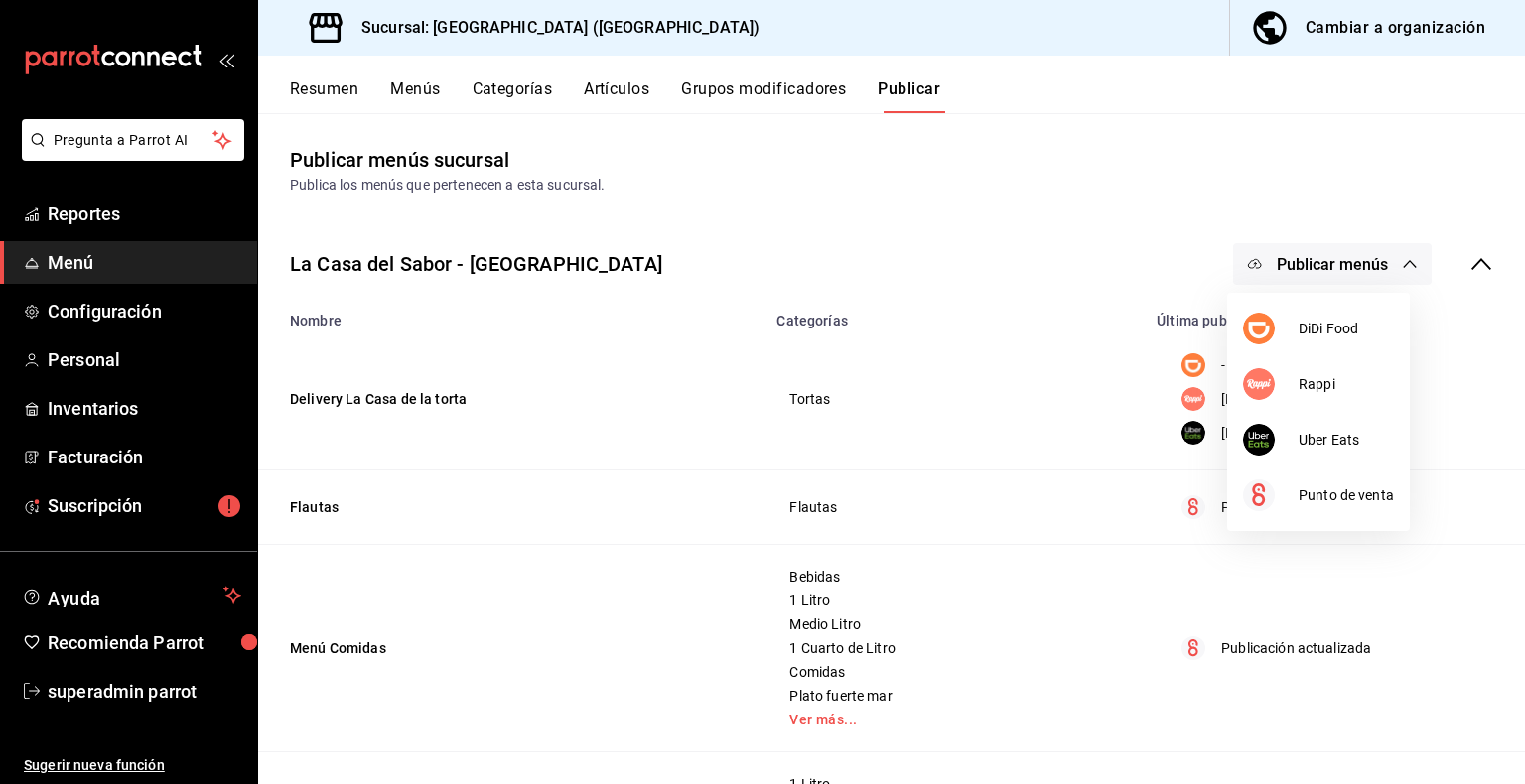click at bounding box center [762, 392] 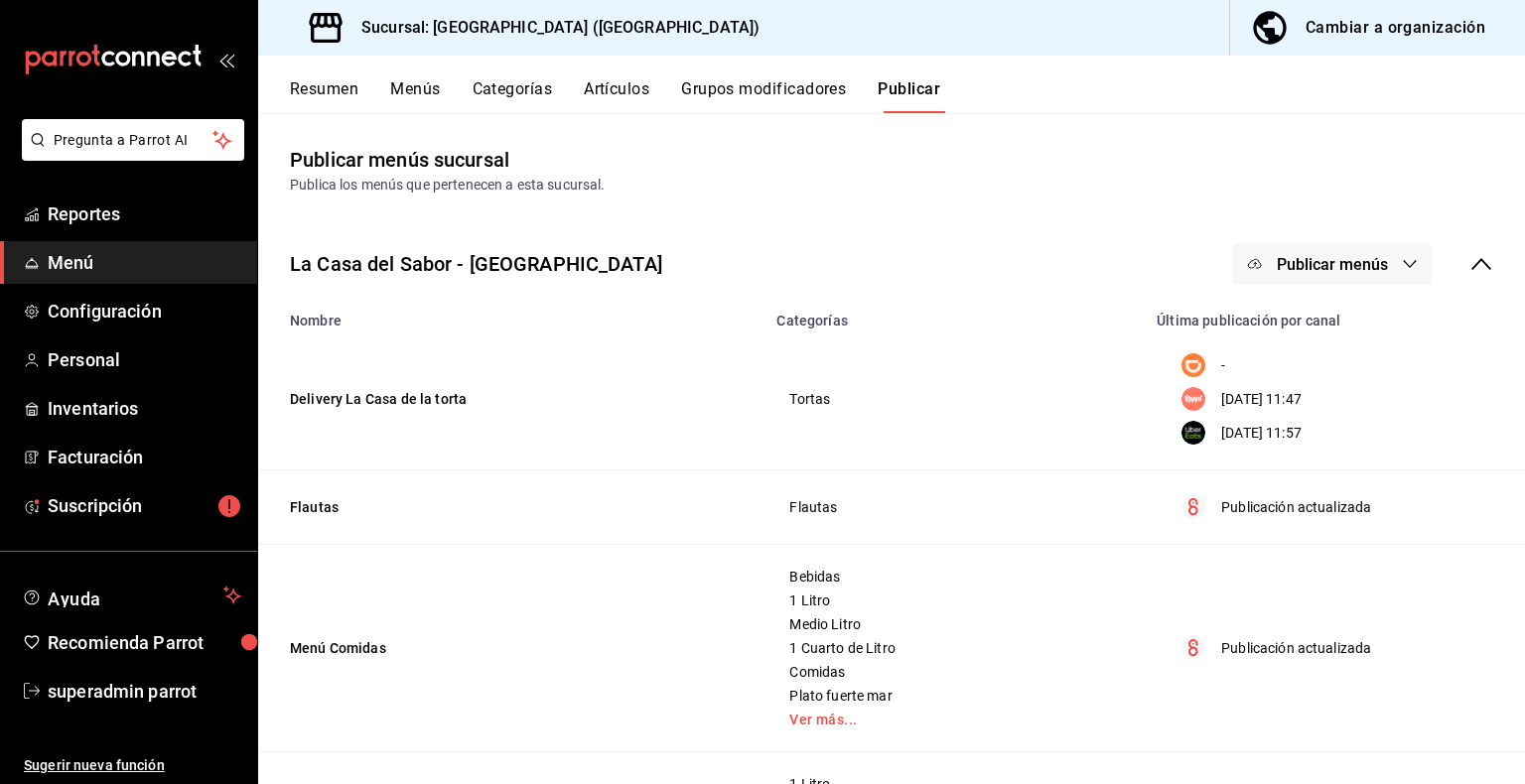 click on "Publicar menús" at bounding box center [1332, 264] 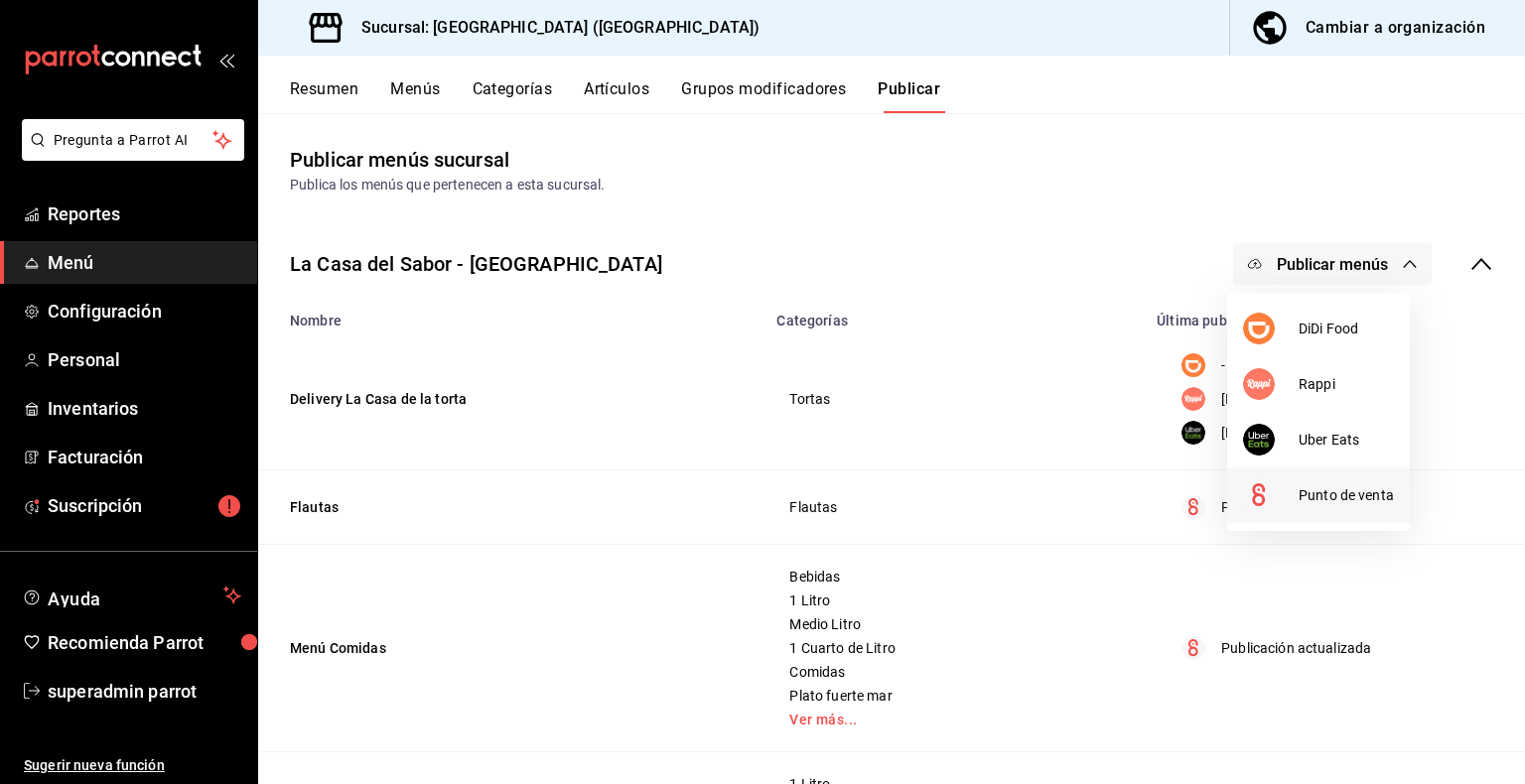 click on "Punto de venta" at bounding box center (1346, 495) 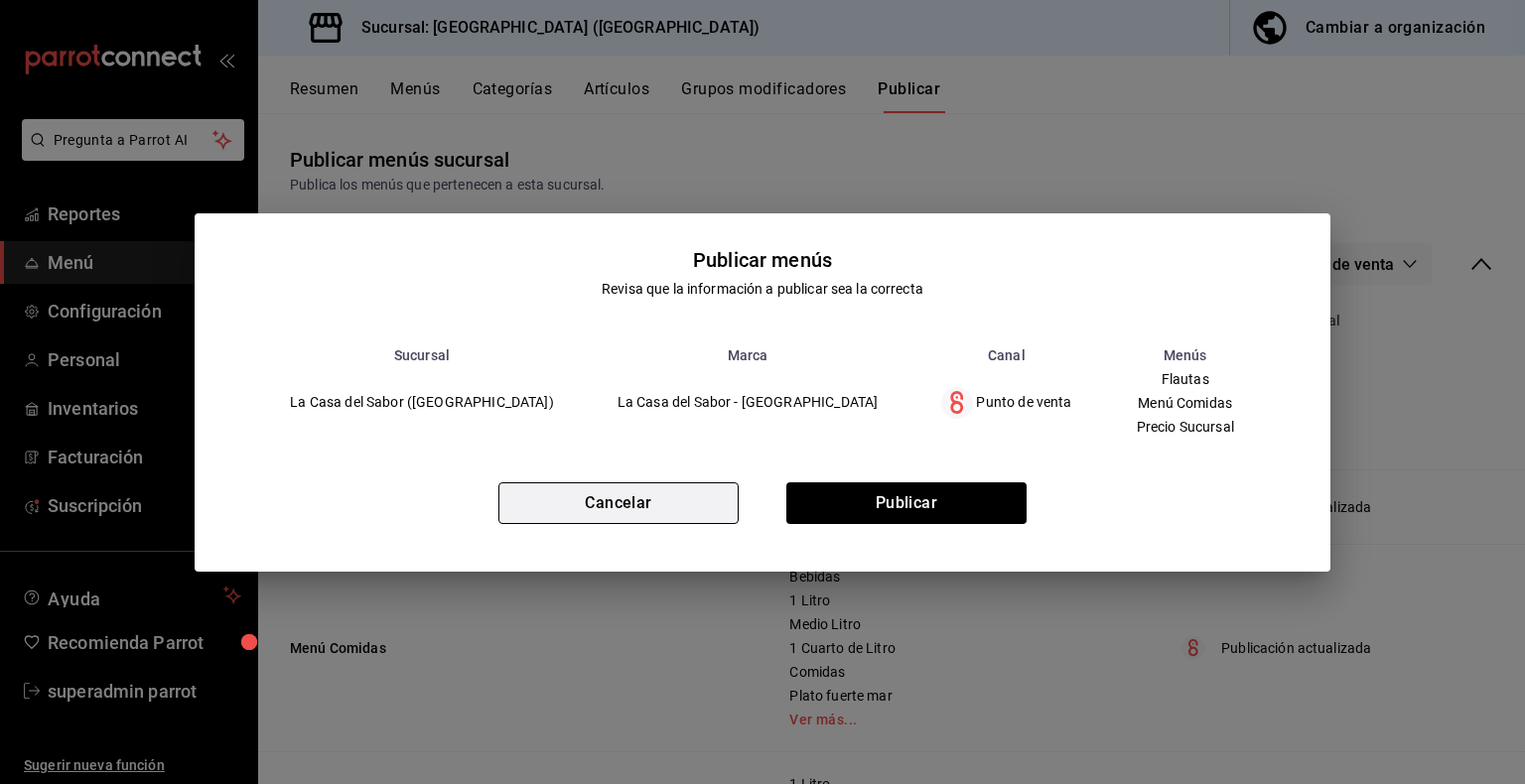 click on "Cancelar" at bounding box center (619, 503) 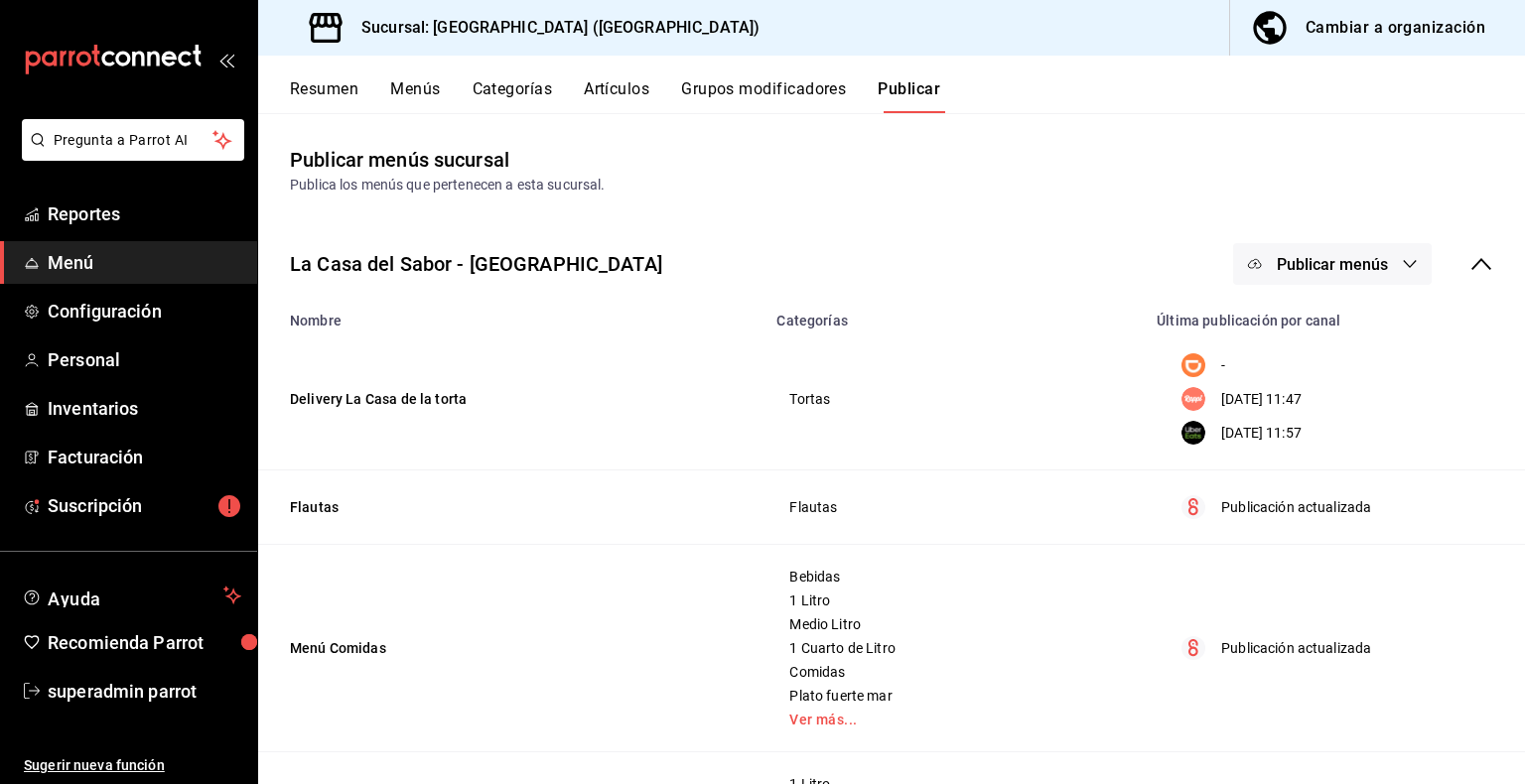 drag, startPoint x: 1334, startPoint y: 236, endPoint x: 1331, endPoint y: 263, distance: 27.166155 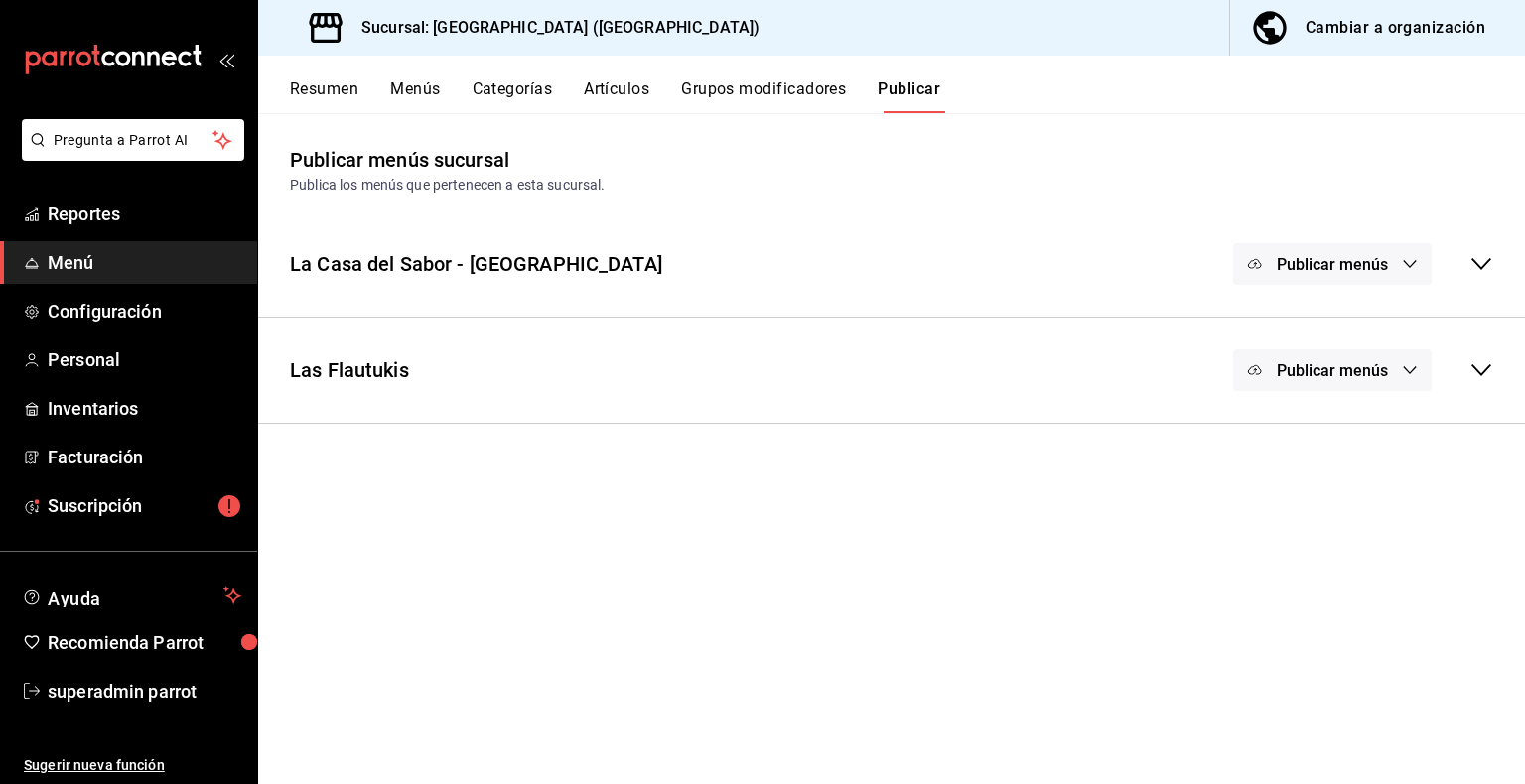 click on "Publicar menús" at bounding box center [1332, 264] 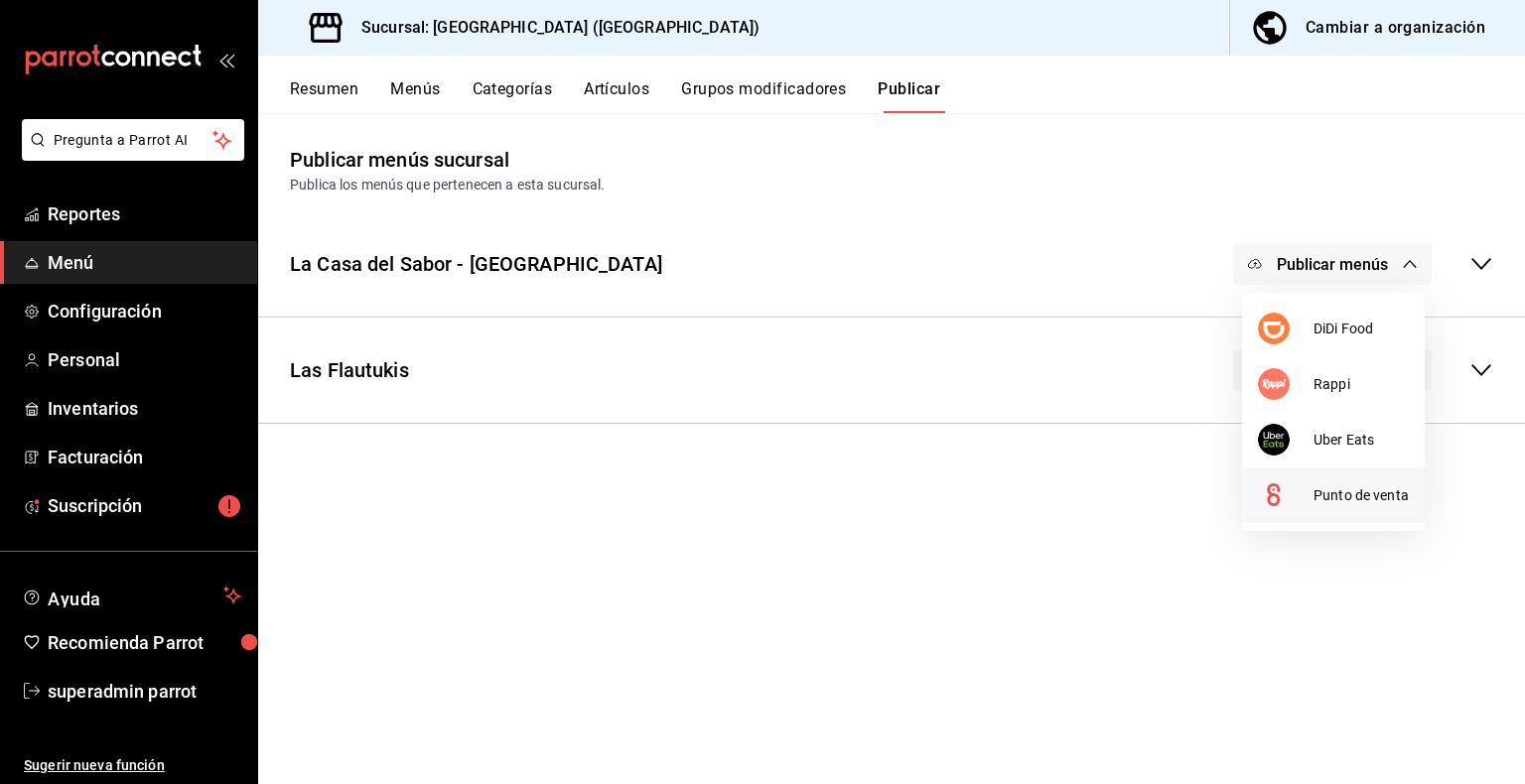 click on "Punto de venta" at bounding box center [1361, 495] 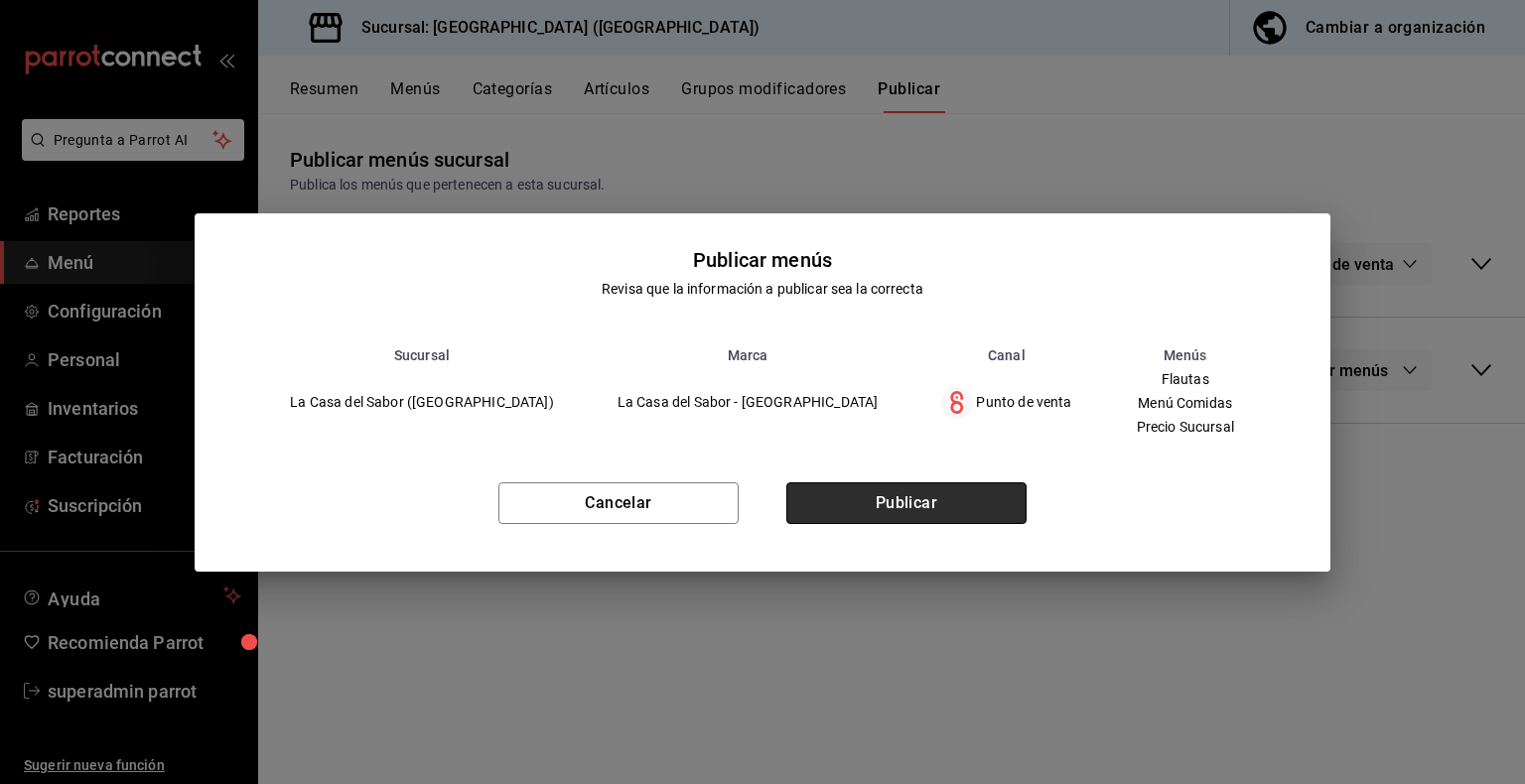 click on "Publicar" at bounding box center [906, 503] 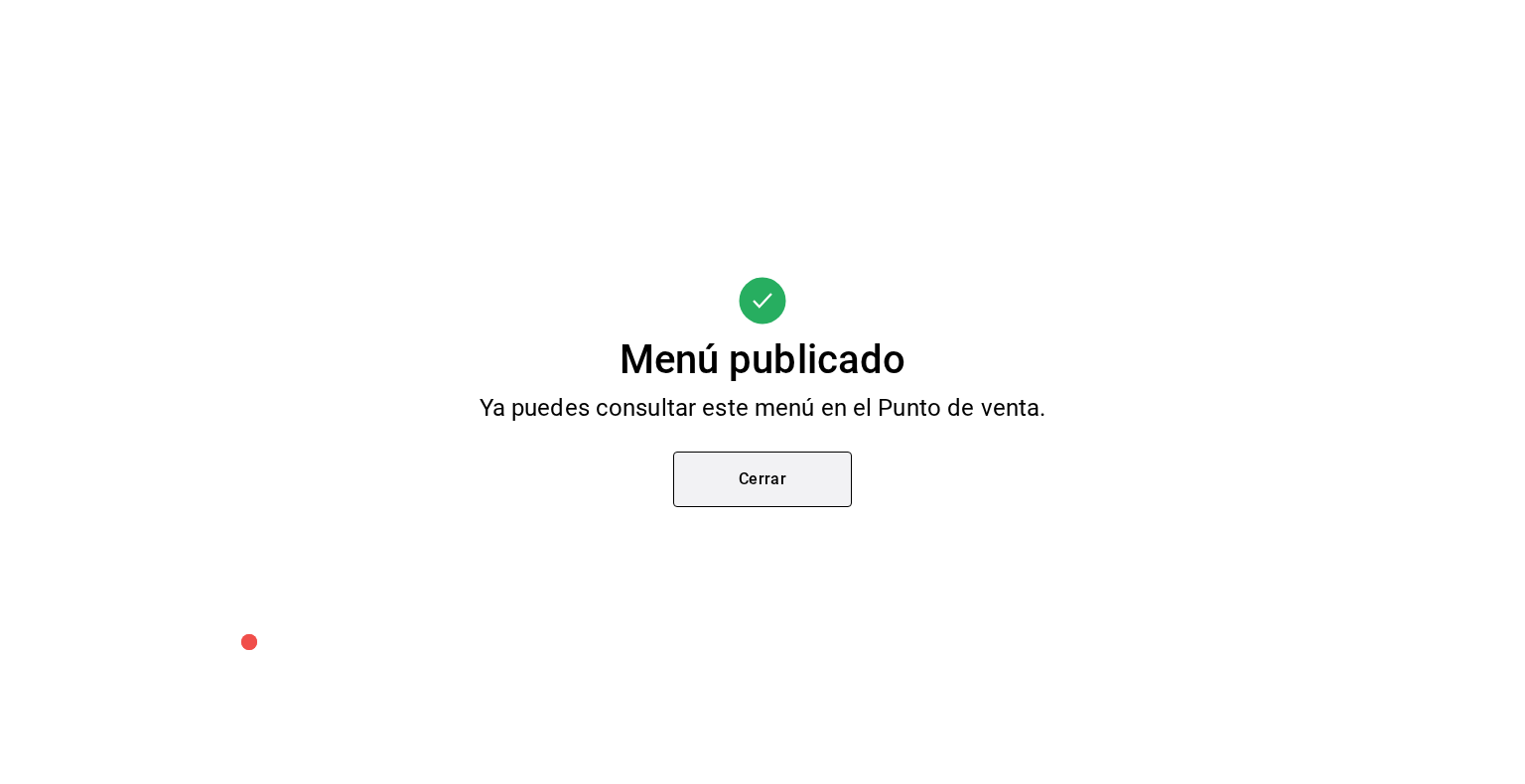 click on "Cerrar" at bounding box center [762, 479] 